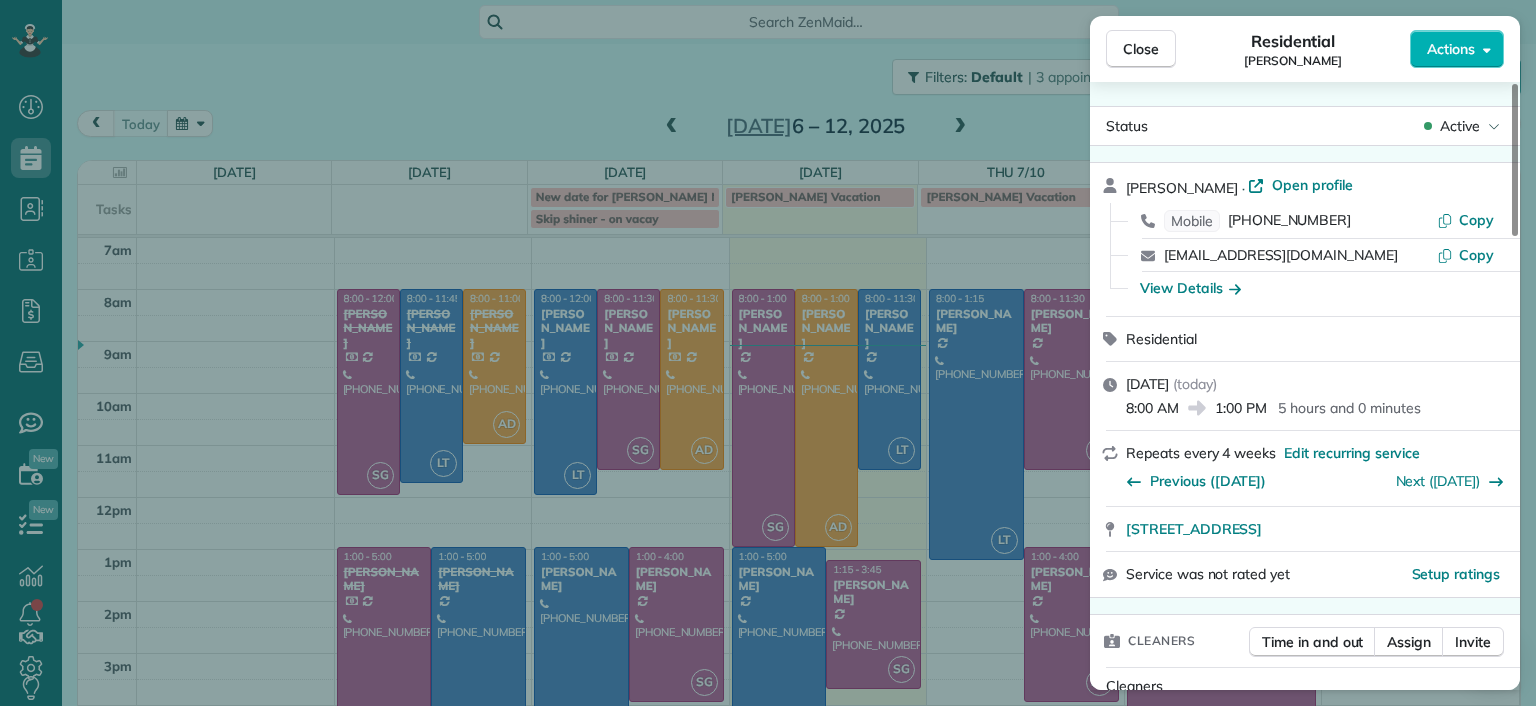 scroll, scrollTop: 0, scrollLeft: 0, axis: both 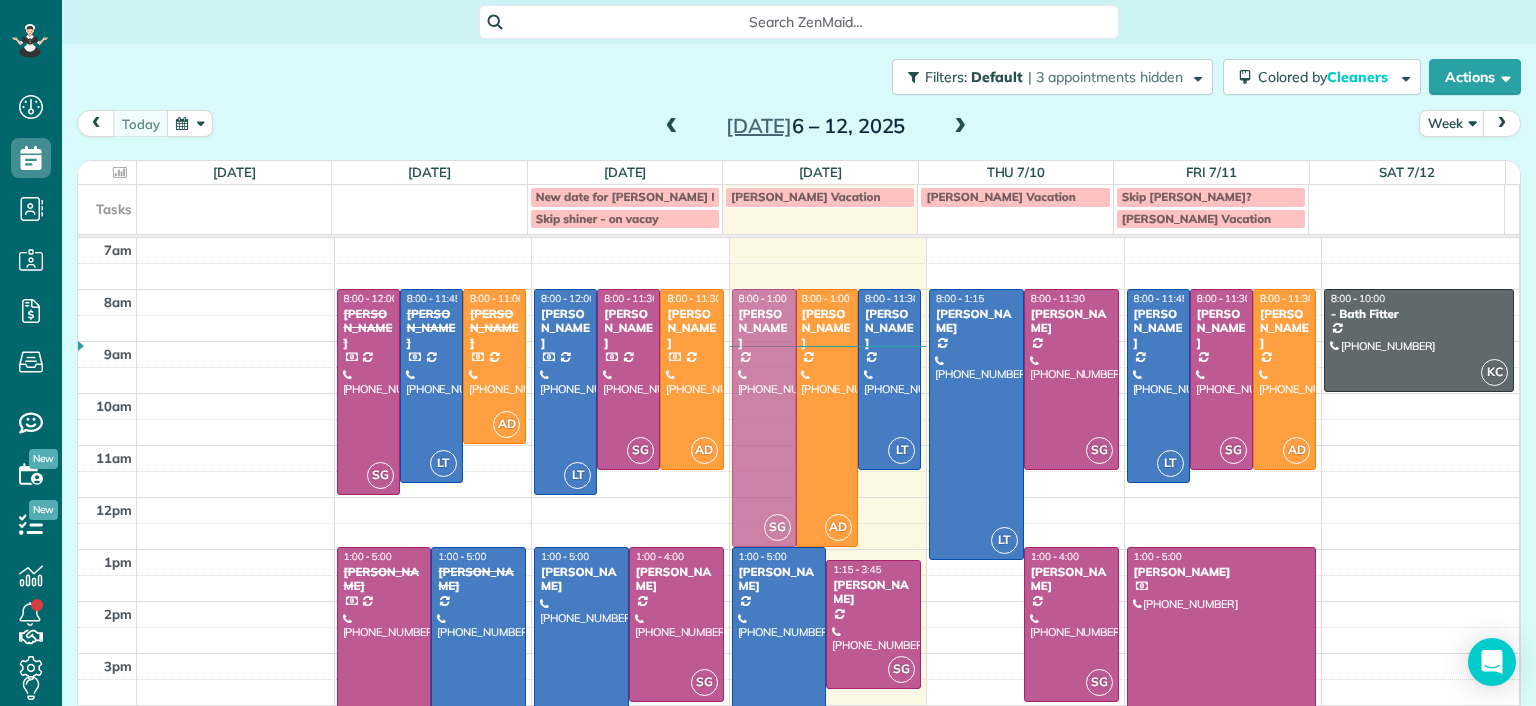 drag, startPoint x: 740, startPoint y: 367, endPoint x: 763, endPoint y: 361, distance: 23.769728 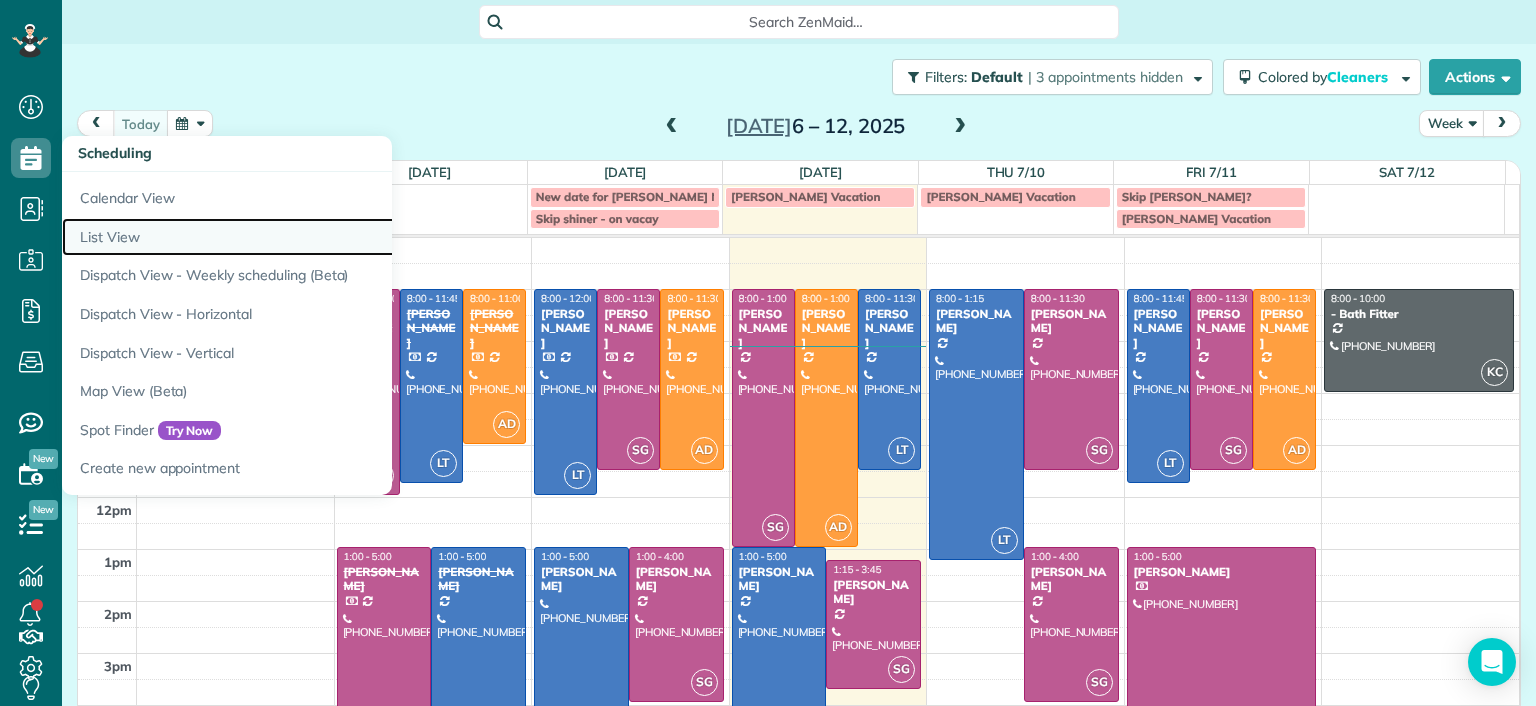 click on "List View" at bounding box center (312, 237) 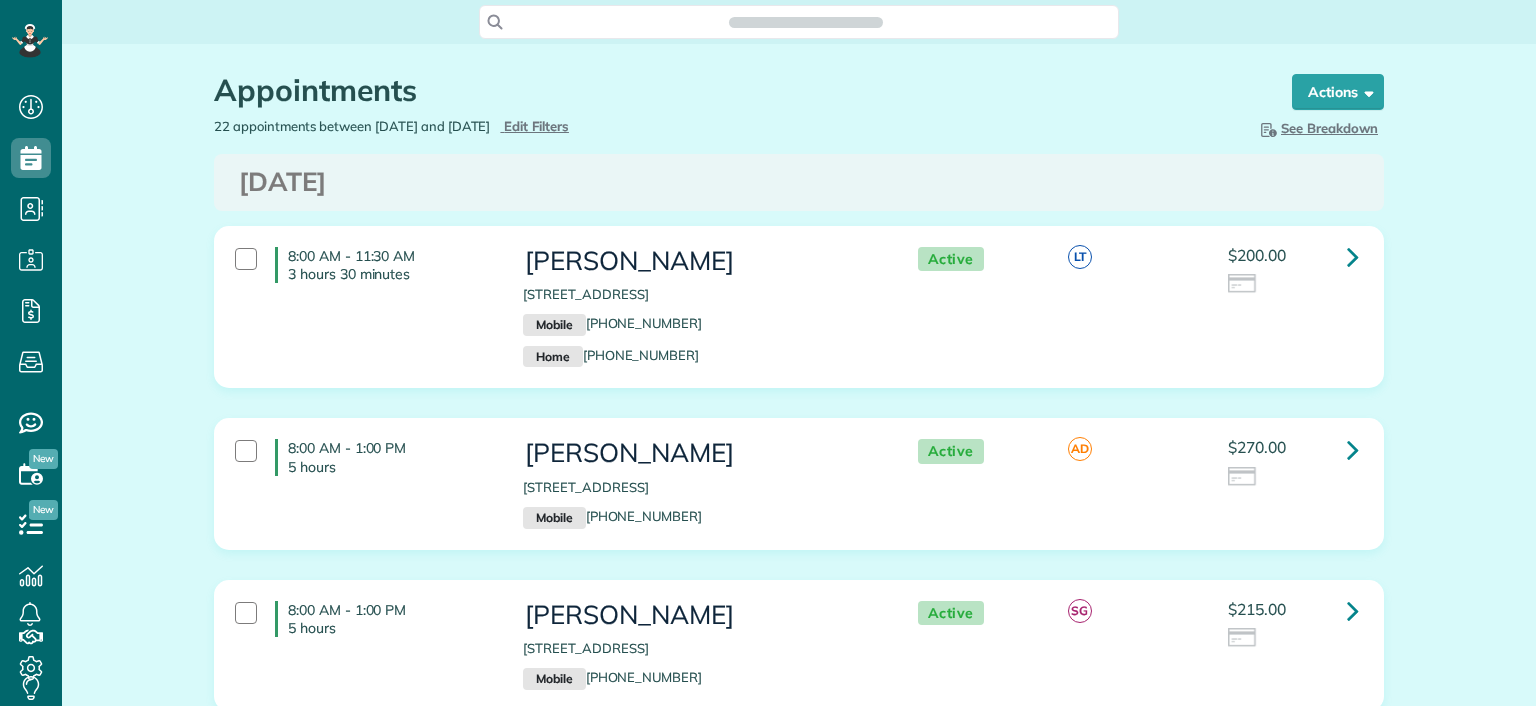 scroll, scrollTop: 0, scrollLeft: 0, axis: both 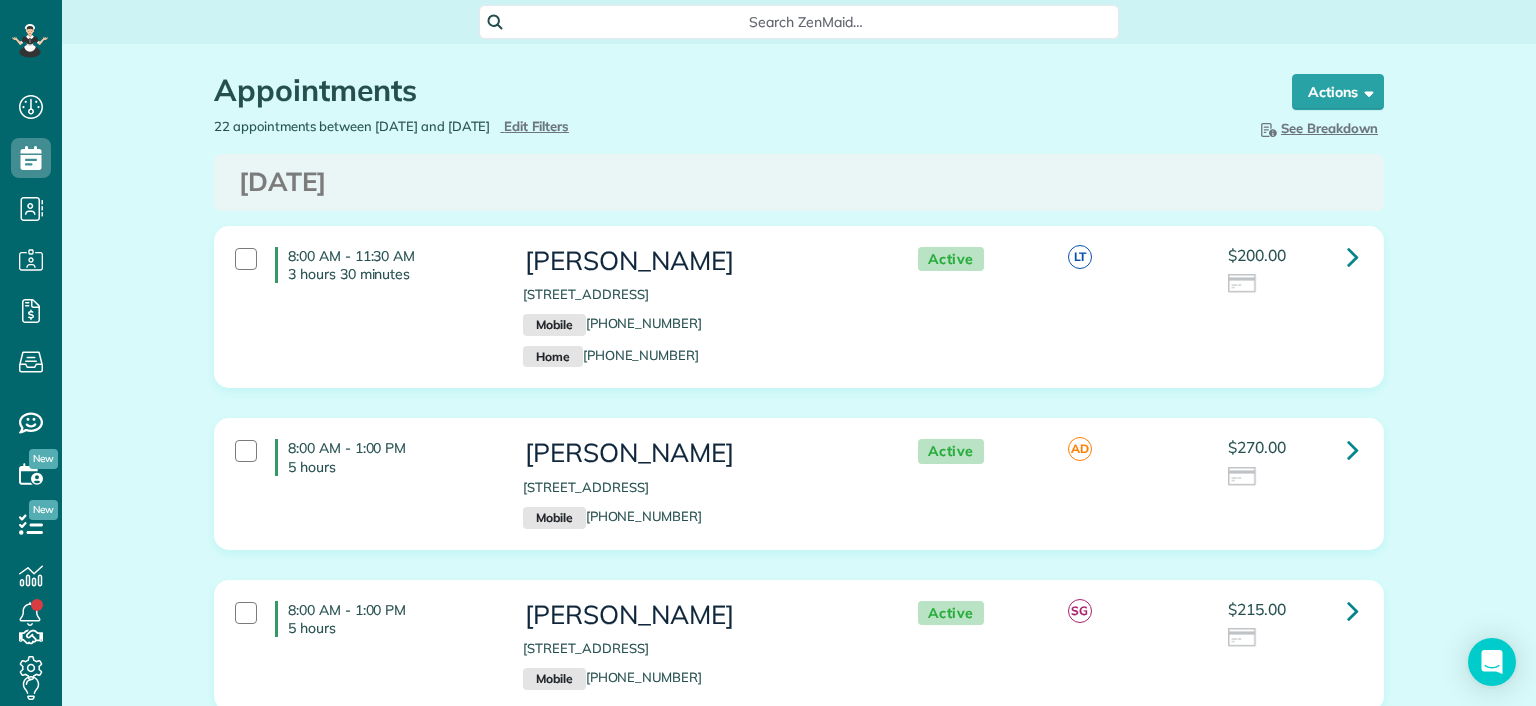 click on "8:00 AM - 11:30 AM
3 hours  30 minutes" at bounding box center [364, 265] 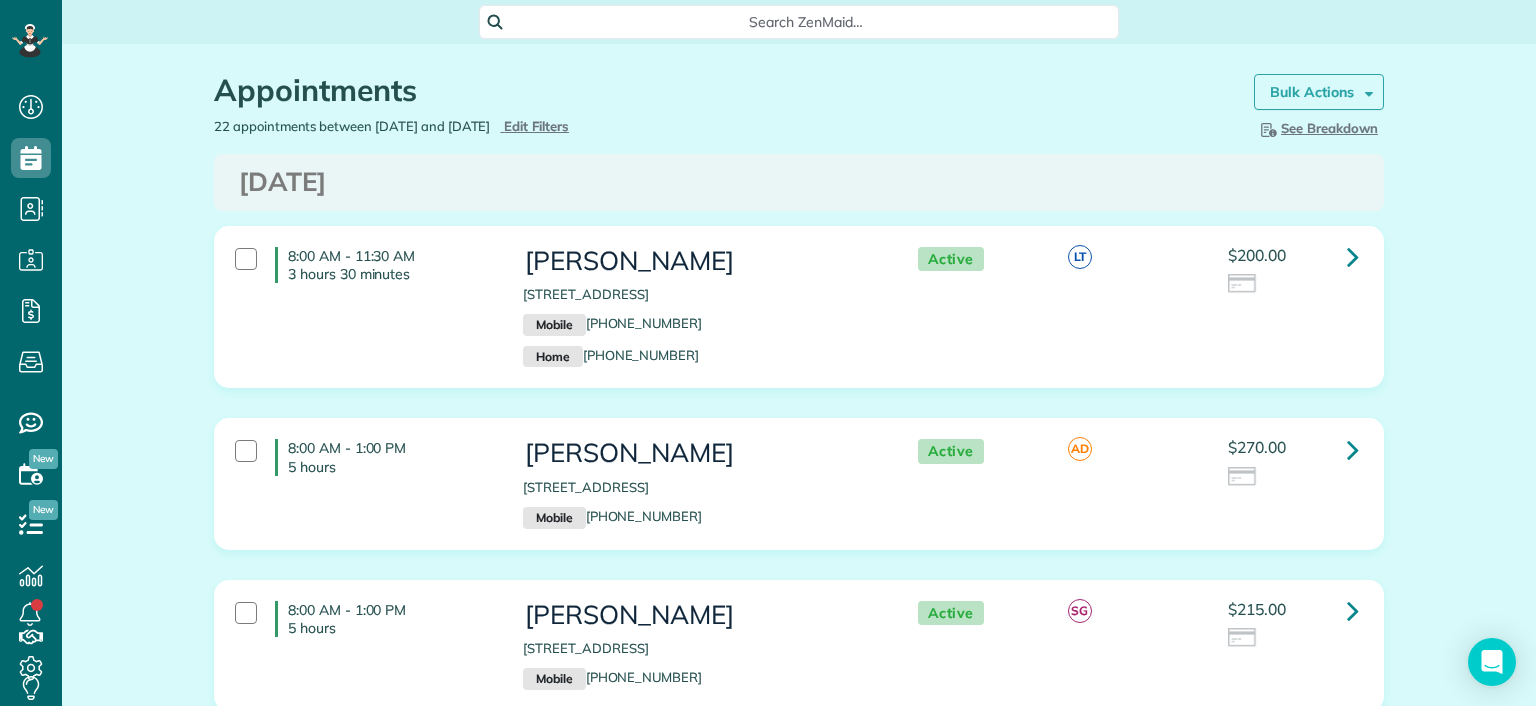 click on "Bulk Actions" at bounding box center [1312, 92] 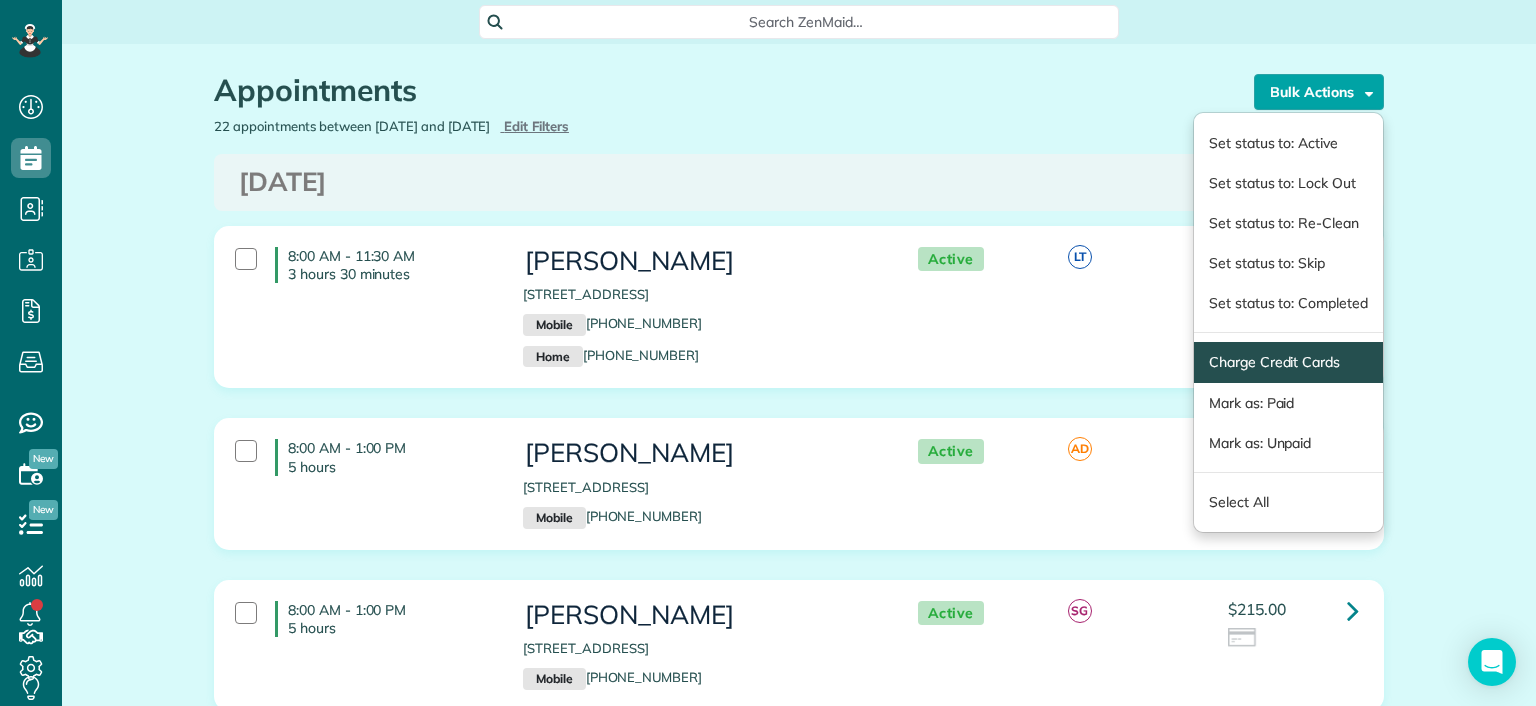 click on "Charge Credit Cards" at bounding box center (1288, 362) 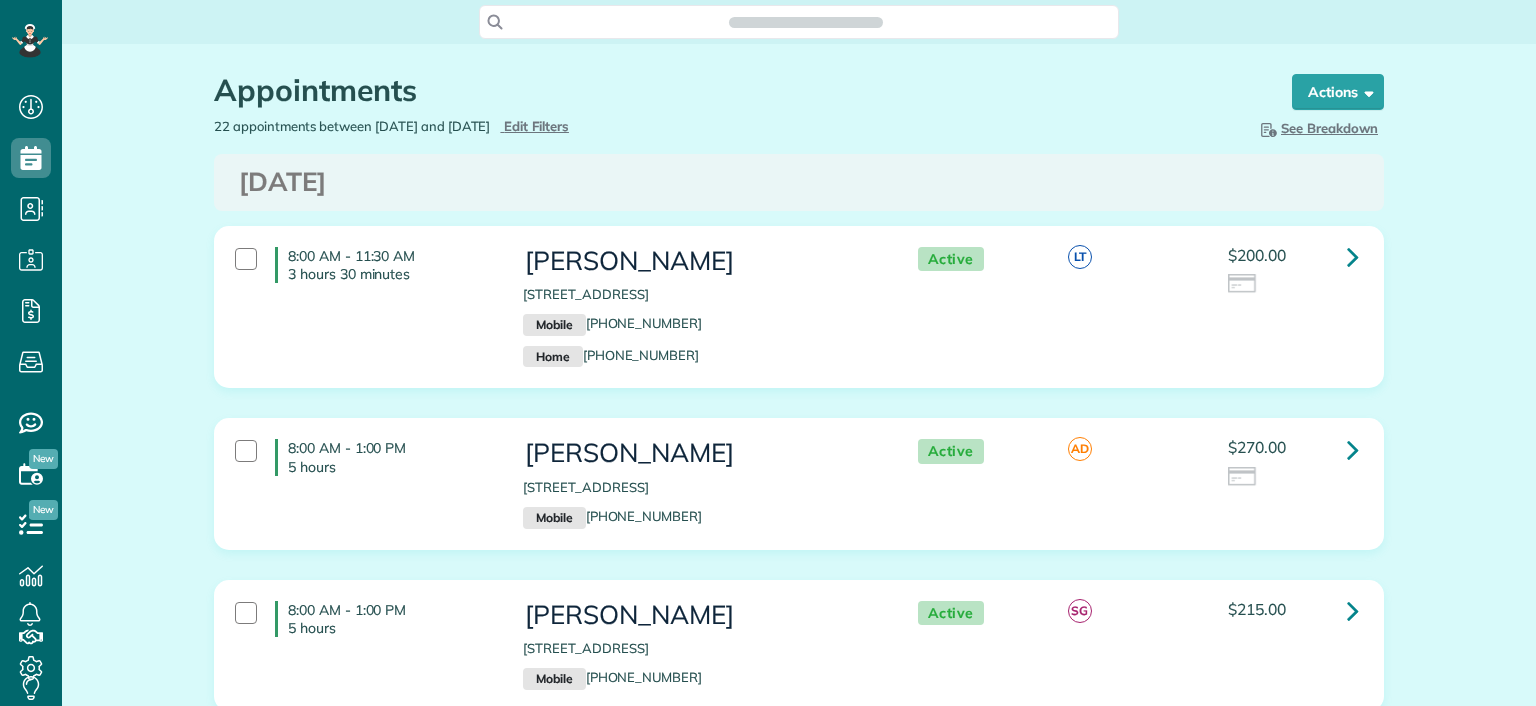scroll, scrollTop: 0, scrollLeft: 0, axis: both 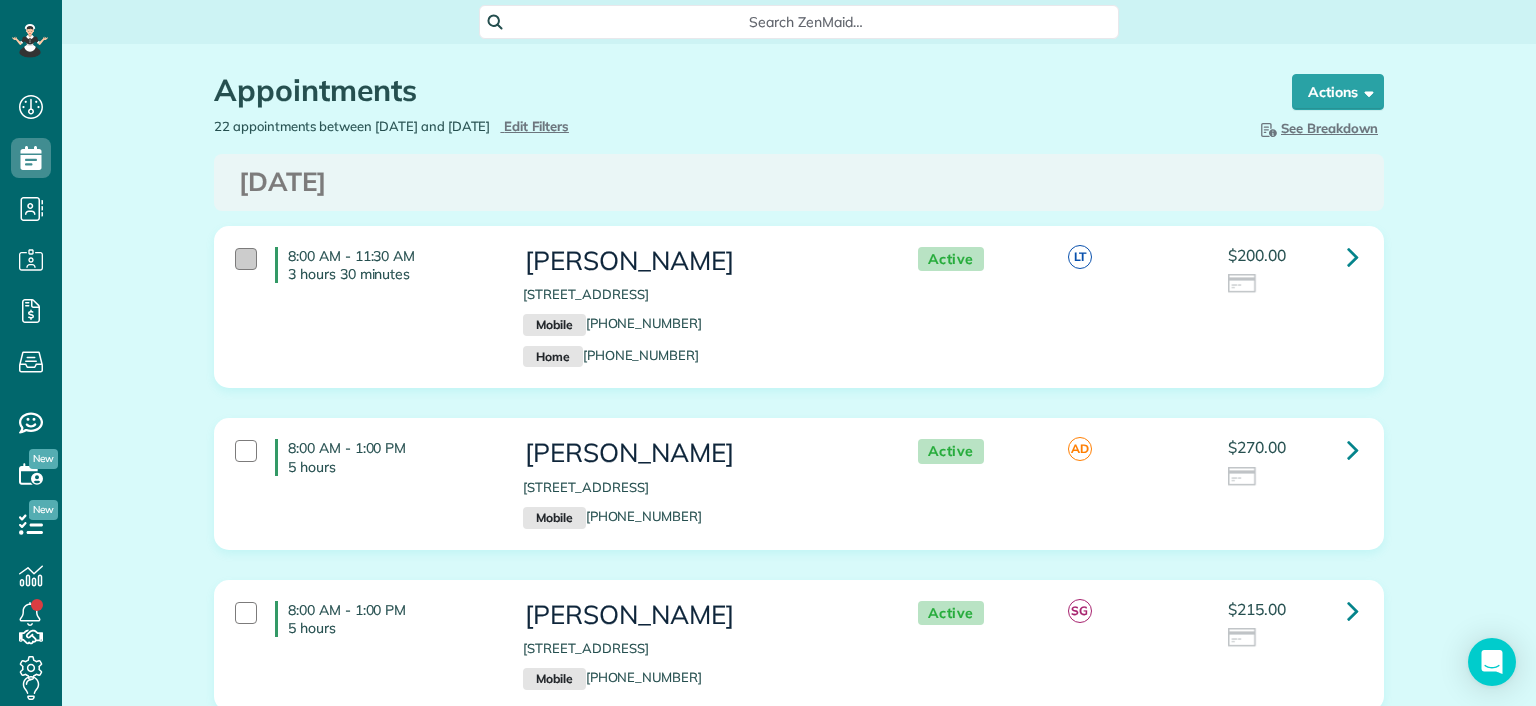 click at bounding box center (246, 259) 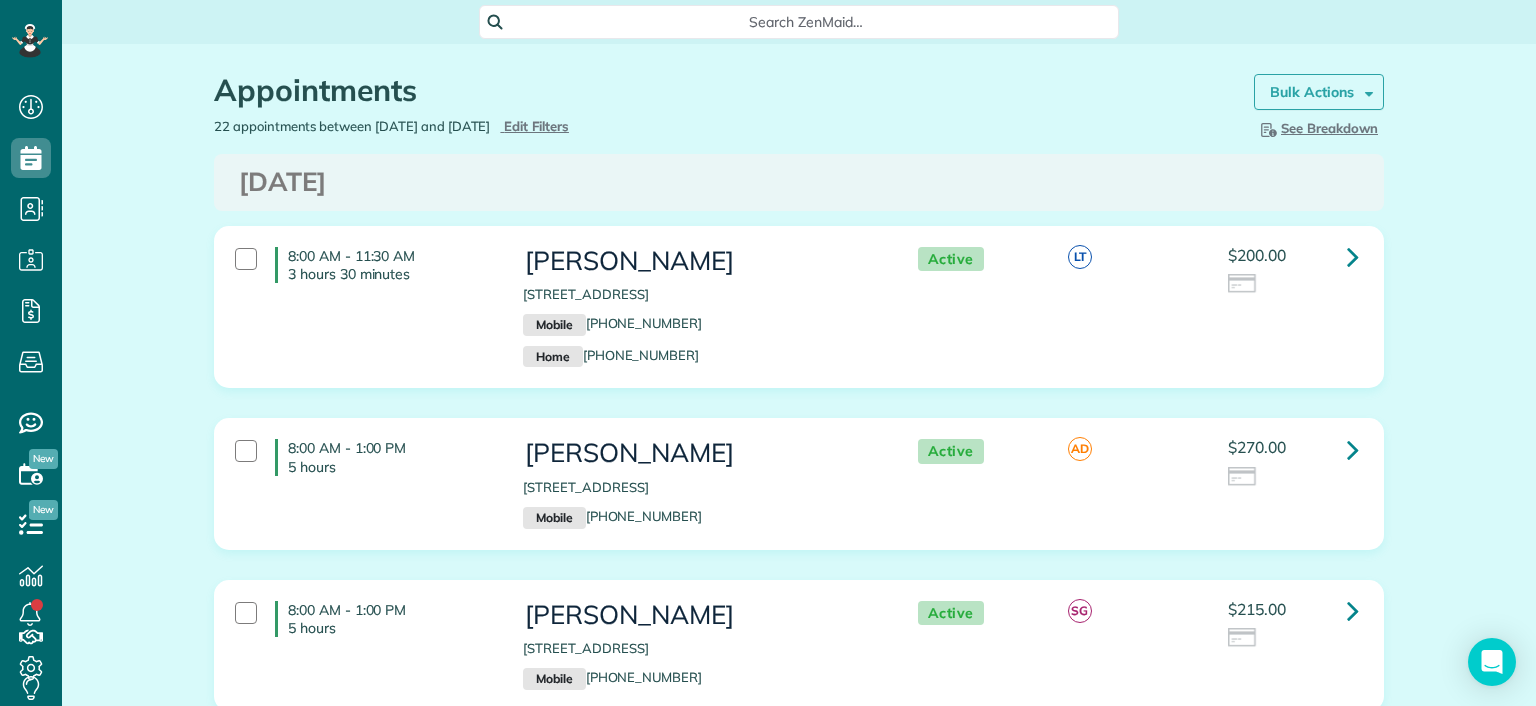click on "Bulk Actions" at bounding box center (1312, 92) 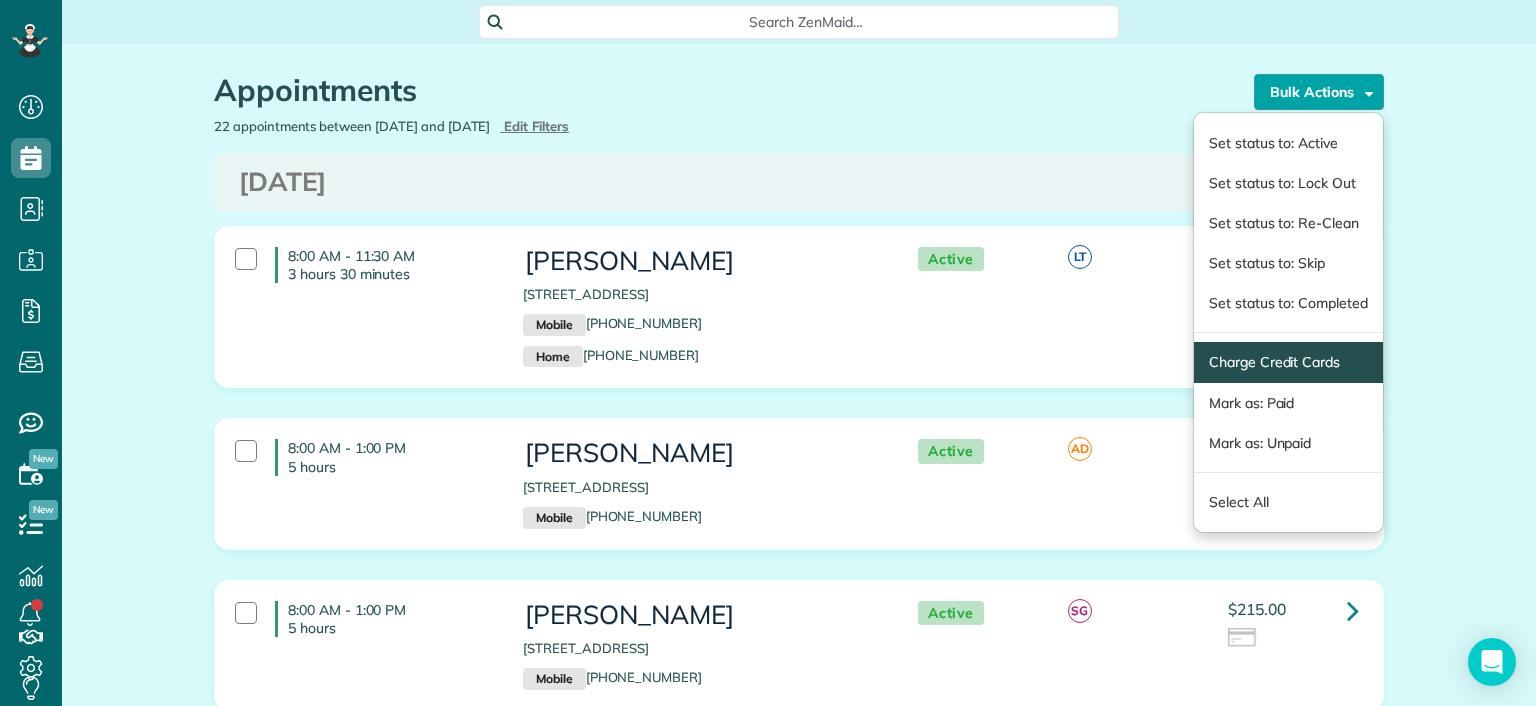 click on "Charge Credit Cards" at bounding box center (1288, 362) 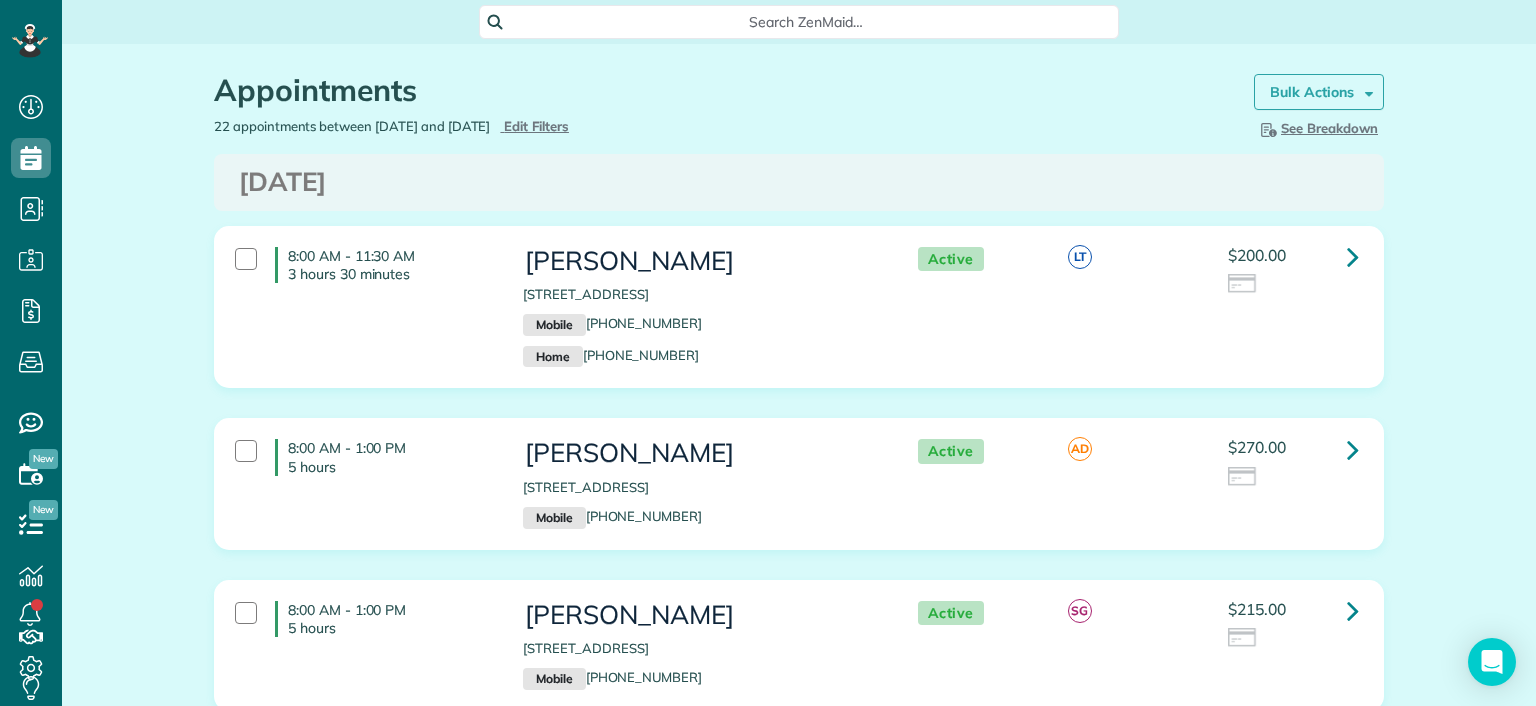 click on "Bulk Actions" at bounding box center (1312, 92) 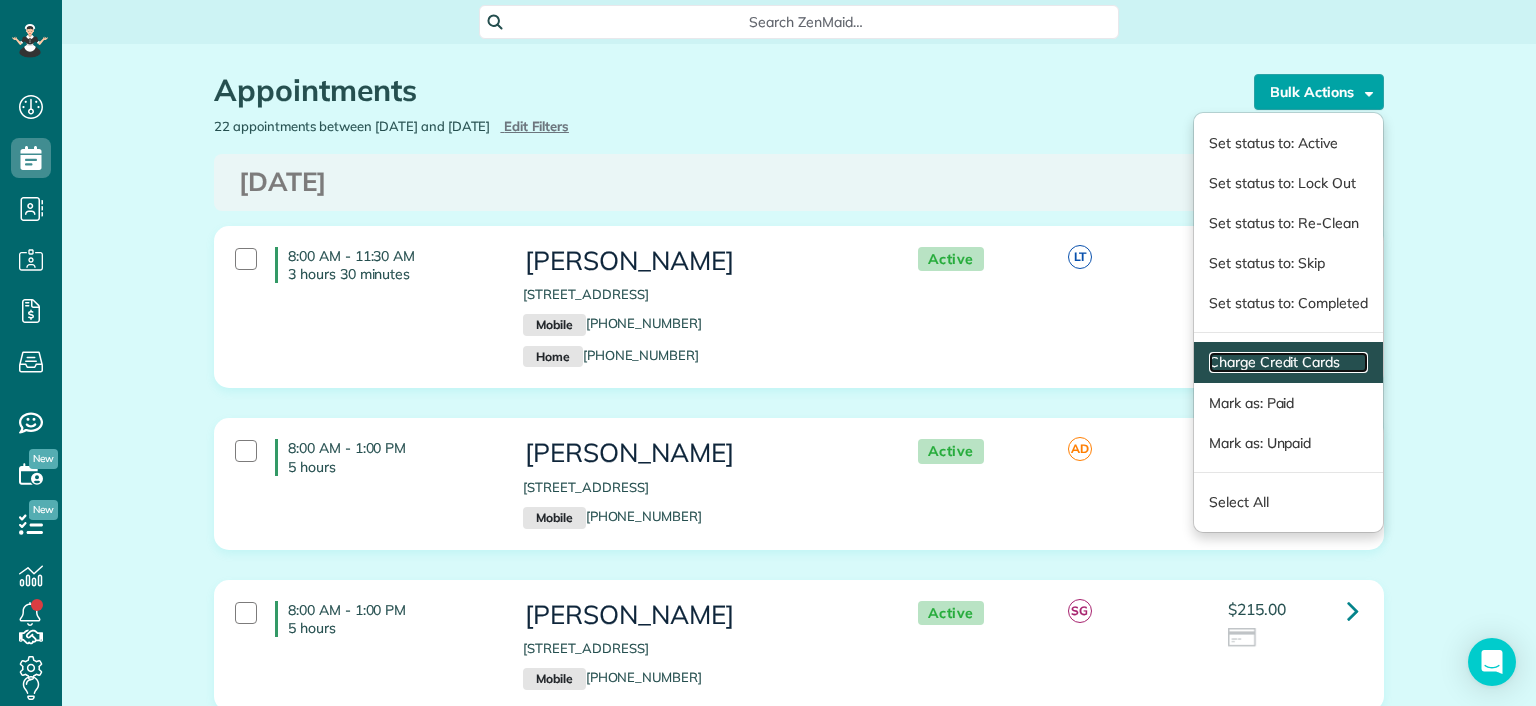 click on "Charge Credit Cards" at bounding box center (1288, 362) 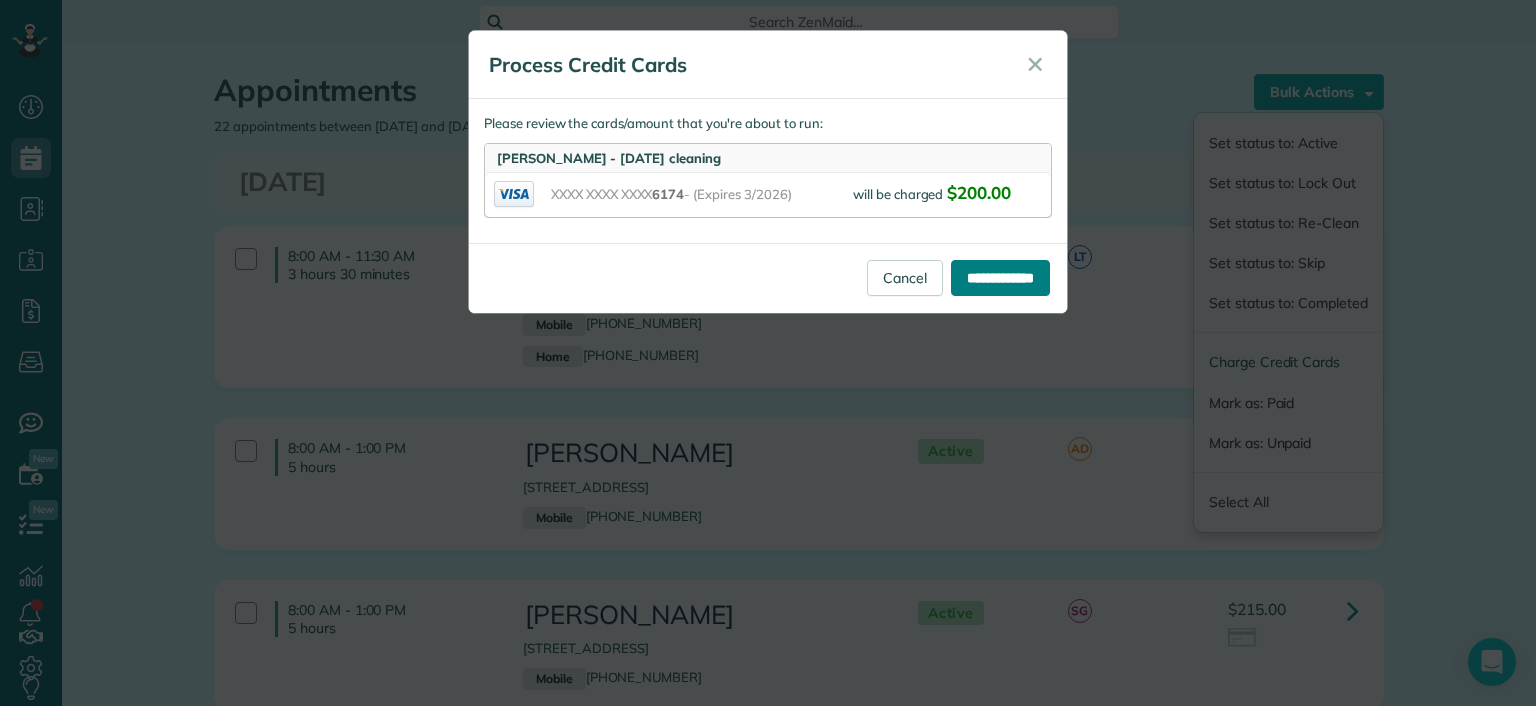 click on "**********" at bounding box center (1000, 278) 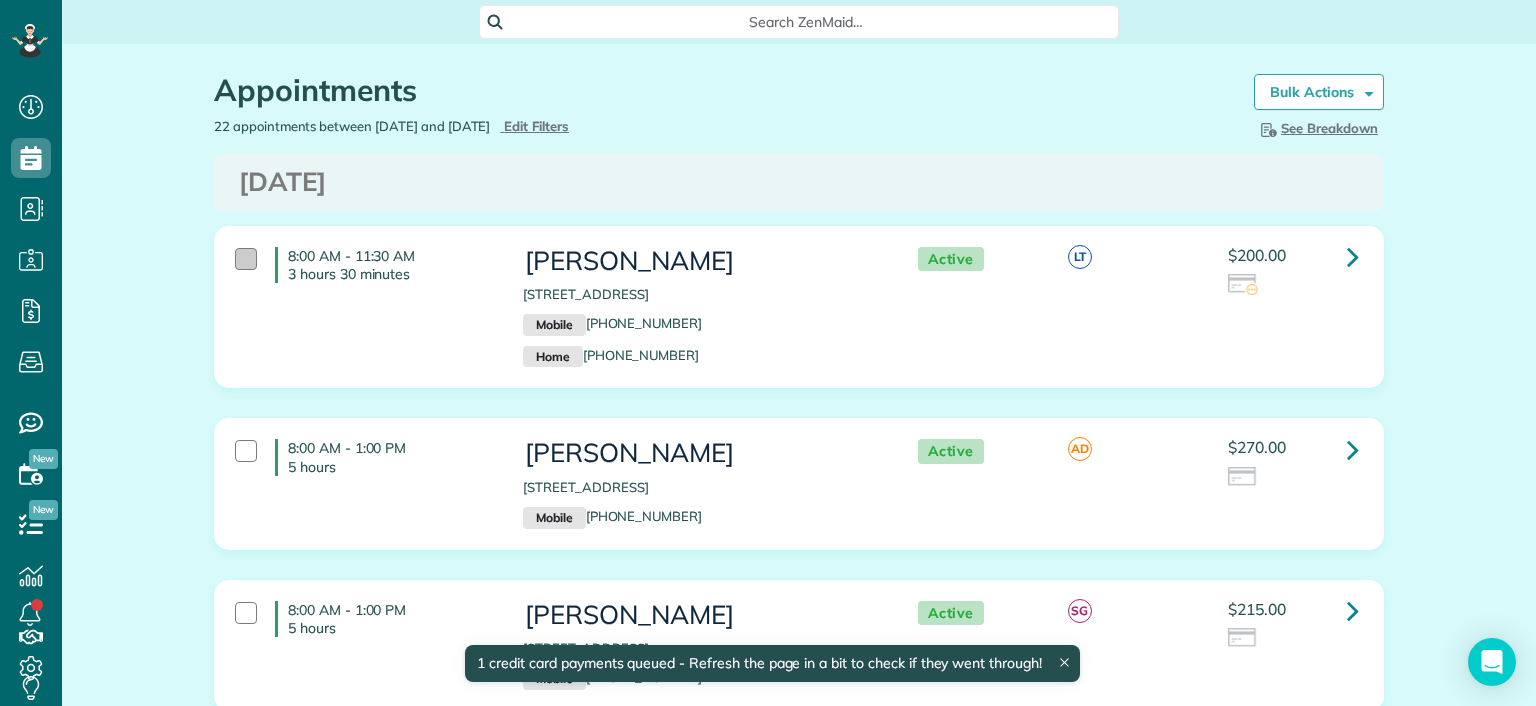 click at bounding box center [246, 259] 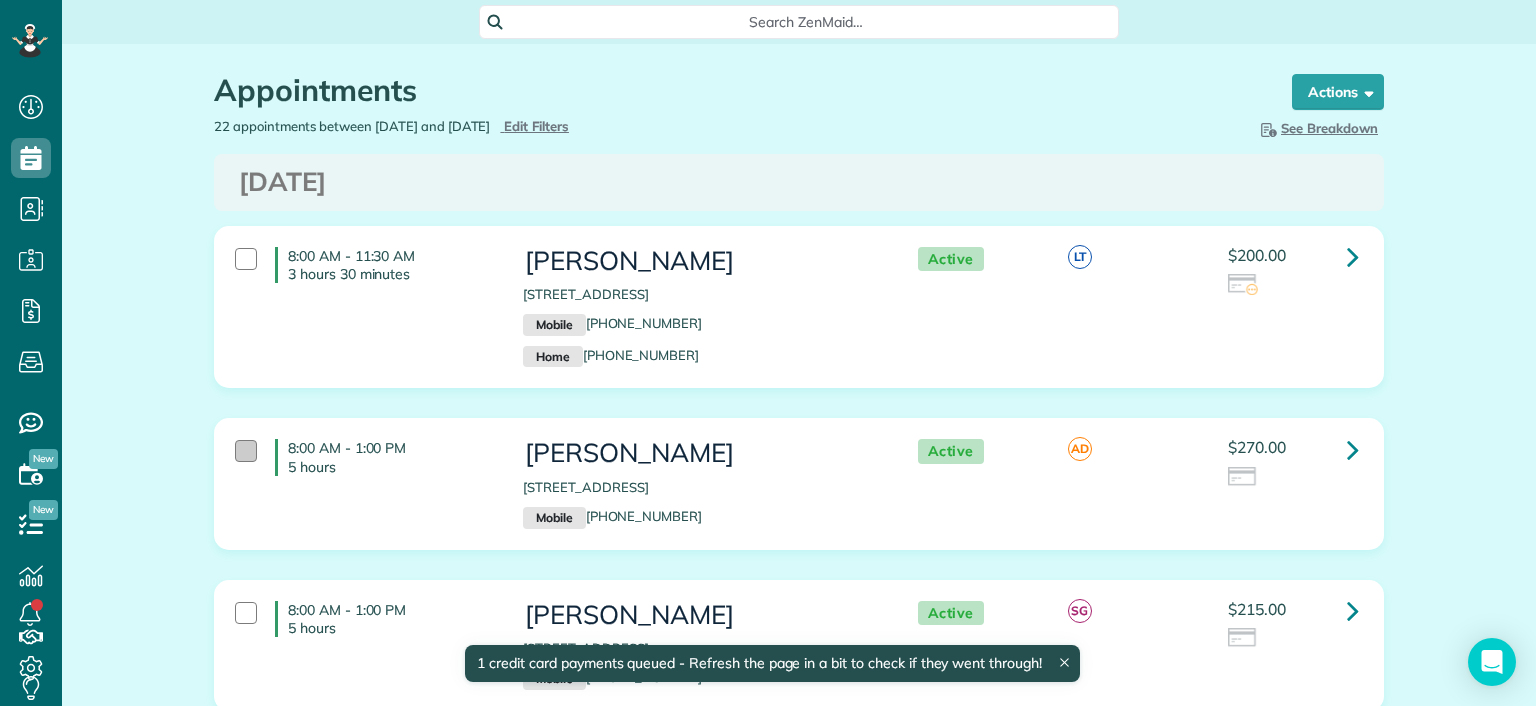 click at bounding box center [246, 451] 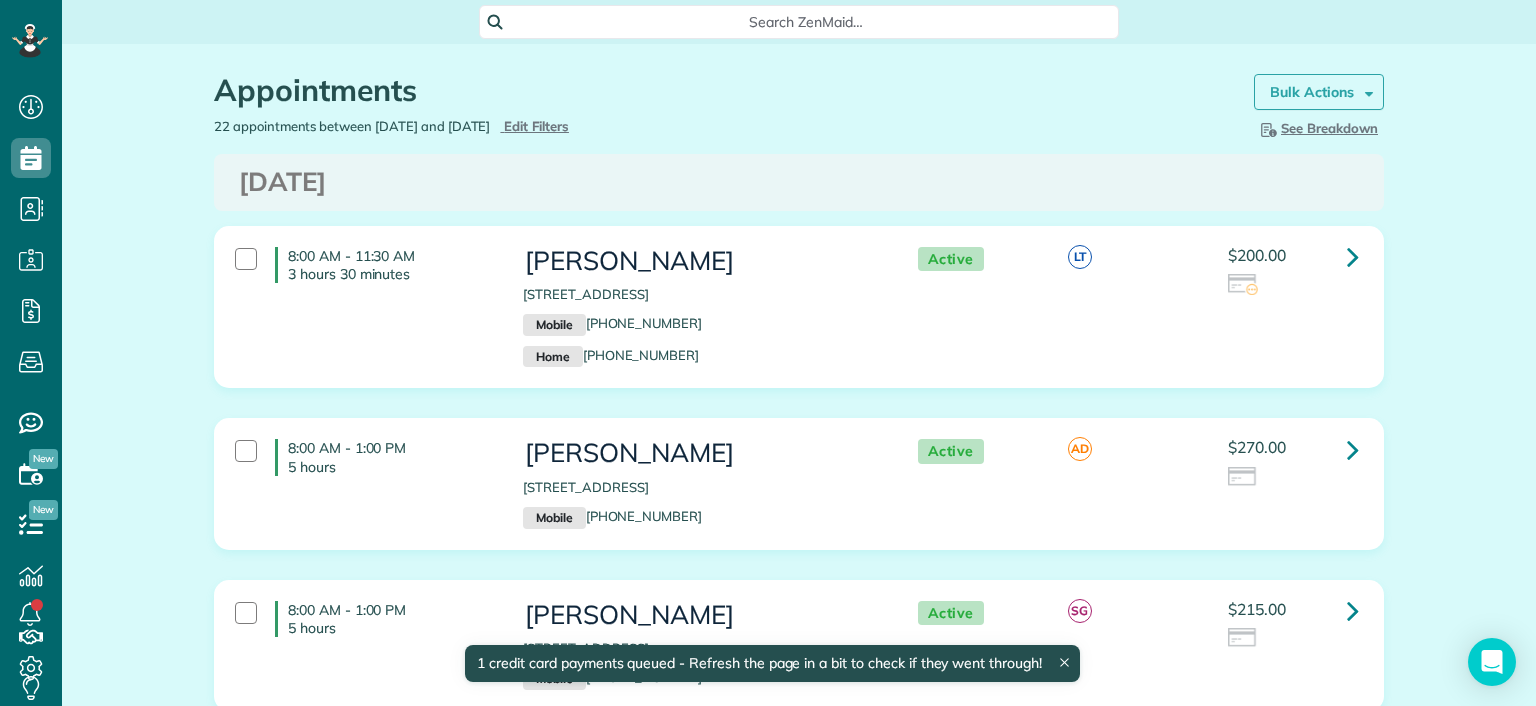 click on "Appointments
the List View [2 min]
Schedule Changes
Actions
Create Appointment
Create Task
Clock In/Out
Send Work Orders
Print Route Sheets
Today's Emails/Texts
Export data (Owner Only)..
Bulk Actions
Set status to: Active
Set status to: Lock Out" at bounding box center (799, 80) 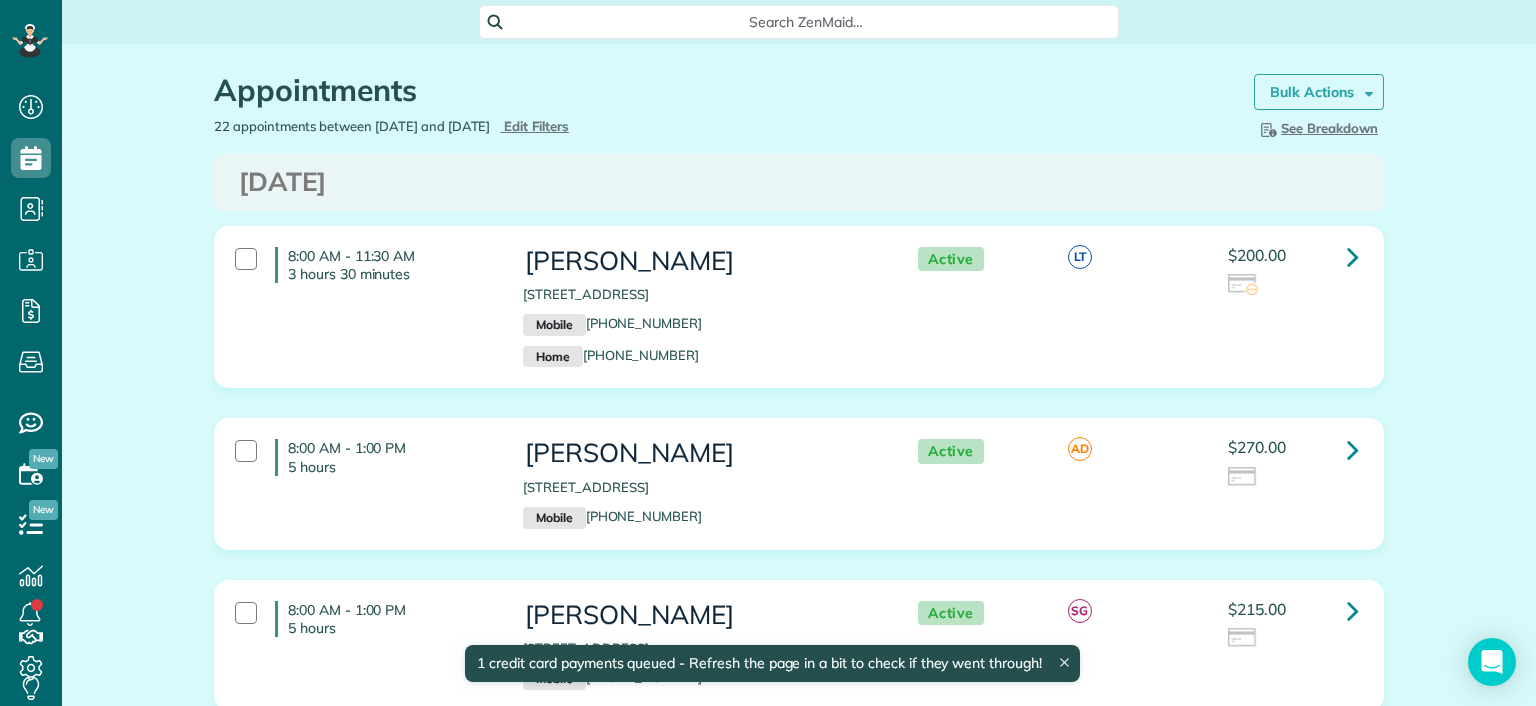 click on "Bulk Actions" at bounding box center [1312, 92] 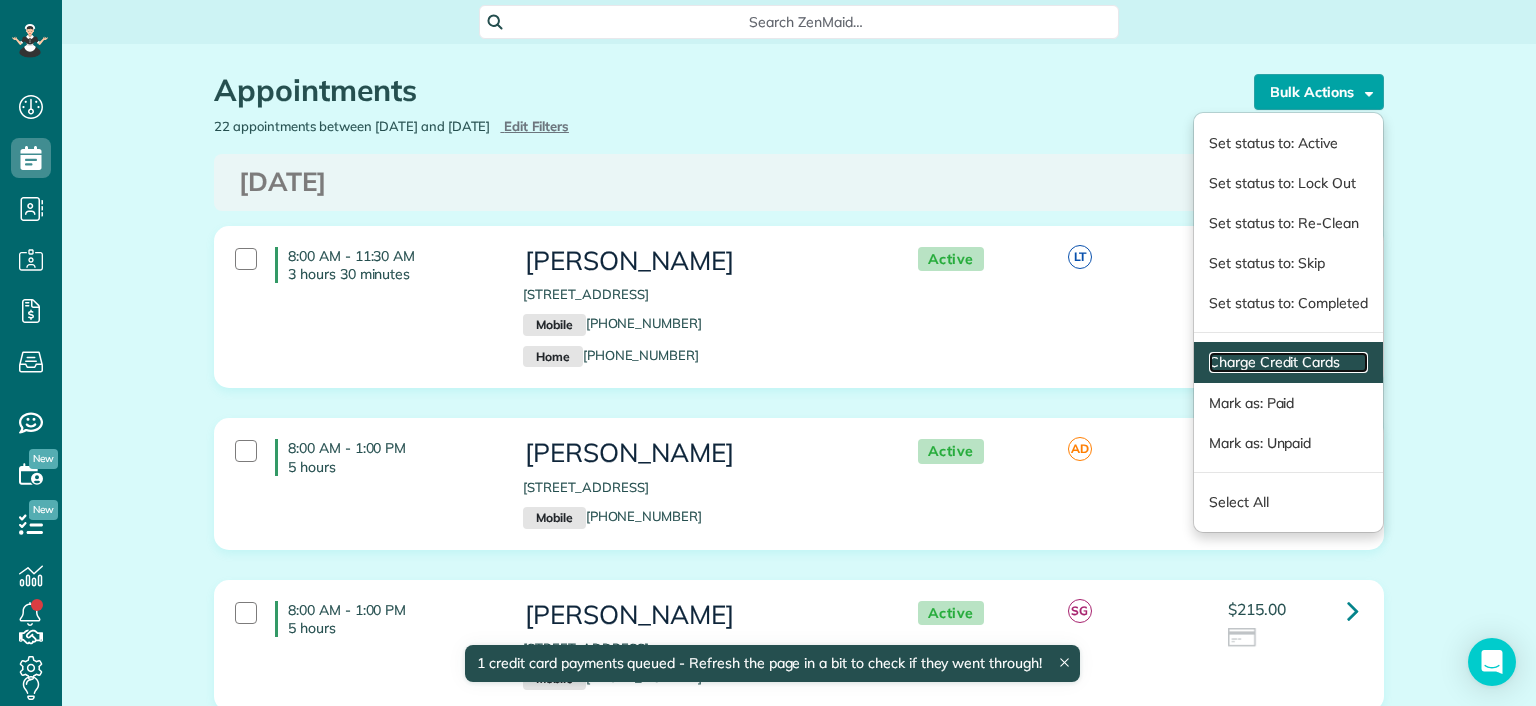 click on "Charge Credit Cards" at bounding box center [1288, 362] 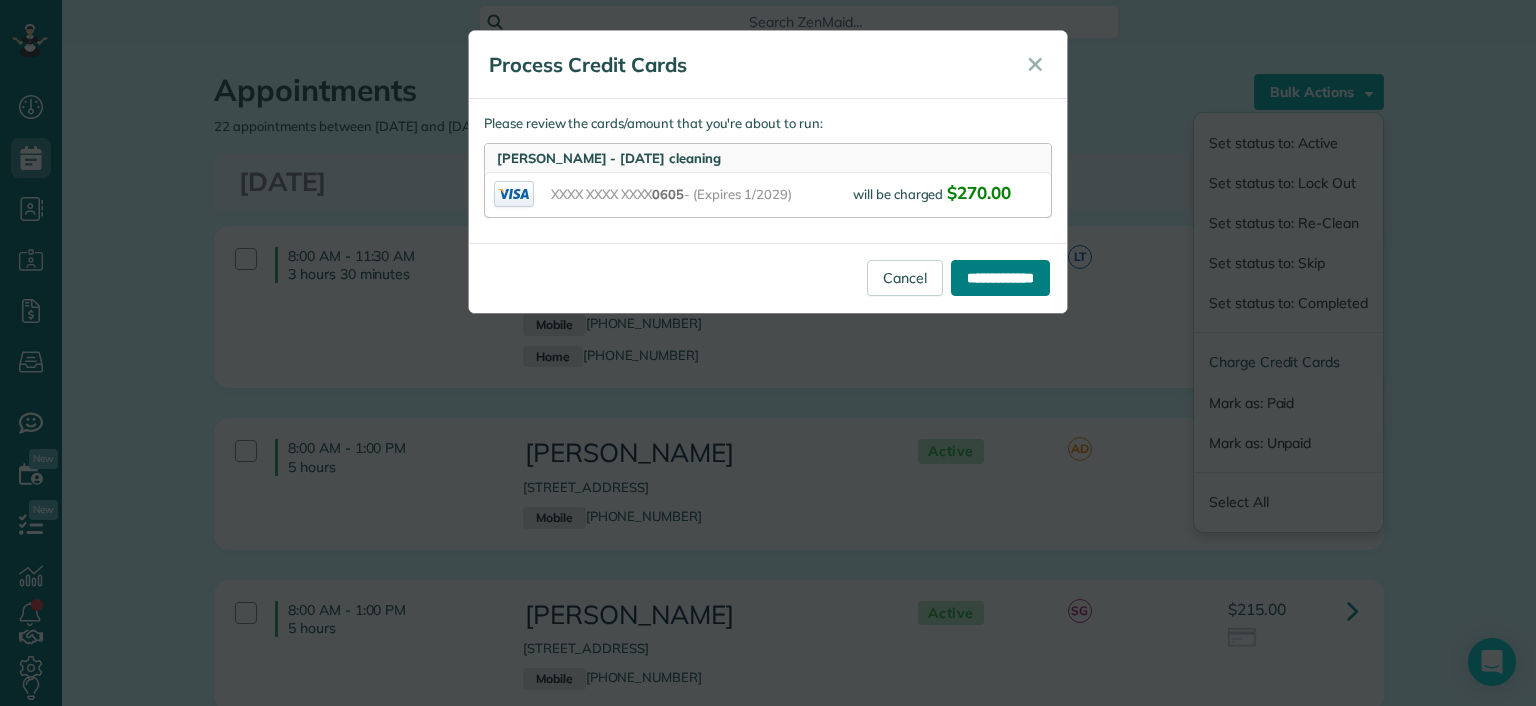 click on "**********" at bounding box center (1000, 278) 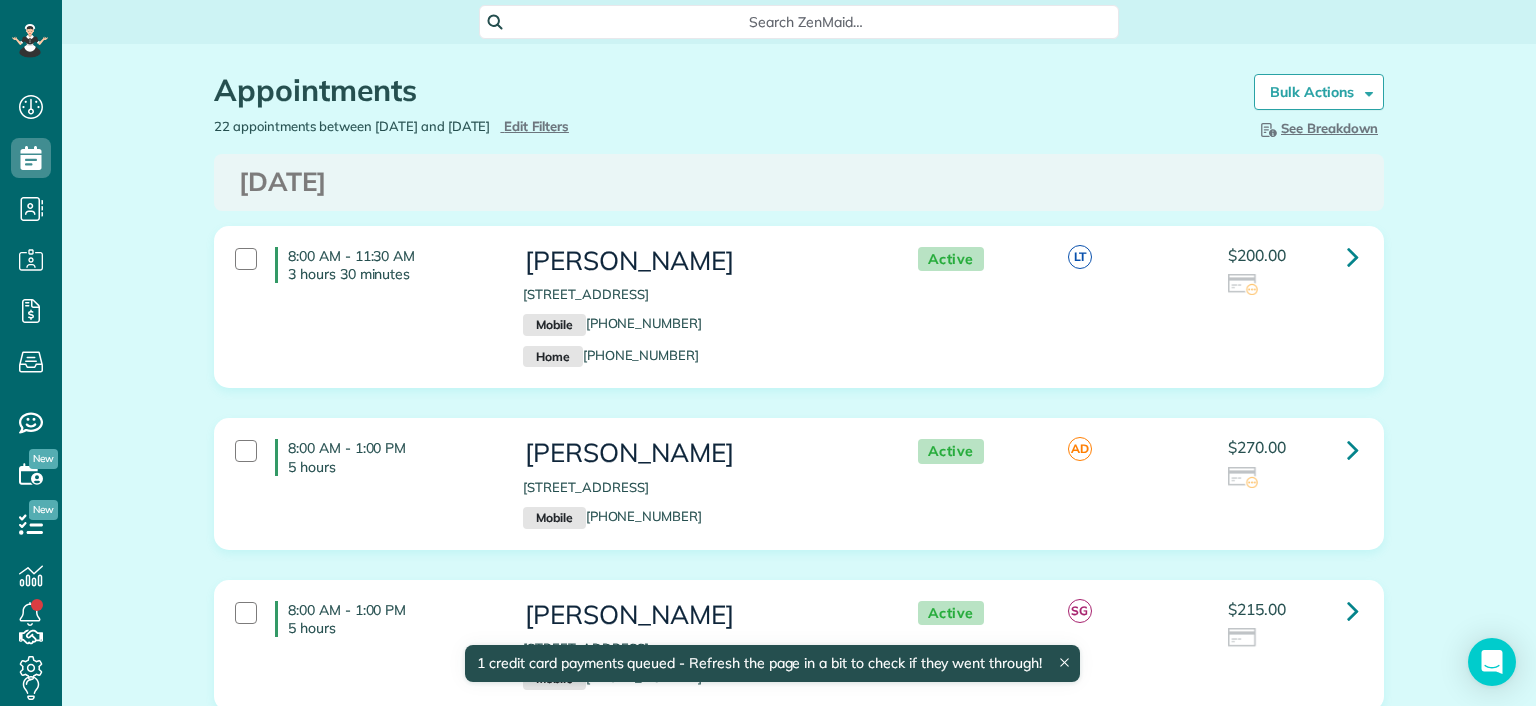 drag, startPoint x: 244, startPoint y: 451, endPoint x: 276, endPoint y: 428, distance: 39.40812 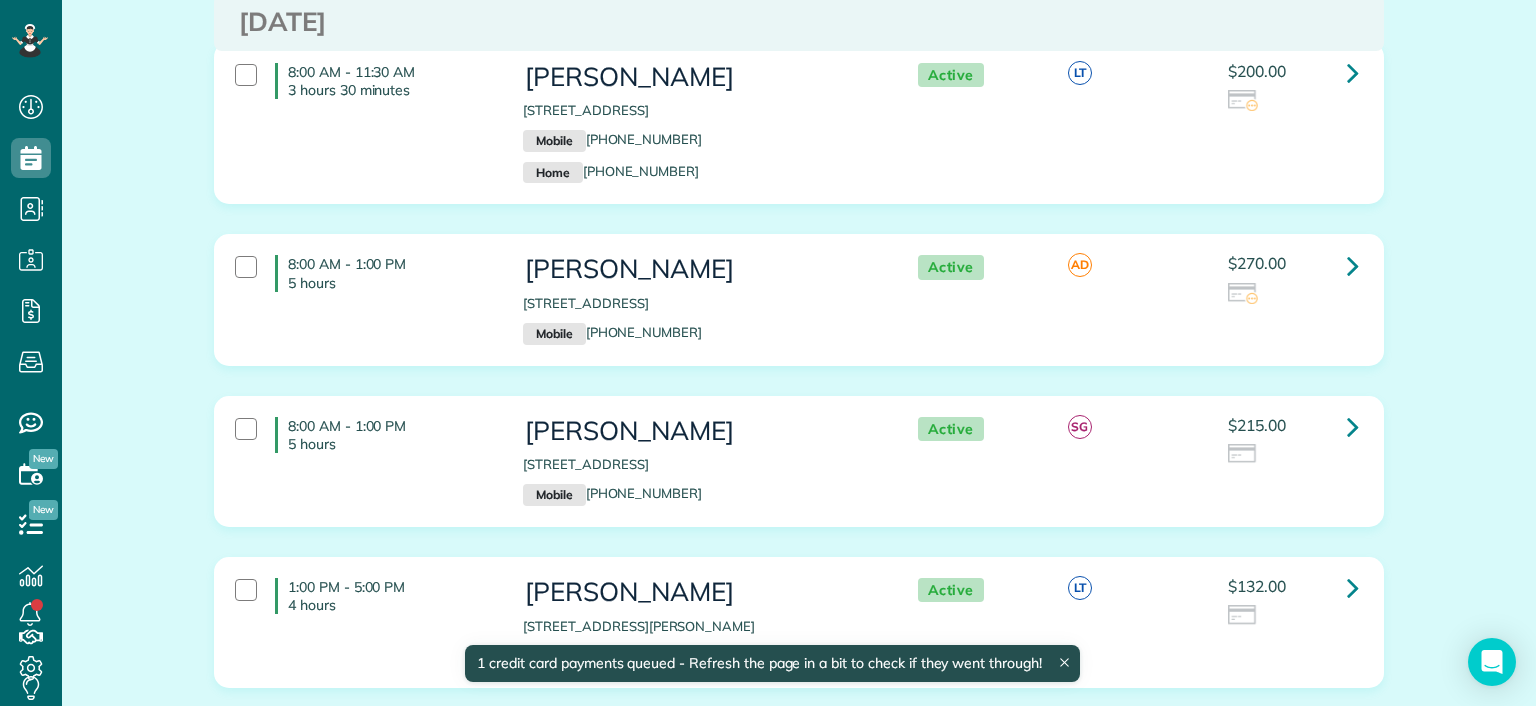 scroll, scrollTop: 200, scrollLeft: 0, axis: vertical 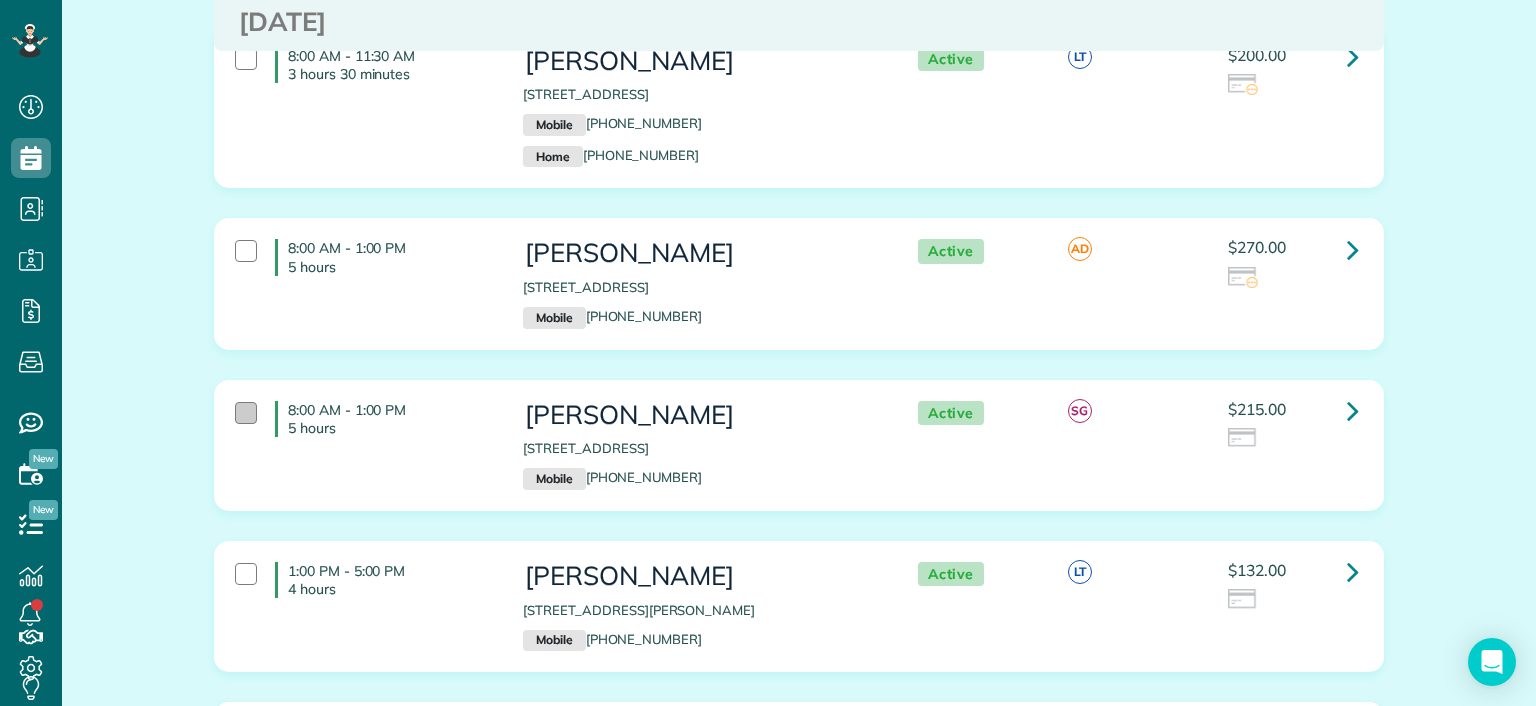 click at bounding box center [246, 413] 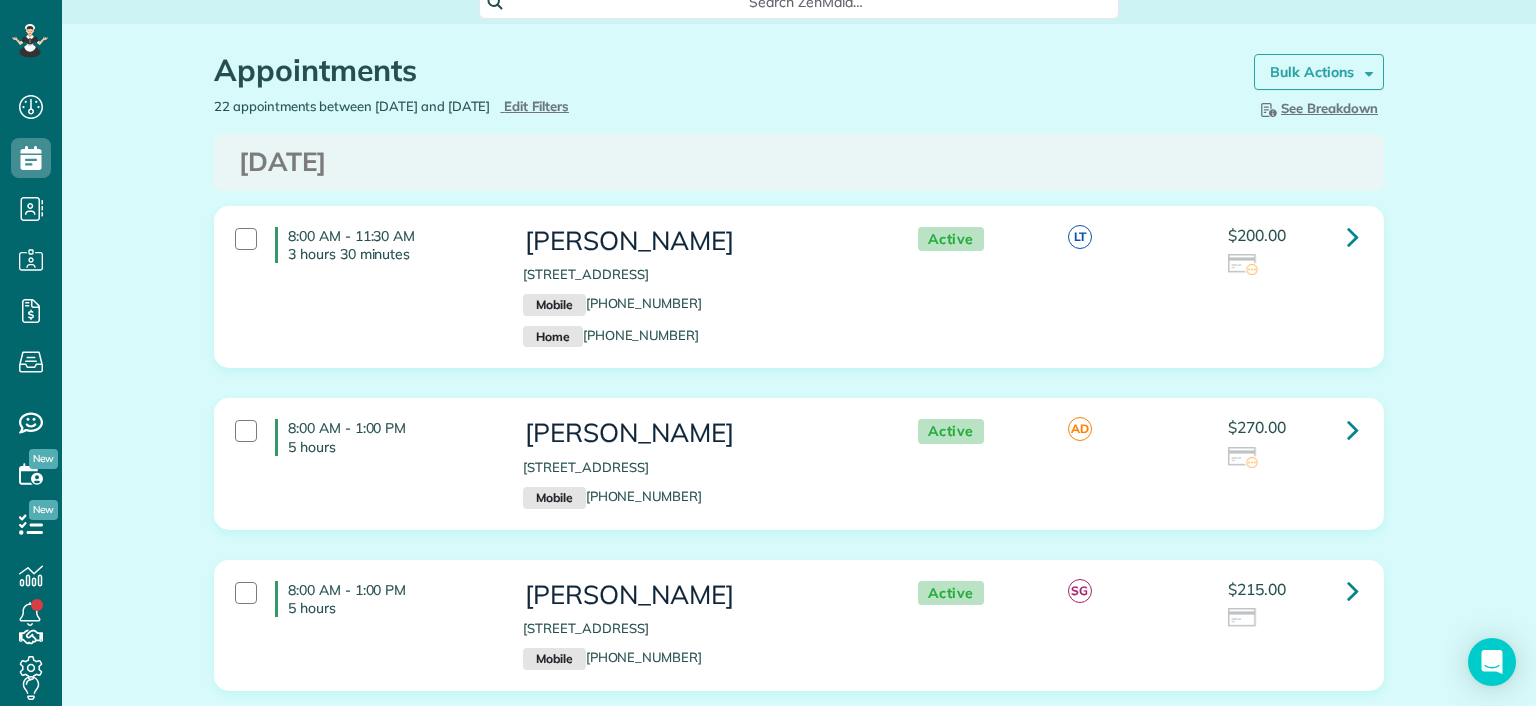 scroll, scrollTop: 0, scrollLeft: 0, axis: both 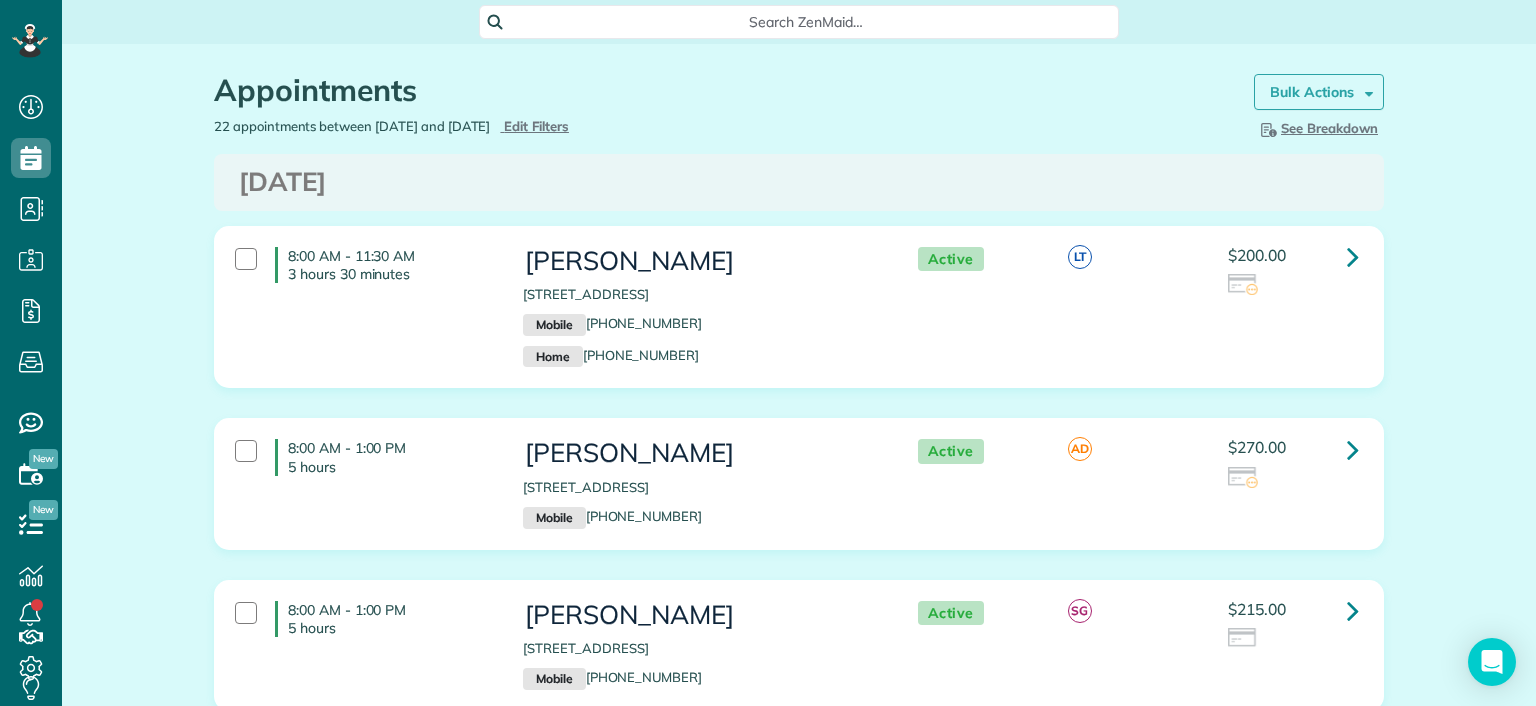 click on "Bulk Actions" at bounding box center [1319, 92] 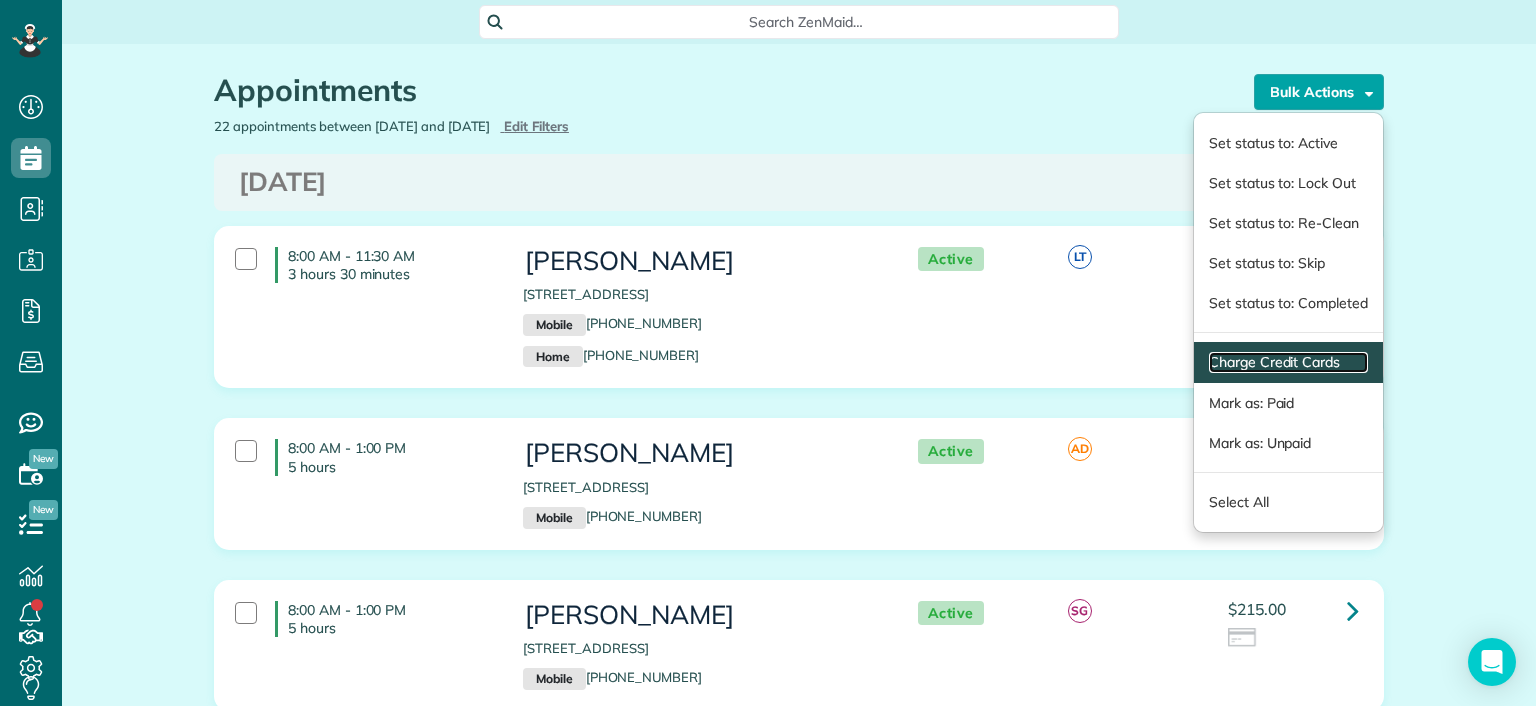 click on "Charge Credit Cards" at bounding box center [1288, 362] 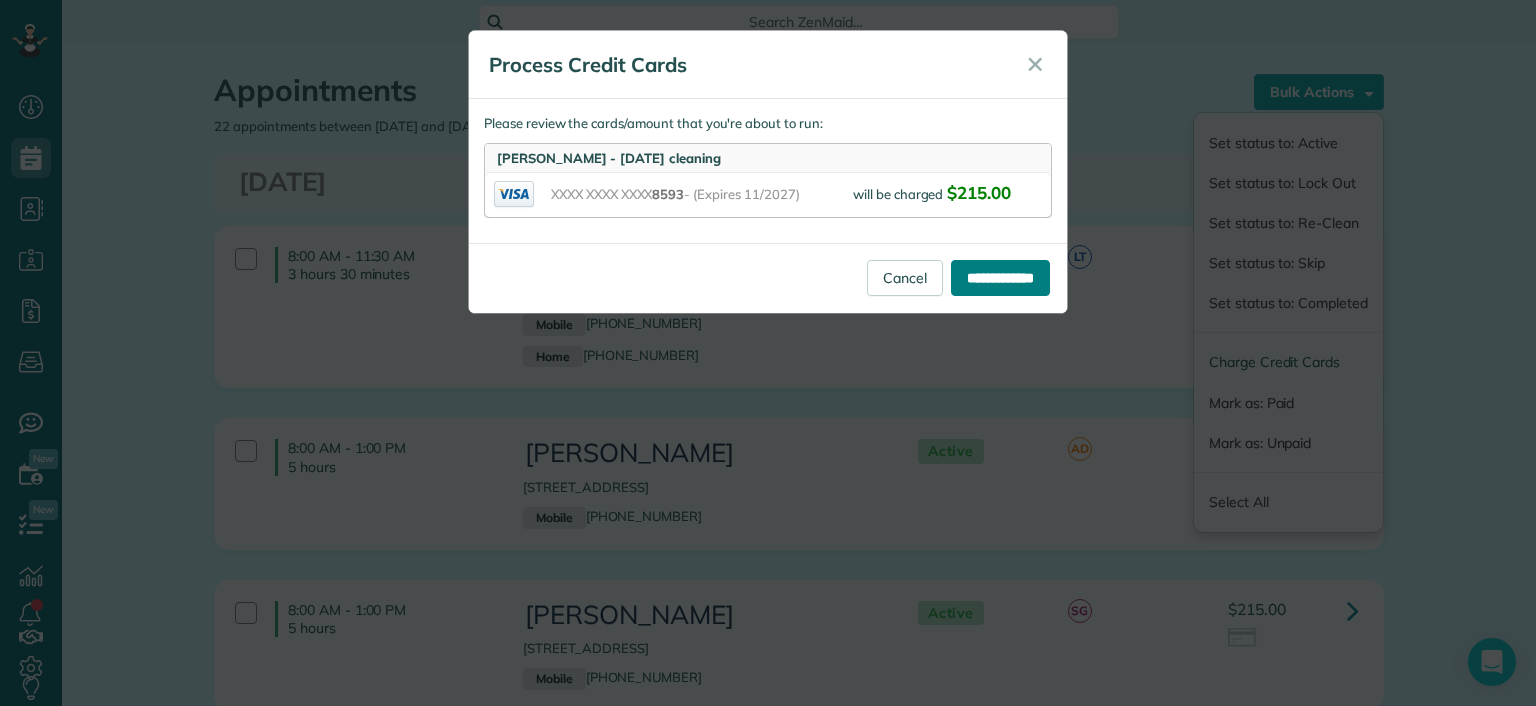 click on "**********" at bounding box center (1000, 278) 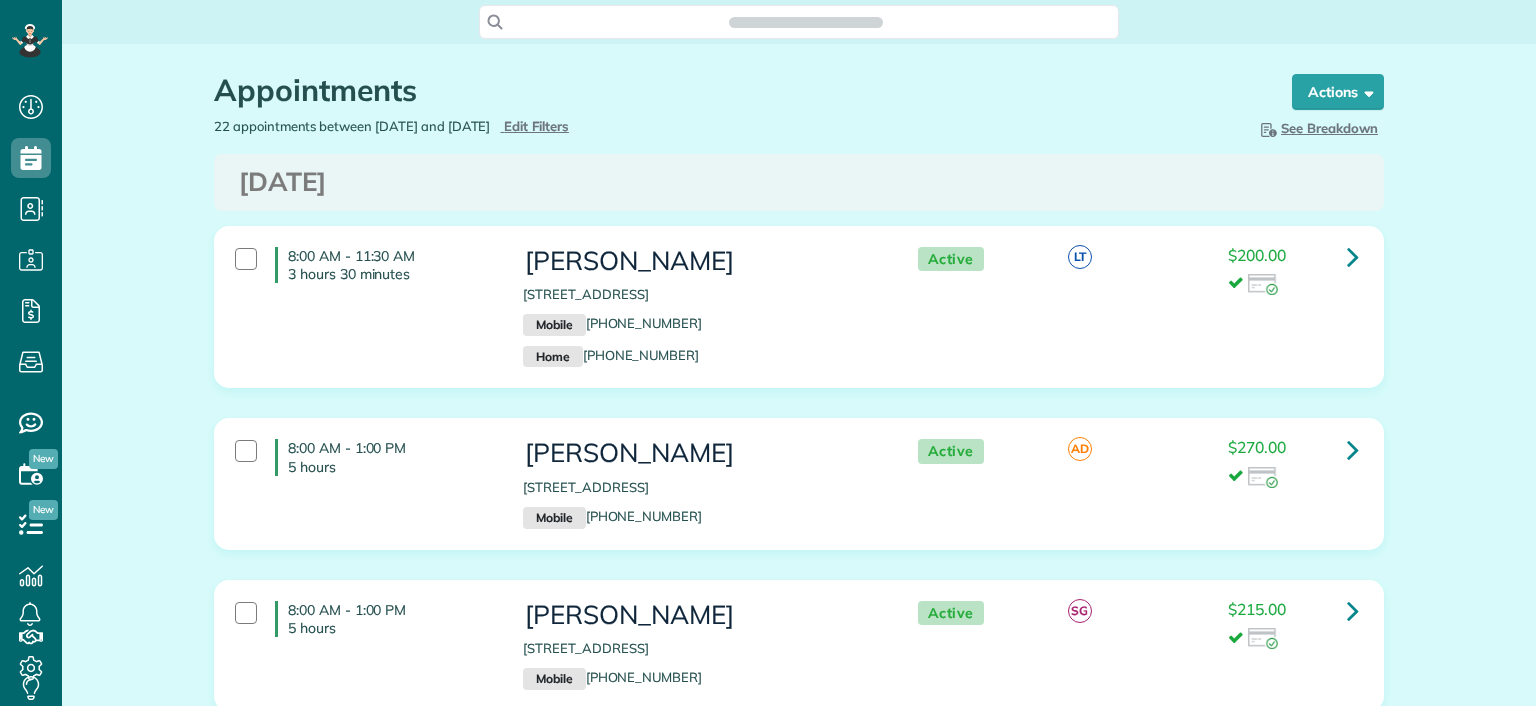 scroll, scrollTop: 0, scrollLeft: 0, axis: both 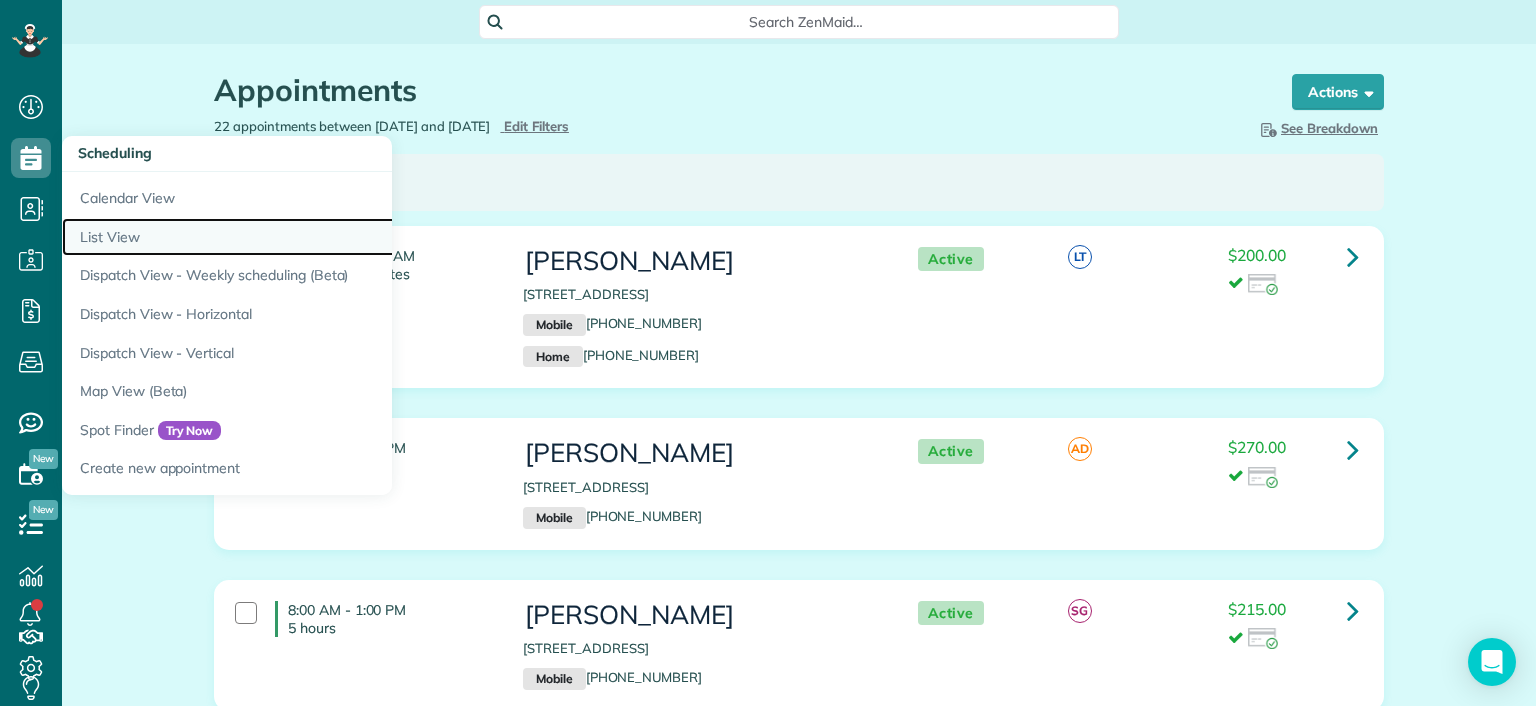 click on "List View" at bounding box center (312, 237) 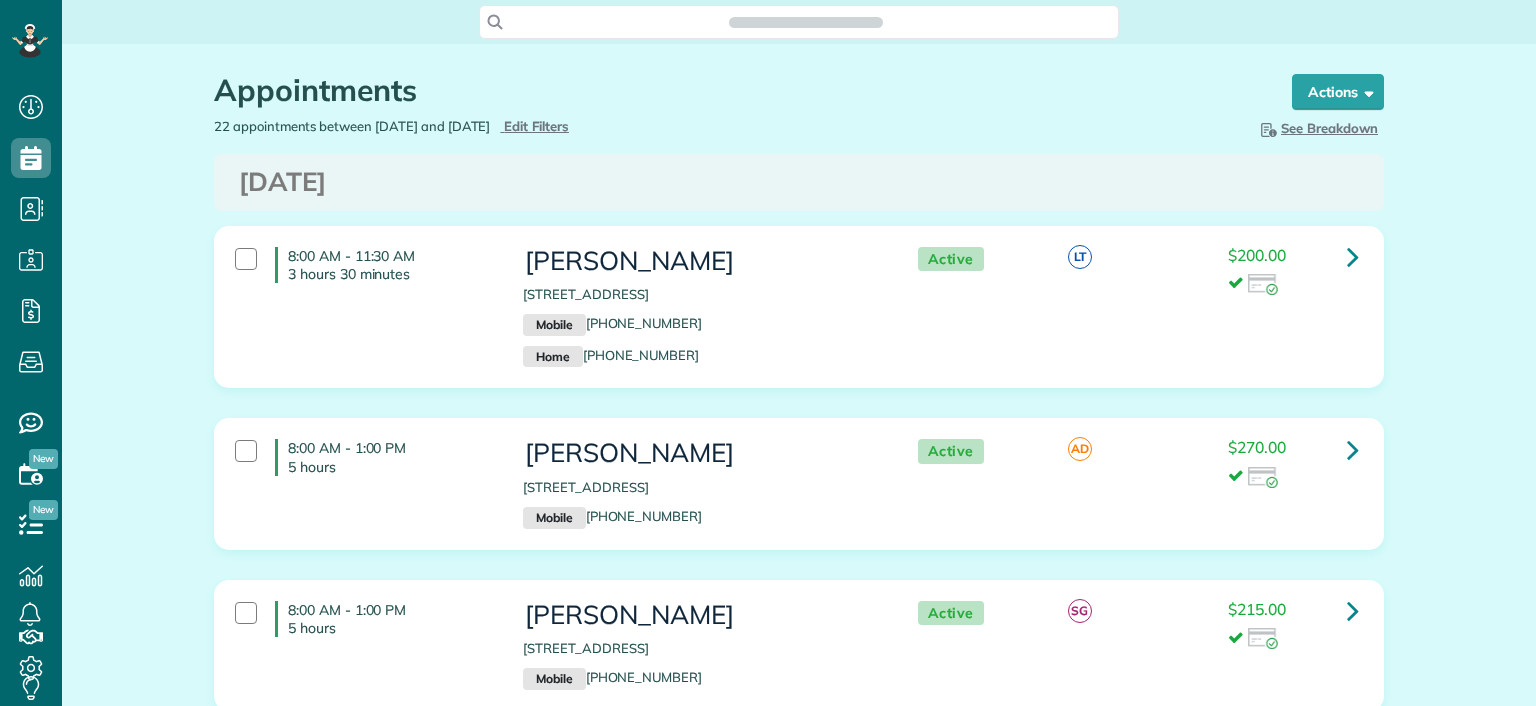 scroll, scrollTop: 0, scrollLeft: 0, axis: both 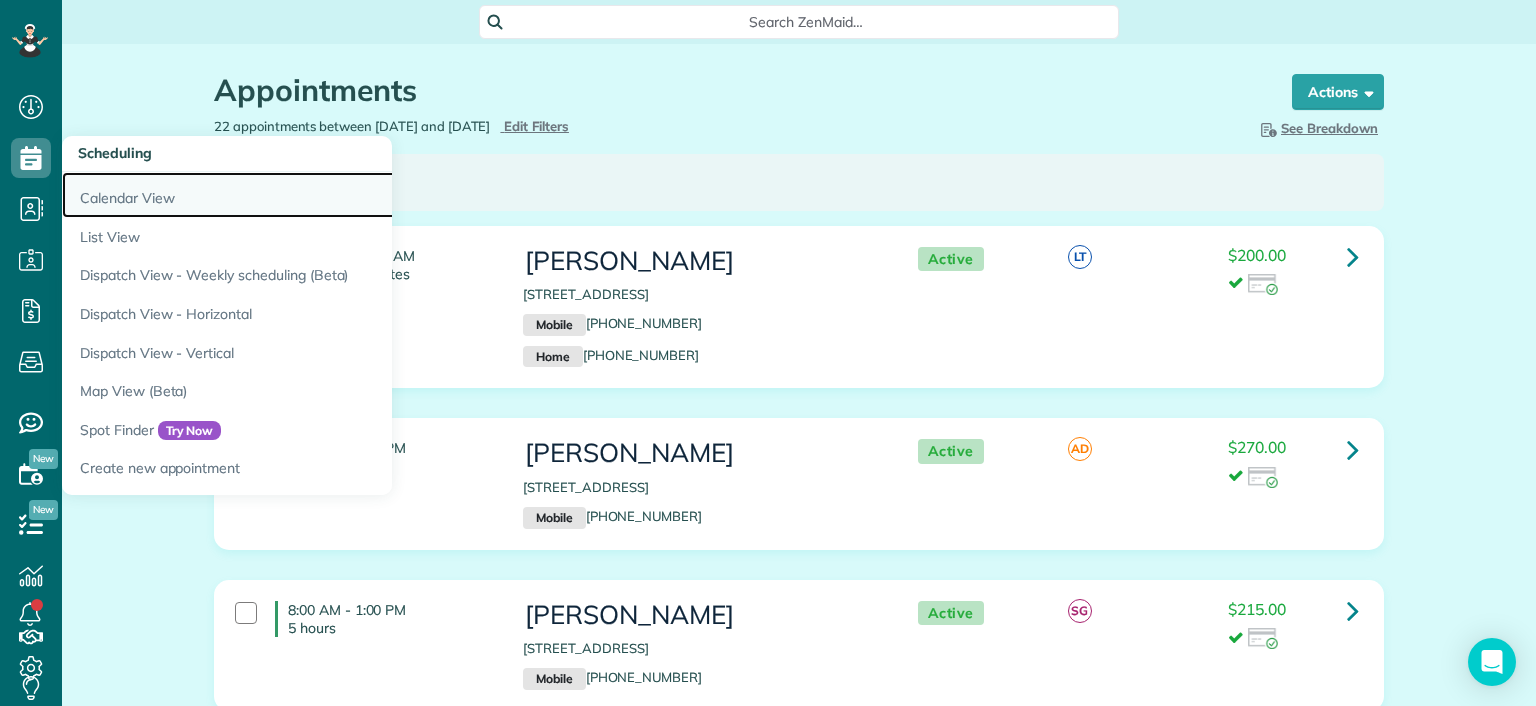 click on "Calendar View" at bounding box center (312, 195) 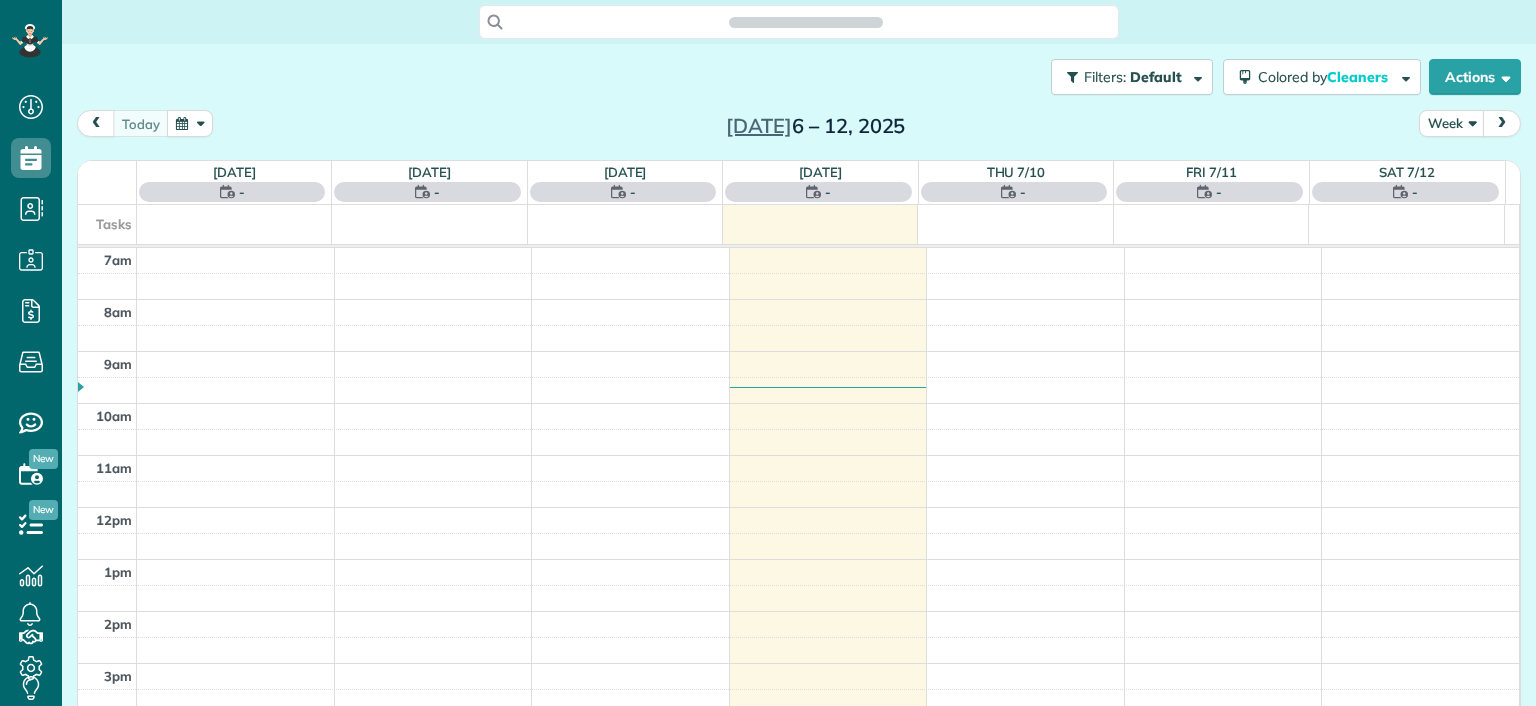 scroll, scrollTop: 0, scrollLeft: 0, axis: both 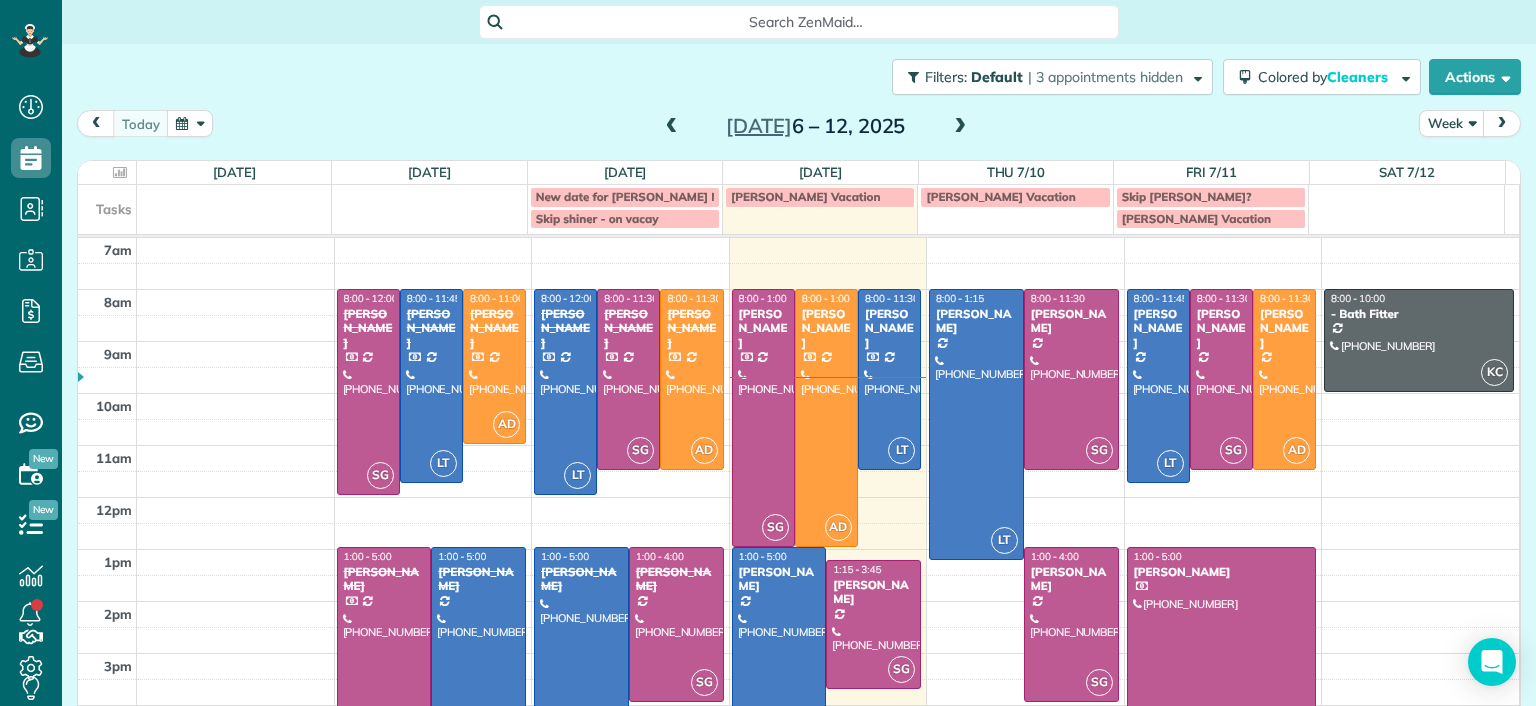 click at bounding box center [960, 127] 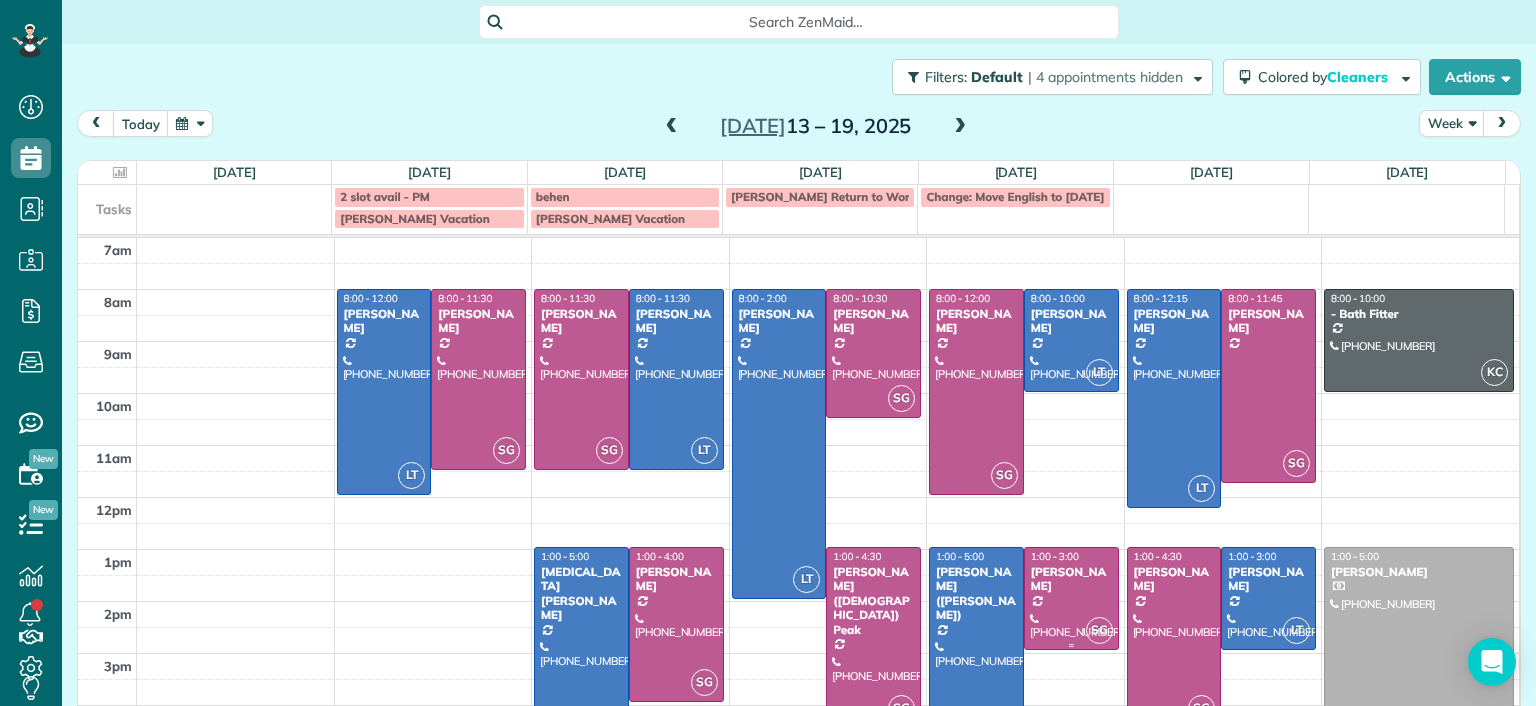 click at bounding box center (1071, 598) 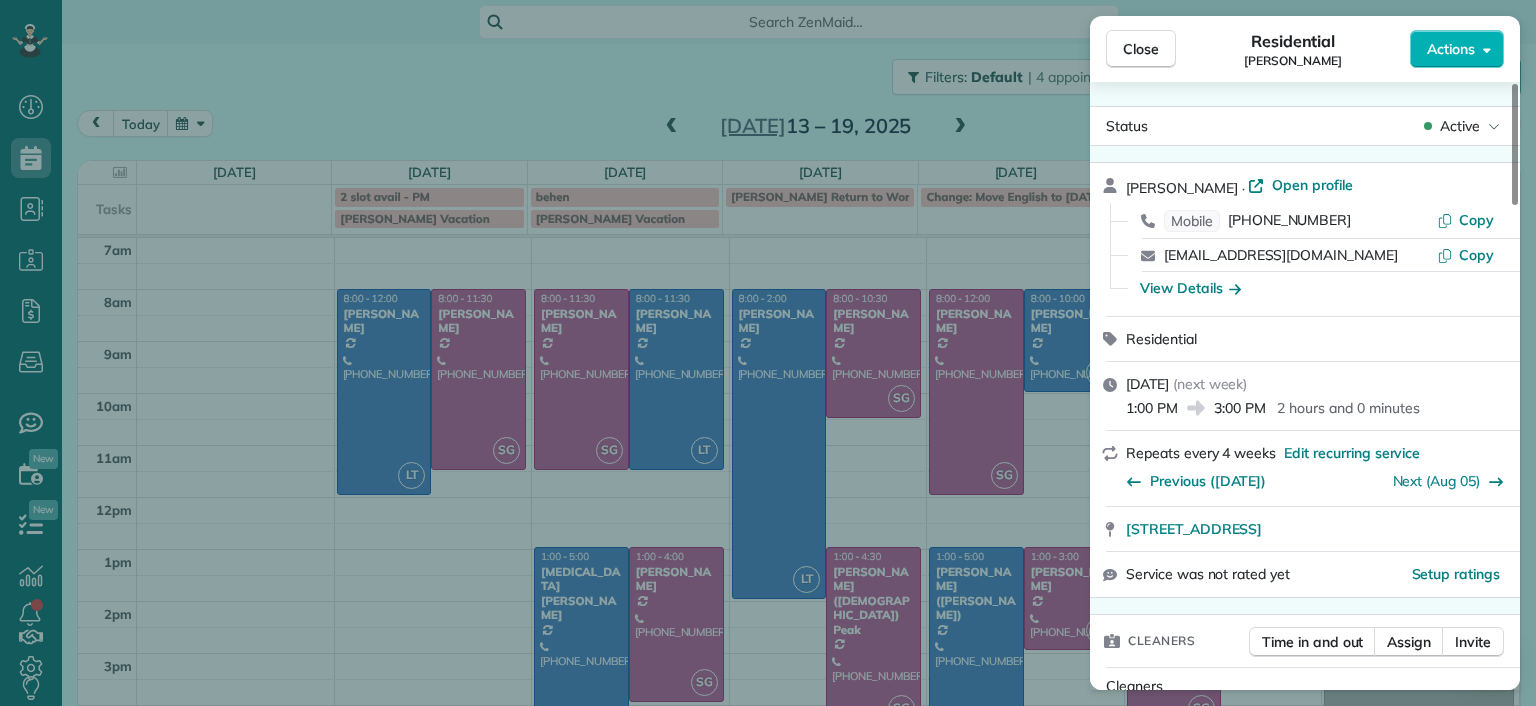 click on "Close Residential Ann Whitlow Actions Status Active Ann Whitlow · Open profile Mobile (804) 337-2320 Copy arwhokie@gmail.com Copy View Details Residential Thursday, July 17, 2025 ( next week ) 1:00 PM 3:00 PM 2 hours and 0 minutes Repeats every 4 weeks Edit recurring service Previous (Jun 10) Next (Aug 05) 619 Roseneath Road Richmond VA 23221 Service was not rated yet Setup ratings Cleaners Time in and out Assign Invite Cleaners Sophie   Gibbs 1:00 PM 3:00 PM Checklist Try Now Keep this appointment up to your standards. Stay on top of every detail, keep your cleaners organised, and your client happy. Assign a checklist Watch a 5 min demo Billing Billing actions Price $138.00 Overcharge $0.00 Discount $0.00 Coupon discount - Primary tax - Secondary tax - Total appointment price $138.00 Tips collected New feature! $0.00 Unpaid Mark as paid Total including tip $138.00 Get paid online in no-time! Send an invoice and reward your cleaners with tips Charge customer credit card Appointment custom fields Man Hours -" at bounding box center [768, 353] 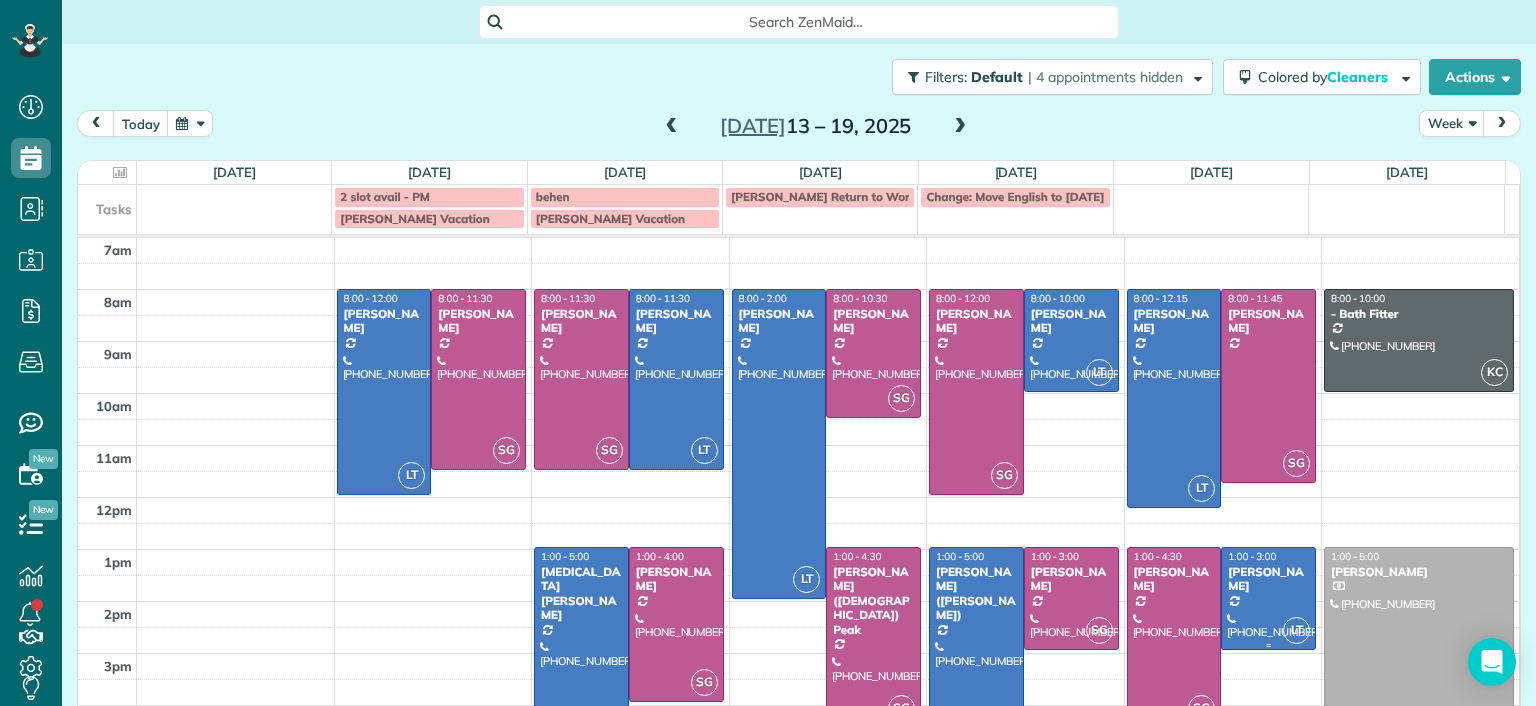 click at bounding box center (1268, 598) 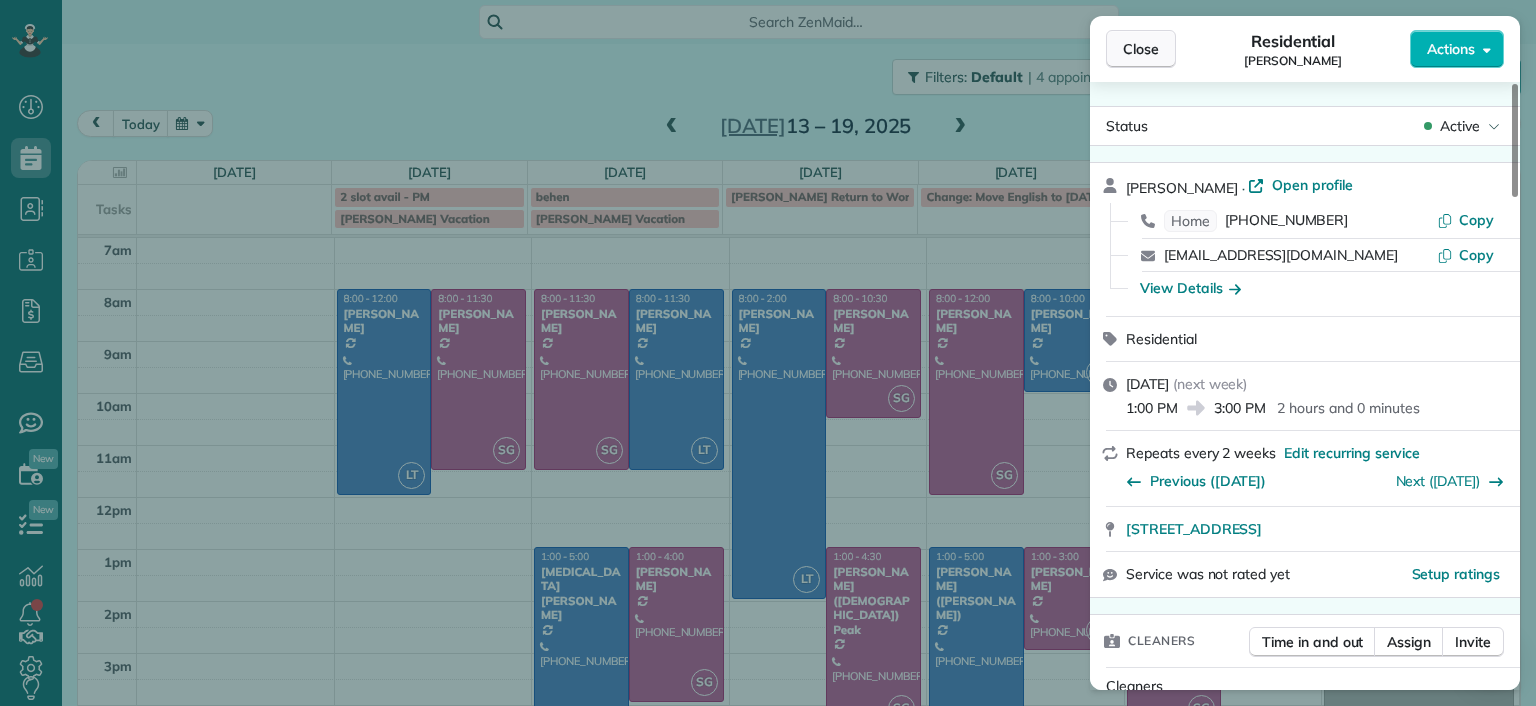 click on "Close" at bounding box center [1141, 49] 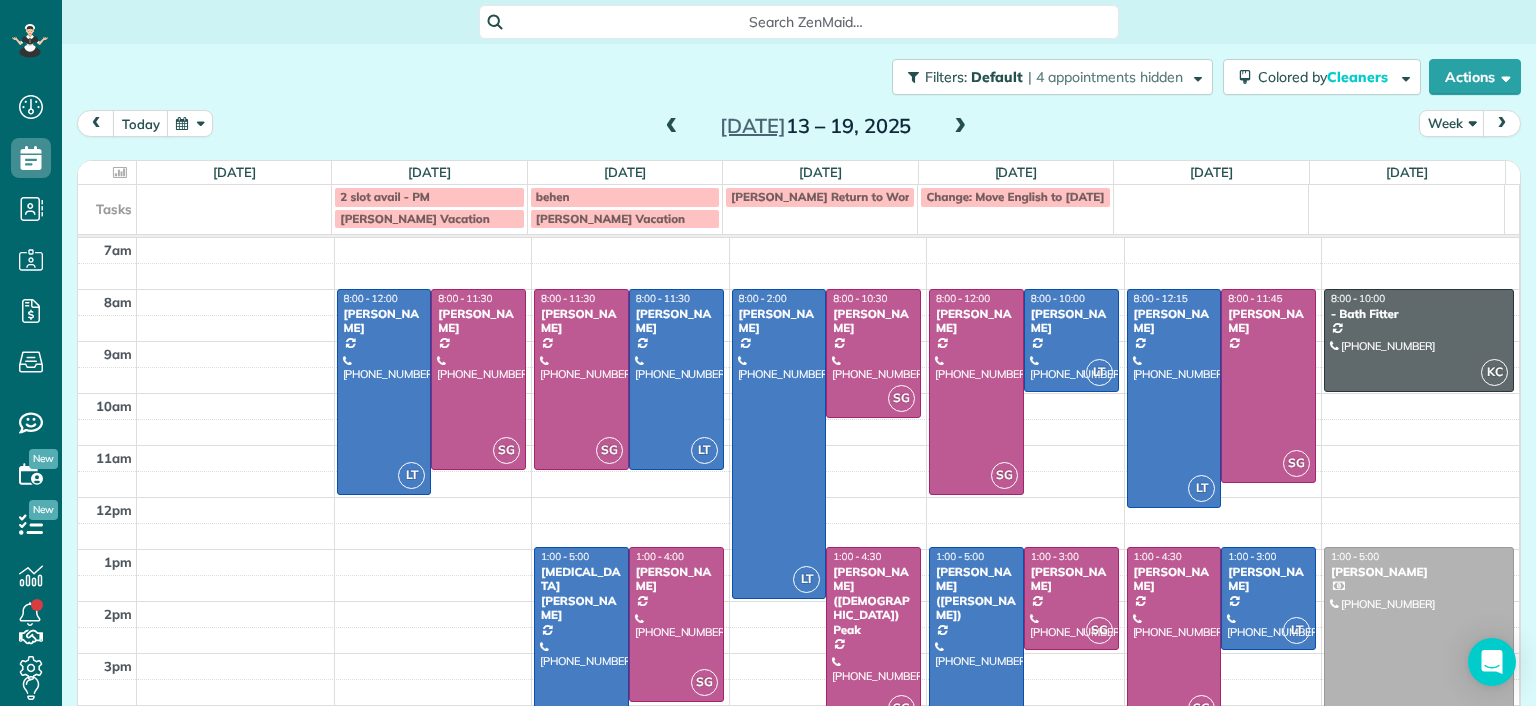 click at bounding box center [1210, 207] 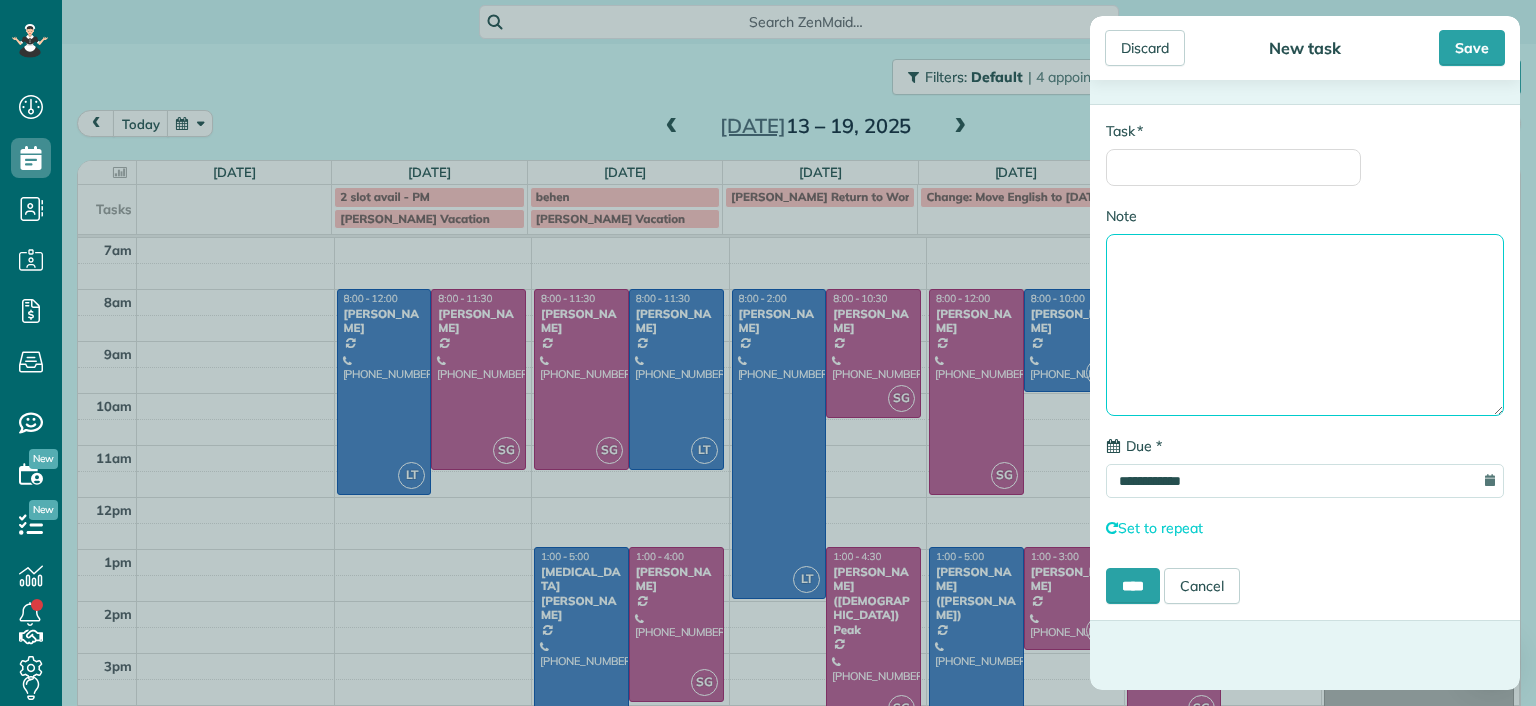 click on "Note" at bounding box center [1305, 325] 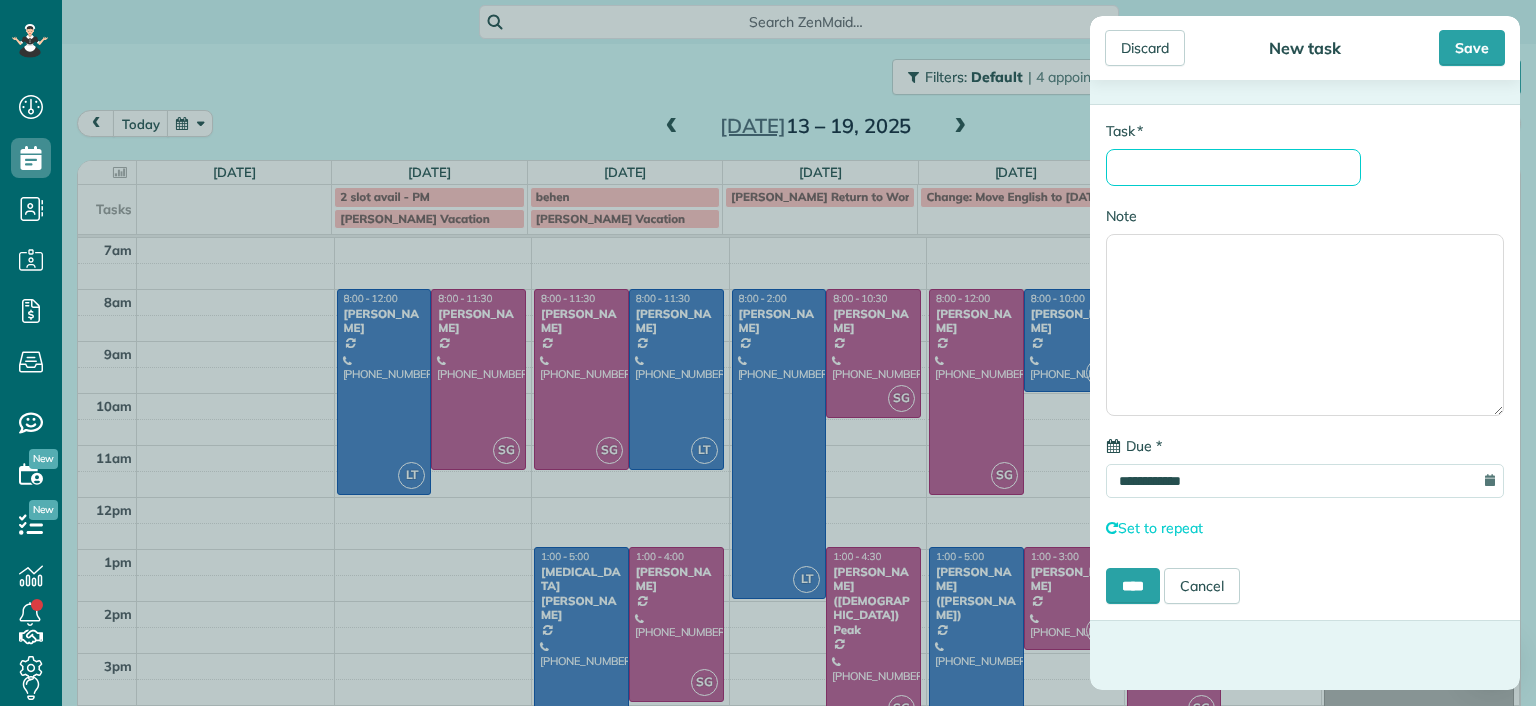 click on "*  Task" at bounding box center [1233, 167] 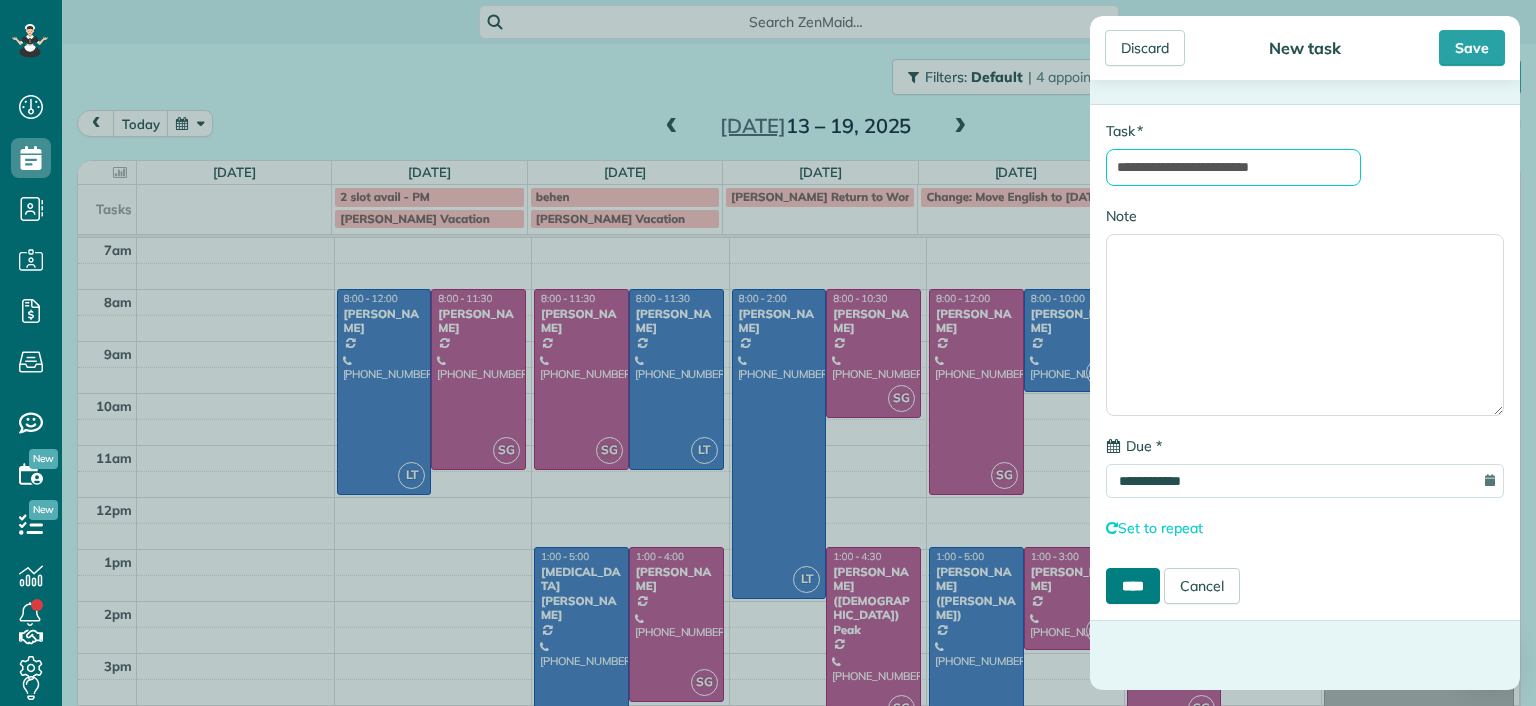type on "**********" 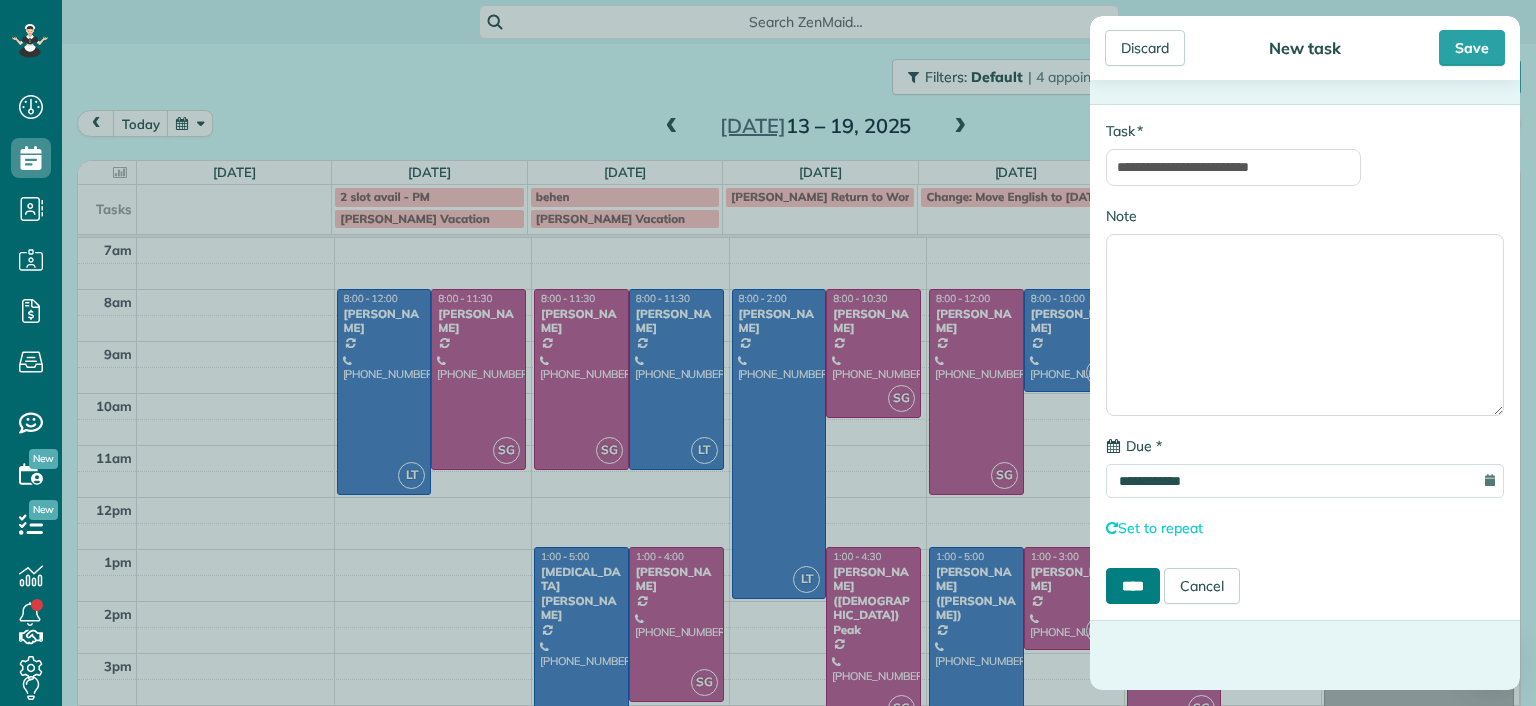 click on "****" at bounding box center [1133, 586] 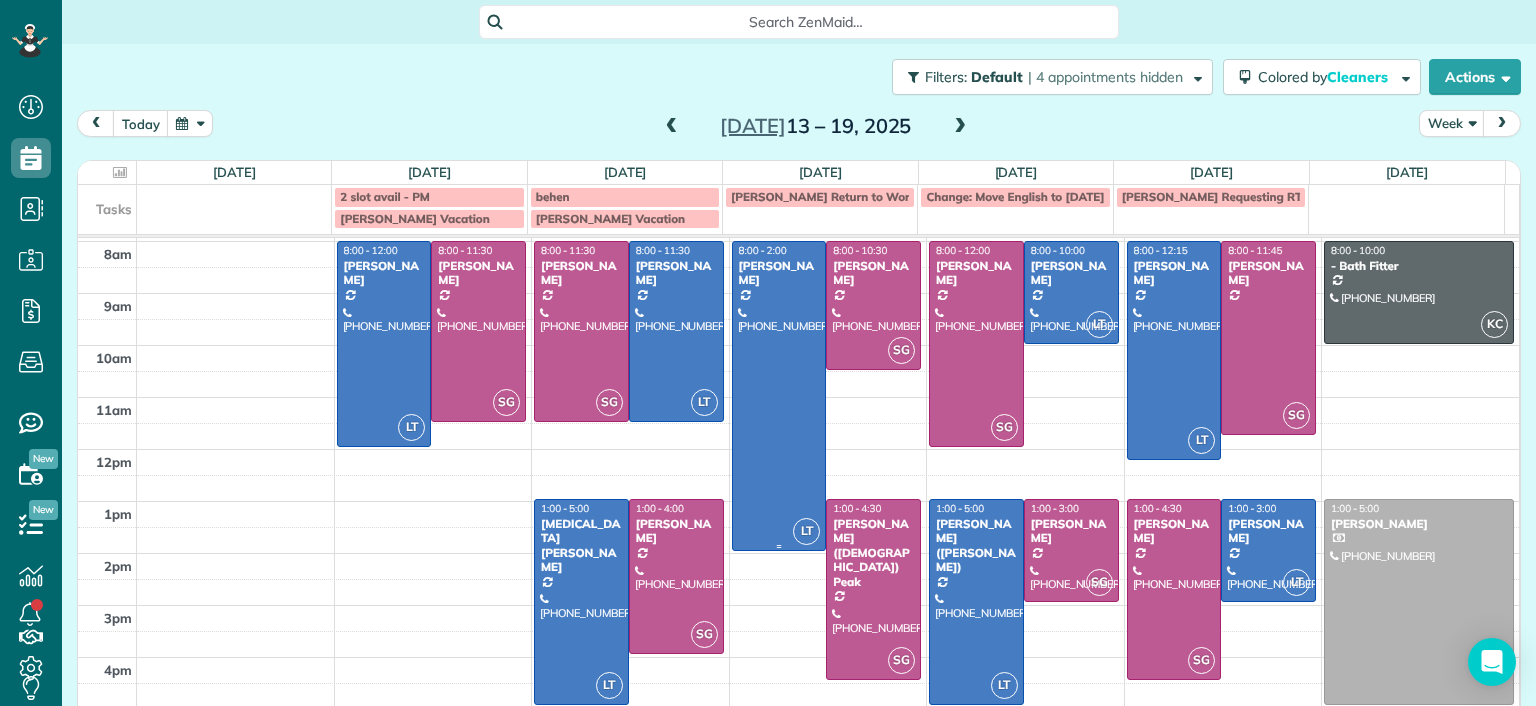 scroll, scrollTop: 73, scrollLeft: 0, axis: vertical 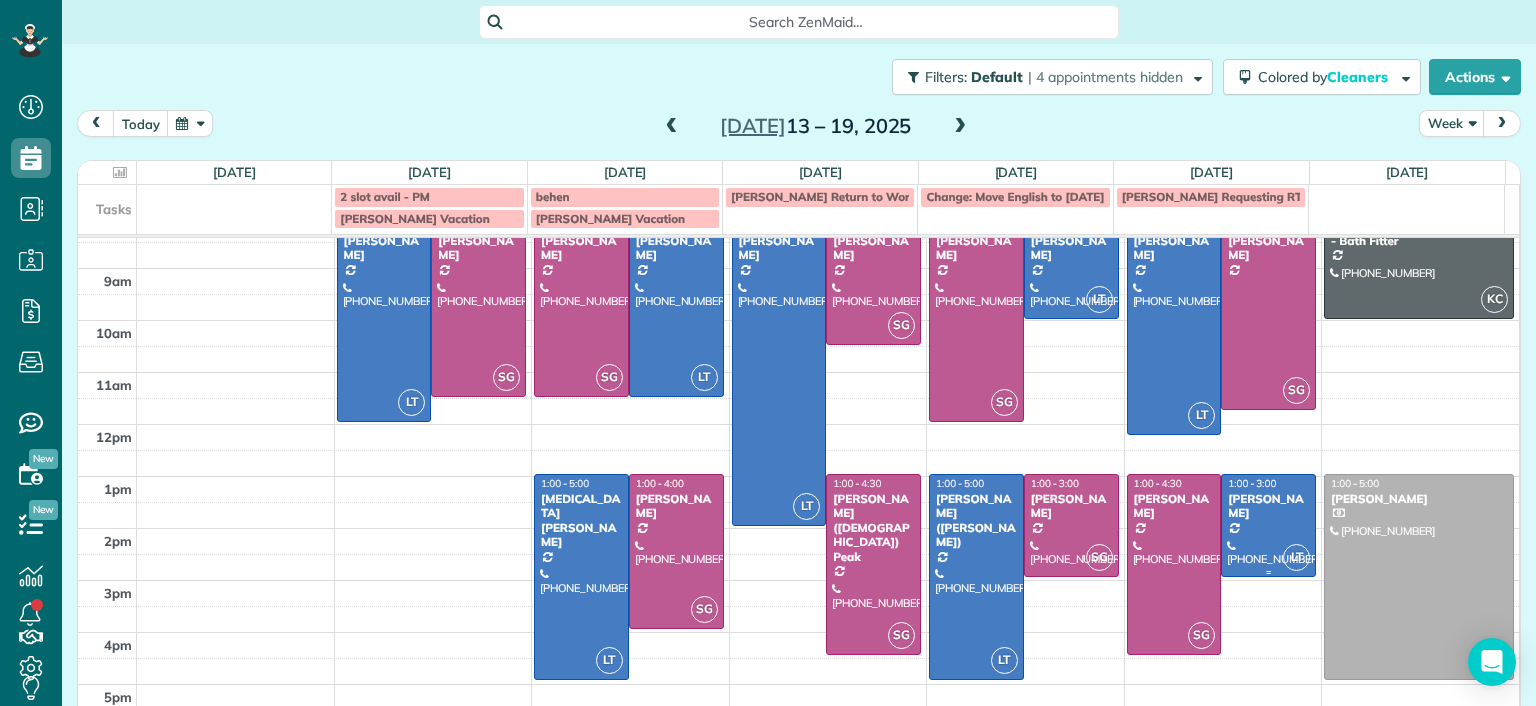 click at bounding box center [1268, 525] 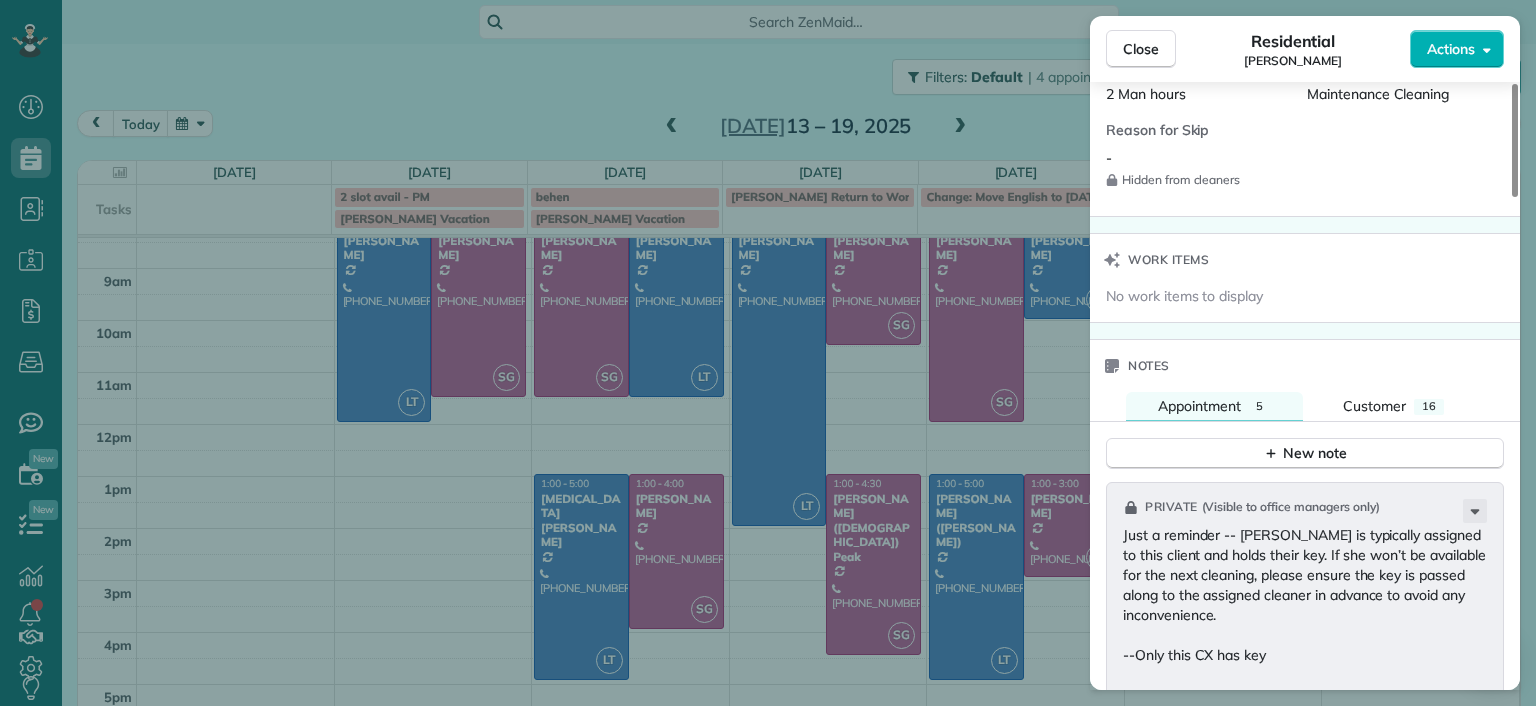 scroll, scrollTop: 1600, scrollLeft: 0, axis: vertical 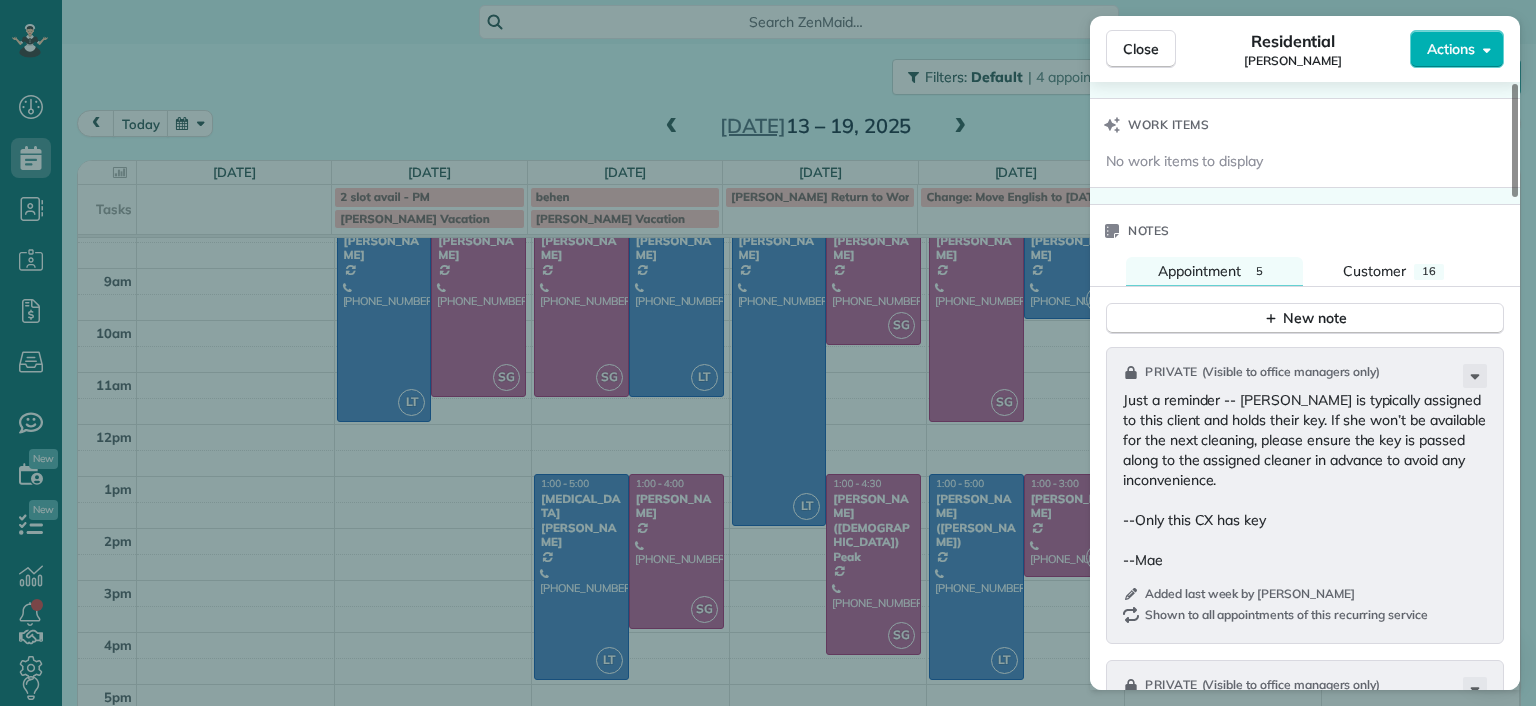 click on "Close Residential Lucas English Actions Status Active Lucas English · Open profile Home (860) 888-6223 Copy lucassfo@aol.com Copy View Details Residential Friday, July 18, 2025 ( next week ) 1:00 PM 3:00 PM 2 hours and 0 minutes Repeats every 2 weeks Edit recurring service Previous (Jul 03) Next (Jul 31) 3101 Kensington Avenue Unit 206 Richmond VA 23221 Service was not rated yet Setup ratings Cleaners Time in and out Assign Invite Cleaners Laura   Thaller 1:00 PM 3:00 PM Checklist Try Now Keep this appointment up to your standards. Stay on top of every detail, keep your cleaners organised, and your client happy. Assign a checklist Watch a 5 min demo Billing Billing actions Price $102.00 Overcharge $0.00 Discount $0.00 Coupon discount - Primary tax - Secondary tax - Total appointment price $102.00 Tips collected New feature! $0.00 Unpaid Mark as paid Total including tip $102.00 Get paid online in no-time! Send an invoice and reward your cleaners with tips Charge customer credit card Appointment custom fields" at bounding box center [768, 353] 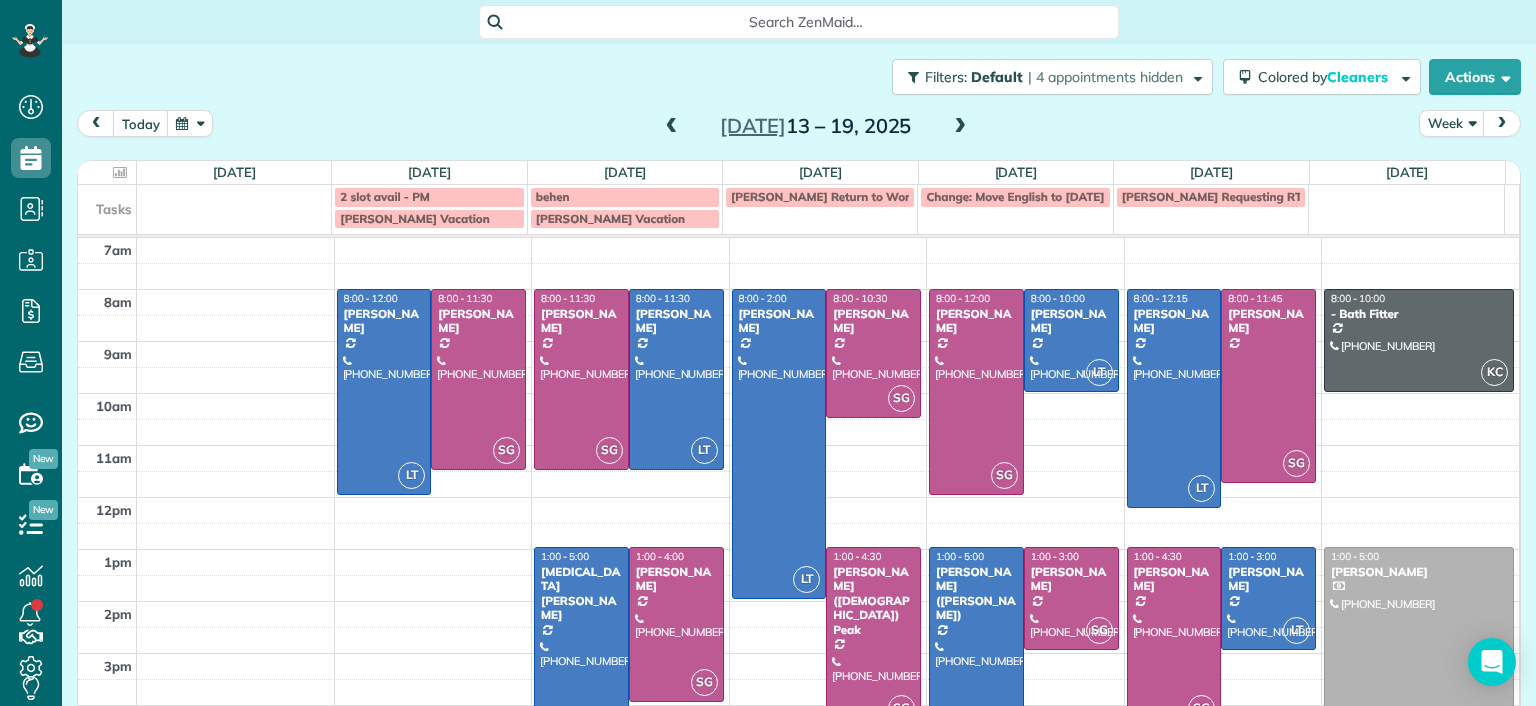 scroll, scrollTop: 73, scrollLeft: 0, axis: vertical 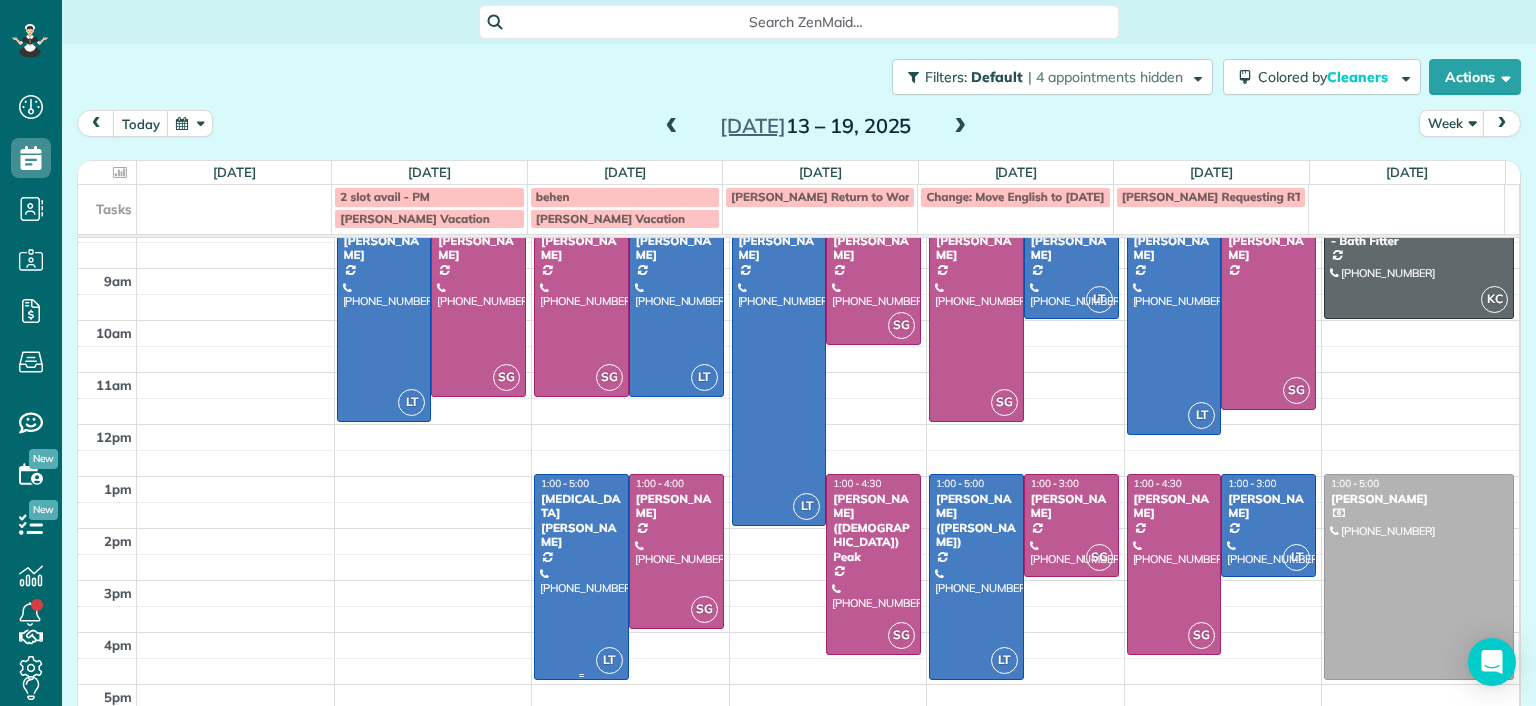click at bounding box center [581, 577] 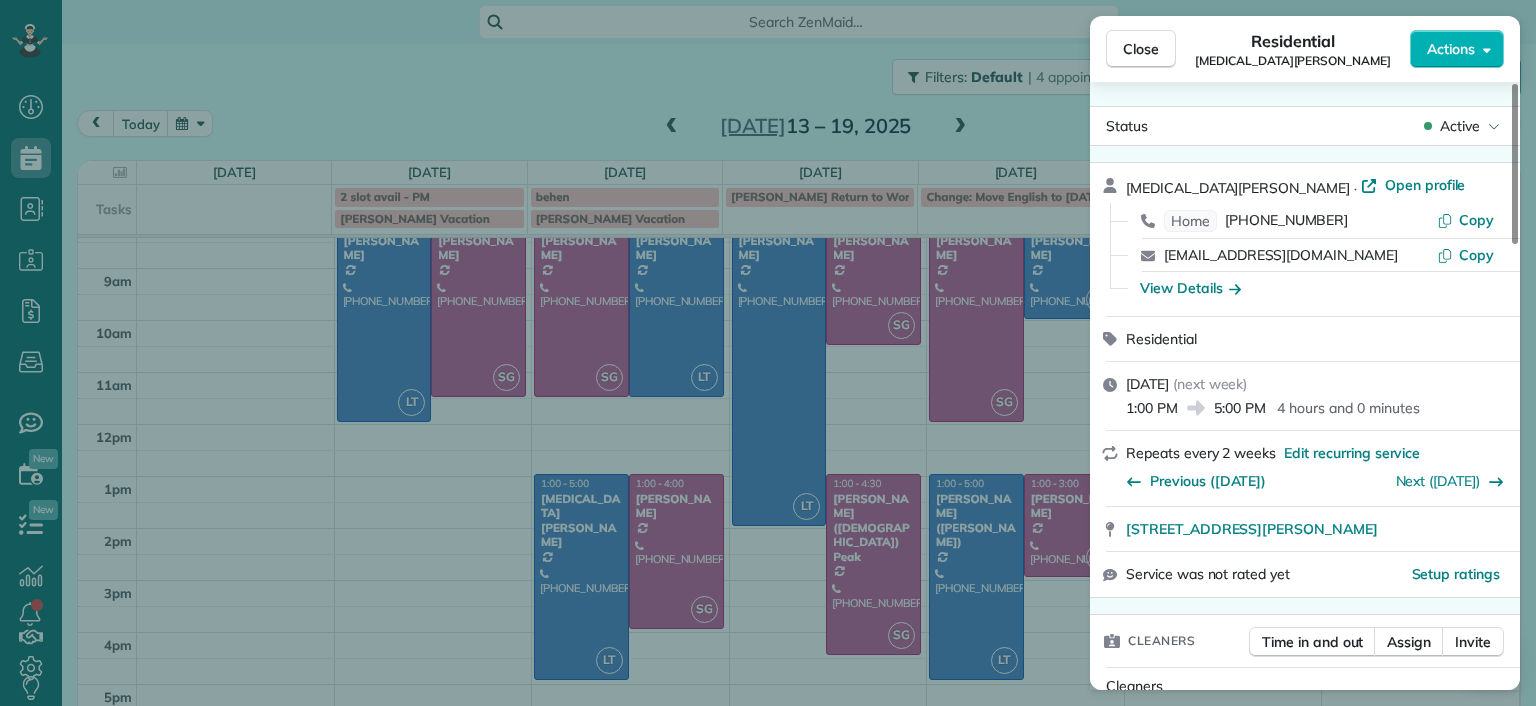 click on "Close Residential Alli Robbins Actions Status Active Alli Robbins · Open profile Home (651) 792-6217 Copy schn0515@umn.edu Copy View Details Residential Tuesday, July 15, 2025 ( next week ) 1:00 PM 5:00 PM 4 hours and 0 minutes Repeats every 2 weeks Edit recurring service Previous (Jul 01) Next (Jul 29) 2410 Bryan Park Avenue Richmond VA 23228 Service was not rated yet Setup ratings Cleaners Time in and out Assign Invite Cleaners Laura   Thaller 1:00 PM 5:00 PM Checklist Try Now Keep this appointment up to your standards. Stay on top of every detail, keep your cleaners organised, and your client happy. Assign a checklist Watch a 5 min demo Billing Billing actions Price $87.45 Overcharge $0.00 Discount $0.00 Coupon discount - Primary tax - Secondary tax - Total appointment price $87.45 Tips collected New feature! $0.00 Unpaid Mark as paid Total including tip $87.45 Get paid online in no-time! Send an invoice and reward your cleaners with tips Charge customer credit card Appointment custom fields Man Hours 4 -" at bounding box center [768, 353] 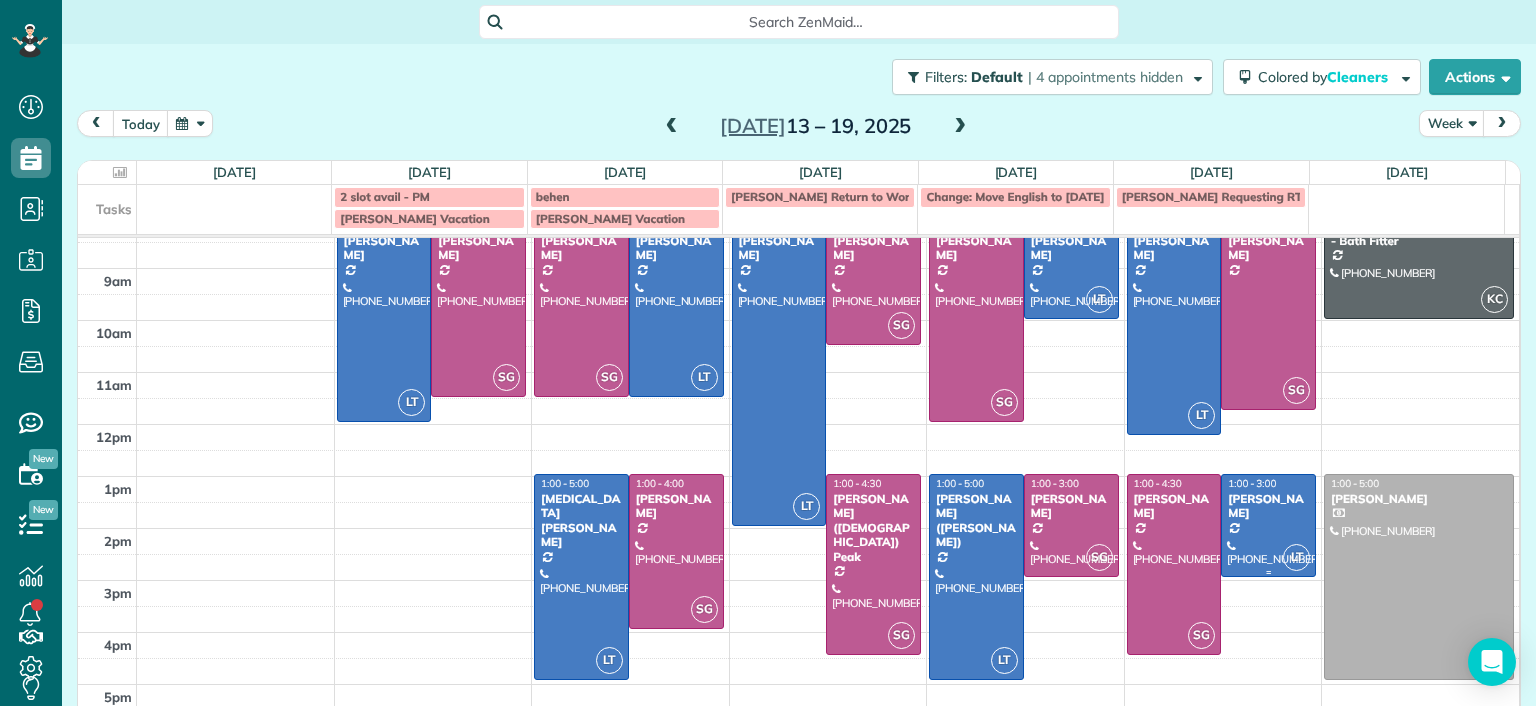 click at bounding box center [1268, 525] 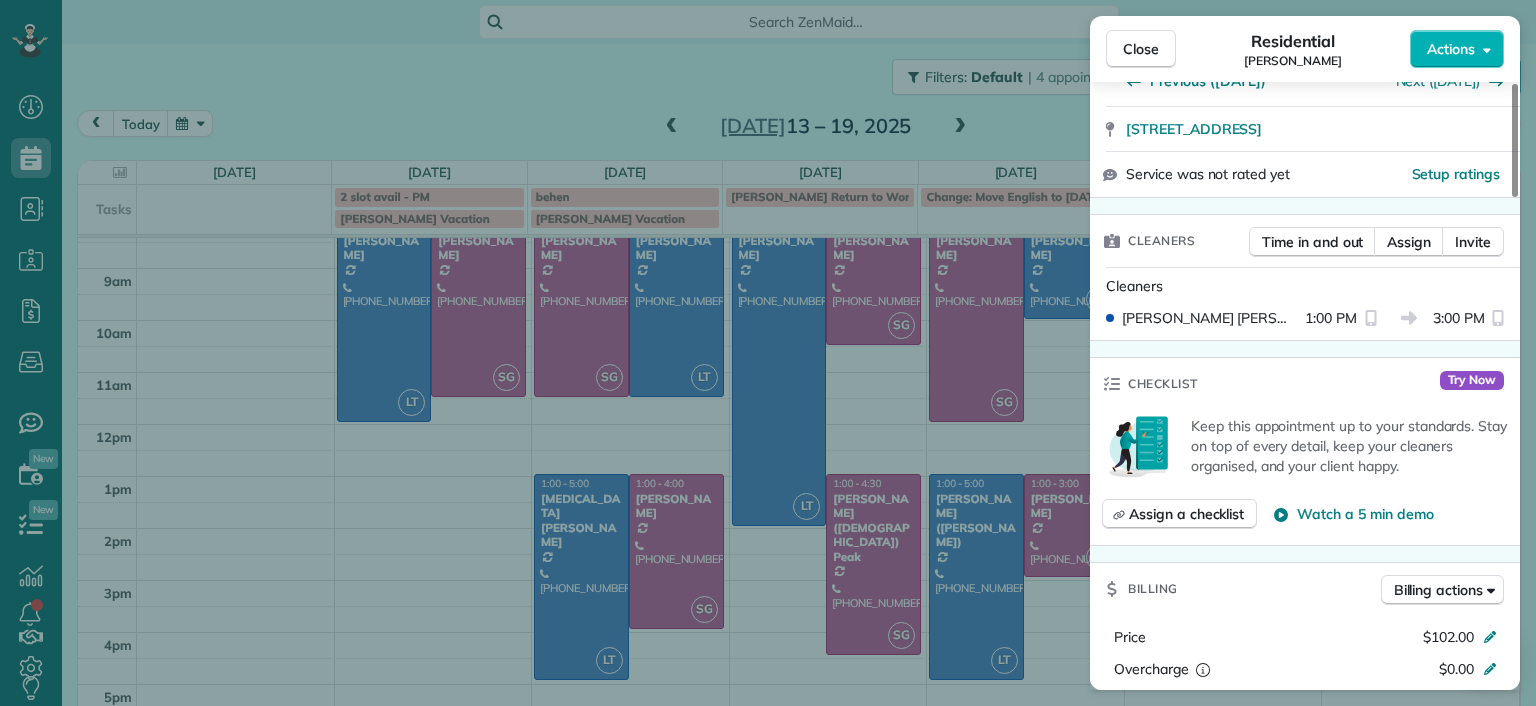 scroll, scrollTop: 0, scrollLeft: 0, axis: both 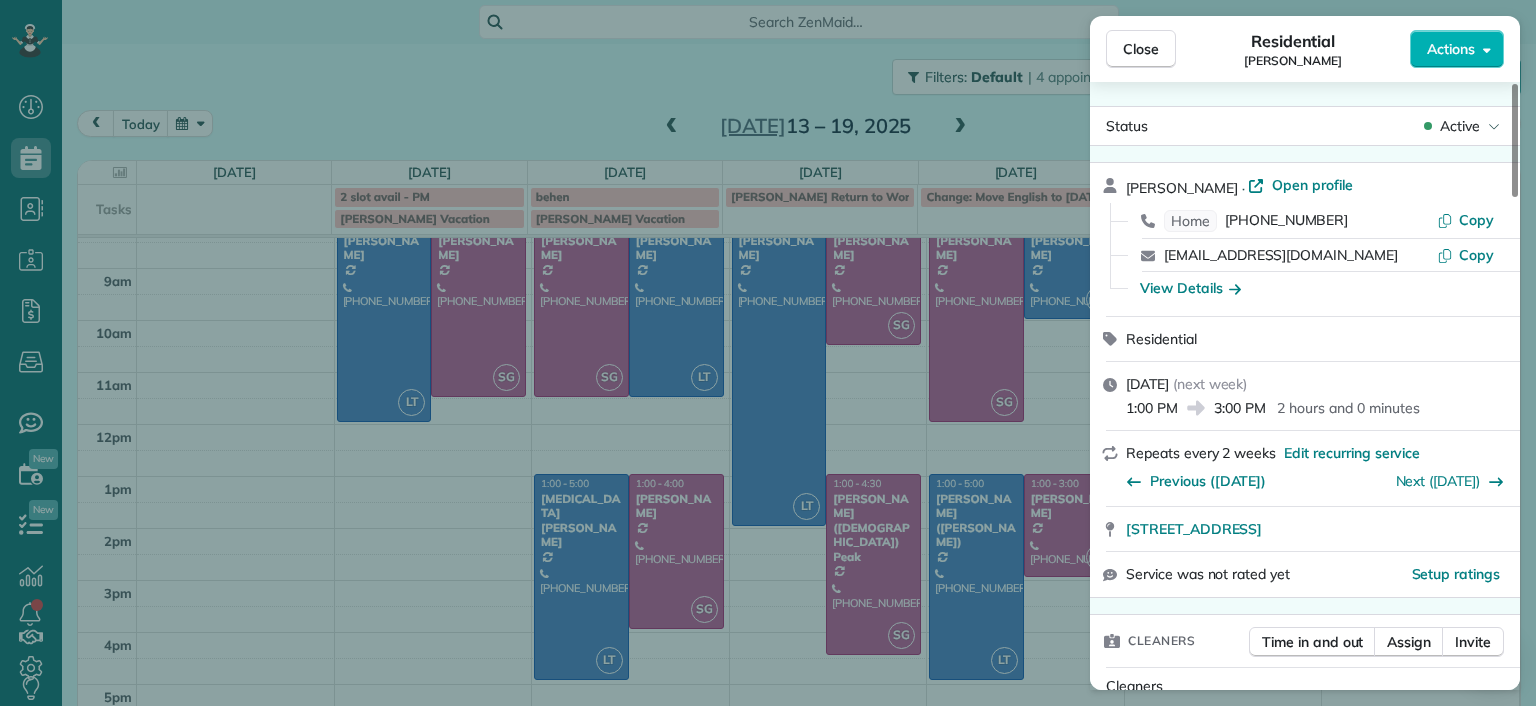 click on "Close Residential Lucas English Actions Status Active Lucas English · Open profile Home (860) 888-6223 Copy lucassfo@aol.com Copy View Details Residential Friday, July 18, 2025 ( next week ) 1:00 PM 3:00 PM 2 hours and 0 minutes Repeats every 2 weeks Edit recurring service Previous (Jul 03) Next (Jul 31) 3101 Kensington Avenue Unit 206 Richmond VA 23221 Service was not rated yet Setup ratings Cleaners Time in and out Assign Invite Cleaners Laura   Thaller 1:00 PM 3:00 PM Checklist Try Now Keep this appointment up to your standards. Stay on top of every detail, keep your cleaners organised, and your client happy. Assign a checklist Watch a 5 min demo Billing Billing actions Price $102.00 Overcharge $0.00 Discount $0.00 Coupon discount - Primary tax - Secondary tax - Total appointment price $102.00 Tips collected New feature! $0.00 Unpaid Mark as paid Total including tip $102.00 Get paid online in no-time! Send an invoice and reward your cleaners with tips Charge customer credit card Appointment custom fields" at bounding box center [768, 353] 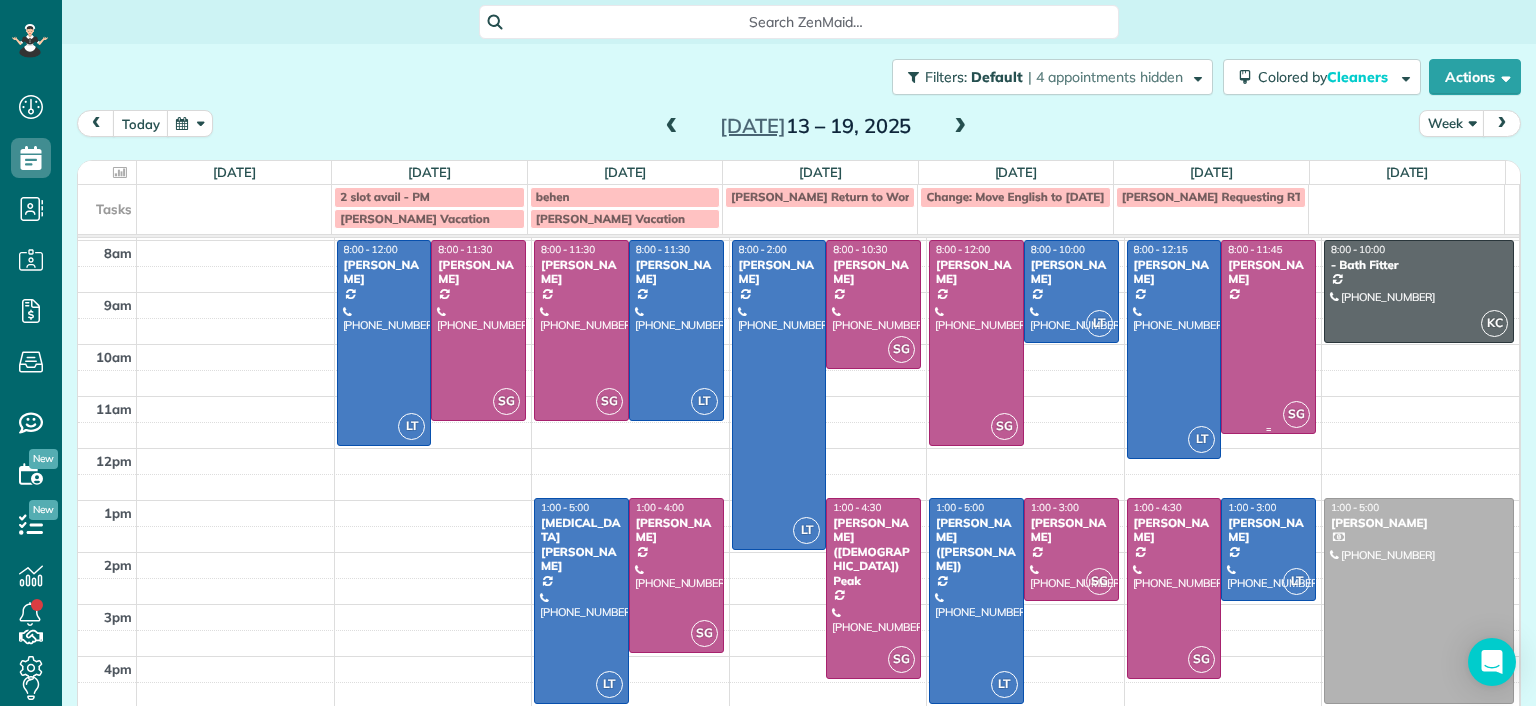 scroll, scrollTop: 73, scrollLeft: 0, axis: vertical 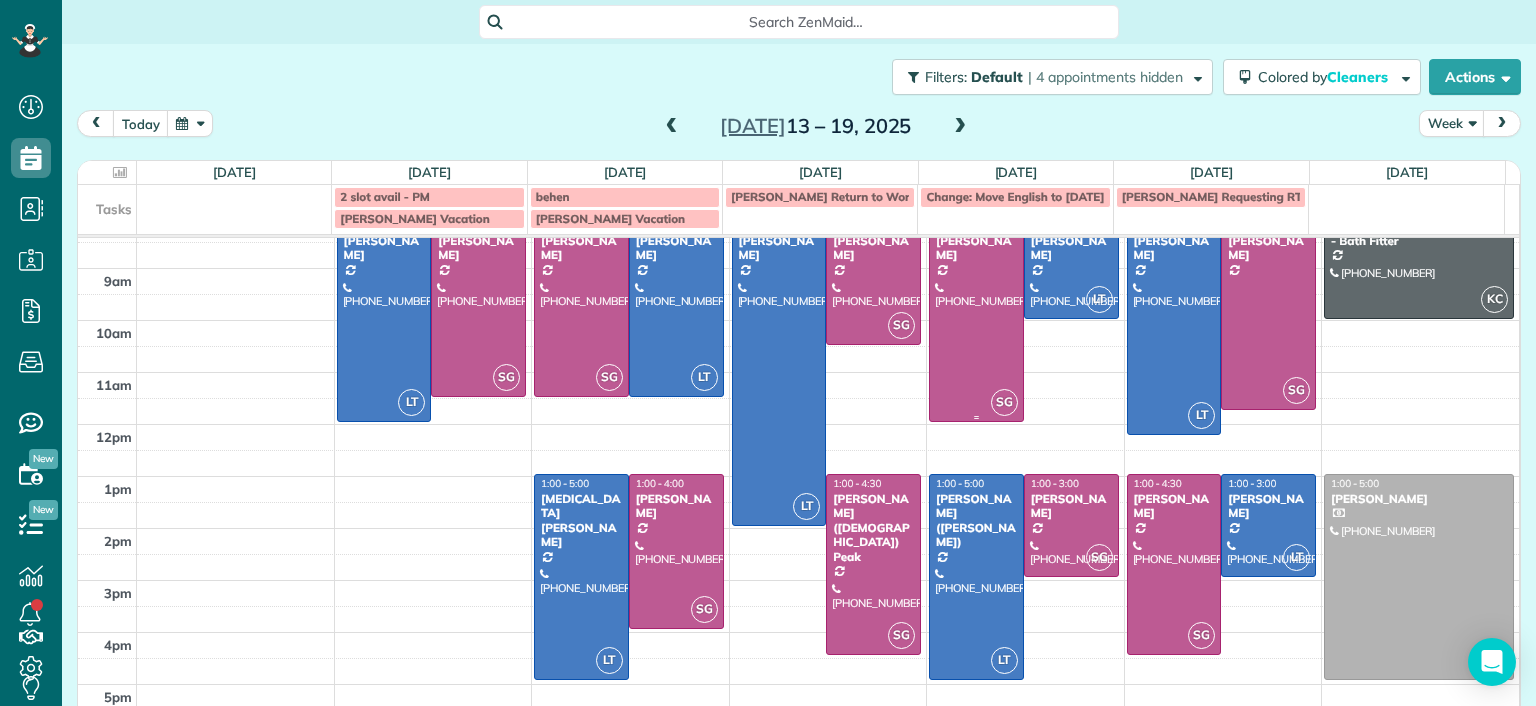 click at bounding box center (976, 319) 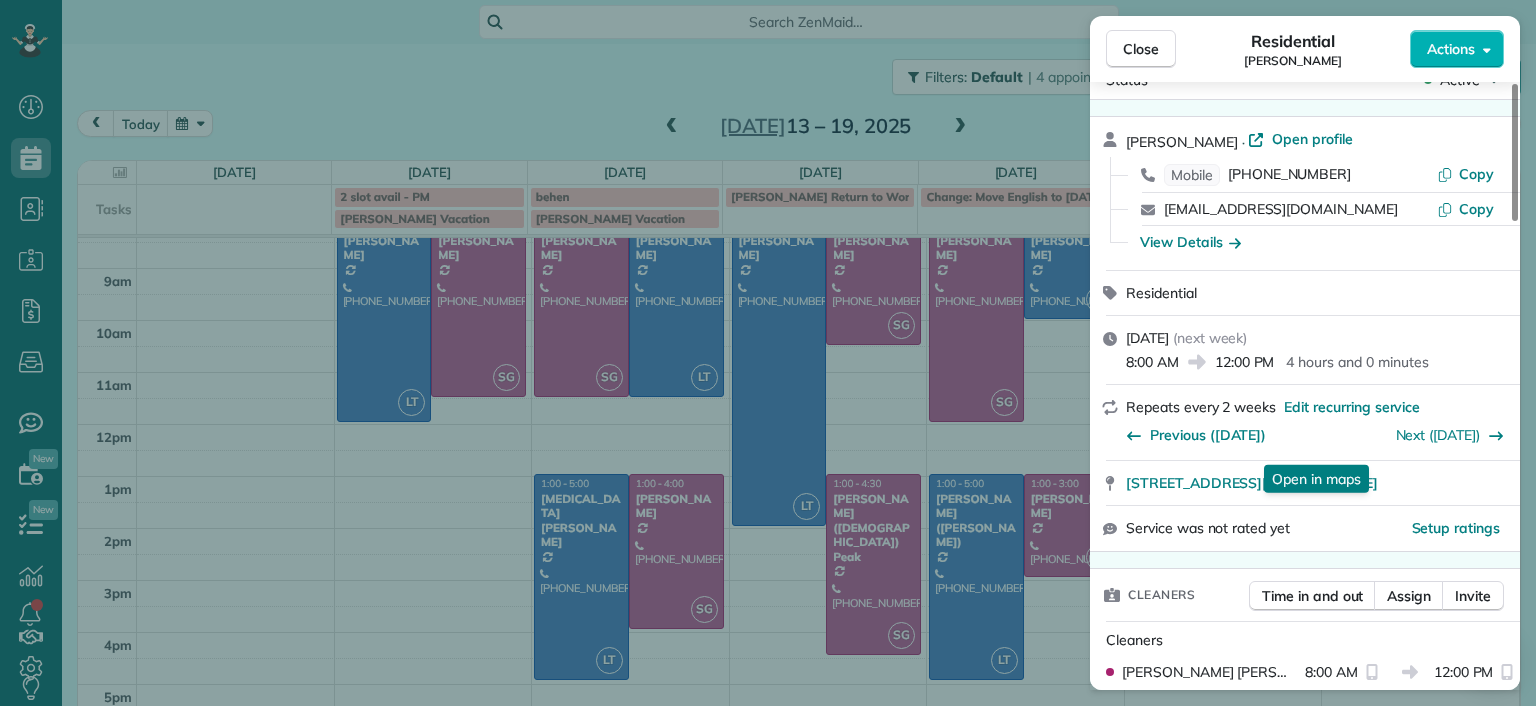 scroll, scrollTop: 0, scrollLeft: 0, axis: both 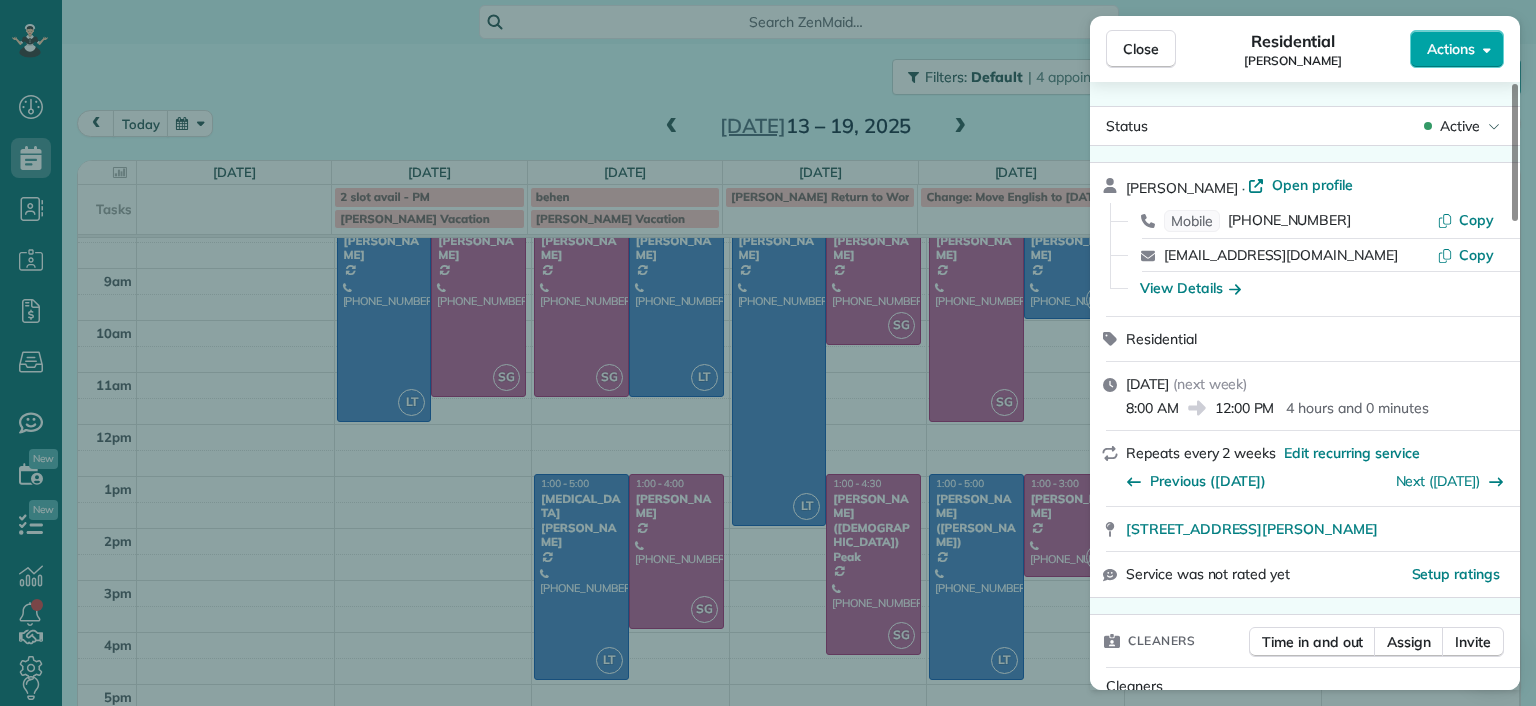click on "Actions" at bounding box center (1451, 49) 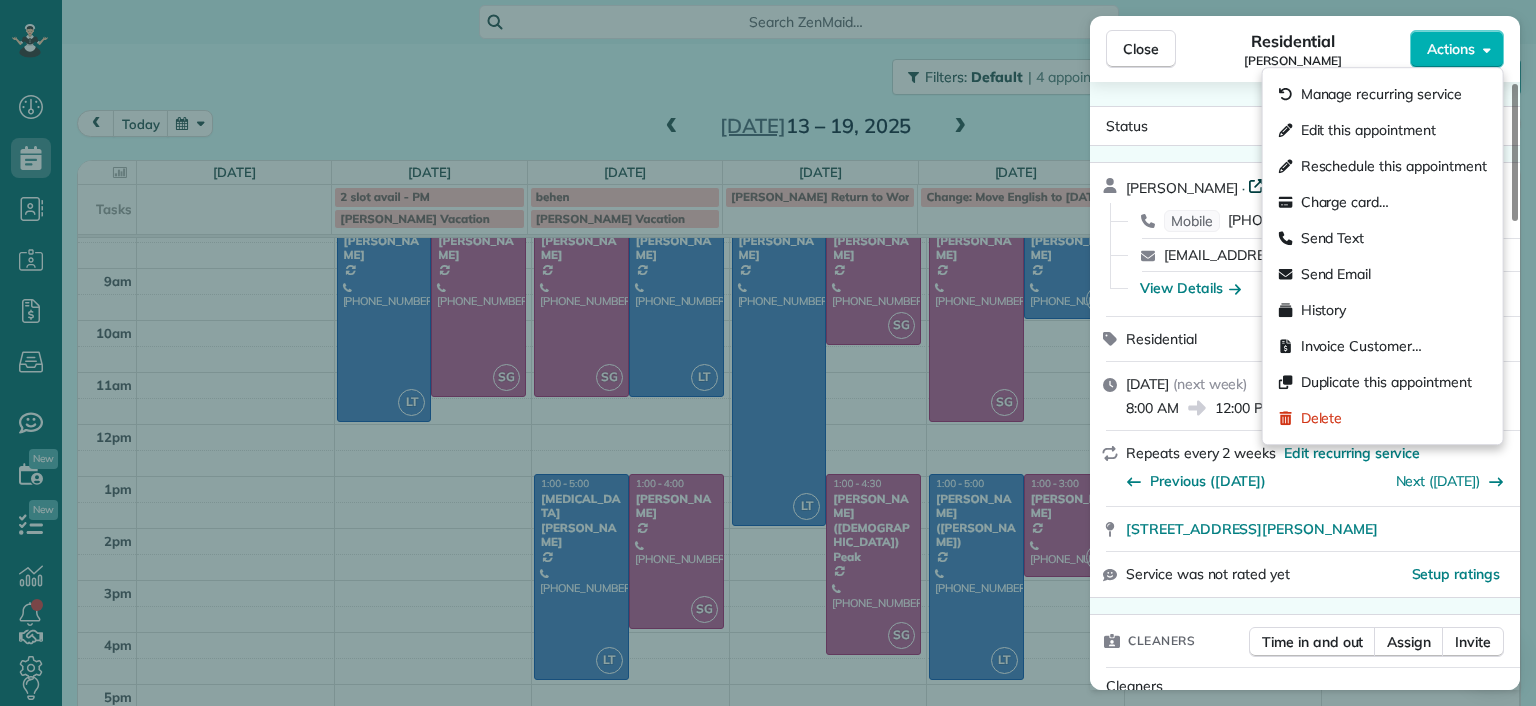 click on "Open profile" at bounding box center [1312, 185] 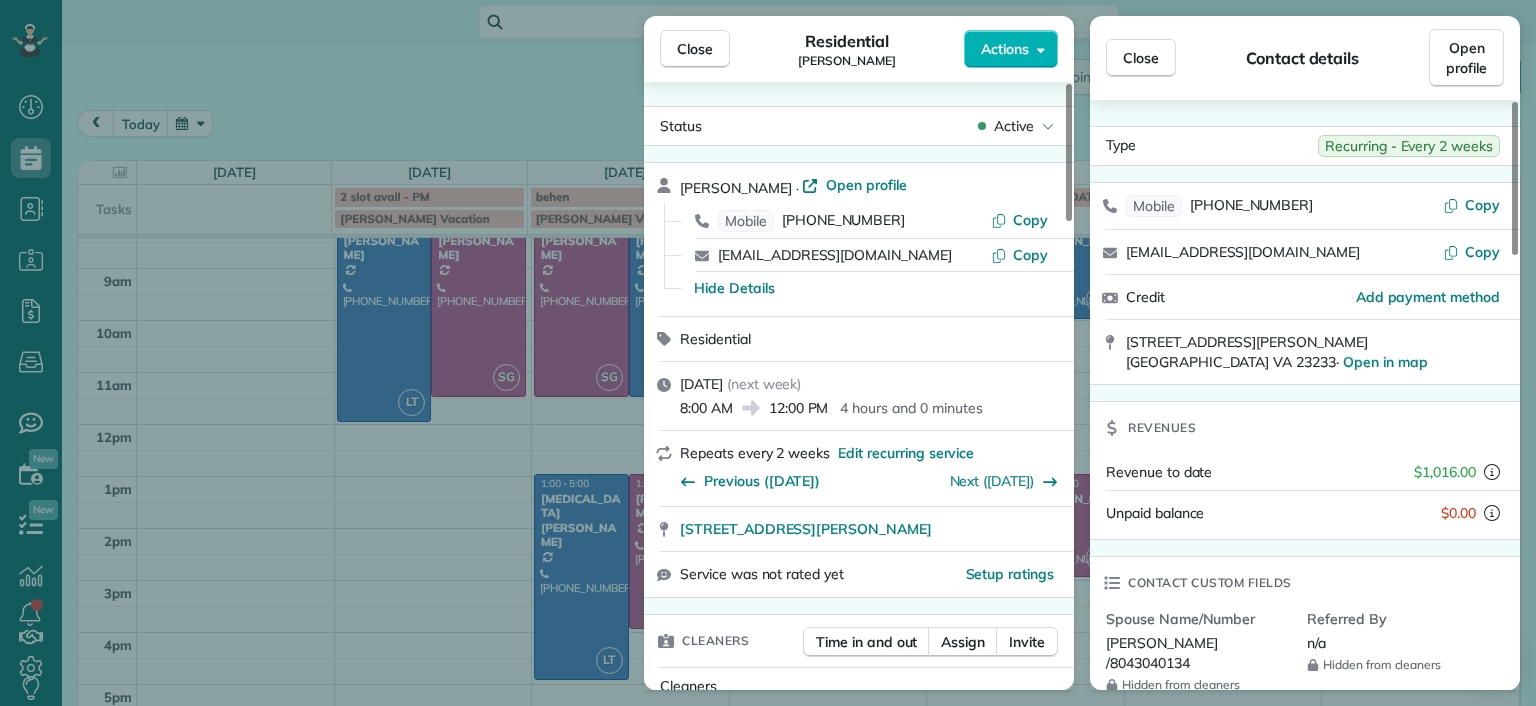 click on "Close Residential Katie Fraker Actions Status Active Katie Fraker · Open profile Mobile (603) 781-1667 Copy cowleskatie@yahoo.com Copy Hide Details Residential Thursday, July 17, 2025 ( next week ) 8:00 AM 12:00 PM 4 hours and 0 minutes Repeats every 2 weeks Edit recurring service Previous (Jul 09) Next (Jul 31) 2805 Glen Gary Drive Richmond VA 23233 Service was not rated yet Setup ratings Cleaners Time in and out Assign Invite Cleaners Sophie   Gibbs 8:00 AM 12:00 PM Checklist Try Now Keep this appointment up to your standards. Stay on top of every detail, keep your cleaners organised, and your client happy. Assign a checklist Watch a 5 min demo Billing Billing actions Price $198.75 Overcharge $0.00 Discount $0.00 Coupon discount - Primary tax - Secondary tax - Total appointment price $198.75 Tips collected New feature! $0.00 Unpaid Mark as paid Total including tip $198.75 Get paid online in no-time! Send an invoice and reward your cleaners with tips Charge customer credit card Appointment custom fields - 2" at bounding box center (768, 353) 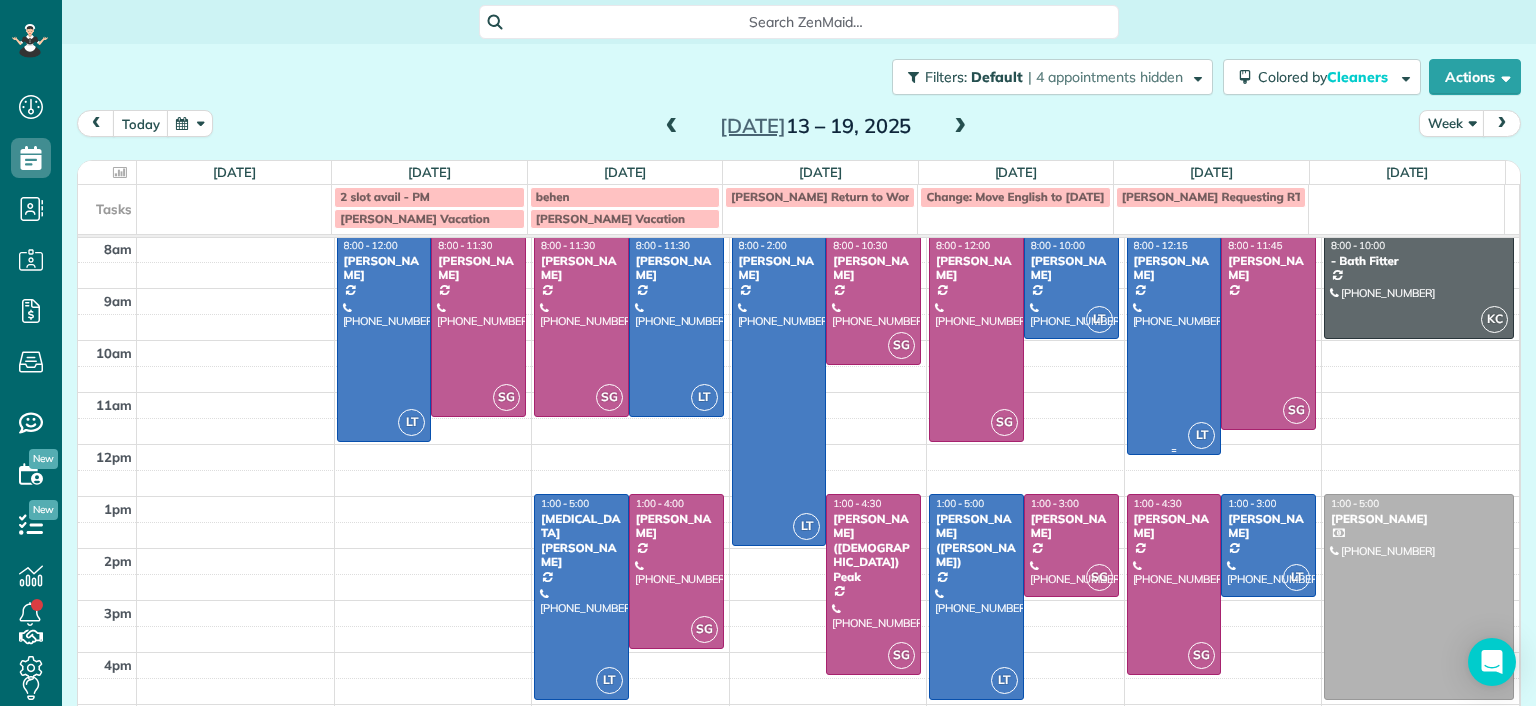 scroll, scrollTop: 0, scrollLeft: 0, axis: both 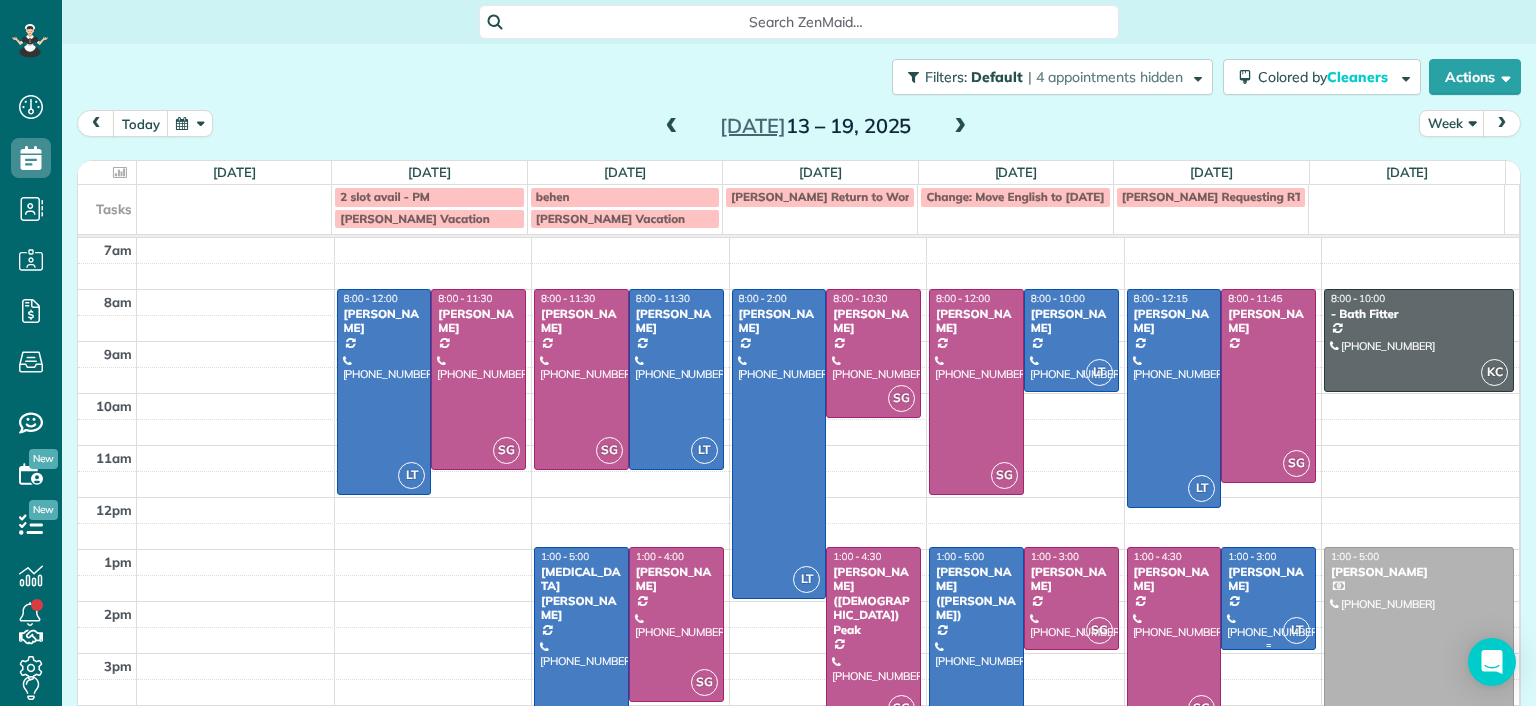 click on "Lucas English" at bounding box center [1268, 579] 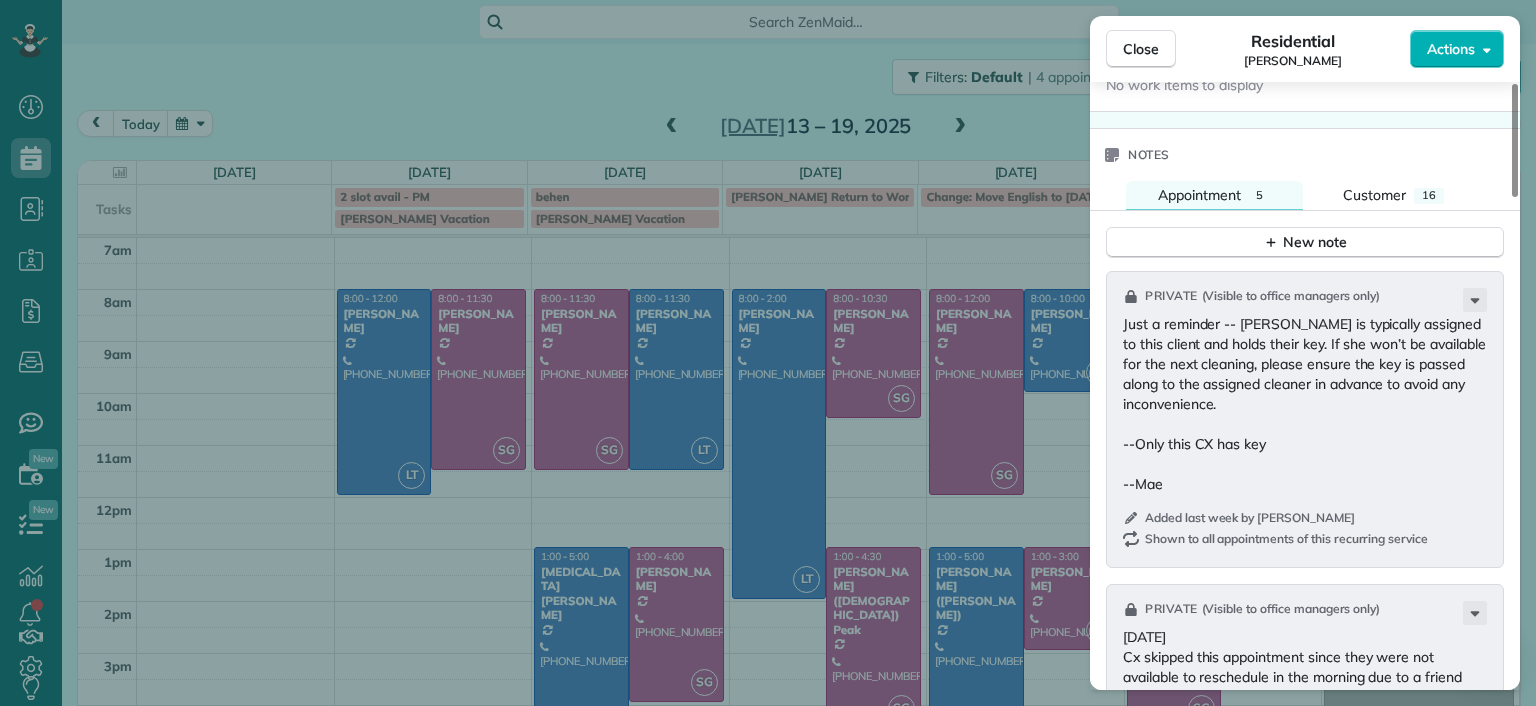 scroll, scrollTop: 1400, scrollLeft: 0, axis: vertical 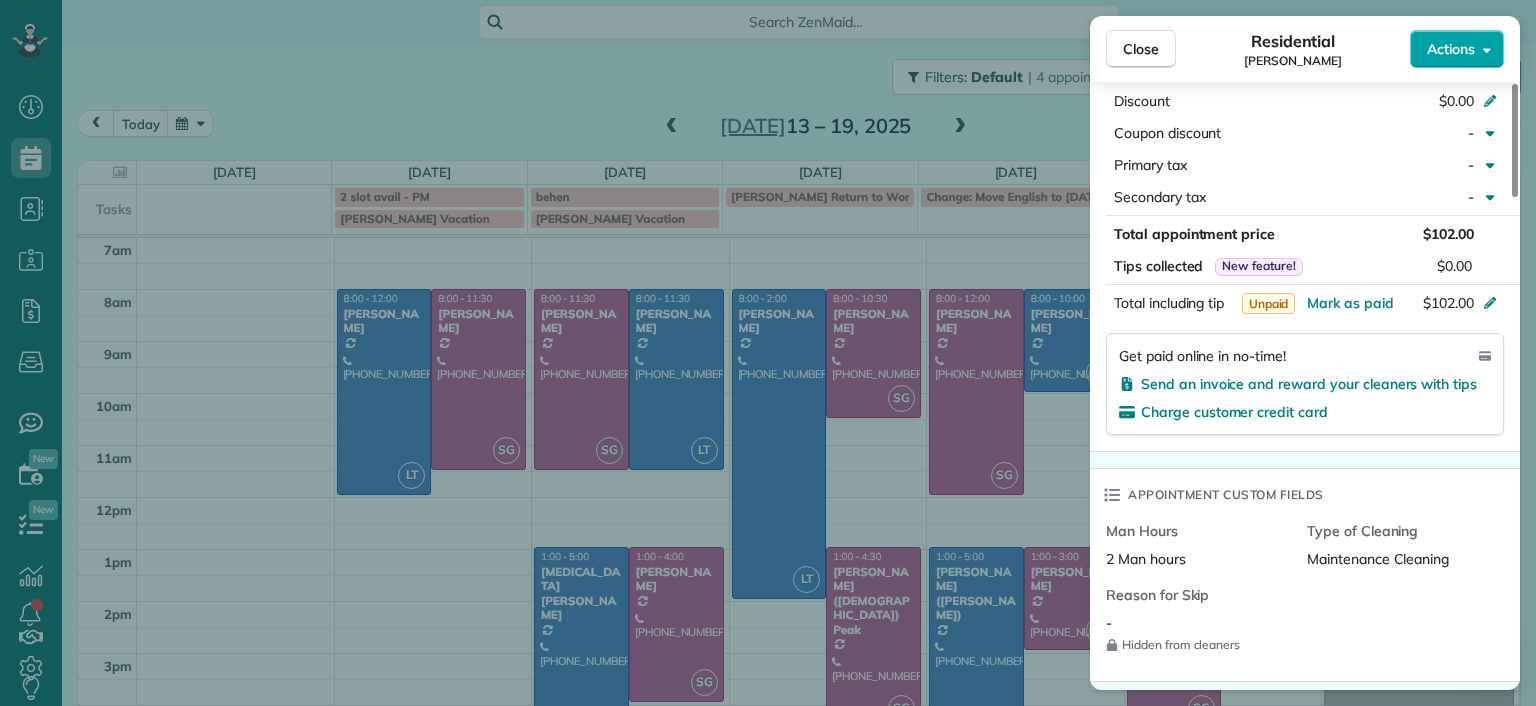 click on "Actions" at bounding box center (1457, 49) 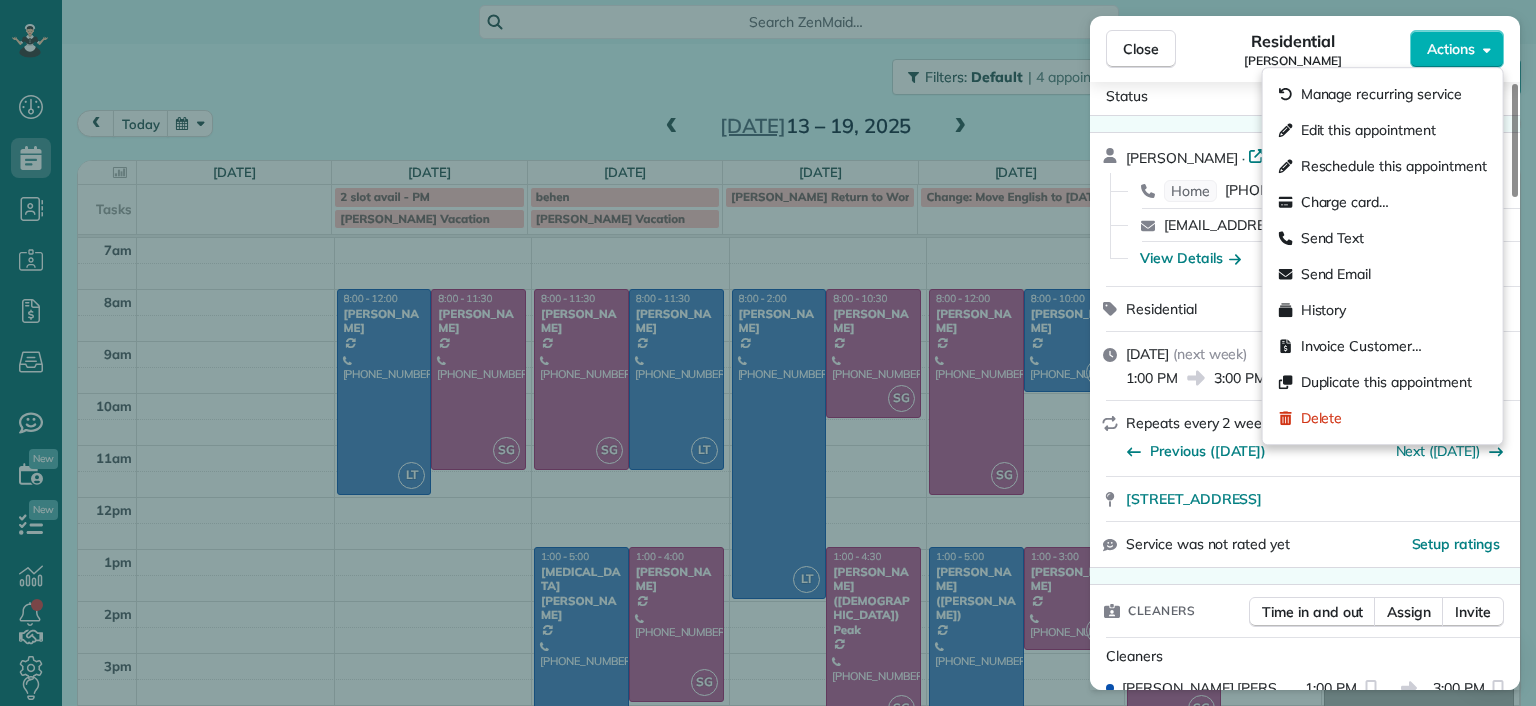 scroll, scrollTop: 0, scrollLeft: 0, axis: both 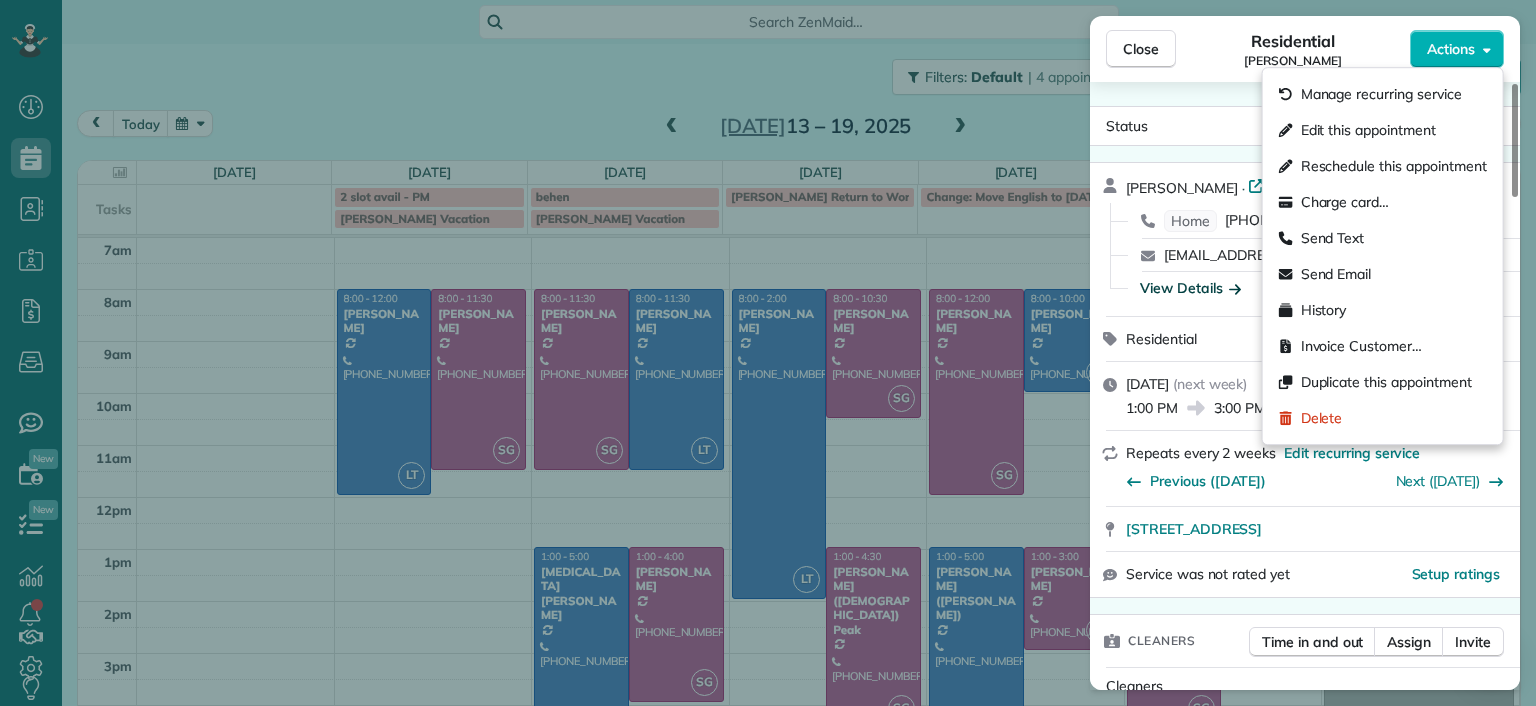 click on "View Details" at bounding box center [1190, 288] 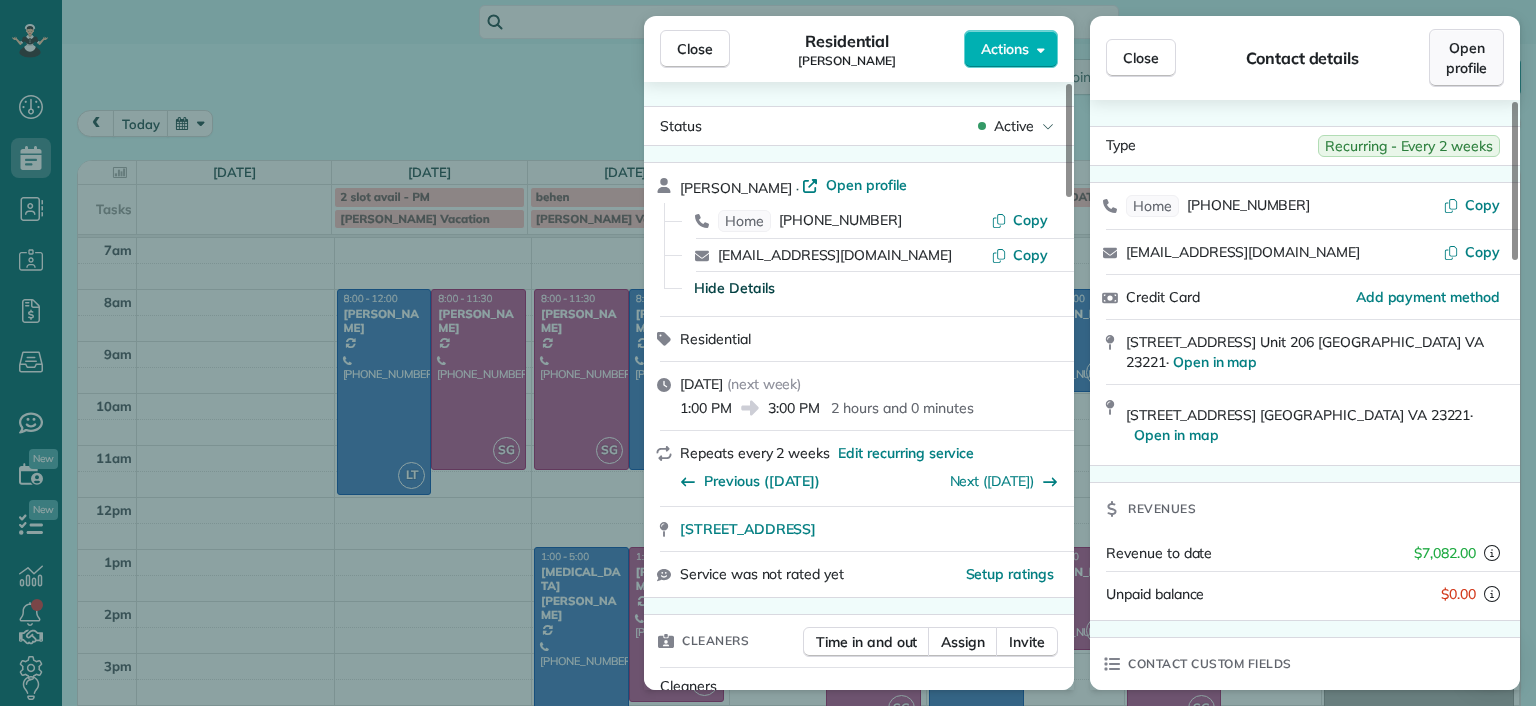 click on "Open profile" at bounding box center (1466, 58) 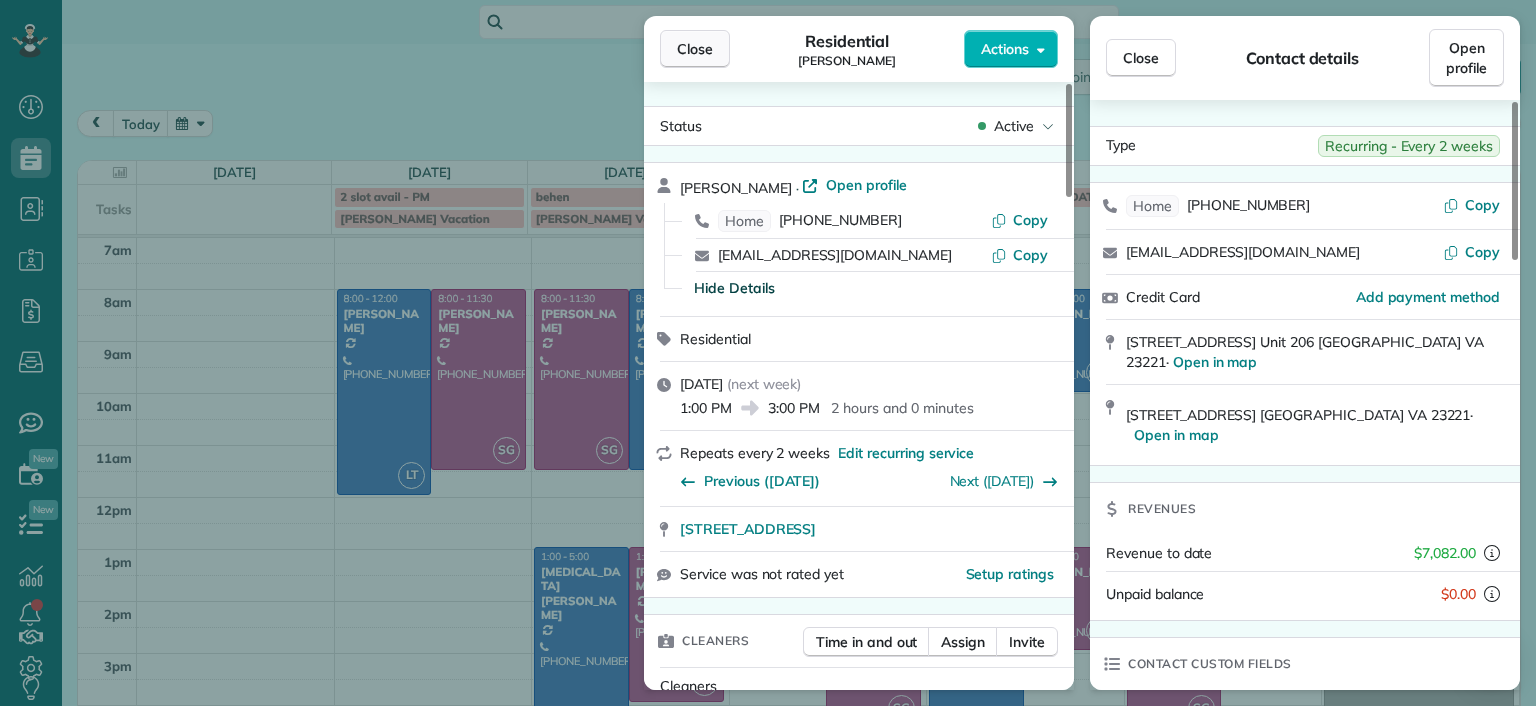 click on "Close" at bounding box center [695, 49] 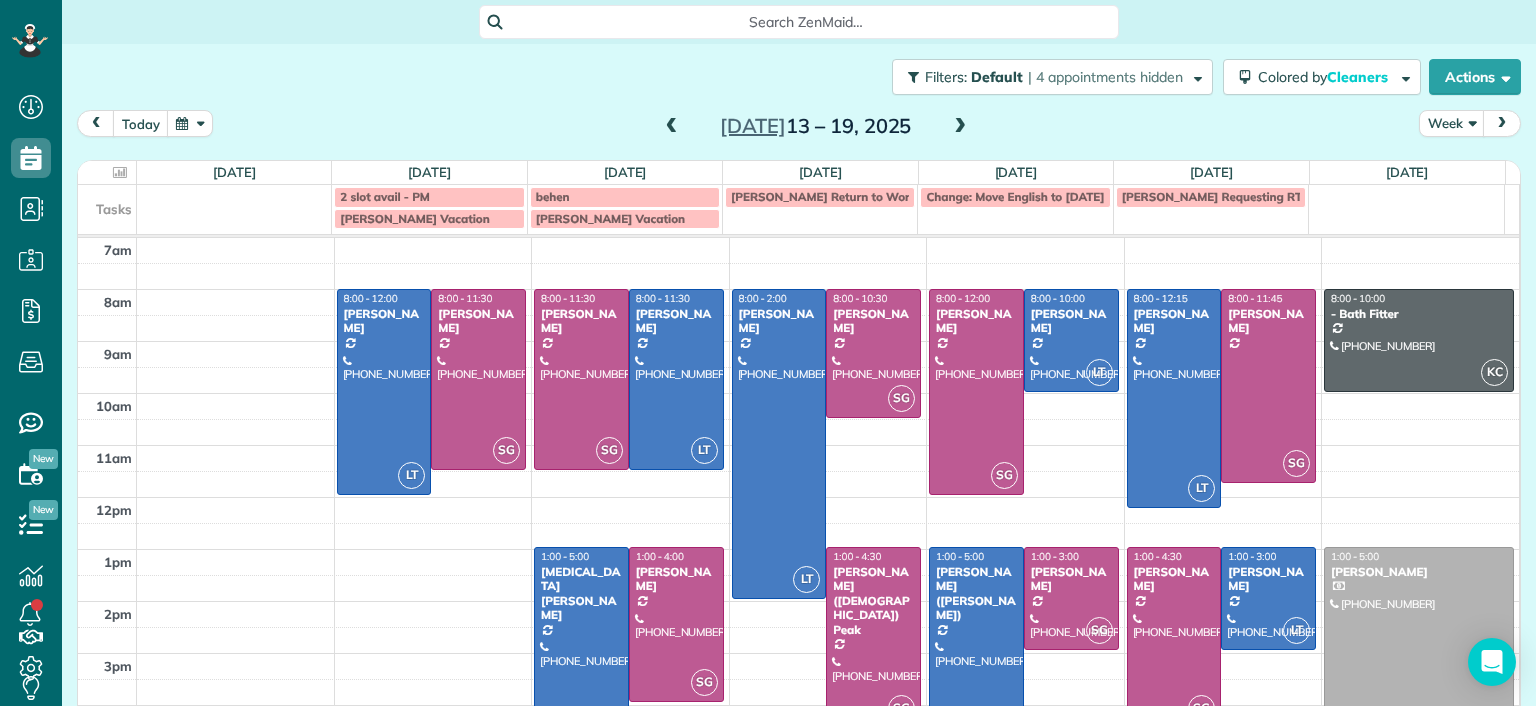 click at bounding box center (960, 127) 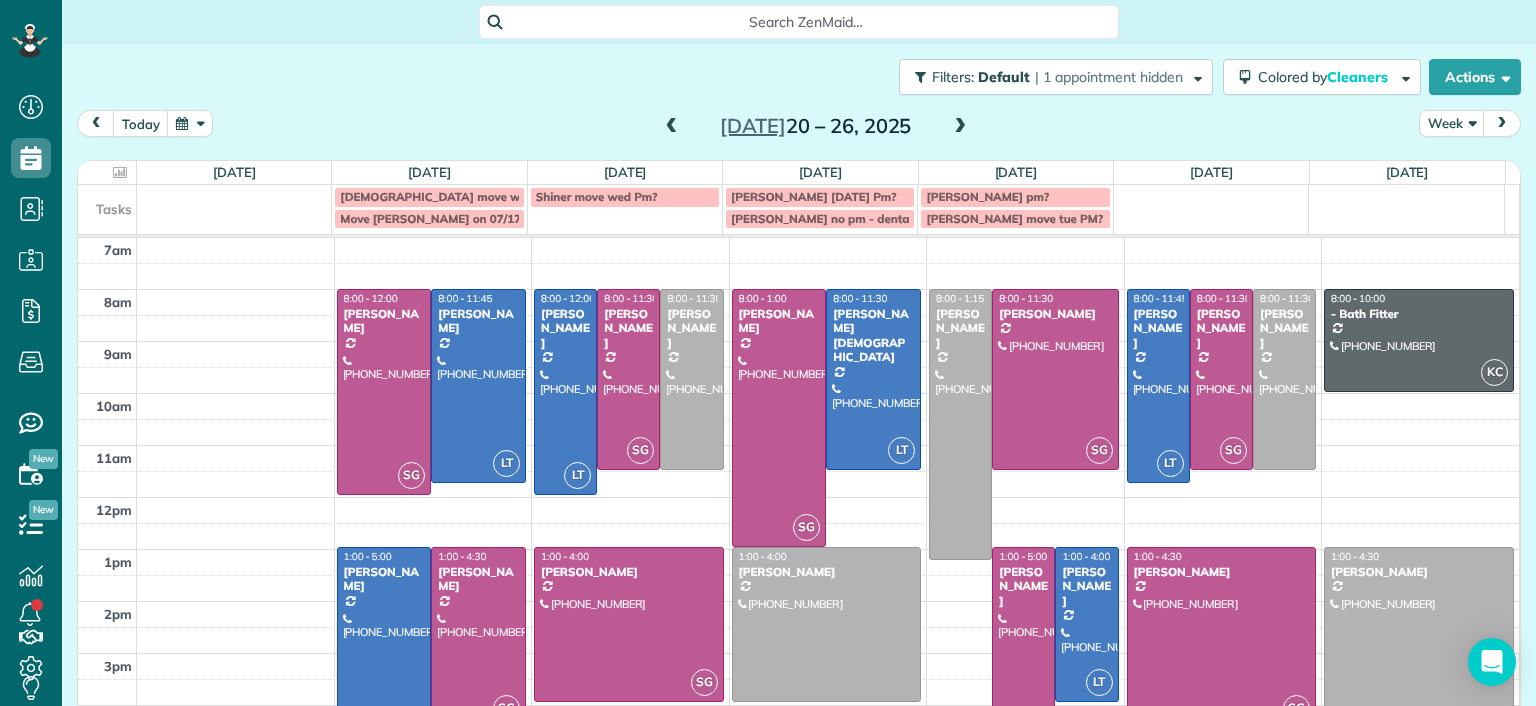 click at bounding box center [672, 127] 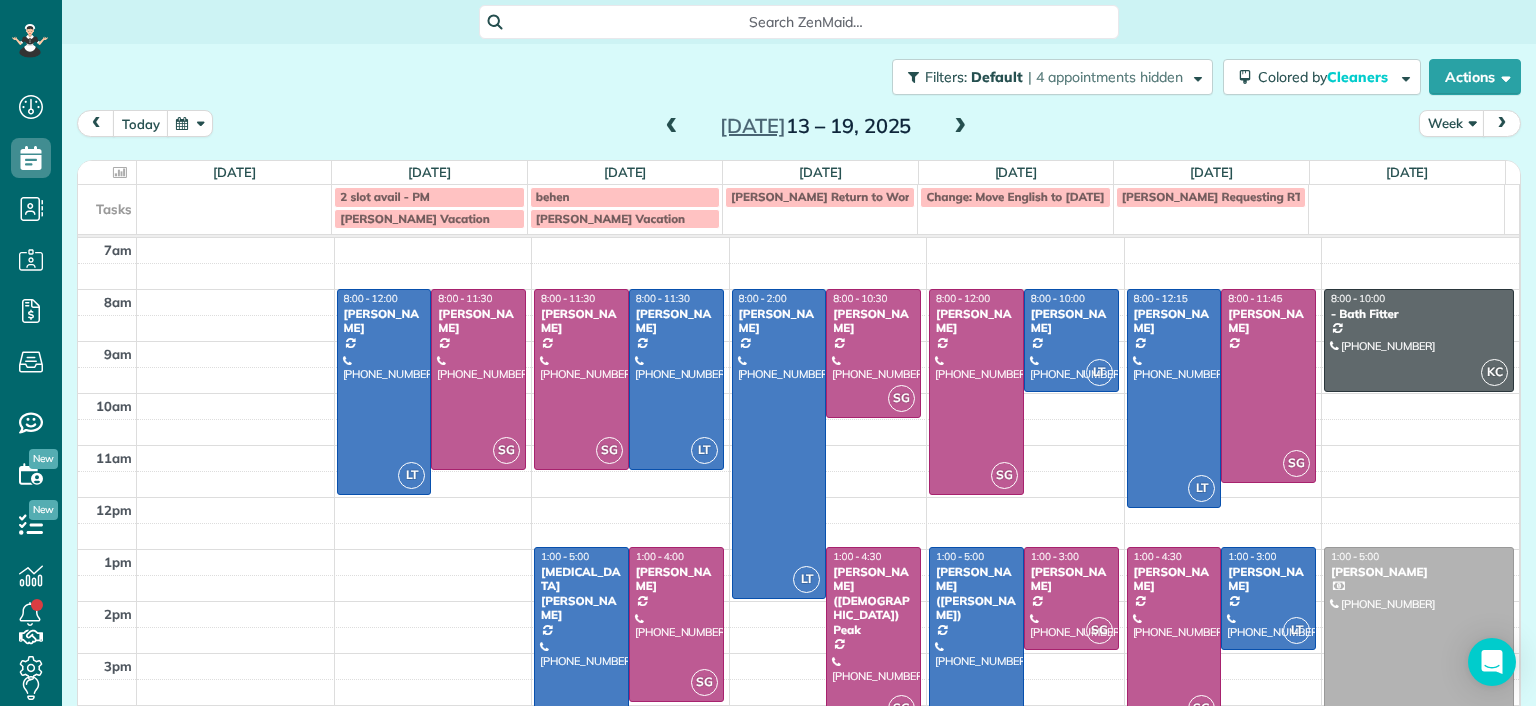 click at bounding box center (960, 127) 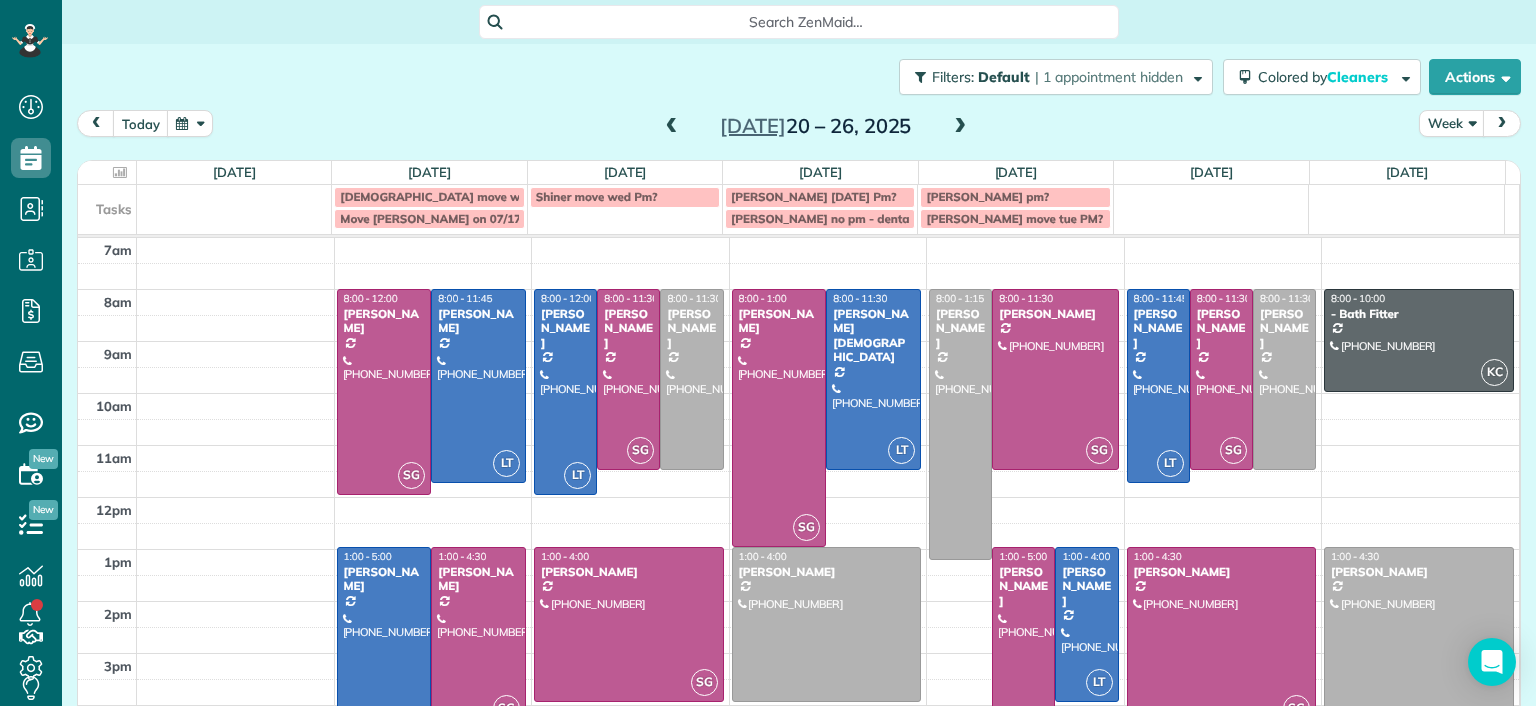 click at bounding box center [672, 127] 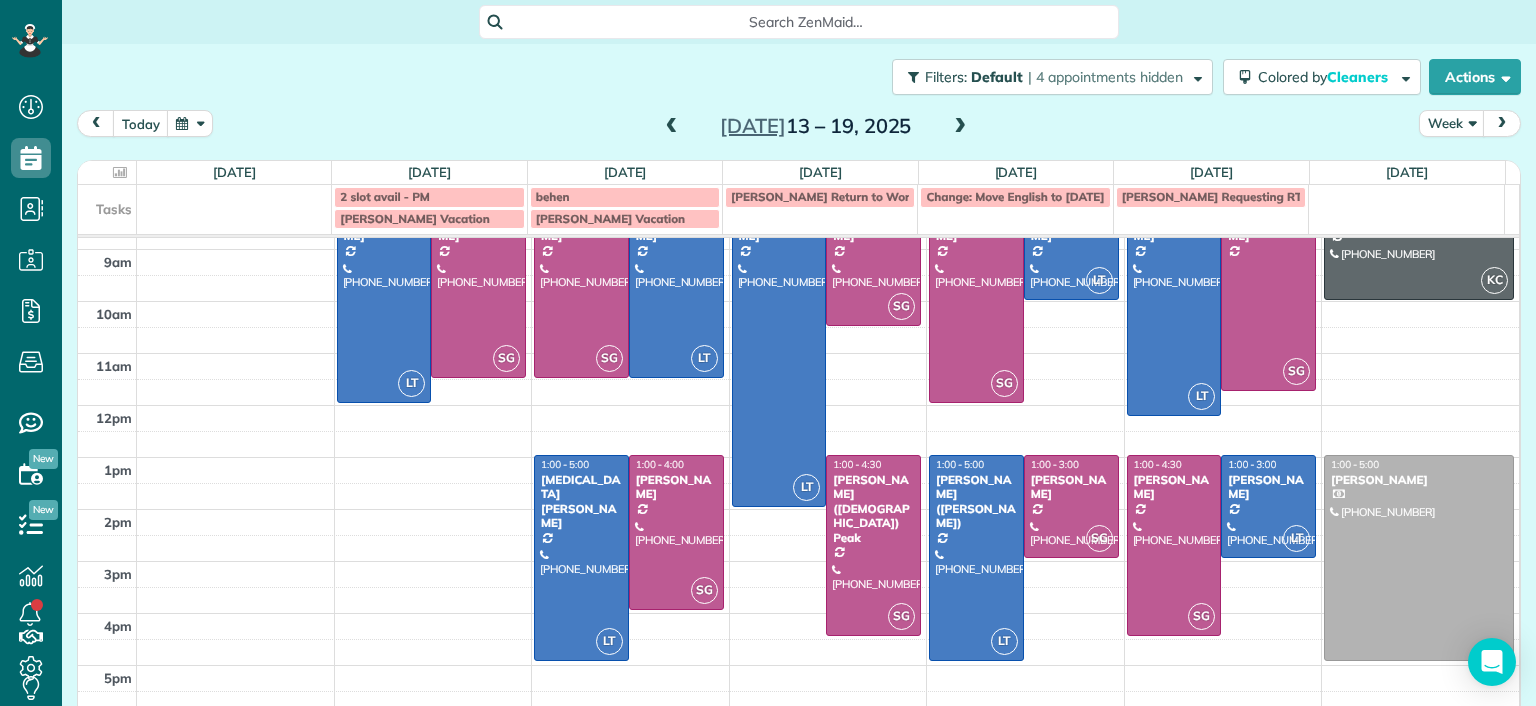 scroll, scrollTop: 93, scrollLeft: 0, axis: vertical 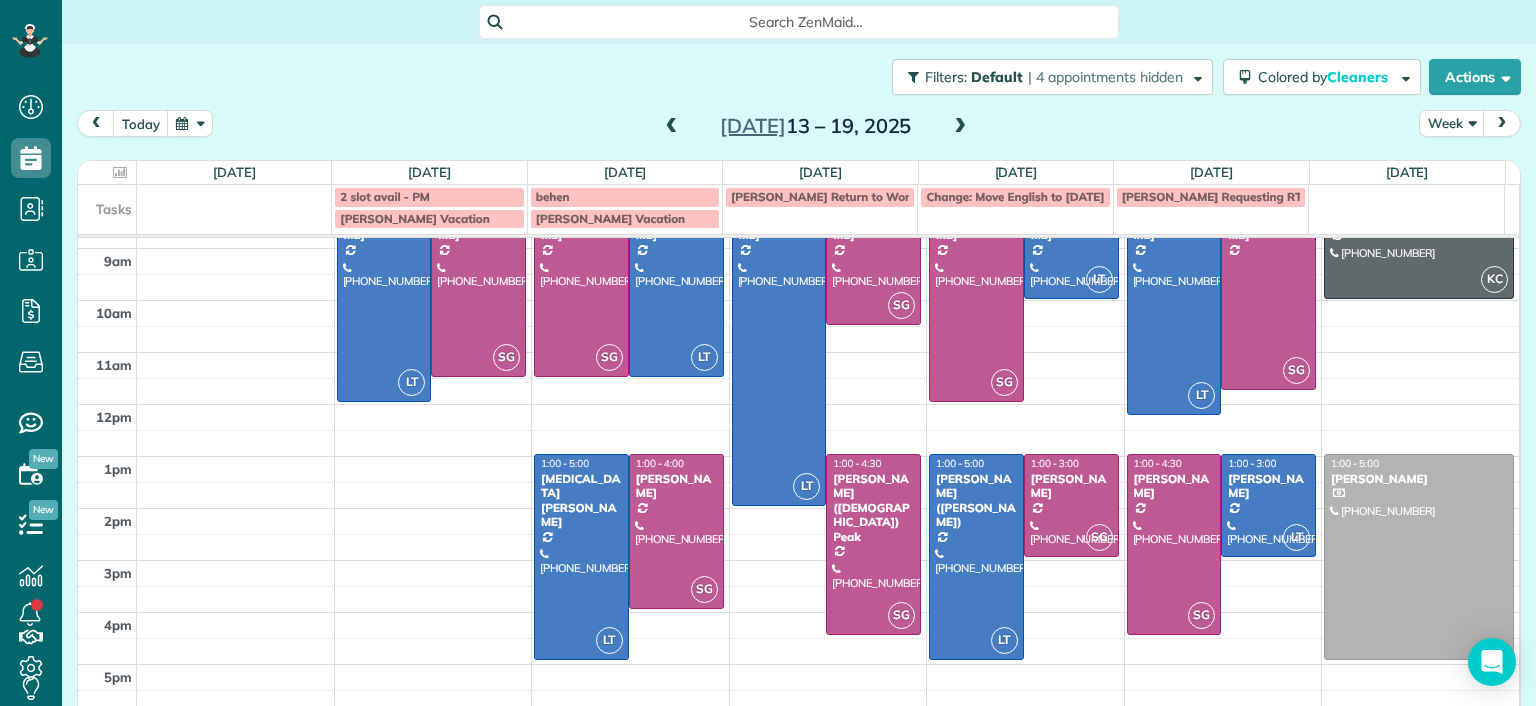 click on "7am 8am 9am 10am 11am 12pm 1pm 2pm 3pm 4pm 5pm LT 8:00 - 12:00 Danielle Leek (616) 322-8093 3506 Enslow Avenue Richmond, VA 23222 SG 8:00 - 11:30 Imani Holmes (804) 245-9696 2816 North Avenue Richmond, VA 23222 SG 8:00 - 11:30 Jessica Knight (804) 514-1890 1815 Floyd Avenue Richmond, VA 23220 LT 8:00 - 11:30 Galia Moran (703) 593-4027 5937 Kings Crest Drive Chesterfield, VA 23832 LT 1:00 - 5:00 Alli Robbins (651) 792-6217 2410 Bryan Park Avenue Richmond, VA 23228 SG 1:00 - 4:00 Tracy Jones (703) 231-6094 301 Virginia Street Richmond, VA 23219 LT 8:00 - 2:00 Julie Weissend (804) 370-8320 2710 Monument Avenue Richmond, VA 23220 SG 8:00 - 10:30 Tiffany Stark (804) 855-7663 12351 Dutton Road Midlothian, VA 23113 SG 1:00 - 4:30 Paige (Gay) Peak (804) 319-5916 1017 Horsepen Road Richmond, VA 23229 SG 8:00 - 12:00 Katie Fraker (603) 781-1667 2805 Glen Gary Drive Richmond, VA 23233 LT 8:00 - 10:00 Deborah Bassett (804) 393-2837 8641 Devara Court Richmond, VA 23235 LT 1:00 - 5:00 Chris Ludwig (Harrison) (804) 878-2272" at bounding box center (798, 430) 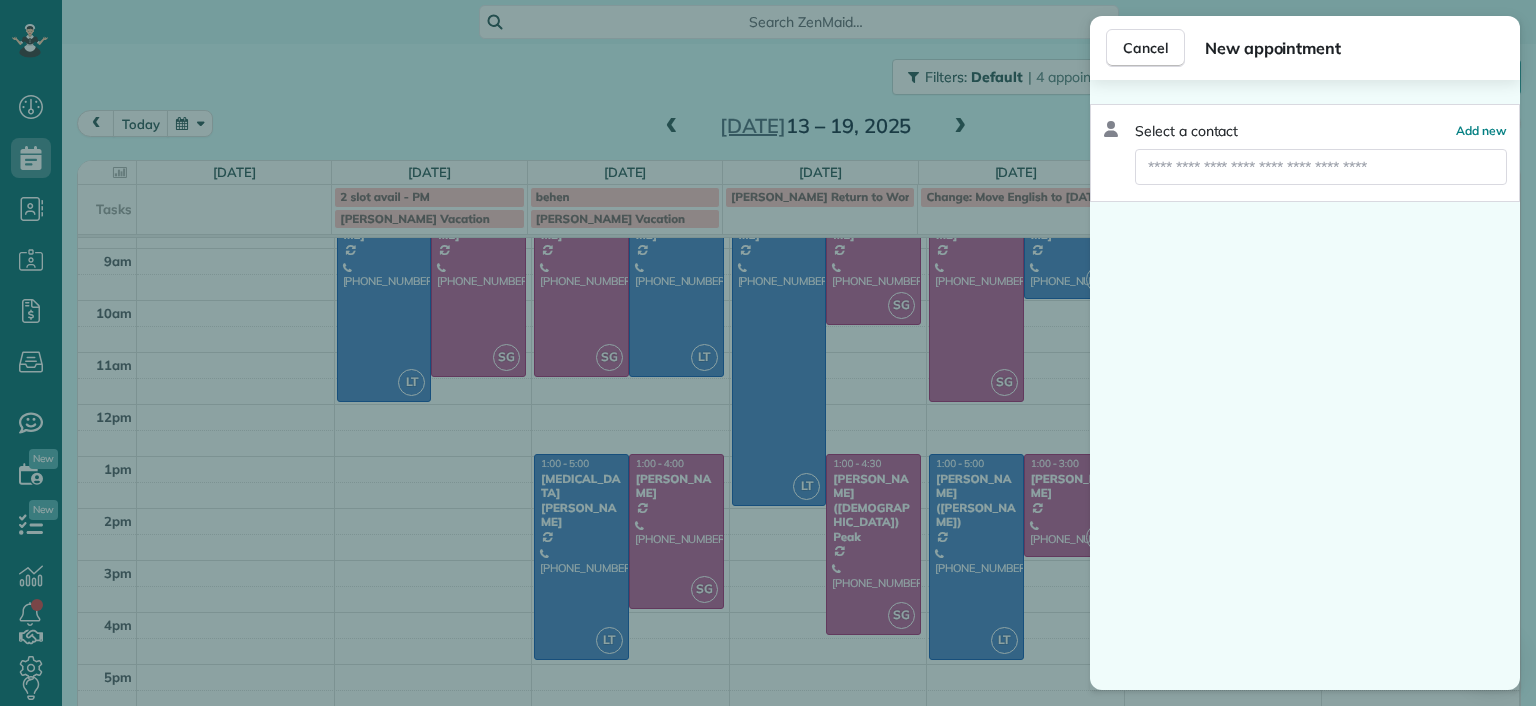 click on "Cancel New appointment Select a contact Add new" at bounding box center (768, 353) 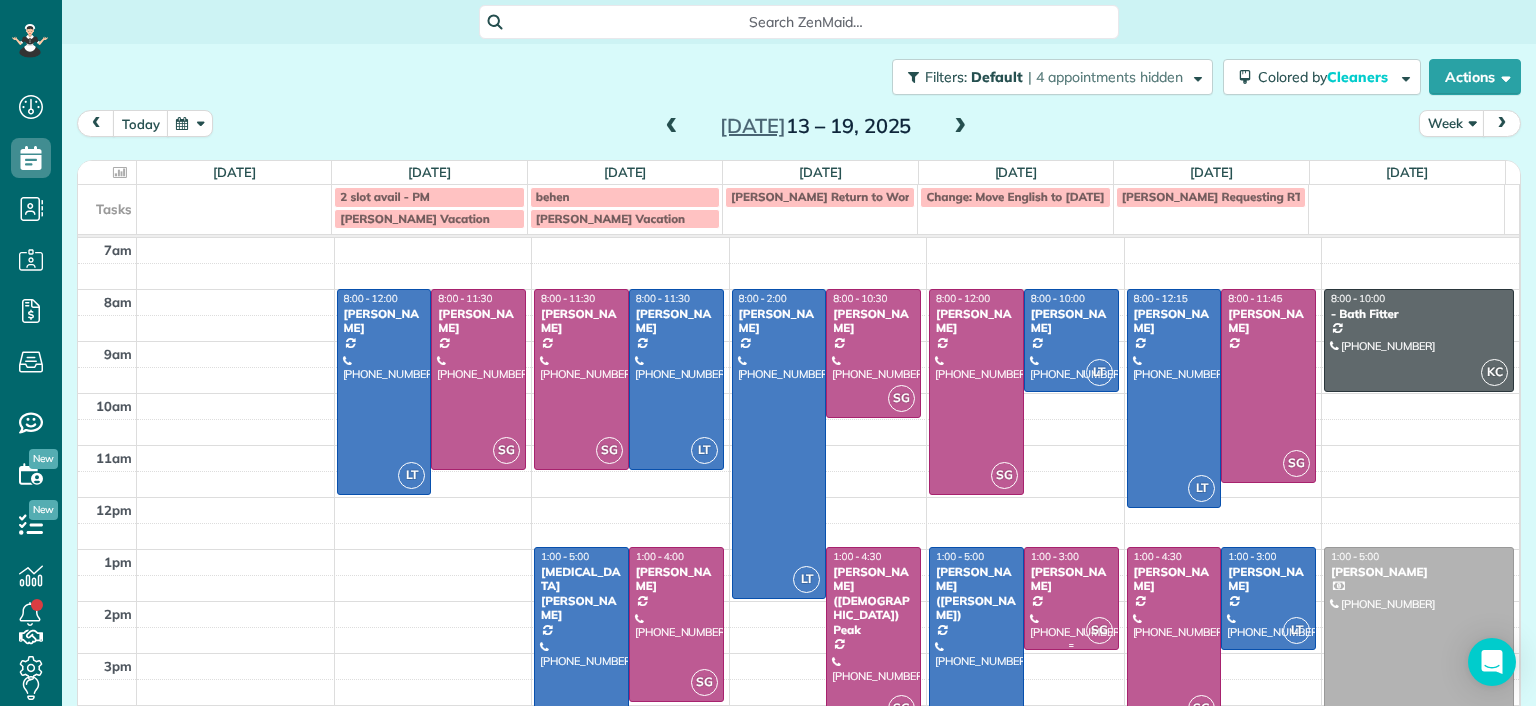 scroll, scrollTop: 0, scrollLeft: 0, axis: both 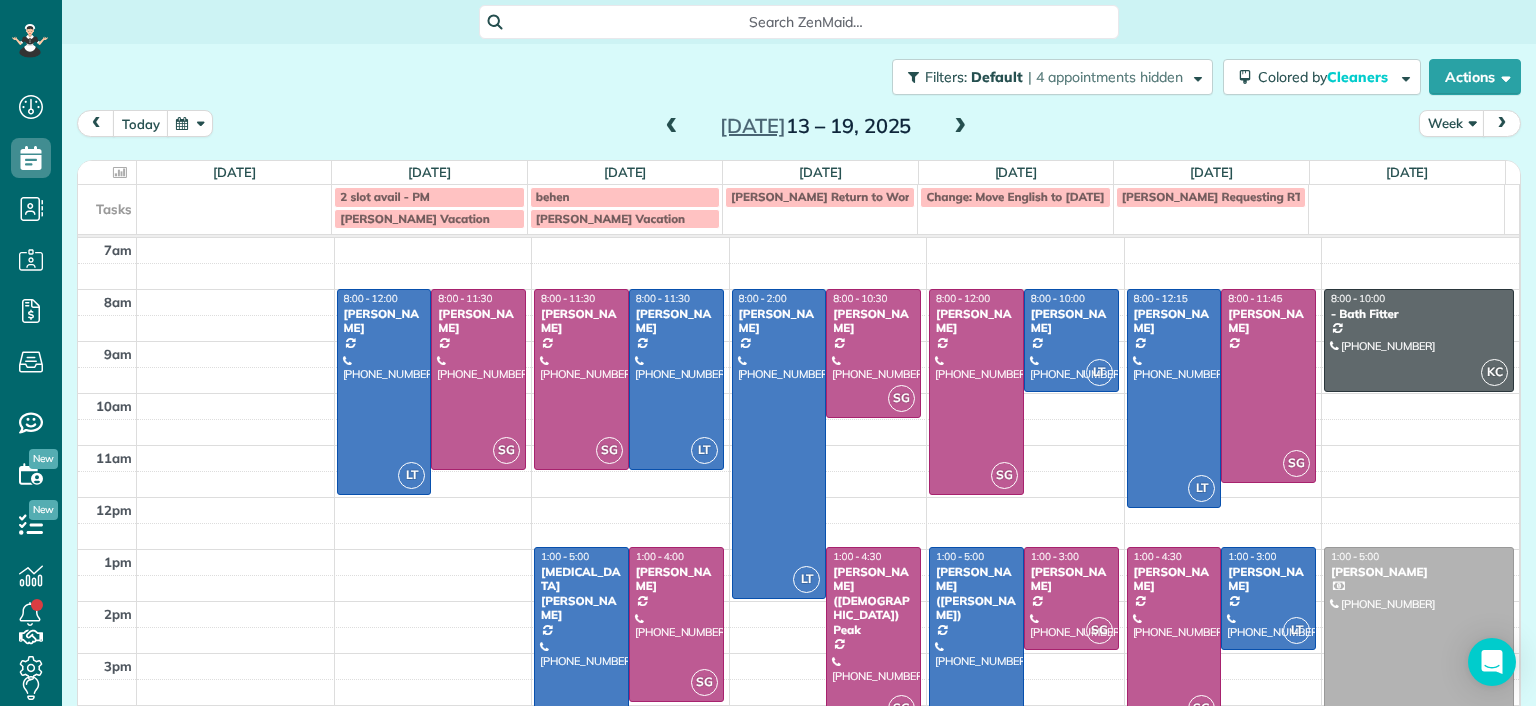 click at bounding box center [960, 127] 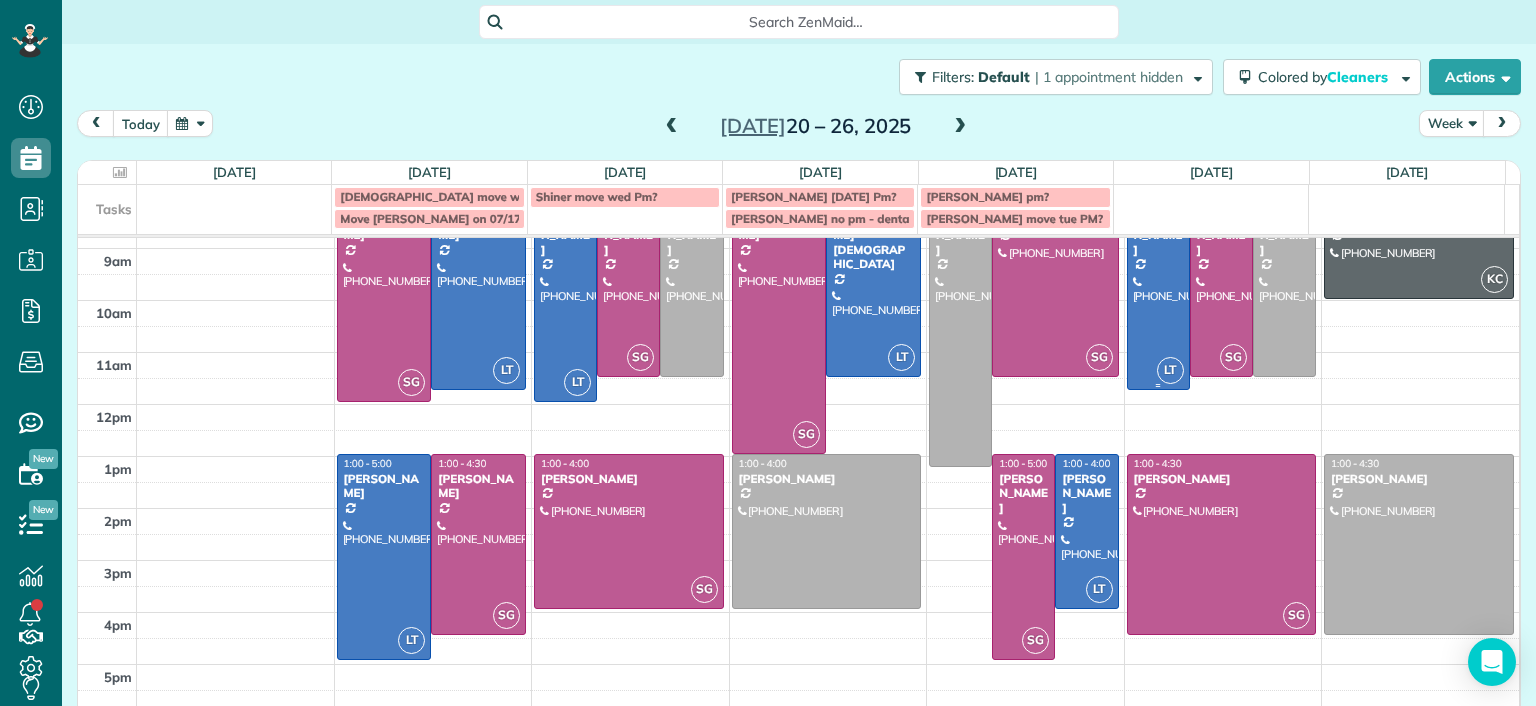 scroll, scrollTop: 0, scrollLeft: 0, axis: both 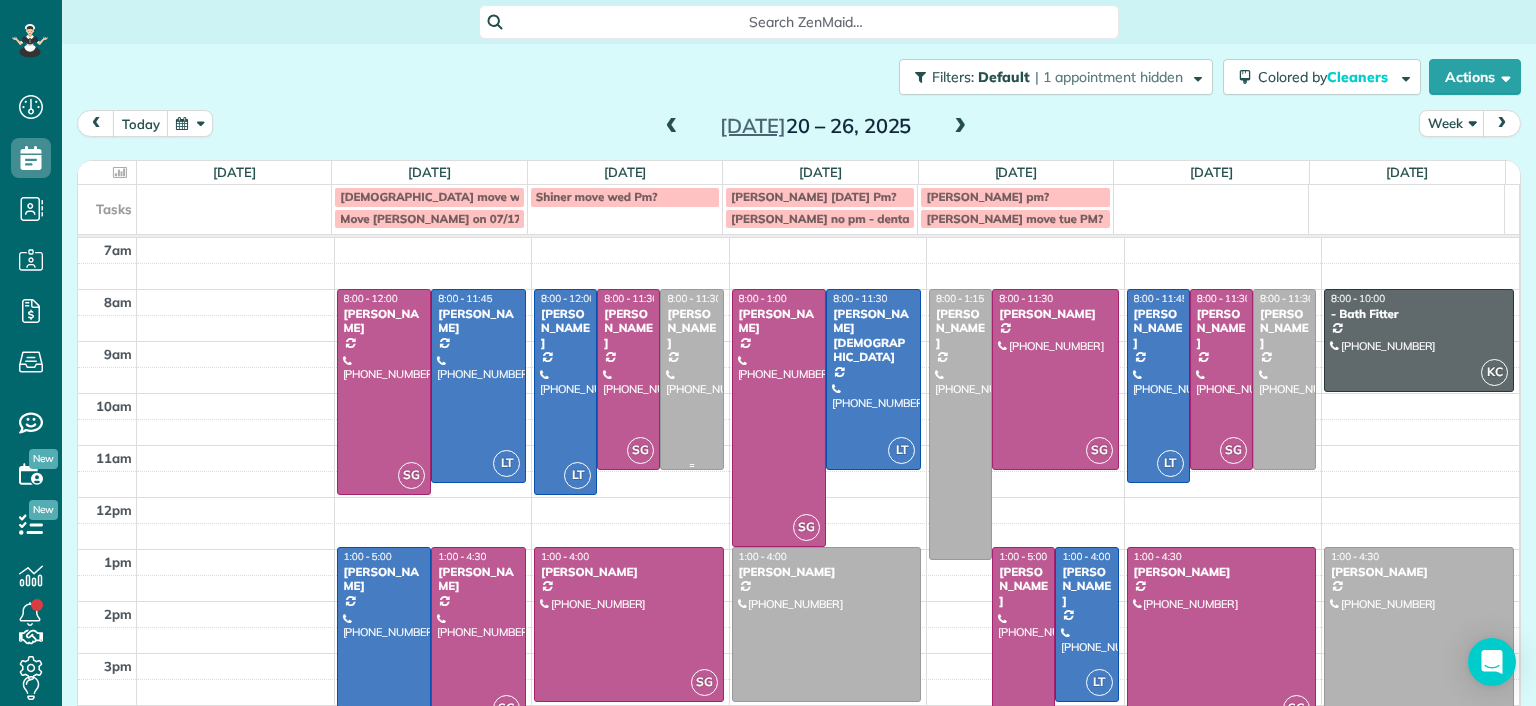 click at bounding box center [691, 379] 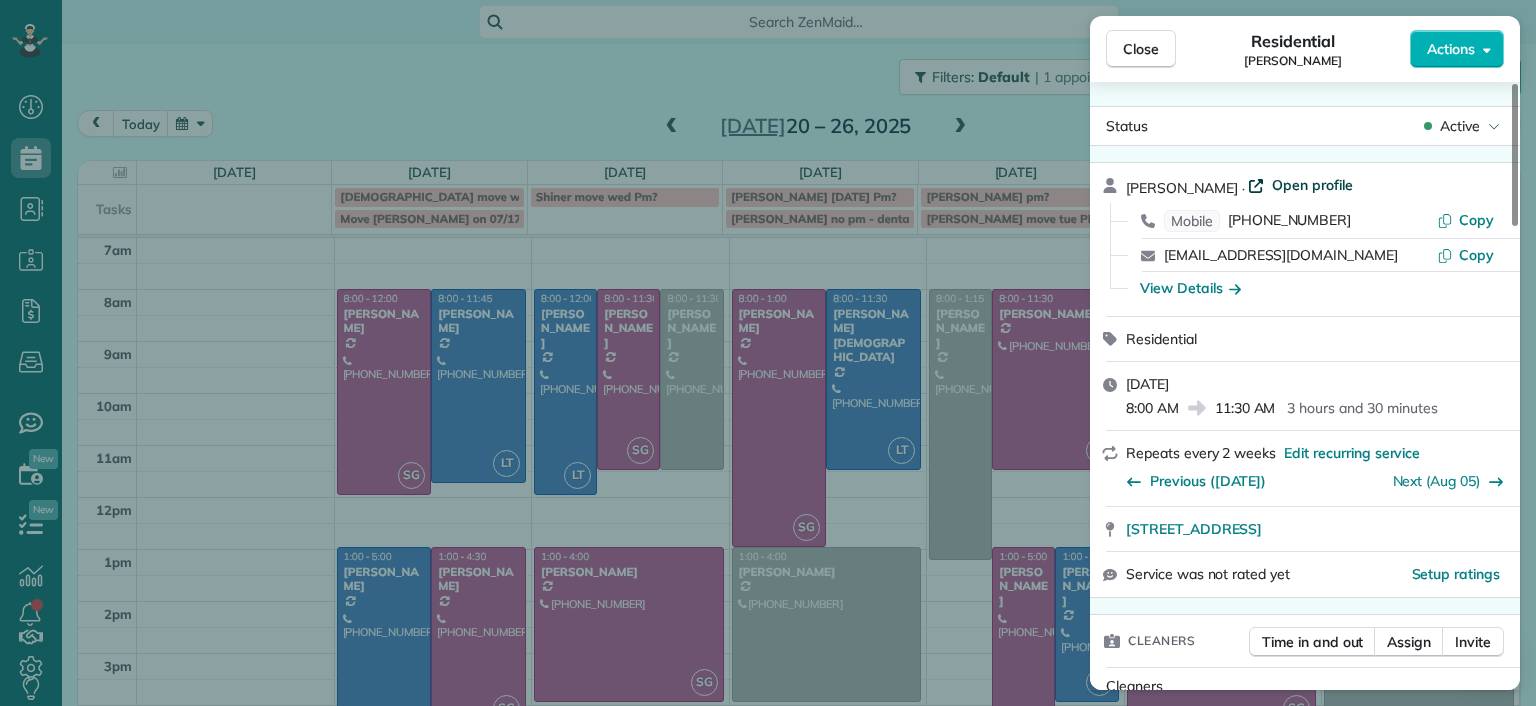 click on "Open profile" at bounding box center (1312, 185) 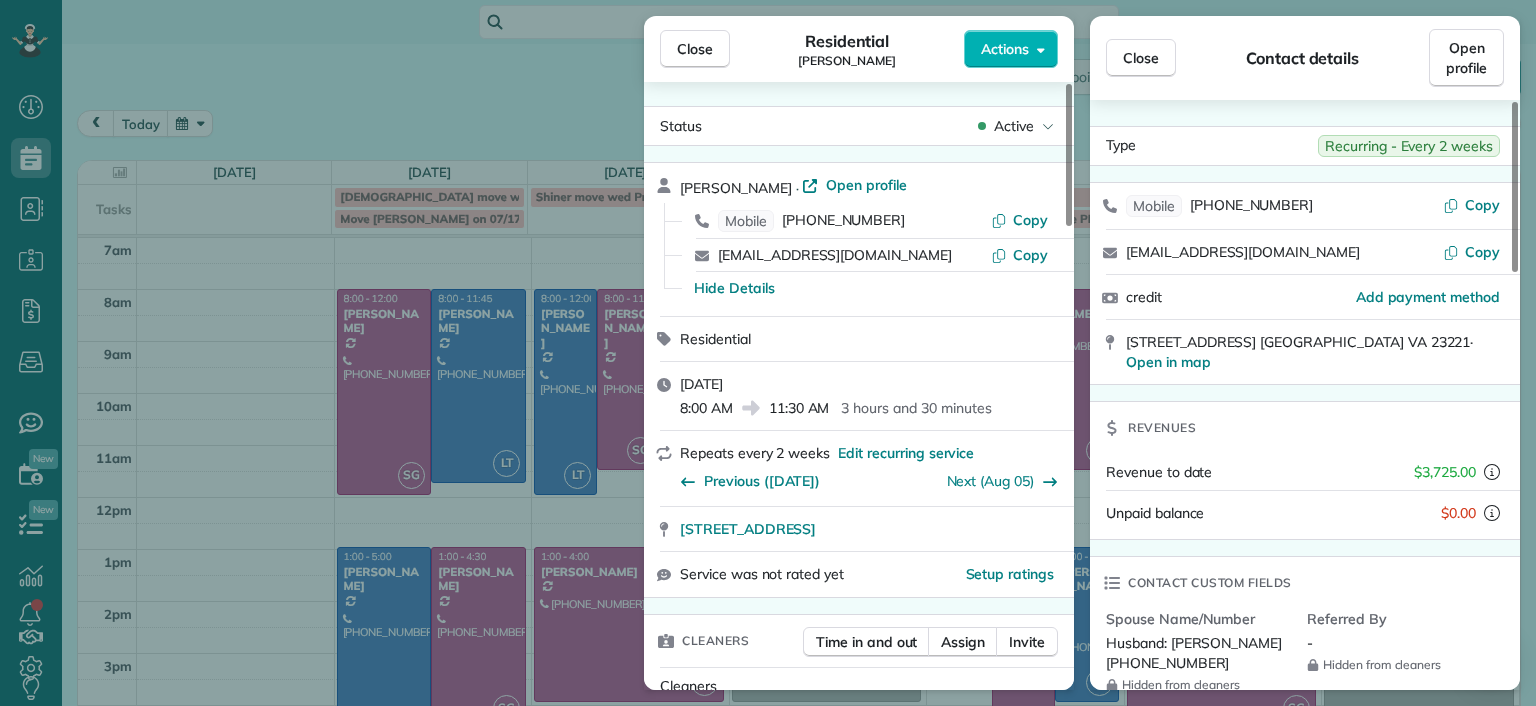 click on "Close Residential Molly Szkotak Actions Status Active Molly Szkotak · Open profile Mobile (718) 501-4015 Copy mollyszkotak@gmail.com Copy Hide Details Residential Tuesday, July 22, 2025 8:00 AM 11:30 AM 3 hours and 30 minutes Repeats every 2 weeks Edit recurring service Previous (Jul 08) Next (Aug 05) 3506 Hanover Avenue Richmond VA 23221 Service was not rated yet Setup ratings Cleaners Time in and out Assign Invite Cleaners No cleaners assigned yet Checklist Try Now Keep this appointment up to your standards. Stay on top of every detail, keep your cleaners organised, and your client happy. Assign a checklist Watch a 5 min demo Billing Billing actions Price $156.00 Overcharge $0.00 Discount $0.00 Coupon discount - Primary tax - Secondary tax - Total appointment price $156.00 Tips collected New feature! $0.00 Unpaid Mark as paid Total including tip $156.00 Get paid online in no-time! Send an invoice and reward your cleaners with tips Charge customer credit card Appointment custom fields Man Hours 4.0 hours -" at bounding box center [768, 353] 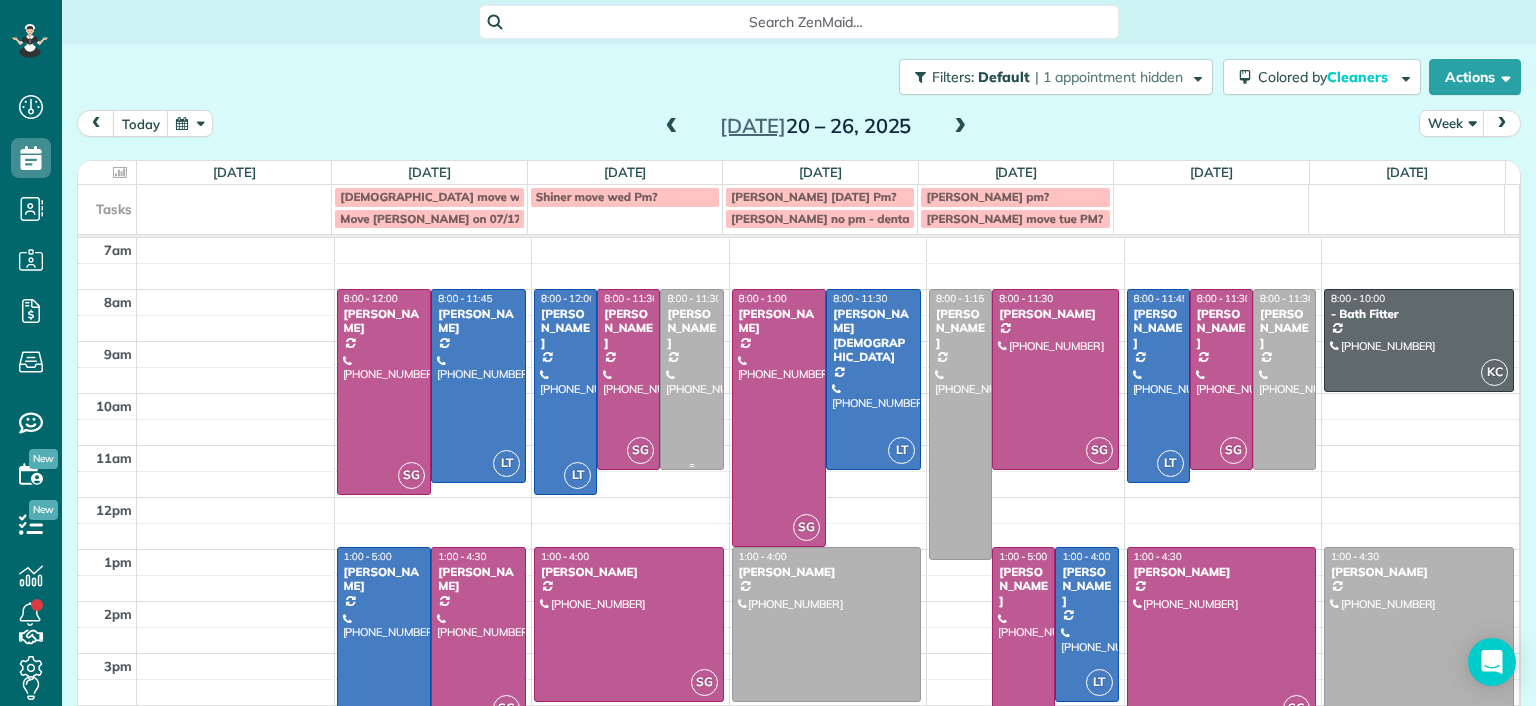 click at bounding box center (691, 379) 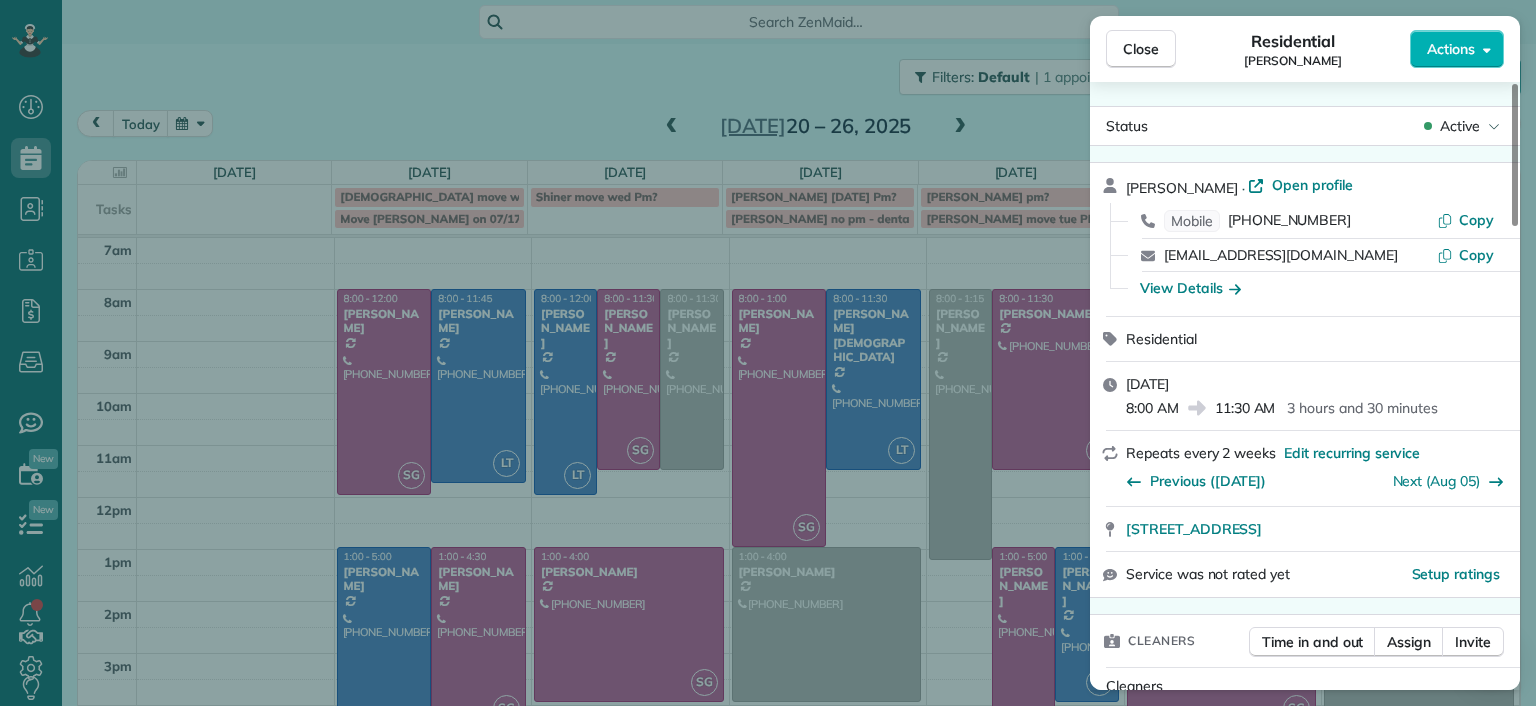 drag, startPoint x: 235, startPoint y: 390, endPoint x: 224, endPoint y: 381, distance: 14.21267 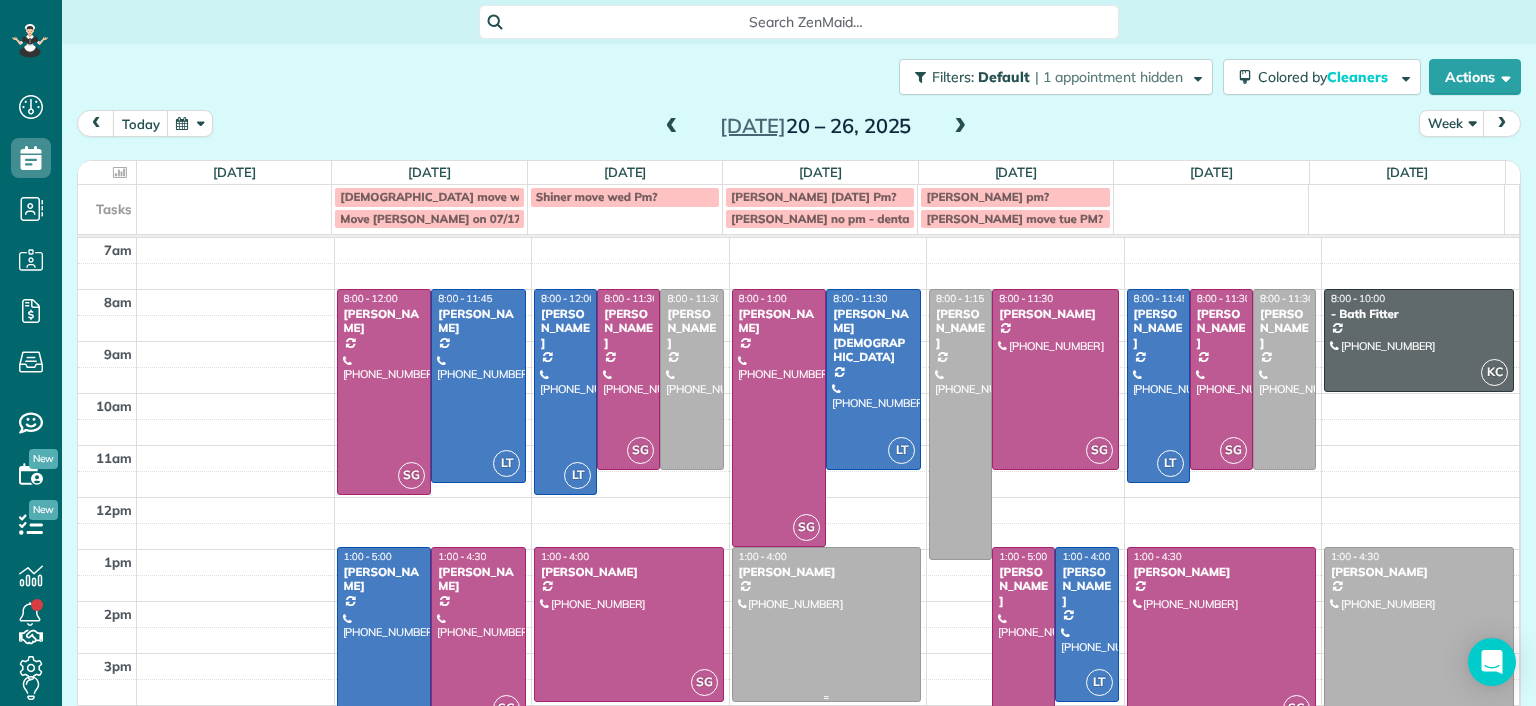 click at bounding box center [827, 624] 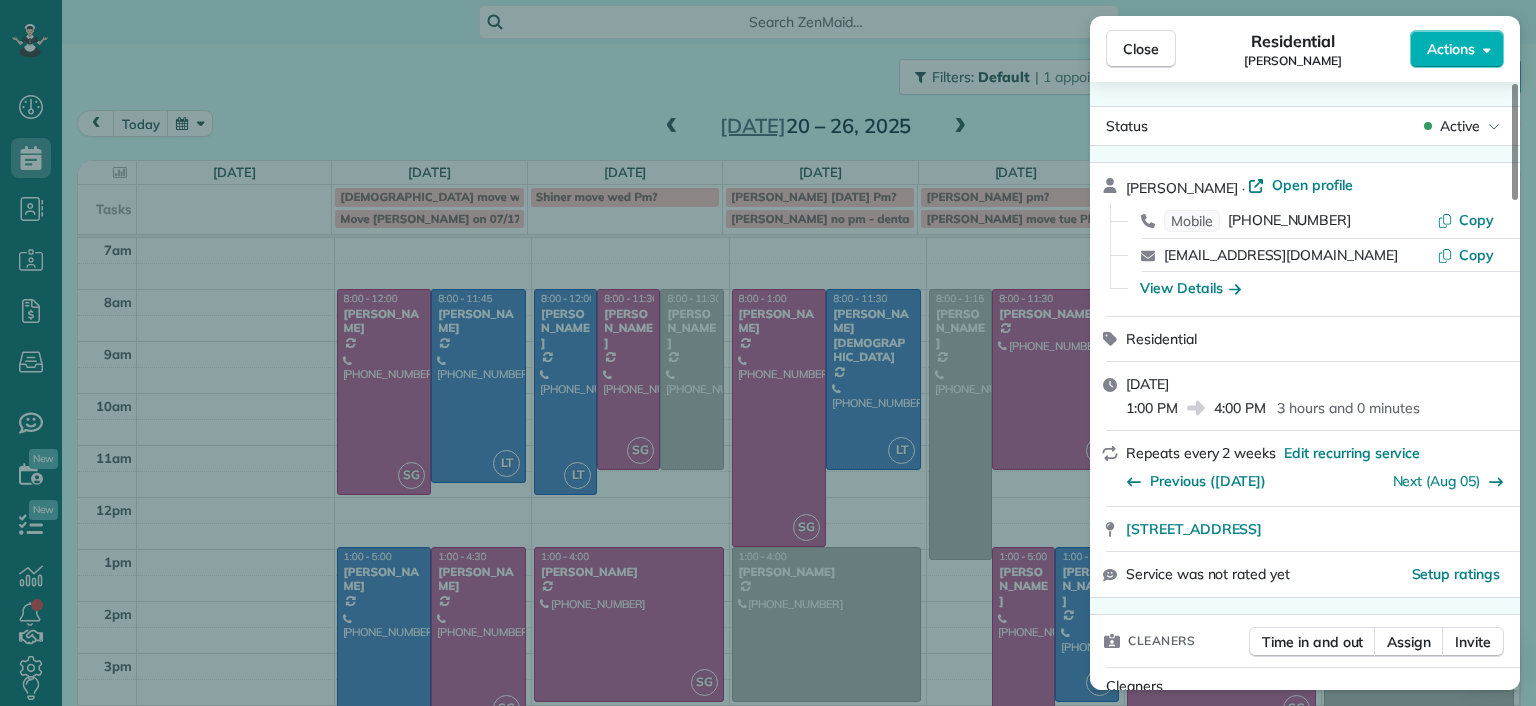 click on "Close Residential Karen Shiner Actions Status Active Karen Shiner · Open profile Mobile (804) 539-3135 Copy kcshiner@gmail.com Copy View Details Residential Wednesday, July 23, 2025 1:00 PM 4:00 PM 3 hours and 0 minutes Repeats every 2 weeks Edit recurring service Previous (Jul 08) Next (Aug 05) 2611 Melbourne Drive Richmond VA 23225 Service was not rated yet Setup ratings Cleaners Time in and out Assign Invite Cleaners No cleaners assigned yet Checklist Try Now Keep this appointment up to your standards. Stay on top of every detail, keep your cleaners organised, and your client happy. Assign a checklist Watch a 5 min demo Billing Billing actions Price $153.00 Overcharge $0.00 Discount $0.00 Coupon discount - Primary tax - Secondary tax - Total appointment price $153.00 Tips collected New feature! $0.00 Unpaid Mark as paid Total including tip $153.00 Get paid online in no-time! Send an invoice and reward your cleaners with tips Charge customer credit card Appointment custom fields Man Hours 3 Man Hours - 8 (" at bounding box center (768, 353) 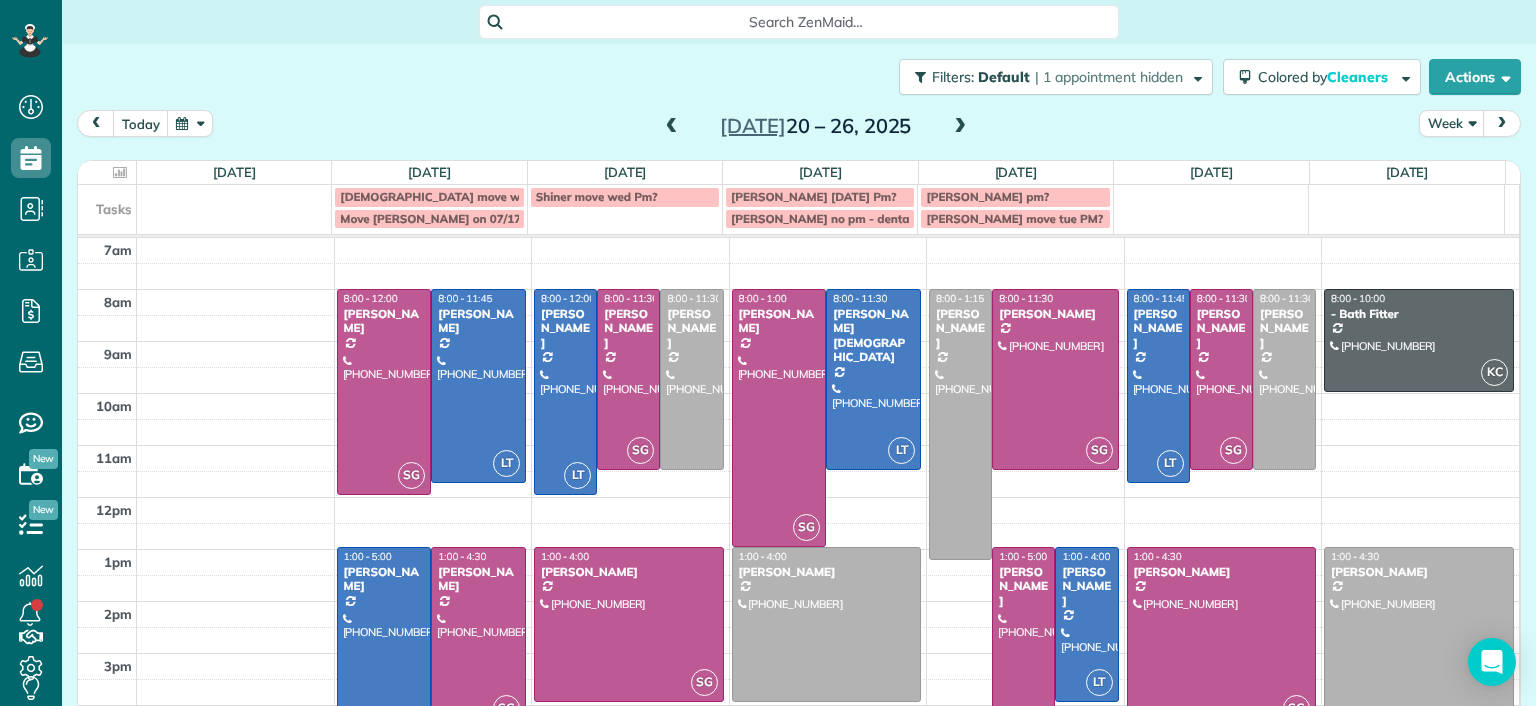 click on "Shiner move wed Pm?" at bounding box center (624, 207) 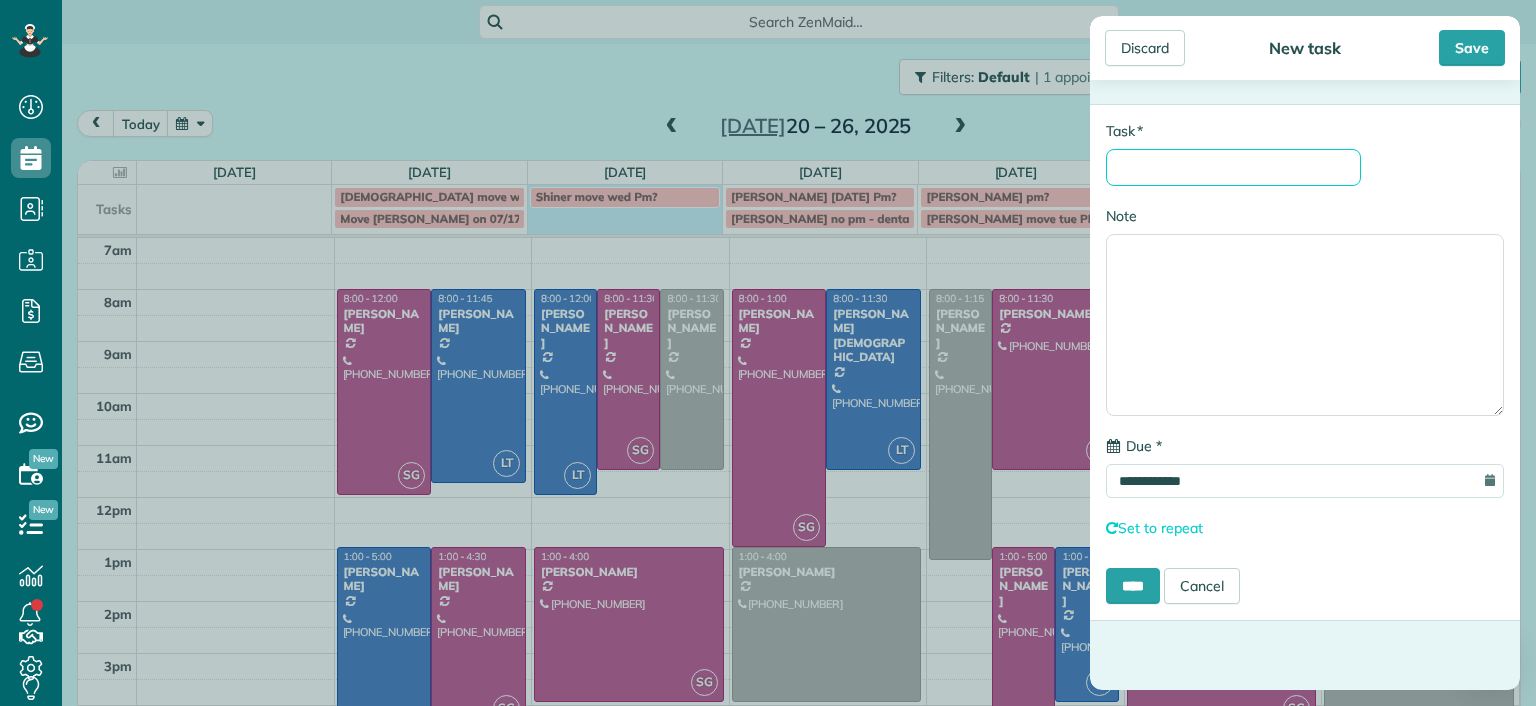 click on "*  Task" at bounding box center [1233, 167] 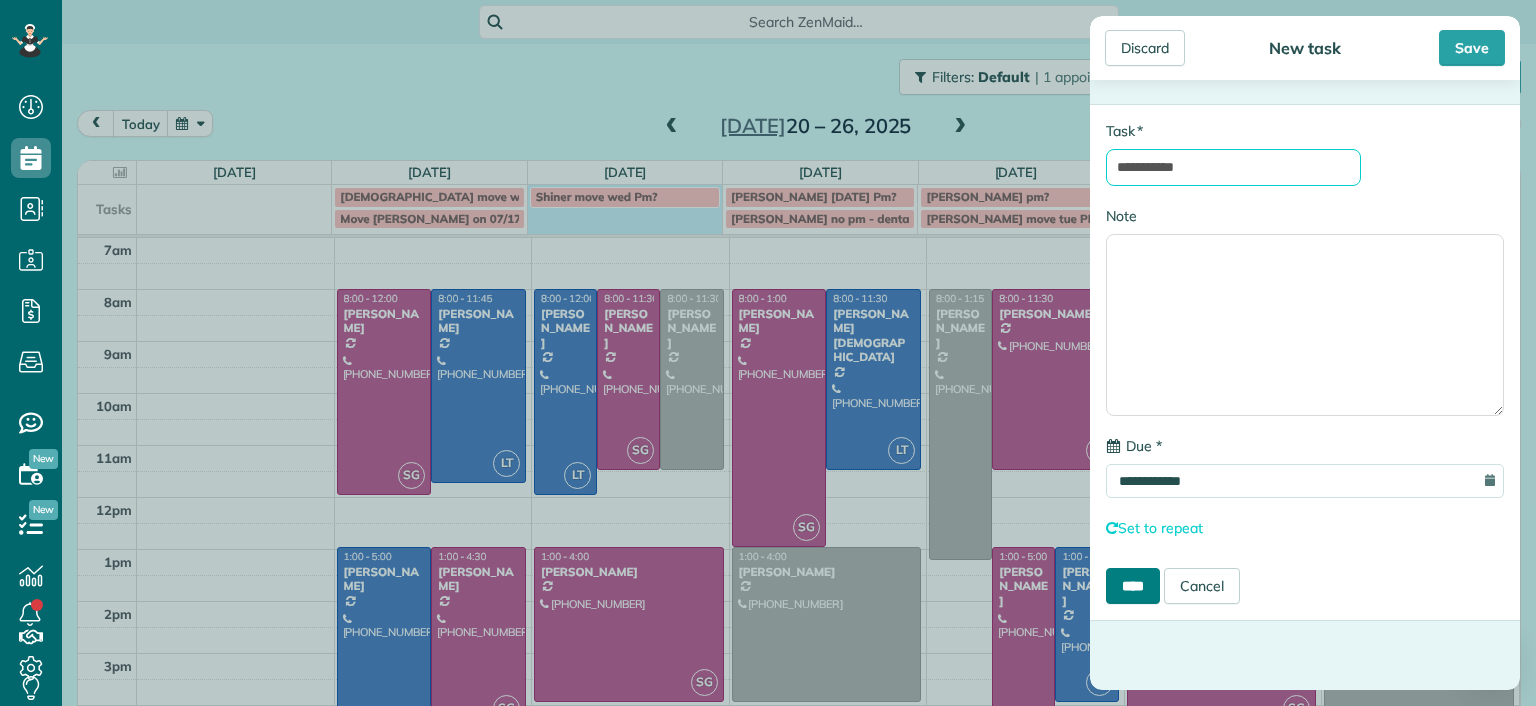 type on "**********" 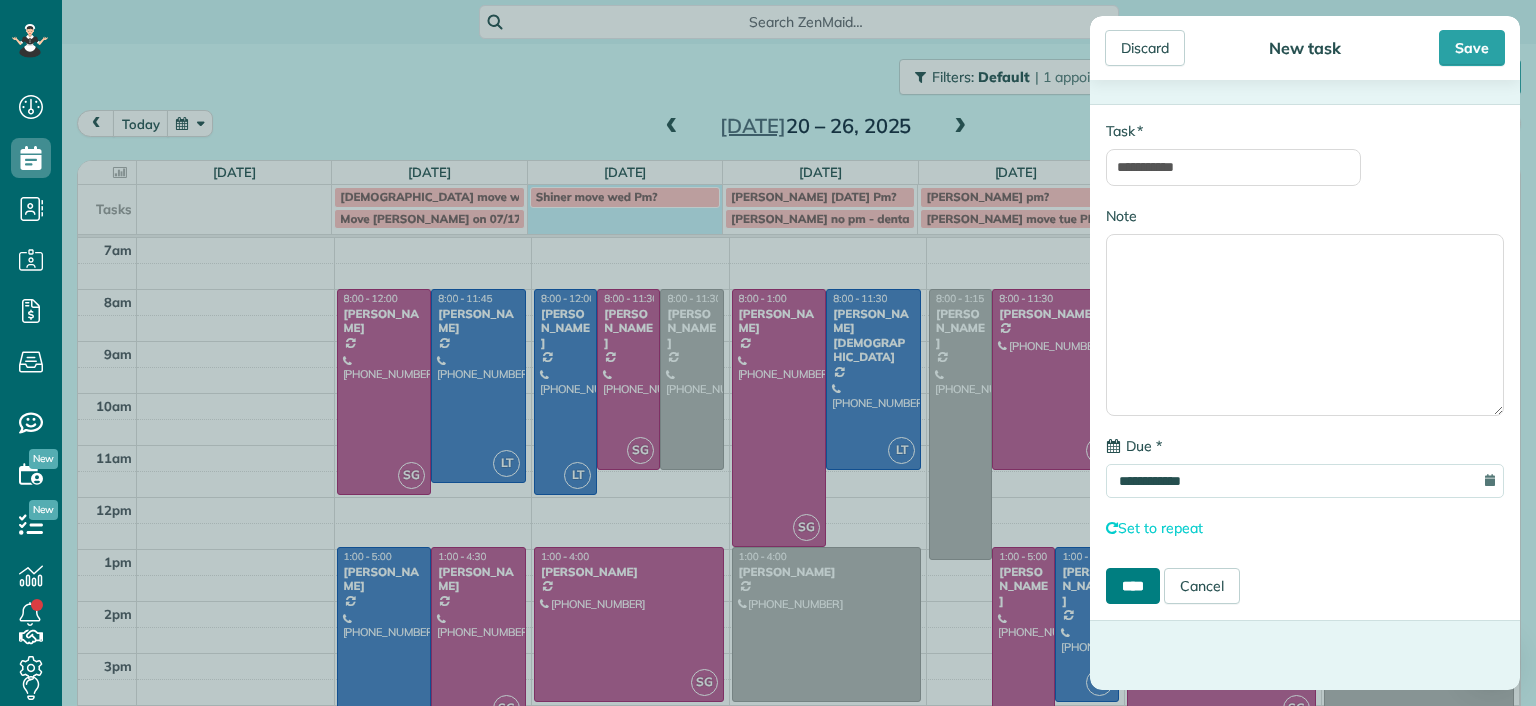 click on "****" at bounding box center (1133, 586) 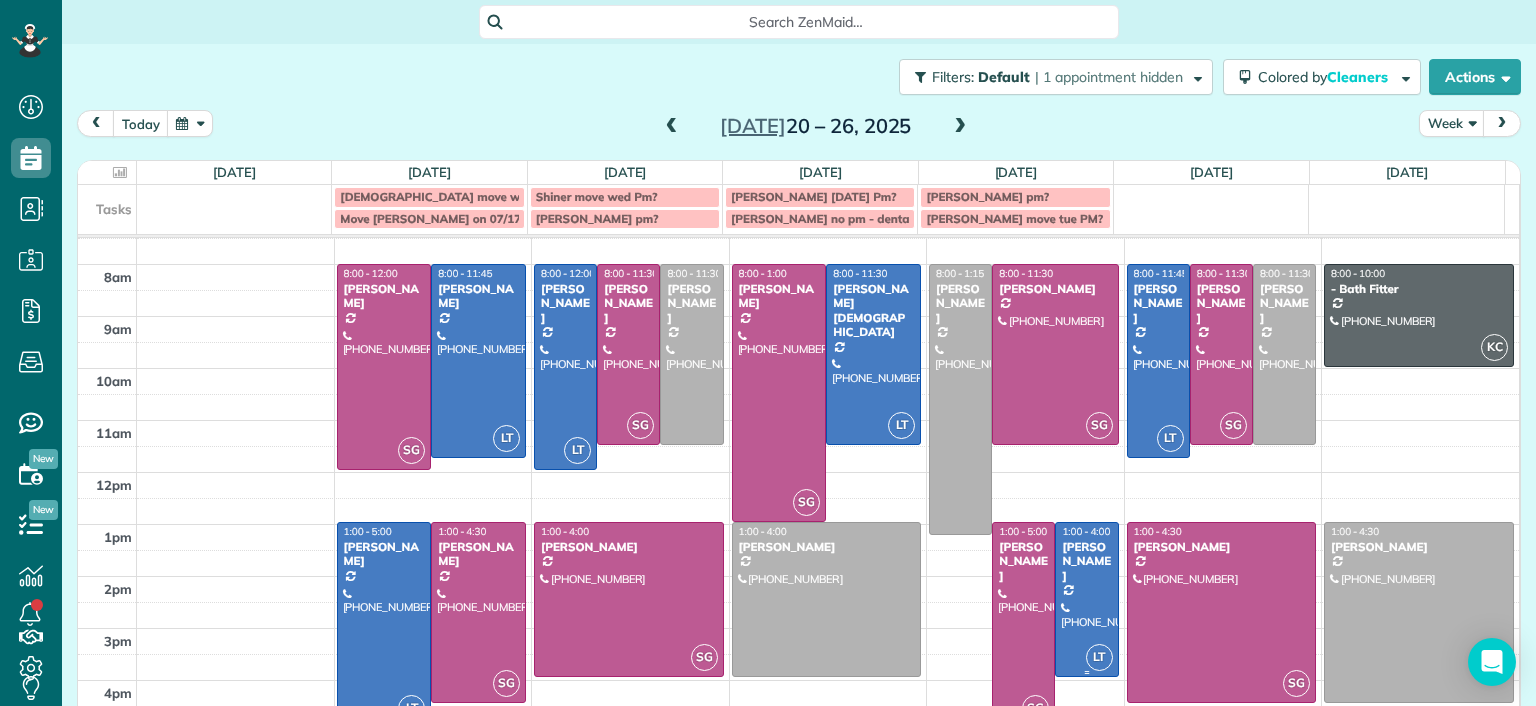 scroll, scrollTop: 0, scrollLeft: 0, axis: both 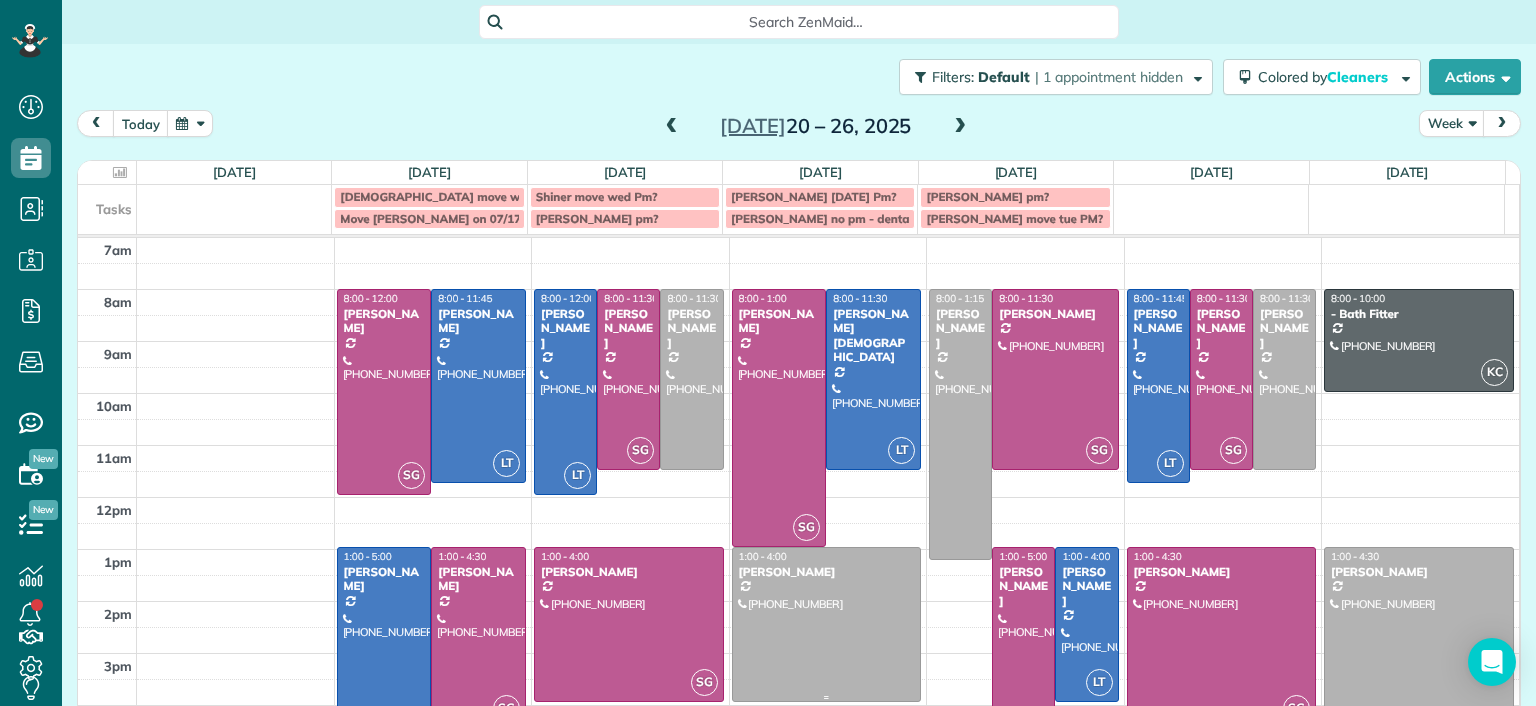 click at bounding box center (827, 624) 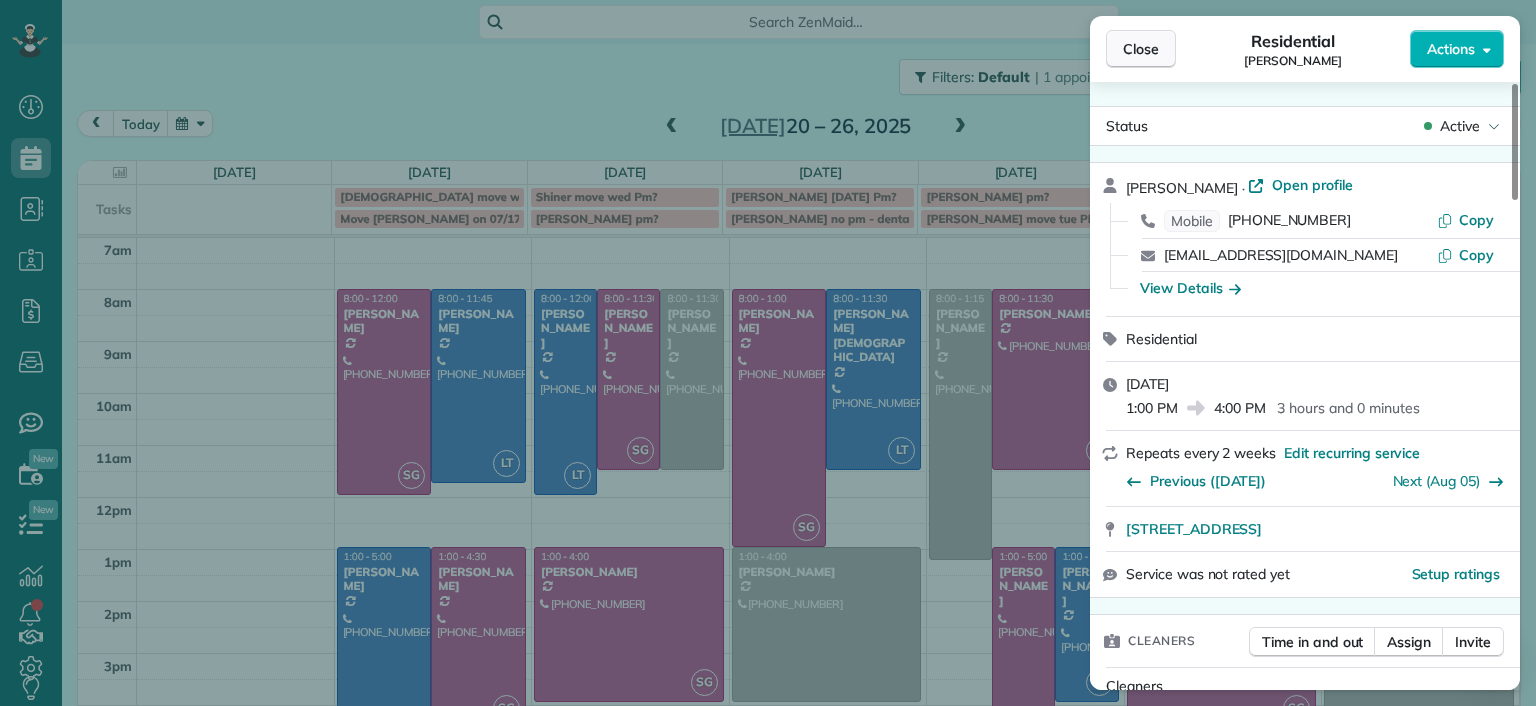click on "Close" at bounding box center (1141, 49) 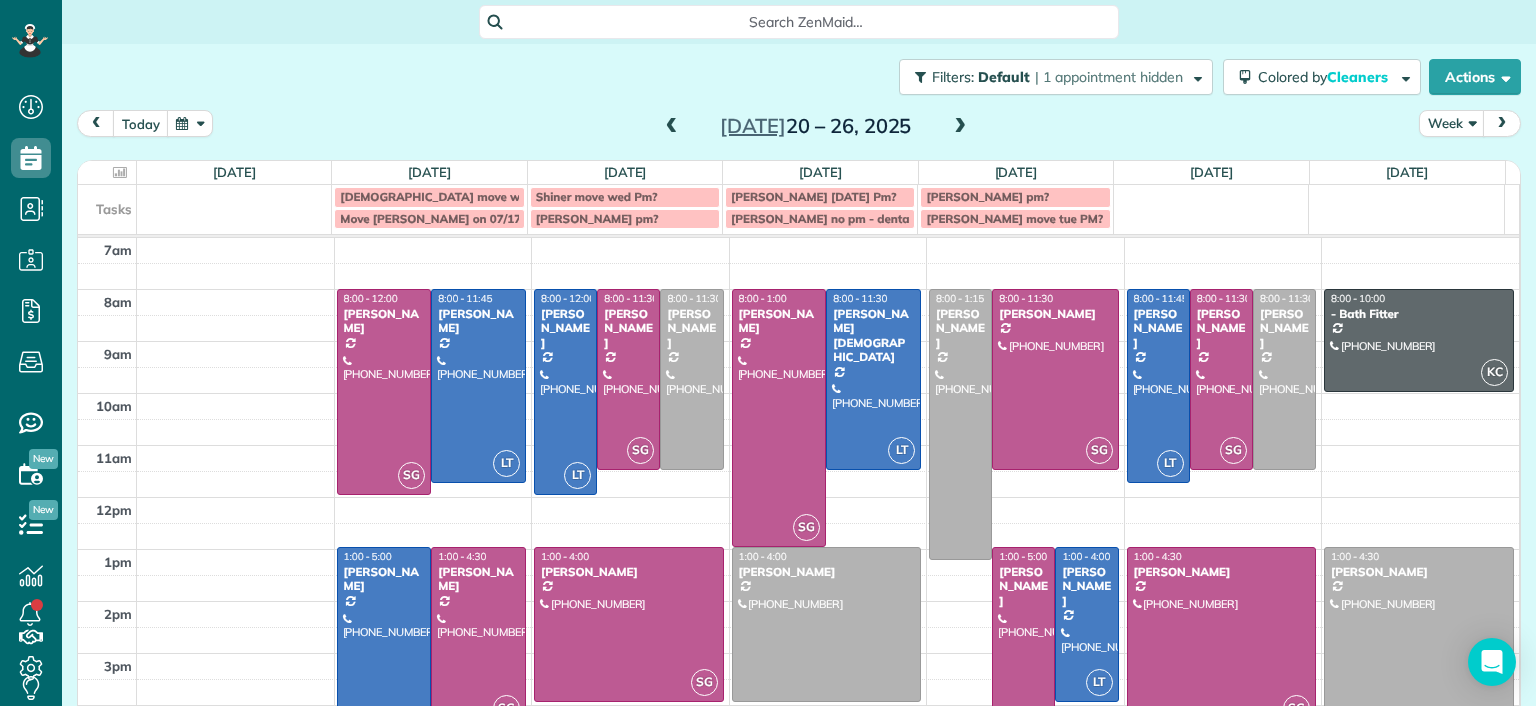 scroll, scrollTop: 73, scrollLeft: 0, axis: vertical 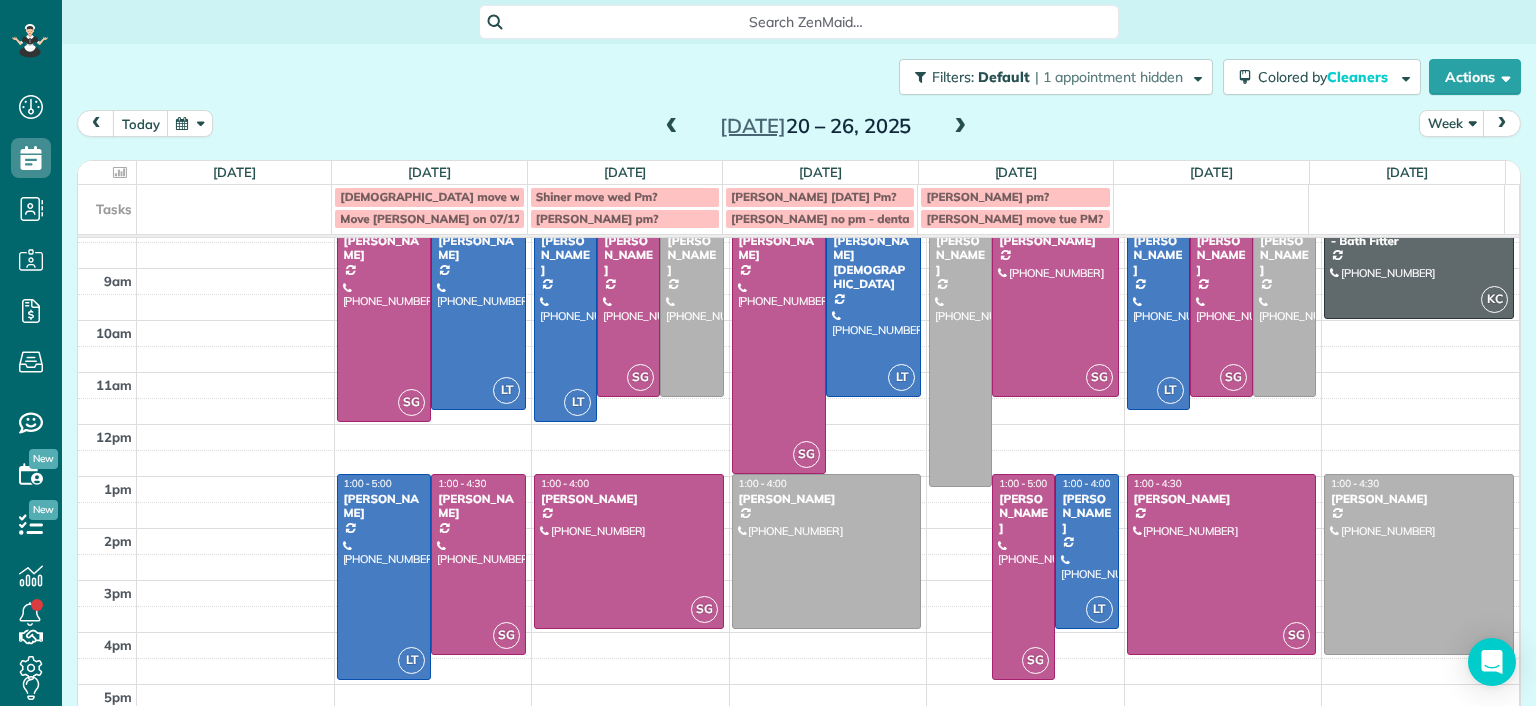 click at bounding box center (672, 127) 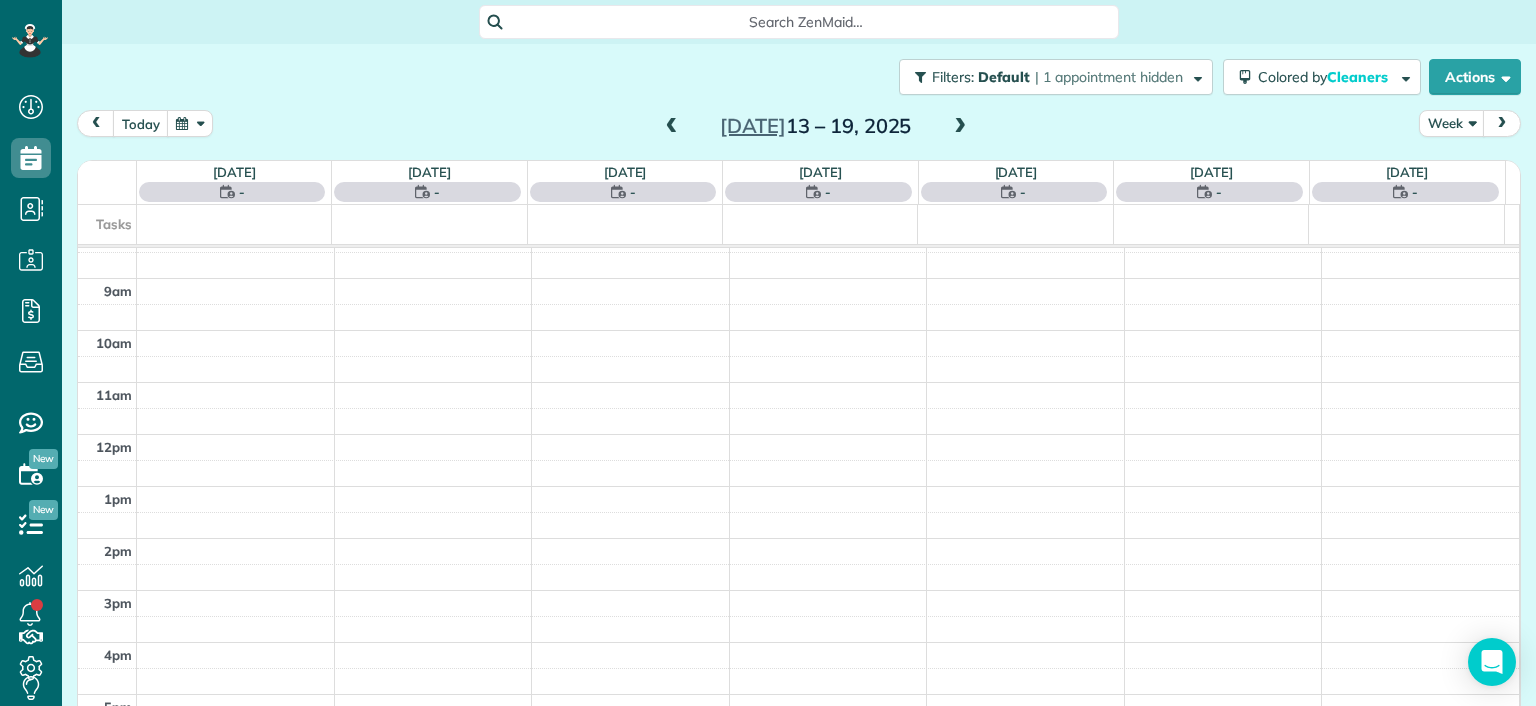 scroll, scrollTop: 0, scrollLeft: 0, axis: both 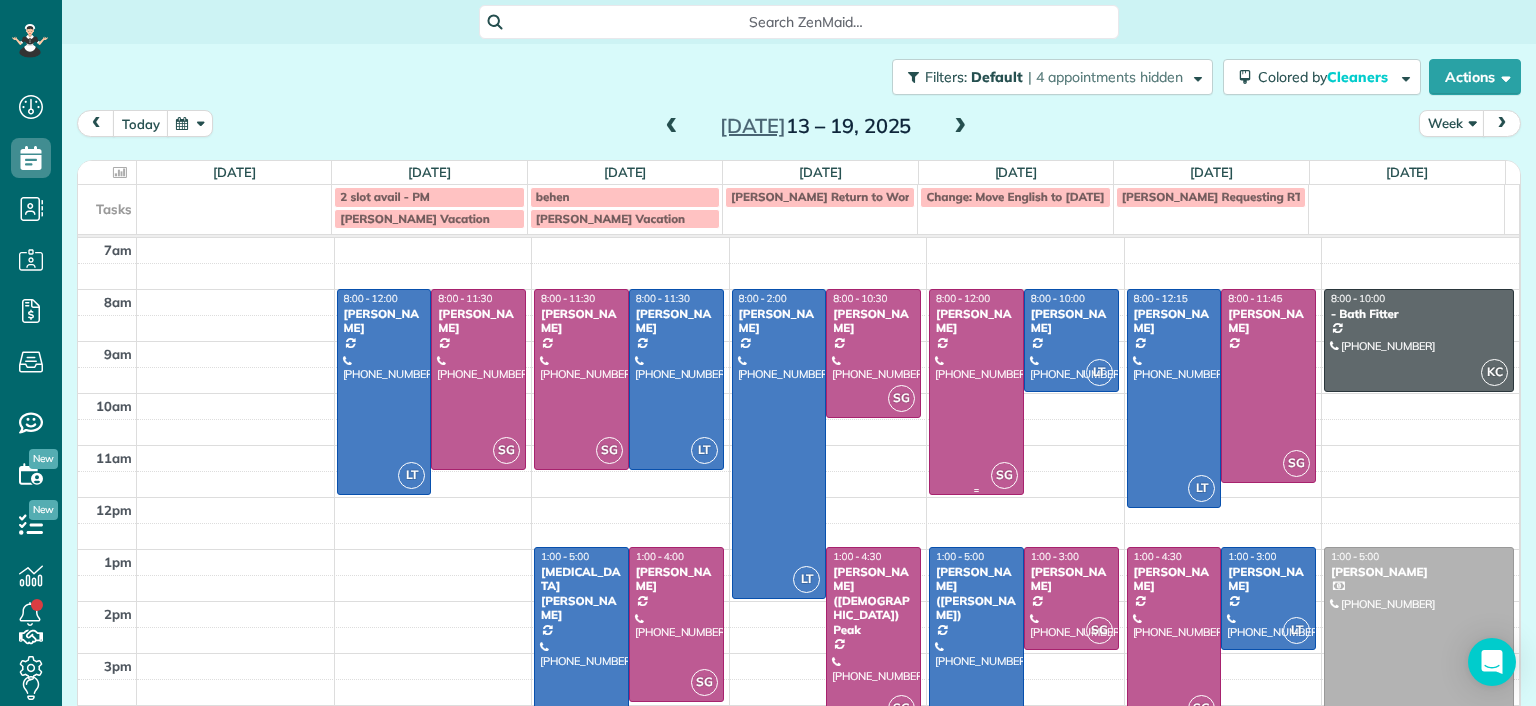 click at bounding box center [976, 392] 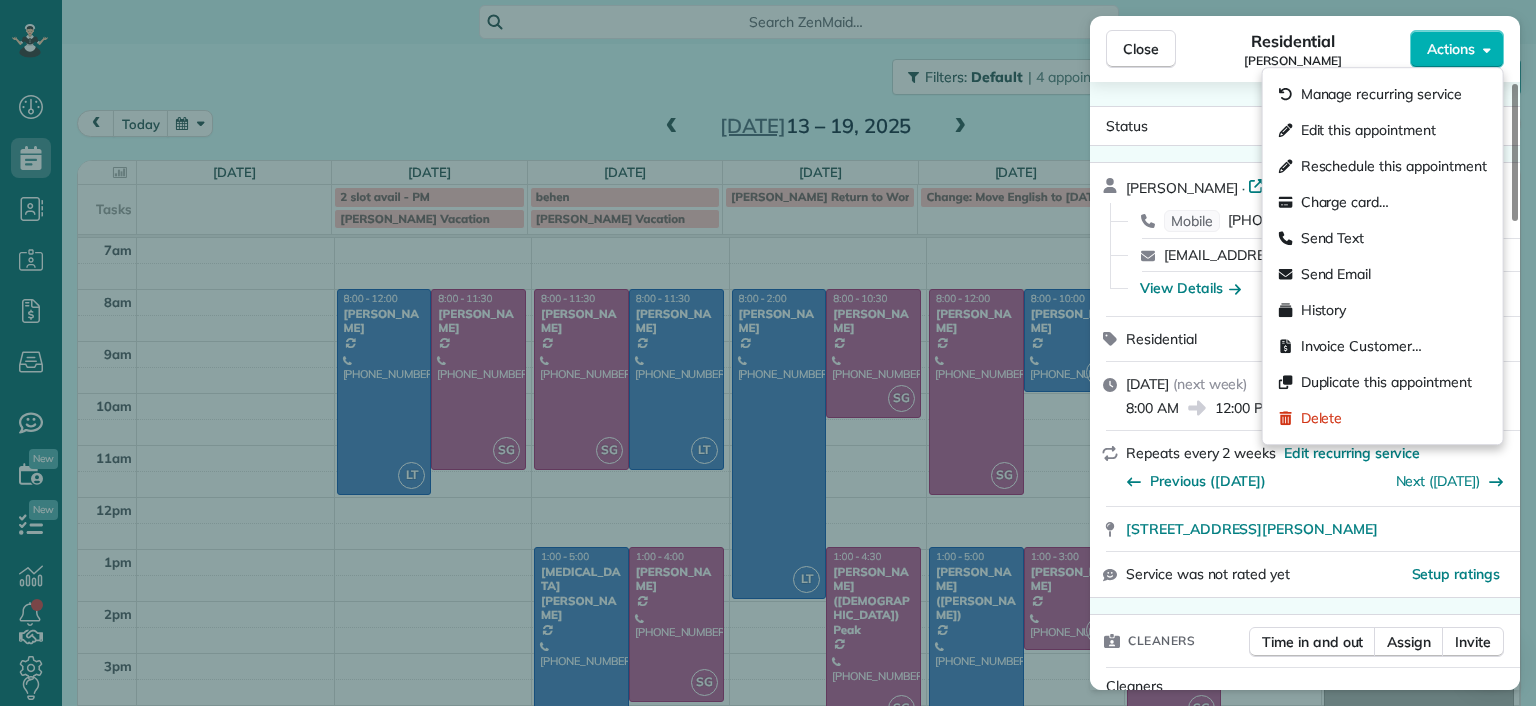 click on "Actions" at bounding box center (1451, 49) 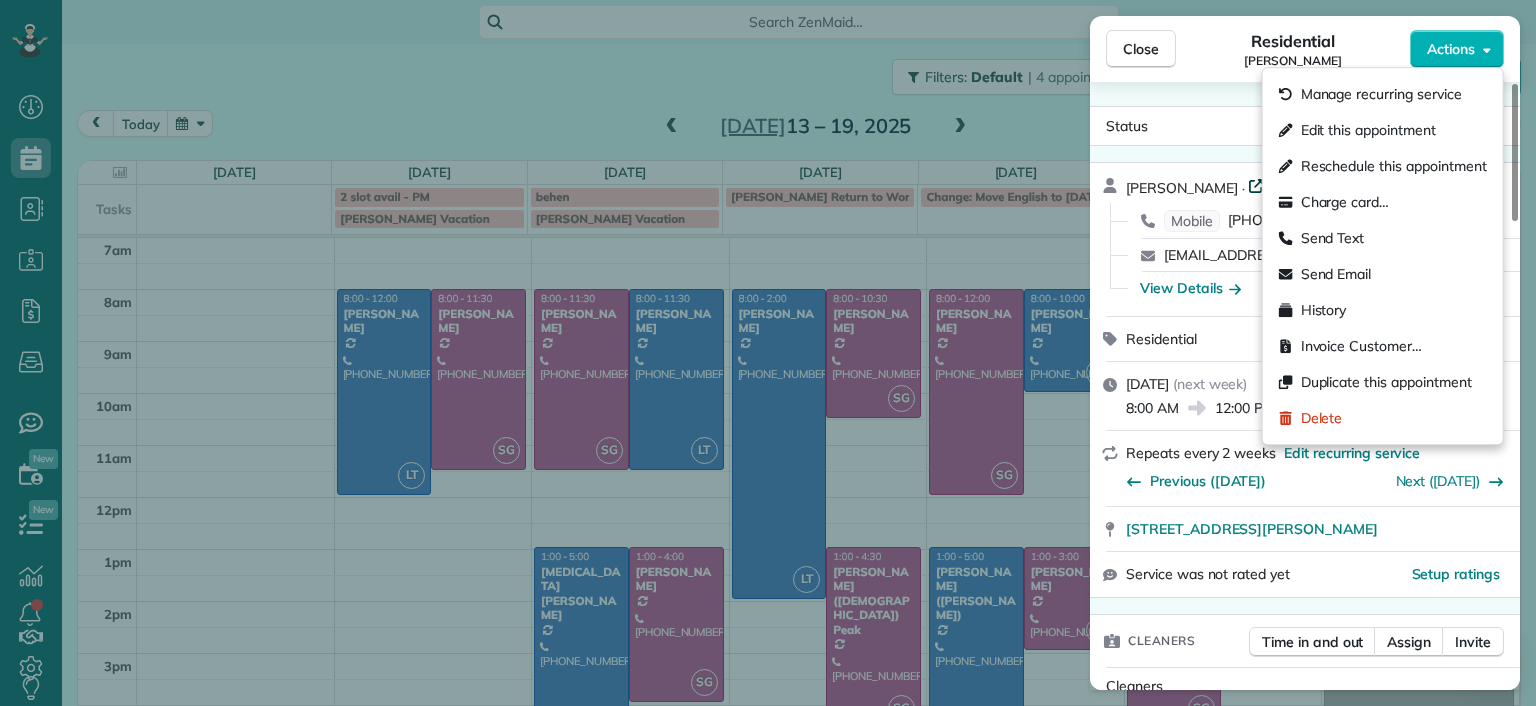 click on "Open profile" at bounding box center [1312, 185] 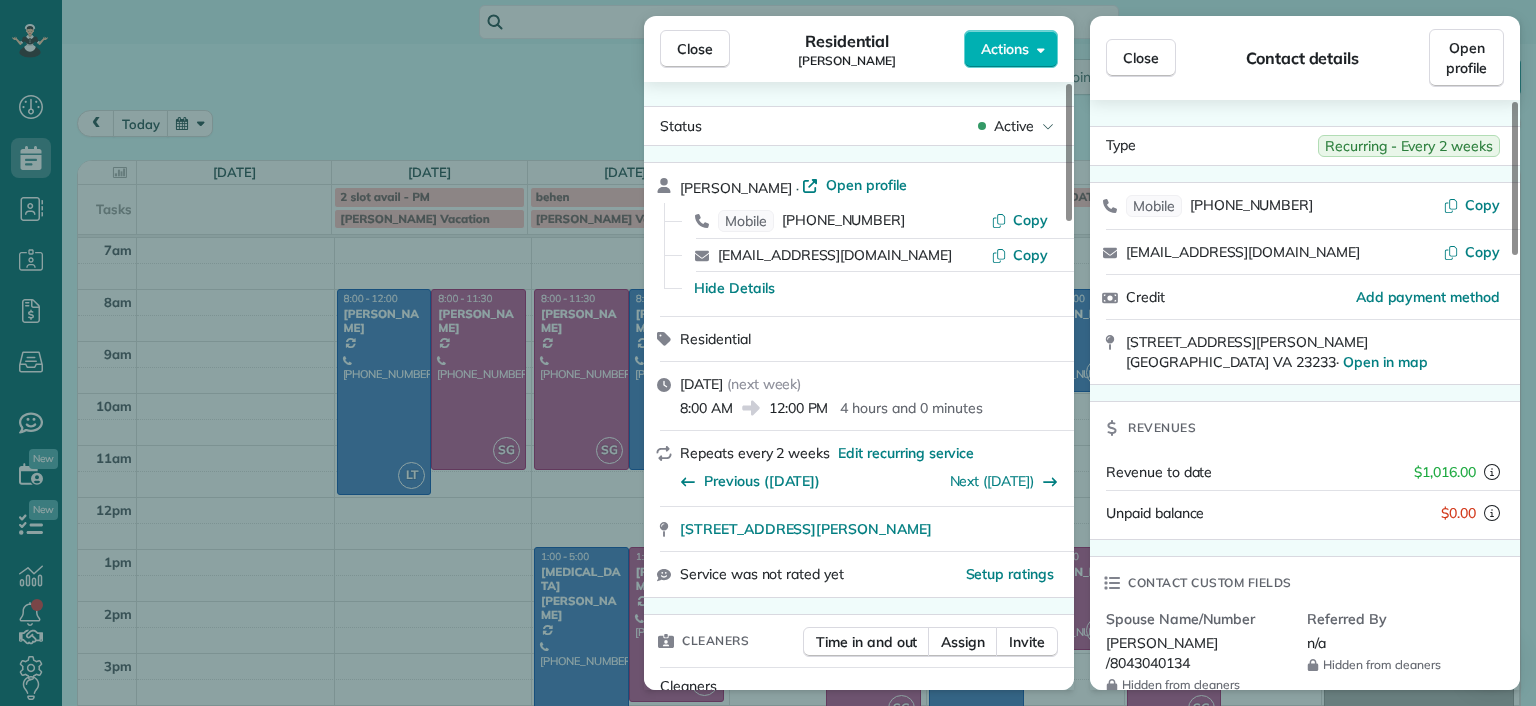 click on "Close Residential Katie Fraker Actions" at bounding box center [859, 49] 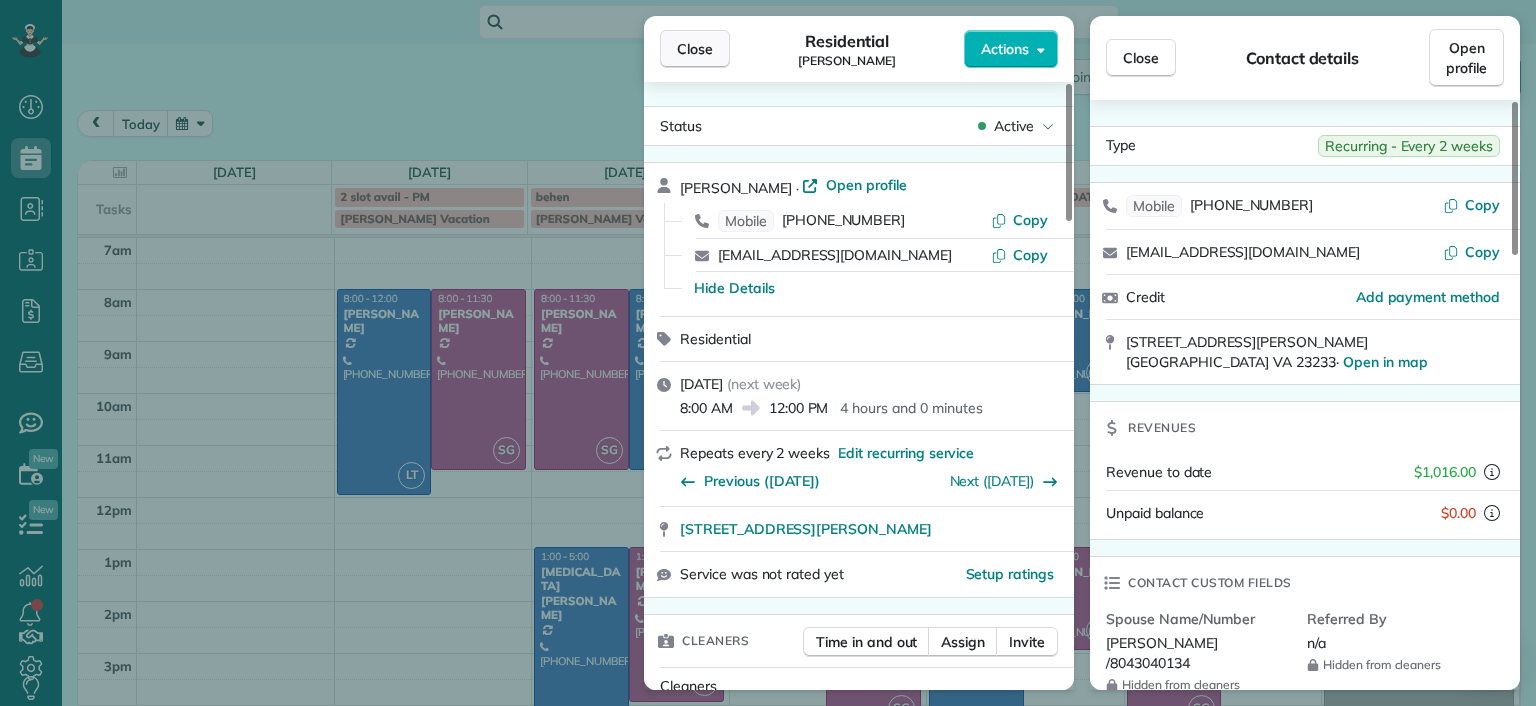 click on "Close" at bounding box center (695, 49) 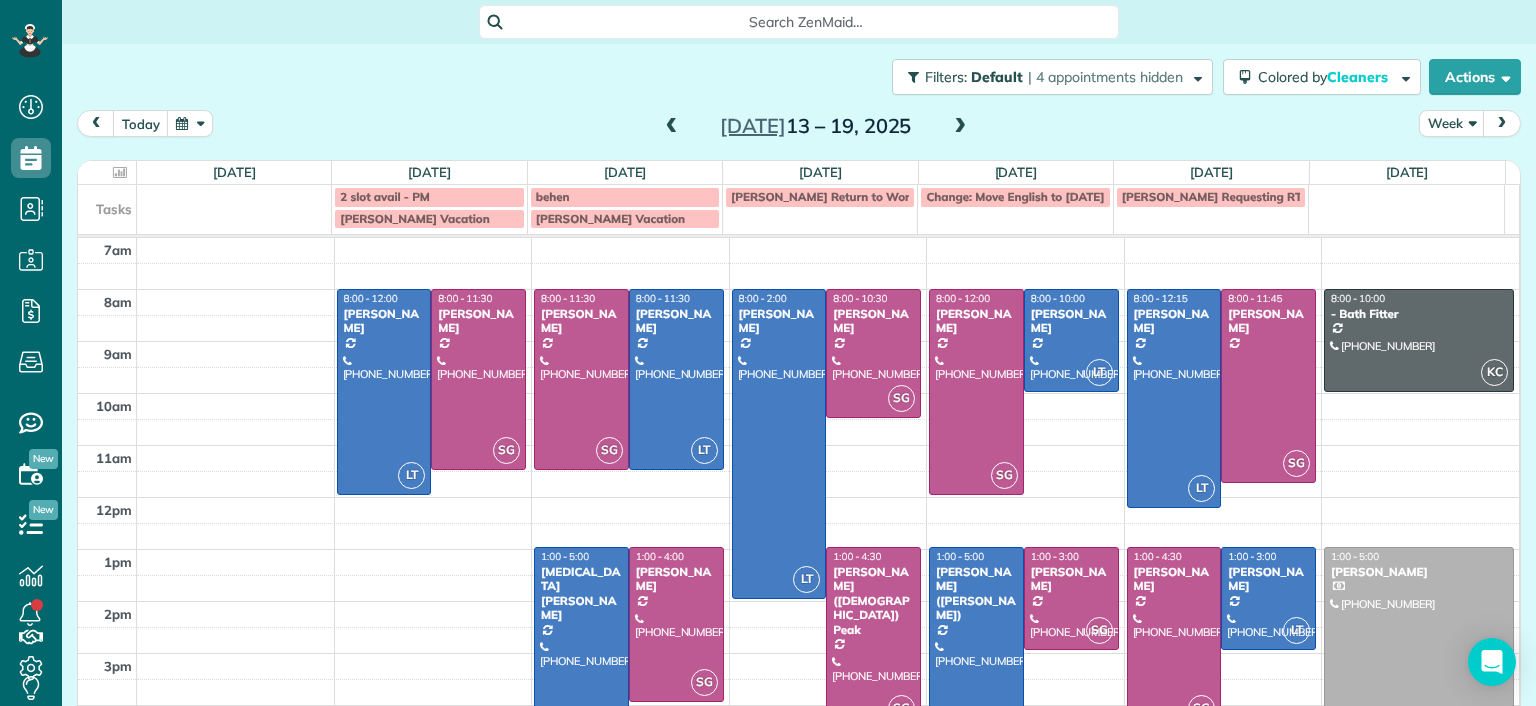 click at bounding box center (960, 127) 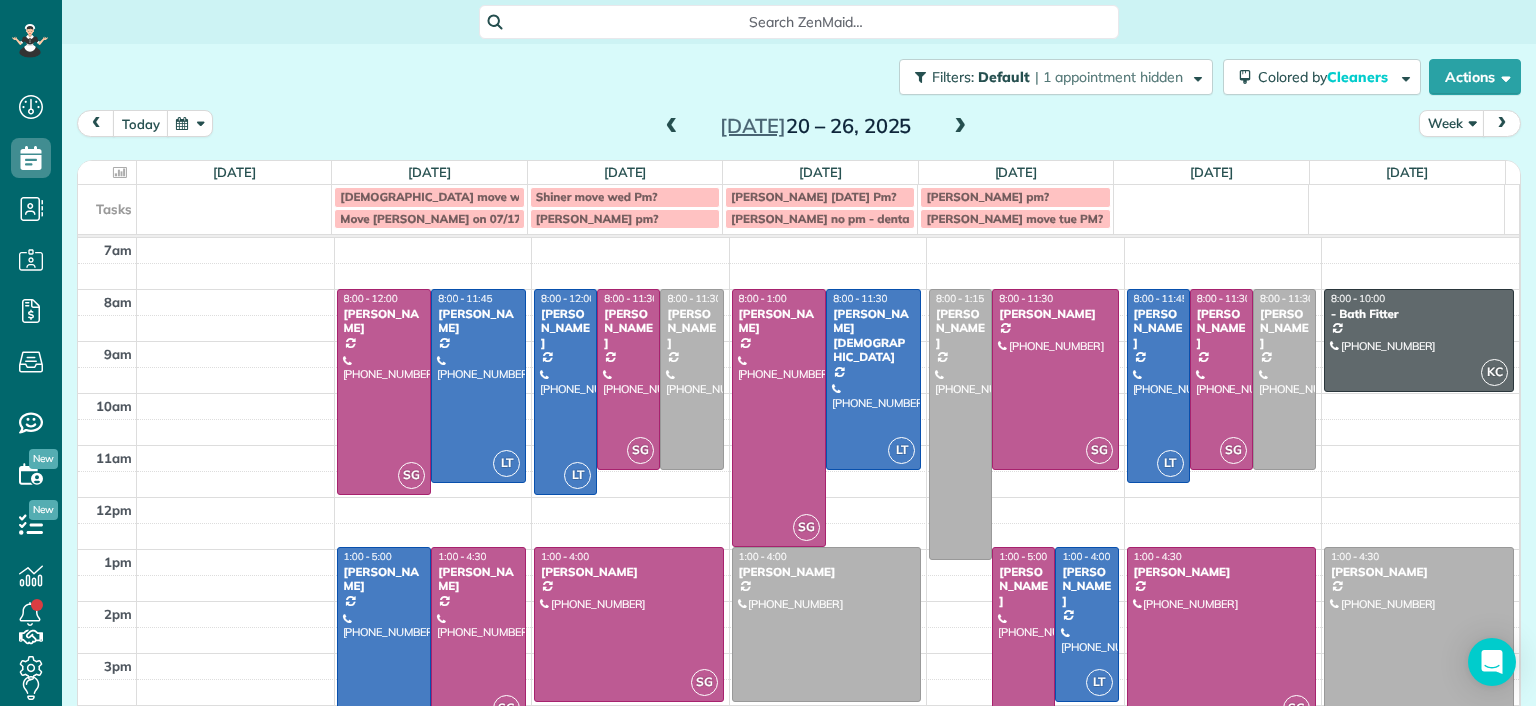 click at bounding box center [672, 127] 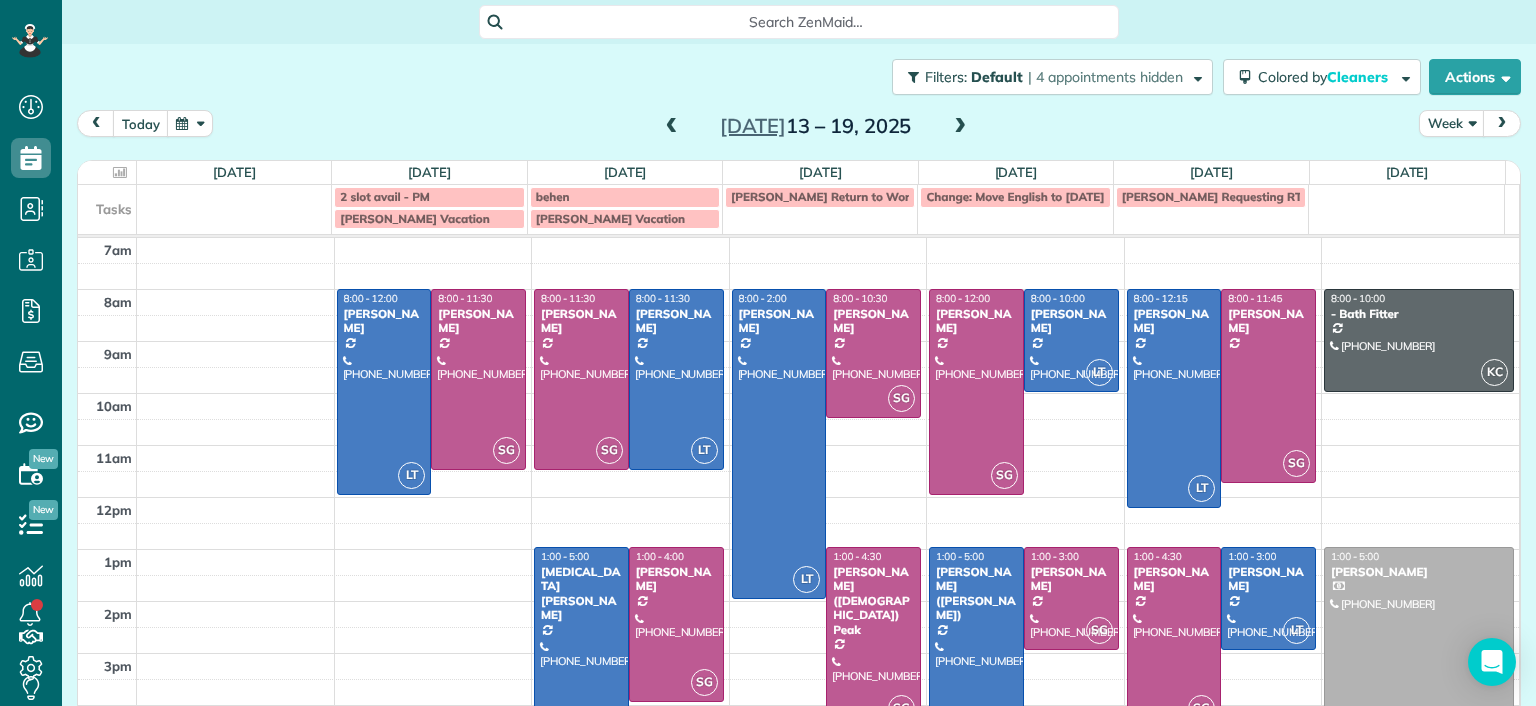click at bounding box center [960, 127] 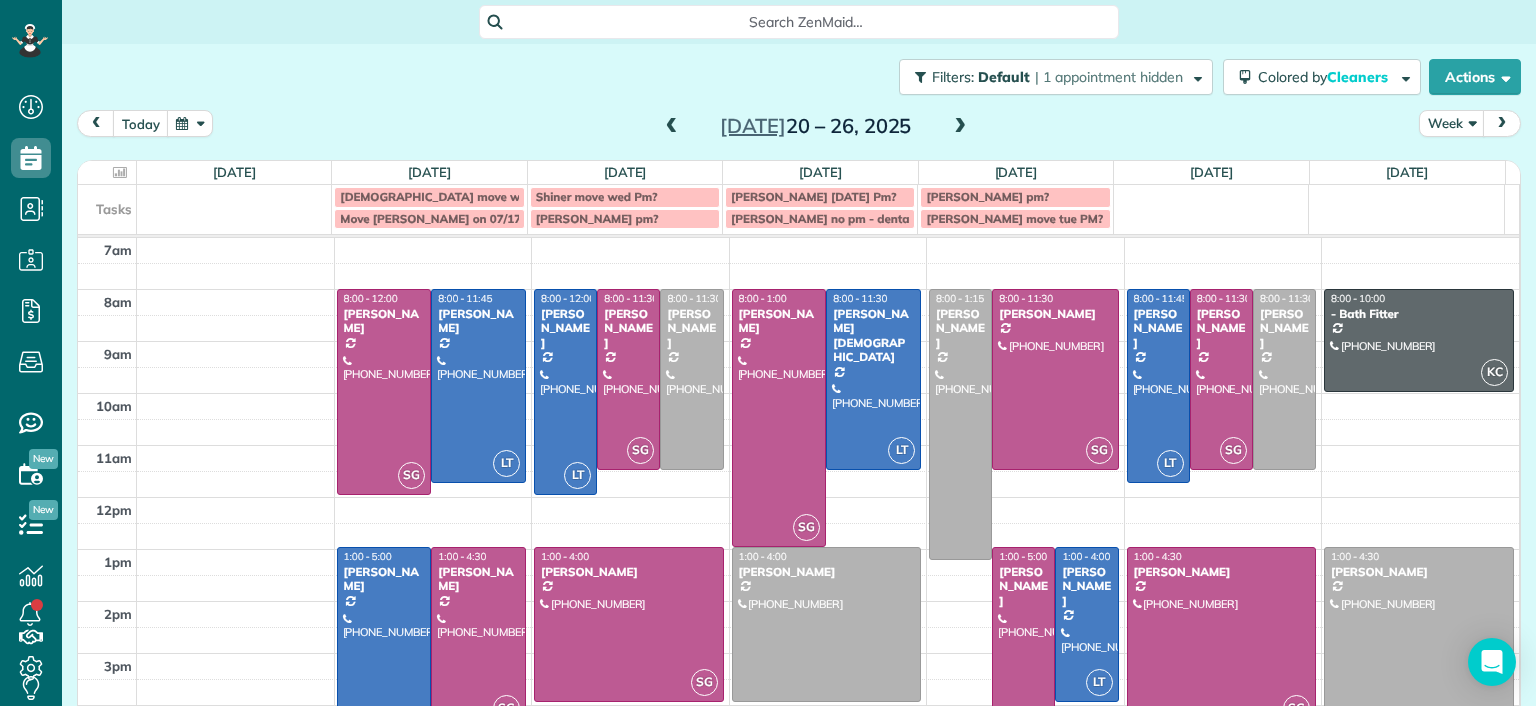 click at bounding box center (672, 127) 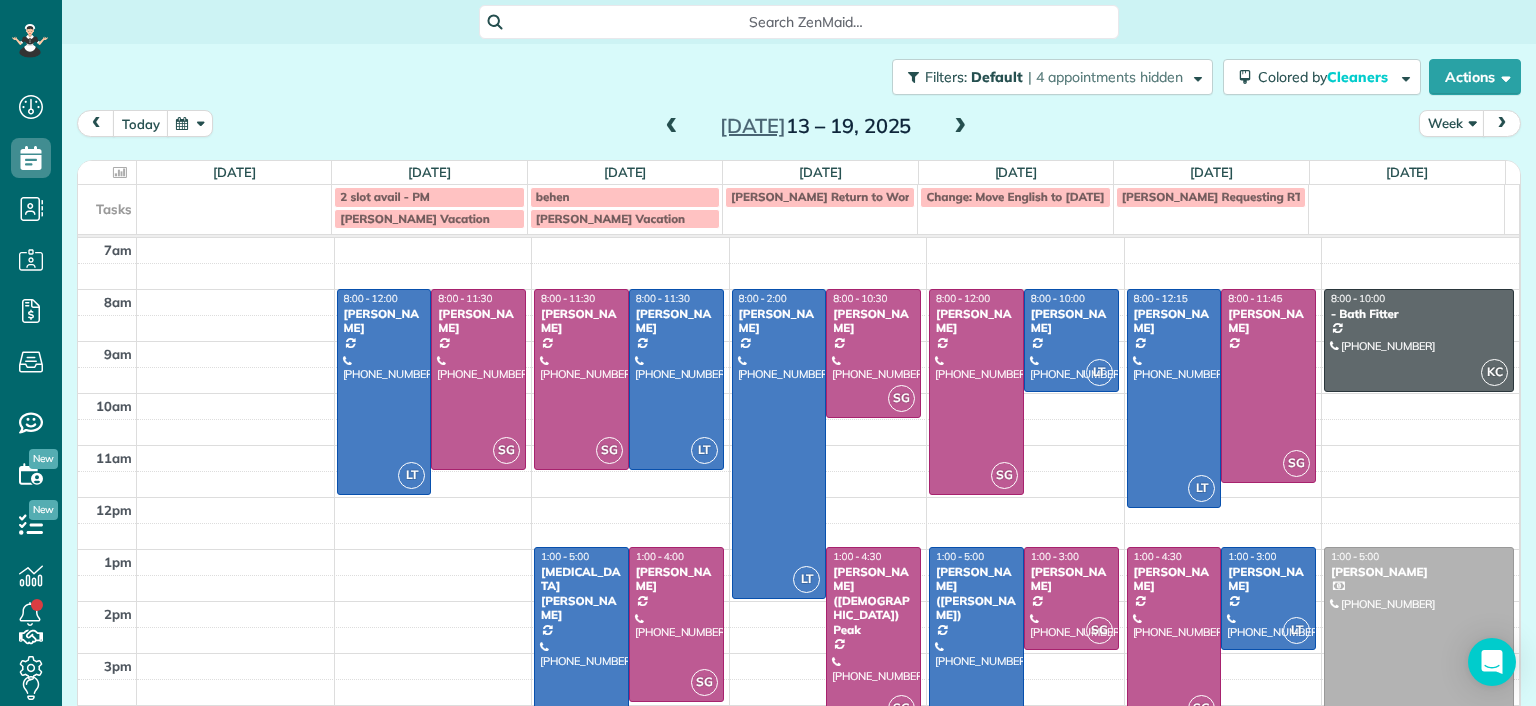 click at bounding box center [960, 127] 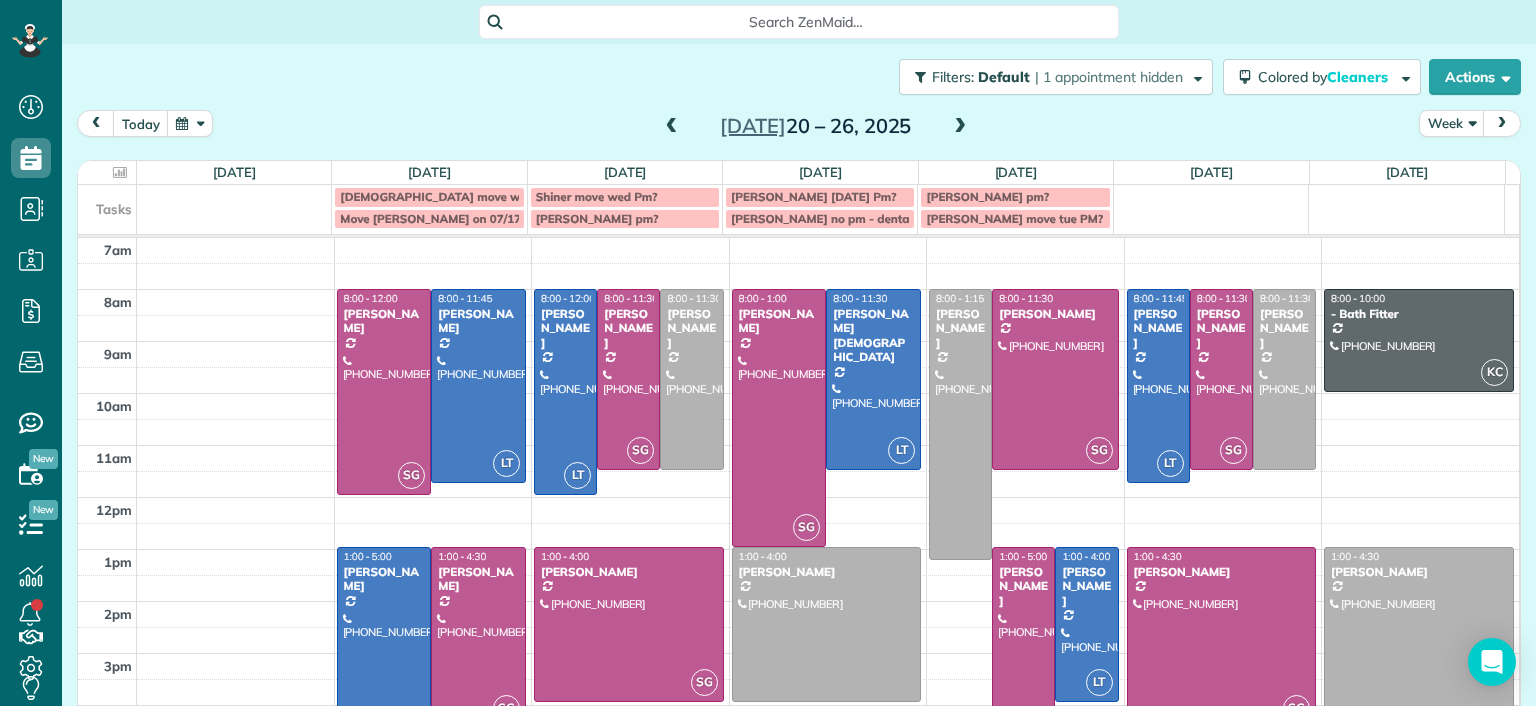 click at bounding box center [960, 127] 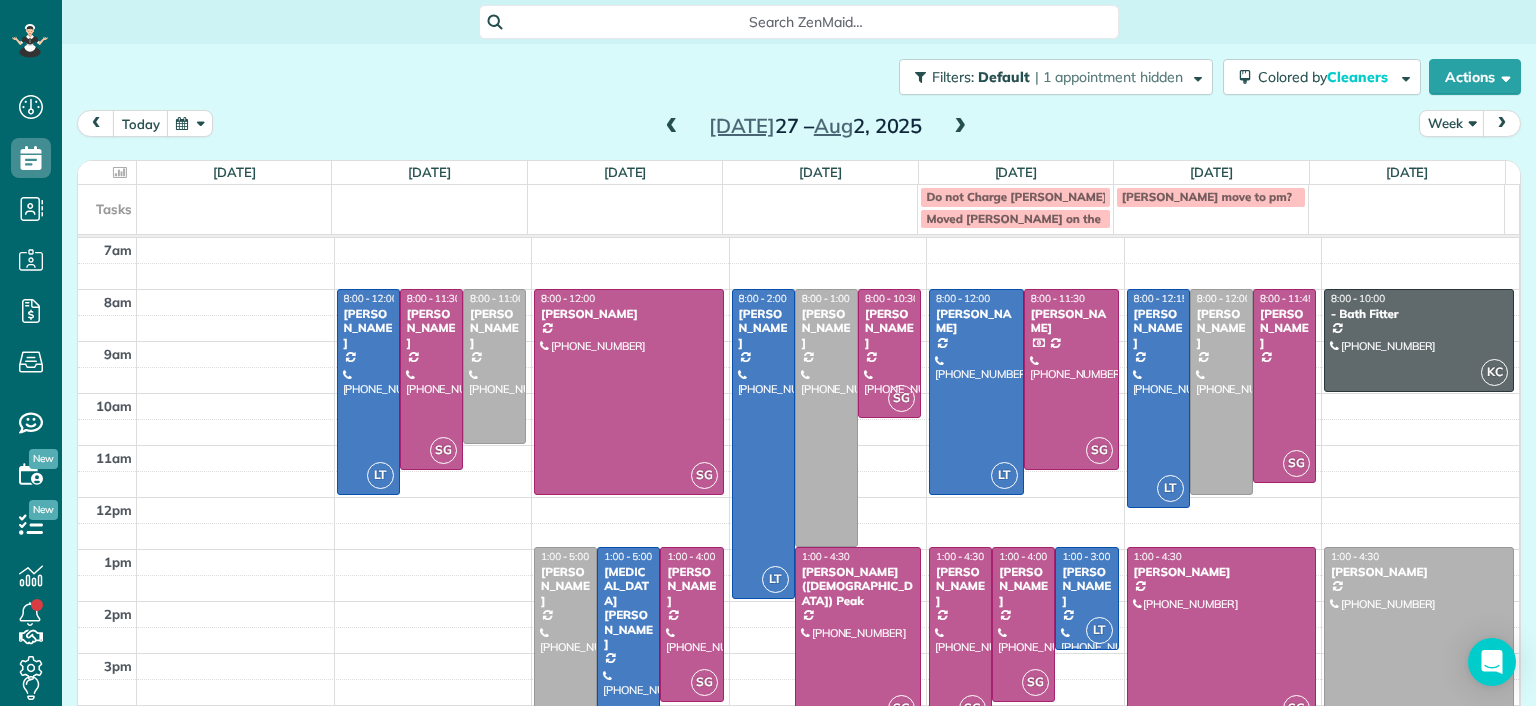 click at bounding box center [672, 127] 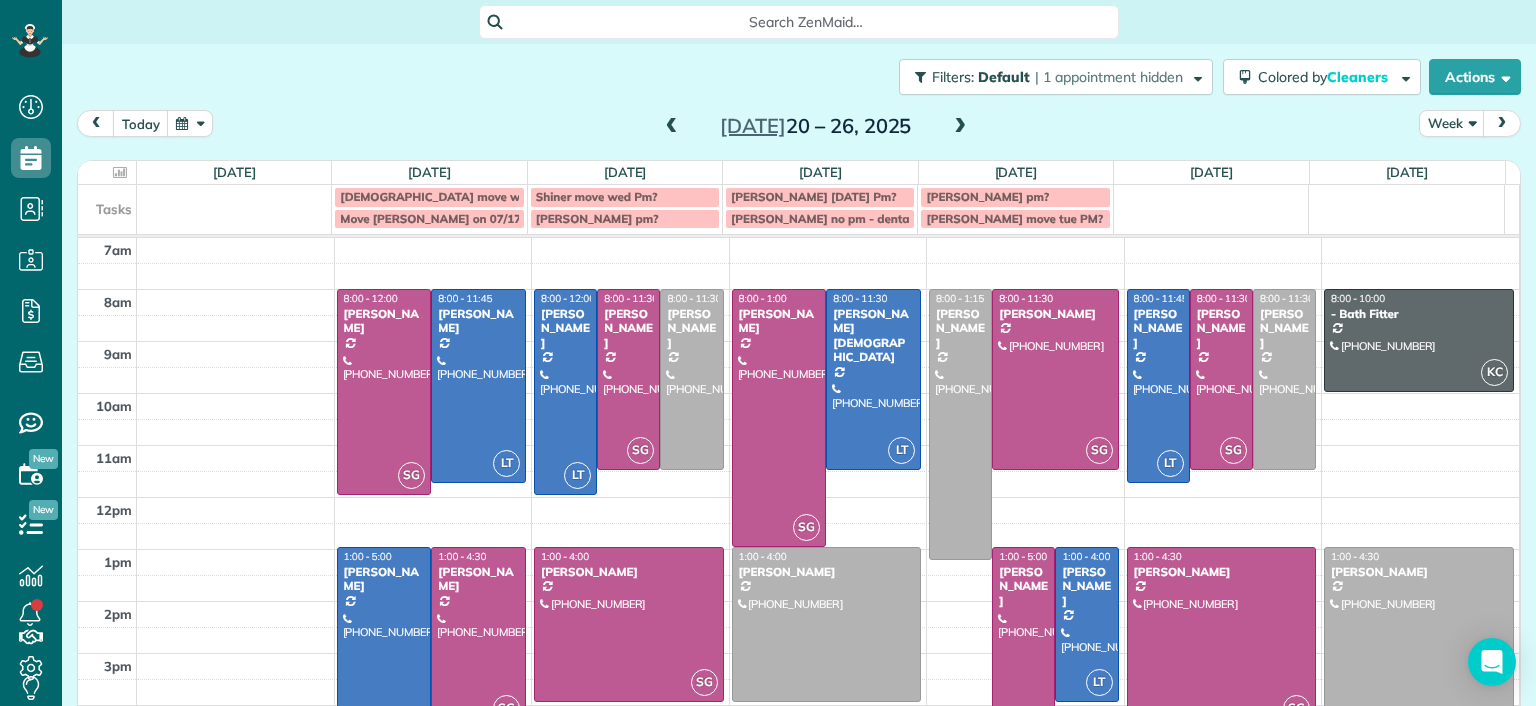 click on "today   Week Jul  20 – 26, 2025" at bounding box center (799, 128) 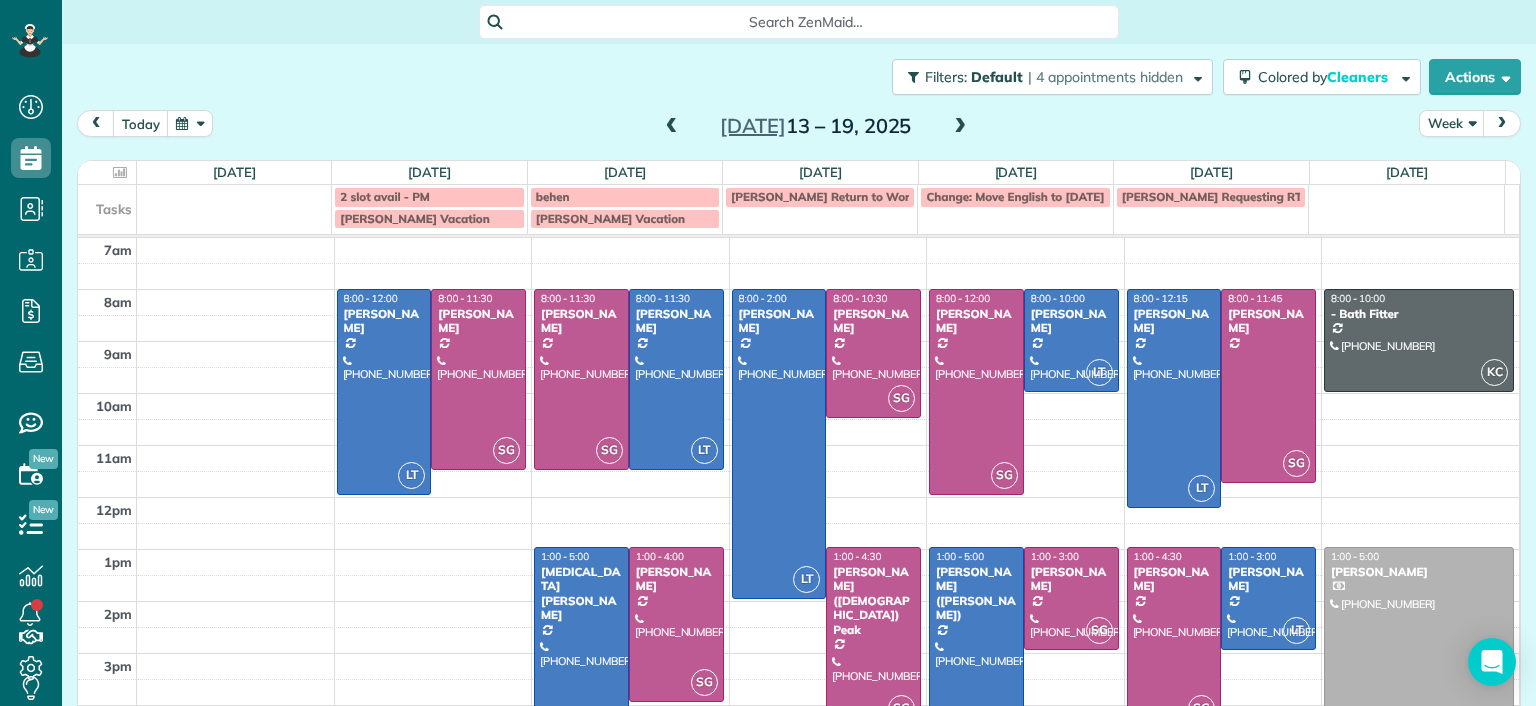 click on "Change: Move English to Friday?" at bounding box center (1015, 197) 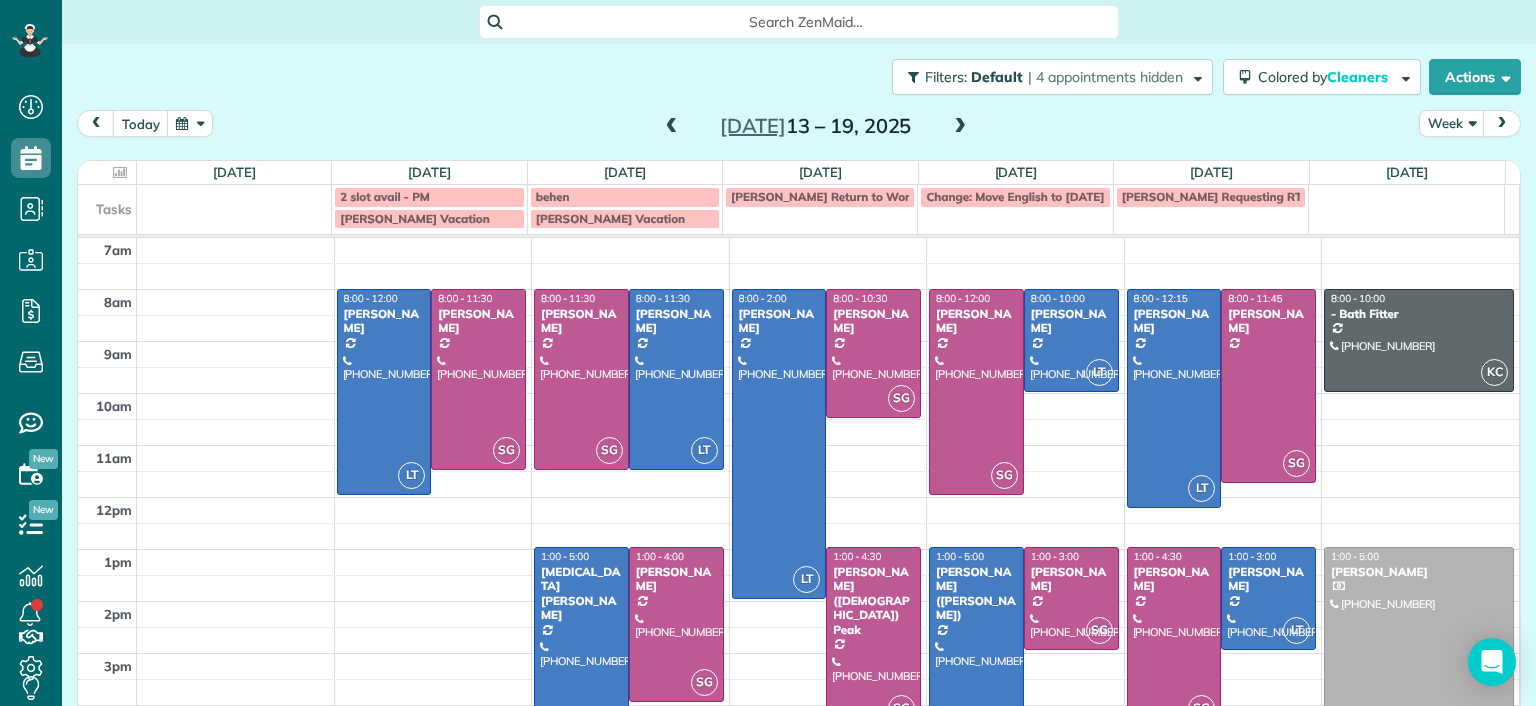 click on "**********" at bounding box center (768, 353) 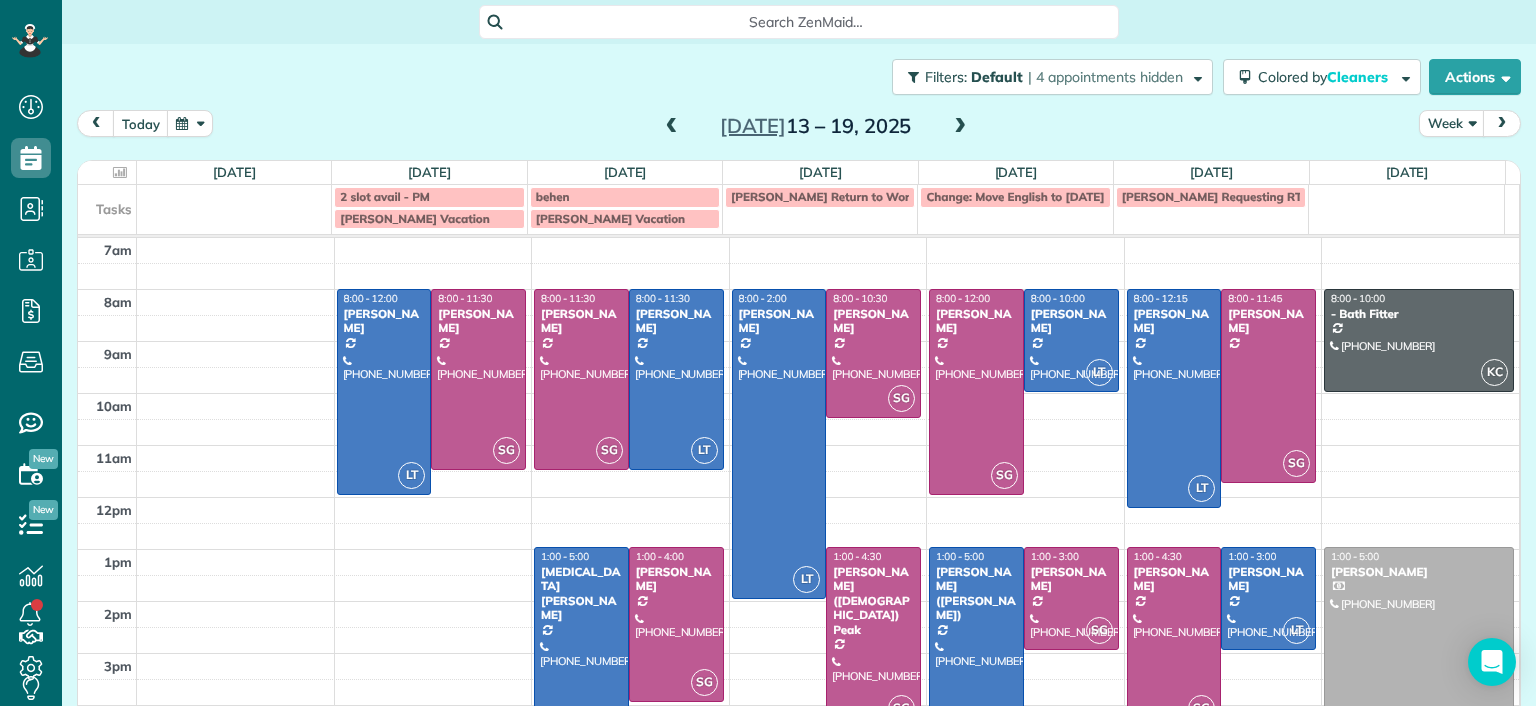 click on "Change: Move English to Friday?" at bounding box center [1018, 196] 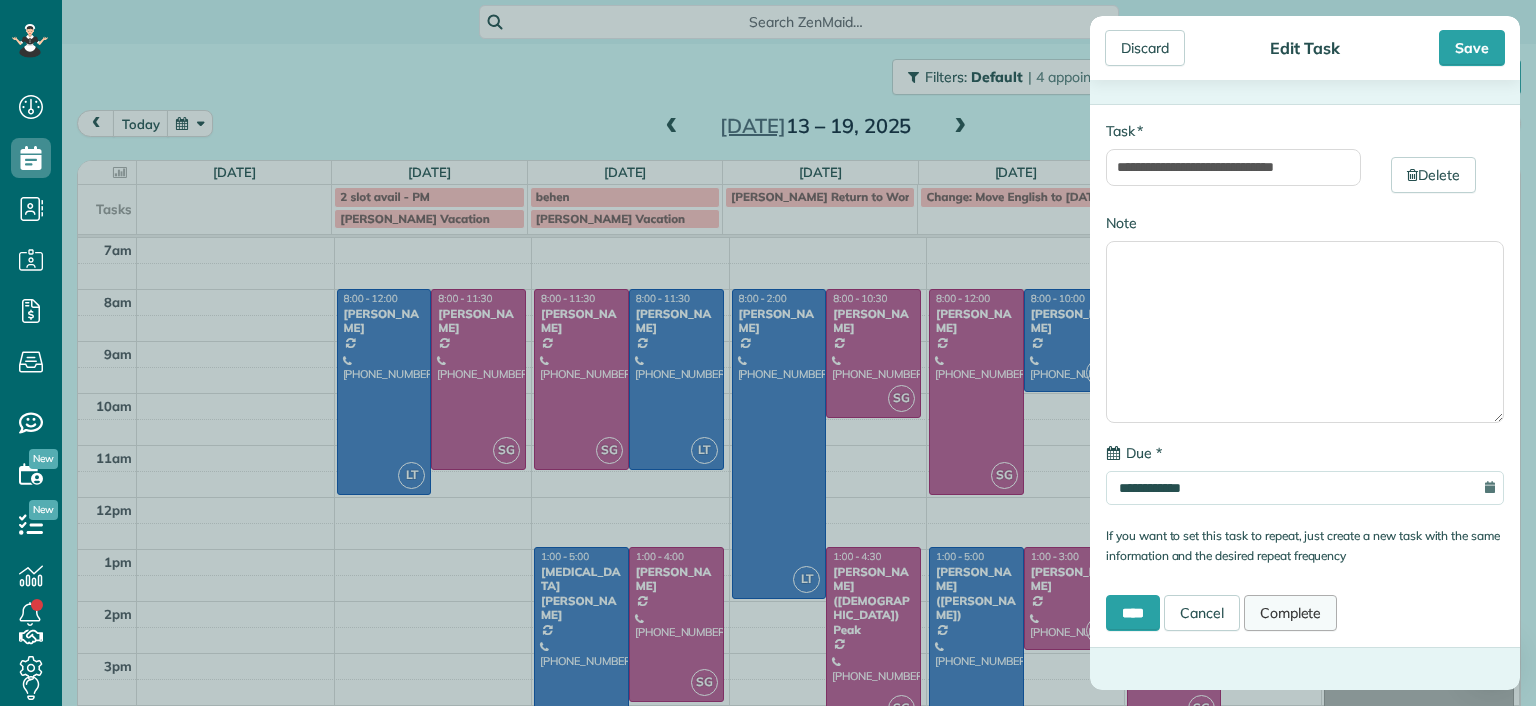 click on "Complete" at bounding box center (1291, 613) 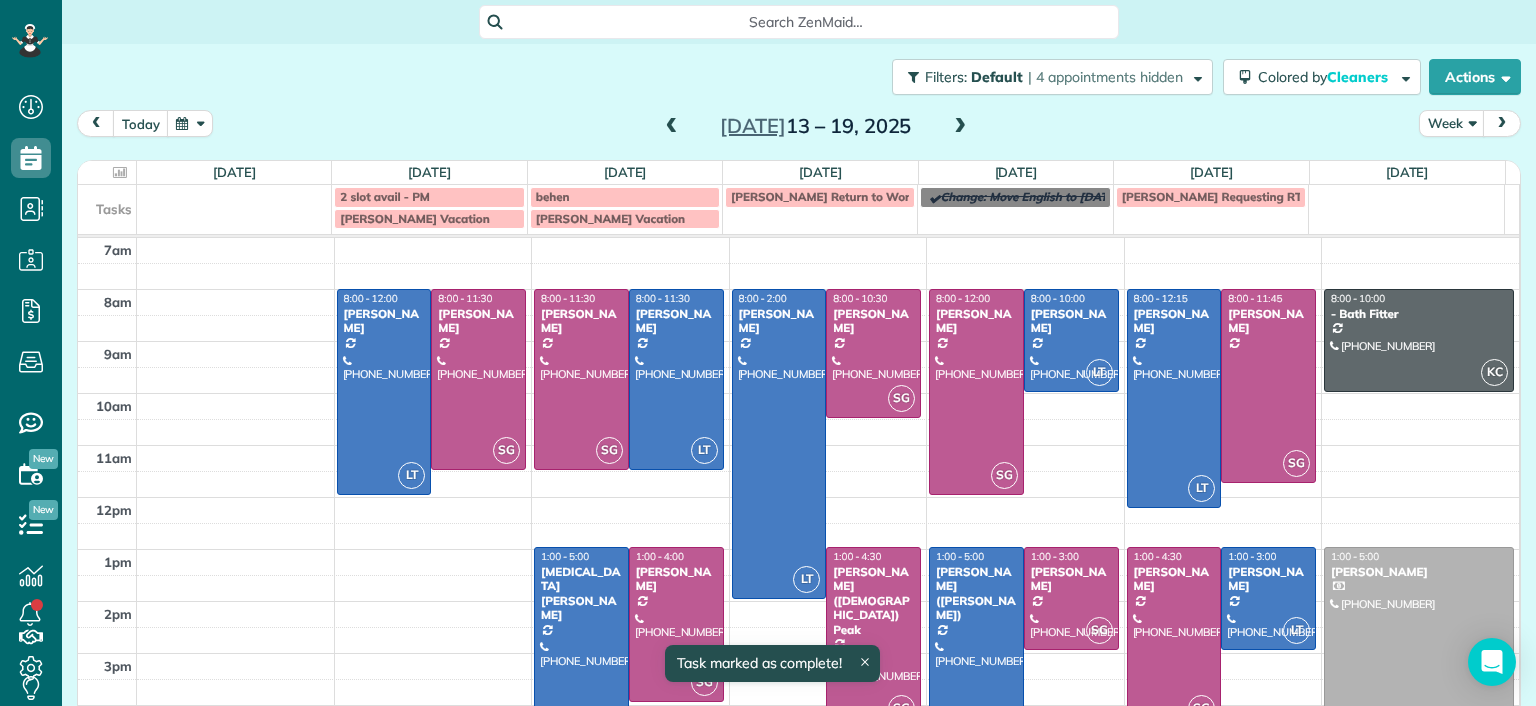 drag, startPoint x: 1049, startPoint y: 195, endPoint x: 1023, endPoint y: 196, distance: 26.019224 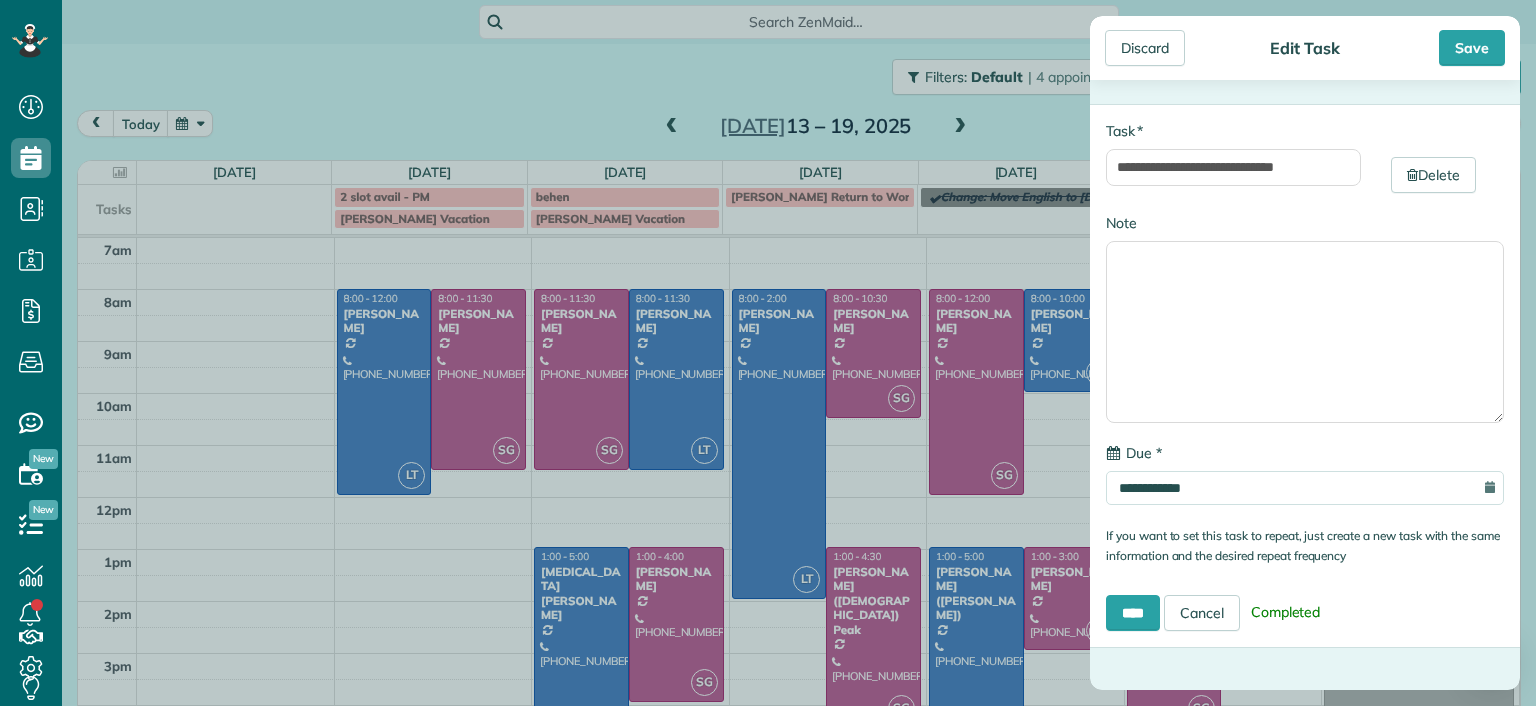 click on "Completed" at bounding box center [1286, 612] 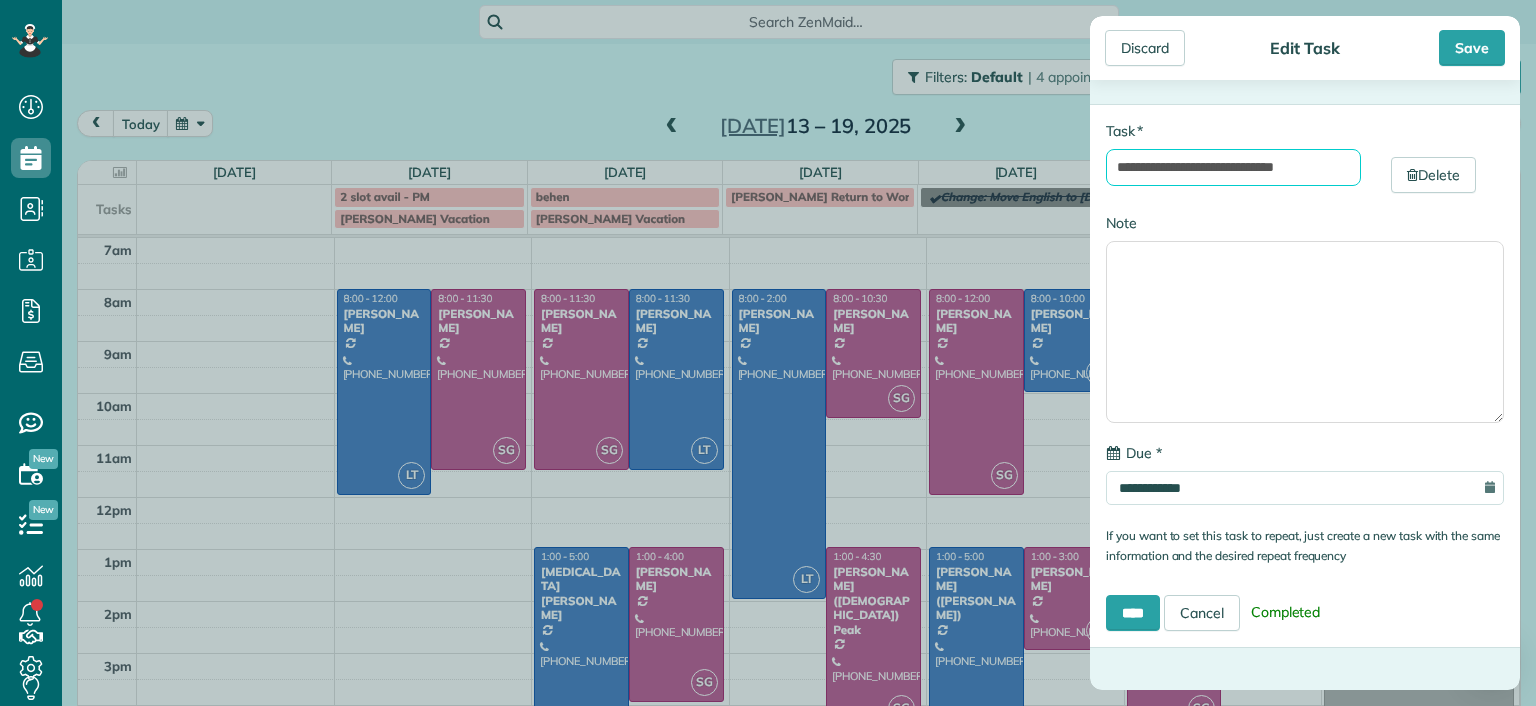 click on "**********" at bounding box center [1233, 167] 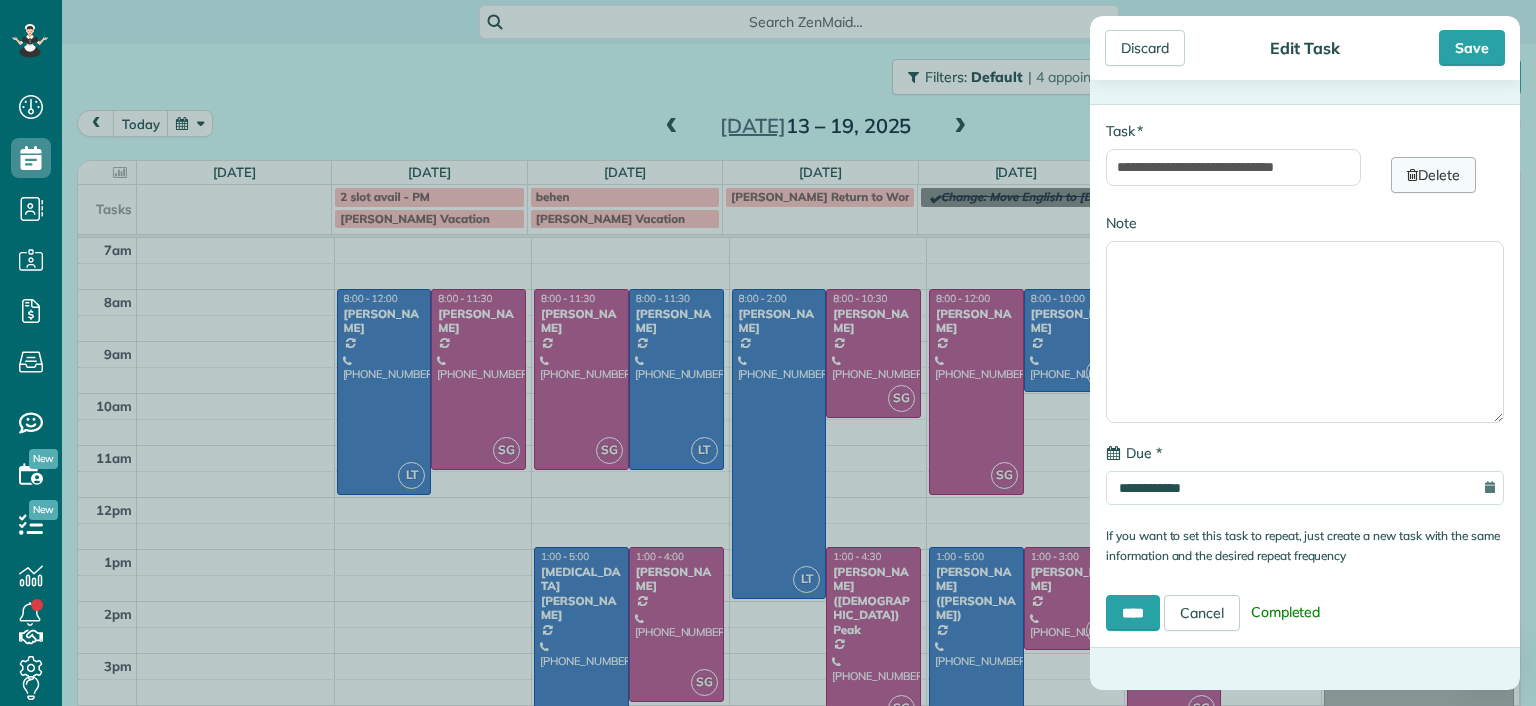 click on "Delete" at bounding box center [1433, 175] 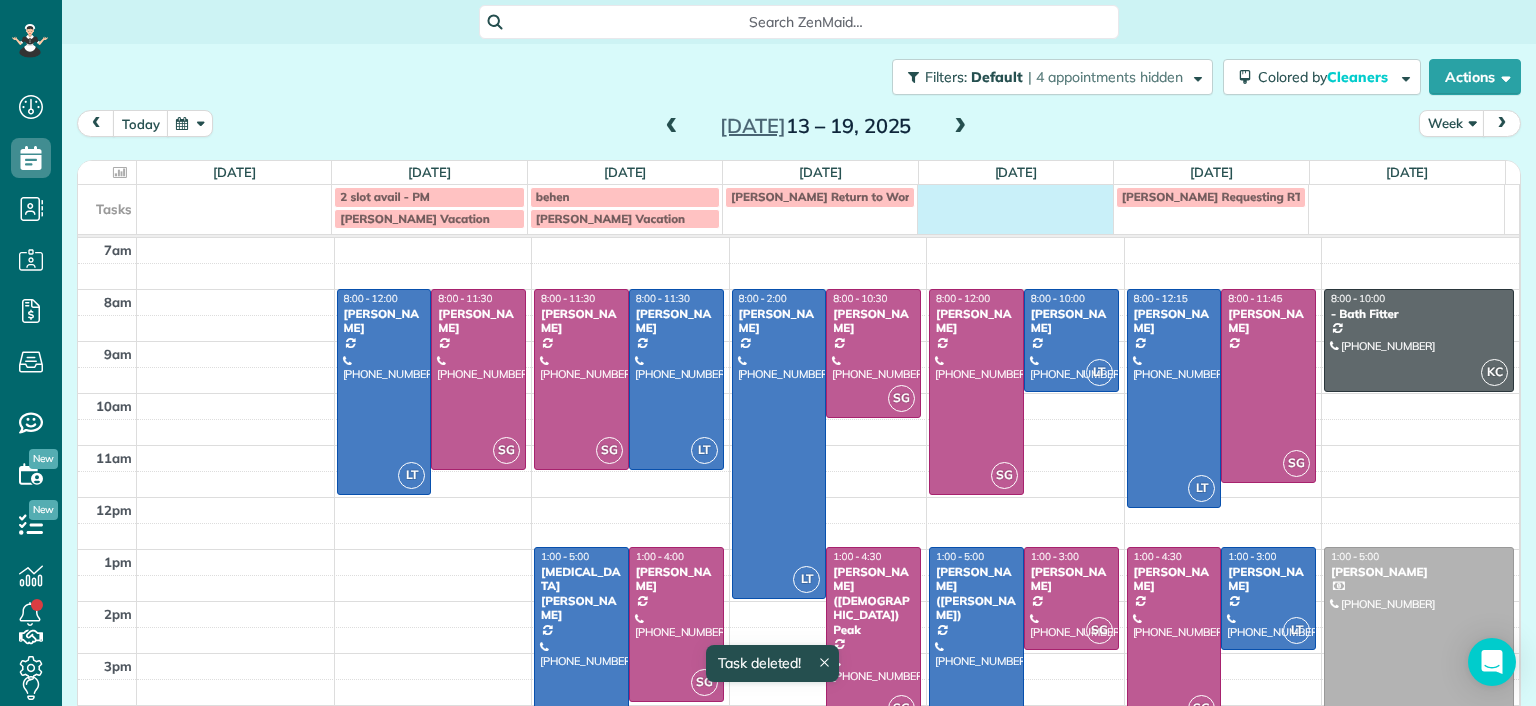 click at bounding box center [1015, 207] 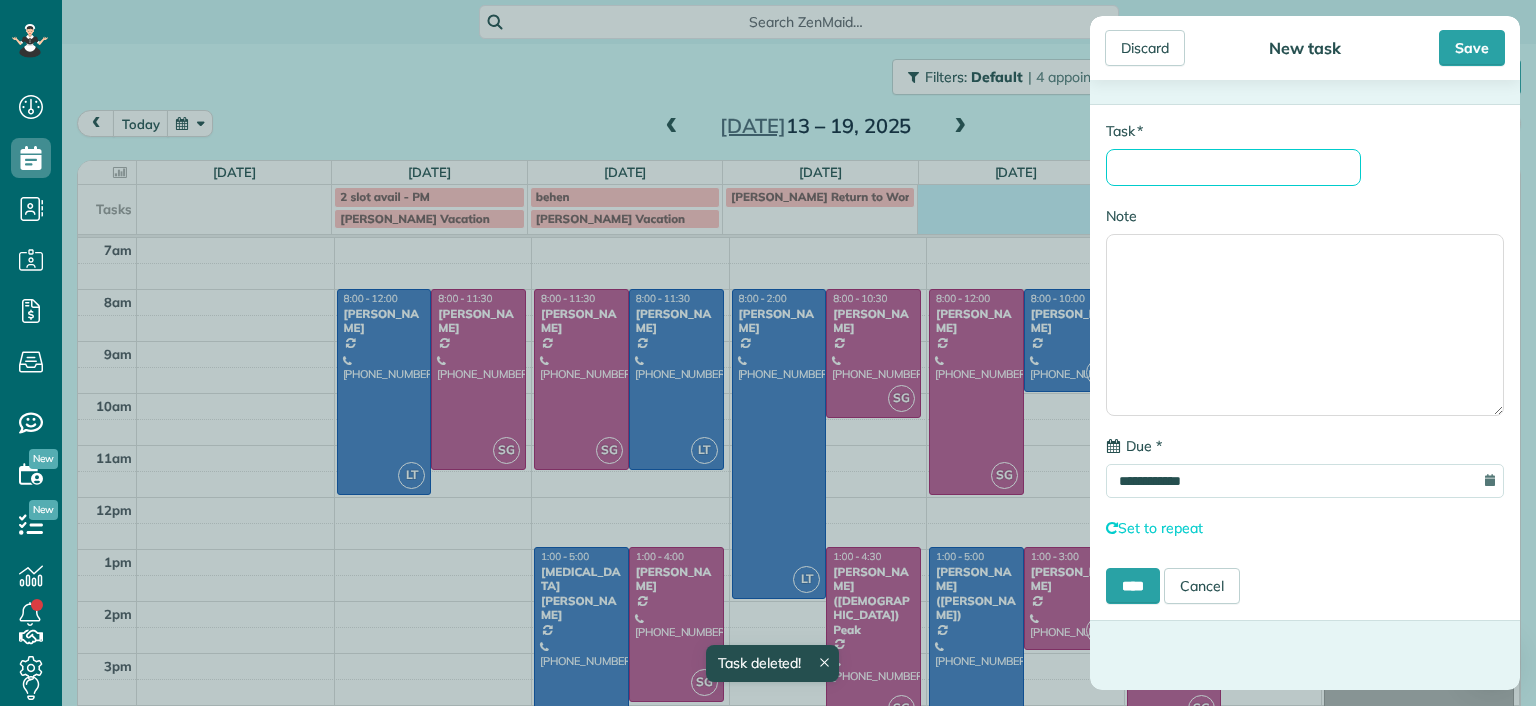 paste on "**********" 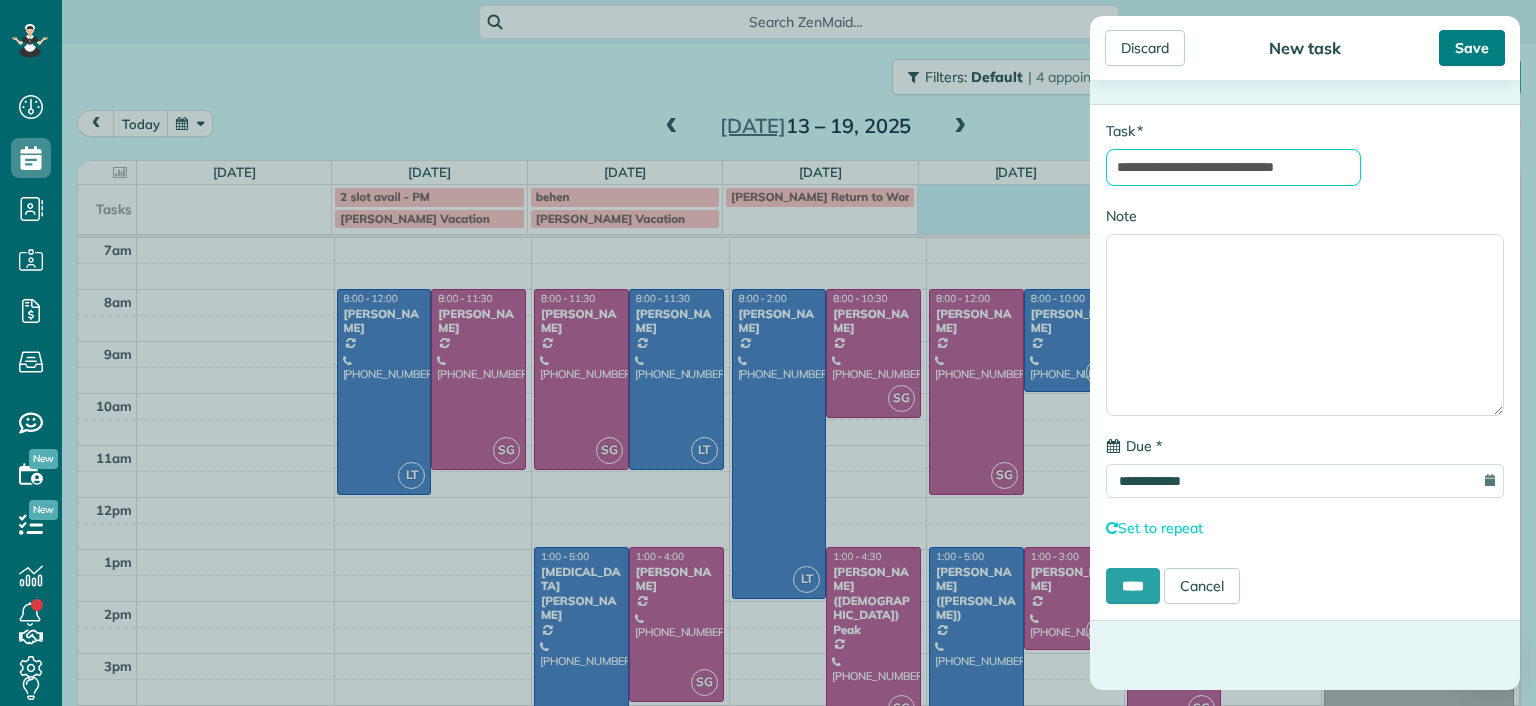 type on "**********" 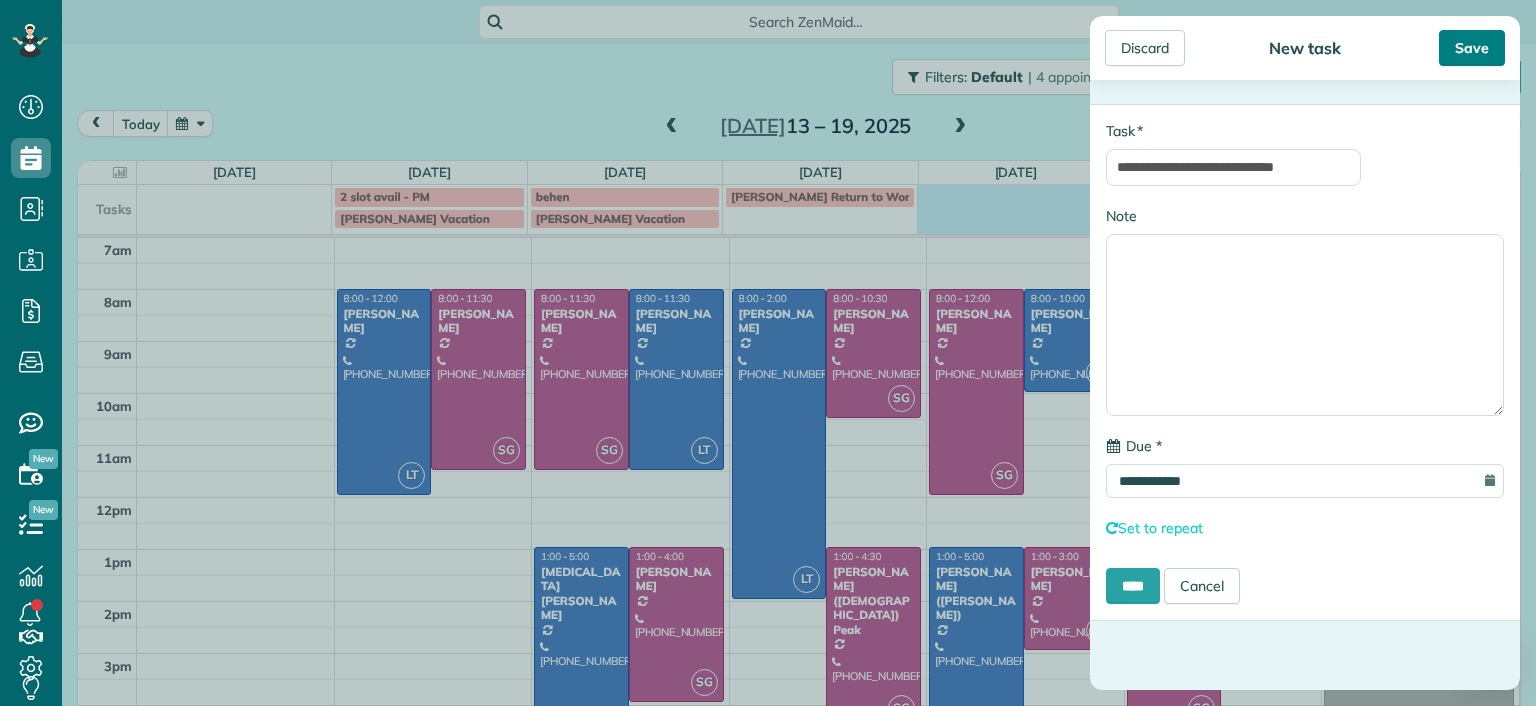 click on "Save" at bounding box center [1472, 48] 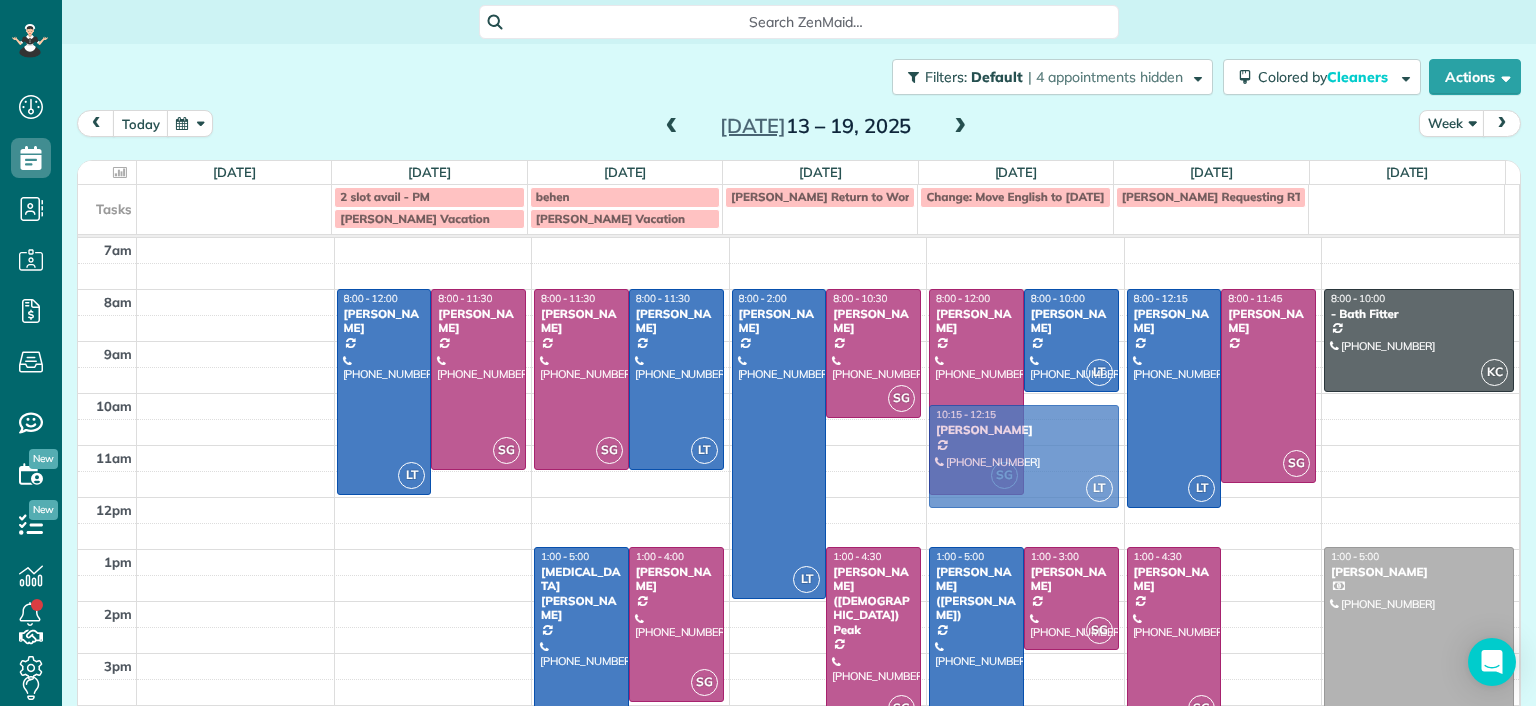 drag, startPoint x: 1231, startPoint y: 590, endPoint x: 1059, endPoint y: 447, distance: 223.68057 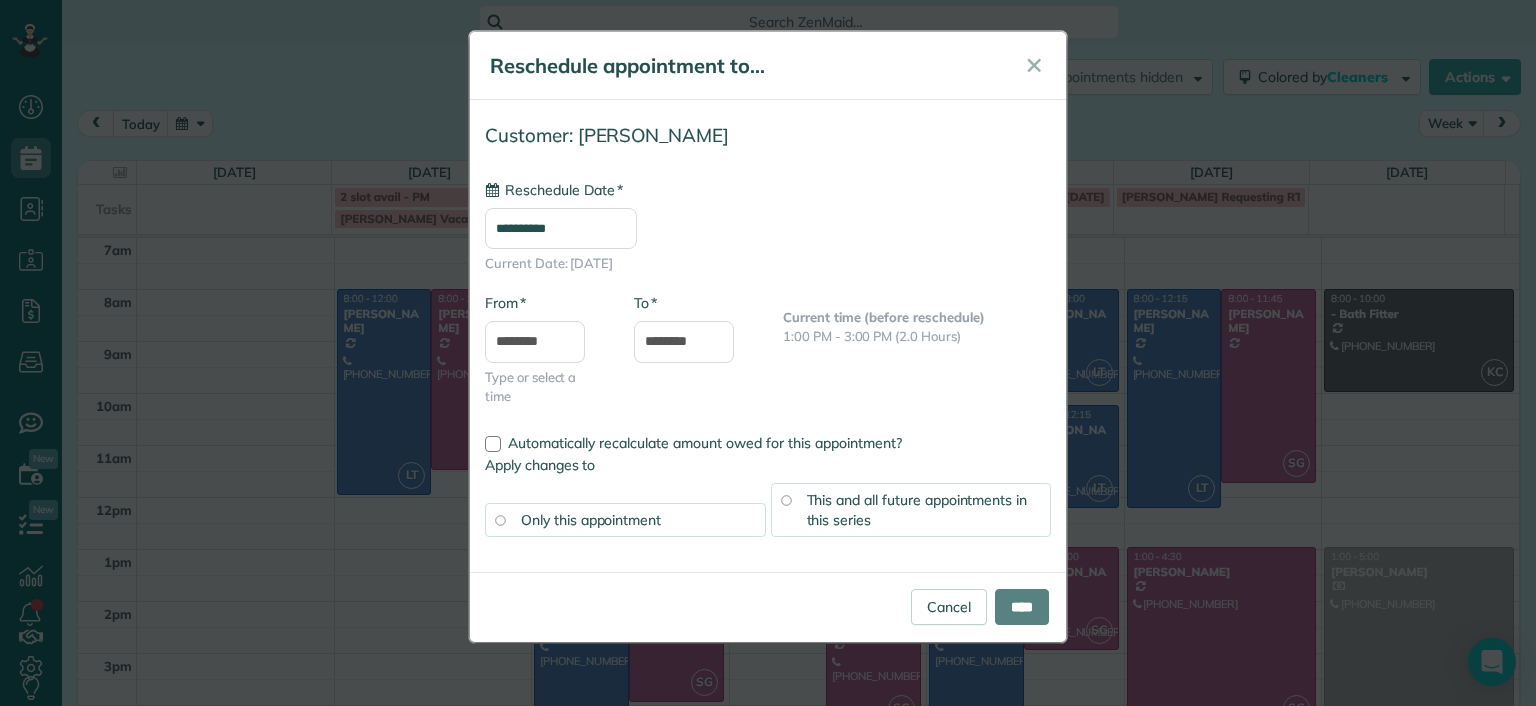 type on "**********" 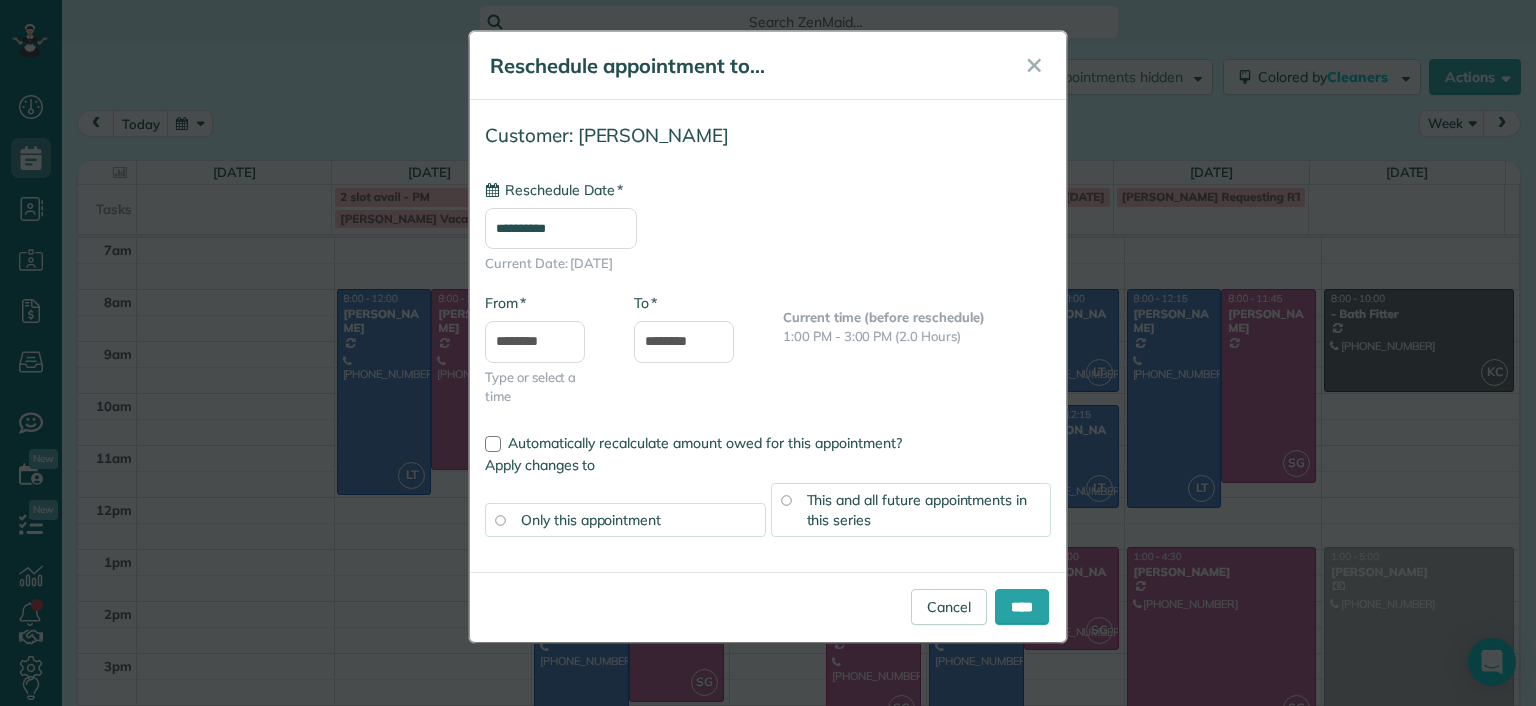 click on "Cancel
****" at bounding box center (768, 607) 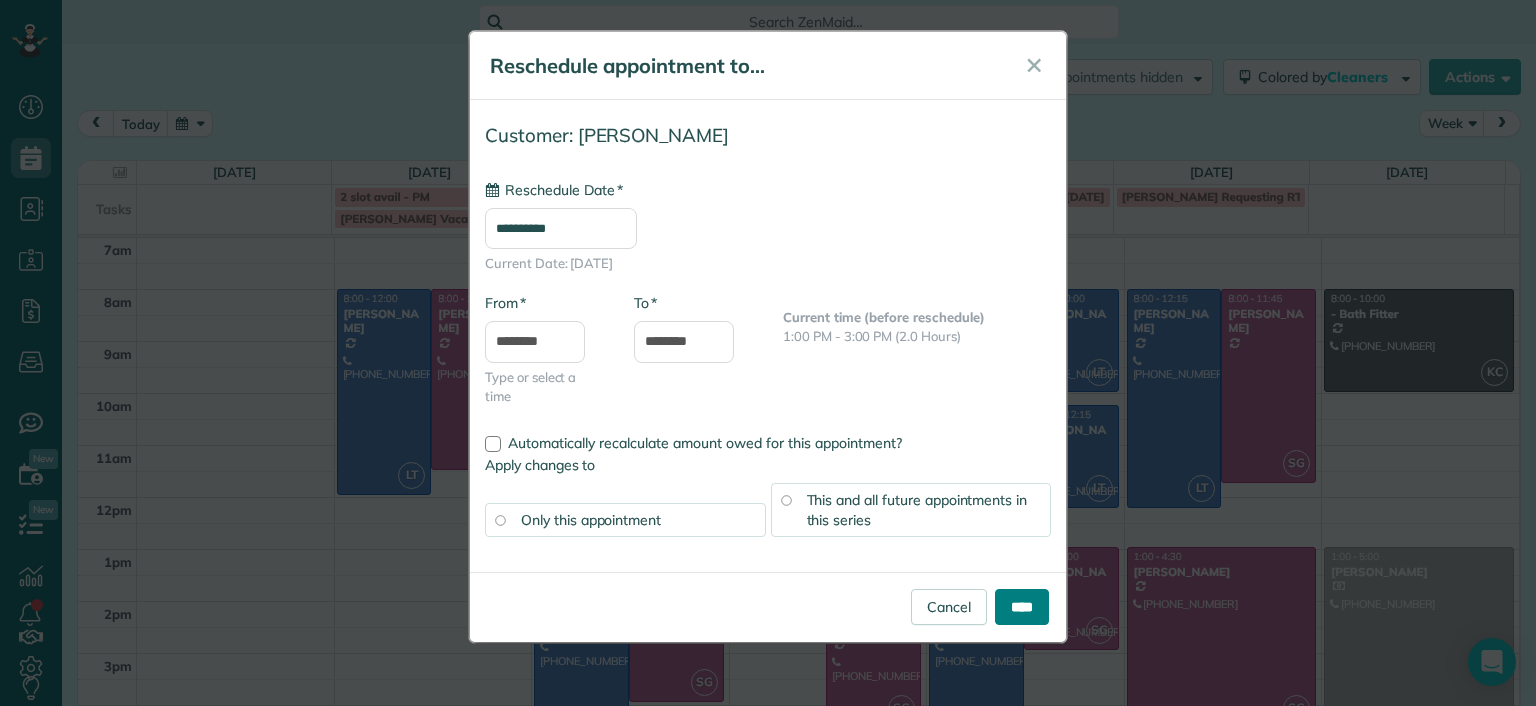 click on "****" at bounding box center [1022, 607] 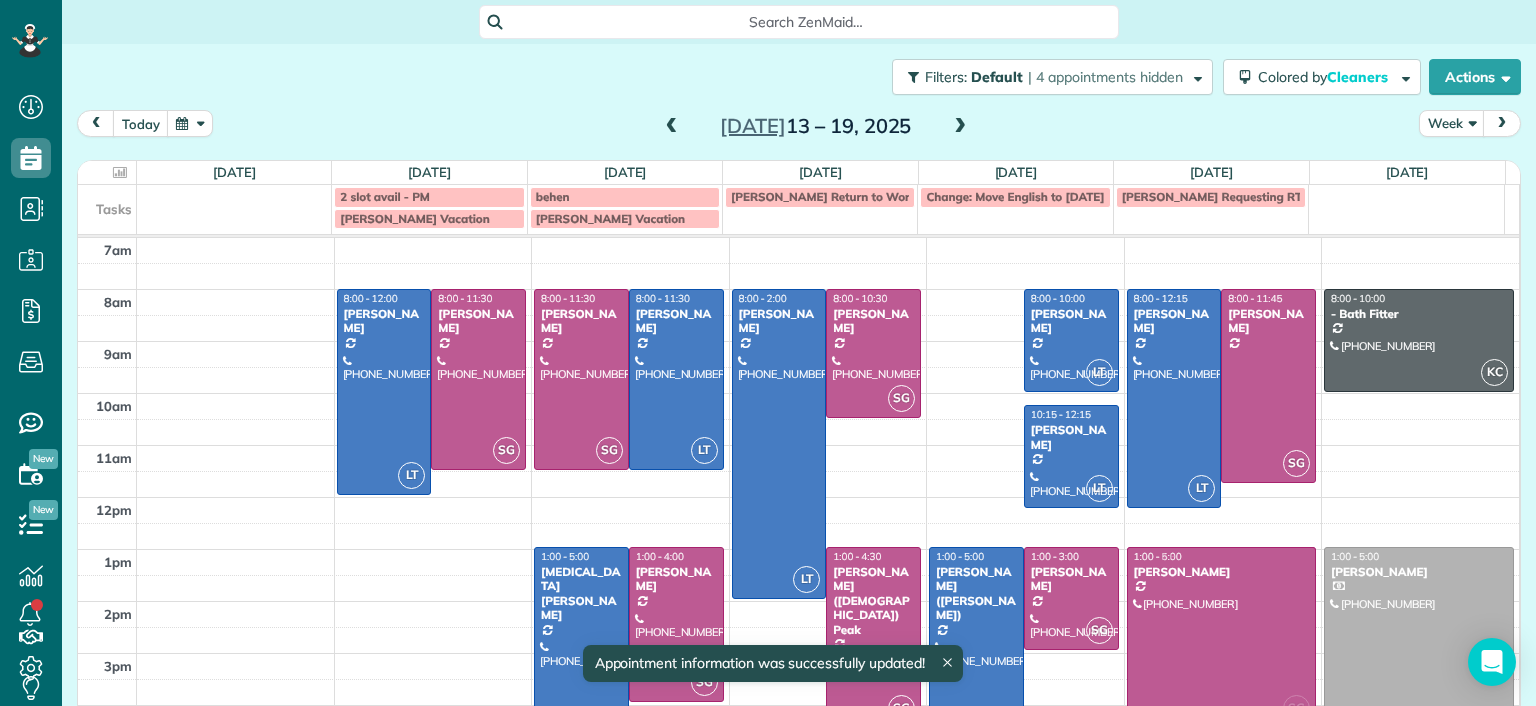 drag, startPoint x: 948, startPoint y: 383, endPoint x: 1175, endPoint y: 637, distance: 340.65378 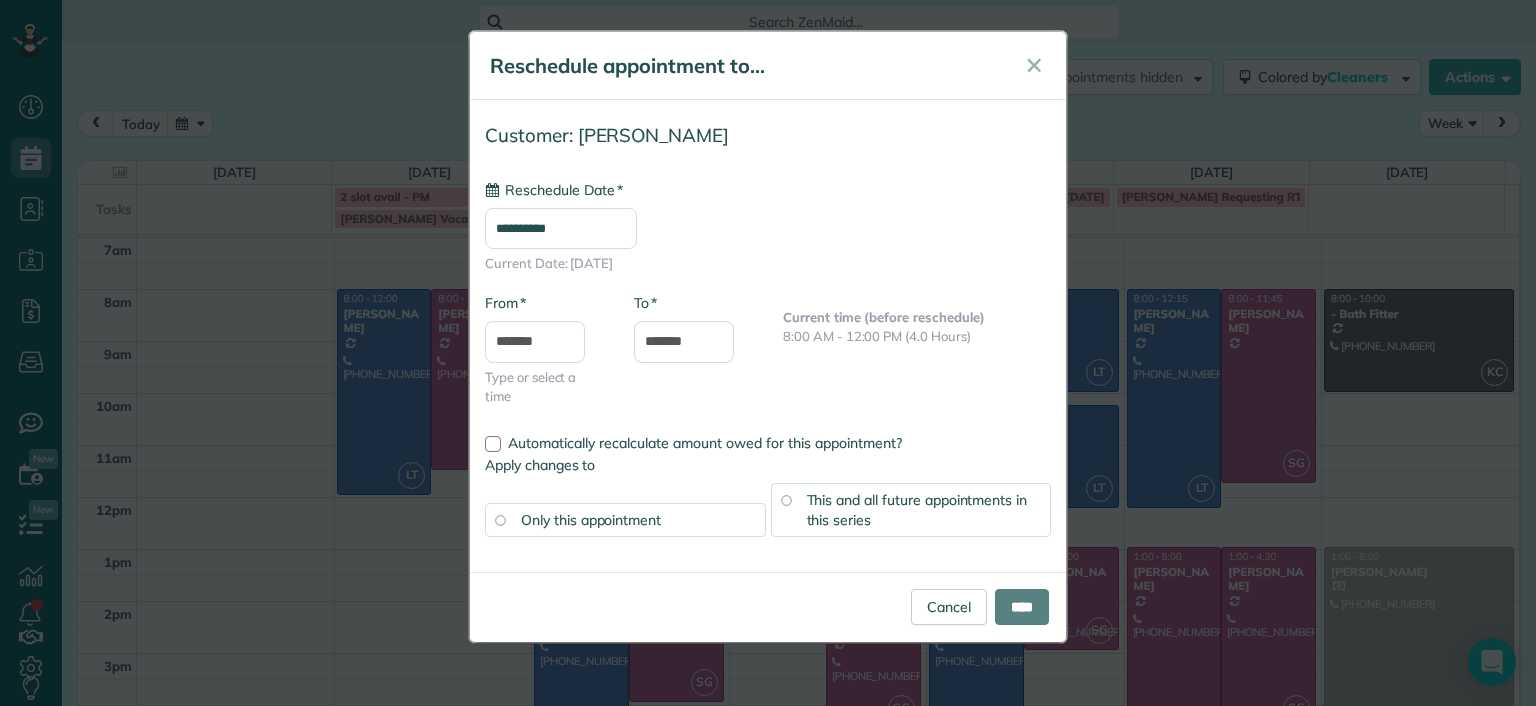 type on "**********" 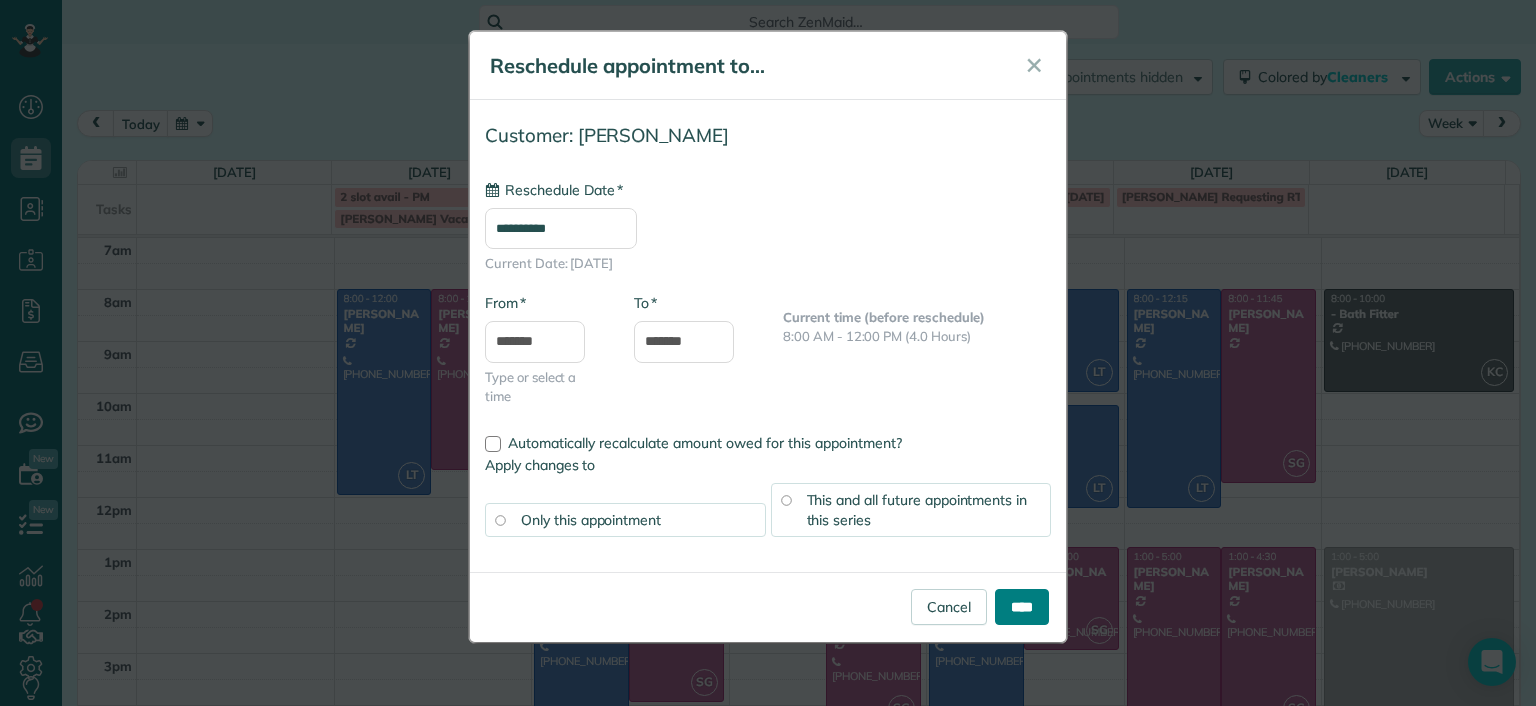 drag, startPoint x: 1039, startPoint y: 616, endPoint x: 1016, endPoint y: 611, distance: 23.537205 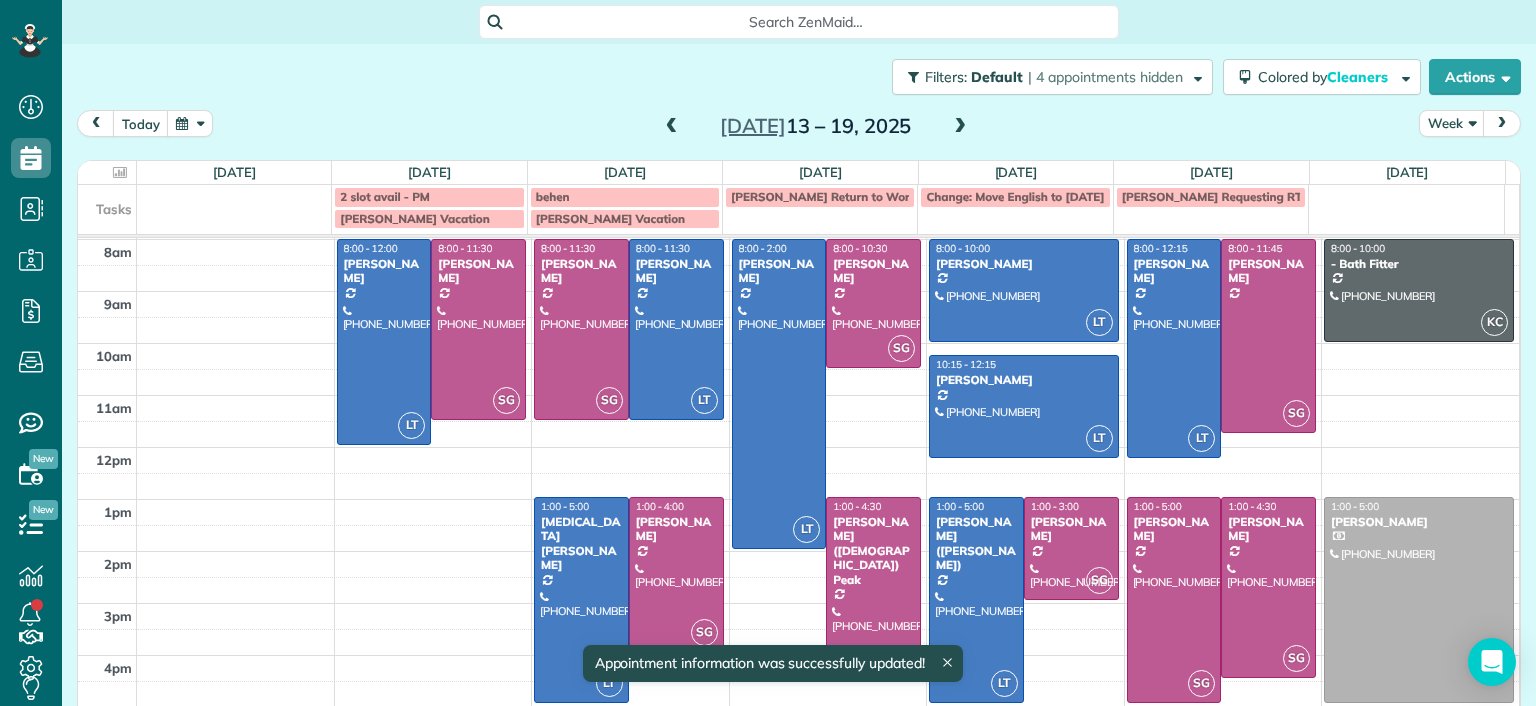 scroll, scrollTop: 73, scrollLeft: 0, axis: vertical 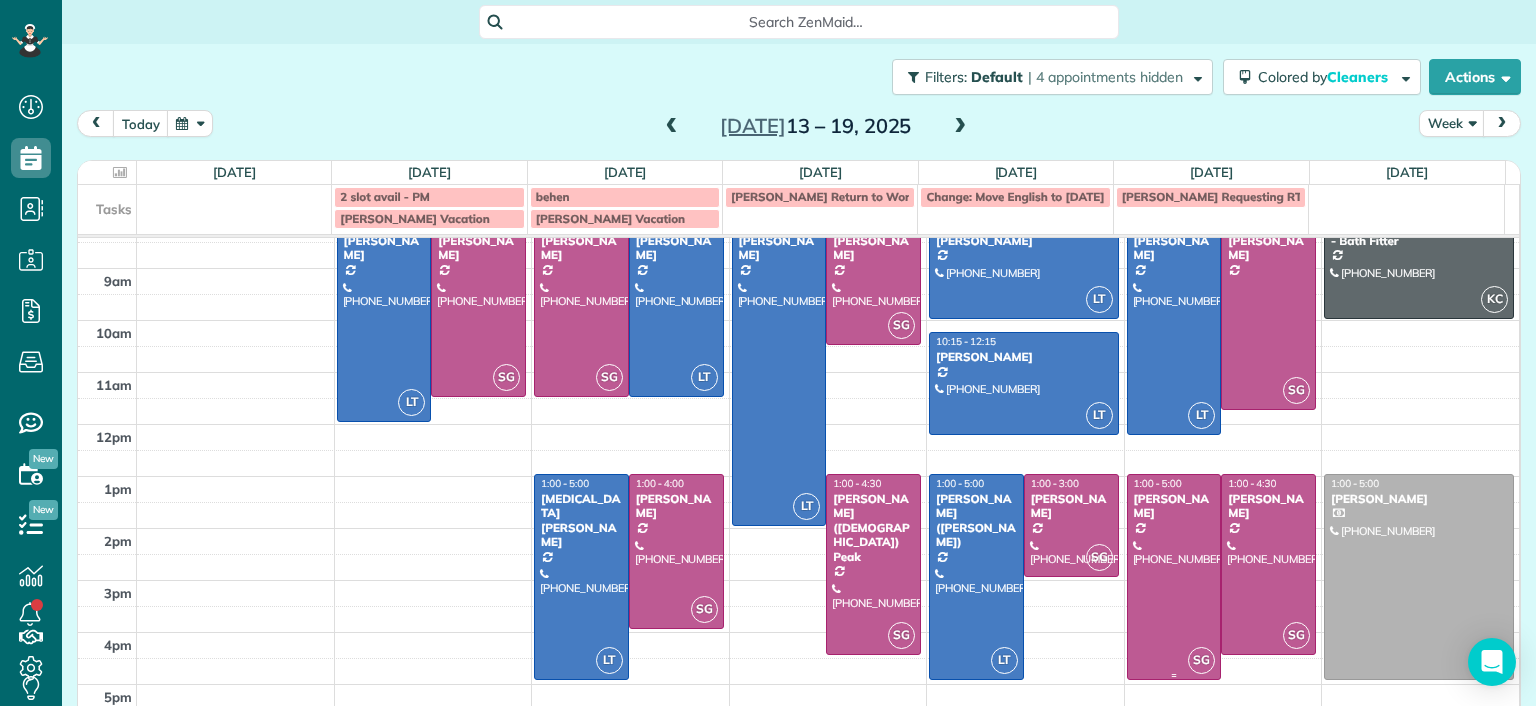 click at bounding box center [1174, 577] 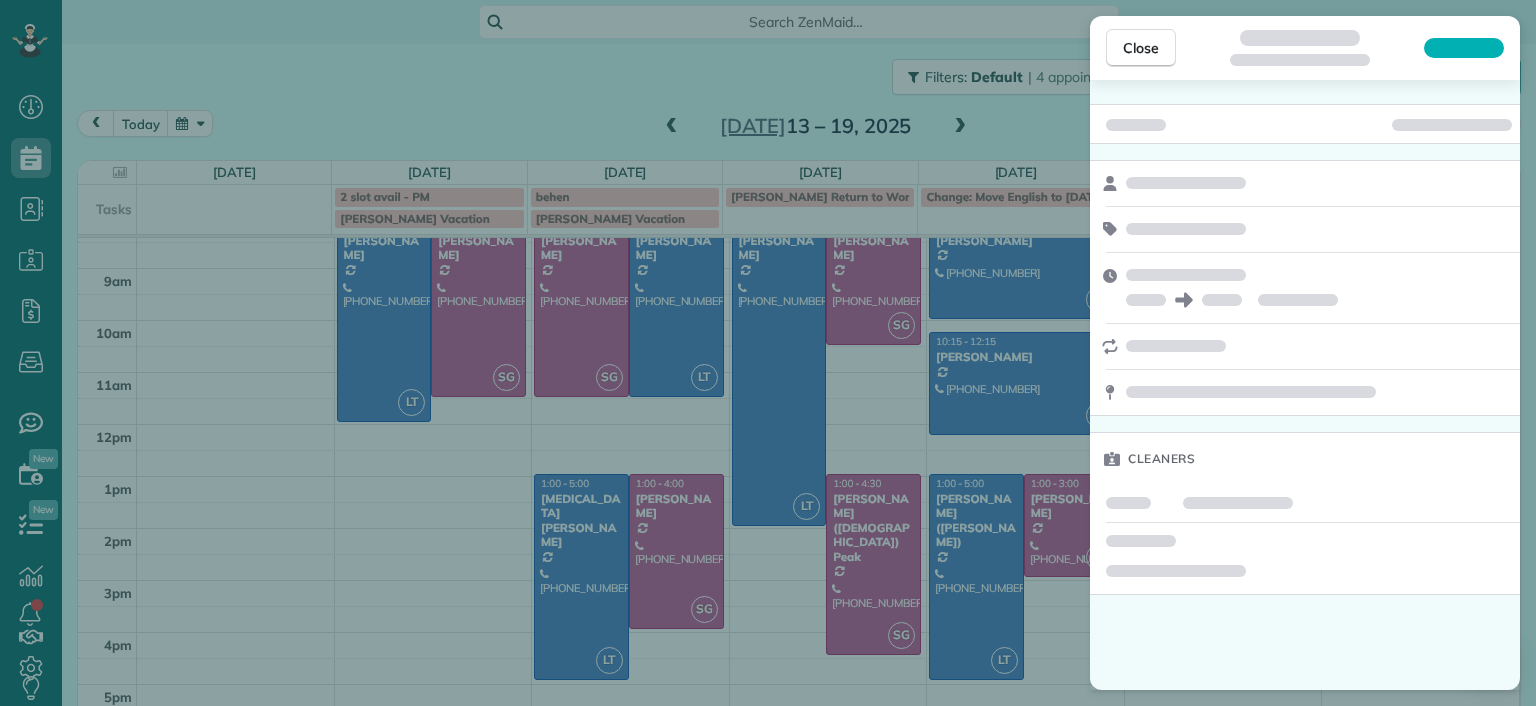 click on "Close   Cleaners" at bounding box center (768, 353) 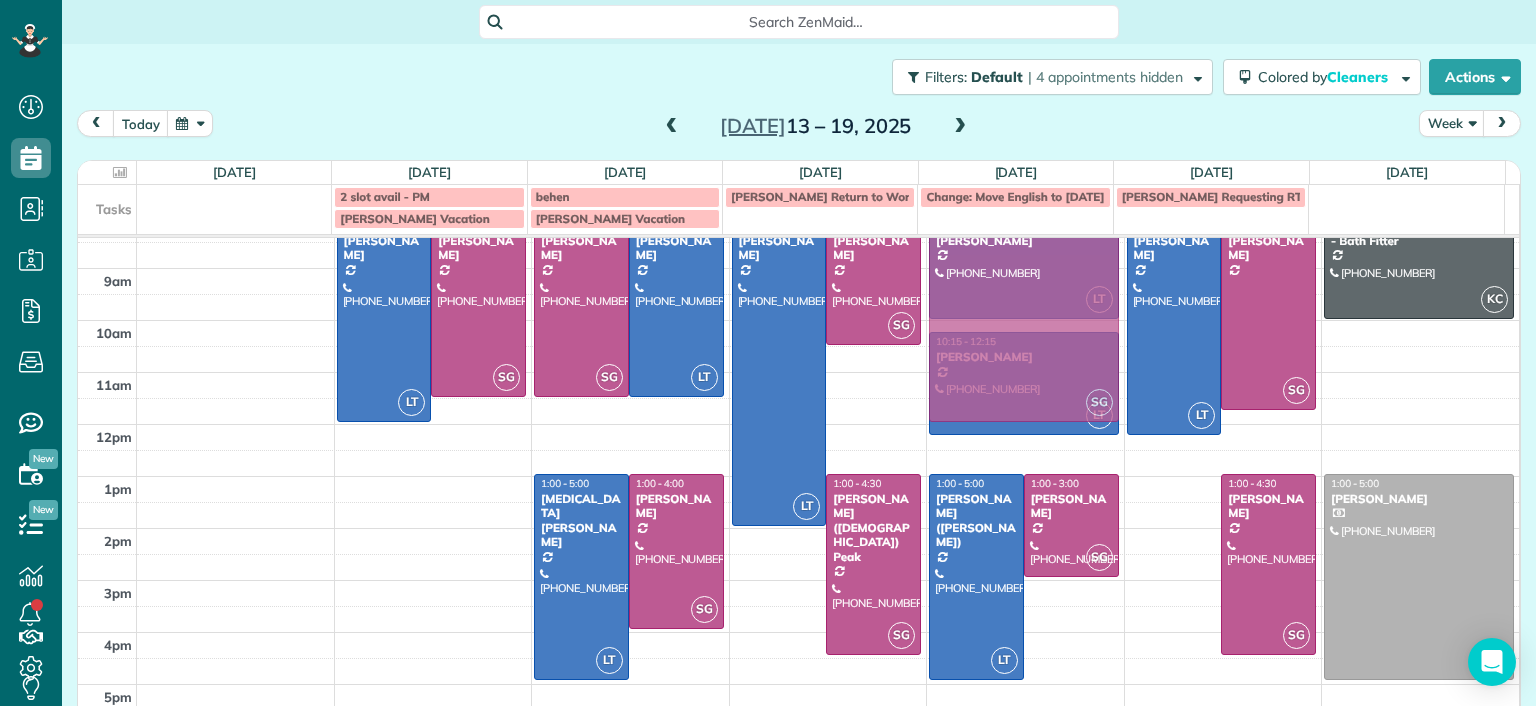 drag, startPoint x: 1153, startPoint y: 556, endPoint x: 966, endPoint y: 300, distance: 317.02524 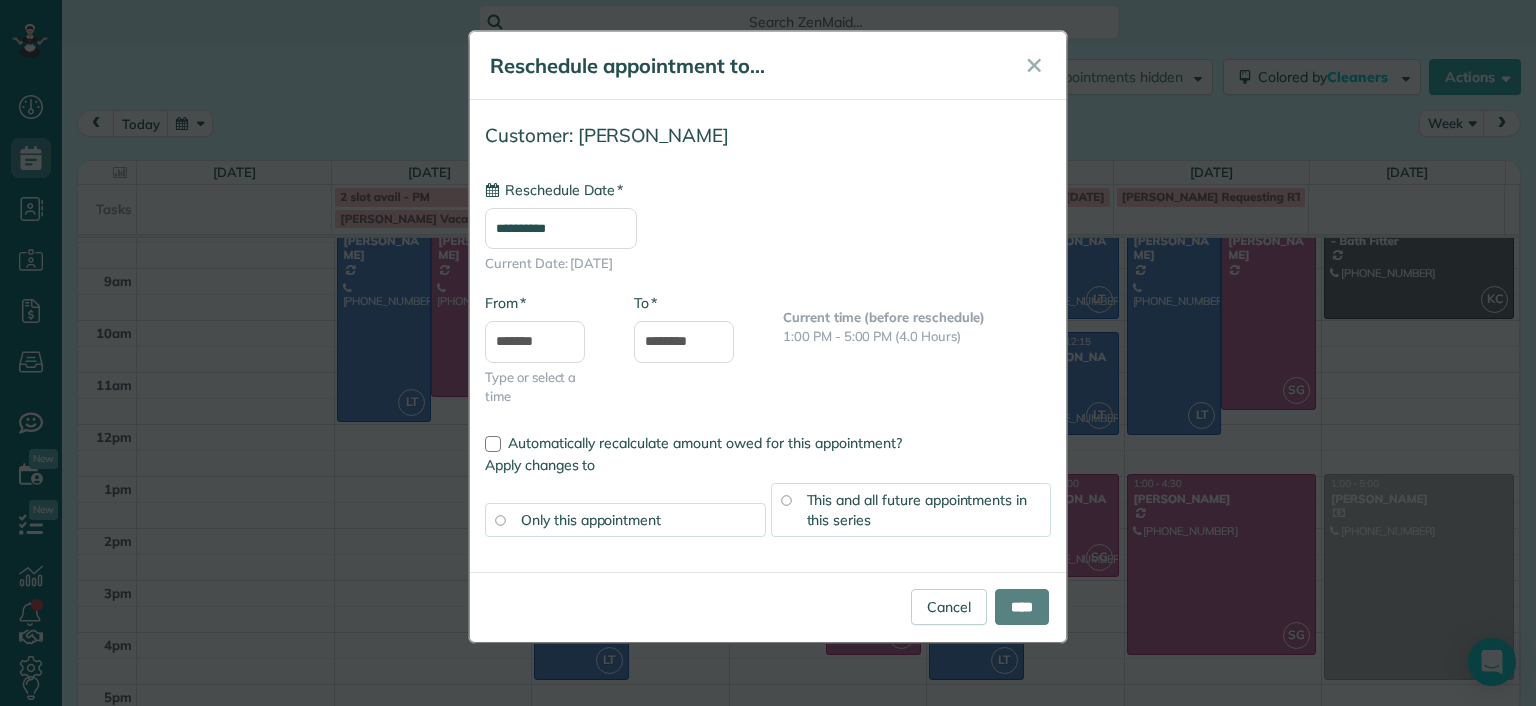 type on "**********" 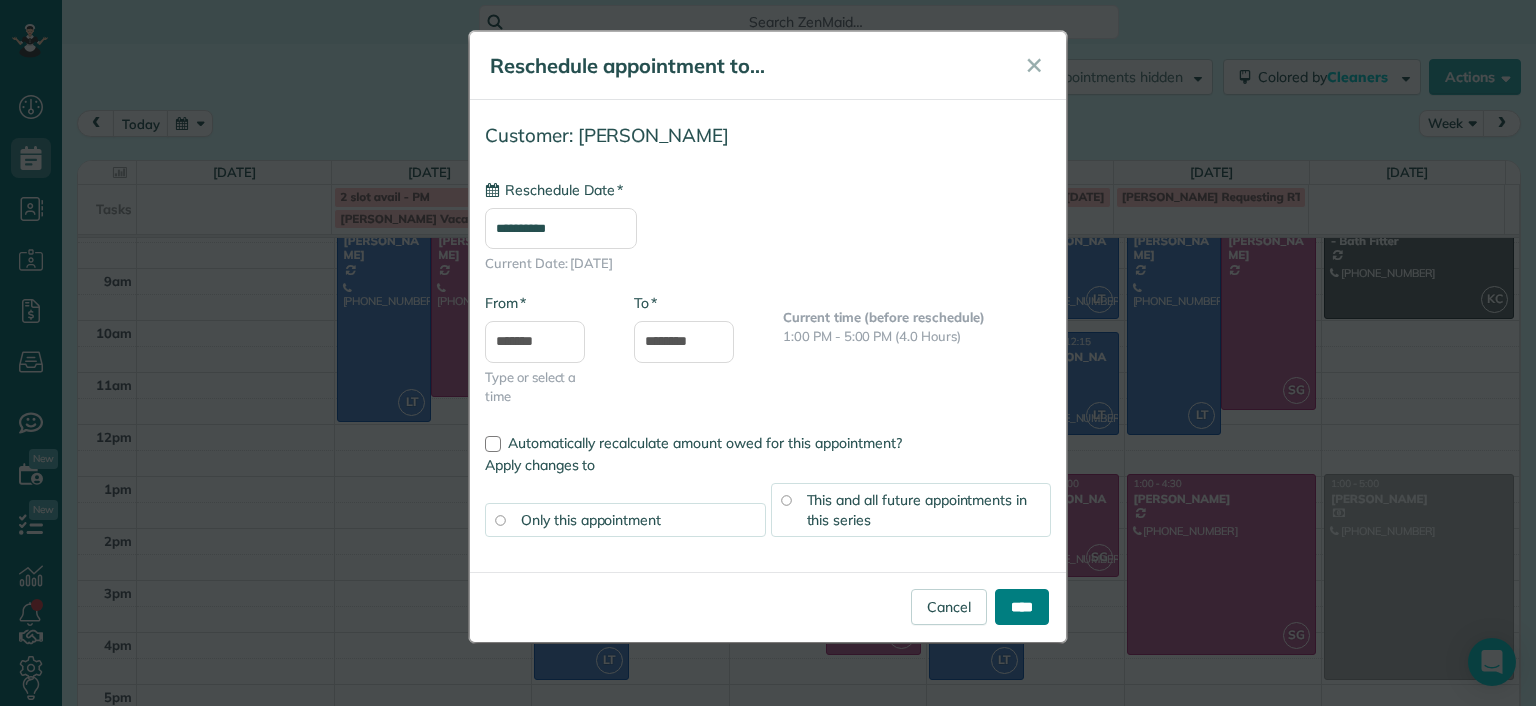 click on "****" at bounding box center (1022, 607) 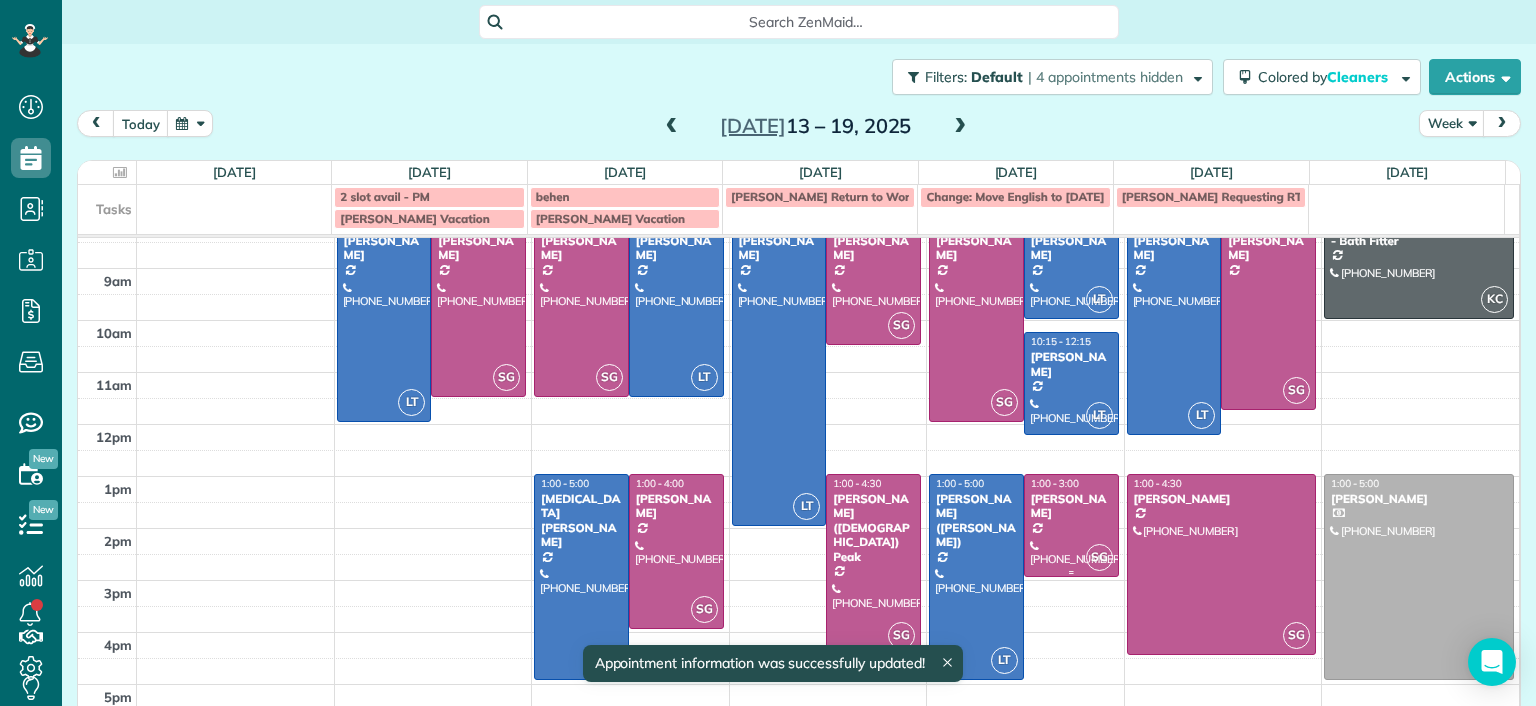 scroll, scrollTop: 0, scrollLeft: 0, axis: both 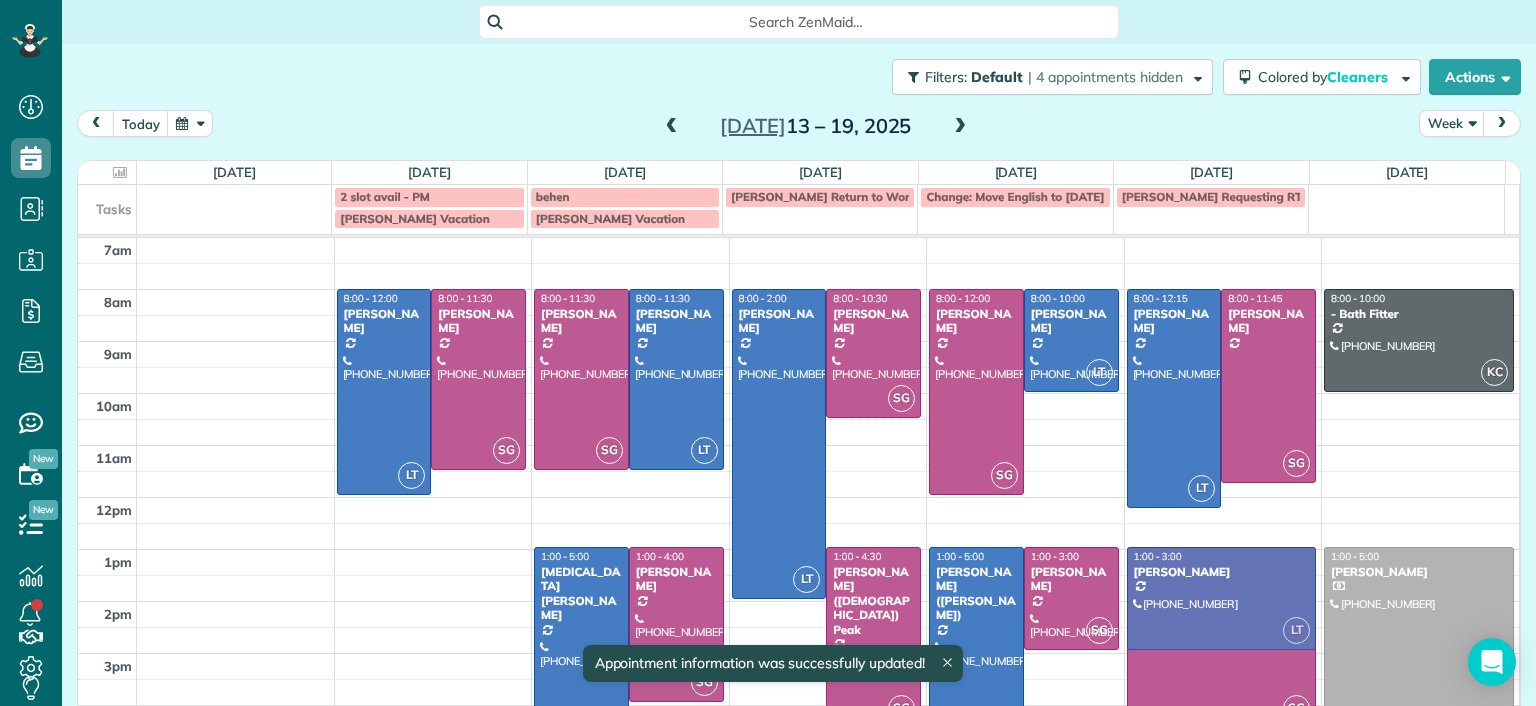 drag, startPoint x: 1100, startPoint y: 519, endPoint x: 1220, endPoint y: 613, distance: 152.4336 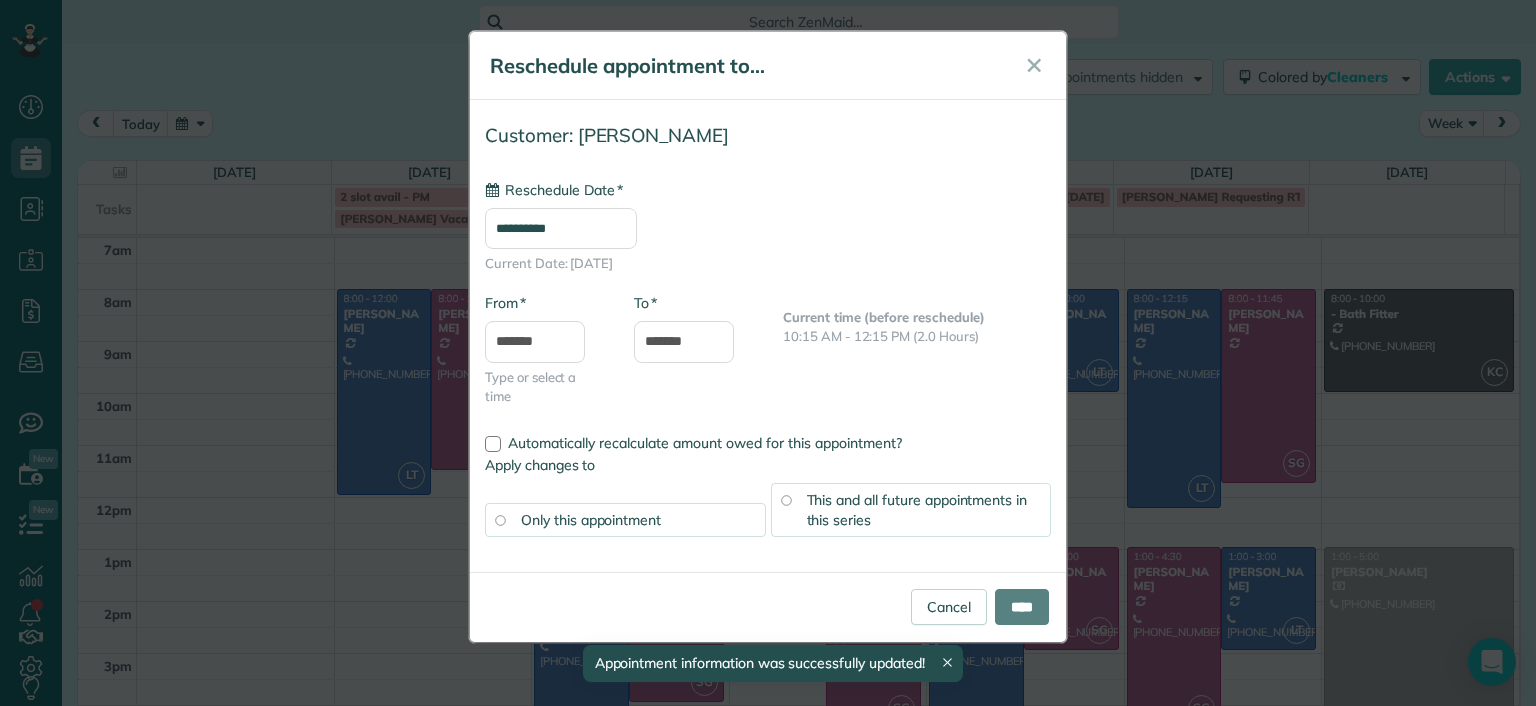 type on "**********" 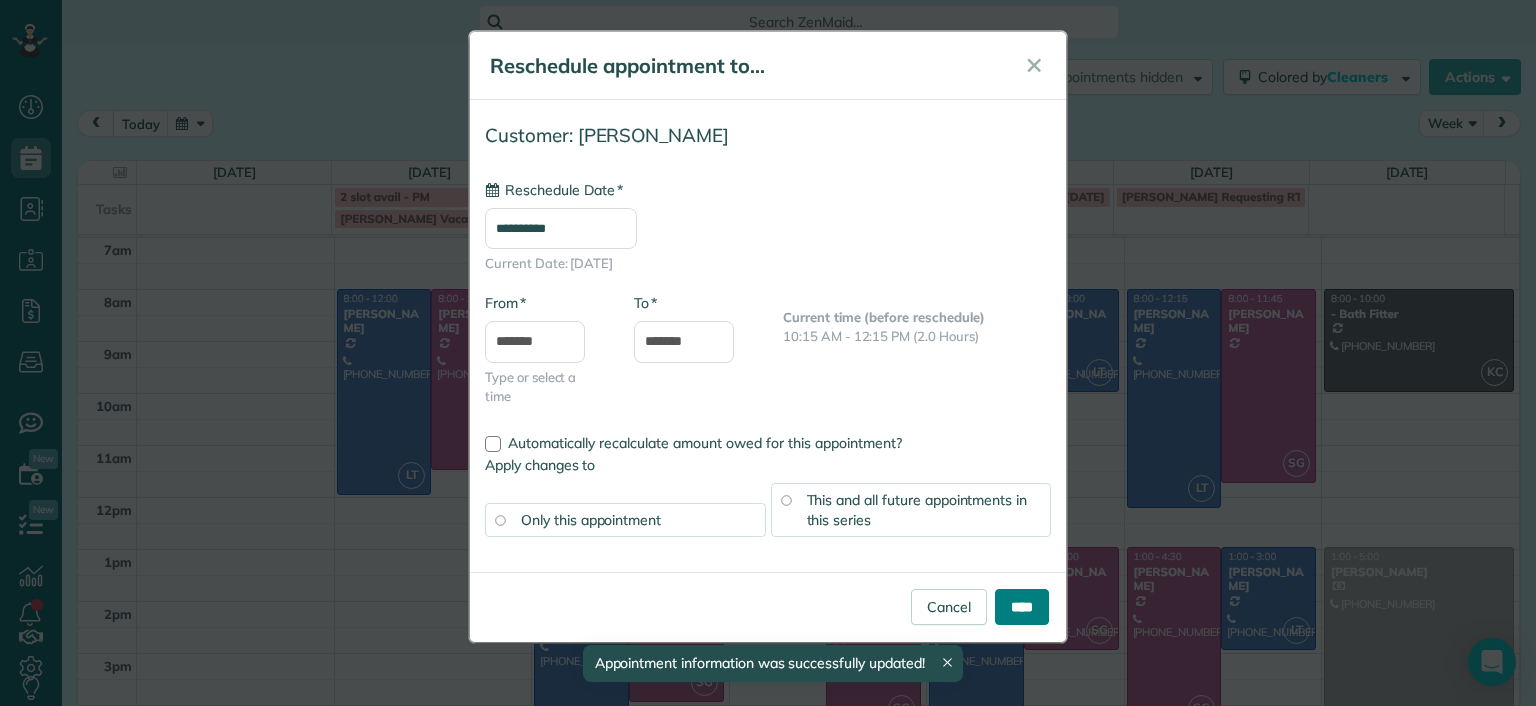 click on "****" at bounding box center [1022, 607] 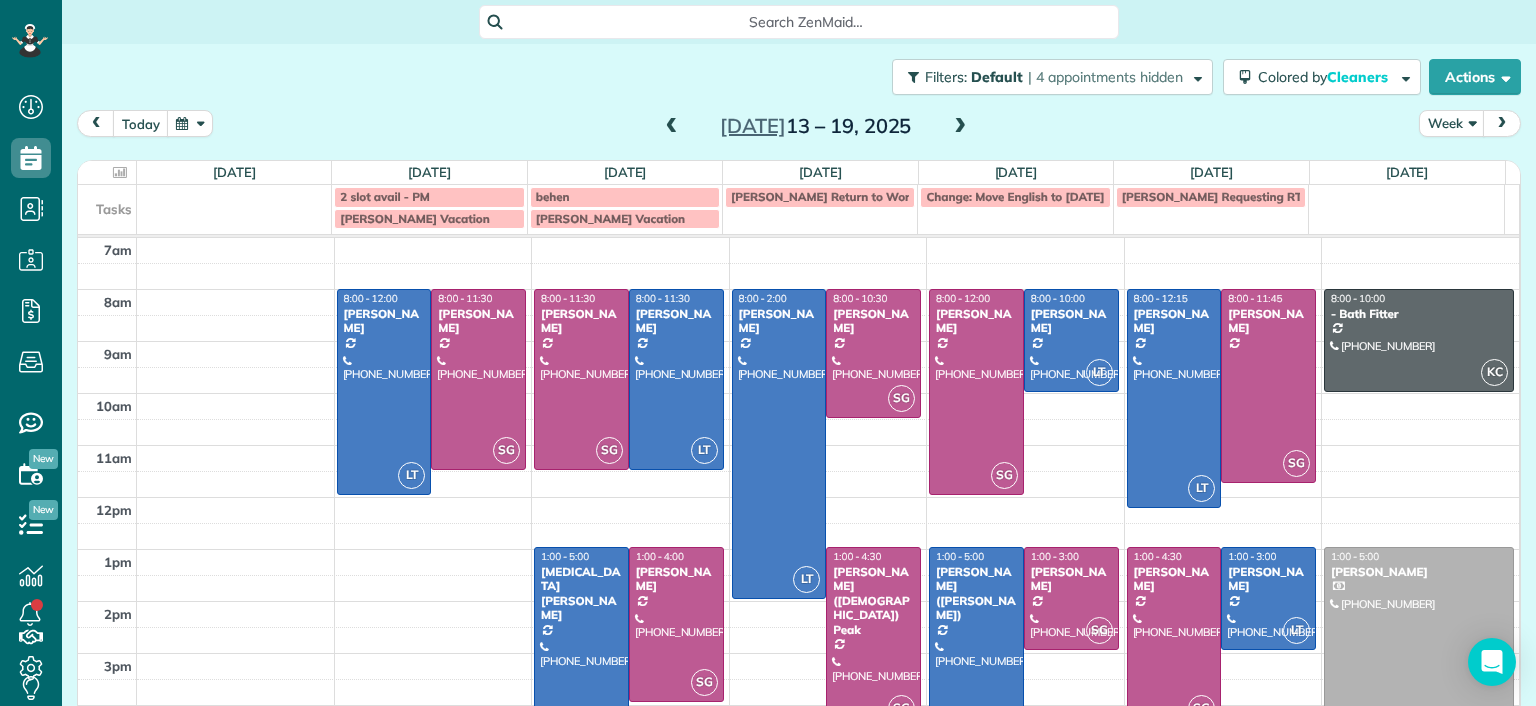 click on "Jul  13 – 19, 2025" at bounding box center (816, 126) 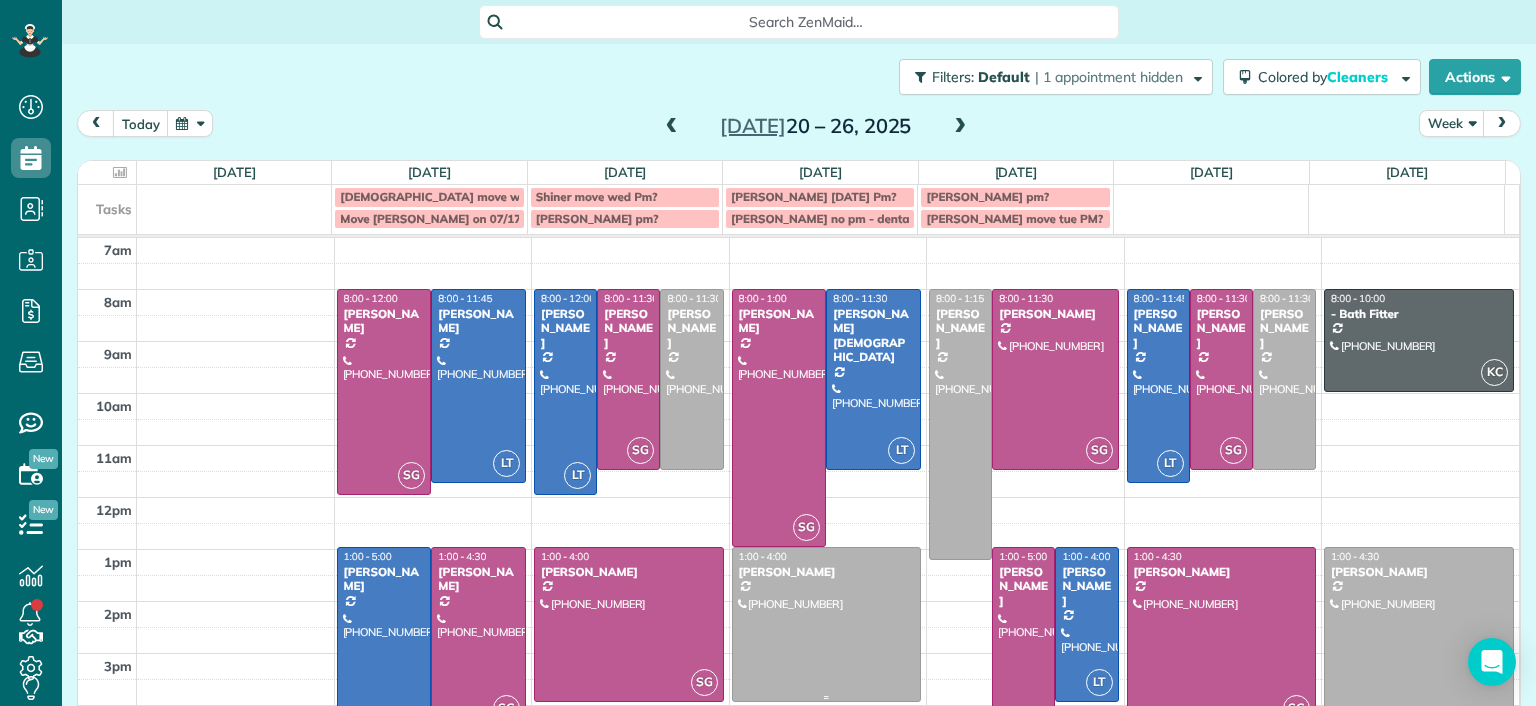 click at bounding box center (827, 624) 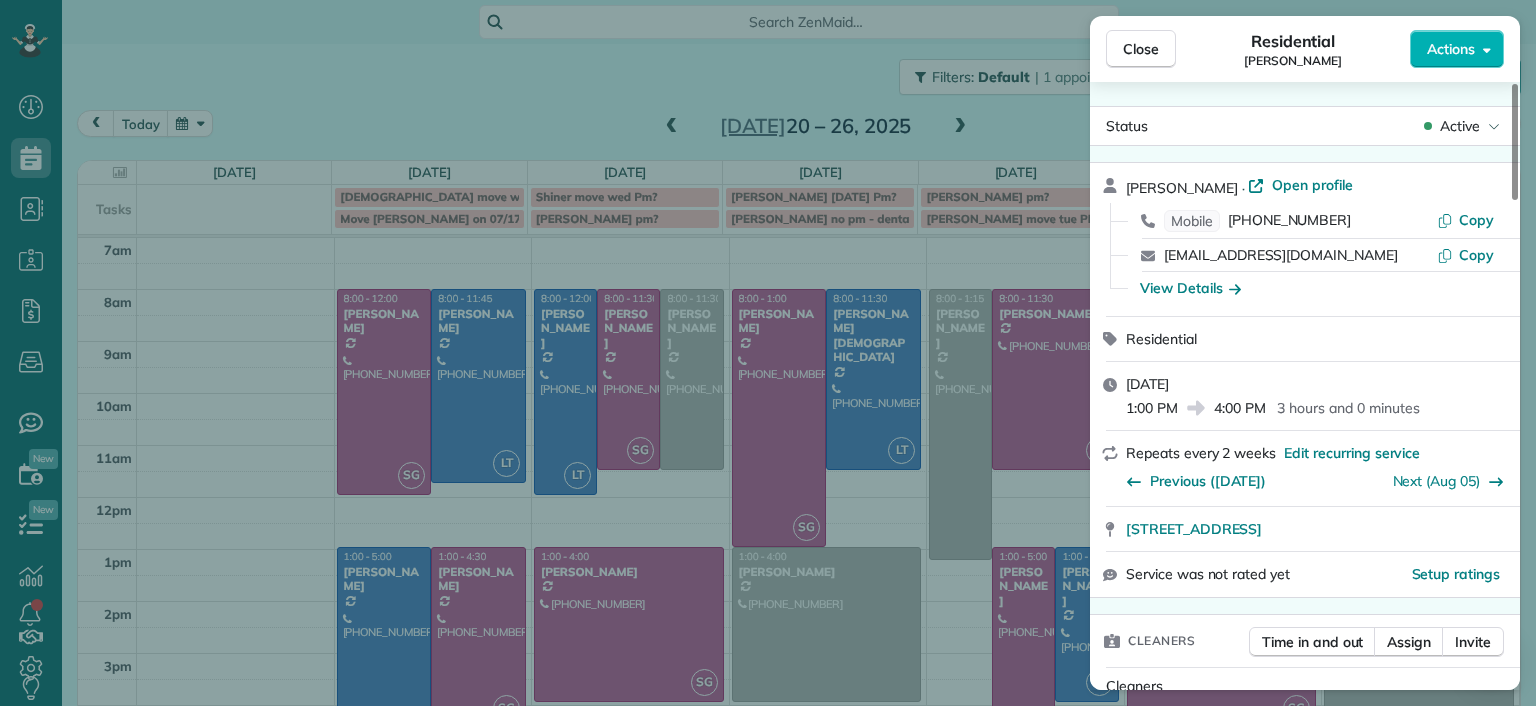 click on "Close Residential Karen Shiner Actions Status Active Karen Shiner · Open profile Mobile (804) 539-3135 Copy kcshiner@gmail.com Copy View Details Residential Wednesday, July 23, 2025 1:00 PM 4:00 PM 3 hours and 0 minutes Repeats every 2 weeks Edit recurring service Previous (Jul 08) Next (Aug 05) 2611 Melbourne Drive Richmond VA 23225 Service was not rated yet Setup ratings Cleaners Time in and out Assign Invite Cleaners No cleaners assigned yet Checklist Try Now Keep this appointment up to your standards. Stay on top of every detail, keep your cleaners organised, and your client happy. Assign a checklist Watch a 5 min demo Billing Billing actions Price $153.00 Overcharge $0.00 Discount $0.00 Coupon discount - Primary tax - Secondary tax - Total appointment price $153.00 Tips collected New feature! $0.00 Unpaid Mark as paid Total including tip $153.00 Get paid online in no-time! Send an invoice and reward your cleaners with tips Charge customer credit card Appointment custom fields Man Hours 3 Man Hours - 8 (" at bounding box center (768, 353) 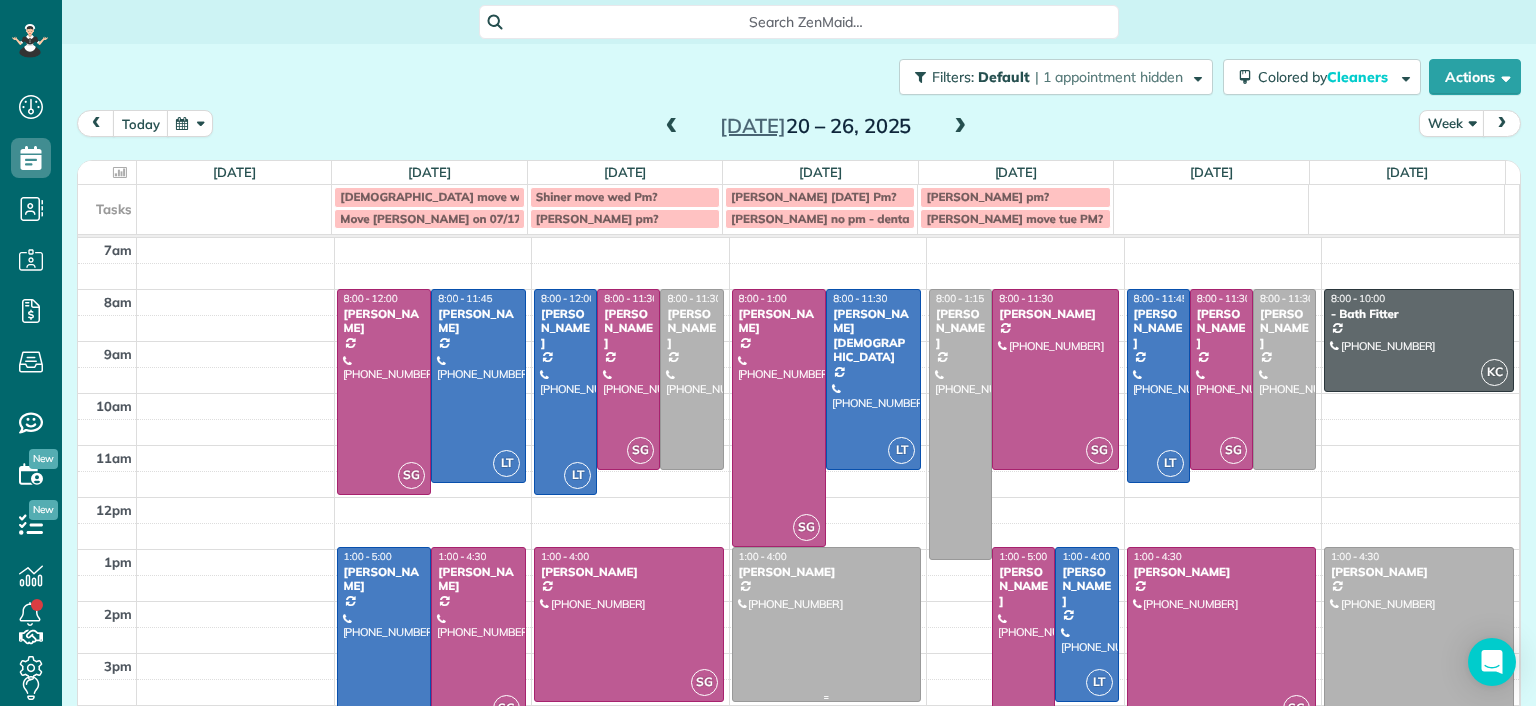 click at bounding box center (827, 624) 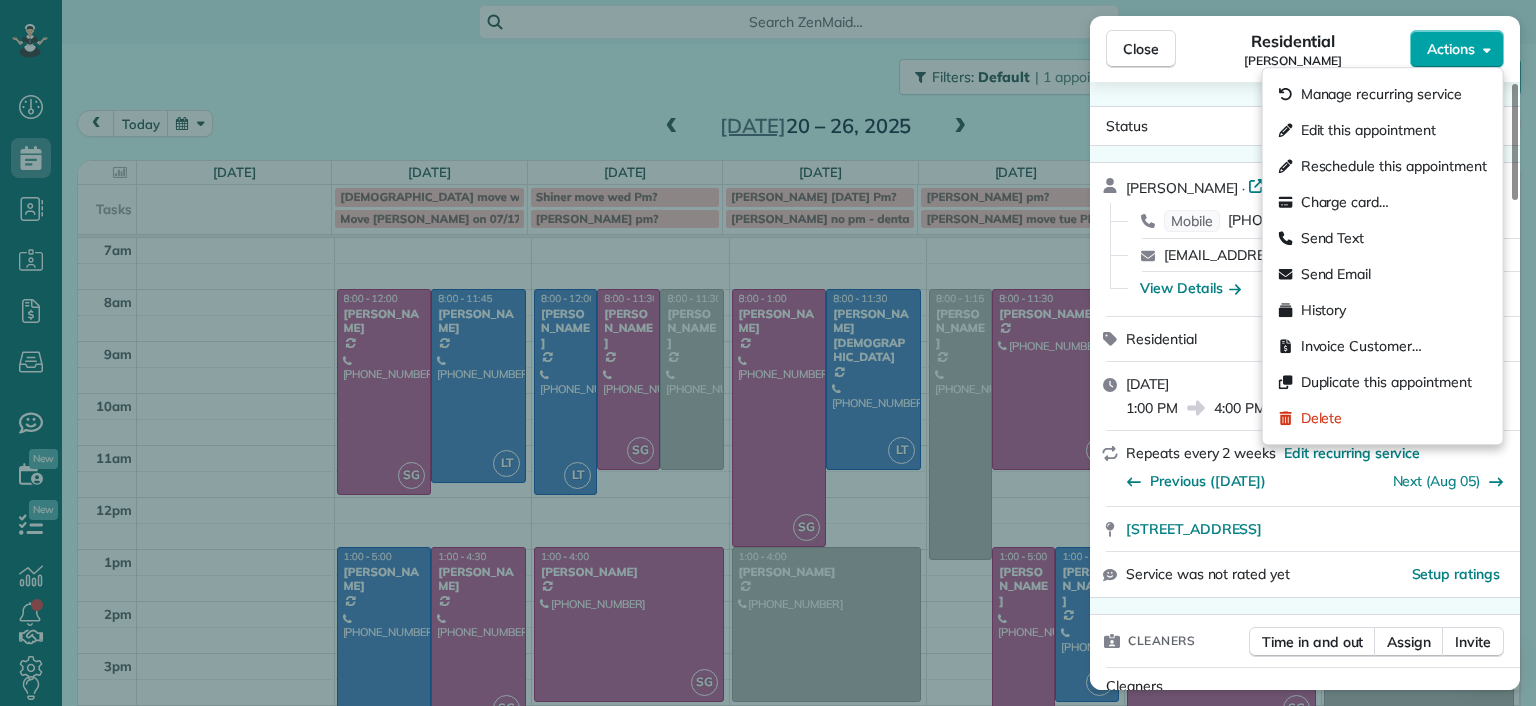 click on "Actions" at bounding box center (1457, 49) 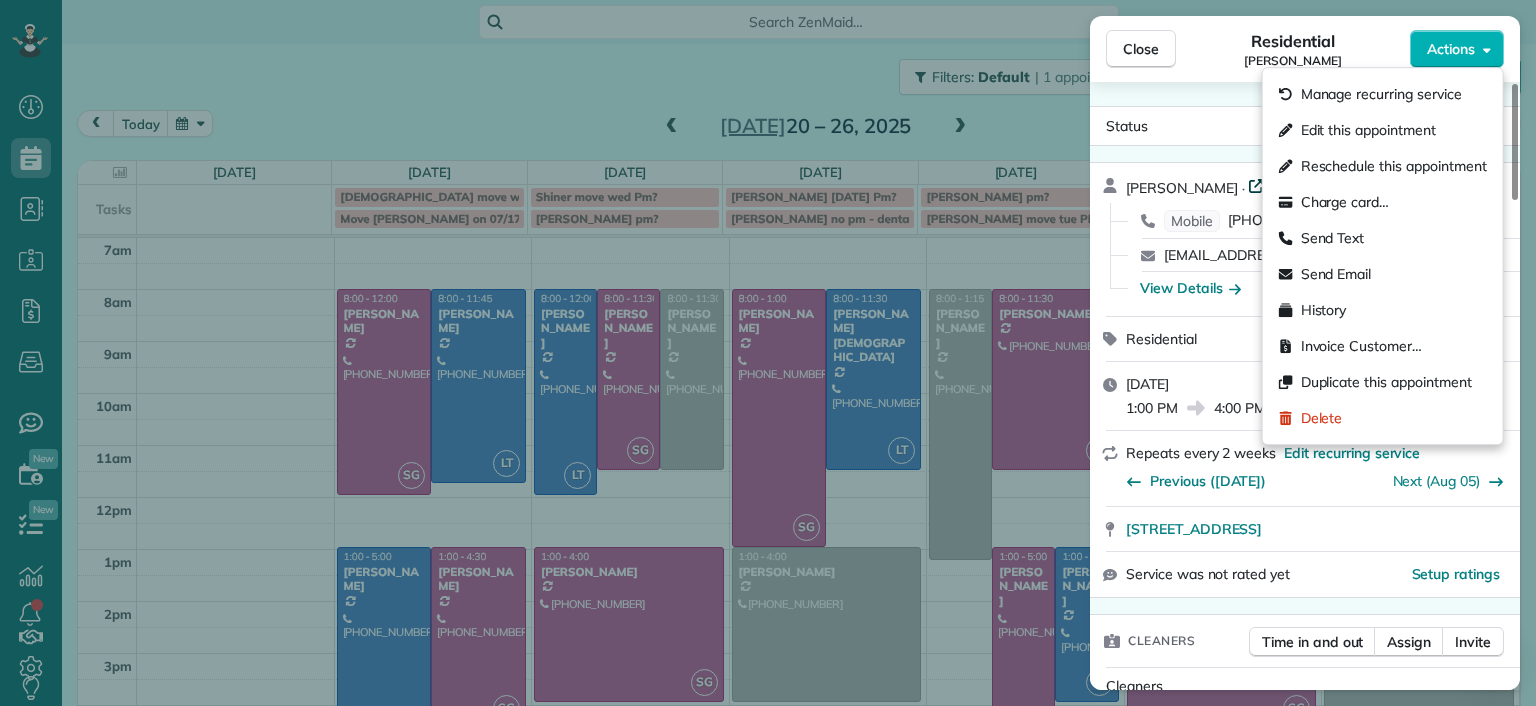 click on "Open profile" at bounding box center (1312, 185) 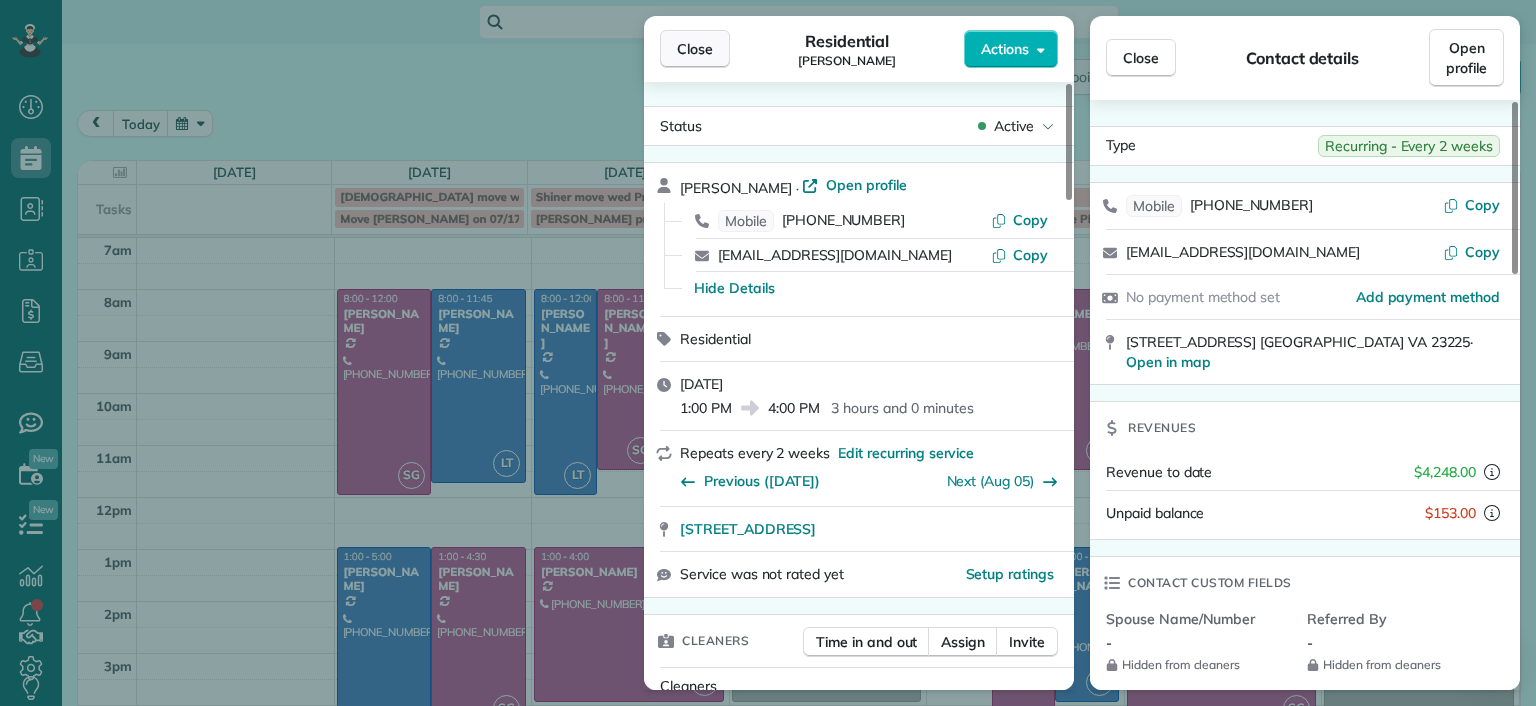 click on "Close" at bounding box center (695, 49) 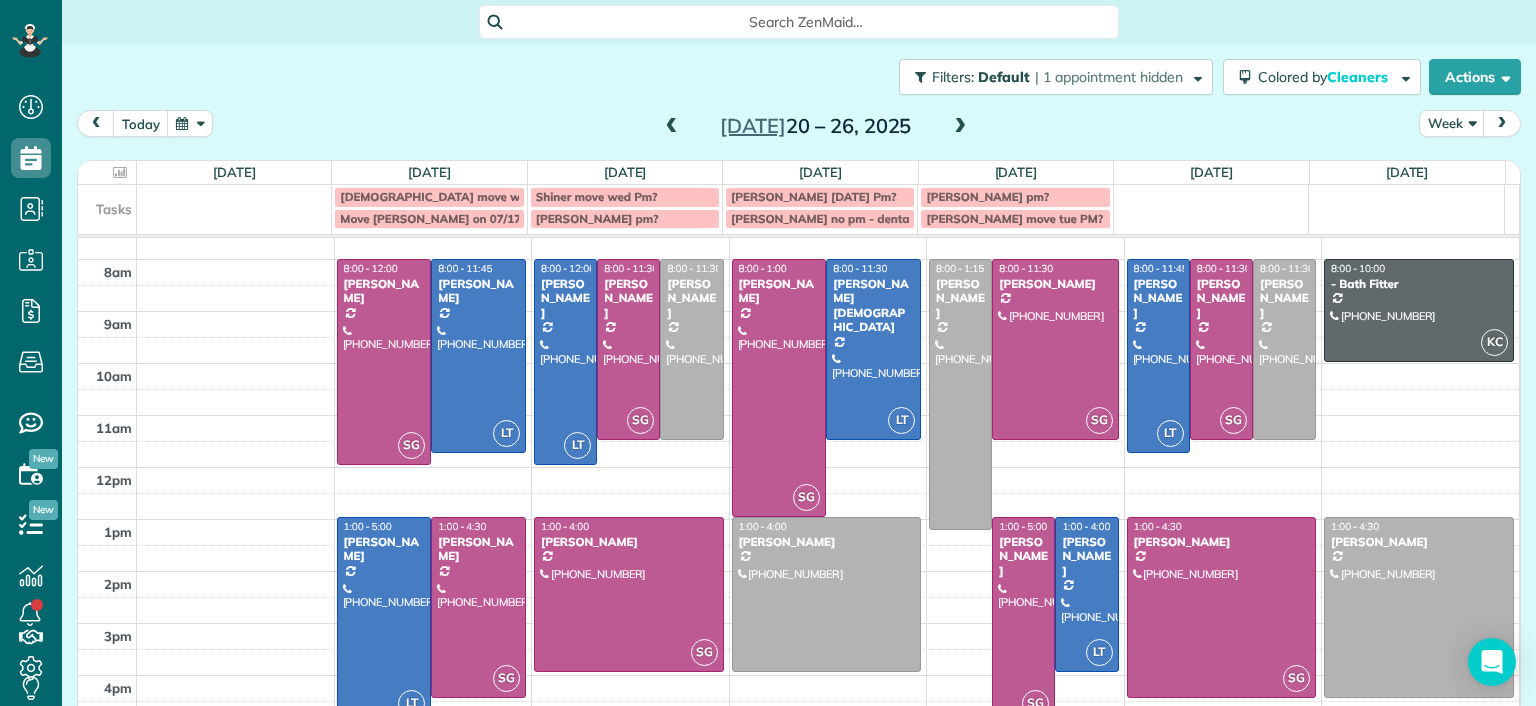 scroll, scrollTop: 0, scrollLeft: 0, axis: both 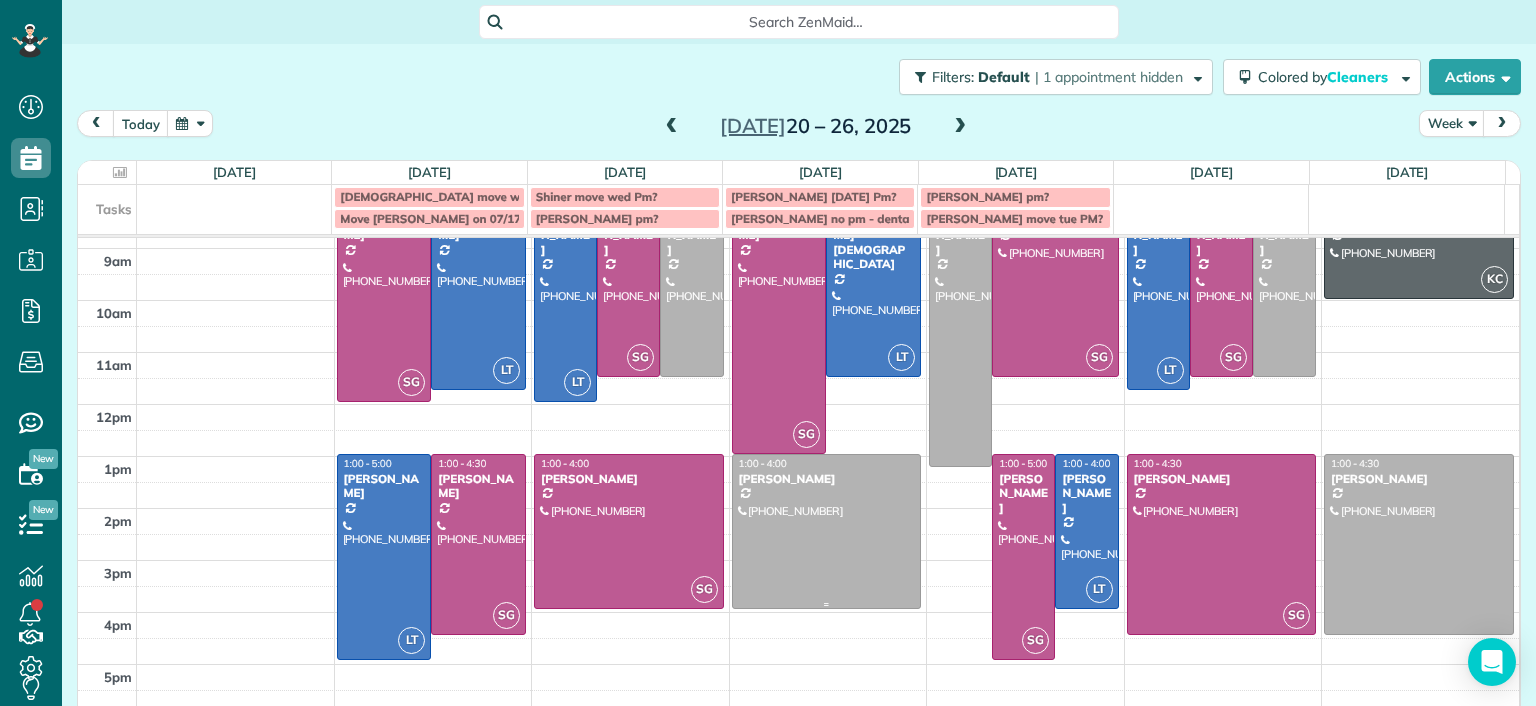 click at bounding box center [827, 531] 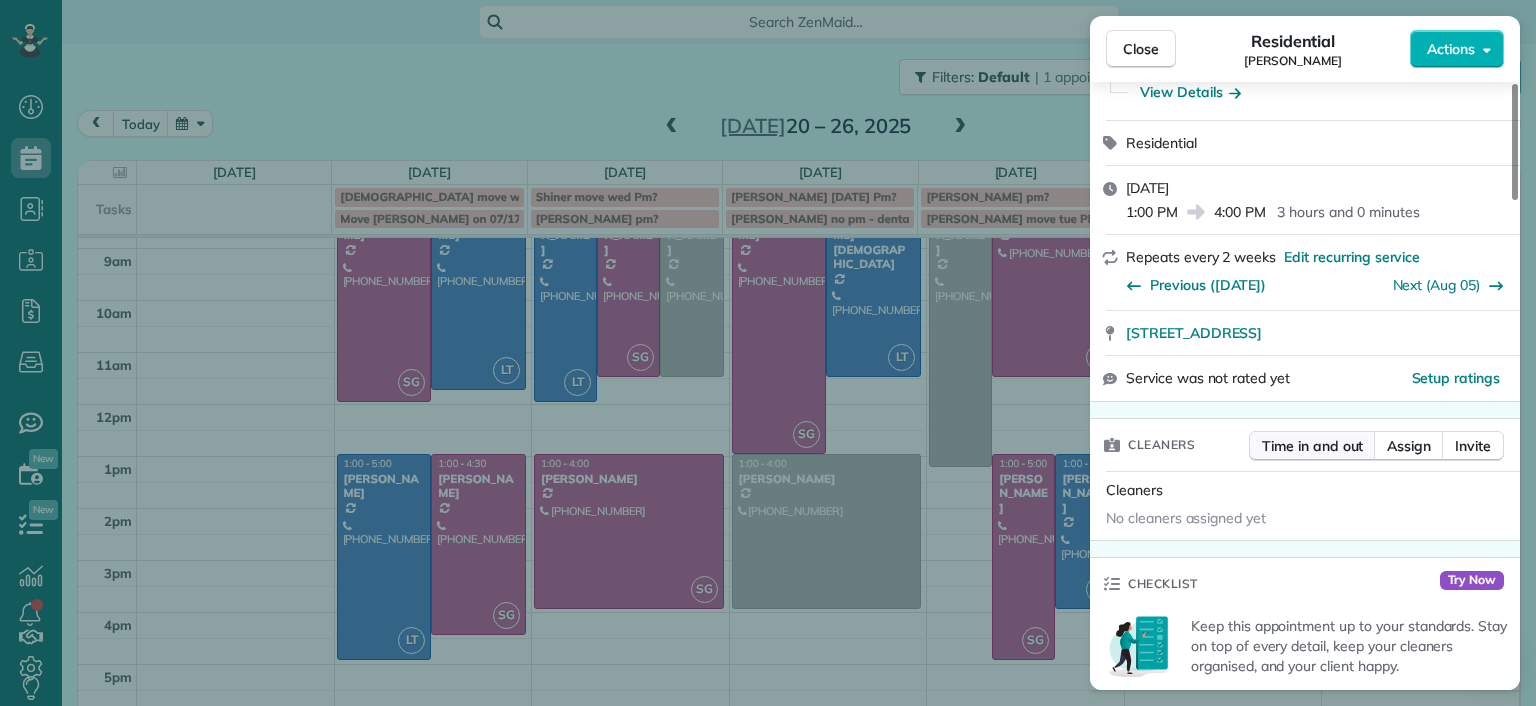 scroll, scrollTop: 200, scrollLeft: 0, axis: vertical 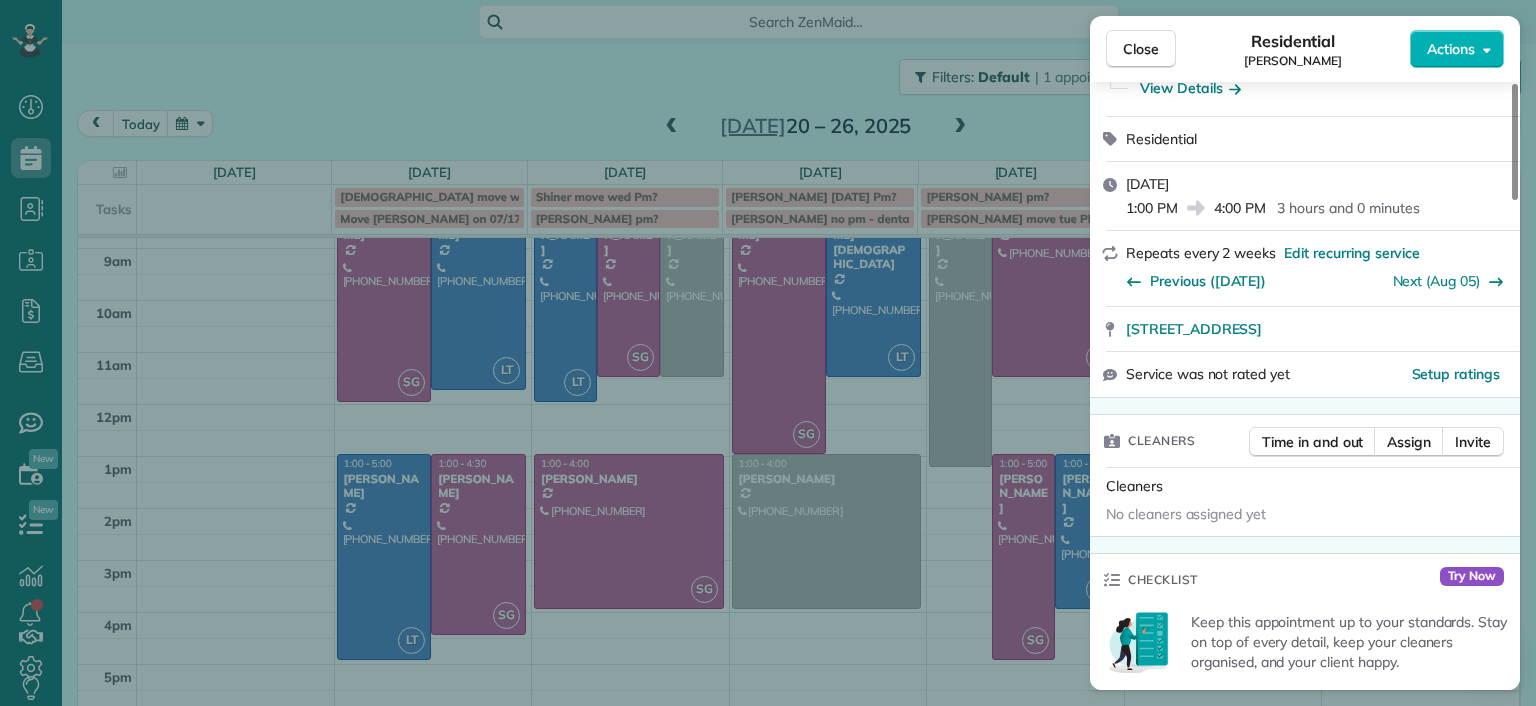 click on "Close Residential Karen Shiner Actions Status Active Karen Shiner · Open profile Mobile (804) 539-3135 Copy kcshiner@gmail.com Copy View Details Residential Wednesday, July 23, 2025 1:00 PM 4:00 PM 3 hours and 0 minutes Repeats every 2 weeks Edit recurring service Previous (Jul 08) Next (Aug 05) 2611 Melbourne Drive Richmond VA 23225 Service was not rated yet Setup ratings Cleaners Time in and out Assign Invite Cleaners No cleaners assigned yet Checklist Try Now Keep this appointment up to your standards. Stay on top of every detail, keep your cleaners organised, and your client happy. Assign a checklist Watch a 5 min demo Billing Billing actions Price $153.00 Overcharge $0.00 Discount $0.00 Coupon discount - Primary tax - Secondary tax - Total appointment price $153.00 Tips collected New feature! $0.00 Unpaid Mark as paid Total including tip $153.00 Get paid online in no-time! Send an invoice and reward your cleaners with tips Charge customer credit card Appointment custom fields Man Hours 3 Man Hours - 8 (" at bounding box center [768, 353] 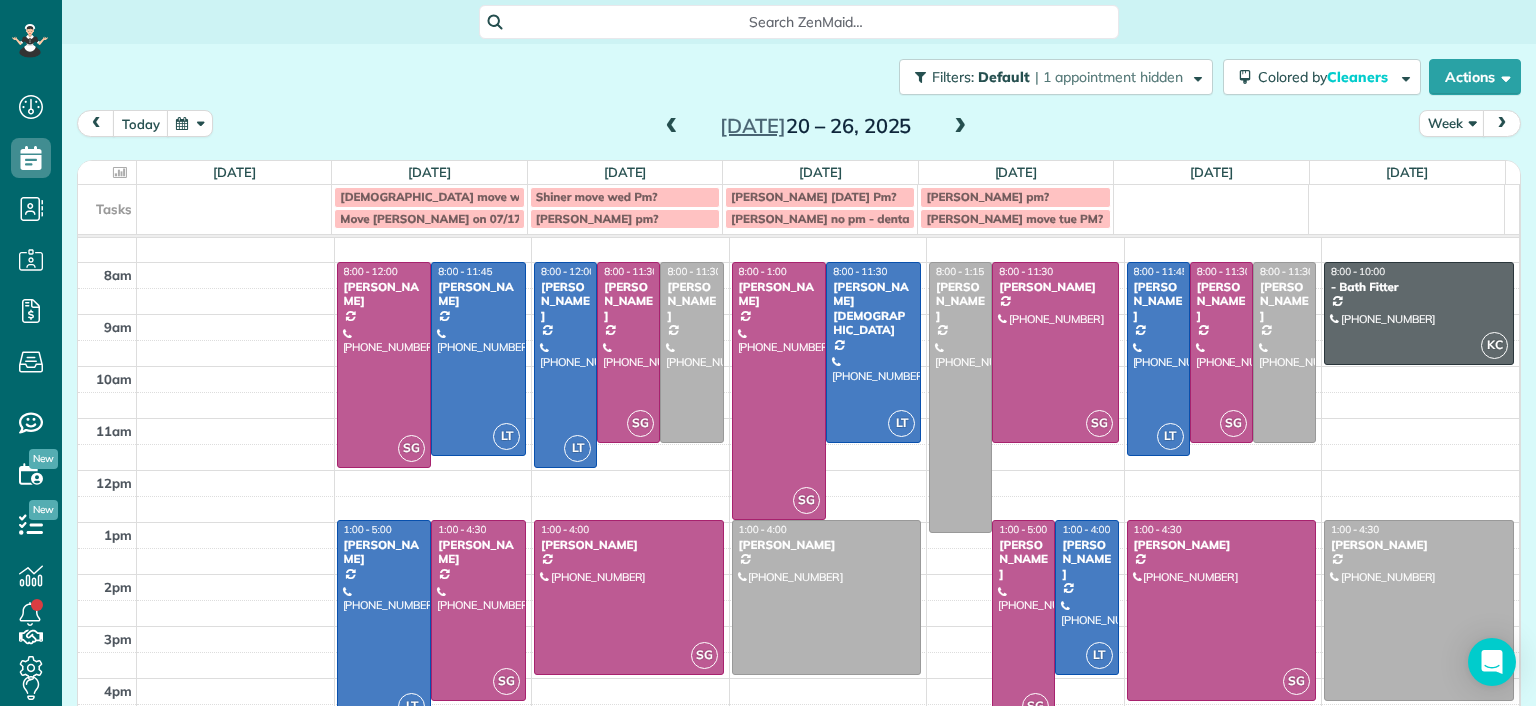 scroll, scrollTop: 0, scrollLeft: 0, axis: both 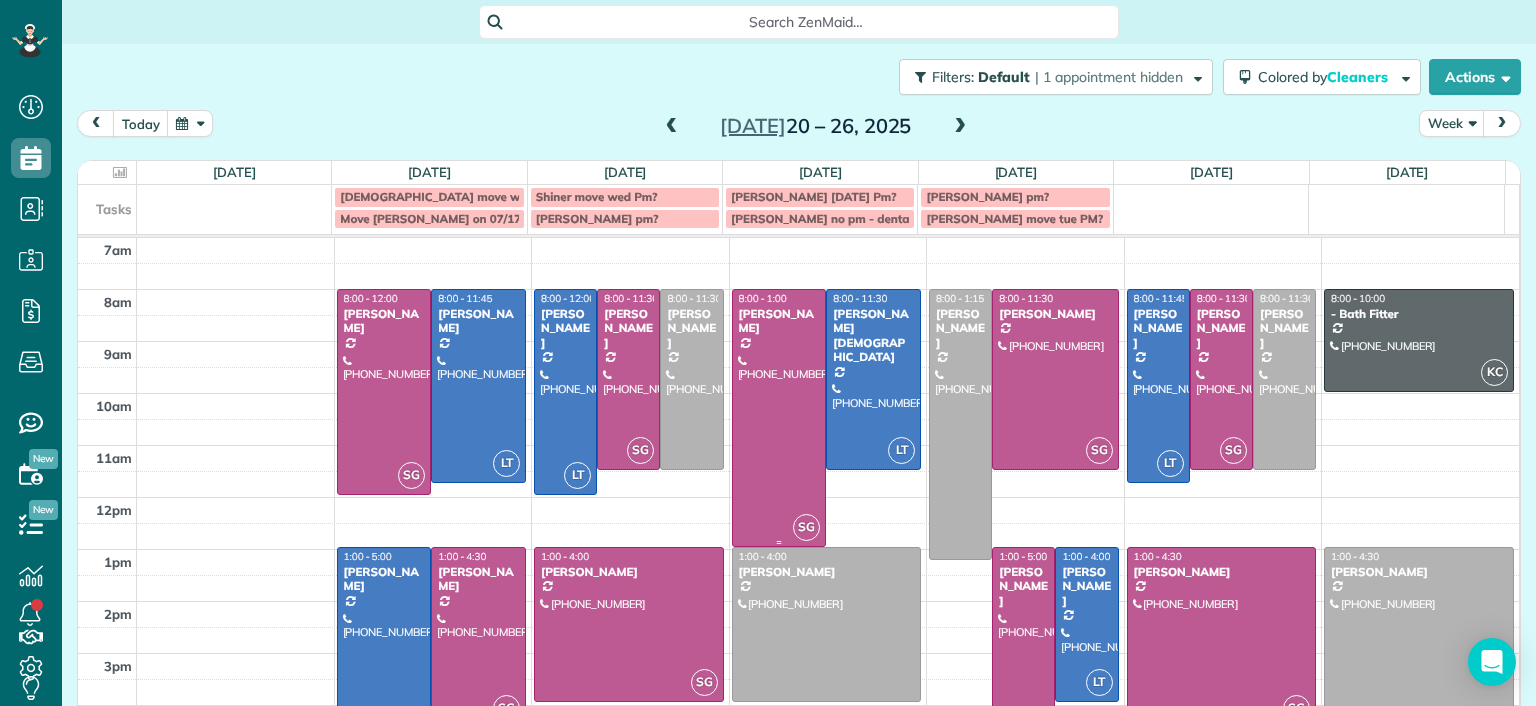 click at bounding box center (779, 418) 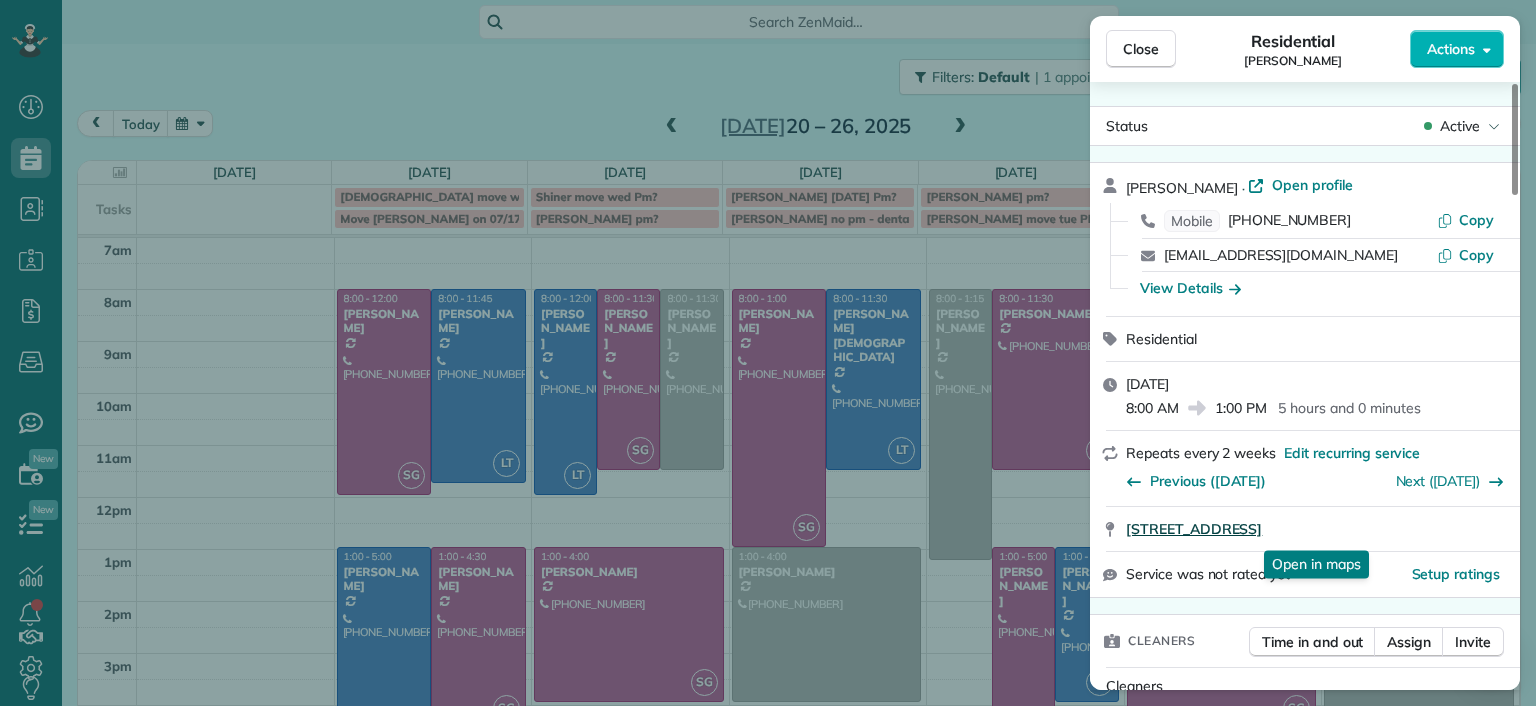 drag, startPoint x: 1118, startPoint y: 535, endPoint x: 1453, endPoint y: 535, distance: 335 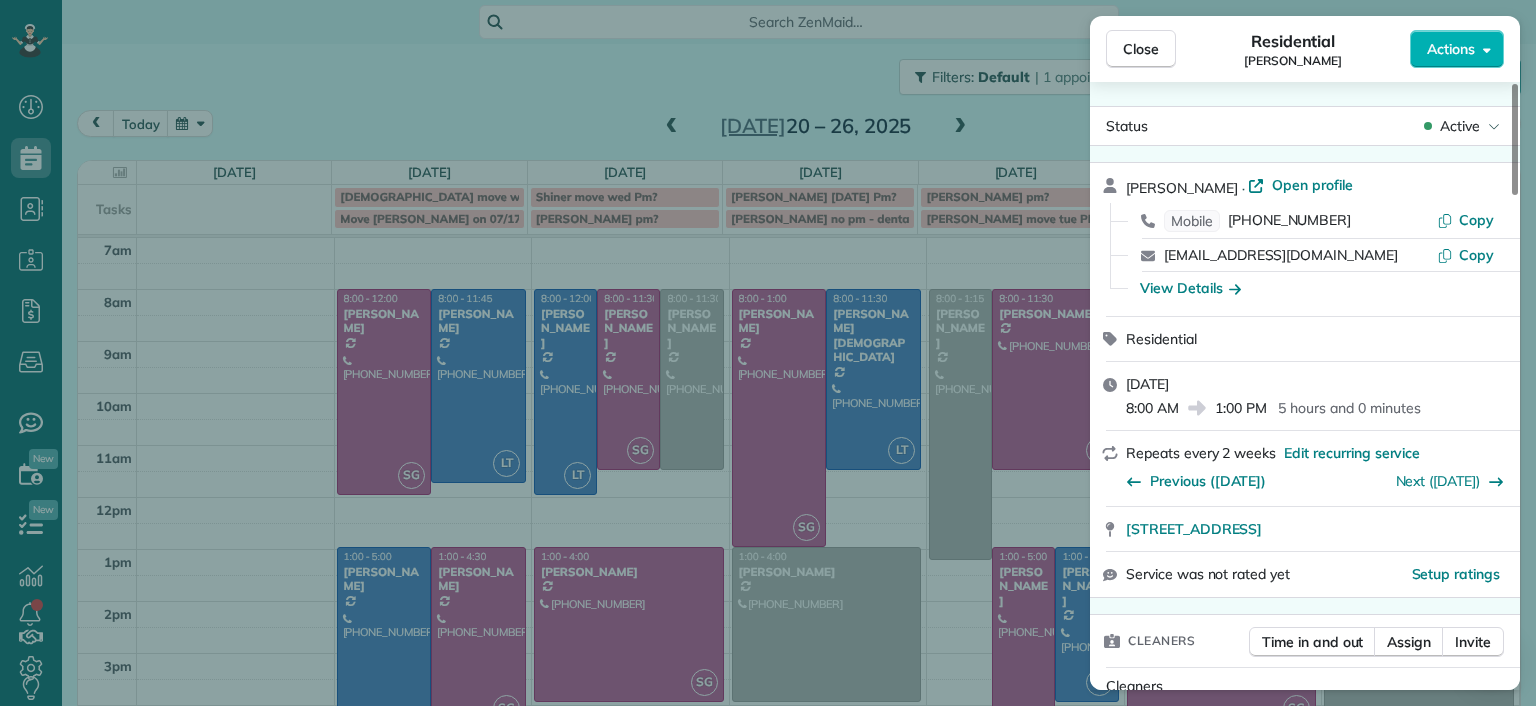 click on "Close Residential Denise Nelson Actions Status Active Denise Nelson · Open profile Mobile (804) 363-7437 Copy denisenelson2005@gmail.com Copy View Details Residential Wednesday, July 23, 2025 8:00 AM 1:00 PM 5 hours and 0 minutes Repeats every 2 weeks Edit recurring service Previous (Jul 09) Next (Aug 06) 9625 Kingussle Lane Richmond VA 23236 Service was not rated yet Setup ratings Cleaners Time in and out Assign Invite Cleaners Sophie   Gibbs 8:00 AM 1:00 PM Checklist Try Now Keep this appointment up to your standards. Stay on top of every detail, keep your cleaners organised, and your client happy. Assign a checklist Watch a 5 min demo Billing Billing actions Price $215.00 Overcharge $0.00 Discount $0.00 Coupon discount - Primary tax - Secondary tax - Total appointment price $215.00 Tips collected New feature! $0.00 Unpaid Mark as paid Total including tip $215.00 Get paid online in no-time! Send an invoice and reward your cleaners with tips Charge customer credit card Appointment custom fields Man Hours -" at bounding box center [768, 353] 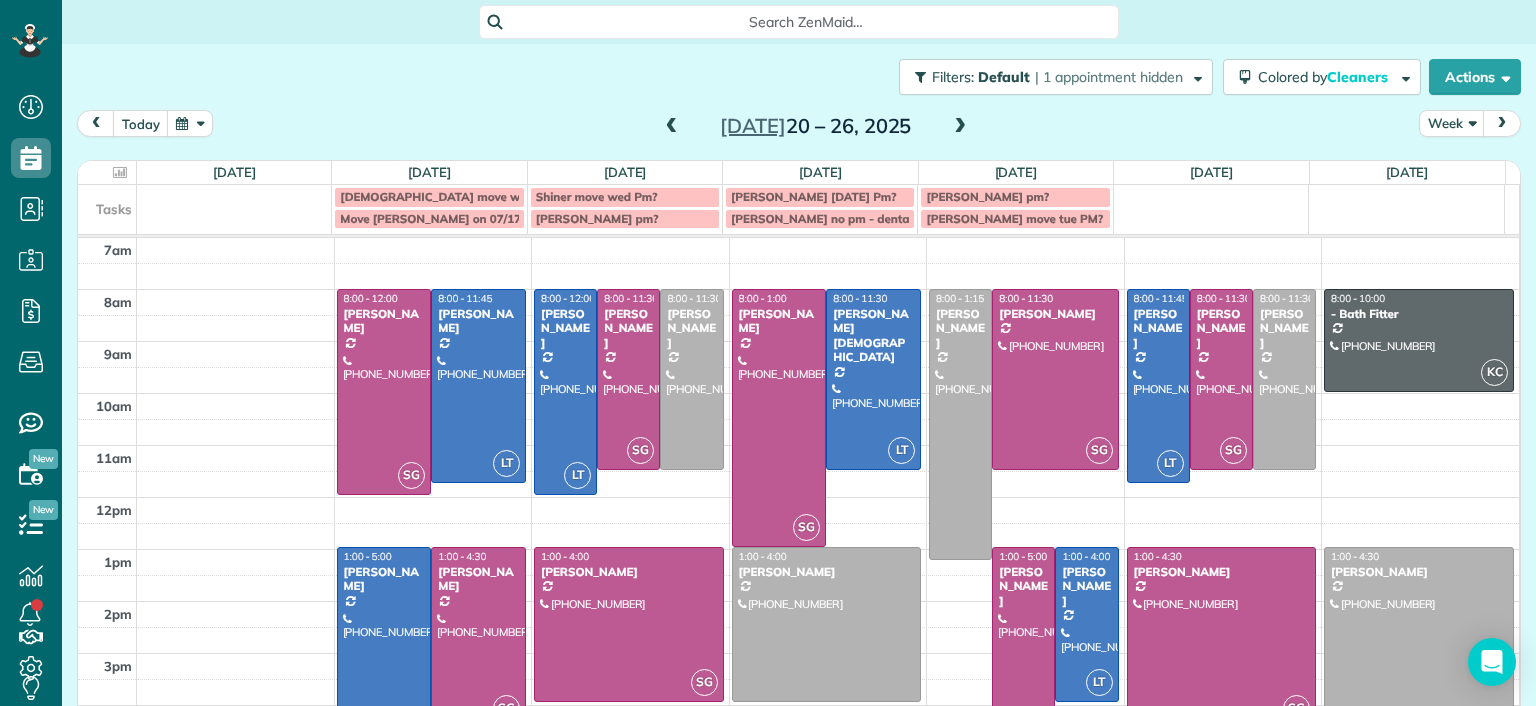 click at bounding box center [827, 624] 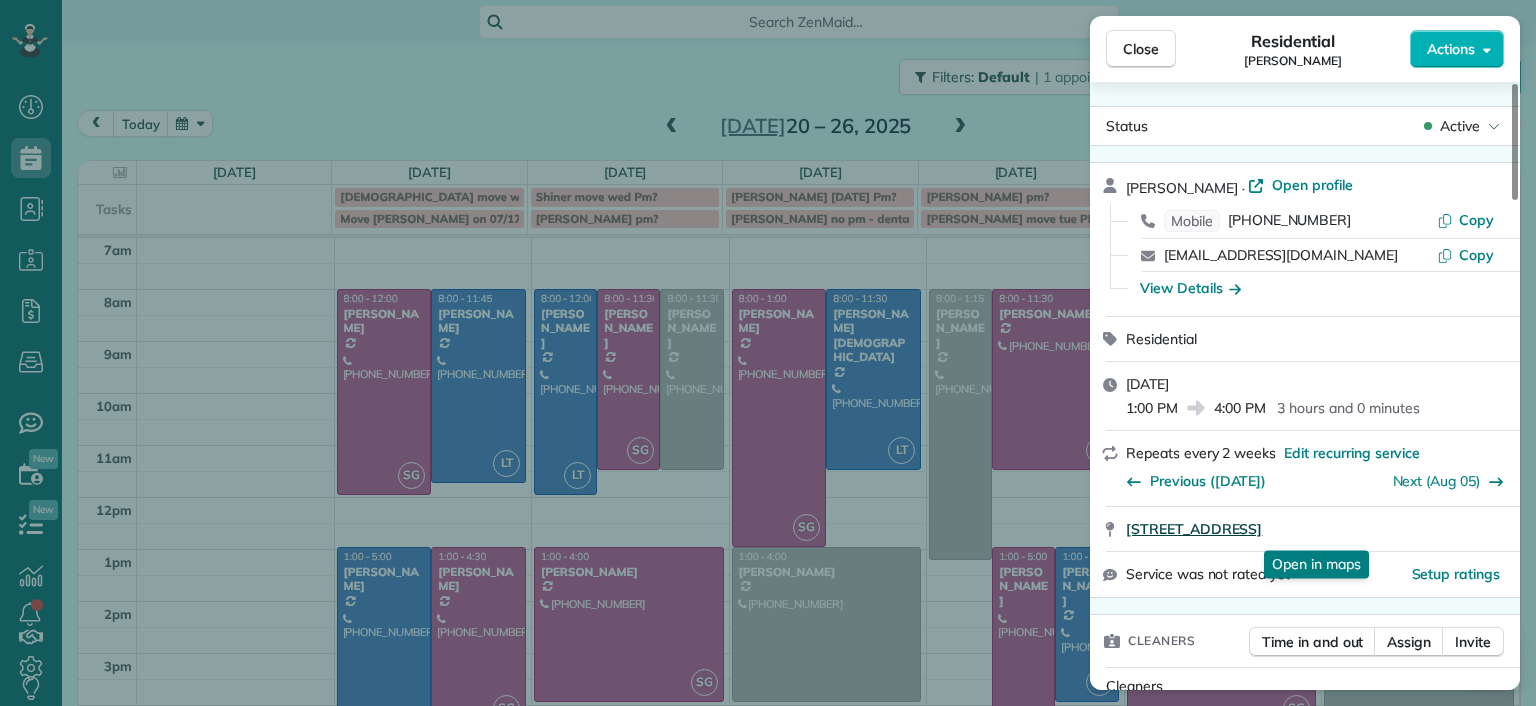 drag, startPoint x: 1121, startPoint y: 536, endPoint x: 1451, endPoint y: 523, distance: 330.25595 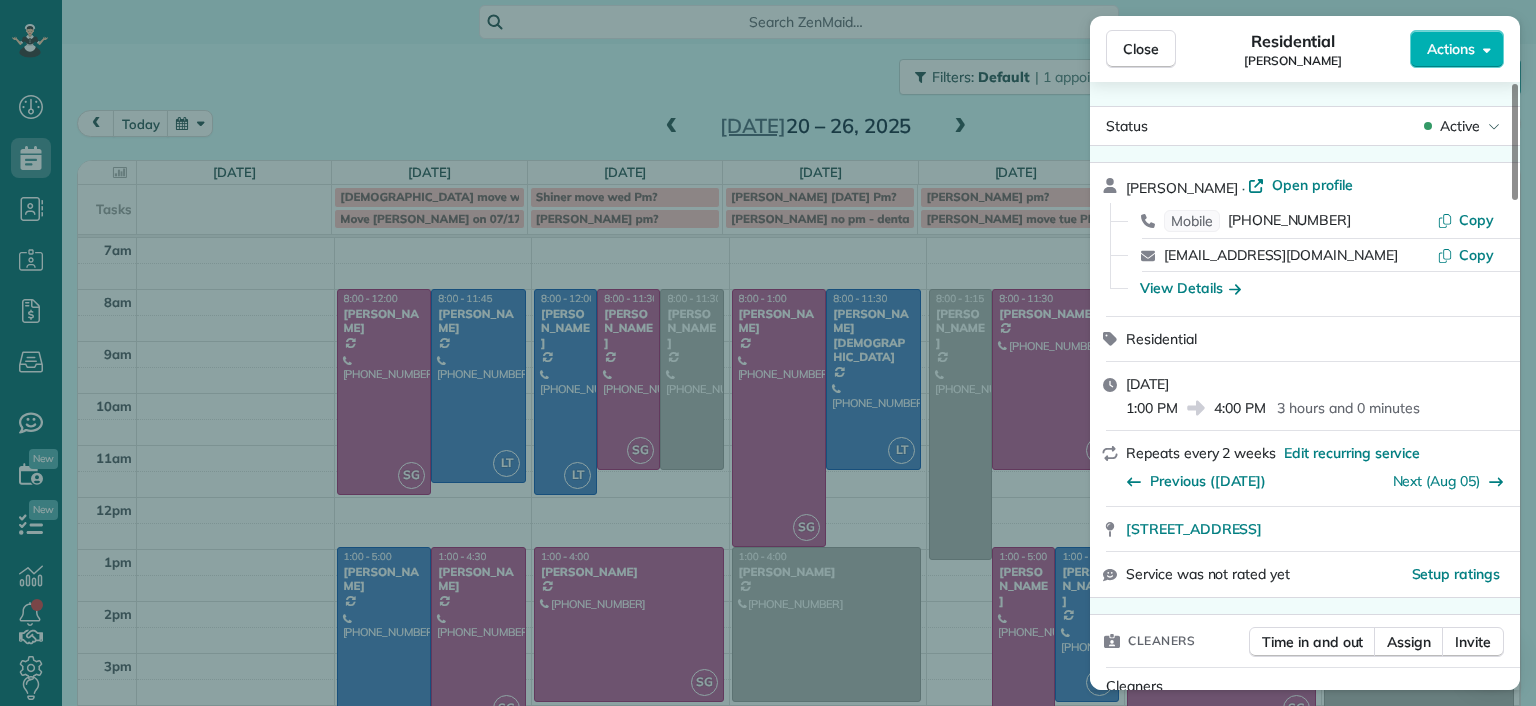 click on "Close Residential Karen Shiner Actions Status Active Karen Shiner · Open profile Mobile (804) 539-3135 Copy kcshiner@gmail.com Copy View Details Residential Wednesday, July 23, 2025 1:00 PM 4:00 PM 3 hours and 0 minutes Repeats every 2 weeks Edit recurring service Previous (Jul 08) Next (Aug 05) 2611 Melbourne Drive Richmond VA 23225 Service was not rated yet Setup ratings Cleaners Time in and out Assign Invite Cleaners No cleaners assigned yet Checklist Try Now Keep this appointment up to your standards. Stay on top of every detail, keep your cleaners organised, and your client happy. Assign a checklist Watch a 5 min demo Billing Billing actions Price $153.00 Overcharge $0.00 Discount $0.00 Coupon discount - Primary tax - Secondary tax - Total appointment price $153.00 Tips collected New feature! $0.00 Unpaid Mark as paid Total including tip $153.00 Get paid online in no-time! Send an invoice and reward your cleaners with tips Charge customer credit card Appointment custom fields Man Hours 3 Man Hours - 8 (" at bounding box center (768, 353) 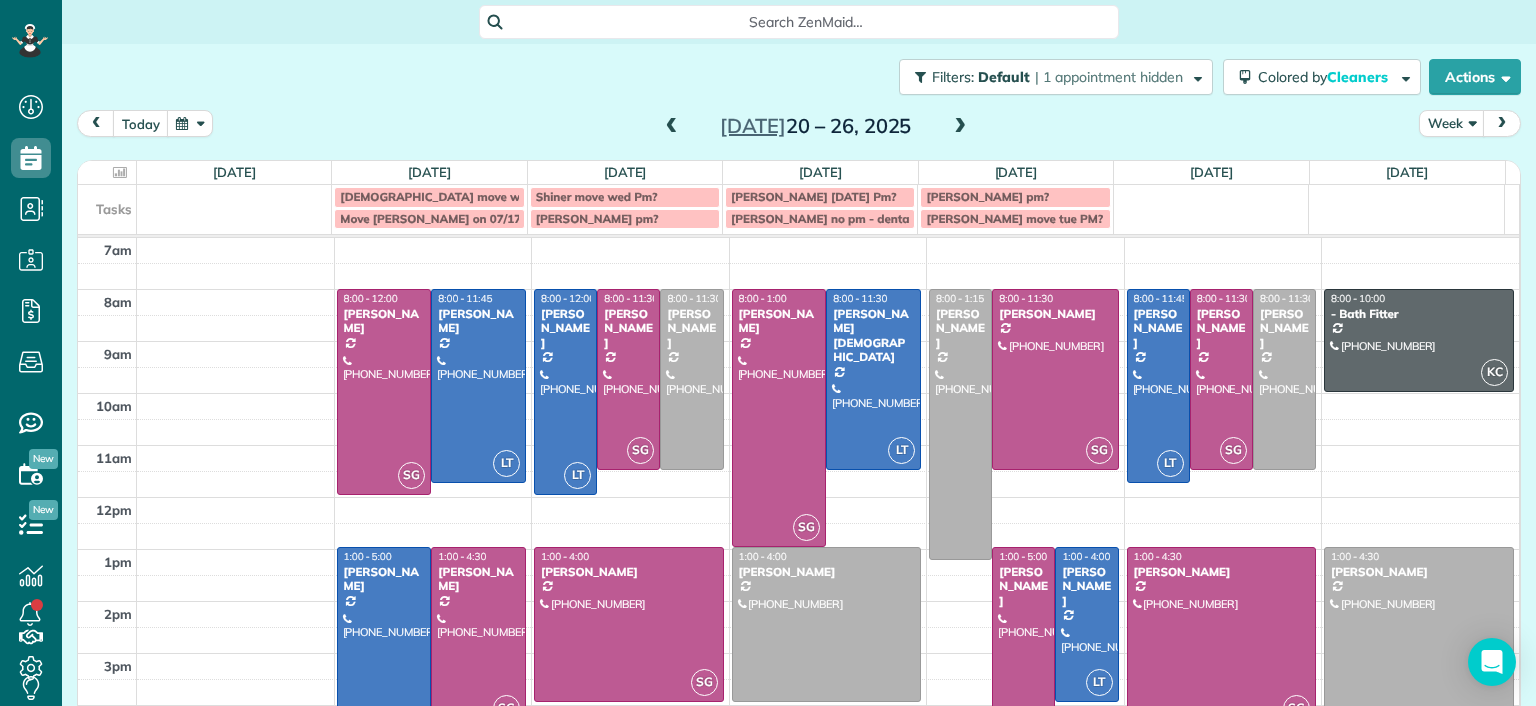 click at bounding box center (672, 127) 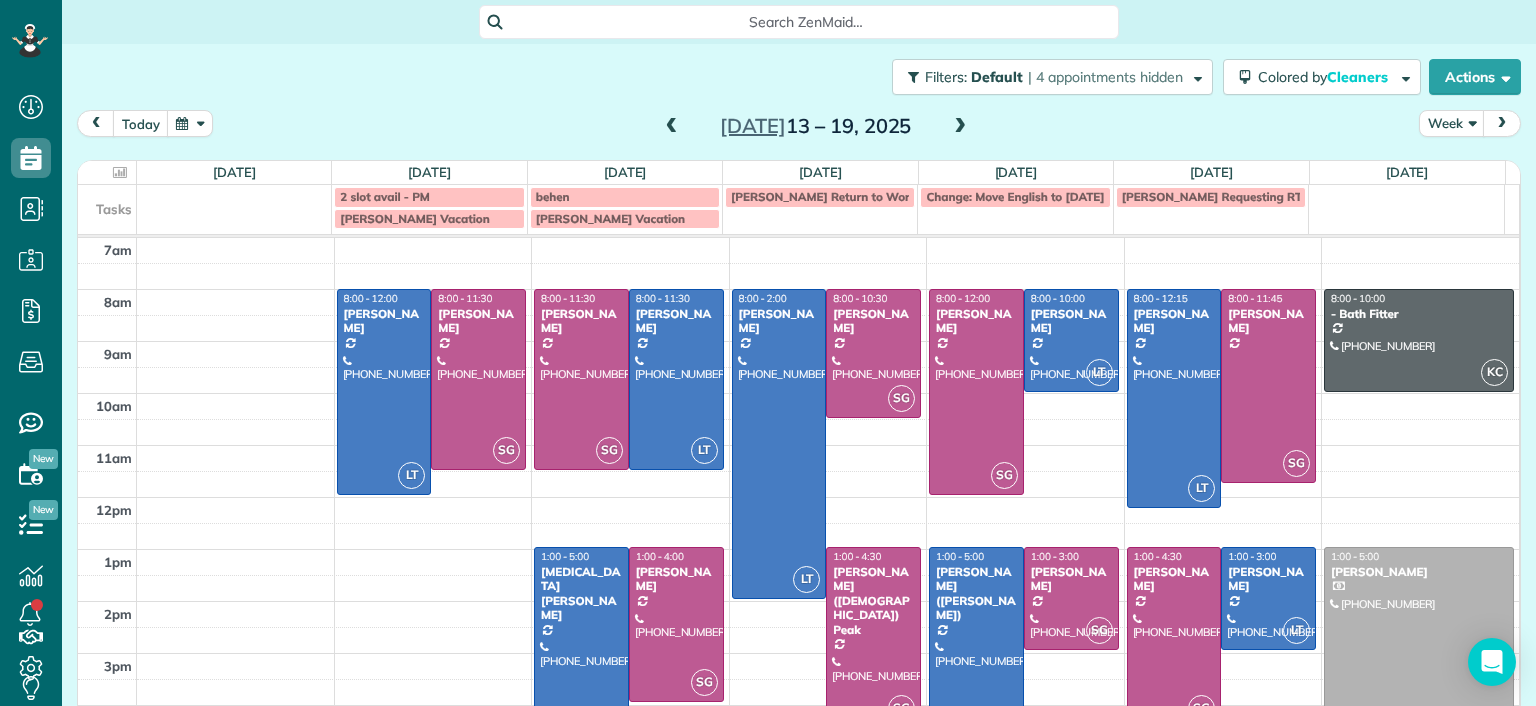 click at bounding box center [960, 127] 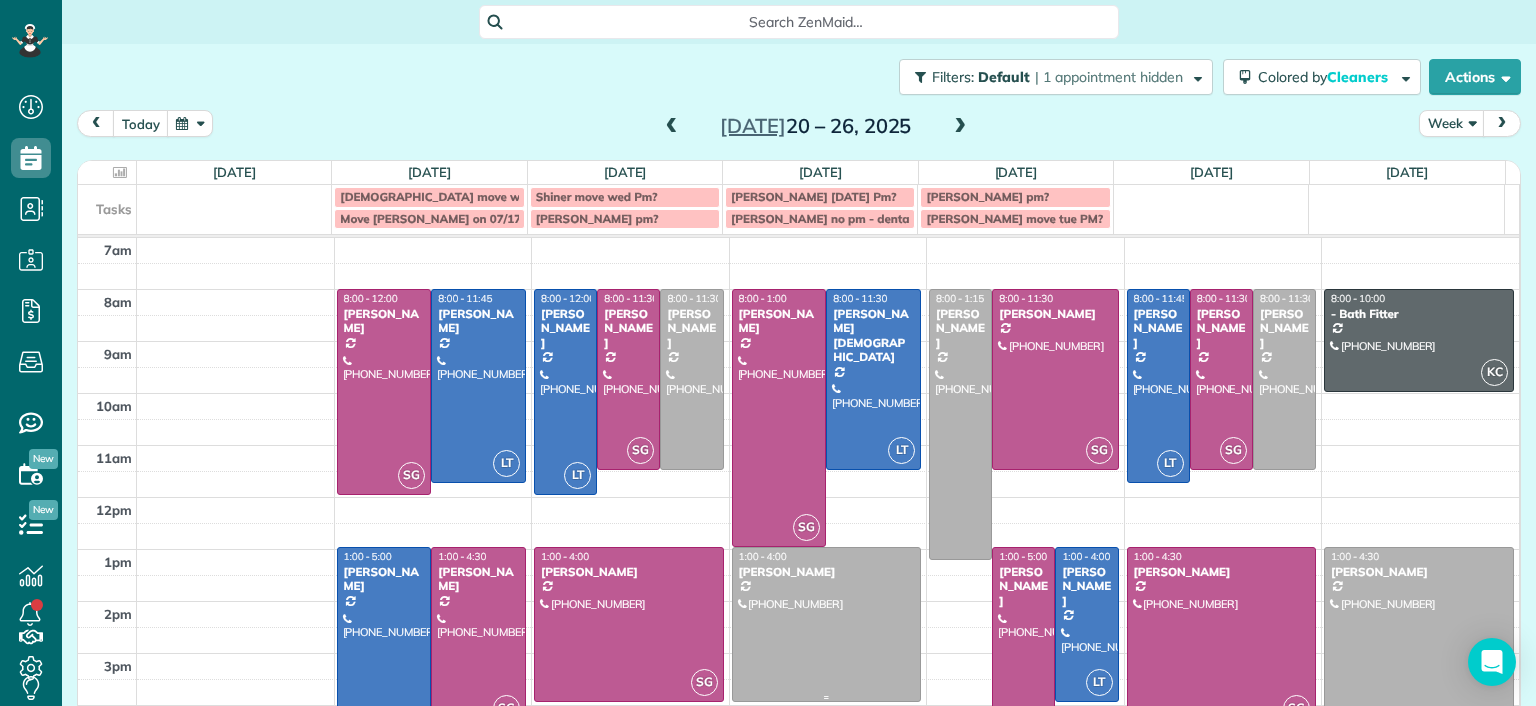 click at bounding box center (827, 624) 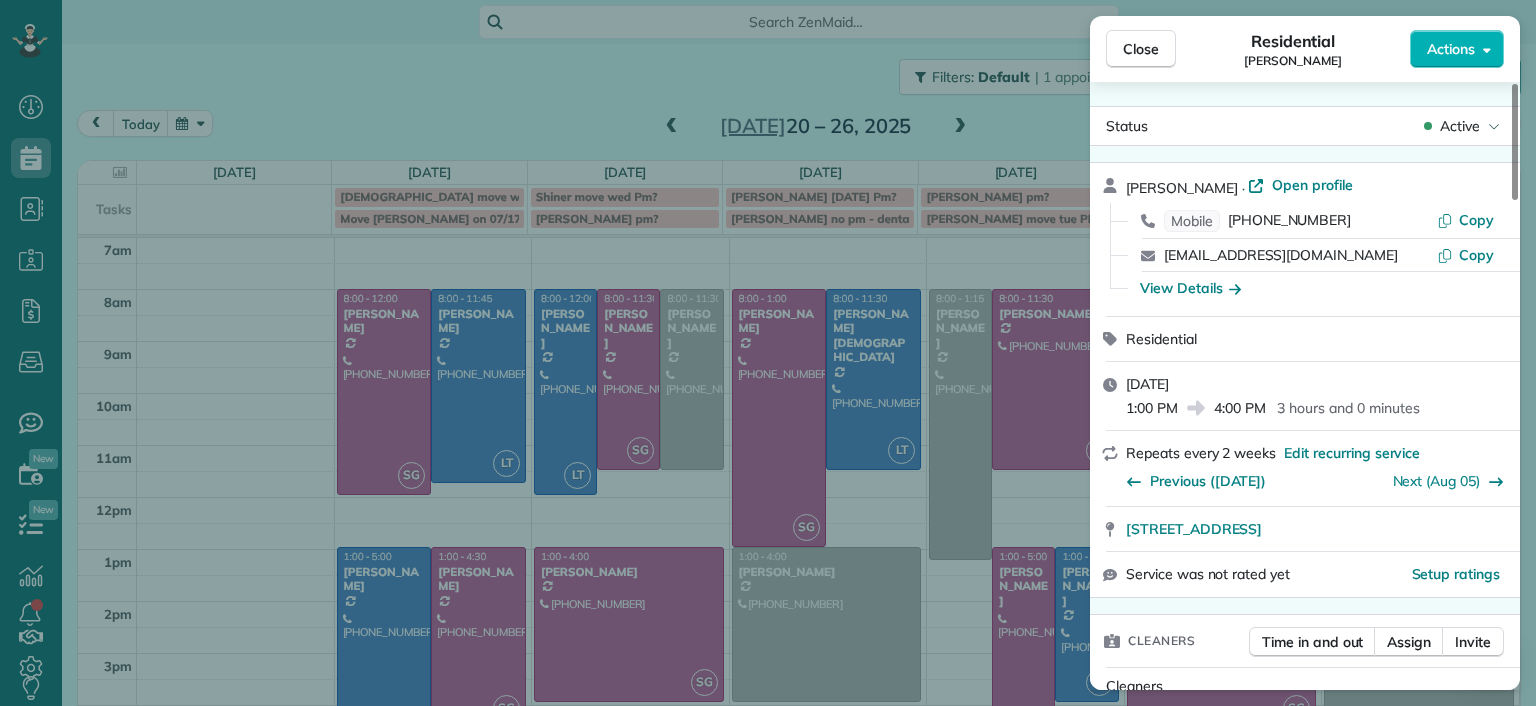 drag, startPoint x: 822, startPoint y: 635, endPoint x: 881, endPoint y: 516, distance: 132.8232 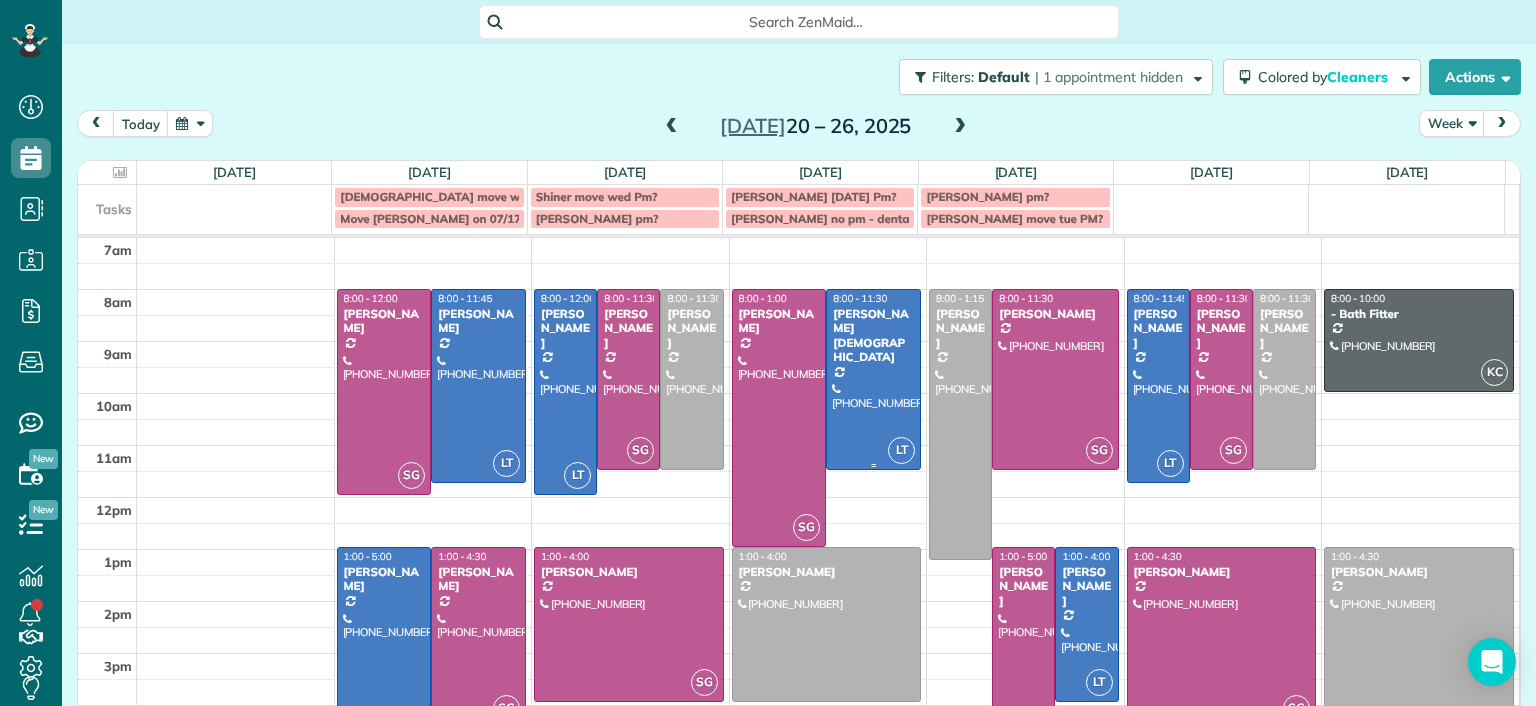 click at bounding box center (873, 379) 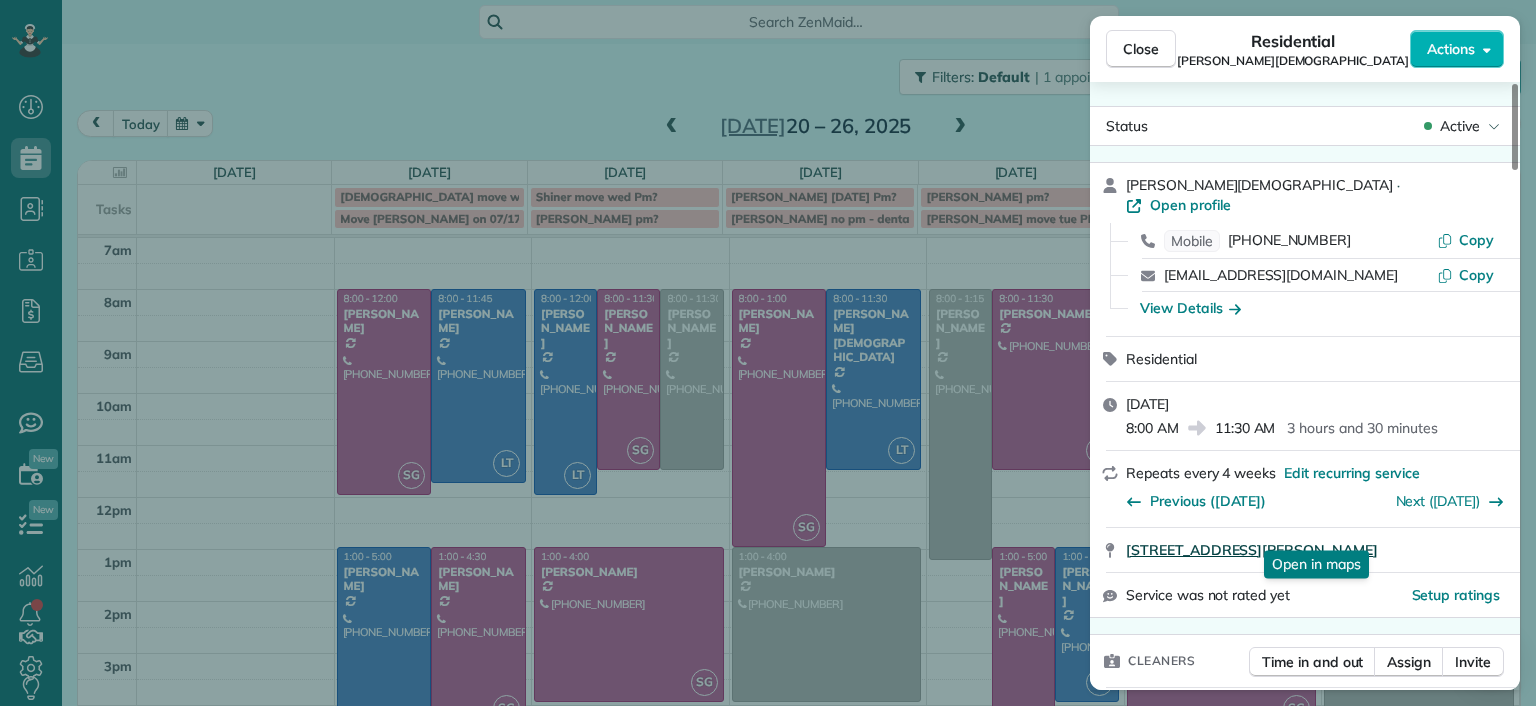 drag, startPoint x: 1121, startPoint y: 538, endPoint x: 1414, endPoint y: 528, distance: 293.1706 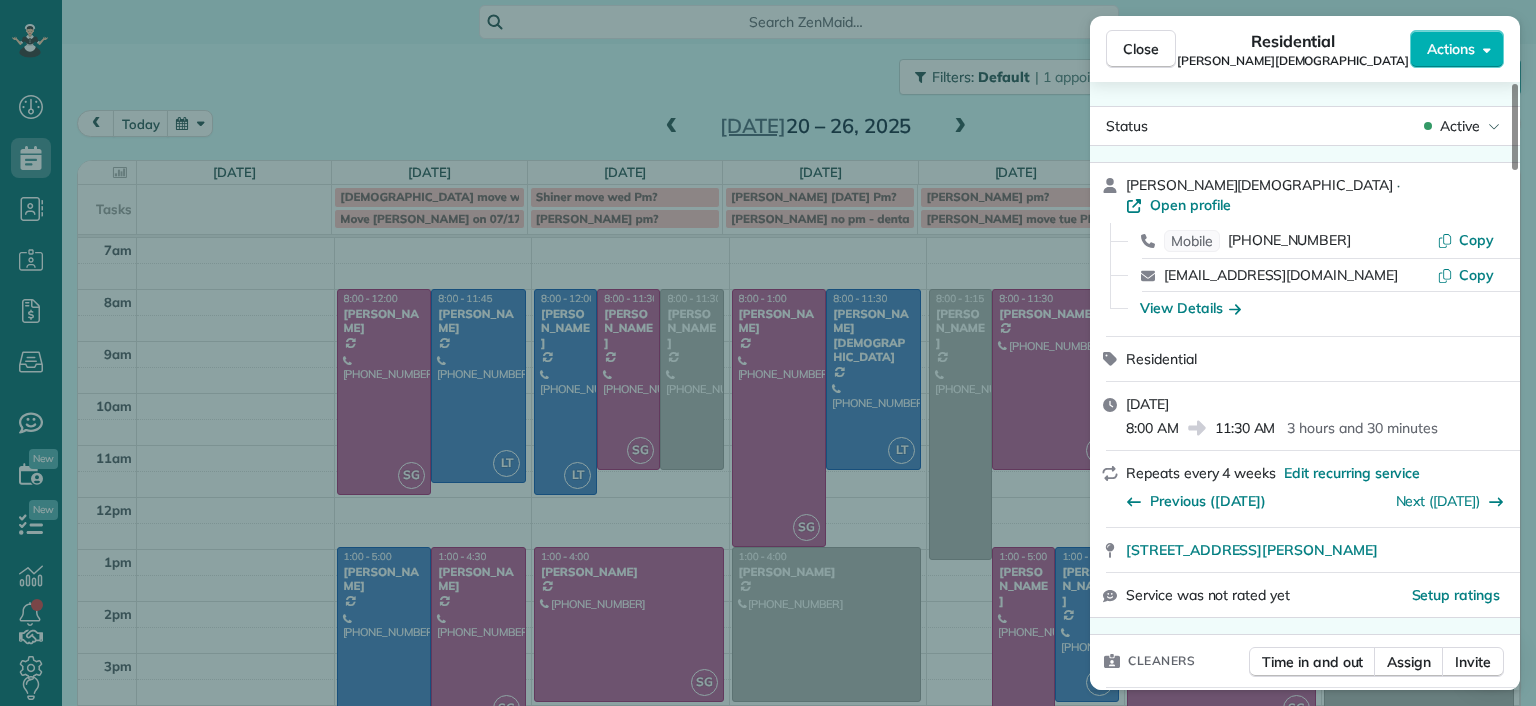 click on "Close Residential Tom Gay Actions Status Active Tom Gay · Open profile Mobile (804) 216-1857 Copy tgay0123@gmail.com Copy View Details Residential Wednesday, July 23, 2025 8:00 AM 11:30 AM 3 hours and 30 minutes Repeats every 4 weeks Edit recurring service Previous (Jun 23) Next (Aug 18) 24 Libbie Avenue Richmond VA 23226 Service was not rated yet Setup ratings Cleaners Time in and out Assign Invite Cleaners Laura   Thaller 8:00 AM 11:30 AM Checklist Try Now Keep this appointment up to your standards. Stay on top of every detail, keep your cleaners organised, and your client happy. Assign a checklist Watch a 5 min demo Billing Billing actions Price $215.00 Overcharge $0.00 Discount $0.00 Coupon discount - Primary tax - Secondary tax - Total appointment price $215.00 Tips collected New feature! $0.00 Unpaid Mark as paid Total including tip $215.00 Get paid online in no-time! Send an invoice and reward your cleaners with tips Charge customer credit card Appointment custom fields Man Hours 3.5 Man hours - Notes" at bounding box center (768, 353) 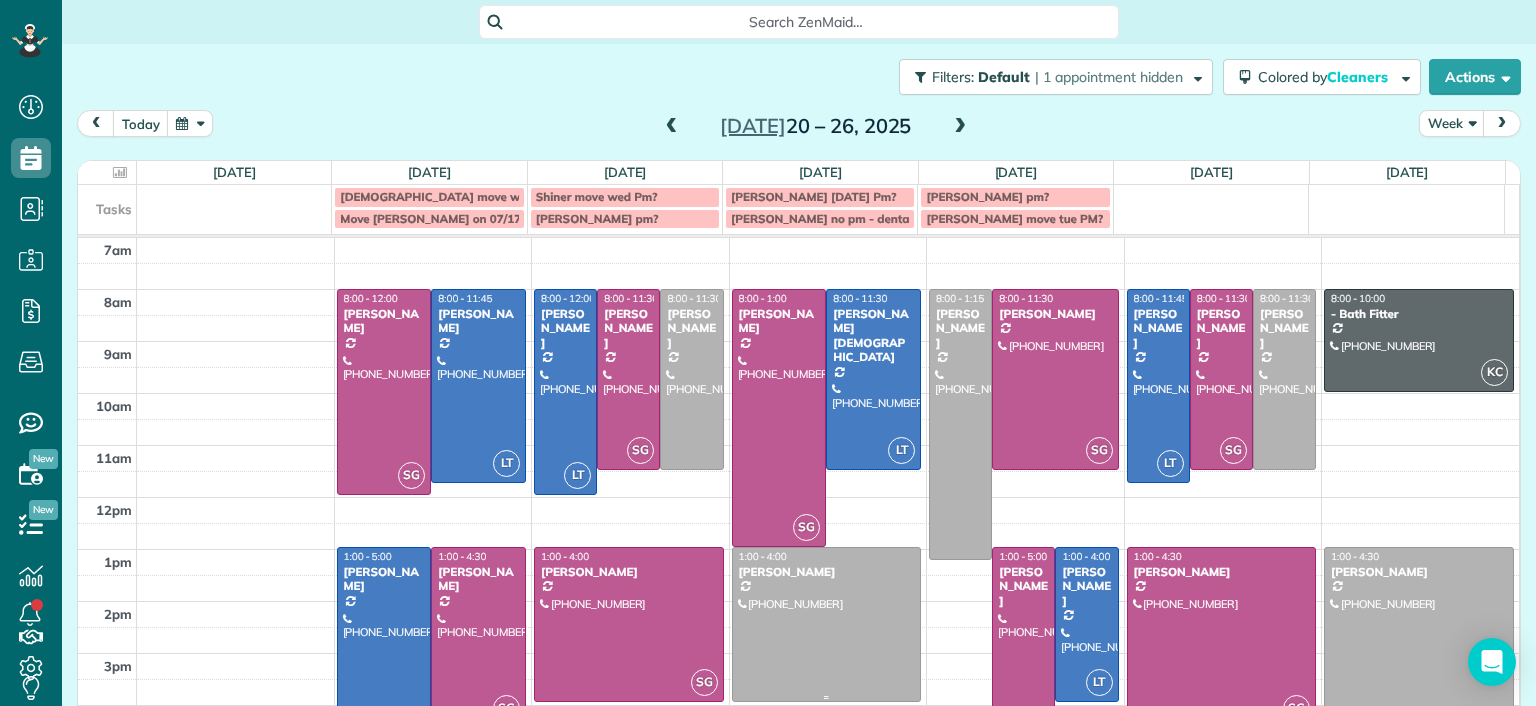 click at bounding box center [827, 624] 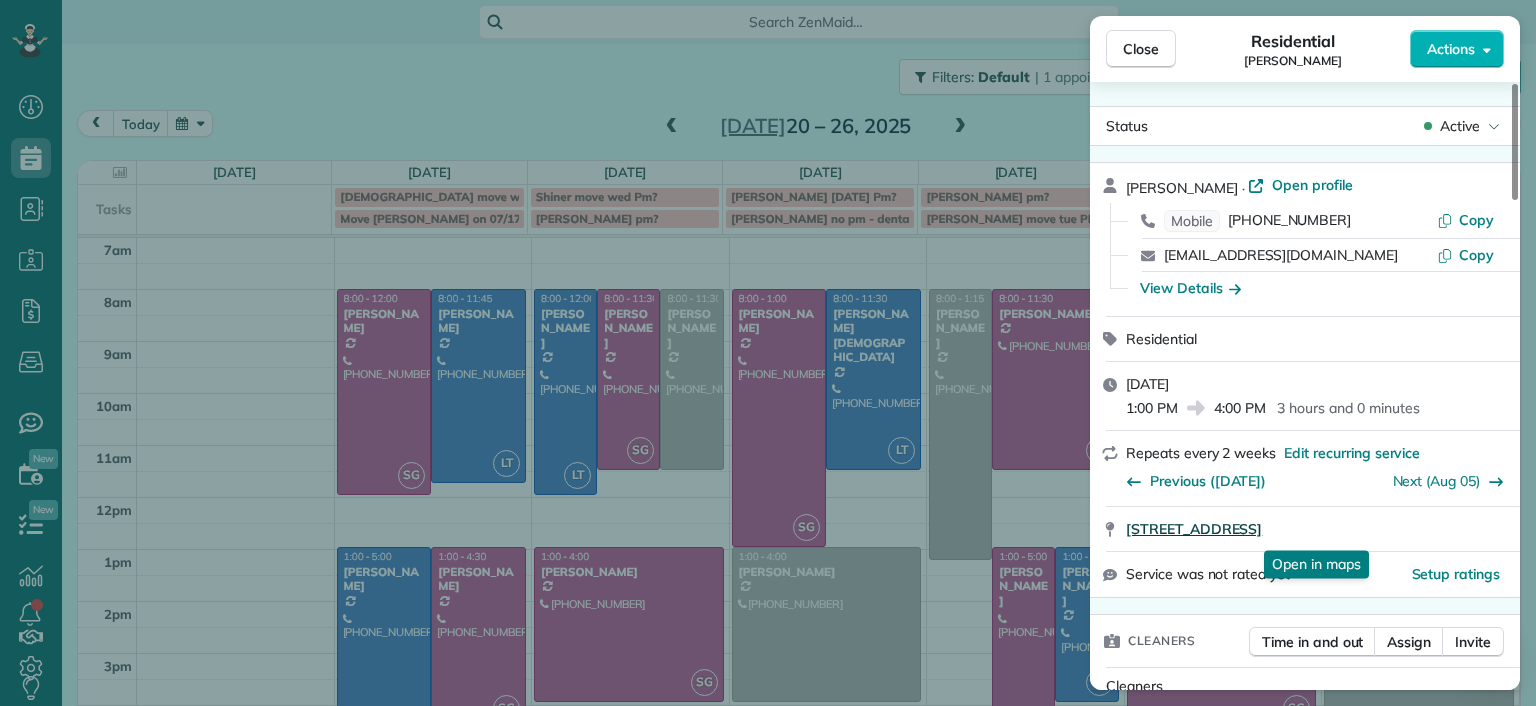 drag, startPoint x: 1121, startPoint y: 535, endPoint x: 1451, endPoint y: 535, distance: 330 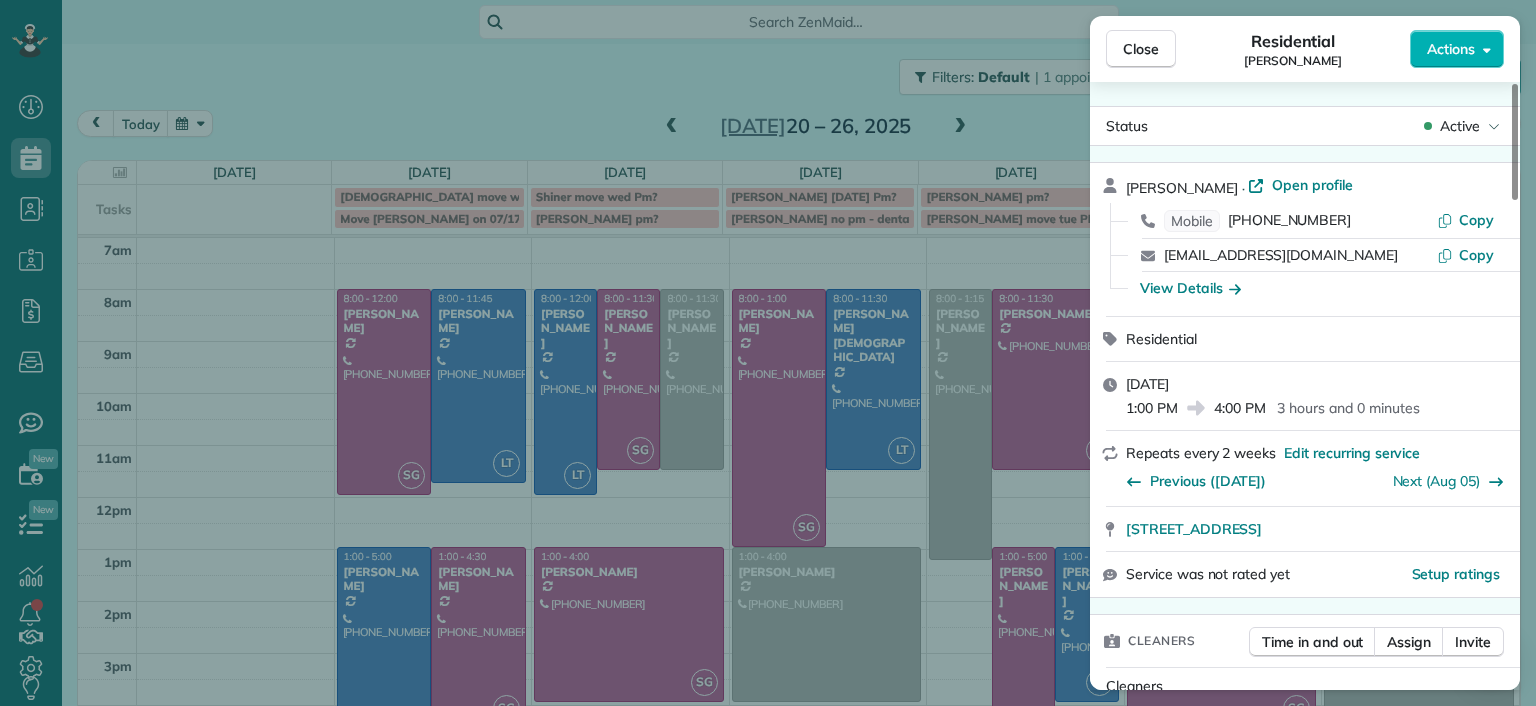 click on "Close Residential Karen Shiner Actions Status Active Karen Shiner · Open profile Mobile (804) 539-3135 Copy kcshiner@gmail.com Copy View Details Residential Wednesday, July 23, 2025 1:00 PM 4:00 PM 3 hours and 0 minutes Repeats every 2 weeks Edit recurring service Previous (Jul 08) Next (Aug 05) 2611 Melbourne Drive Richmond VA 23225 Service was not rated yet Setup ratings Cleaners Time in and out Assign Invite Cleaners No cleaners assigned yet Checklist Try Now Keep this appointment up to your standards. Stay on top of every detail, keep your cleaners organised, and your client happy. Assign a checklist Watch a 5 min demo Billing Billing actions Price $153.00 Overcharge $0.00 Discount $0.00 Coupon discount - Primary tax - Secondary tax - Total appointment price $153.00 Tips collected New feature! $0.00 Unpaid Mark as paid Total including tip $153.00 Get paid online in no-time! Send an invoice and reward your cleaners with tips Charge customer credit card Appointment custom fields Man Hours 3 Man Hours - 8 (" at bounding box center [768, 353] 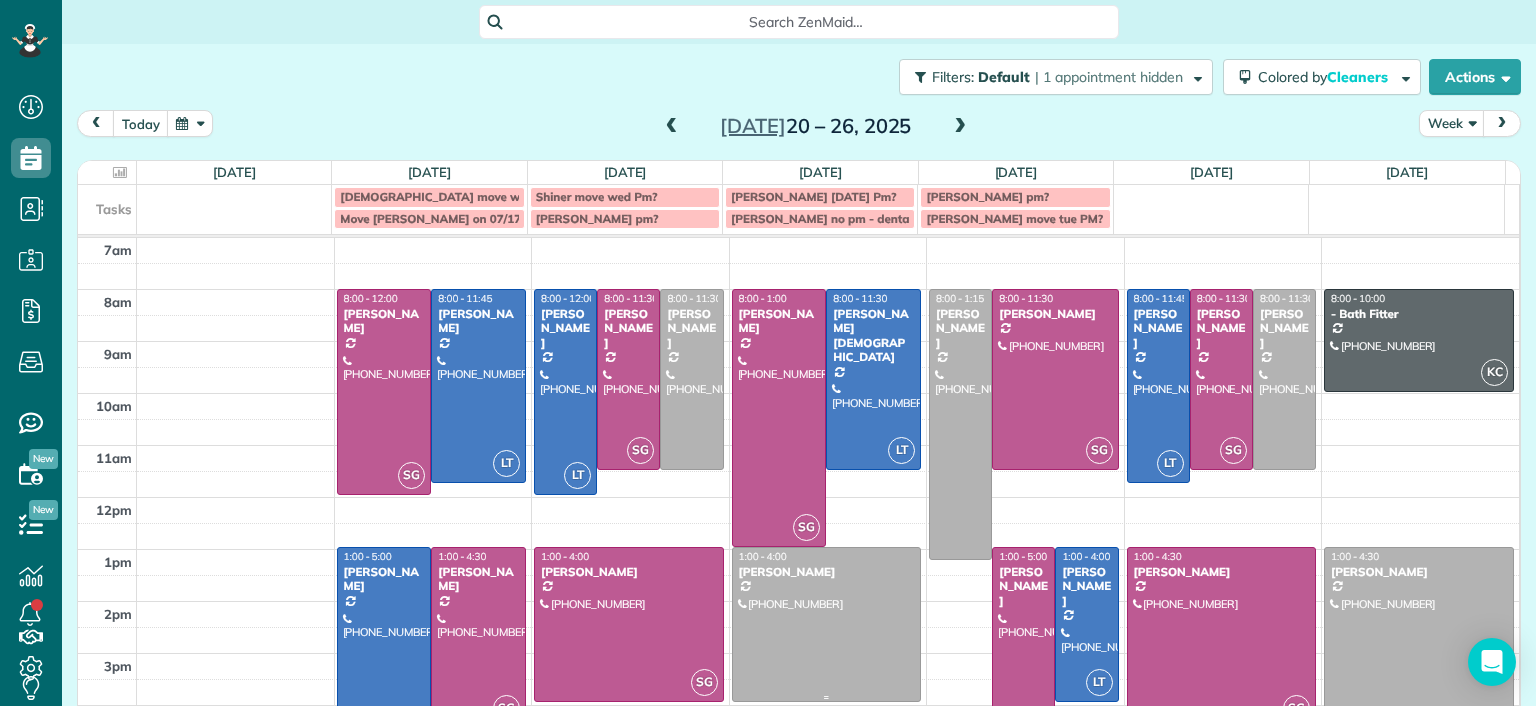 click at bounding box center [827, 624] 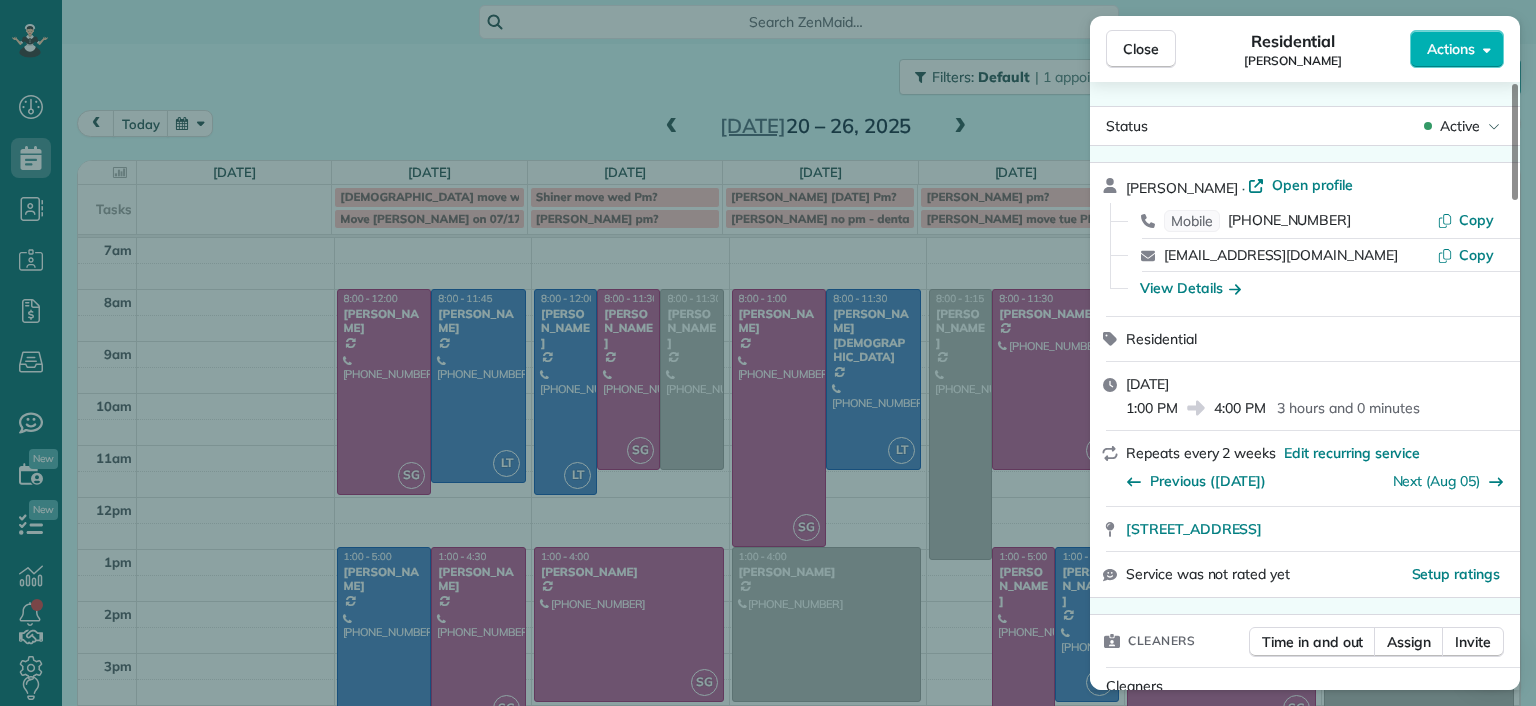 click on "Close Residential Karen Shiner Actions Status Active Karen Shiner · Open profile Mobile (804) 539-3135 Copy kcshiner@gmail.com Copy View Details Residential Wednesday, July 23, 2025 1:00 PM 4:00 PM 3 hours and 0 minutes Repeats every 2 weeks Edit recurring service Previous (Jul 08) Next (Aug 05) 2611 Melbourne Drive Richmond VA 23225 Service was not rated yet Setup ratings Cleaners Time in and out Assign Invite Cleaners No cleaners assigned yet Checklist Try Now Keep this appointment up to your standards. Stay on top of every detail, keep your cleaners organised, and your client happy. Assign a checklist Watch a 5 min demo Billing Billing actions Price $153.00 Overcharge $0.00 Discount $0.00 Coupon discount - Primary tax - Secondary tax - Total appointment price $153.00 Tips collected New feature! $0.00 Unpaid Mark as paid Total including tip $153.00 Get paid online in no-time! Send an invoice and reward your cleaners with tips Charge customer credit card Appointment custom fields Man Hours 3 Man Hours - 8 (" at bounding box center [768, 353] 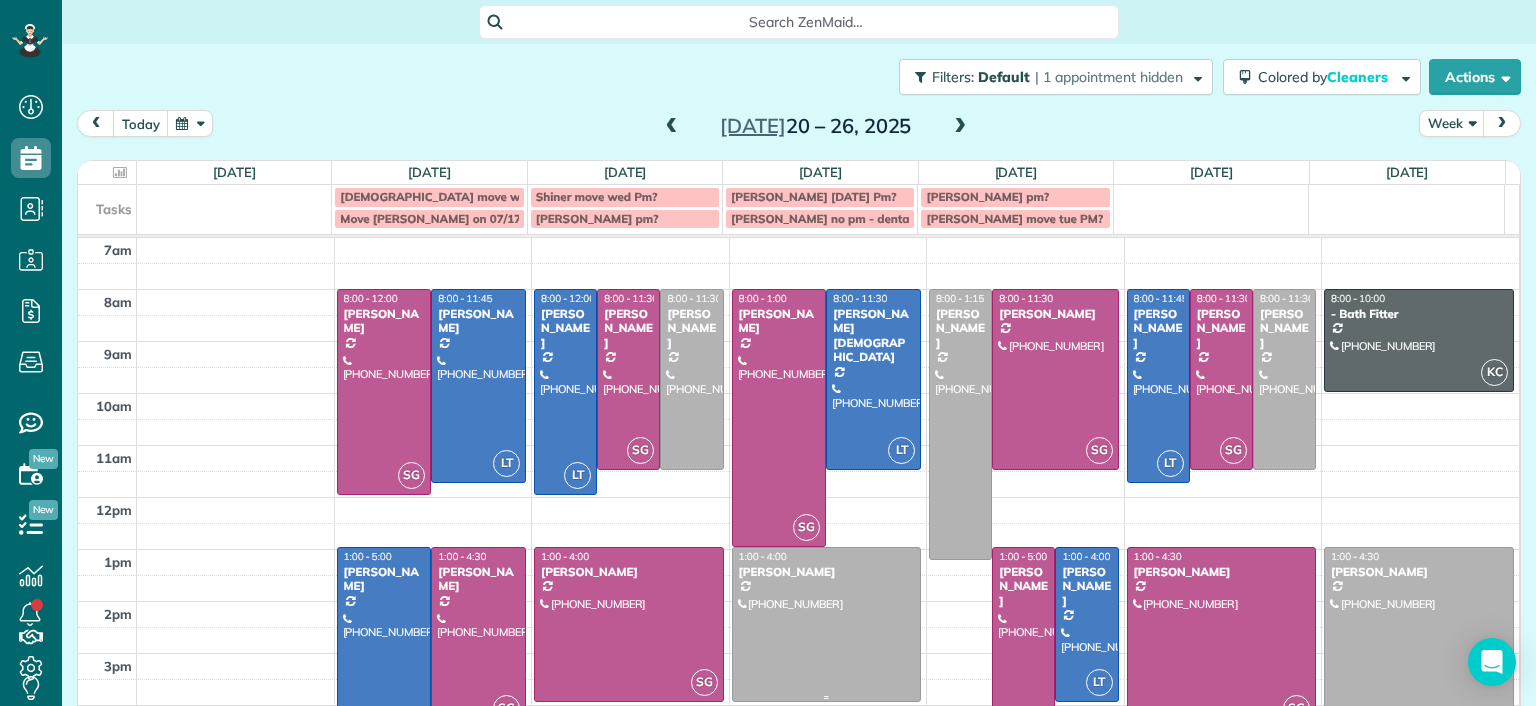 click at bounding box center (827, 624) 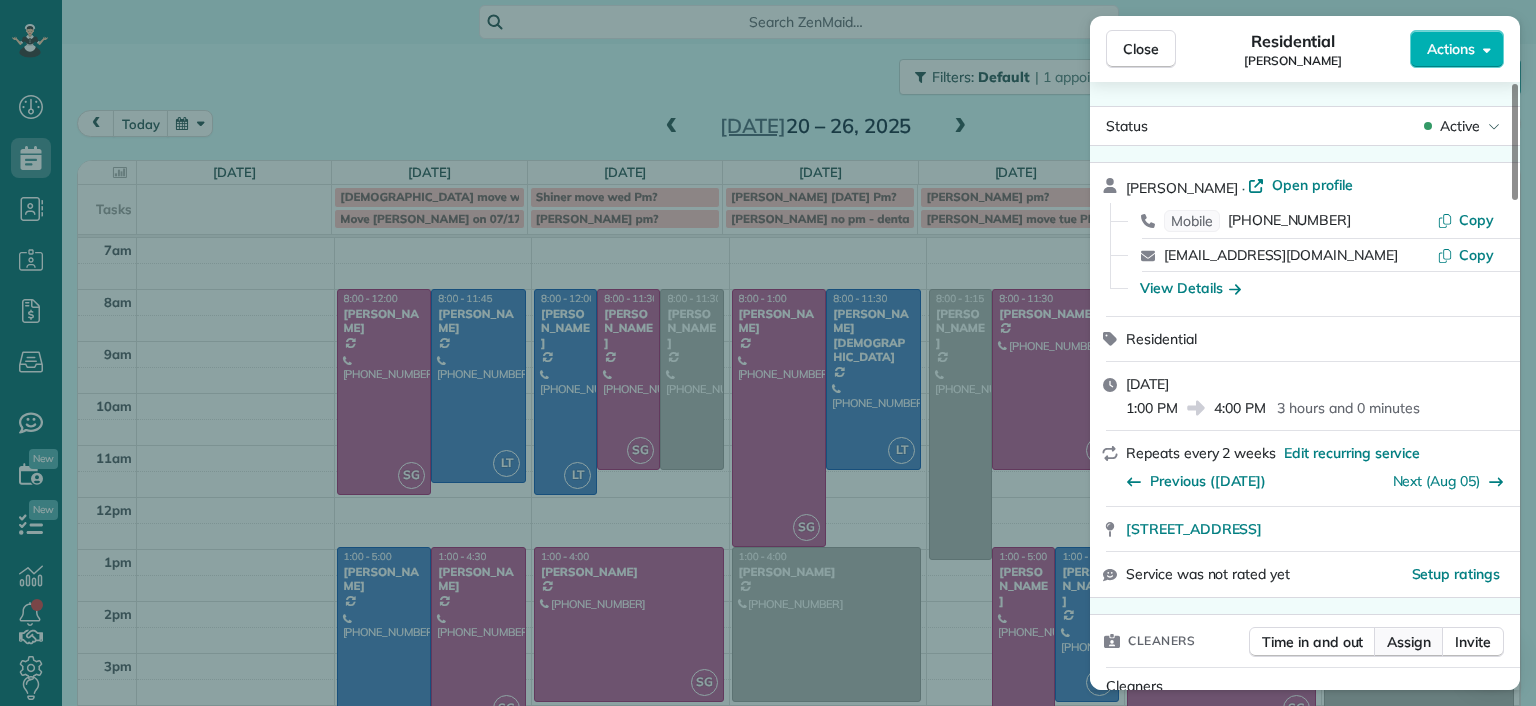 click on "Assign" at bounding box center [1409, 642] 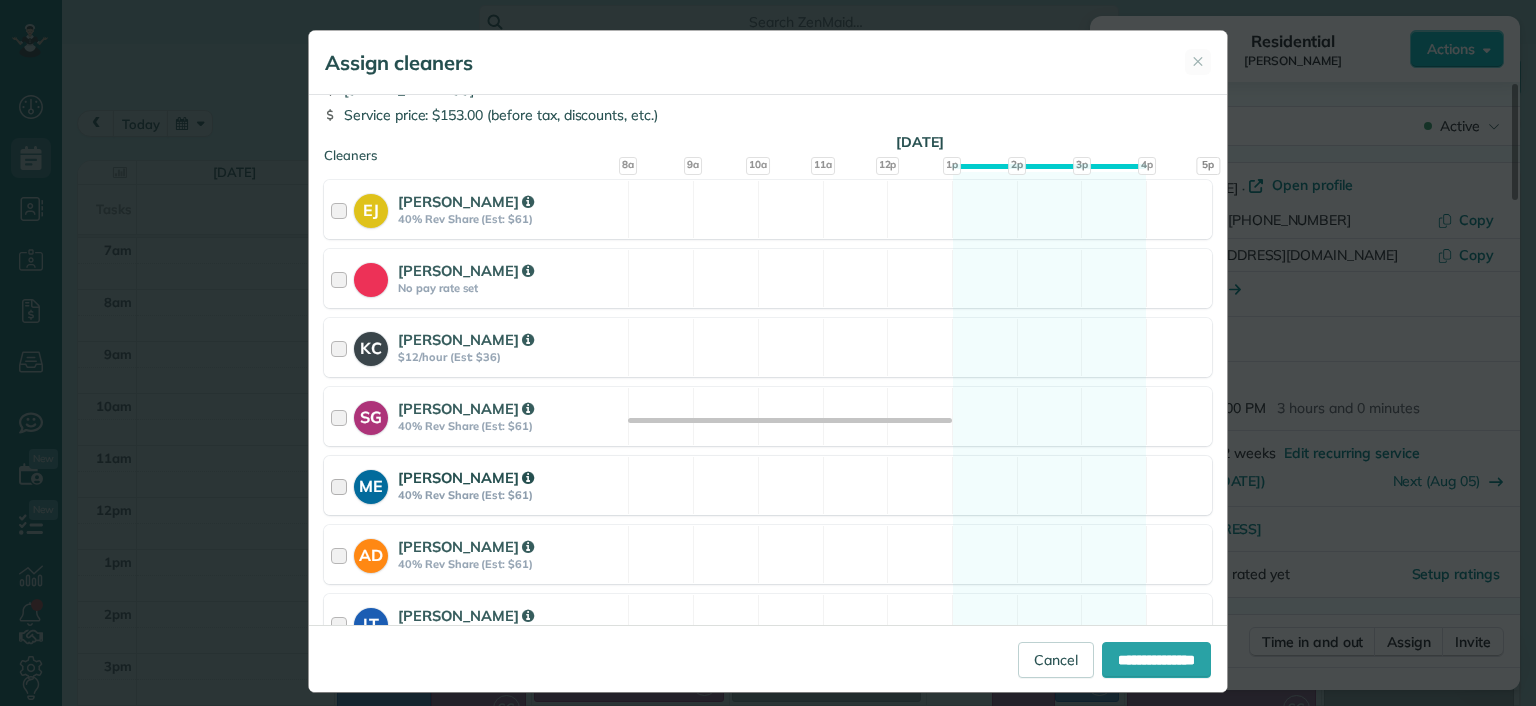 scroll, scrollTop: 251, scrollLeft: 0, axis: vertical 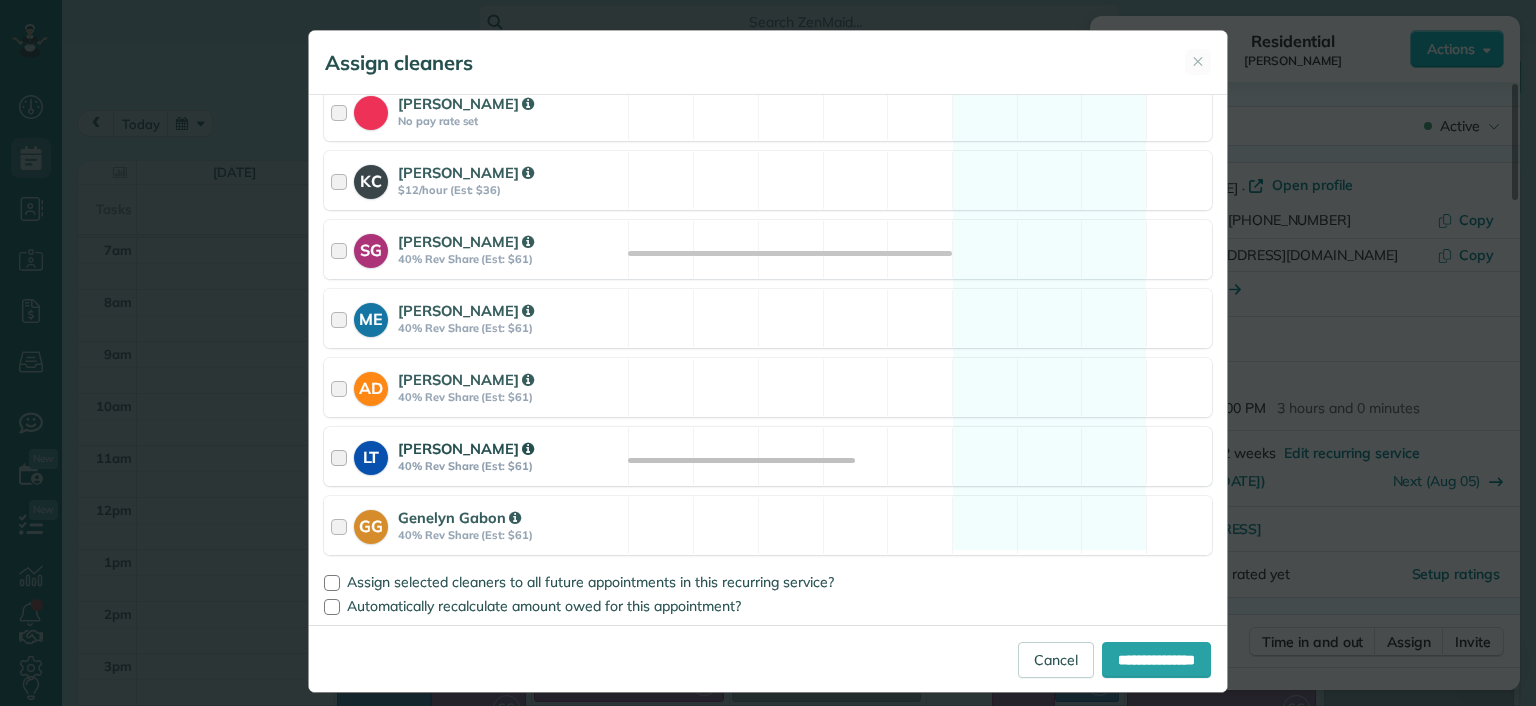 click on "LT
Laura Thaller
40% Rev Share (Est: $61)
Available" at bounding box center (768, 456) 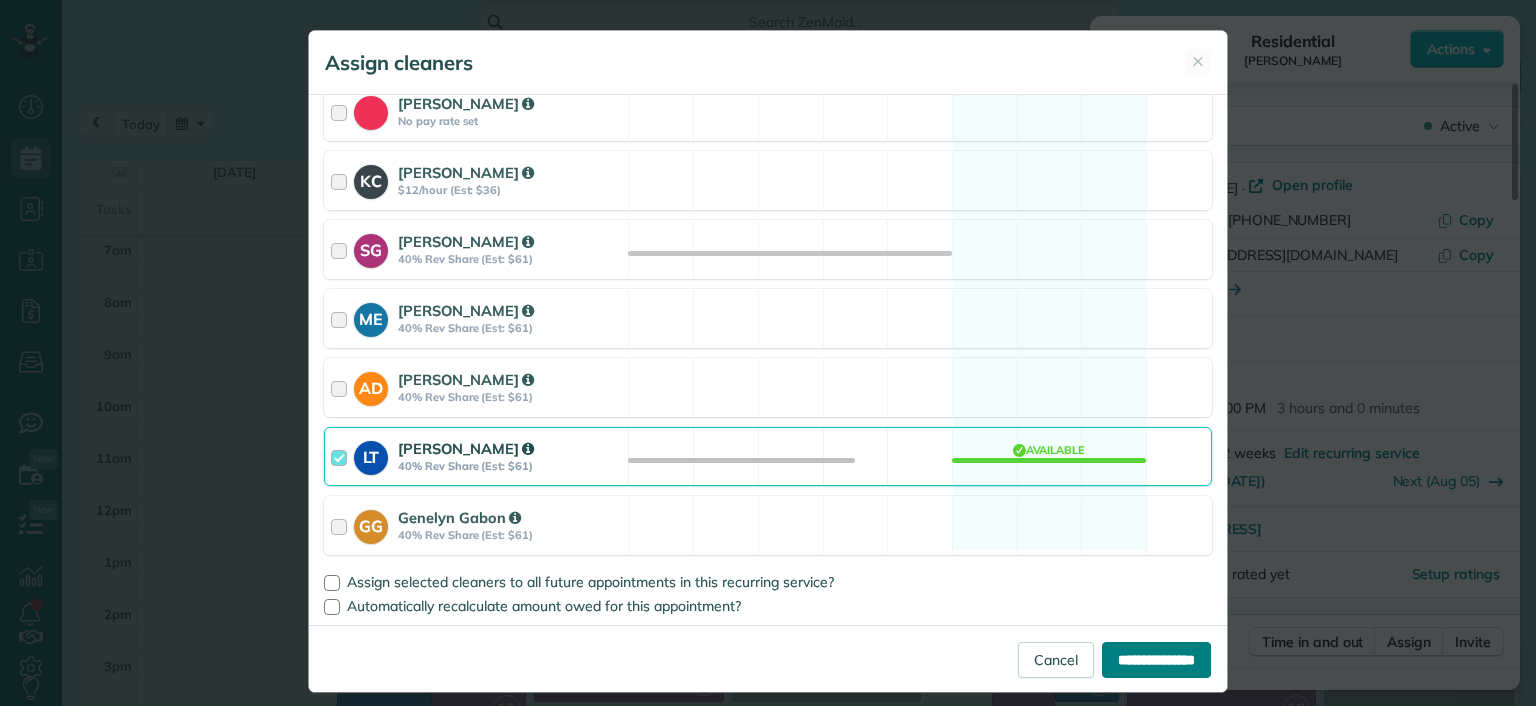 click on "**********" at bounding box center [1156, 660] 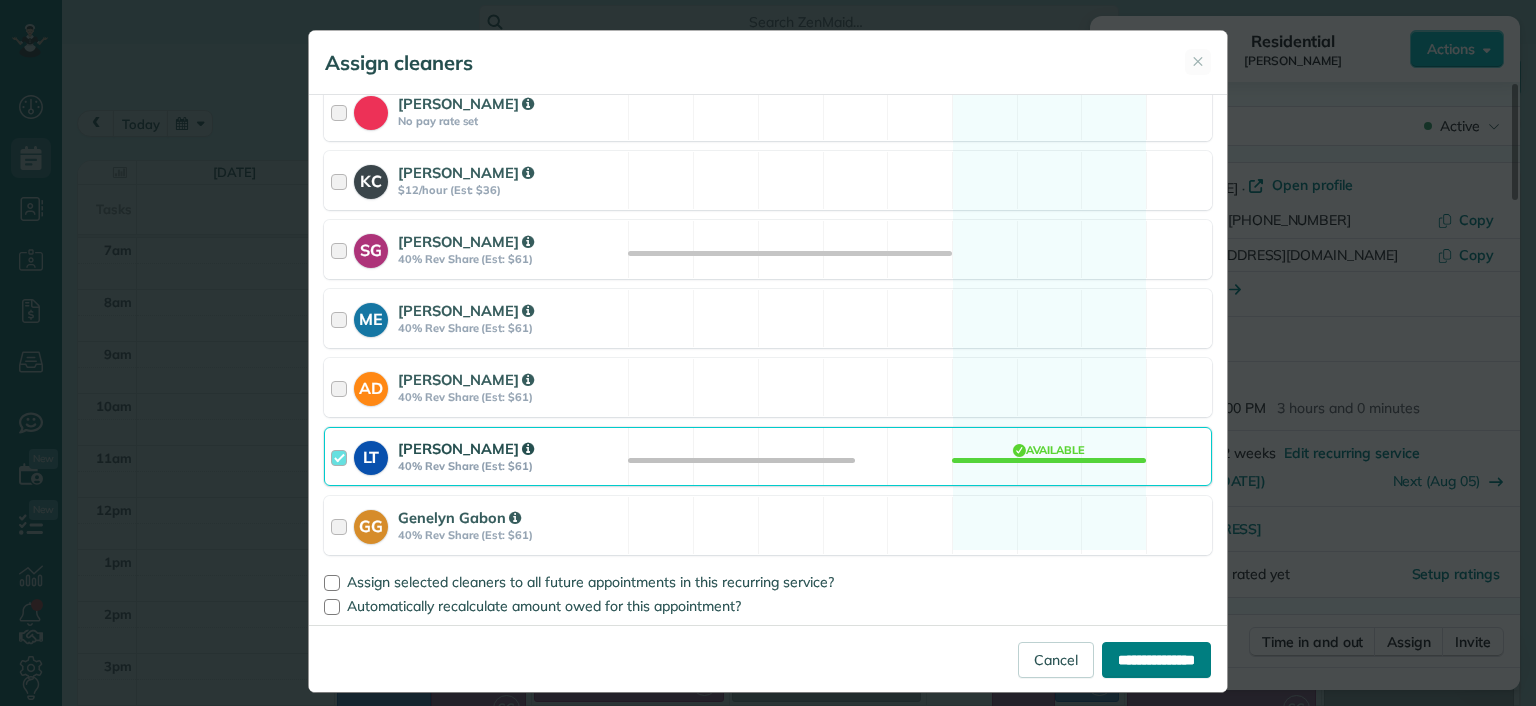 type on "**********" 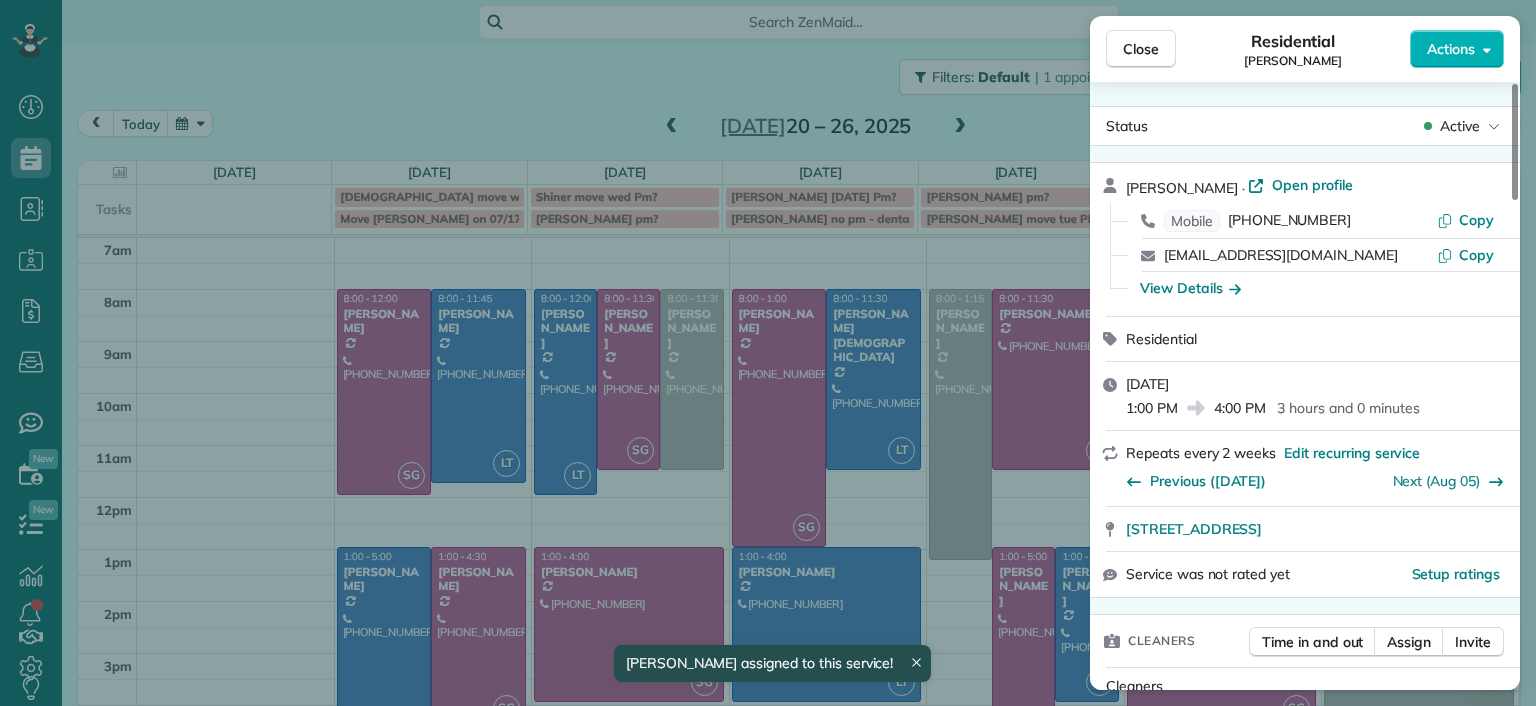 click on "Close Residential Karen Shiner Actions Status Active Karen Shiner · Open profile Mobile (804) 539-3135 Copy kcshiner@gmail.com Copy View Details Residential Wednesday, July 23, 2025 1:00 PM 4:00 PM 3 hours and 0 minutes Repeats every 2 weeks Edit recurring service Previous (Jul 08) Next (Aug 05) 2611 Melbourne Drive Richmond VA 23225 Service was not rated yet Setup ratings Cleaners Time in and out Assign Invite Cleaners Laura   Thaller 1:00 PM 4:00 PM Checklist Try Now Keep this appointment up to your standards. Stay on top of every detail, keep your cleaners organised, and your client happy. Assign a checklist Watch a 5 min demo Billing Billing actions Price $153.00 Overcharge $0.00 Discount $0.00 Coupon discount - Primary tax - Secondary tax - Total appointment price $153.00 Tips collected New feature! $0.00 Unpaid Mark as paid Total including tip $153.00 Get paid online in no-time! Send an invoice and reward your cleaners with tips Charge customer credit card Appointment custom fields Man Hours - Notes 8" at bounding box center [768, 353] 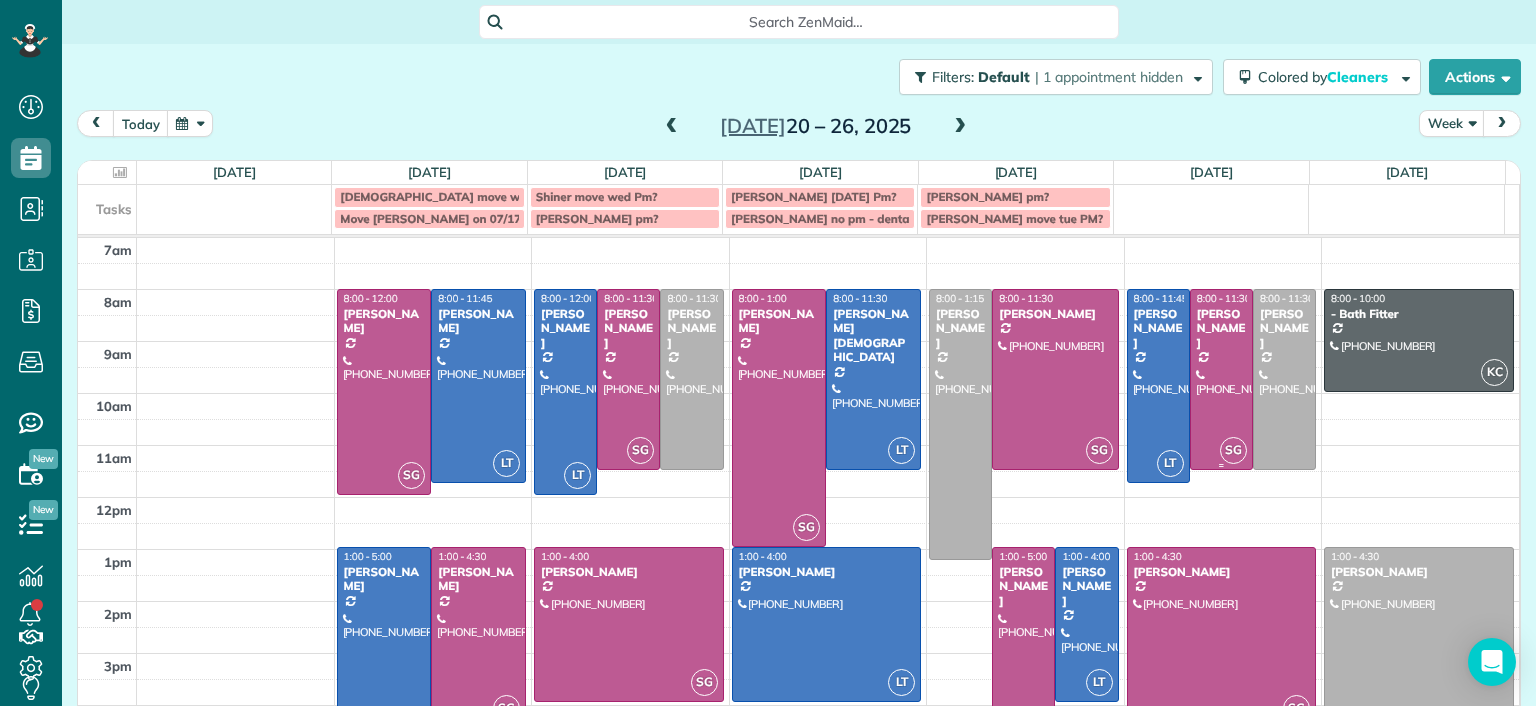 click at bounding box center [1221, 379] 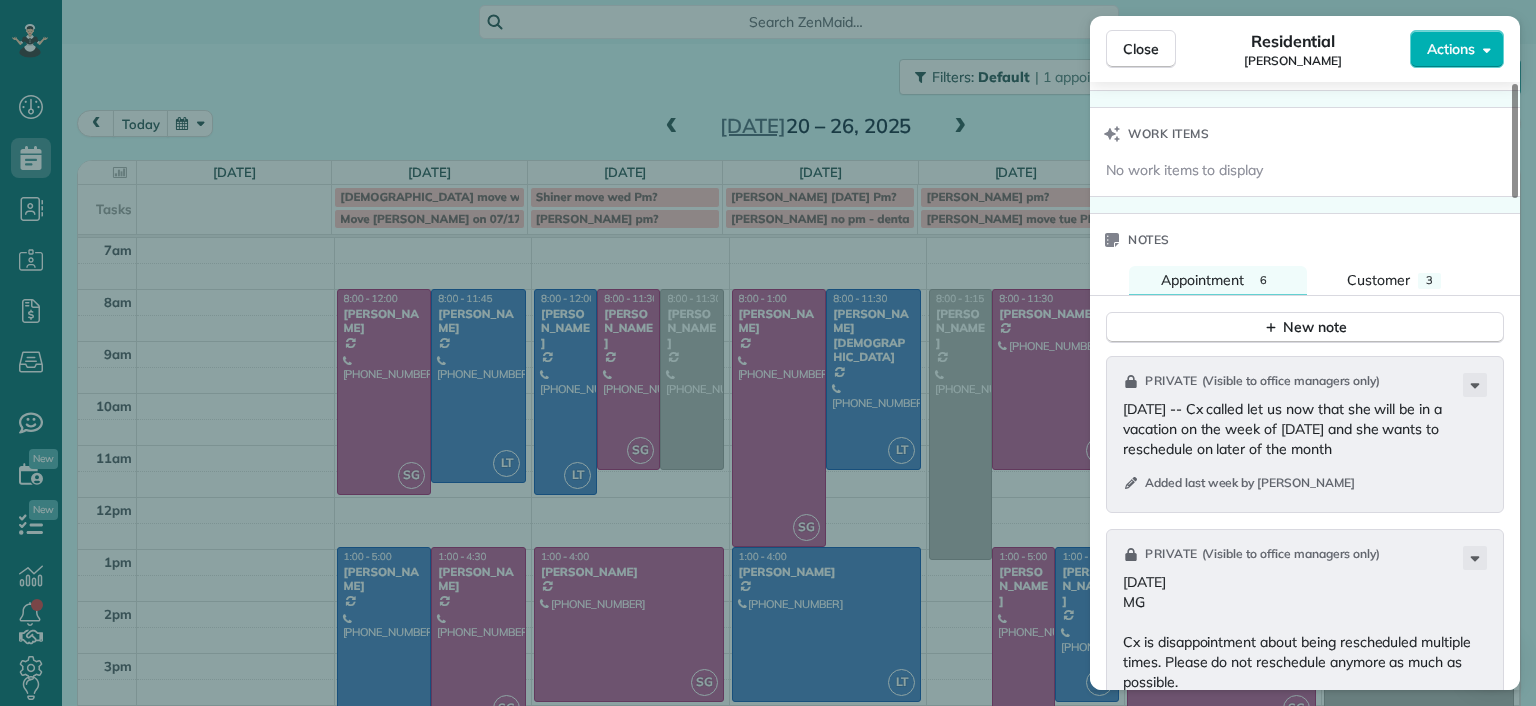 scroll, scrollTop: 1600, scrollLeft: 0, axis: vertical 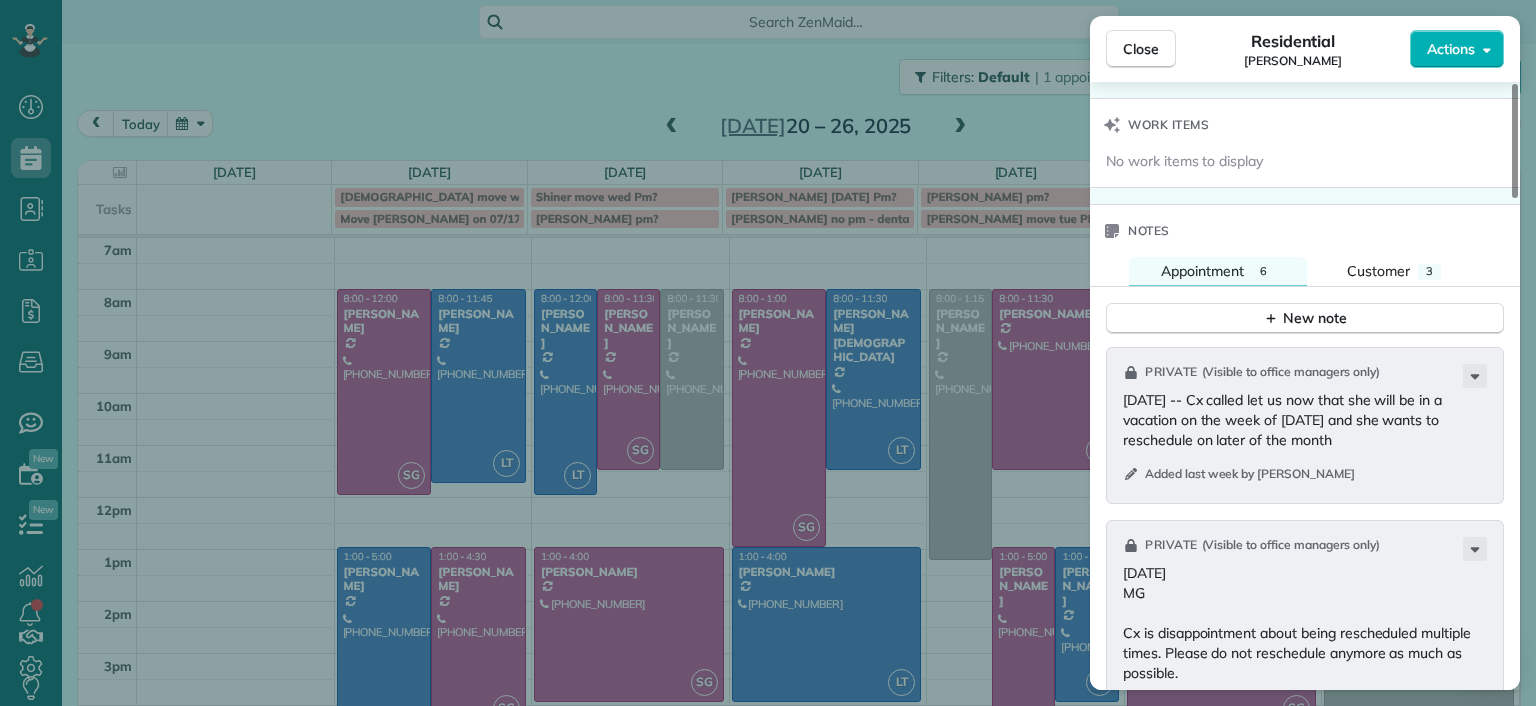 click on "Close Residential Jennifer Friedline Actions Status Active Jennifer Friedline · Open profile Mobile (757) 903-6217 Copy jafriedline@gmail.com Copy View Details Residential Friday, July 25, 2025 8:00 AM 11:30 AM 3 hours and 30 minutes Repeats every 2 weeks Edit recurring service Previous (Jul 11) Next (Aug 08) 6321 Broad Sky Circle Mechanicsville VA 23111 Service was not rated yet Setup ratings Cleaners Time in and out Assign Invite Cleaners Sophie   Gibbs 8:00 AM 11:30 AM Checklist Try Now Keep this appointment up to your standards. Stay on top of every detail, keep your cleaners organised, and your client happy. Assign a checklist Watch a 5 min demo Billing Billing actions Price $188.00 Overcharge $0.00 Discount $0.00 Coupon discount - Primary tax - Secondary tax - Total appointment price $188.00 Tips collected New feature! $0.00 Unpaid Mark as paid Total including tip $188.00 Get paid online in no-time! Send an invoice and reward your cleaners with tips Charge customer credit card Appointment custom fields" at bounding box center (768, 353) 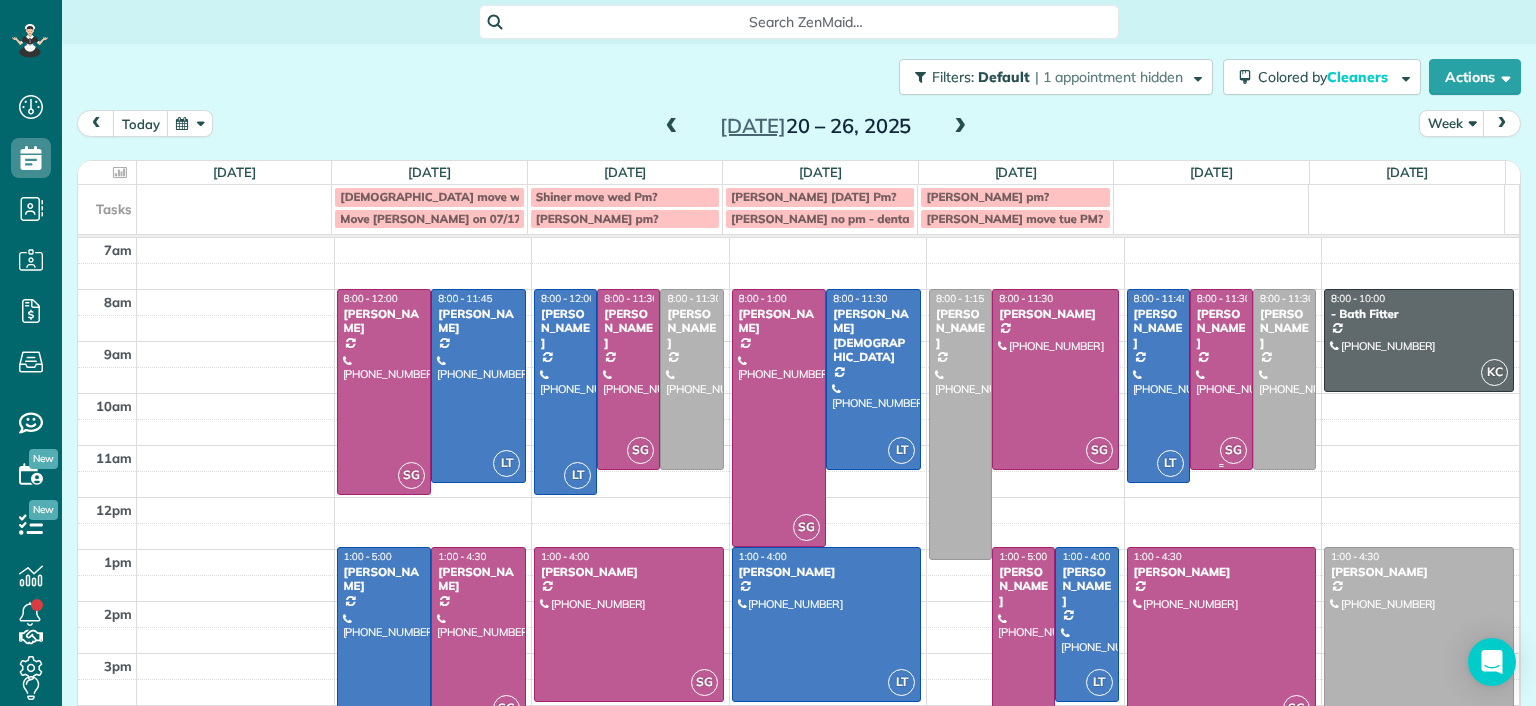 click at bounding box center [1221, 379] 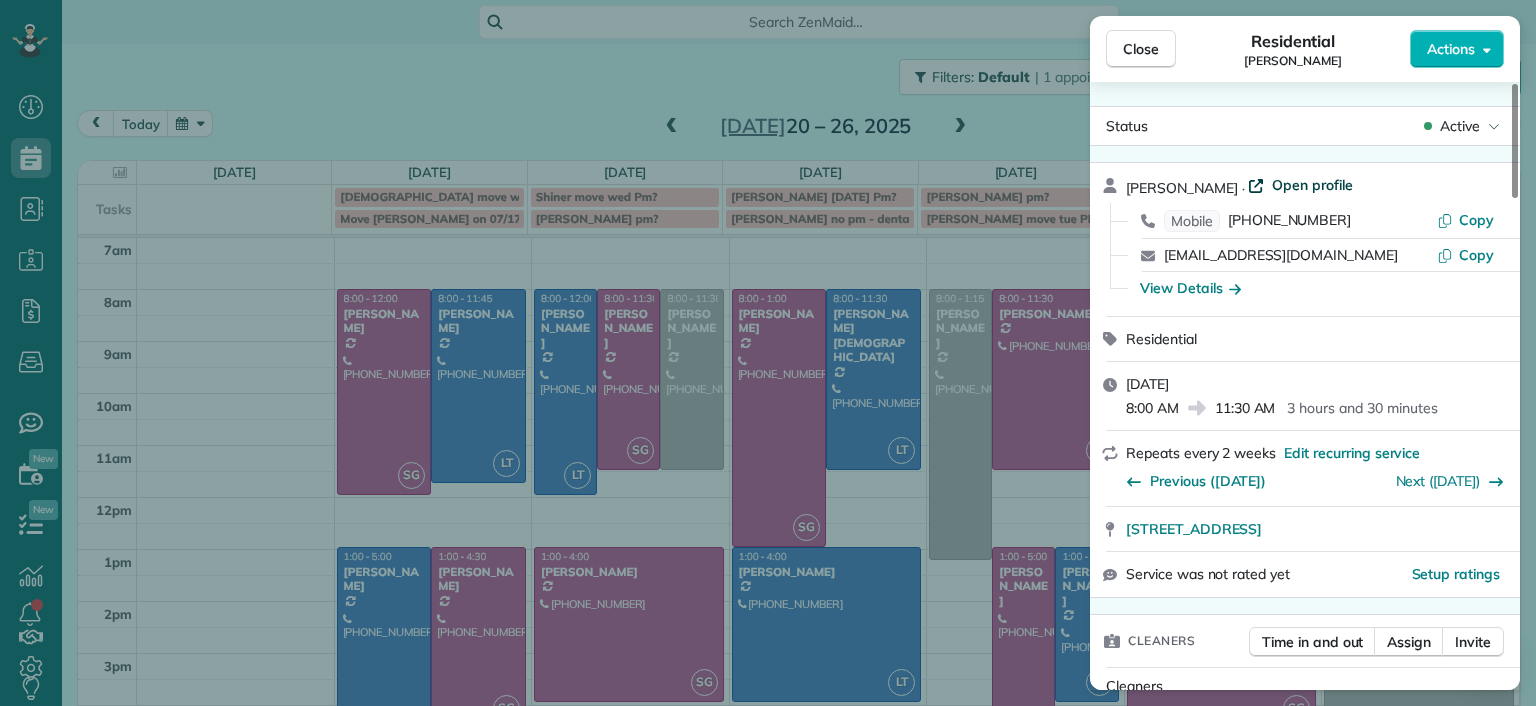 click on "Open profile" at bounding box center (1312, 185) 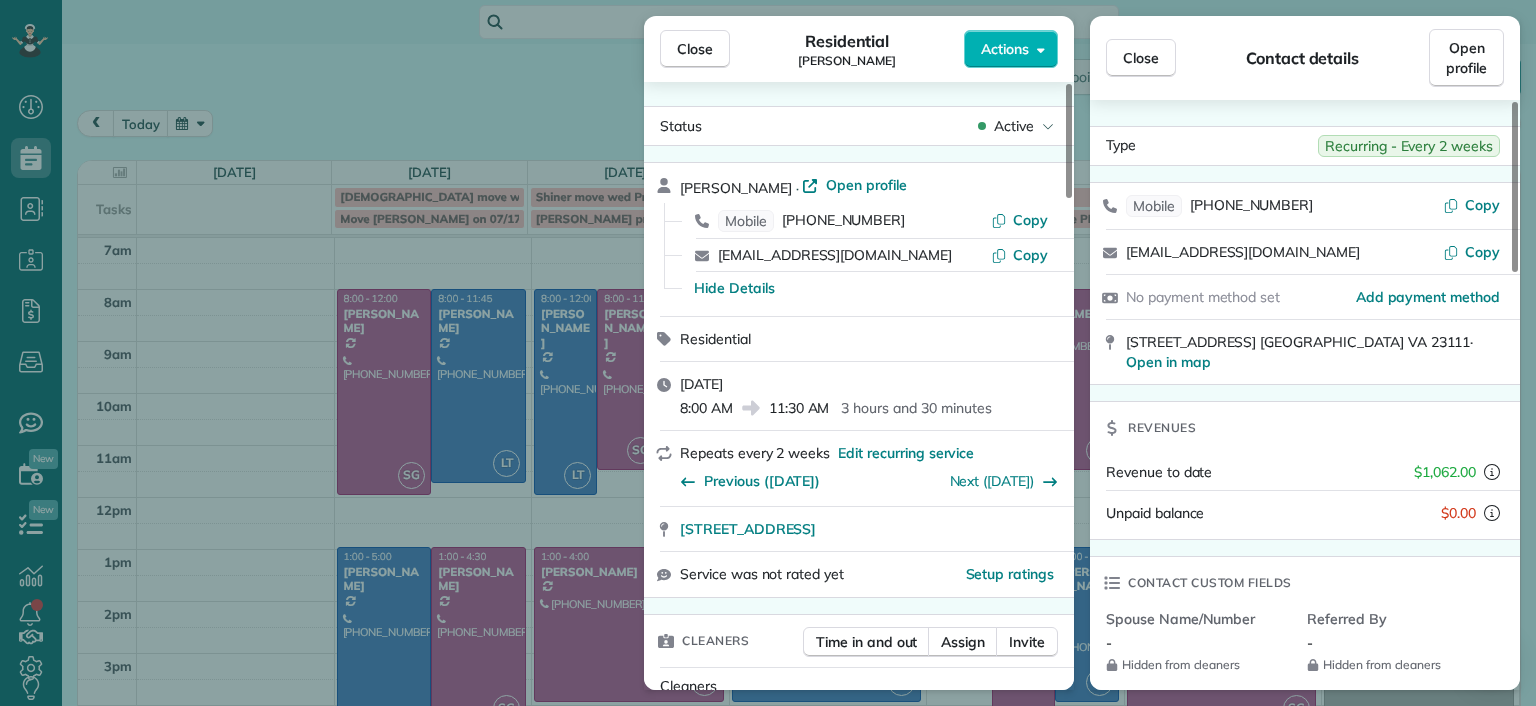 click on "Close Residential Jennifer Friedline Actions Status Active Jennifer Friedline · Open profile Mobile (757) 903-6217 Copy jafriedline@gmail.com Copy Hide Details Residential Friday, July 25, 2025 8:00 AM 11:30 AM 3 hours and 30 minutes Repeats every 2 weeks Edit recurring service Previous (Jul 11) Next (Aug 08) 6321 Broad Sky Circle Mechanicsville VA 23111 Service was not rated yet Setup ratings Cleaners Time in and out Assign Invite Cleaners Sophie   Gibbs 8:00 AM 11:30 AM Checklist Try Now Keep this appointment up to your standards. Stay on top of every detail, keep your cleaners organised, and your client happy. Assign a checklist Watch a 5 min demo Billing Billing actions Price $188.00 Overcharge $0.00 Discount $0.00 Coupon discount - Primary tax - Secondary tax - Total appointment price $188.00 Tips collected New feature! $0.00 Unpaid Mark as paid Total including tip $188.00 Get paid online in no-time! Send an invoice and reward your cleaners with tips Charge customer credit card Appointment custom fields" at bounding box center [768, 353] 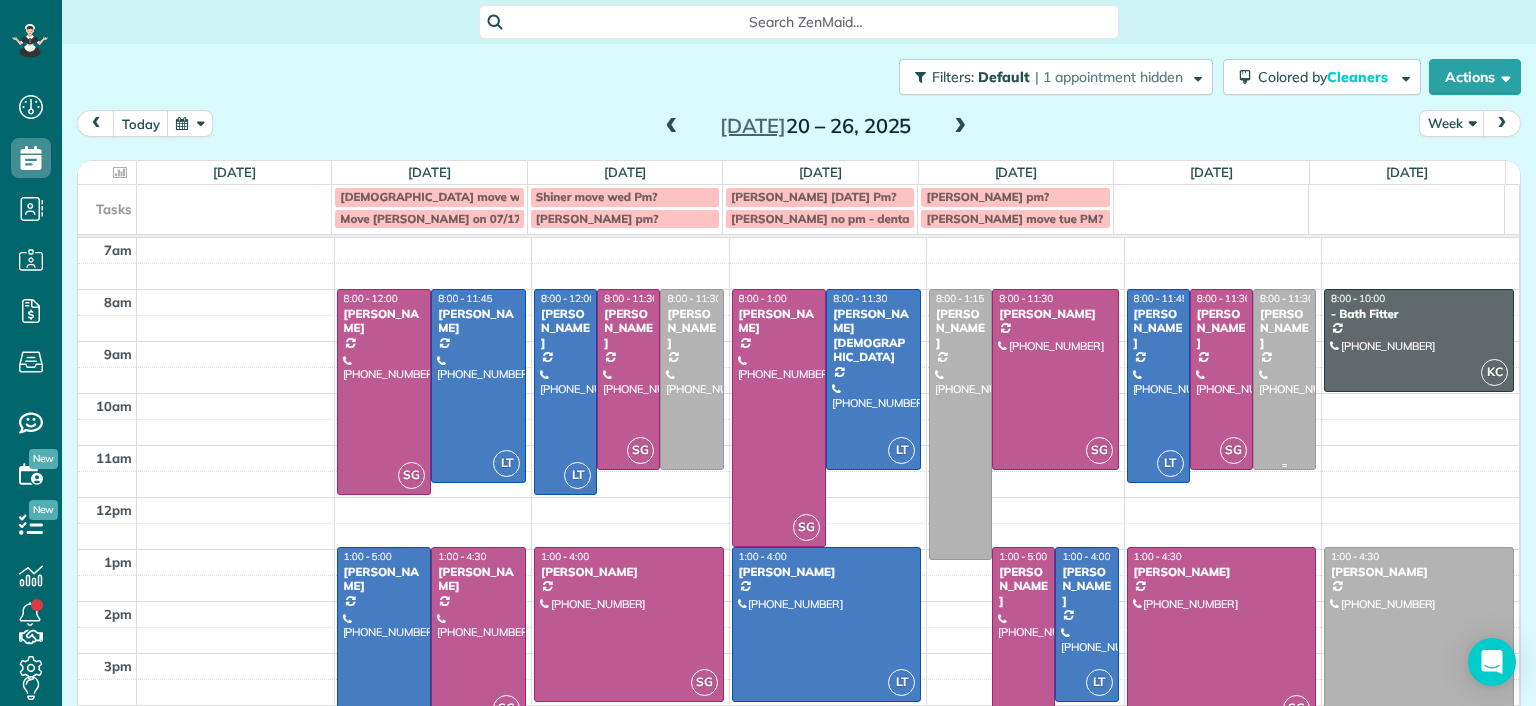 click at bounding box center (1284, 379) 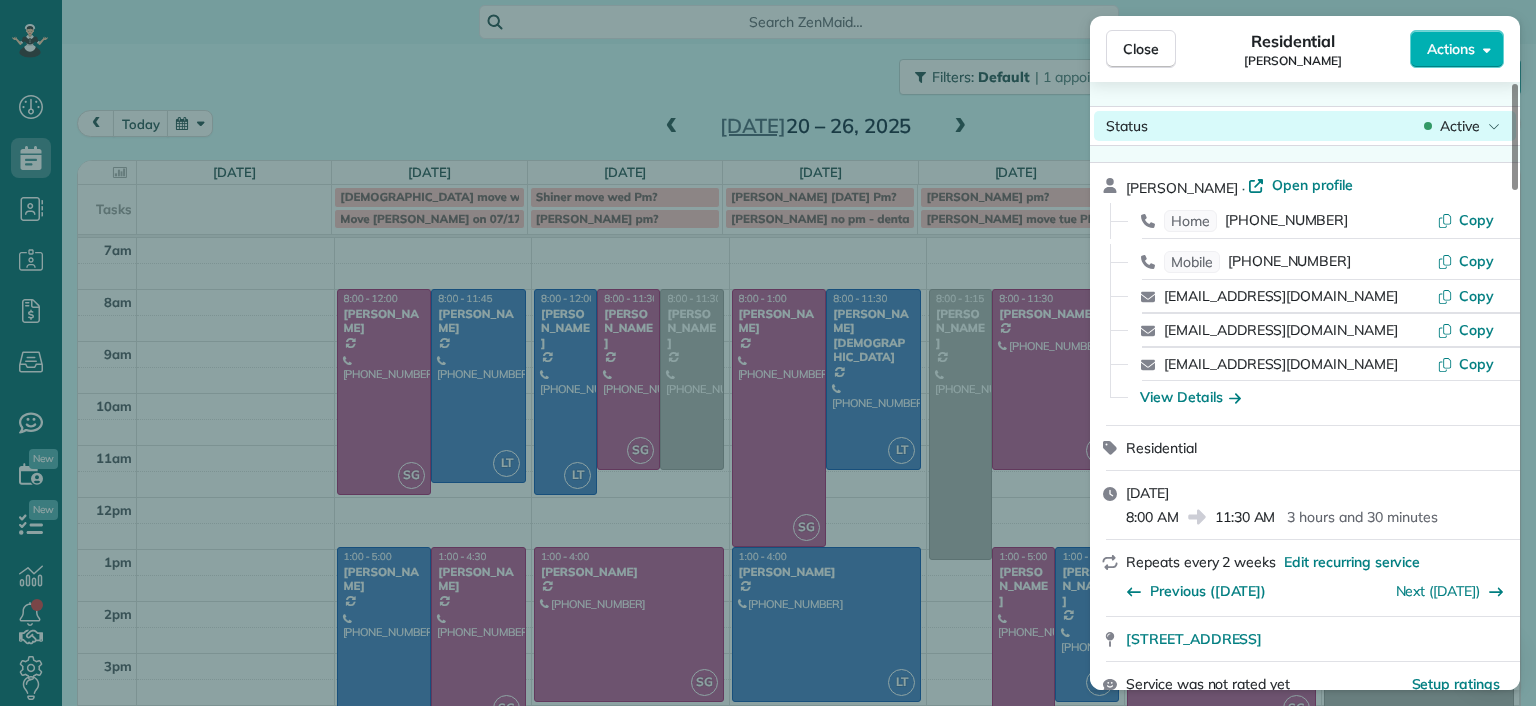 click on "Active" at bounding box center [1462, 126] 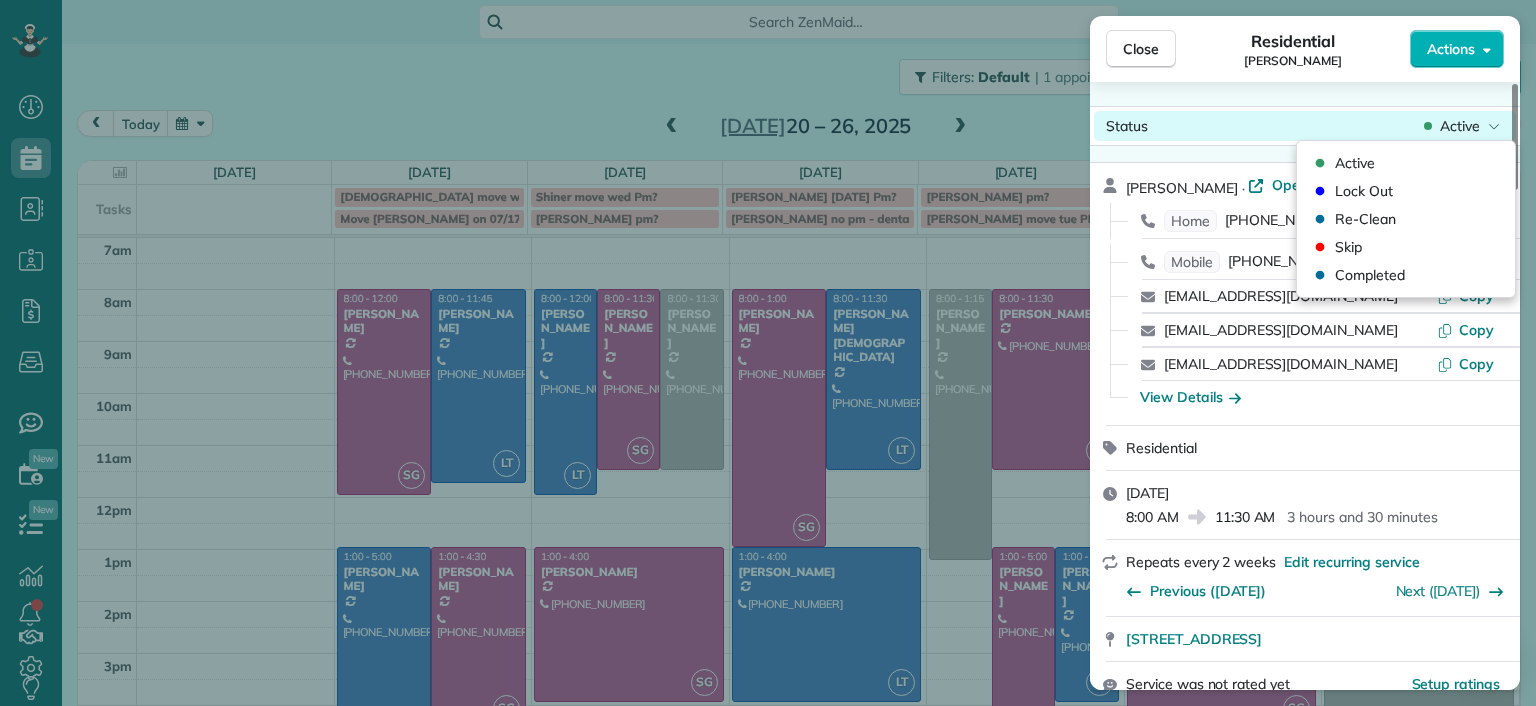 click on "Active" at bounding box center (1462, 126) 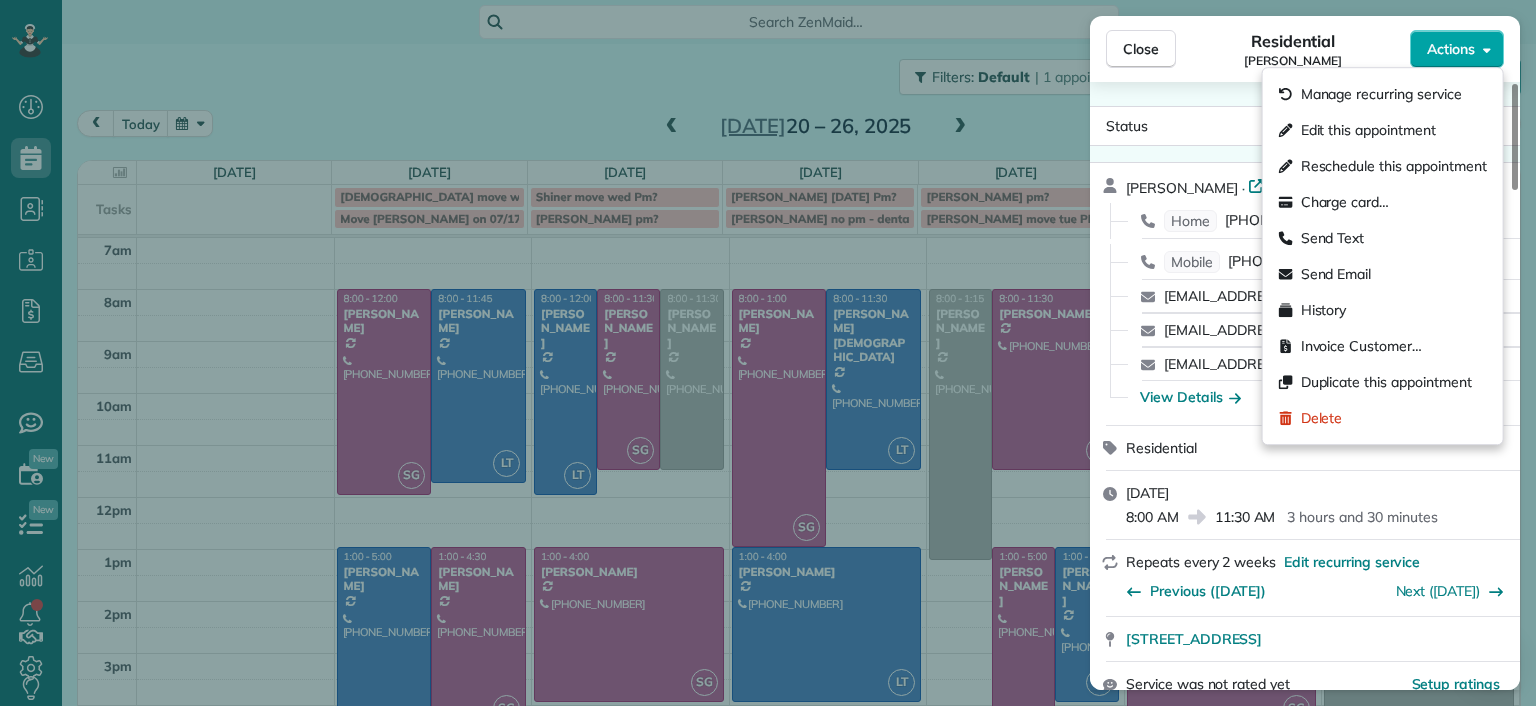 click on "Actions" at bounding box center (1451, 49) 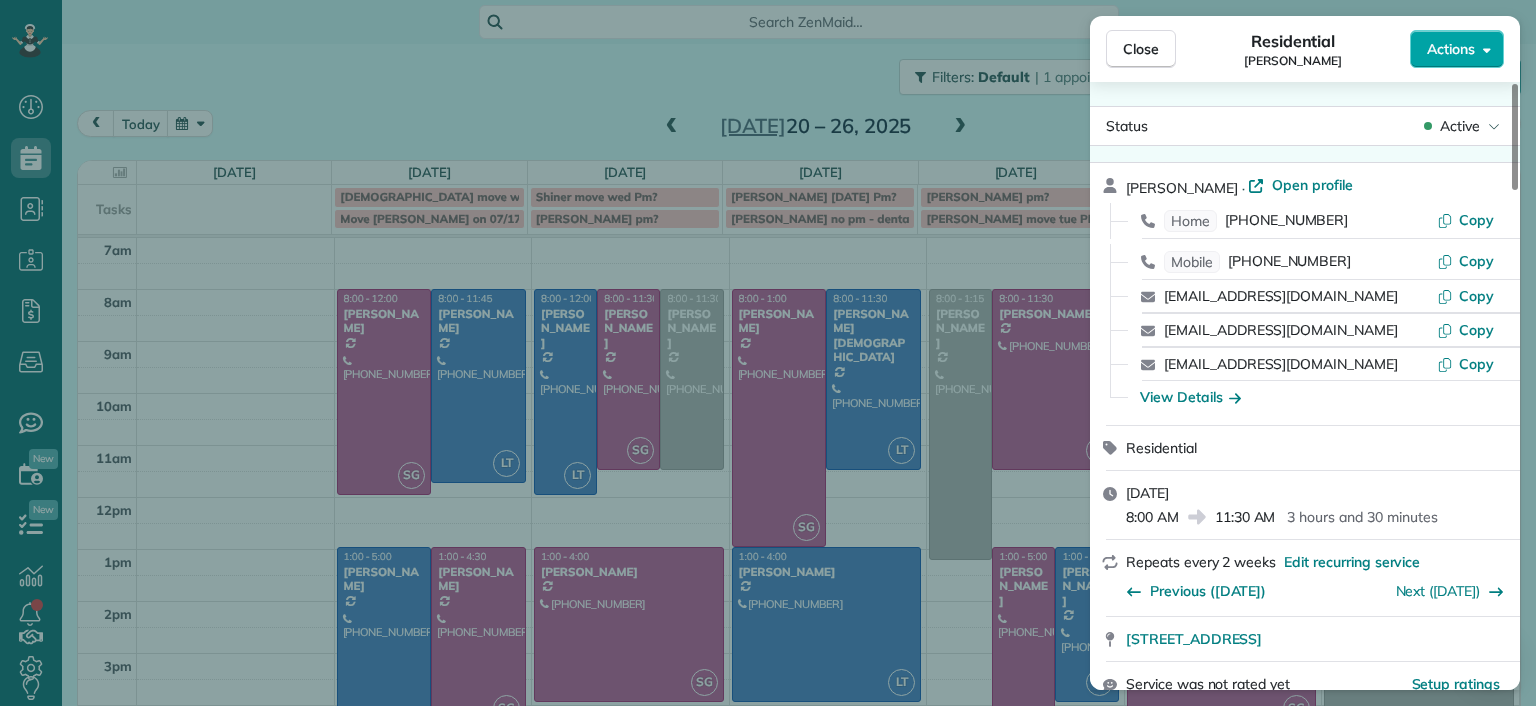 click on "Actions" at bounding box center (1451, 49) 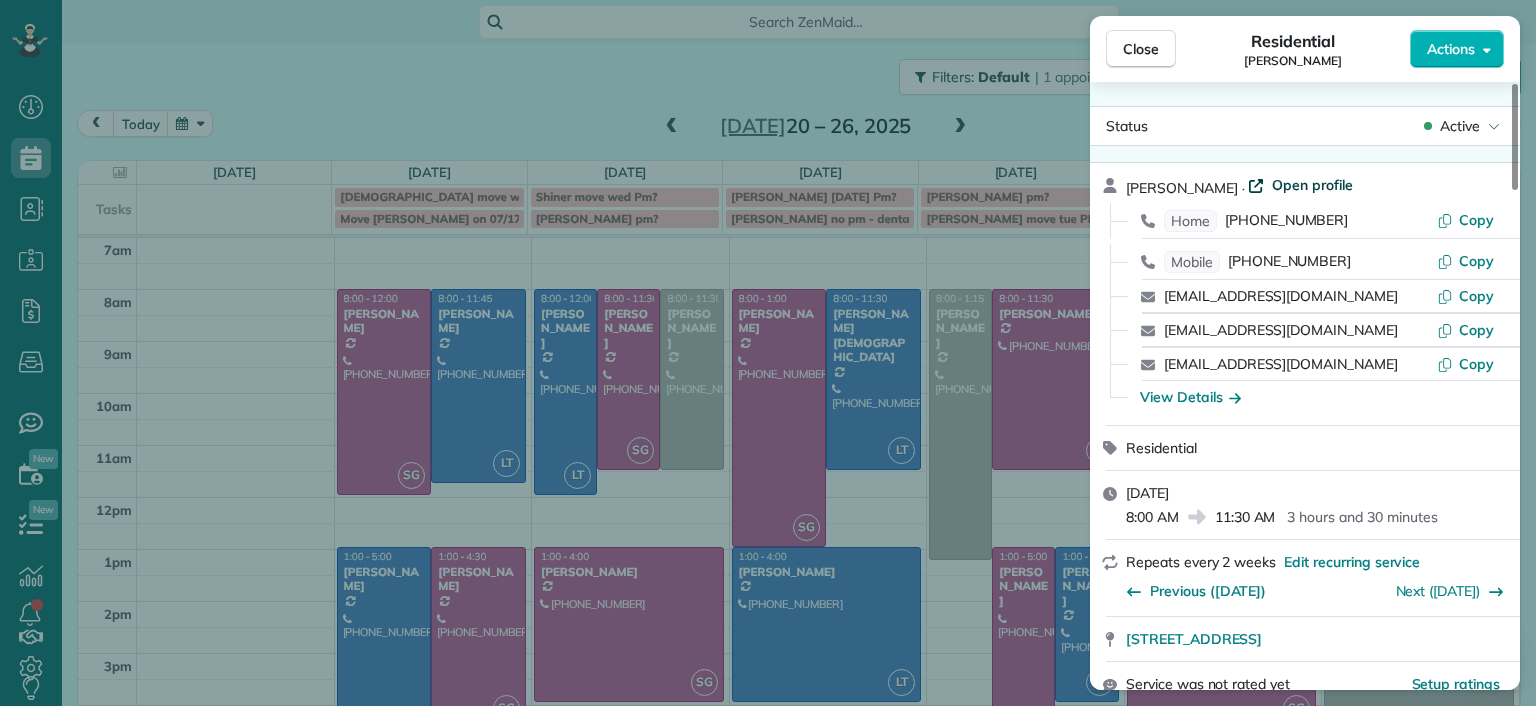 click on "Open profile" at bounding box center [1312, 185] 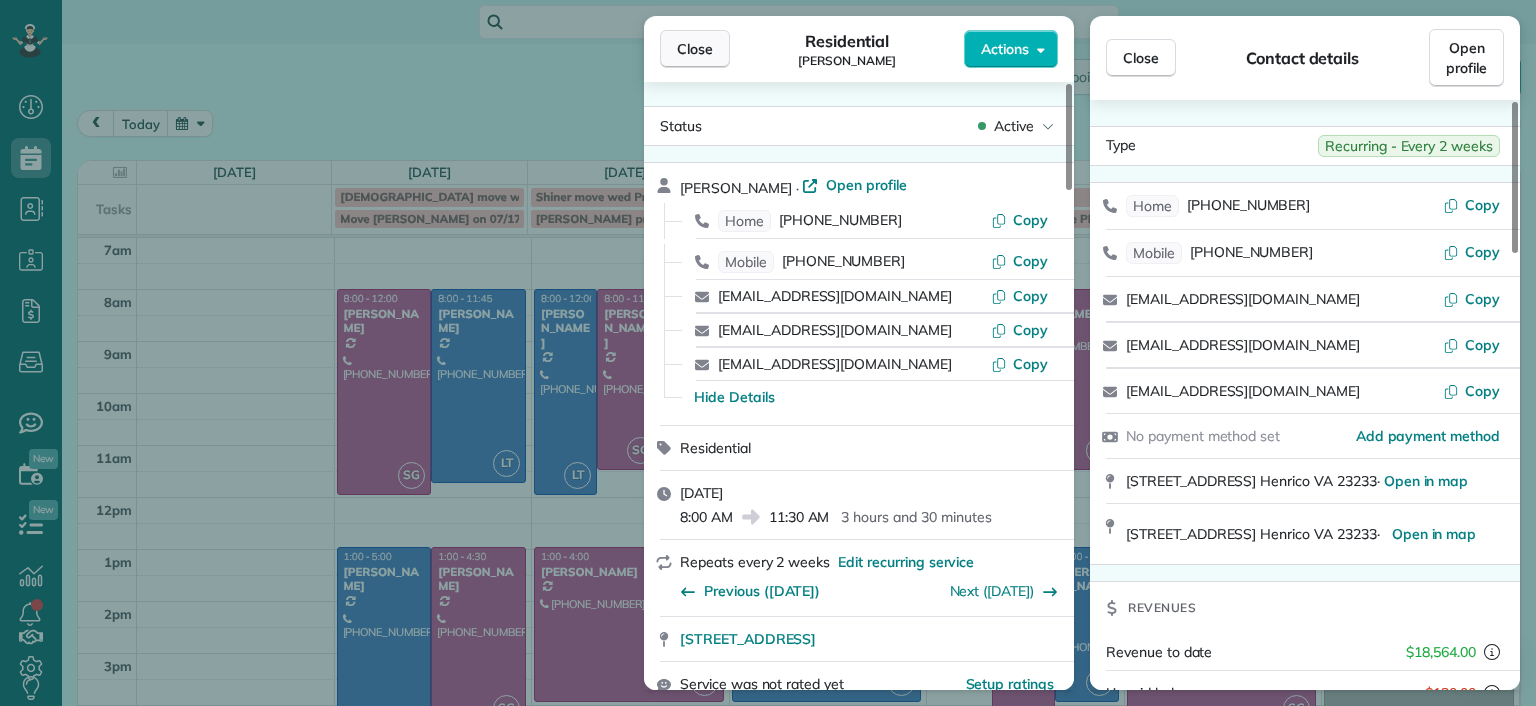 click on "Close" at bounding box center [695, 49] 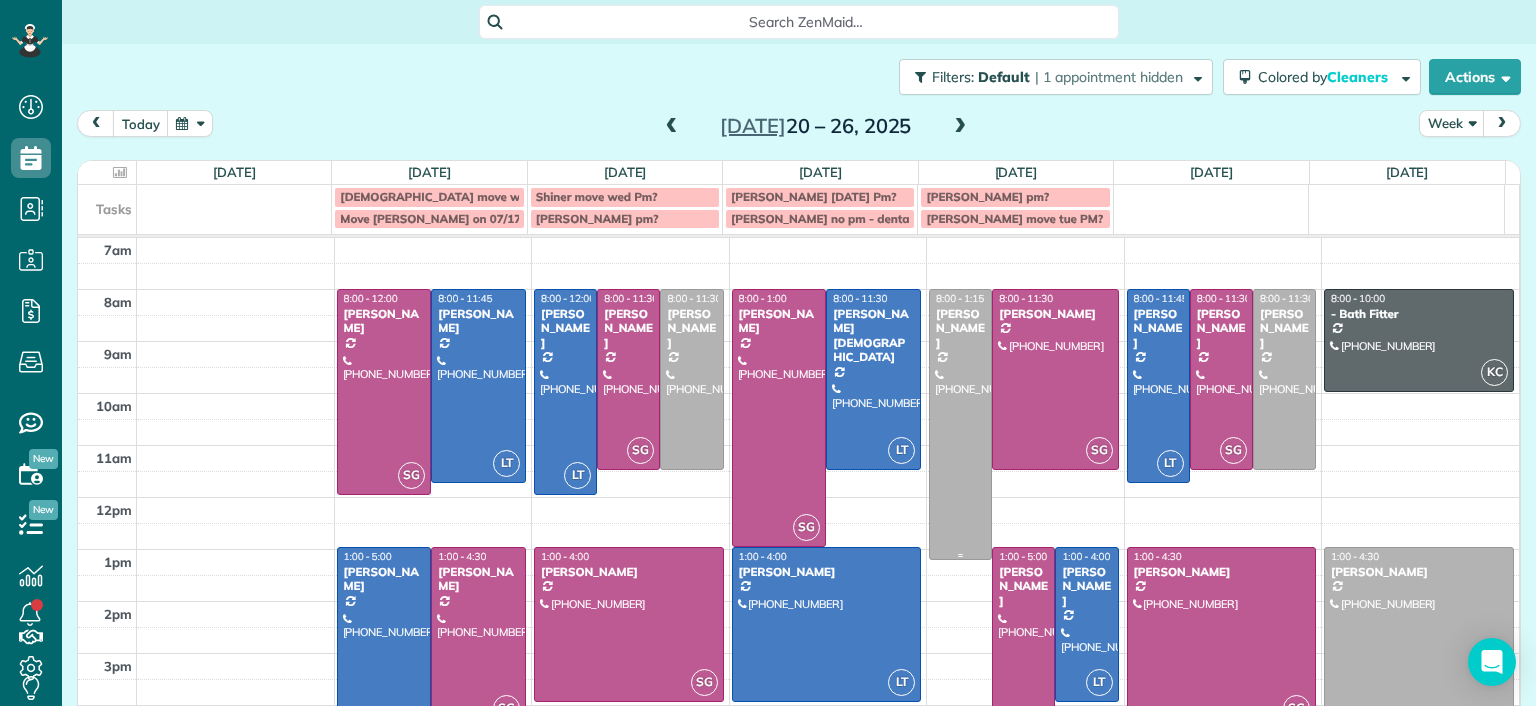 click at bounding box center [960, 424] 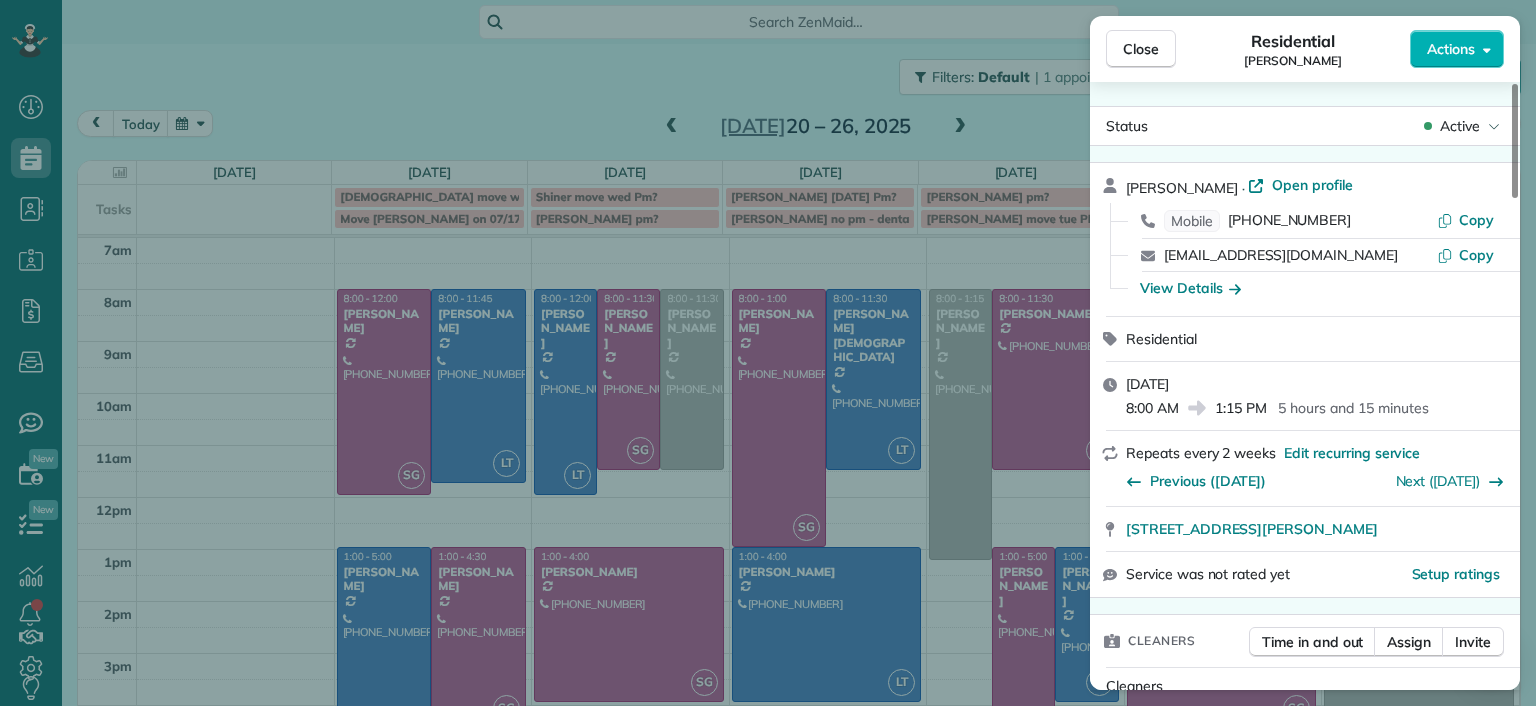 click on "Close Residential Jennifer Hunte Actions Status Active Jennifer Hunte · Open profile Mobile (617) 306-8333 Copy jenandbarryhunte@gmail.com Copy View Details Residential Thursday, July 24, 2025 8:00 AM 1:15 PM 5 hours and 15 minutes Repeats every 2 weeks Edit recurring service Previous (Jul 10) Next (Aug 07) 1530 Lundy Terrace Midlothian VA 23114 Service was not rated yet Setup ratings Cleaners Time in and out Assign Invite Cleaners No cleaners assigned yet Checklist Try Now Keep this appointment up to your standards. Stay on top of every detail, keep your cleaners organised, and your client happy. Assign a checklist Watch a 5 min demo Billing Billing actions Price $270.00 Overcharge $0.00 Discount $0.00 Coupon discount - Primary tax - Secondary tax - Total appointment price $270.00 Tips collected New feature! $0.00 Unpaid Mark as paid Total including tip $270.00 Get paid online in no-time! Send an invoice and reward your cleaners with tips Charge customer credit card Appointment custom fields Man Hours - 6 (" at bounding box center (768, 353) 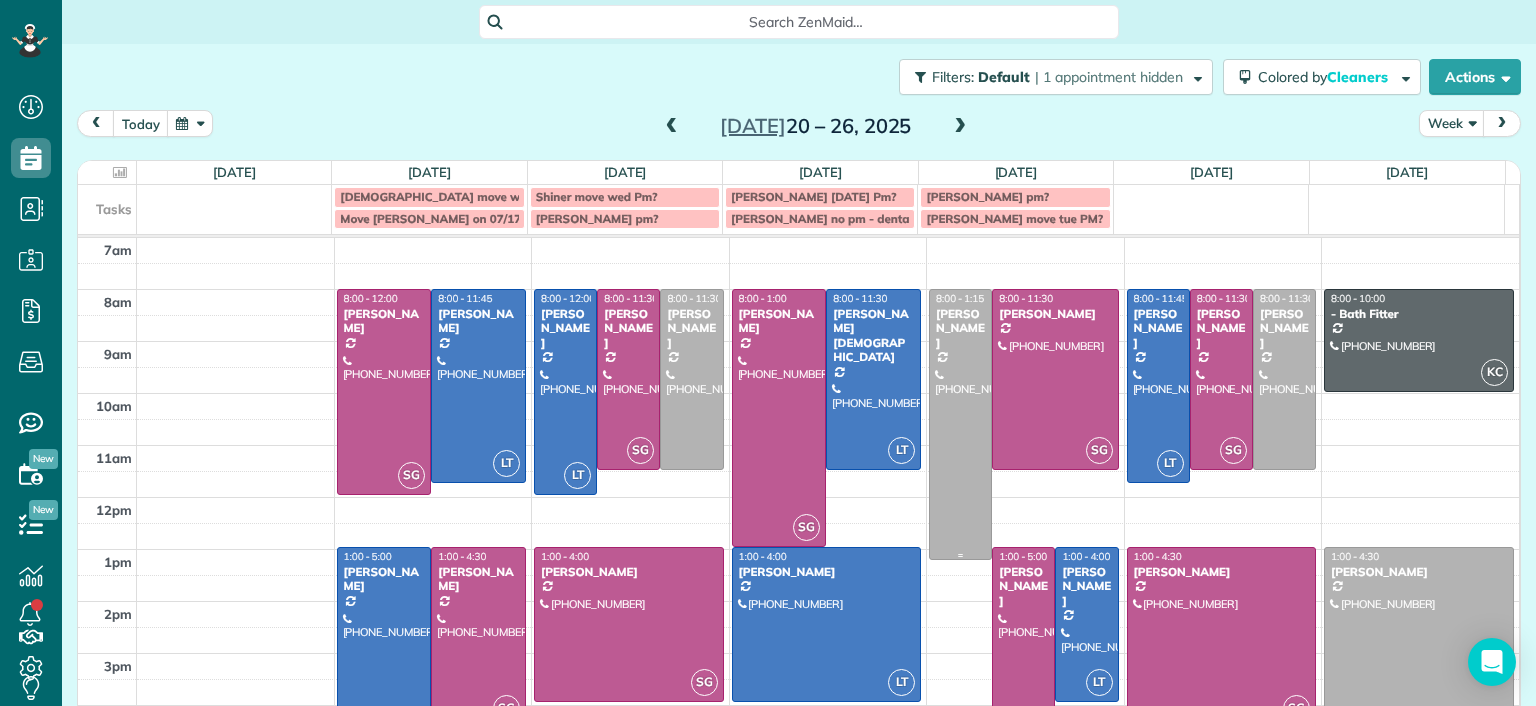 click at bounding box center [960, 424] 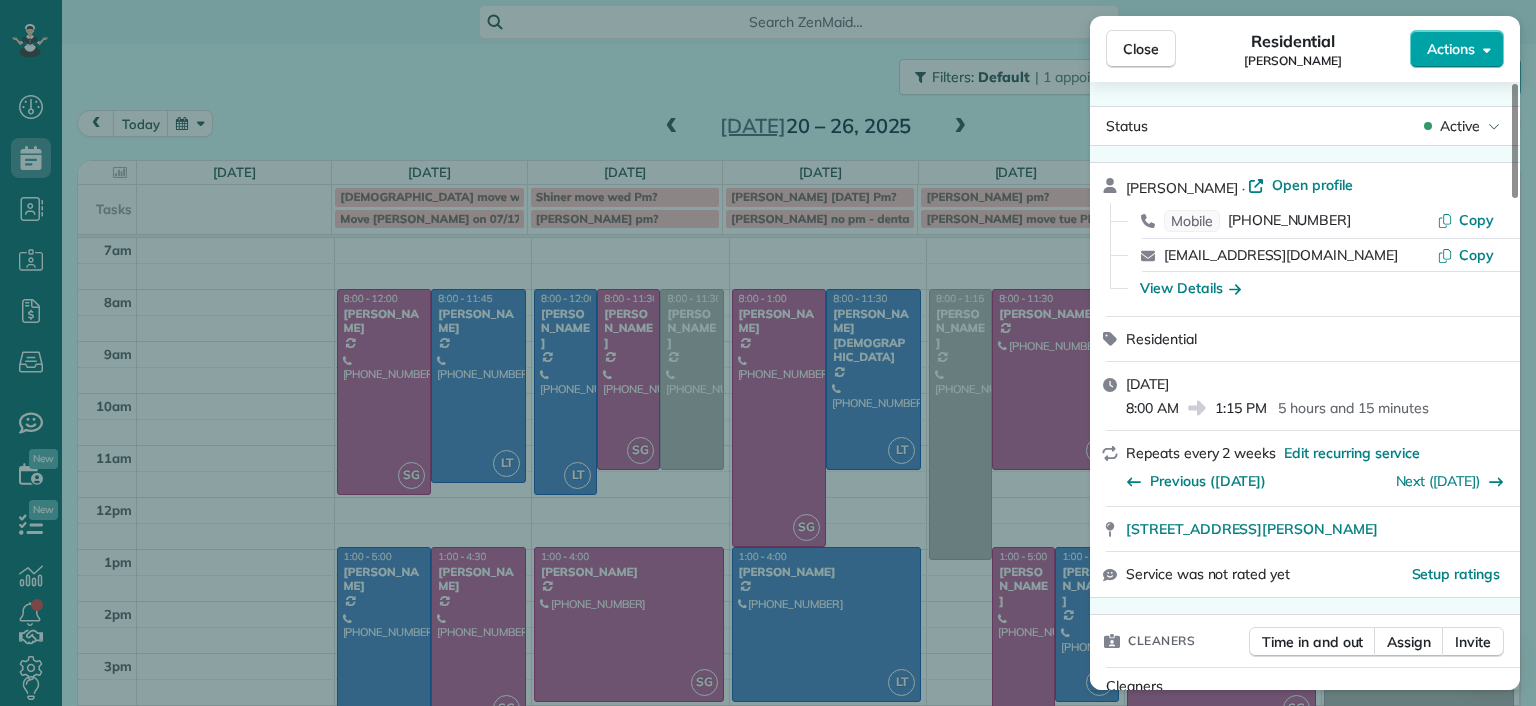 click on "Close Residential Jennifer Hunte Actions" at bounding box center (1305, 49) 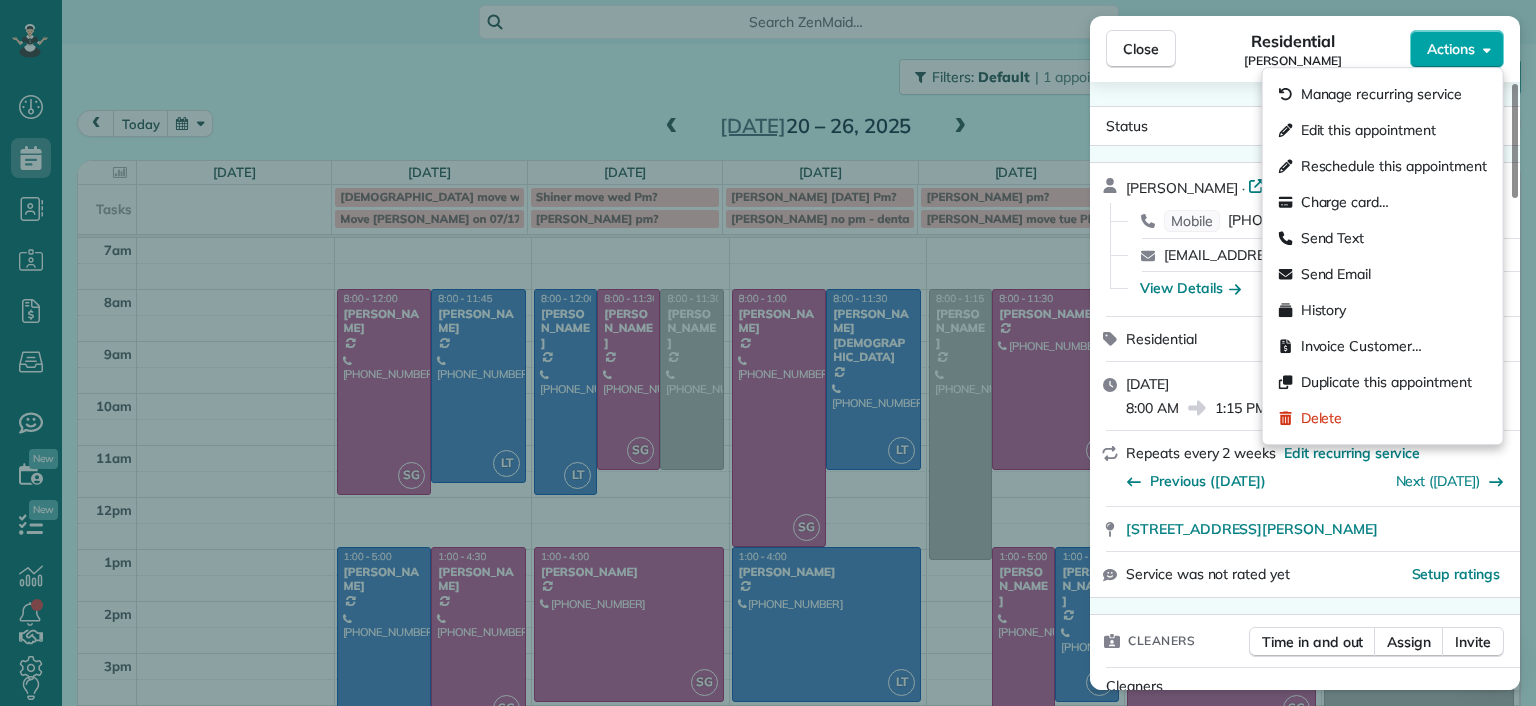 click on "Actions" at bounding box center (1457, 49) 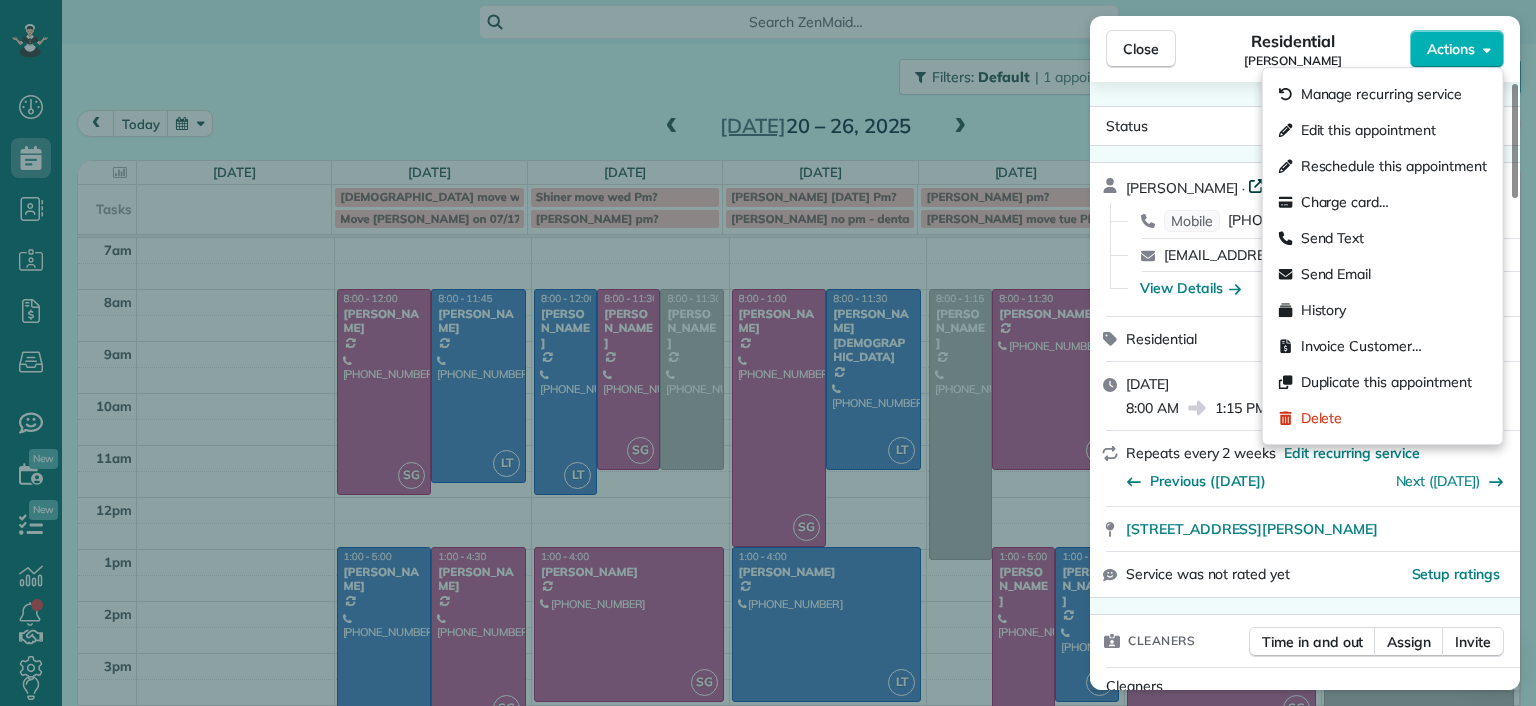 click on "Open profile" at bounding box center (1300, 185) 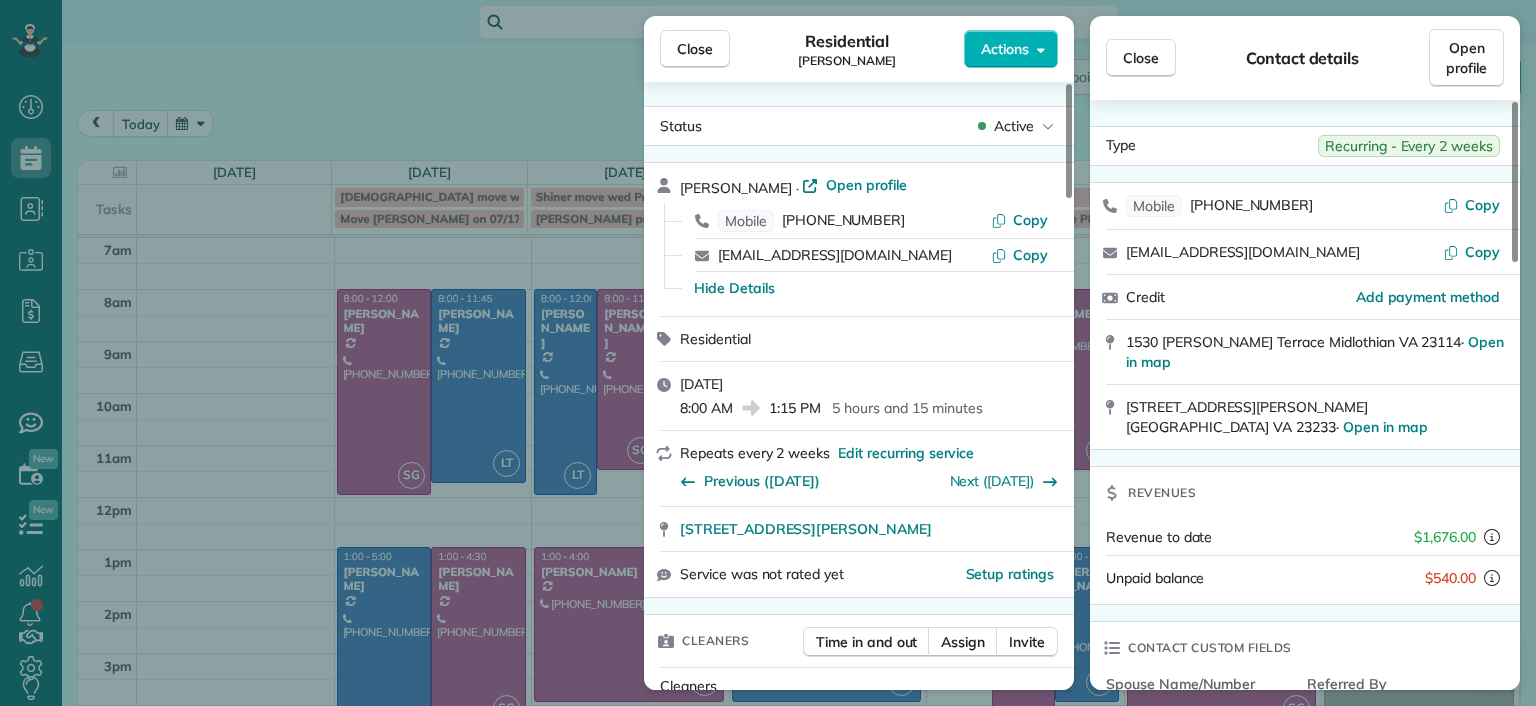 drag, startPoint x: 686, startPoint y: 45, endPoint x: 636, endPoint y: 44, distance: 50.01 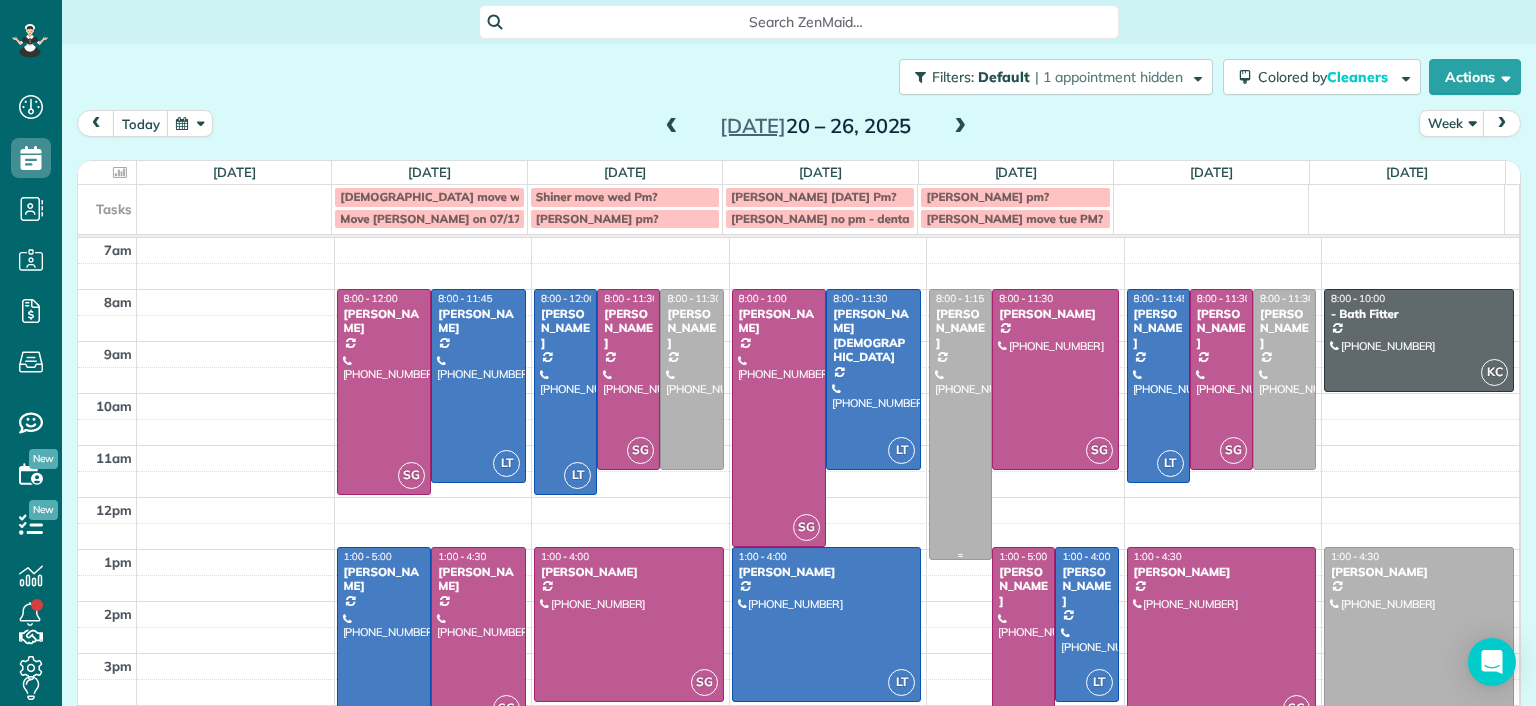 click at bounding box center [960, 424] 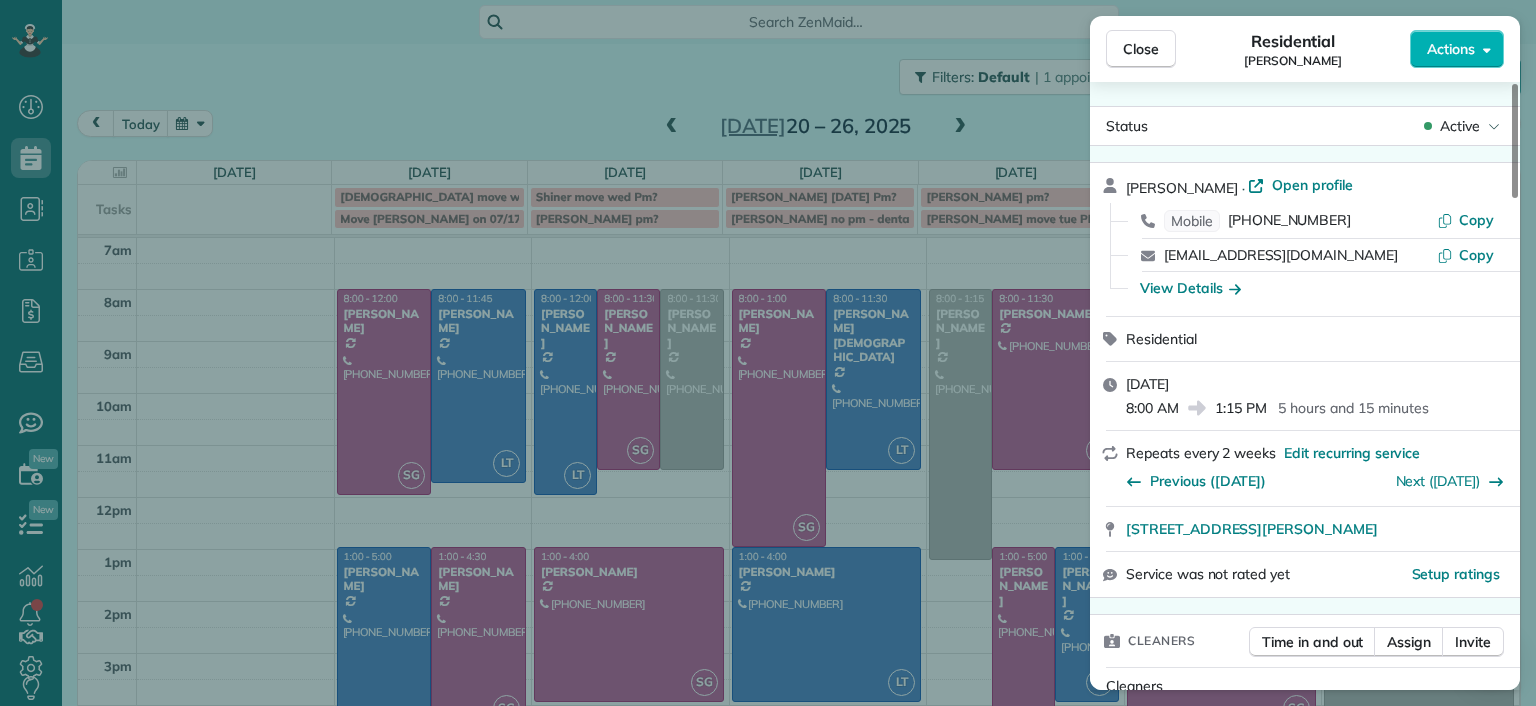 click on "Close Residential Jennifer Hunte Actions Status Active Jennifer Hunte · Open profile Mobile (617) 306-8333 Copy jenandbarryhunte@gmail.com Copy View Details Residential Thursday, July 24, 2025 8:00 AM 1:15 PM 5 hours and 15 minutes Repeats every 2 weeks Edit recurring service Previous (Jul 10) Next (Aug 07) 1530 Lundy Terrace Midlothian VA 23114 Service was not rated yet Setup ratings Cleaners Time in and out Assign Invite Cleaners No cleaners assigned yet Checklist Try Now Keep this appointment up to your standards. Stay on top of every detail, keep your cleaners organised, and your client happy. Assign a checklist Watch a 5 min demo Billing Billing actions Price $270.00 Overcharge $0.00 Discount $0.00 Coupon discount - Primary tax - Secondary tax - Total appointment price $270.00 Tips collected New feature! $0.00 Unpaid Mark as paid Total including tip $270.00 Get paid online in no-time! Send an invoice and reward your cleaners with tips Charge customer credit card Appointment custom fields Man Hours - 6 (" at bounding box center [768, 353] 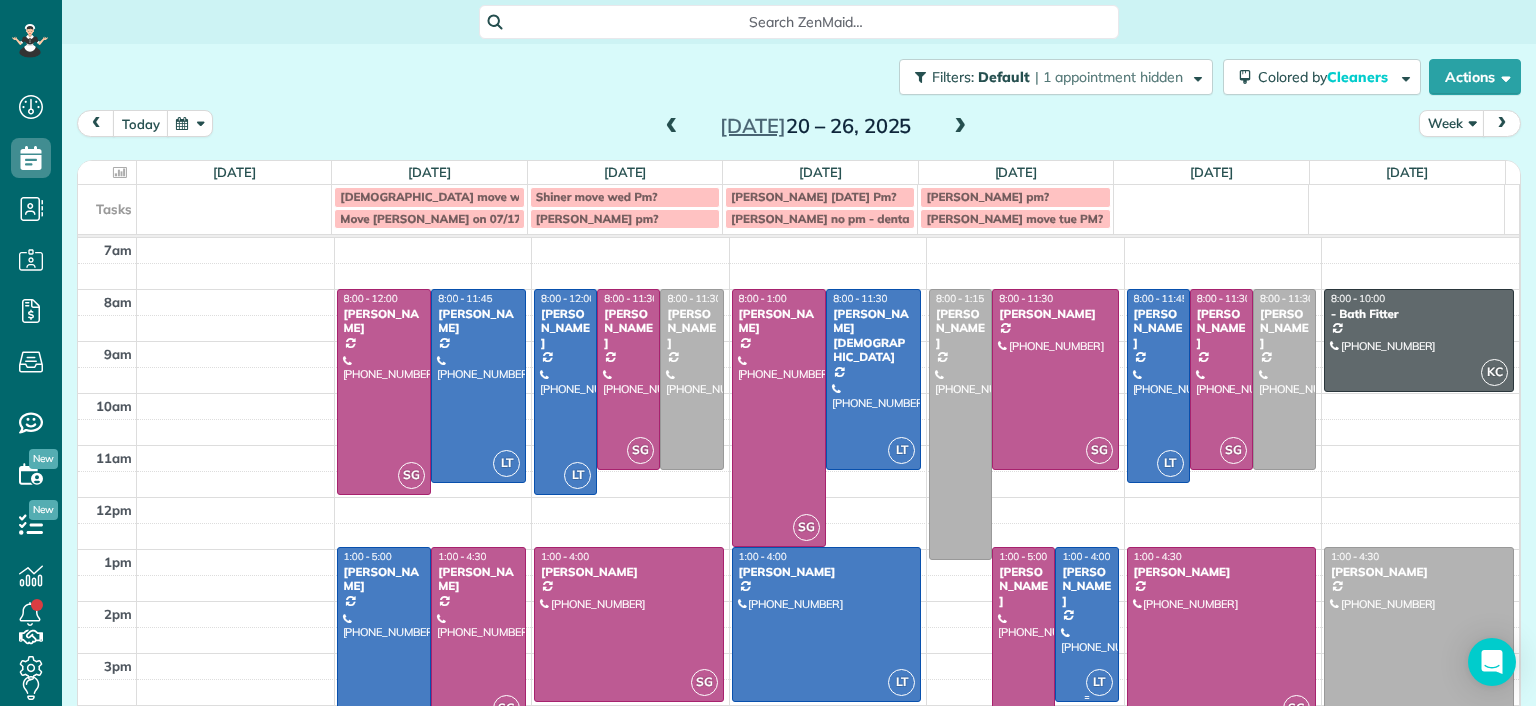 click on "Hilary Begleiter" at bounding box center (1086, 586) 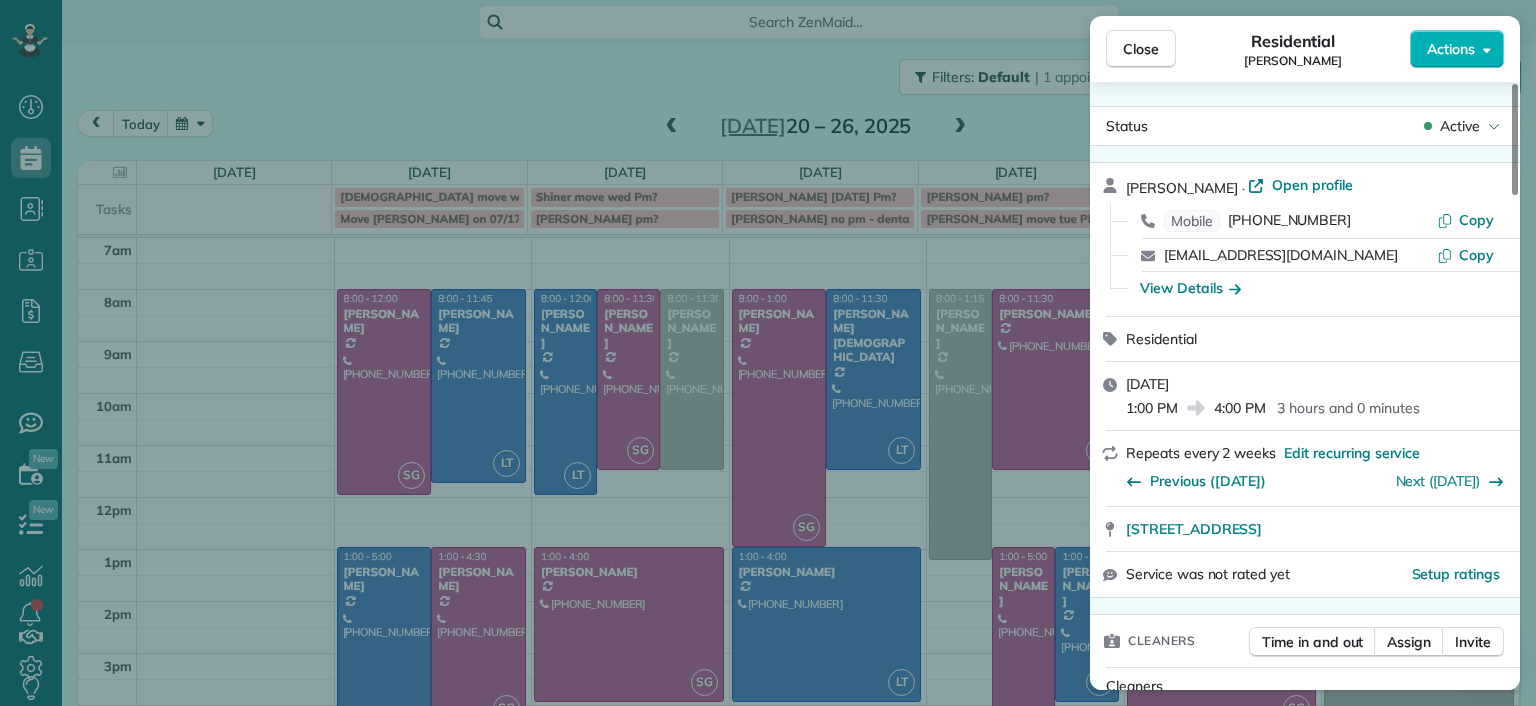 click on "Close Residential Hilary Begleiter Actions Status Active Hilary Begleiter · Open profile Mobile (515) 770-5846 Copy hilz621@gmail.com Copy View Details Residential Thursday, July 24, 2025 1:00 PM 4:00 PM 3 hours and 0 minutes Repeats every 2 weeks Edit recurring service Previous (Jul 10) Next (Aug 07) 5910 Gate House Drive Glen Allen VA 23059 Service was not rated yet Setup ratings Cleaners Time in and out Assign Invite Cleaners Laura   Thaller 1:00 PM 4:00 PM Checklist Try Now Keep this appointment up to your standards. Stay on top of every detail, keep your cleaners organised, and your client happy. Assign a checklist Watch a 5 min demo Billing Billing actions Price $153.00 Overcharge $0.00 Discount $0.00 Coupon discount - Primary tax - Secondary tax - Total appointment price $153.00 Tips collected New feature! $0.00 Unpaid Mark as paid Total including tip $153.00 Get paid online in no-time! Send an invoice and reward your cleaners with tips Charge customer credit card Appointment custom fields Man Hours -" at bounding box center (768, 353) 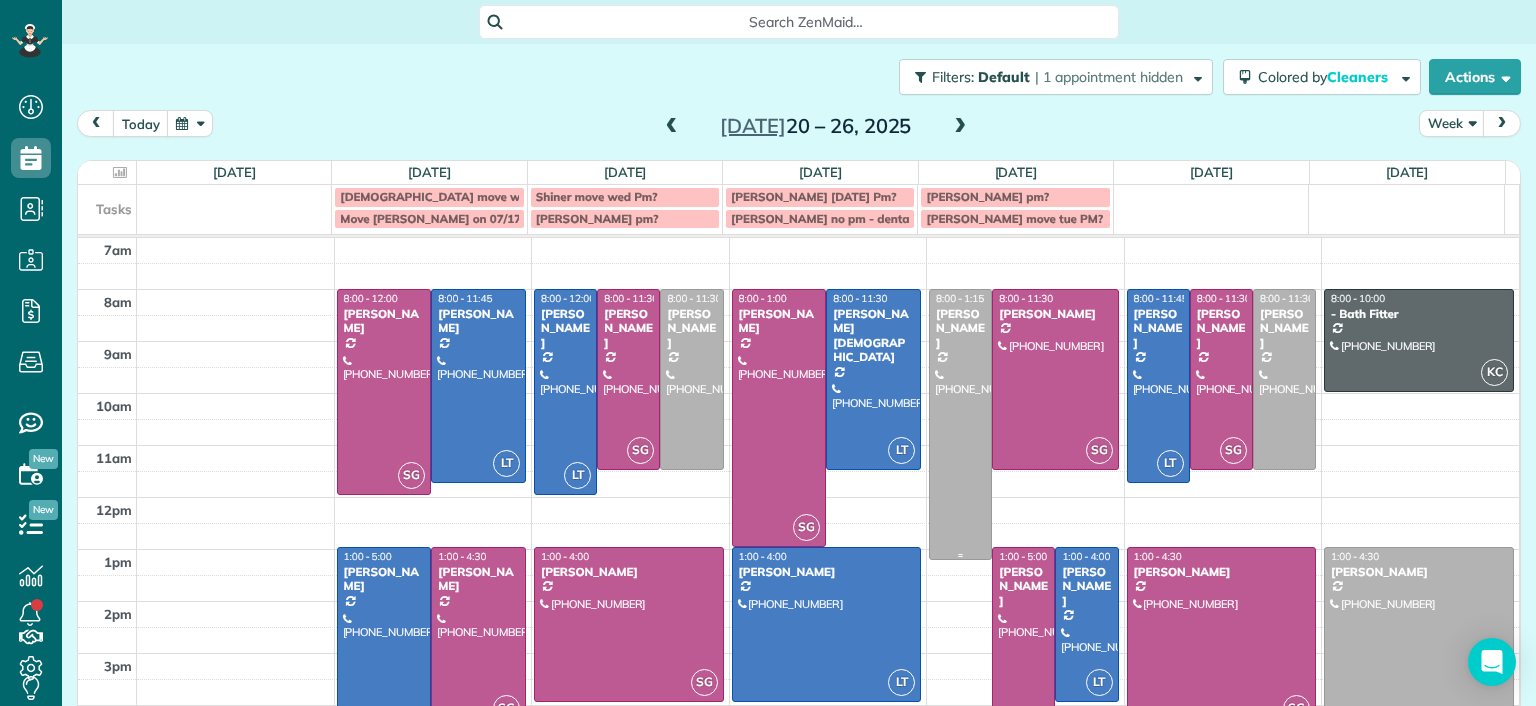 click at bounding box center (960, 424) 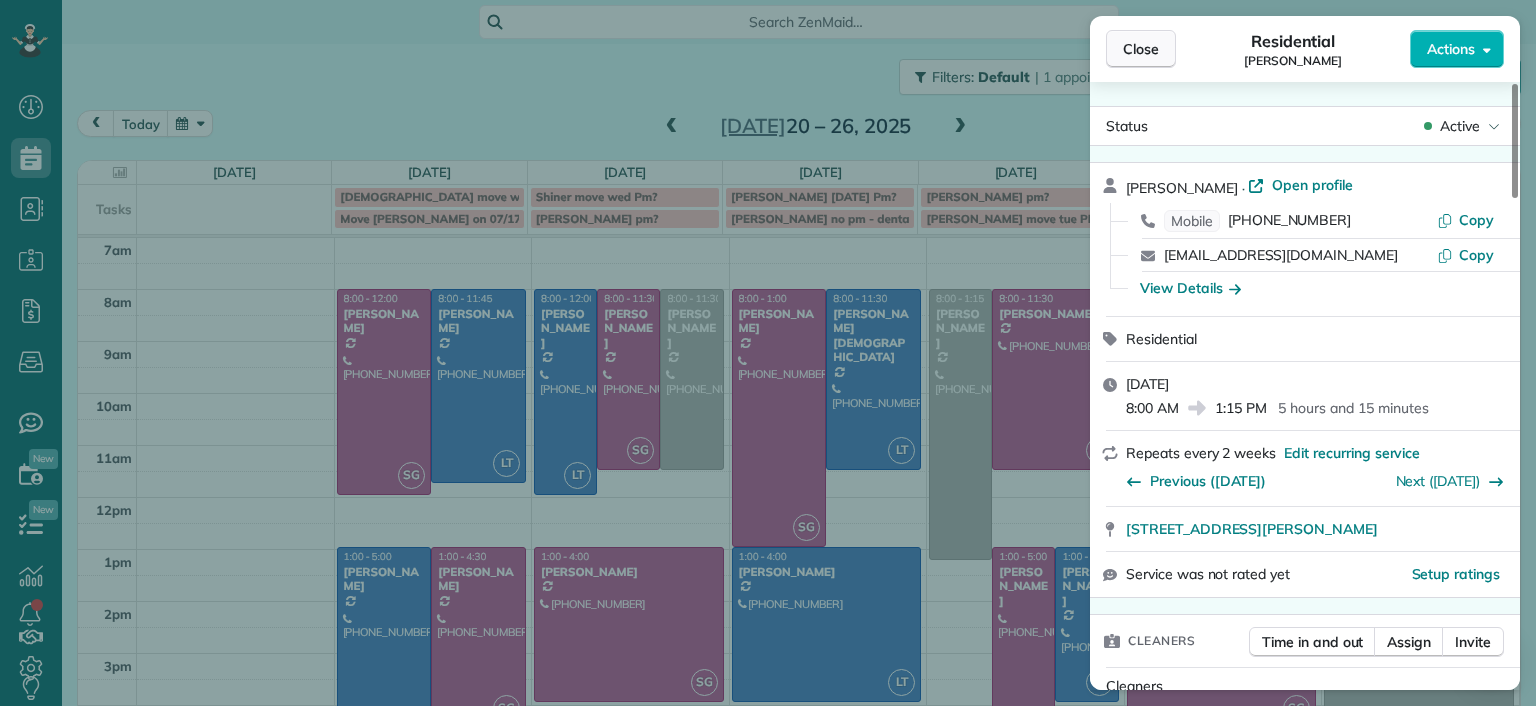 click on "Close" at bounding box center [1141, 49] 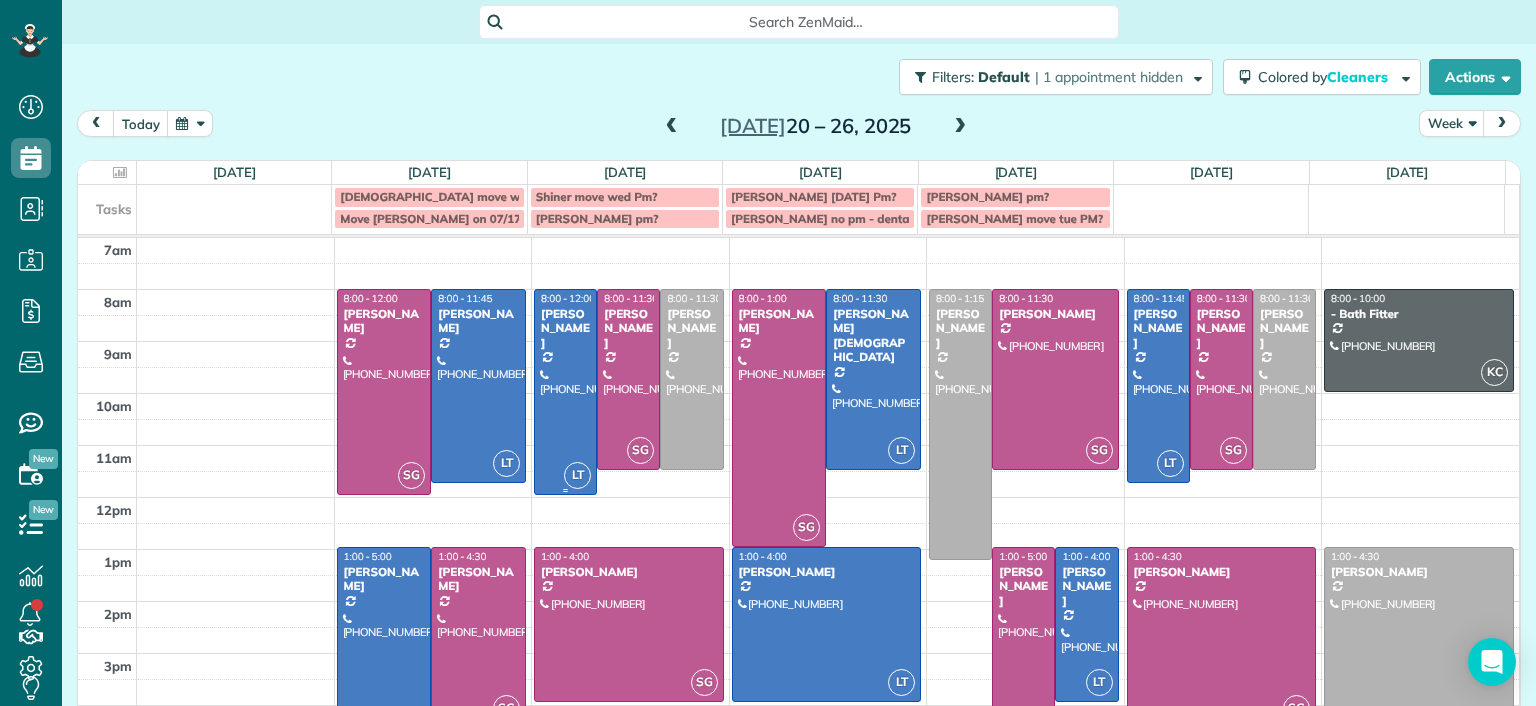 click at bounding box center (565, 392) 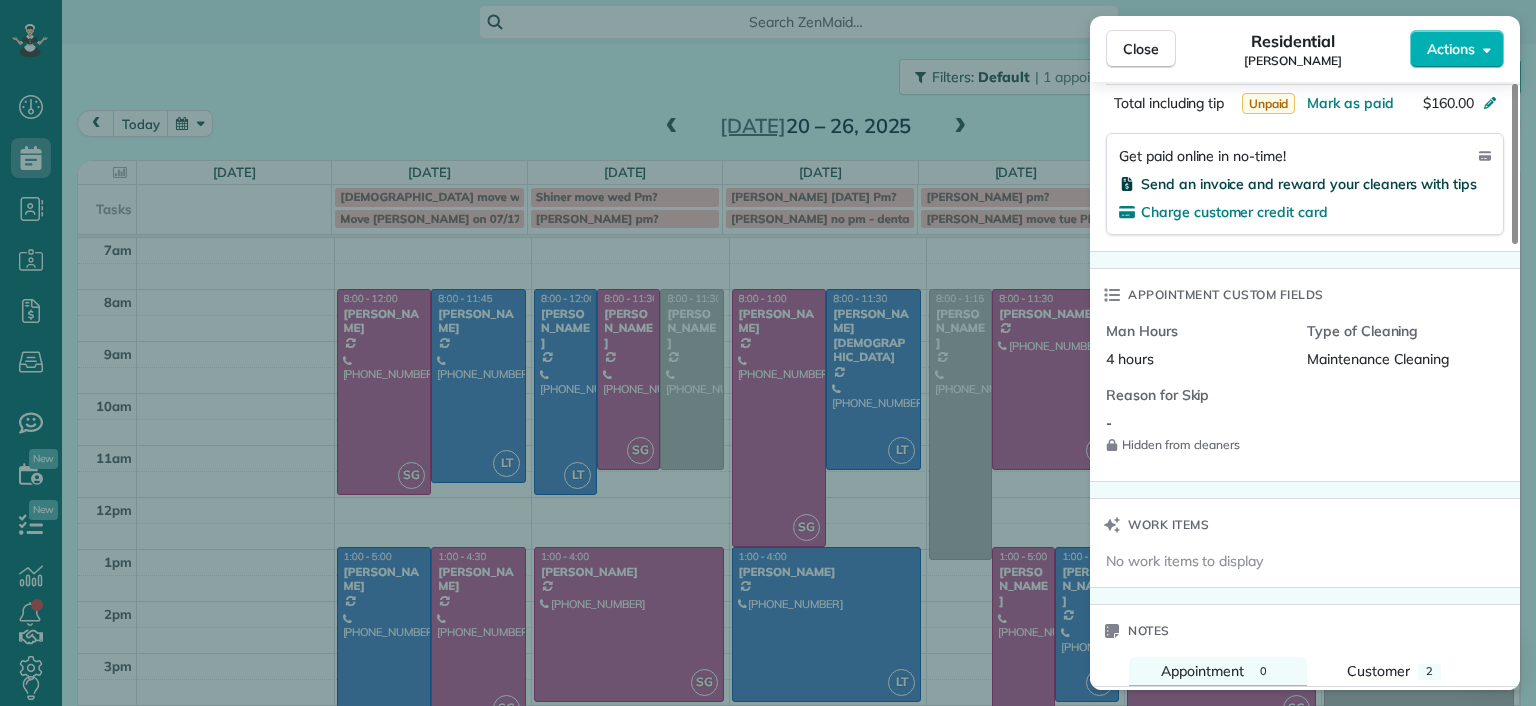 scroll, scrollTop: 1680, scrollLeft: 0, axis: vertical 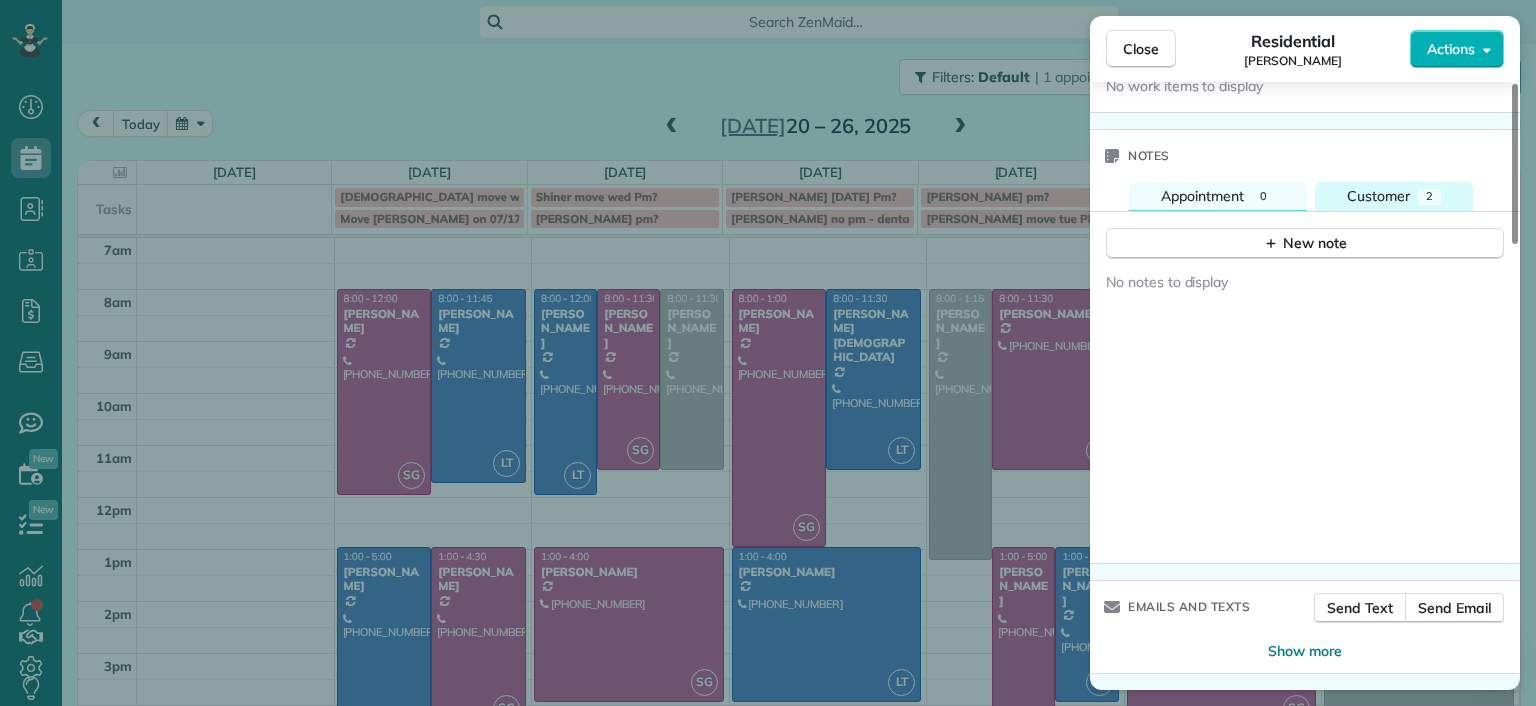 click on "Customer" at bounding box center [1378, 196] 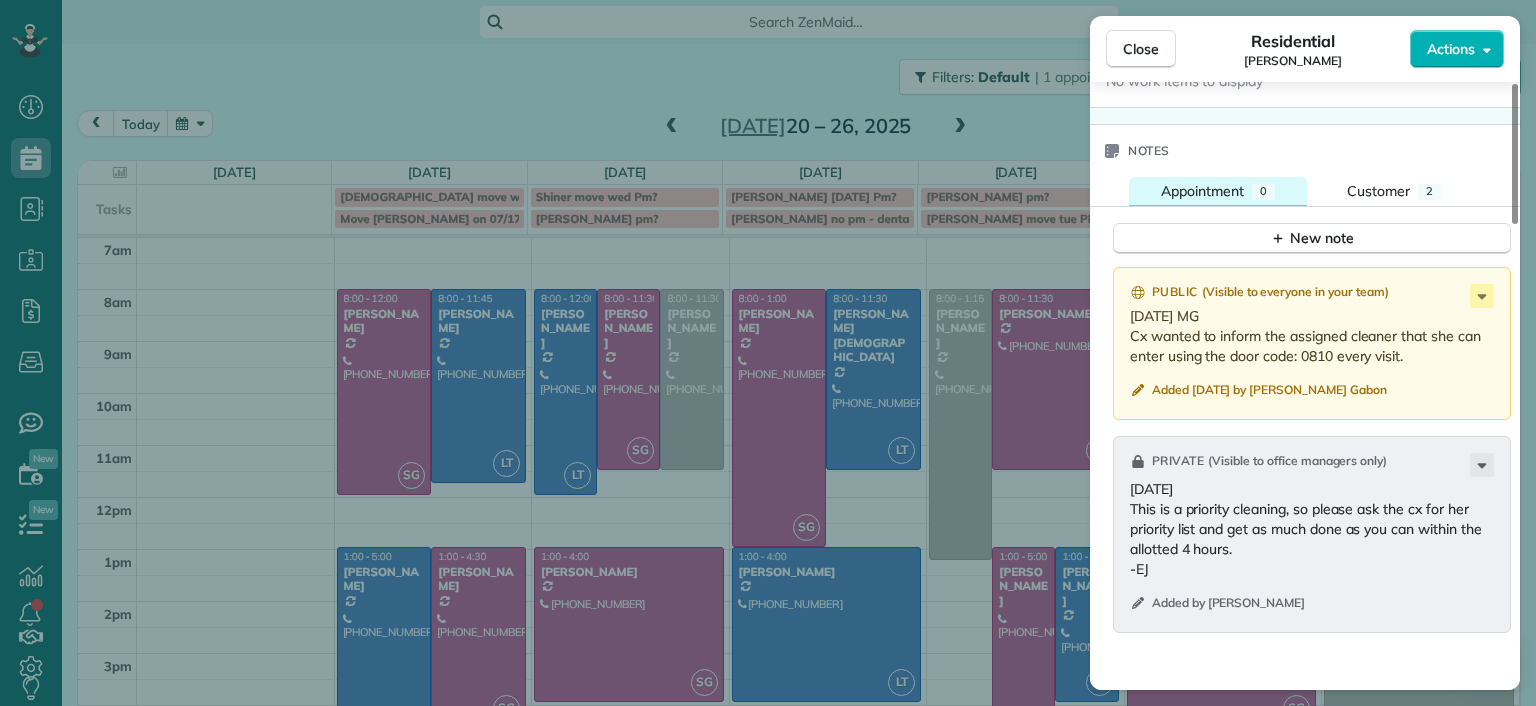 click on "Appointment" at bounding box center [1202, 191] 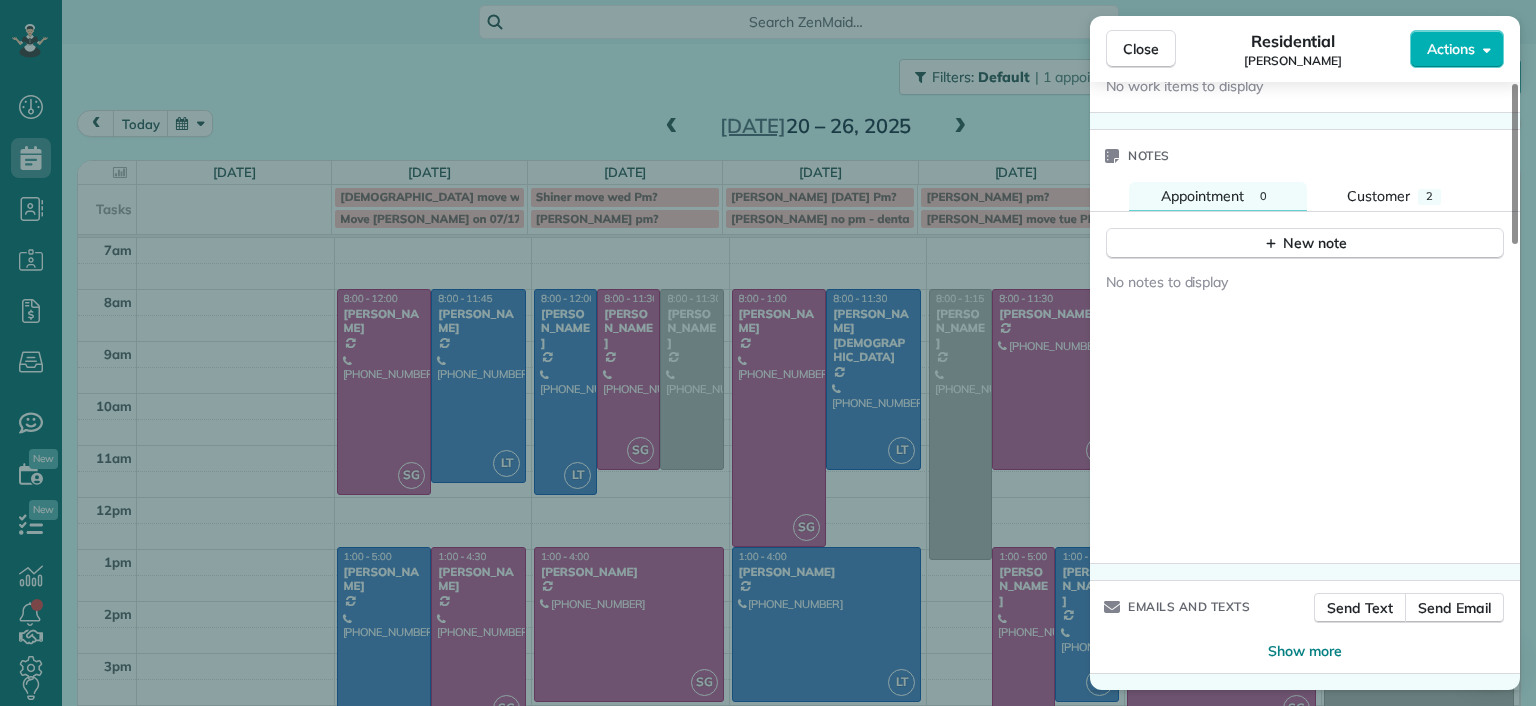 click on "Close Residential Hayley Morris Actions Status Active Hayley Morris · Open profile Mobile (540) 908-0774 Copy hjhmorris@gmail.com Copy View Details Residential Tuesday, July 22, 2025 8:00 AM 12:00 PM 4 hours and 0 minutes Repeats every 2 weeks Edit recurring service Previous (Jul 08) Next (Aug 05) 5111 Forest Hill Avenue Richmond VA 23225 Service was not rated yet Setup ratings Cleaners Time in and out Assign Invite Cleaners Laura   Thaller 8:00 AM 12:00 PM Checklist Try Now Keep this appointment up to your standards. Stay on top of every detail, keep your cleaners organised, and your client happy. Assign a checklist Watch a 5 min demo Billing Billing actions Price $160.00 Overcharge $0.00 Discount $0.00 Coupon discount - Primary tax - Secondary tax - Total appointment price $160.00 Tips collected New feature! $0.00 Unpaid Mark as paid Total including tip $160.00 Get paid online in no-time! Send an invoice and reward your cleaners with tips Charge customer credit card Appointment custom fields Man Hours - 0" at bounding box center (768, 353) 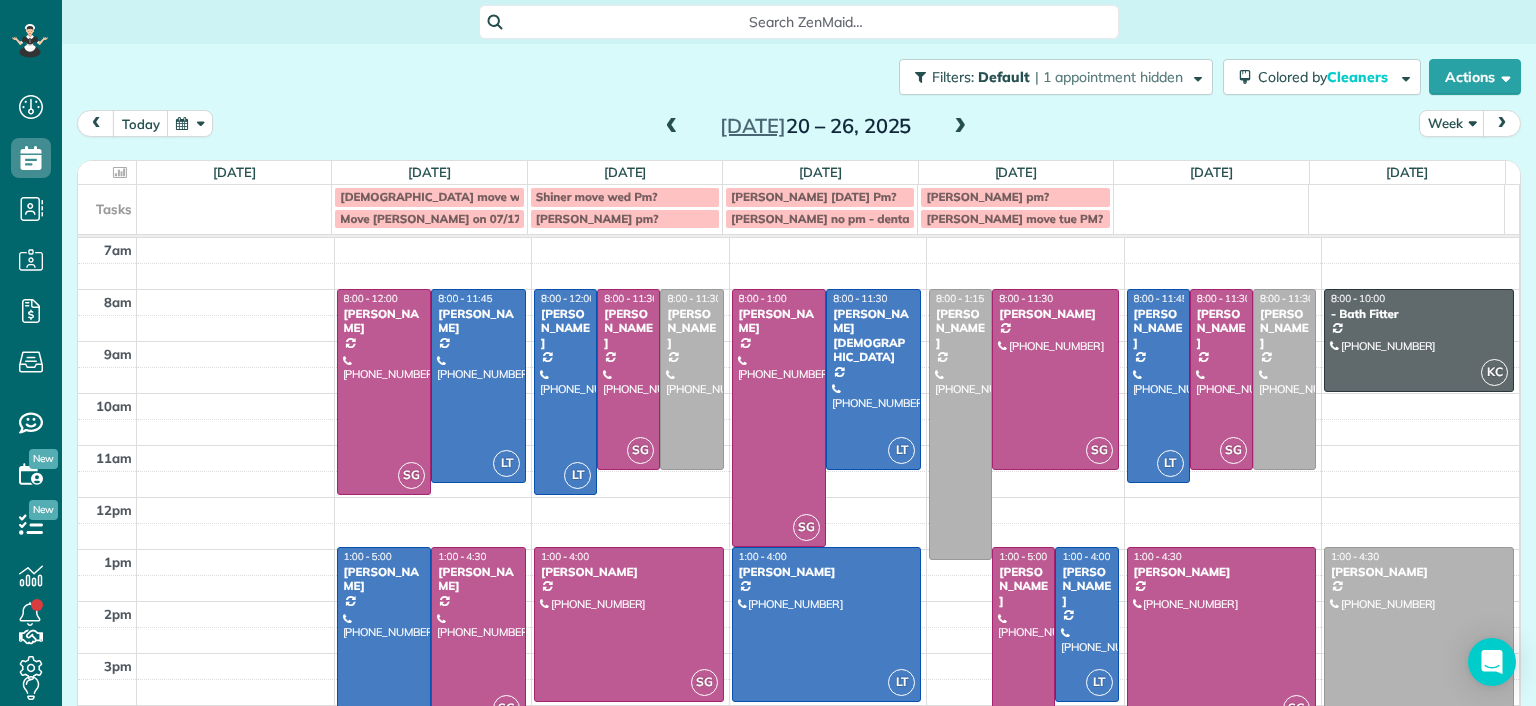 click at bounding box center (672, 127) 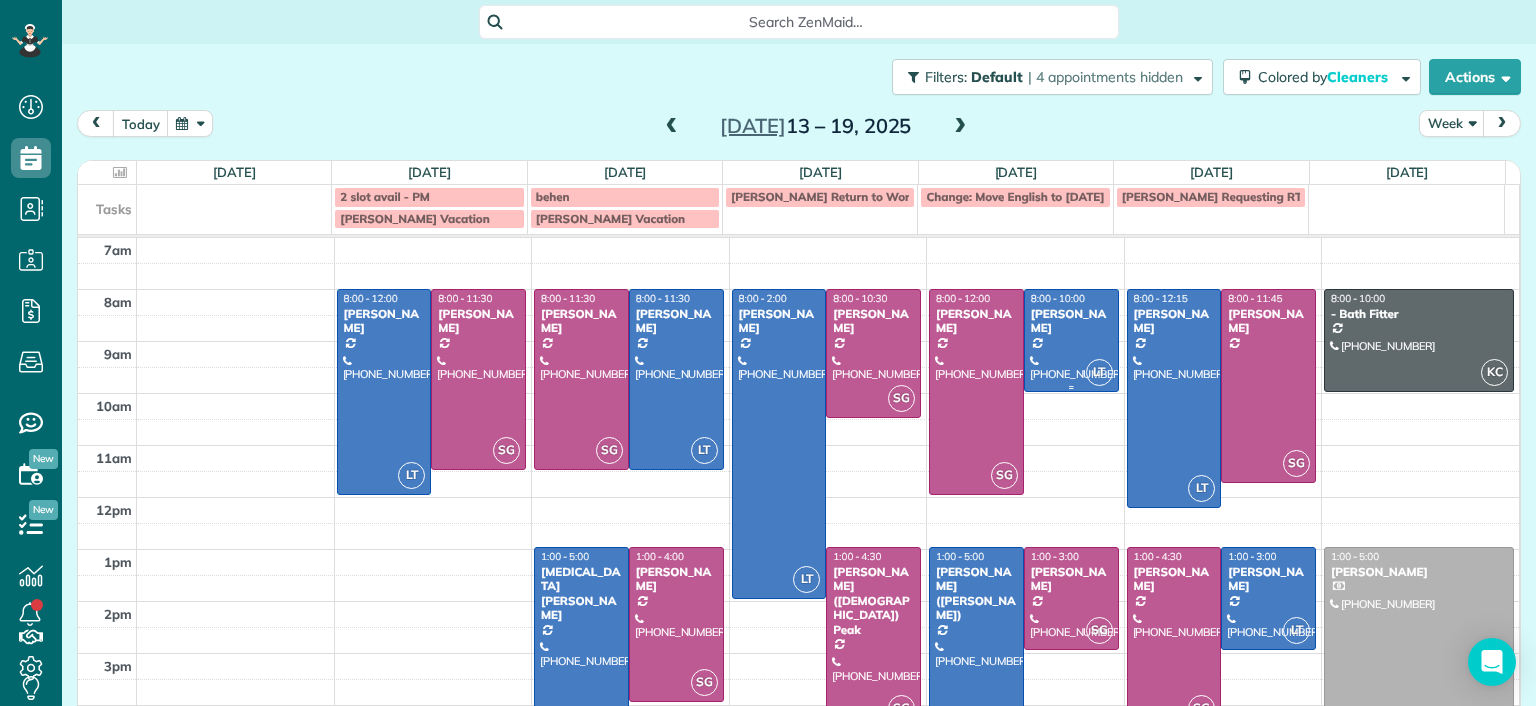 click on "Deborah Bassett" at bounding box center [1071, 321] 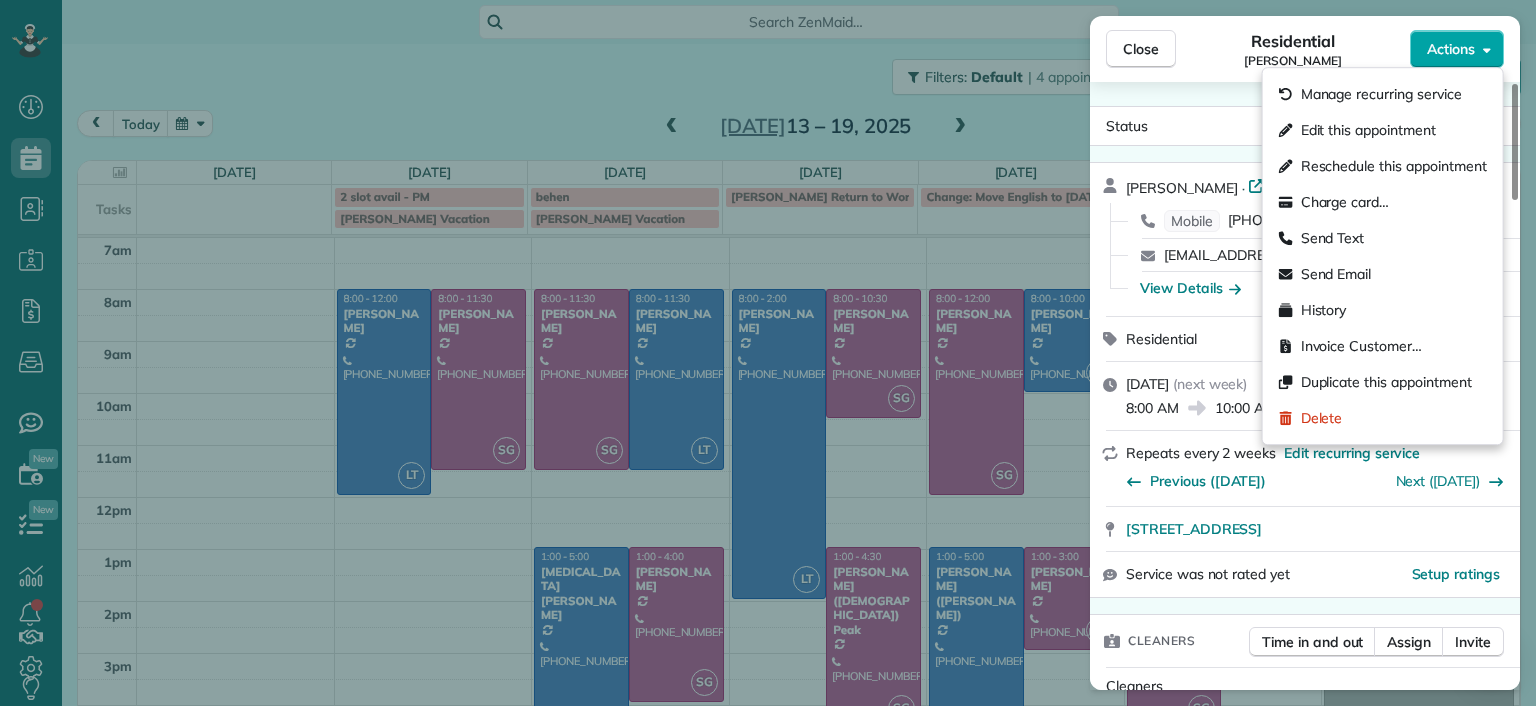 click on "Actions" at bounding box center [1457, 49] 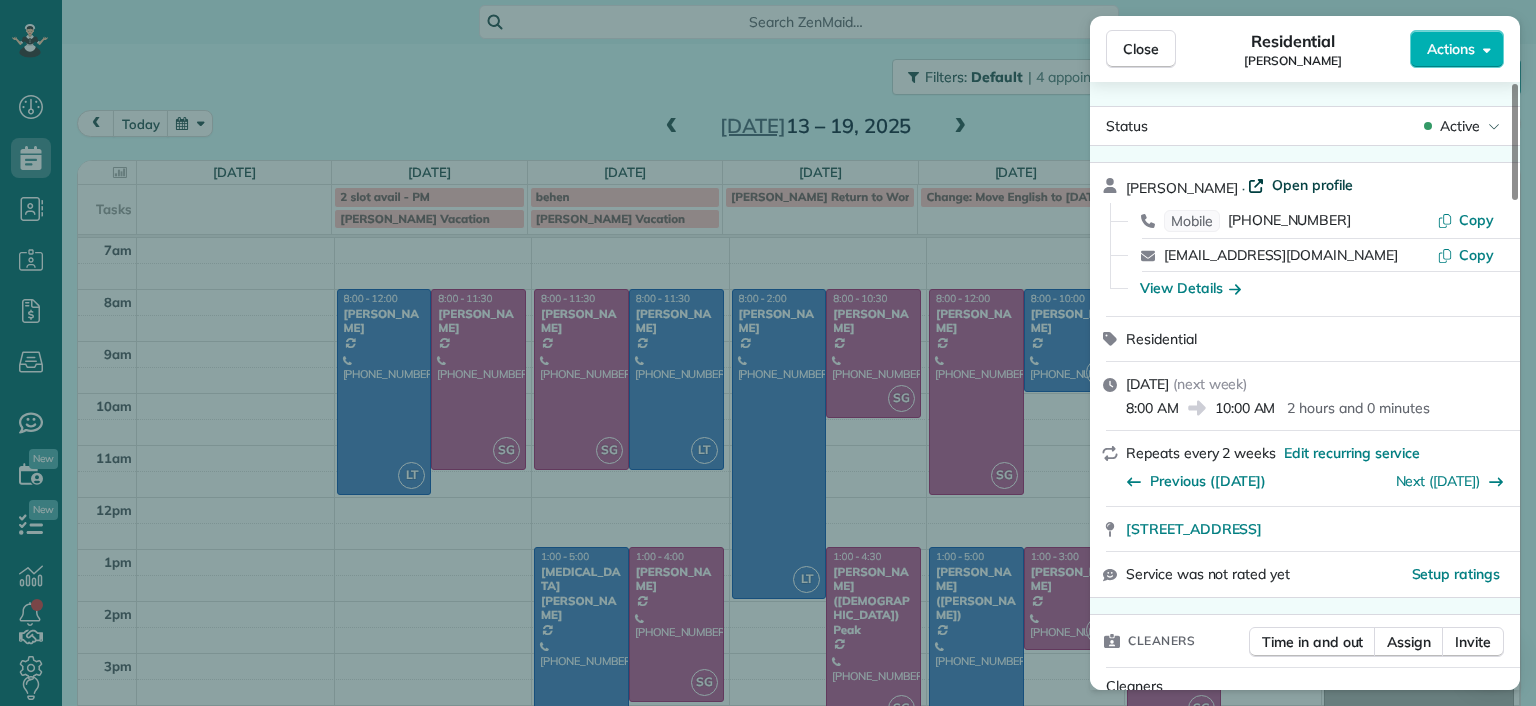 click on "Open profile" at bounding box center [1312, 185] 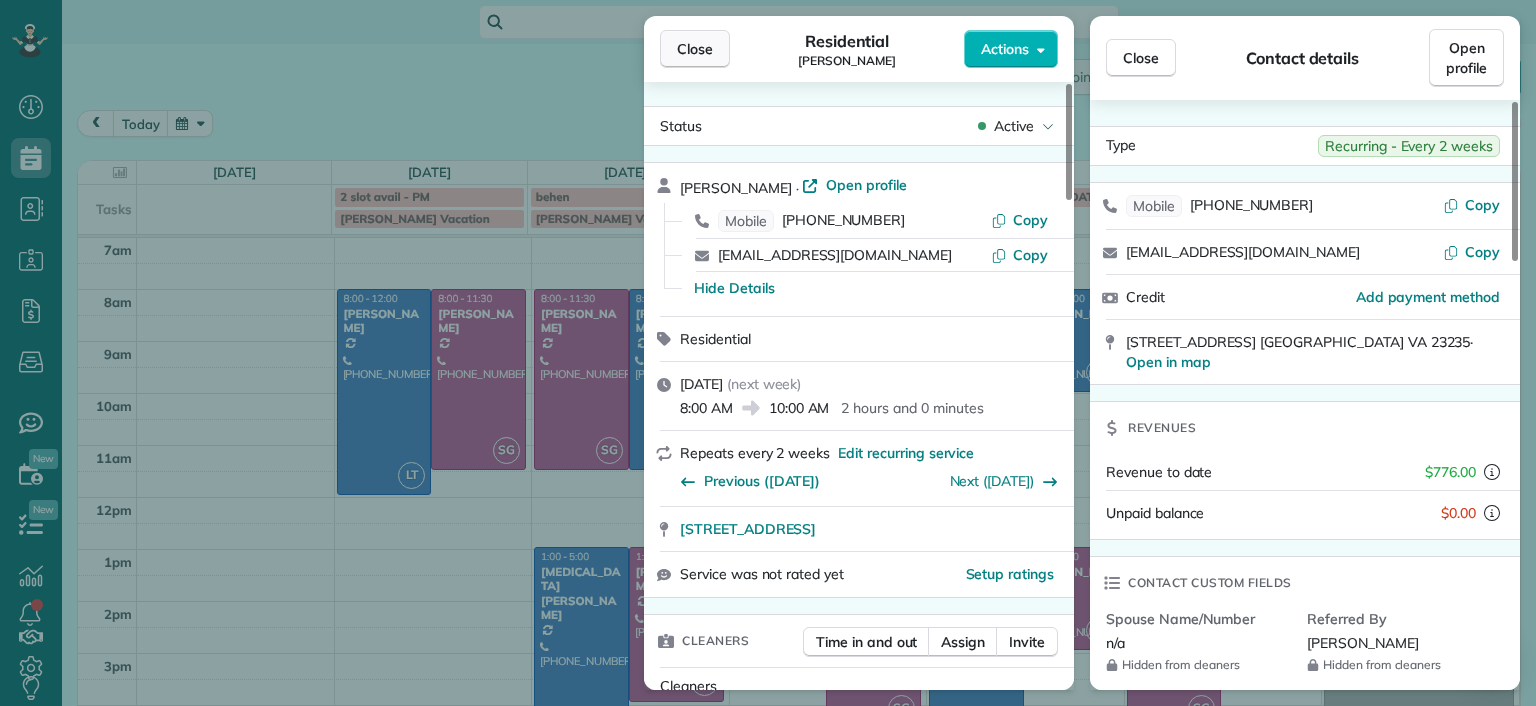 click on "Close" at bounding box center (695, 49) 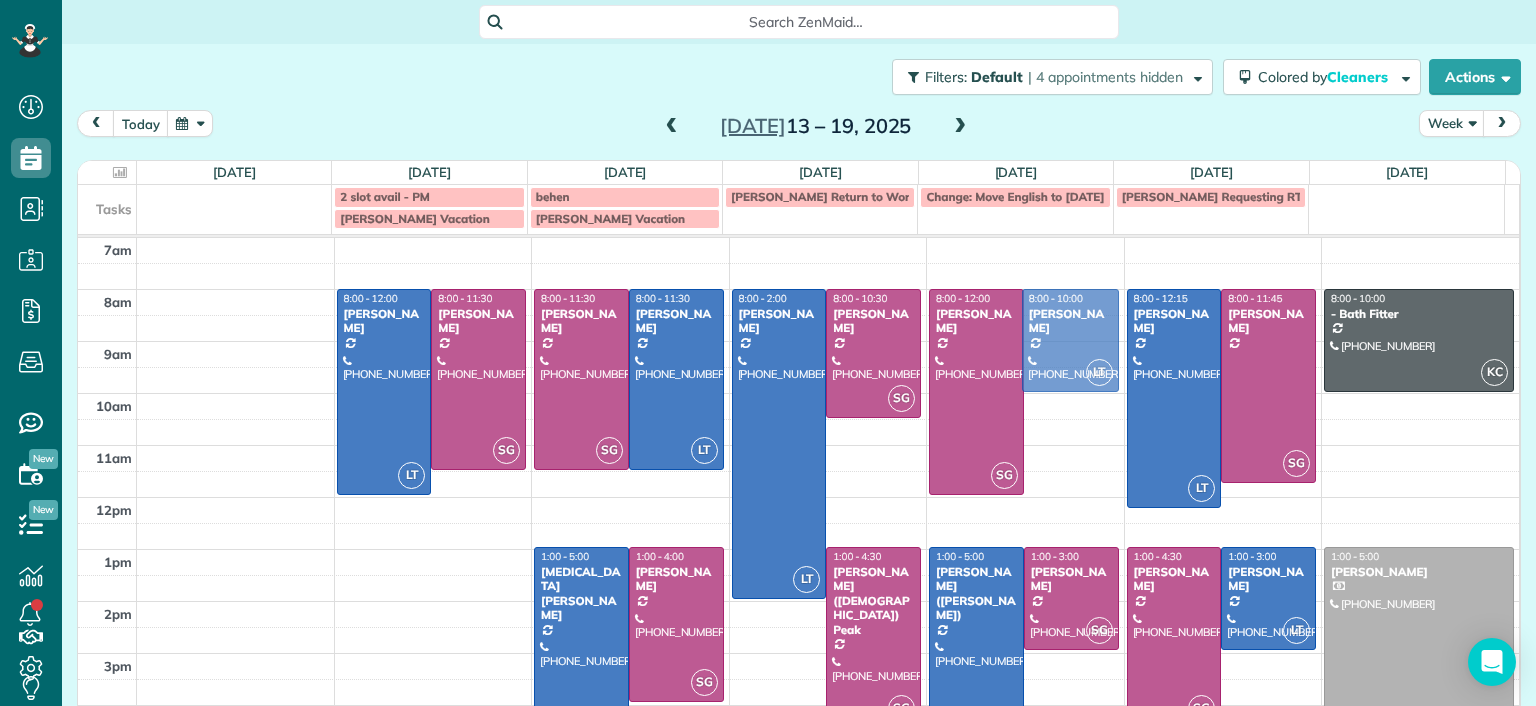 drag, startPoint x: 1044, startPoint y: 329, endPoint x: 1064, endPoint y: 335, distance: 20.880613 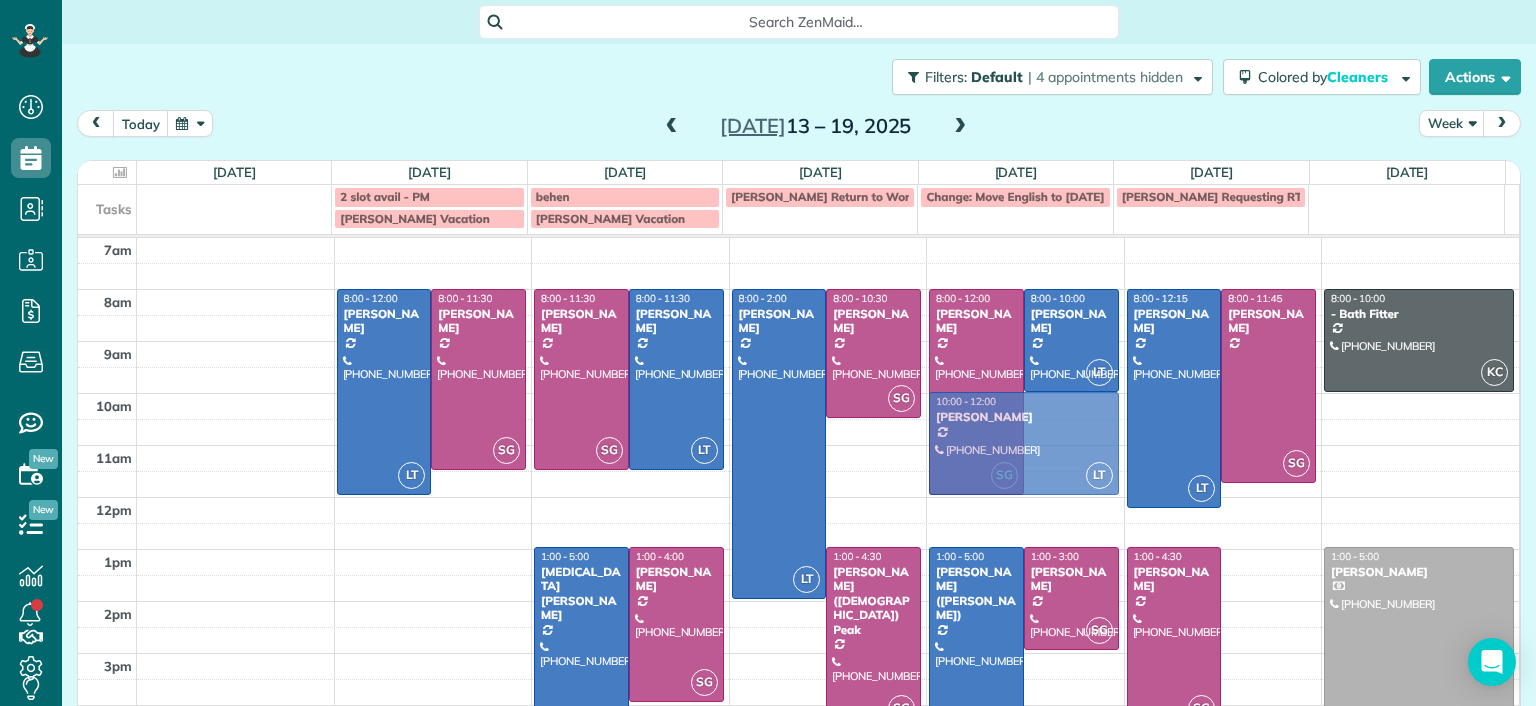 drag, startPoint x: 1268, startPoint y: 606, endPoint x: 1064, endPoint y: 446, distance: 259.2605 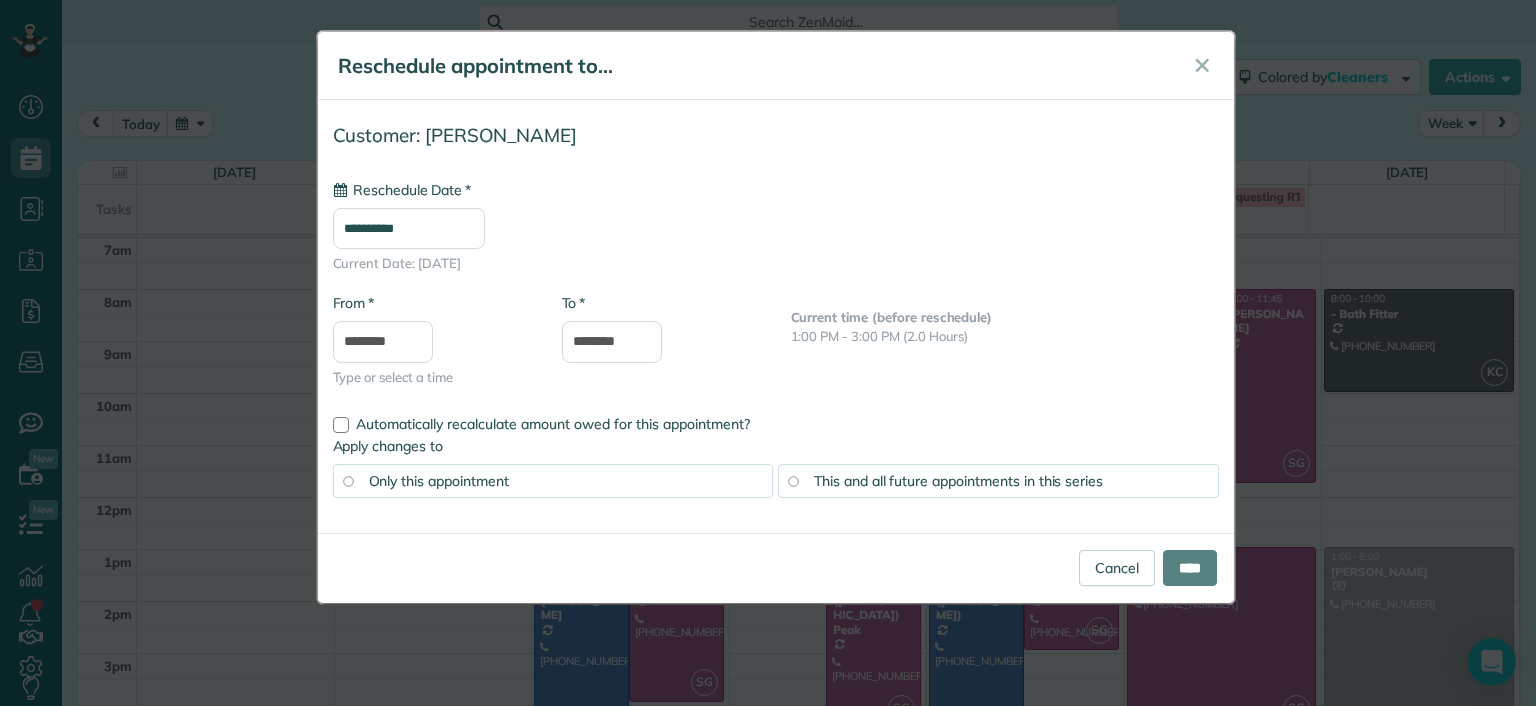 type on "**********" 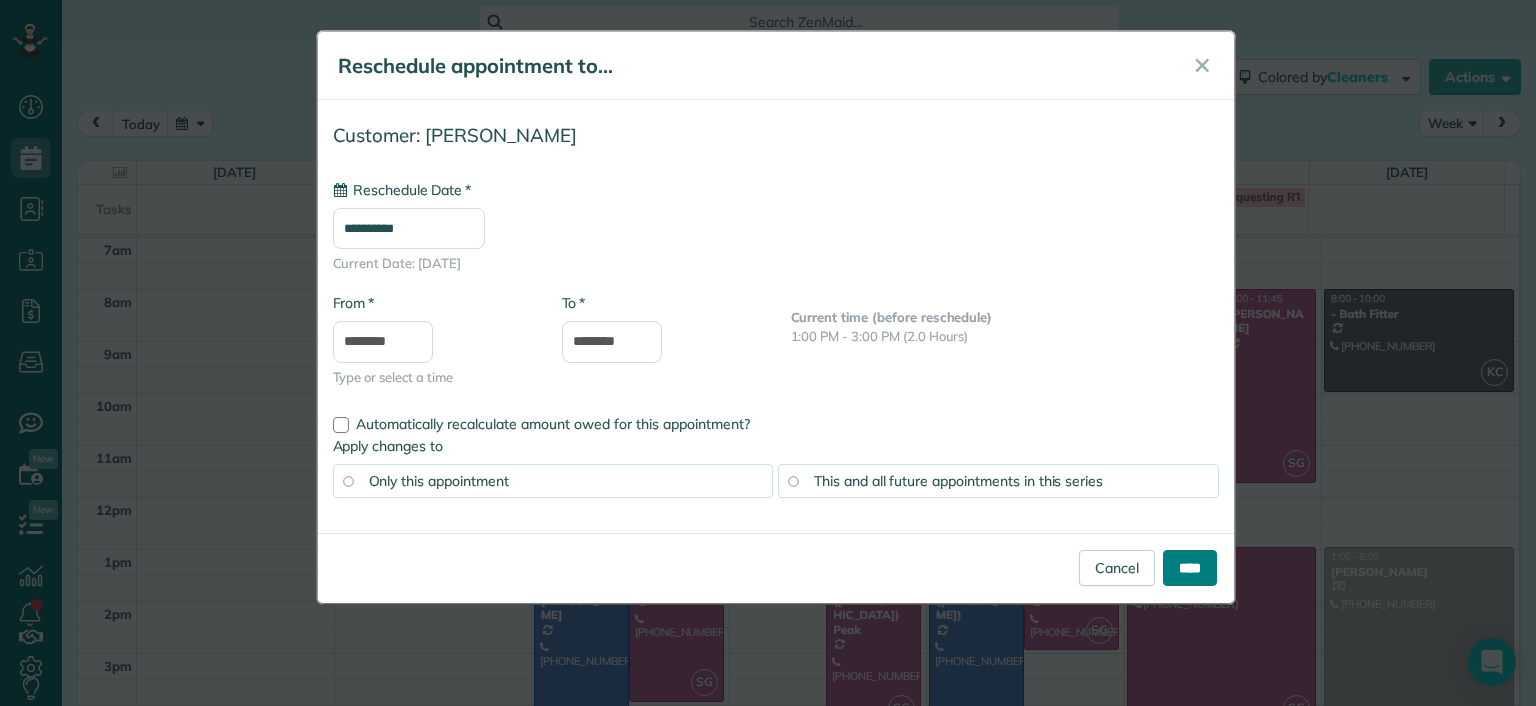 click on "****" at bounding box center [1190, 568] 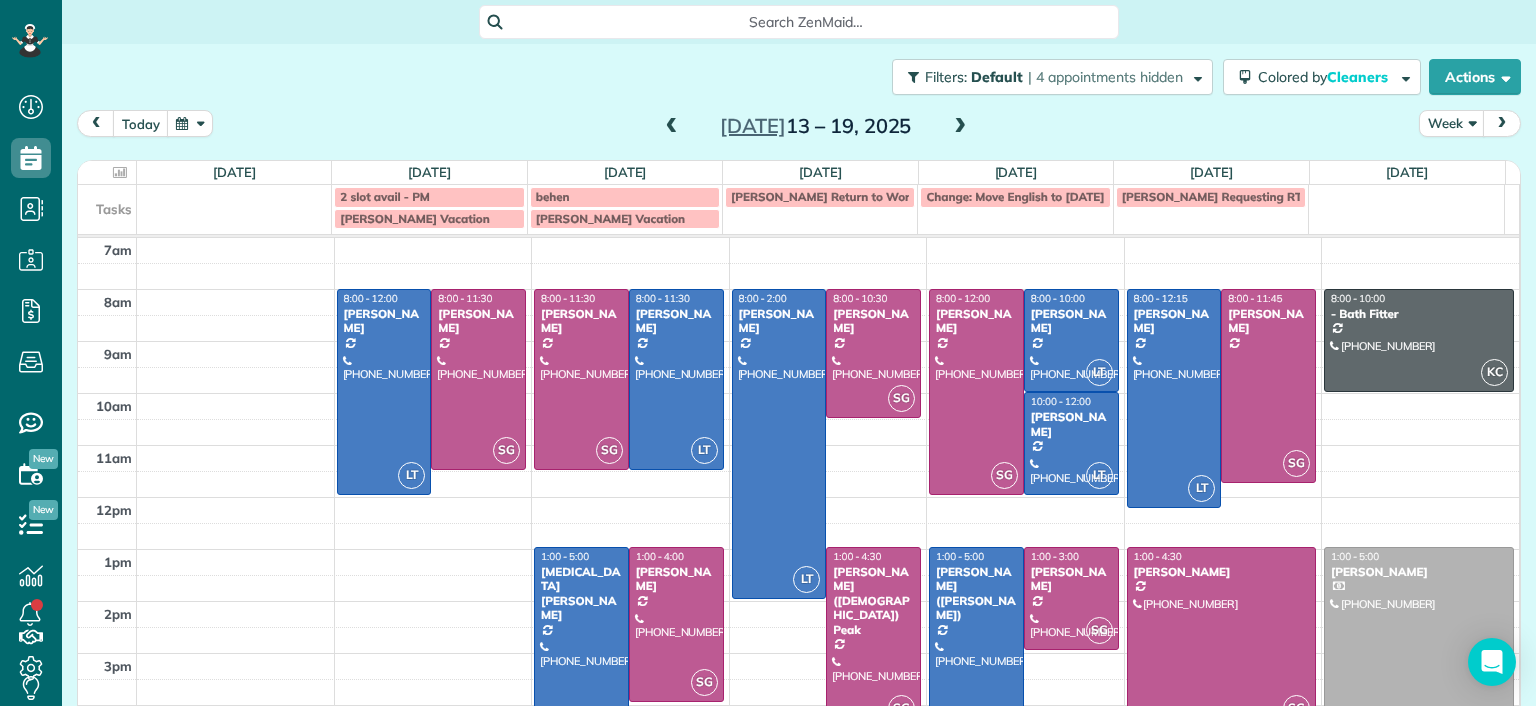 click on "Change: Move English to Friday?" at bounding box center [1018, 196] 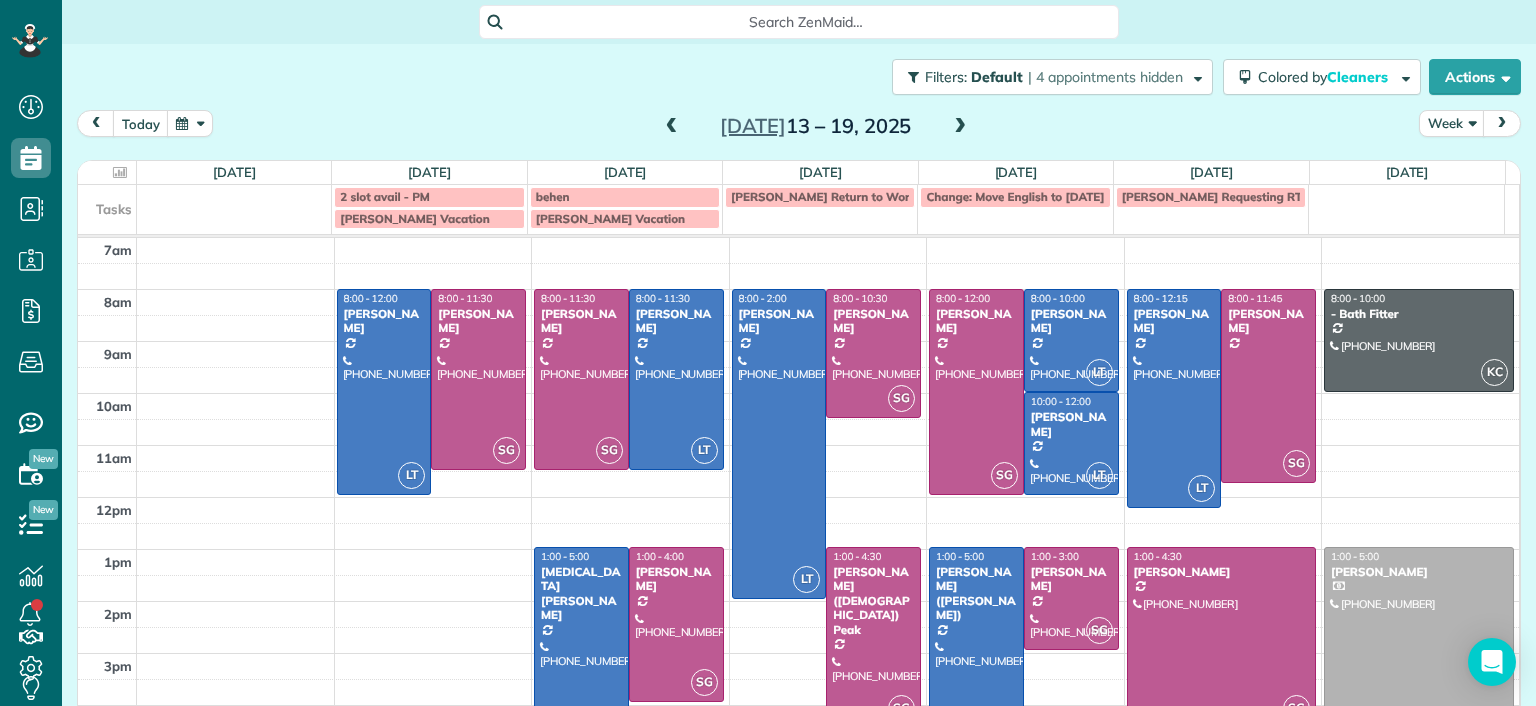 click on "**********" at bounding box center (768, 353) 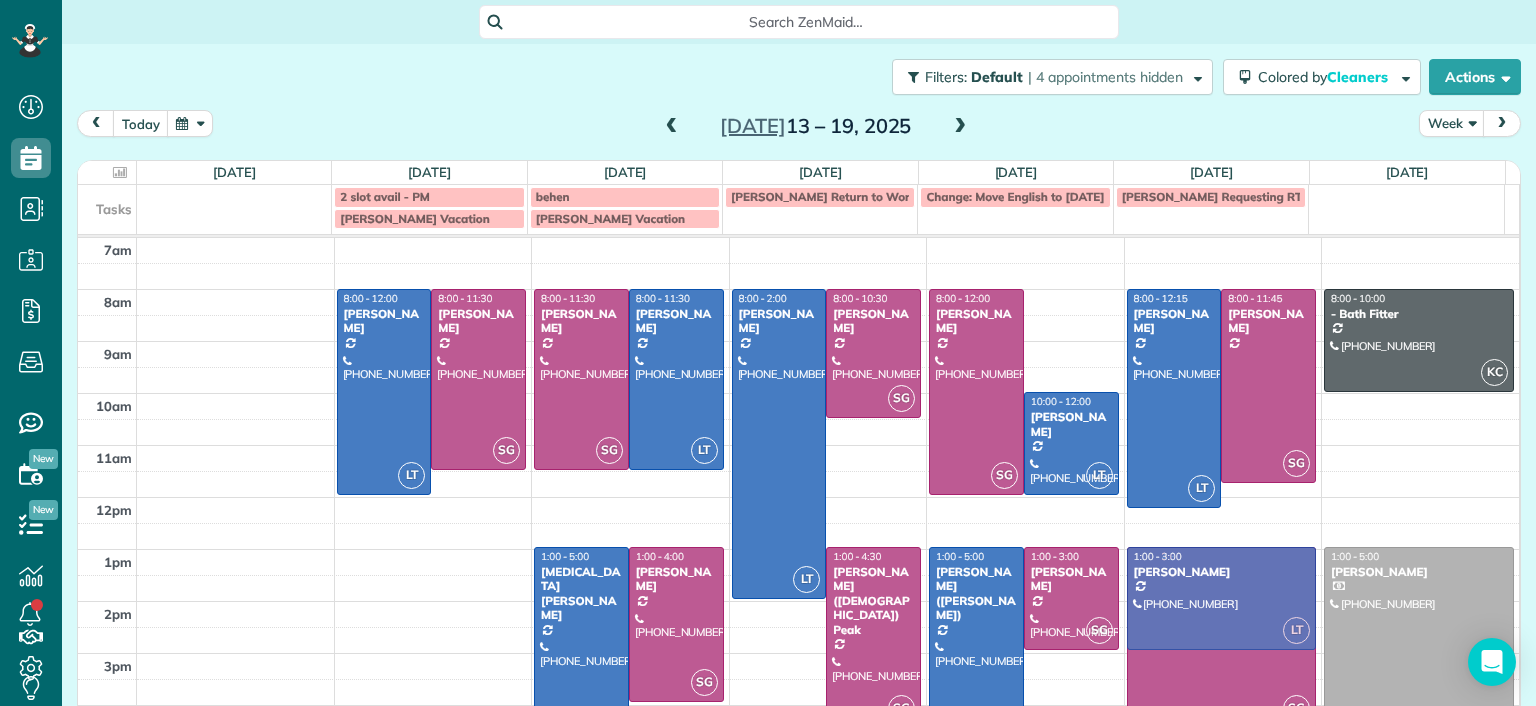 drag, startPoint x: 1054, startPoint y: 347, endPoint x: 1263, endPoint y: 603, distance: 330.47995 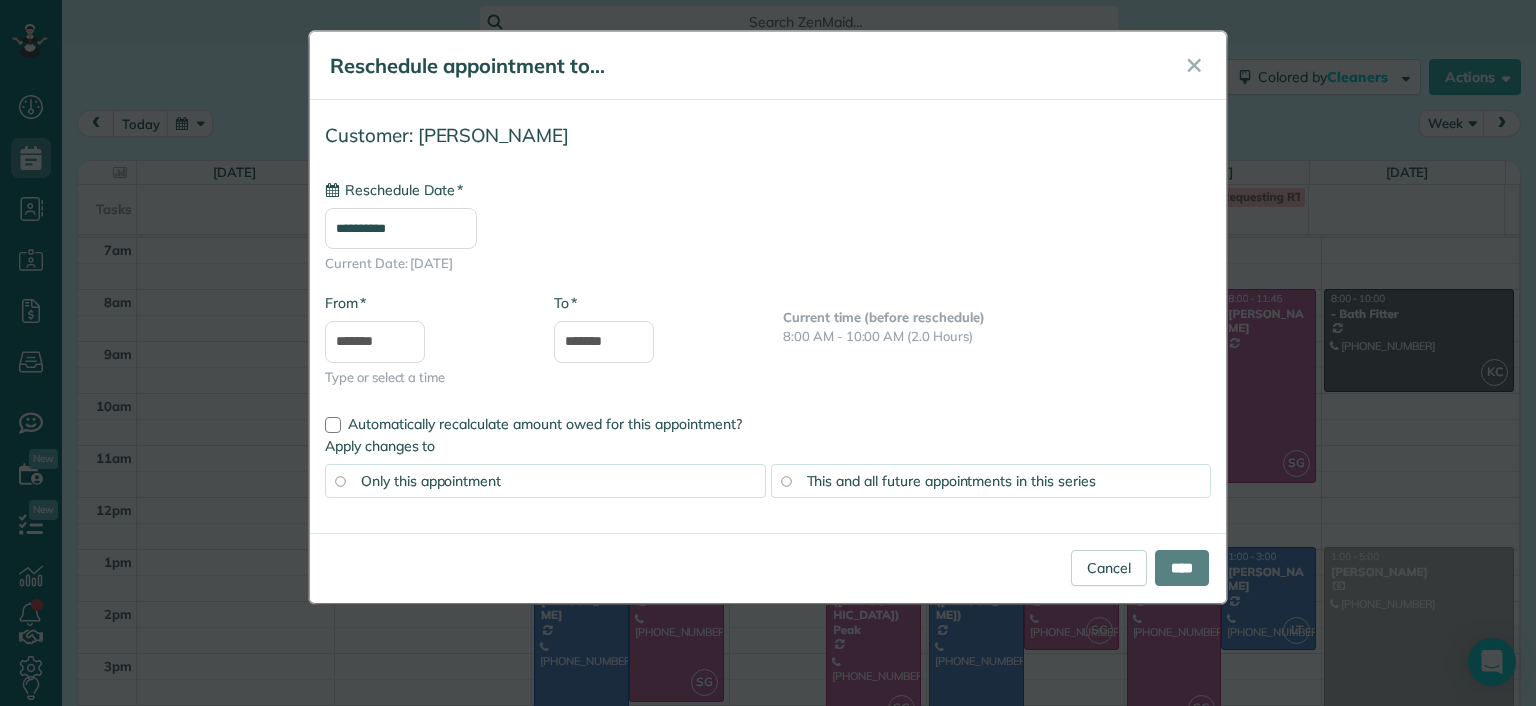 type on "**********" 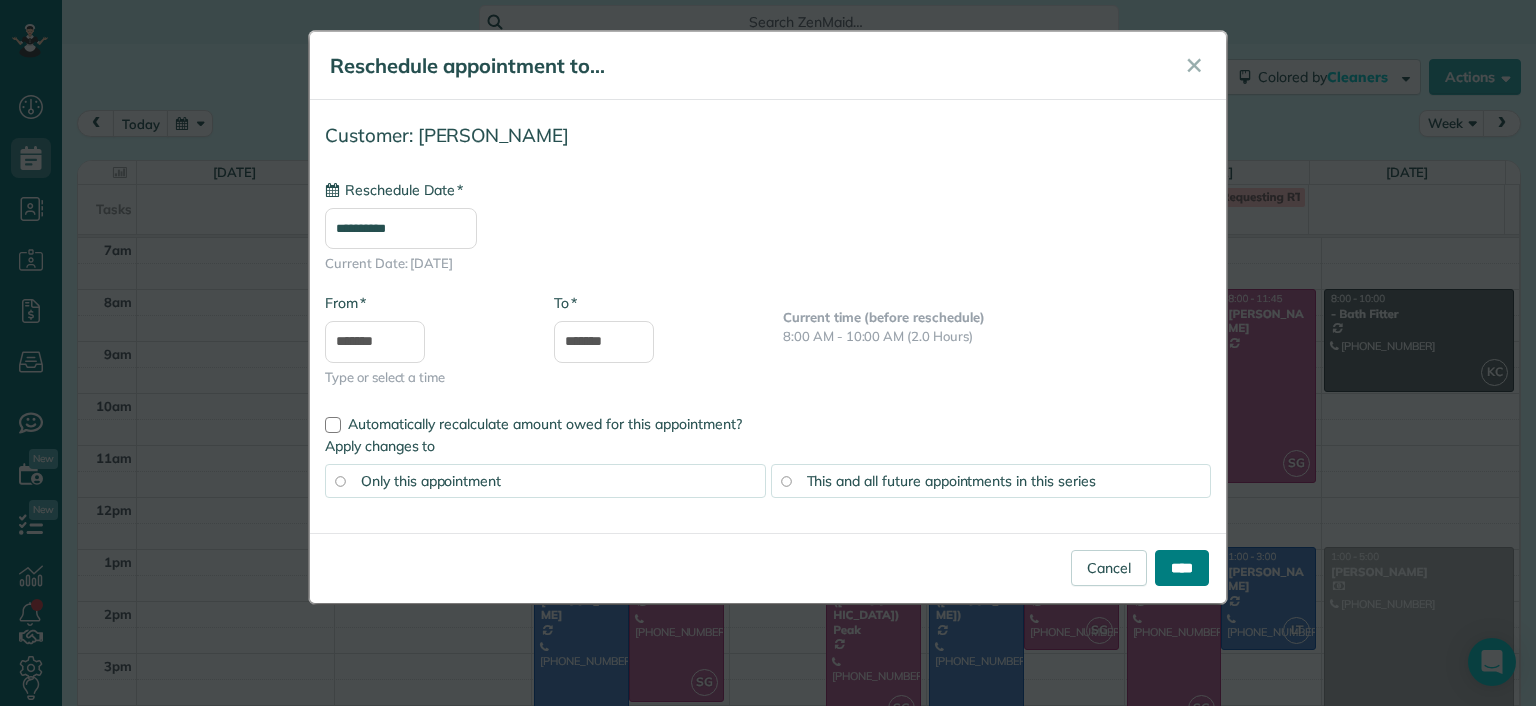 click on "****" at bounding box center (1182, 568) 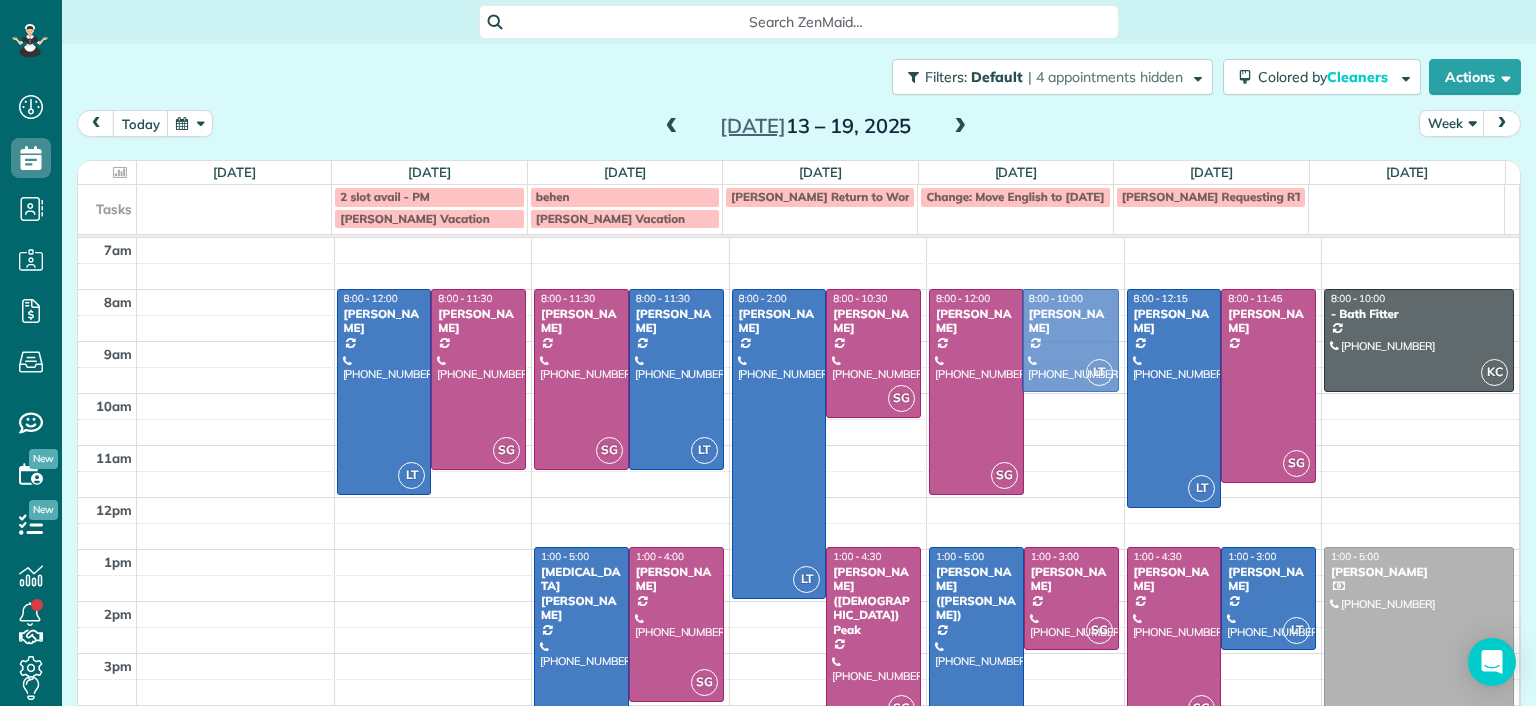 drag, startPoint x: 1049, startPoint y: 435, endPoint x: 1060, endPoint y: 329, distance: 106.56923 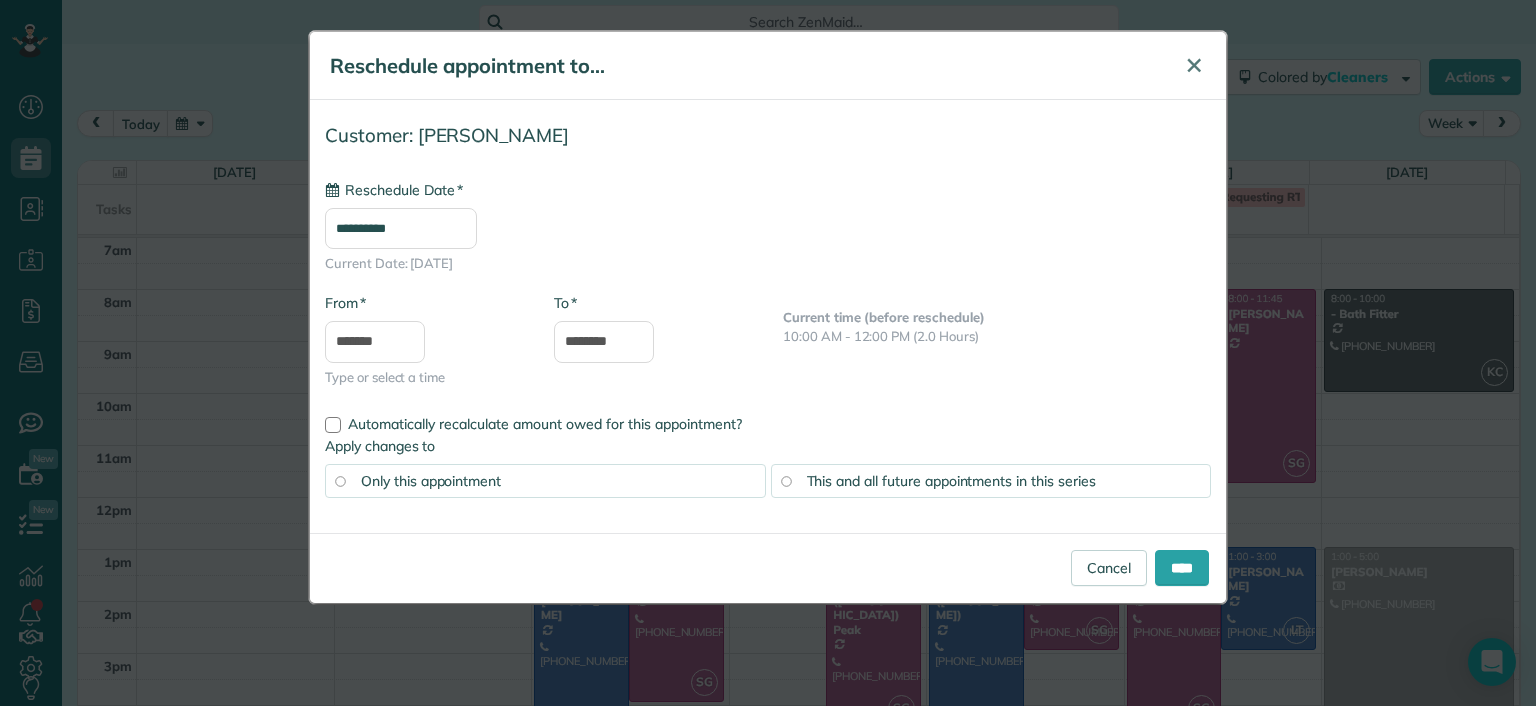 type on "**********" 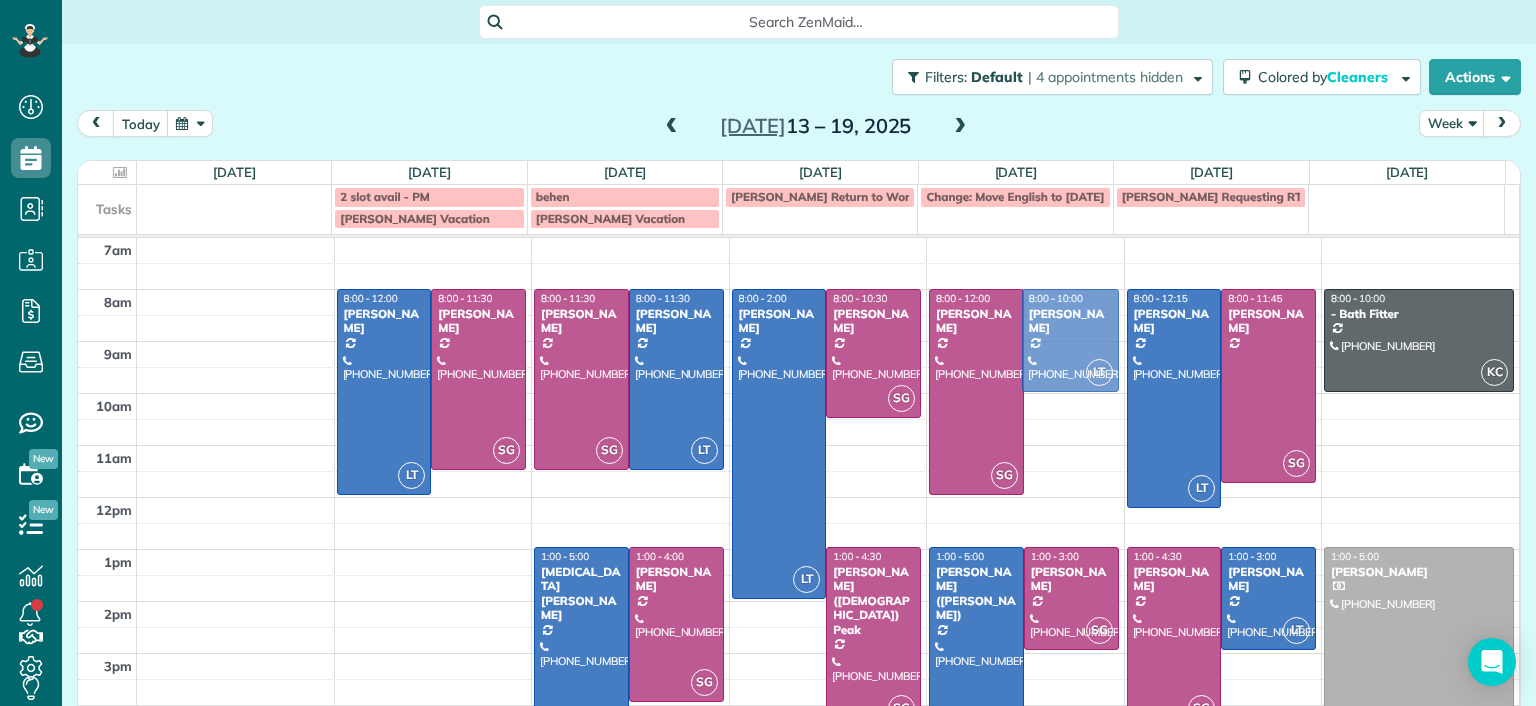 drag, startPoint x: 1039, startPoint y: 483, endPoint x: 1050, endPoint y: 379, distance: 104.58012 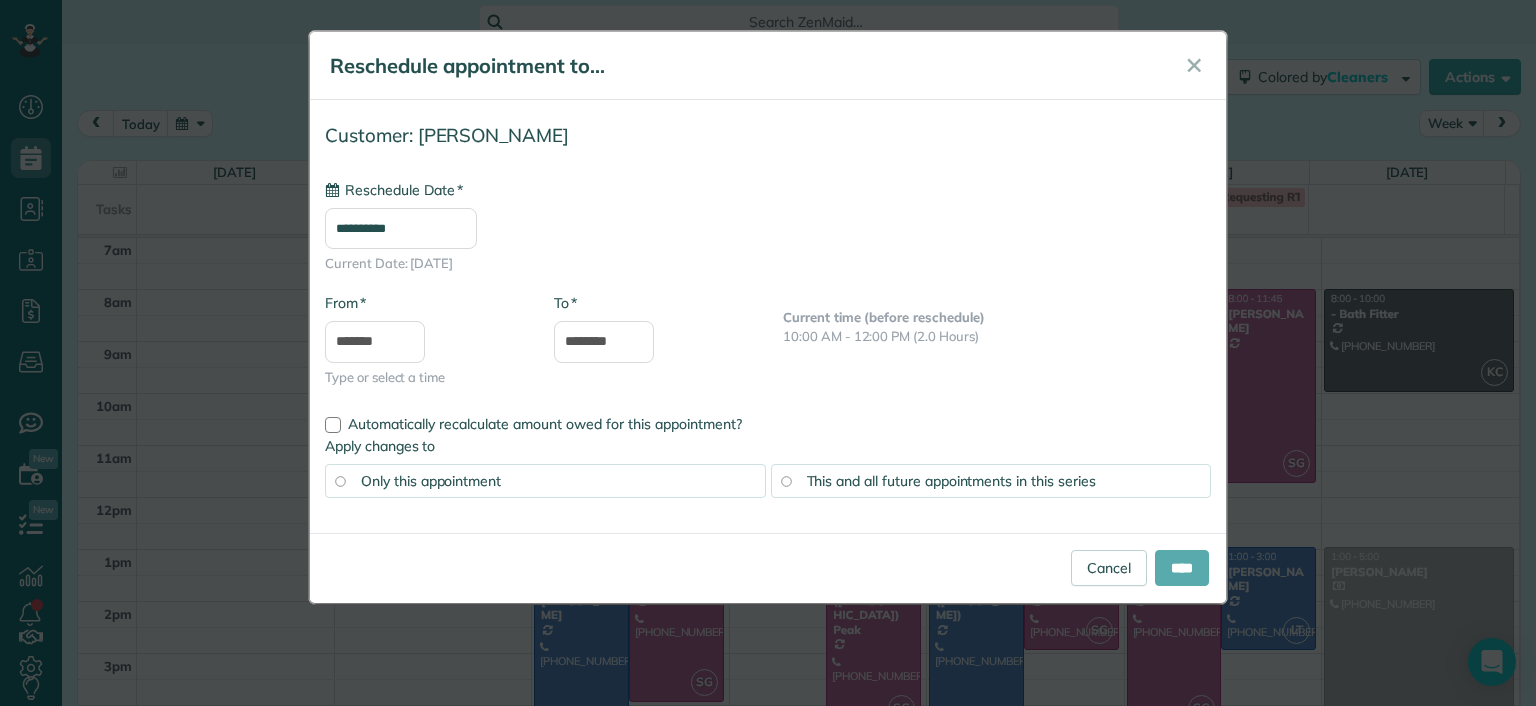 type on "**********" 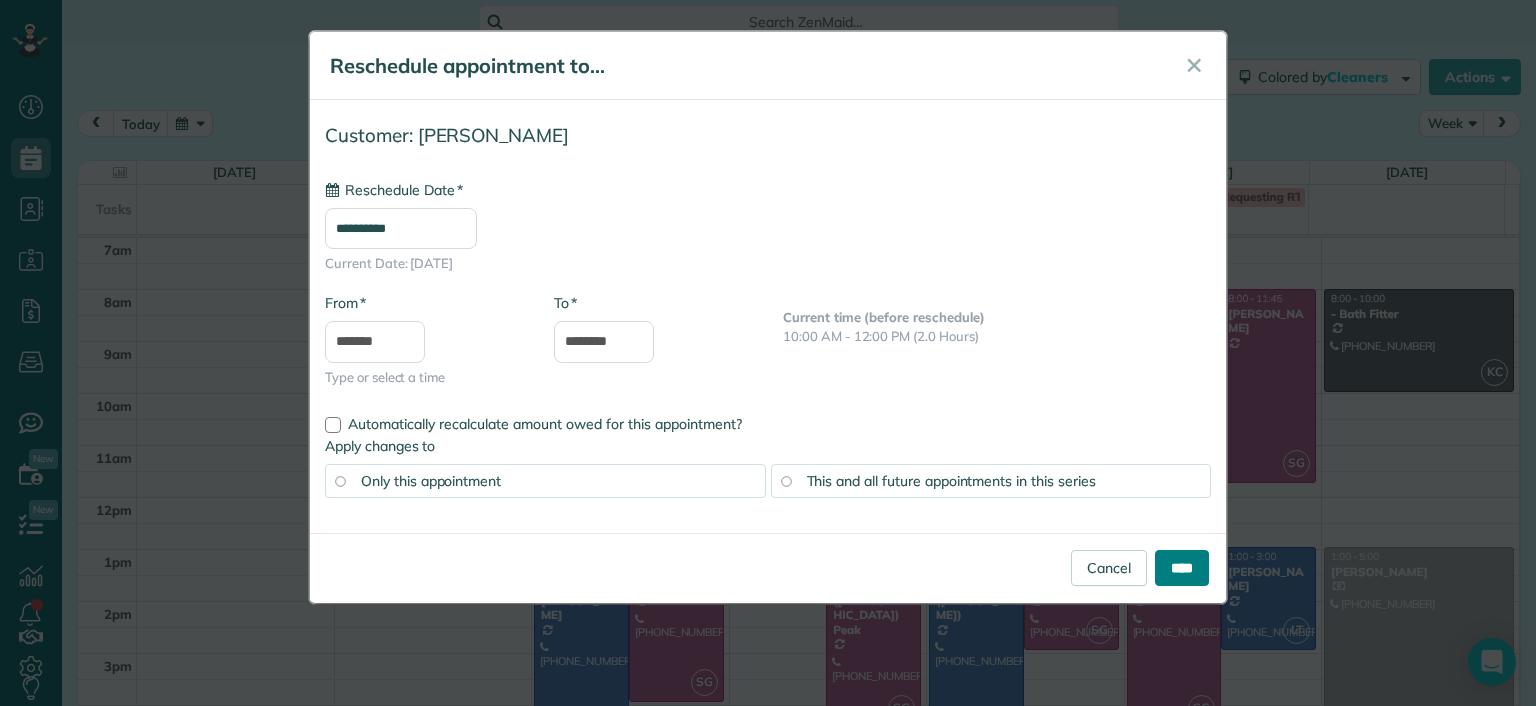 click on "****" at bounding box center [1182, 568] 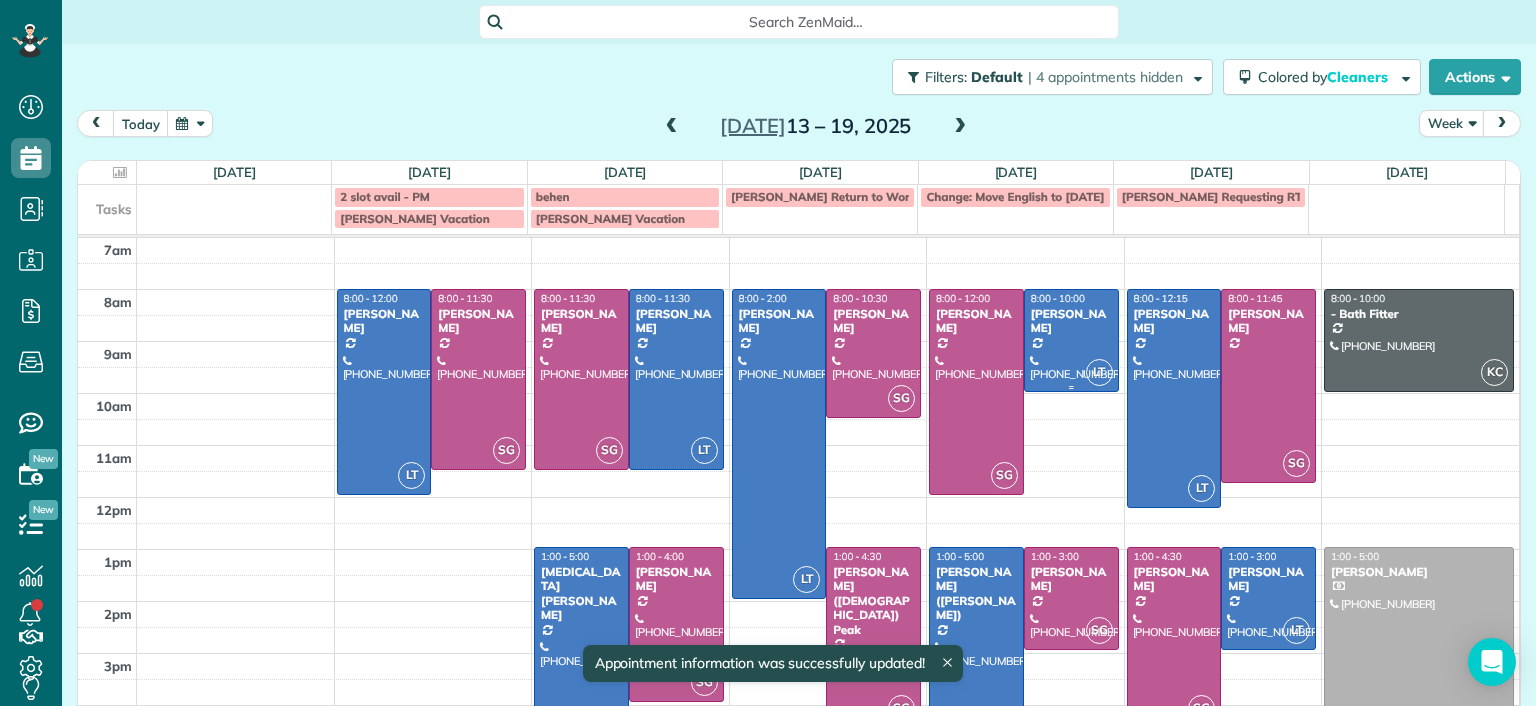 click at bounding box center (1071, 340) 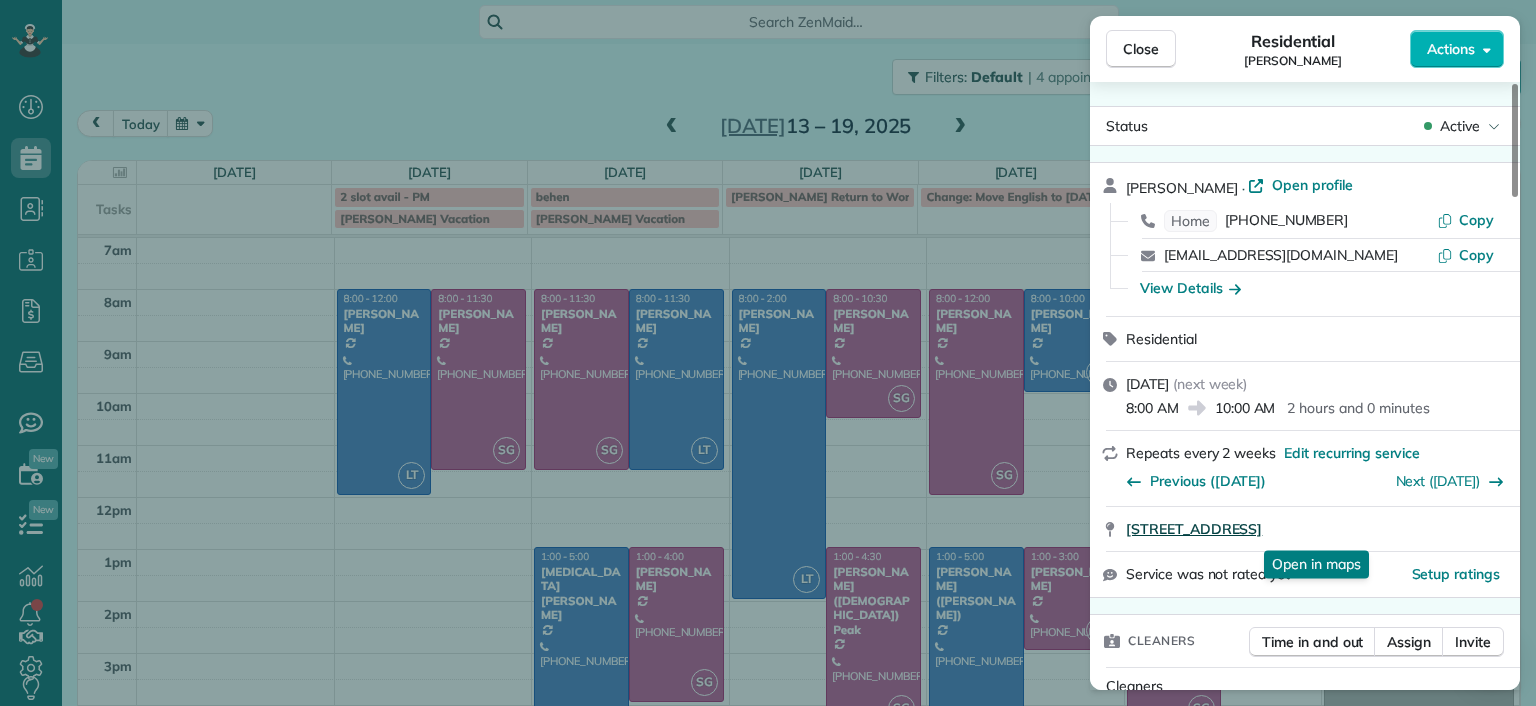 drag, startPoint x: 1120, startPoint y: 540, endPoint x: 1304, endPoint y: 527, distance: 184.45866 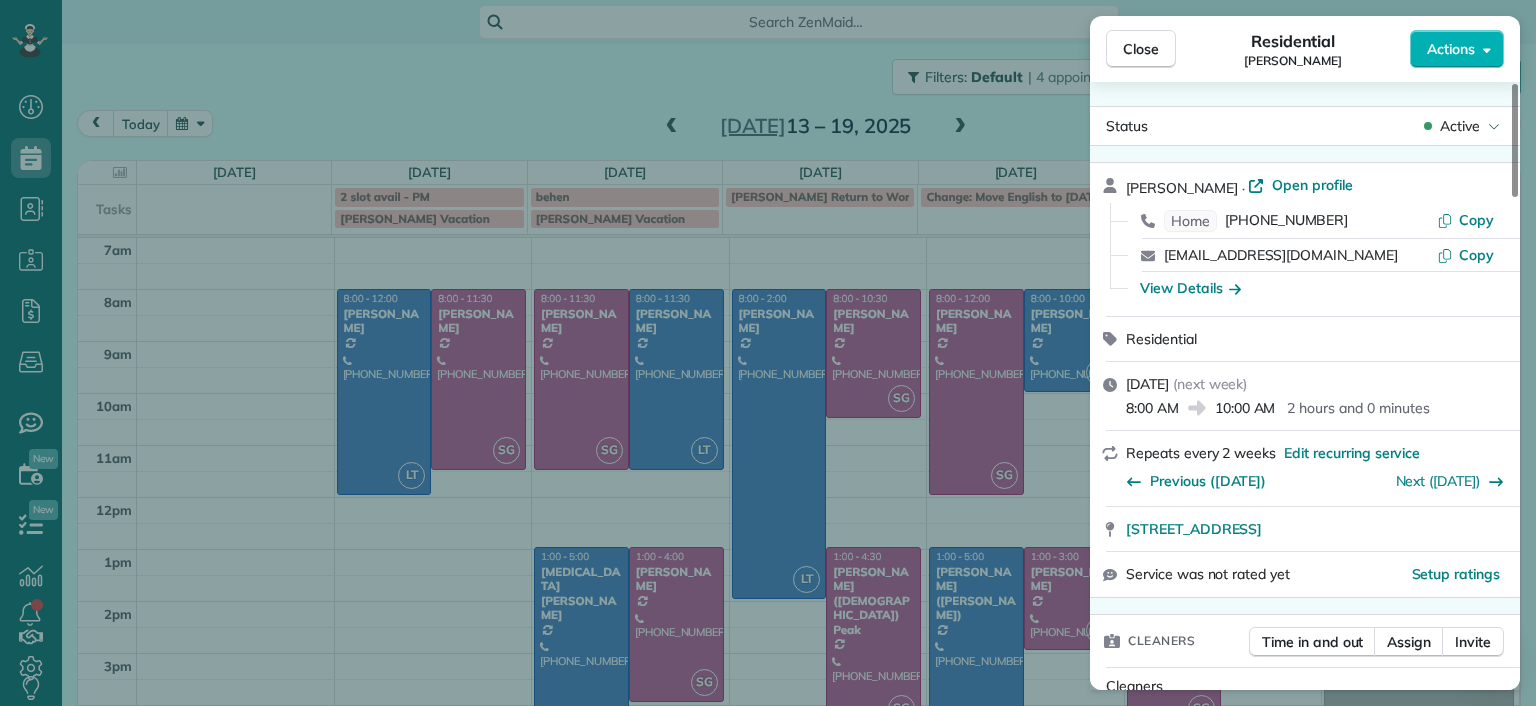 click on "Close Residential Lucas English Actions Status Active Lucas English · Open profile Home (860) 888-6223 Copy lucassfo@aol.com Copy View Details Residential Thursday, July 17, 2025 ( next week ) 8:00 AM 10:00 AM 2 hours and 0 minutes Repeats every 2 weeks Edit recurring service Previous (Jul 03) Next (Jul 31) 3101 Kensington Avenue Unit 206 Richmond VA 23221 Service was not rated yet Setup ratings Cleaners Time in and out Assign Invite Cleaners Laura   Thaller 8:00 AM 10:00 AM Checklist Try Now Keep this appointment up to your standards. Stay on top of every detail, keep your cleaners organised, and your client happy. Assign a checklist Watch a 5 min demo Billing Billing actions Price $102.00 Overcharge $0.00 Discount $0.00 Coupon discount - Primary tax - Secondary tax - Total appointment price $102.00 Tips collected New feature! $0.00 Unpaid Mark as paid Total including tip $102.00 Get paid online in no-time! Send an invoice and reward your cleaners with tips Charge customer credit card Man Hours 2 Man hours" at bounding box center (768, 353) 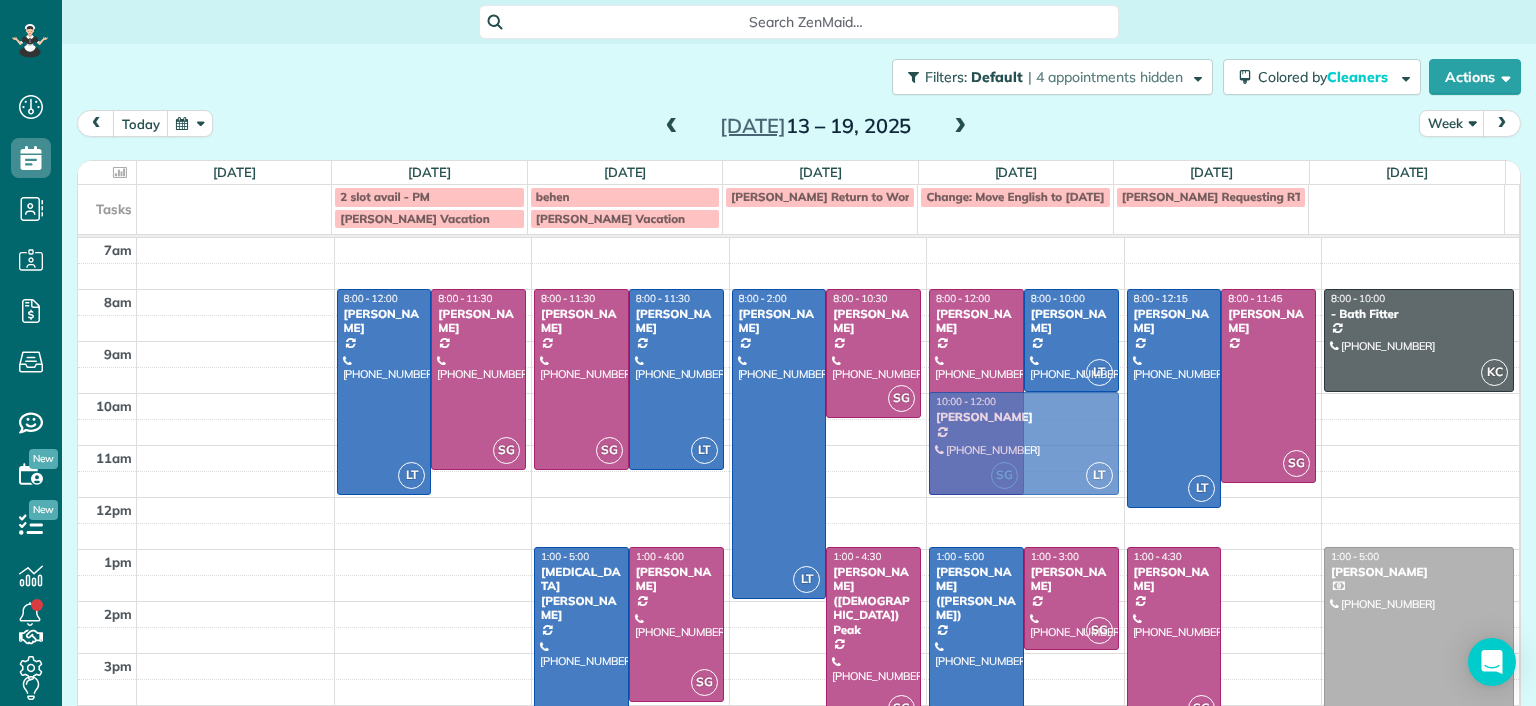 drag, startPoint x: 1260, startPoint y: 602, endPoint x: 1097, endPoint y: 446, distance: 225.62137 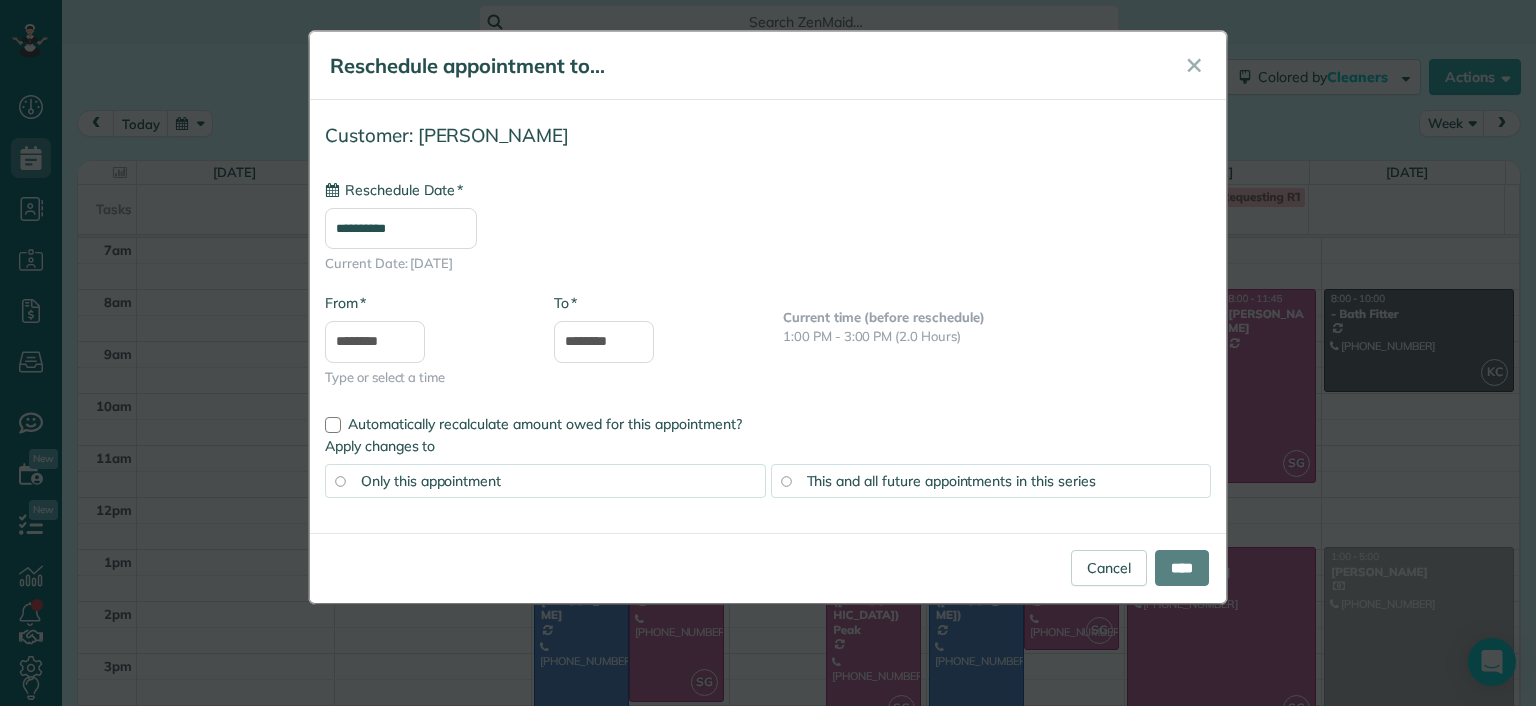 type on "**********" 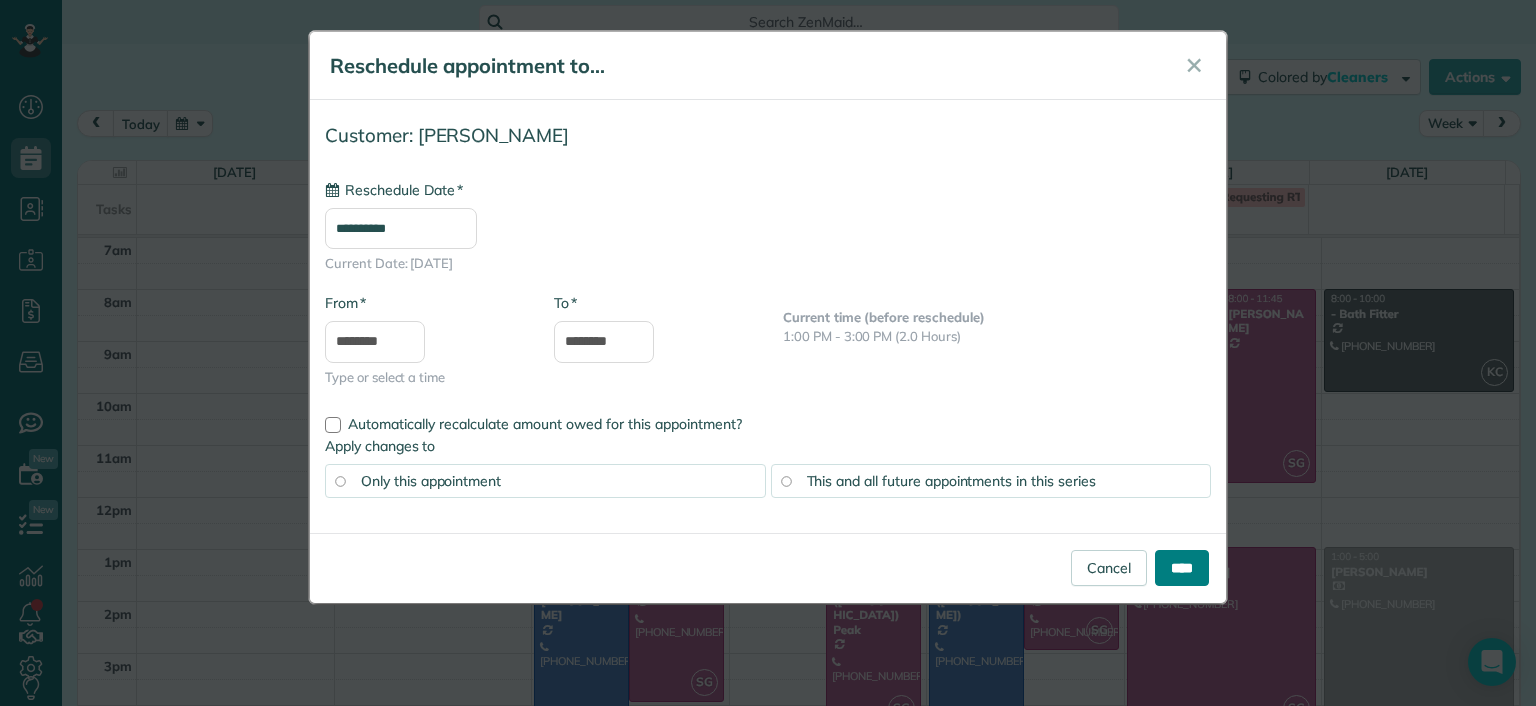 click on "****" at bounding box center [1182, 568] 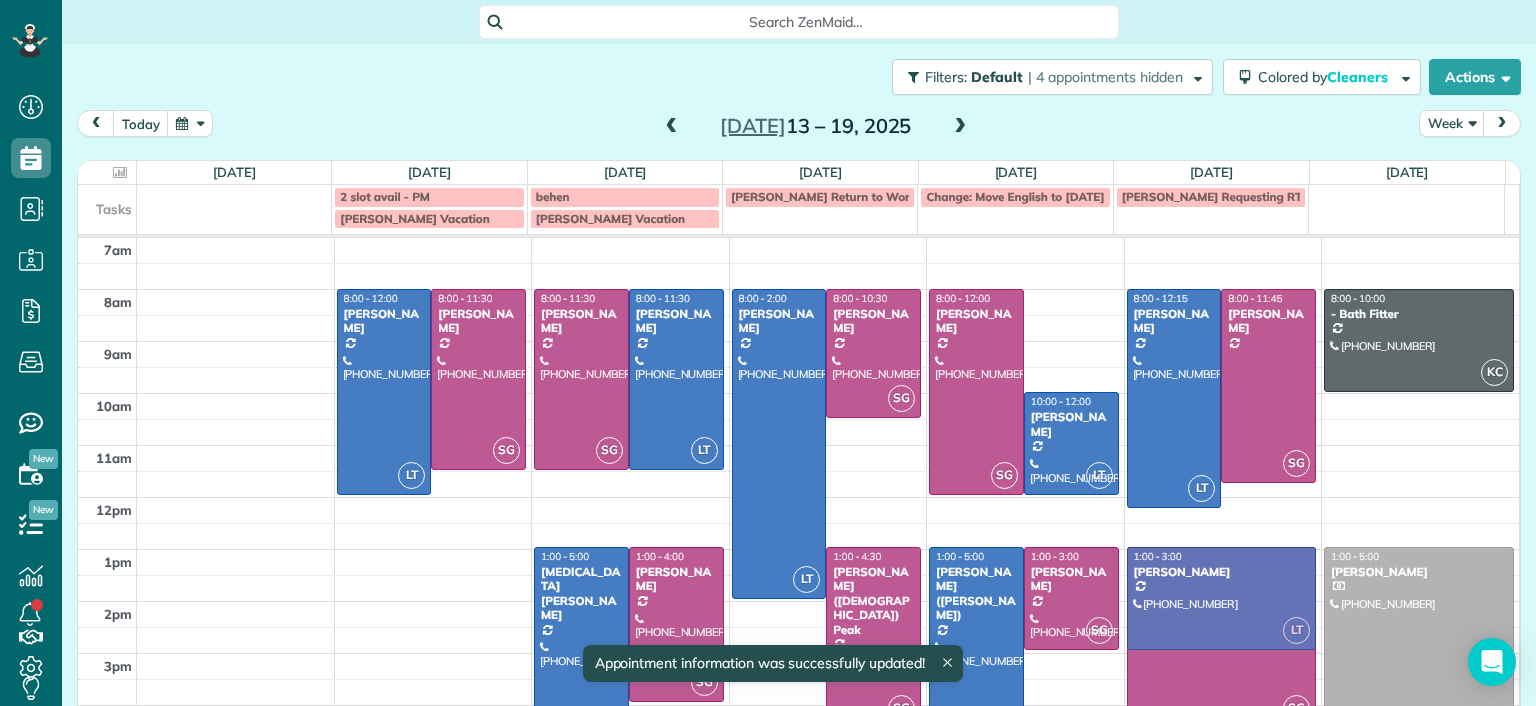 drag, startPoint x: 1066, startPoint y: 352, endPoint x: 1268, endPoint y: 608, distance: 326.09814 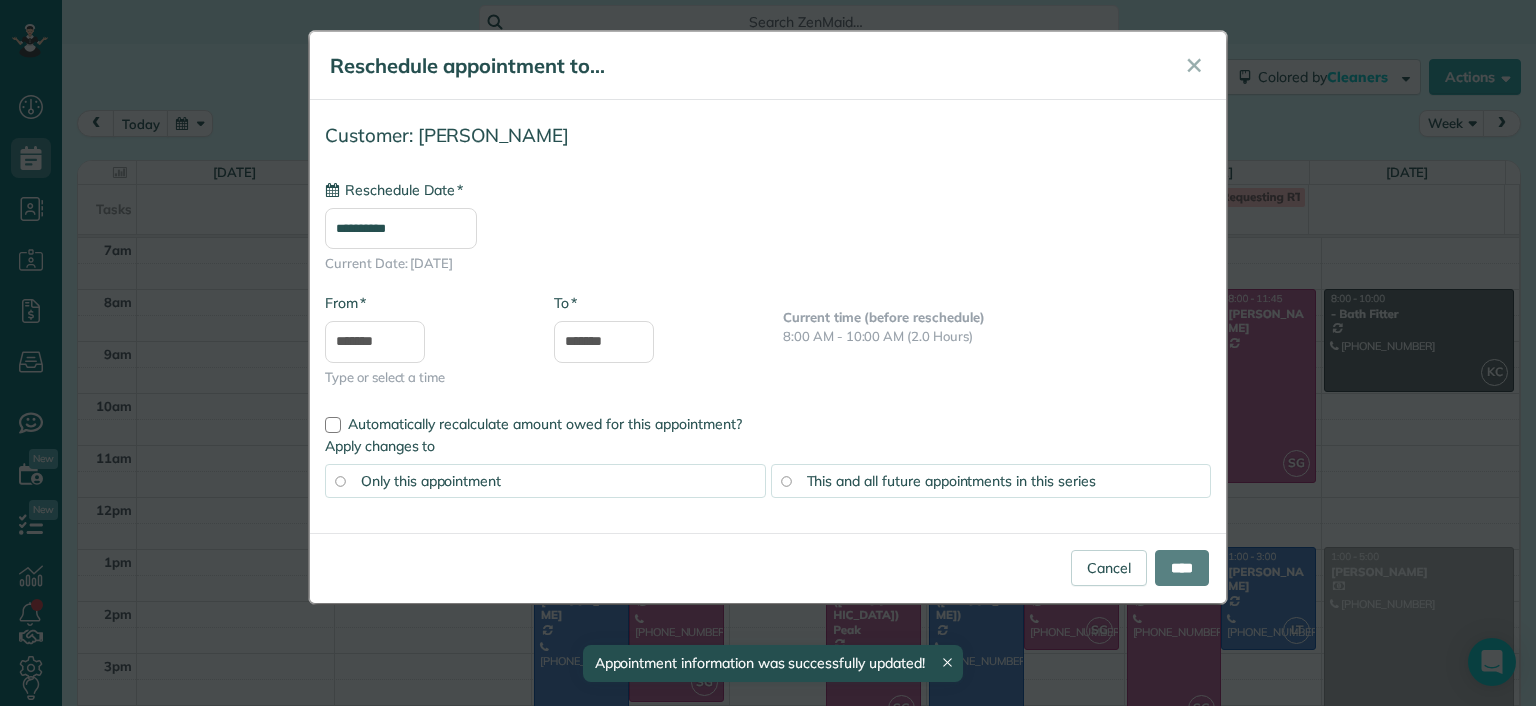 type on "**********" 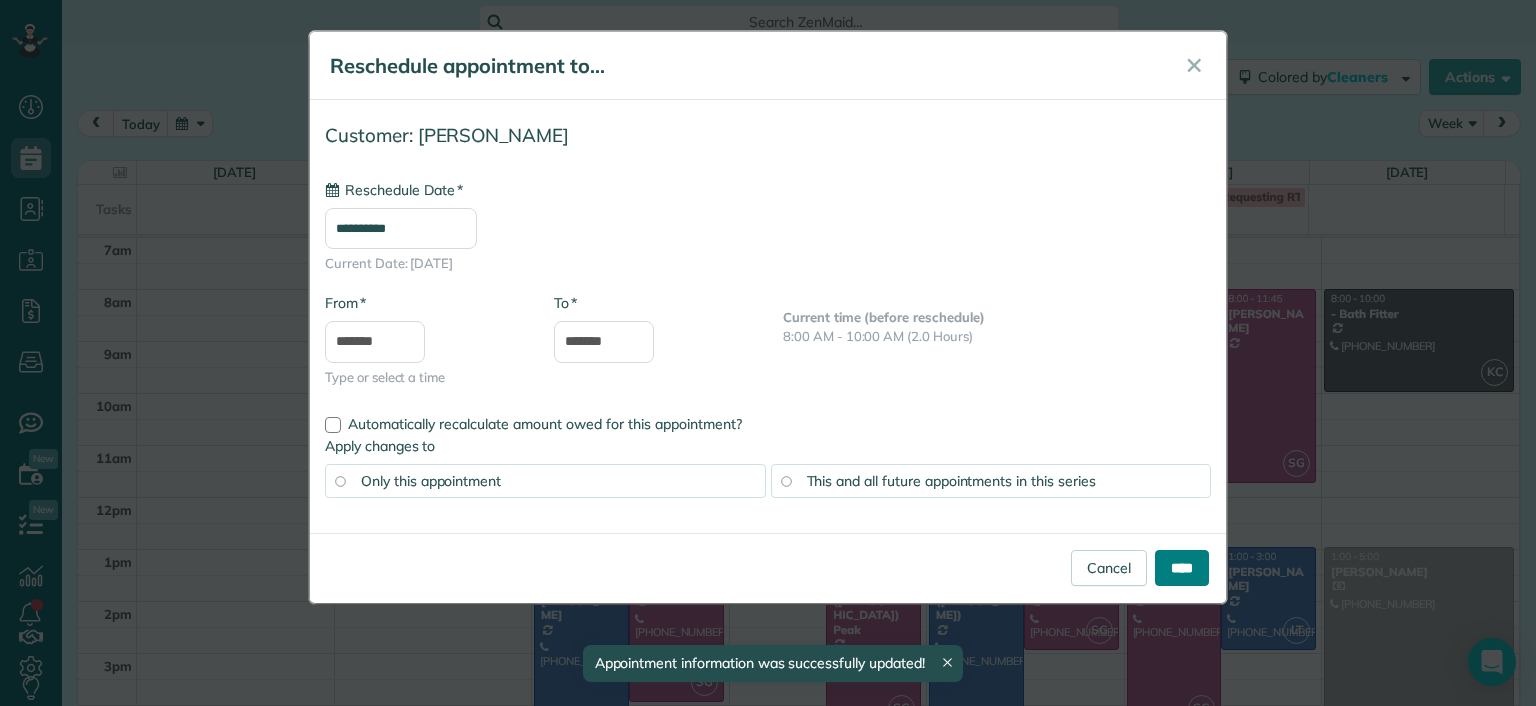 click on "****" at bounding box center [1182, 568] 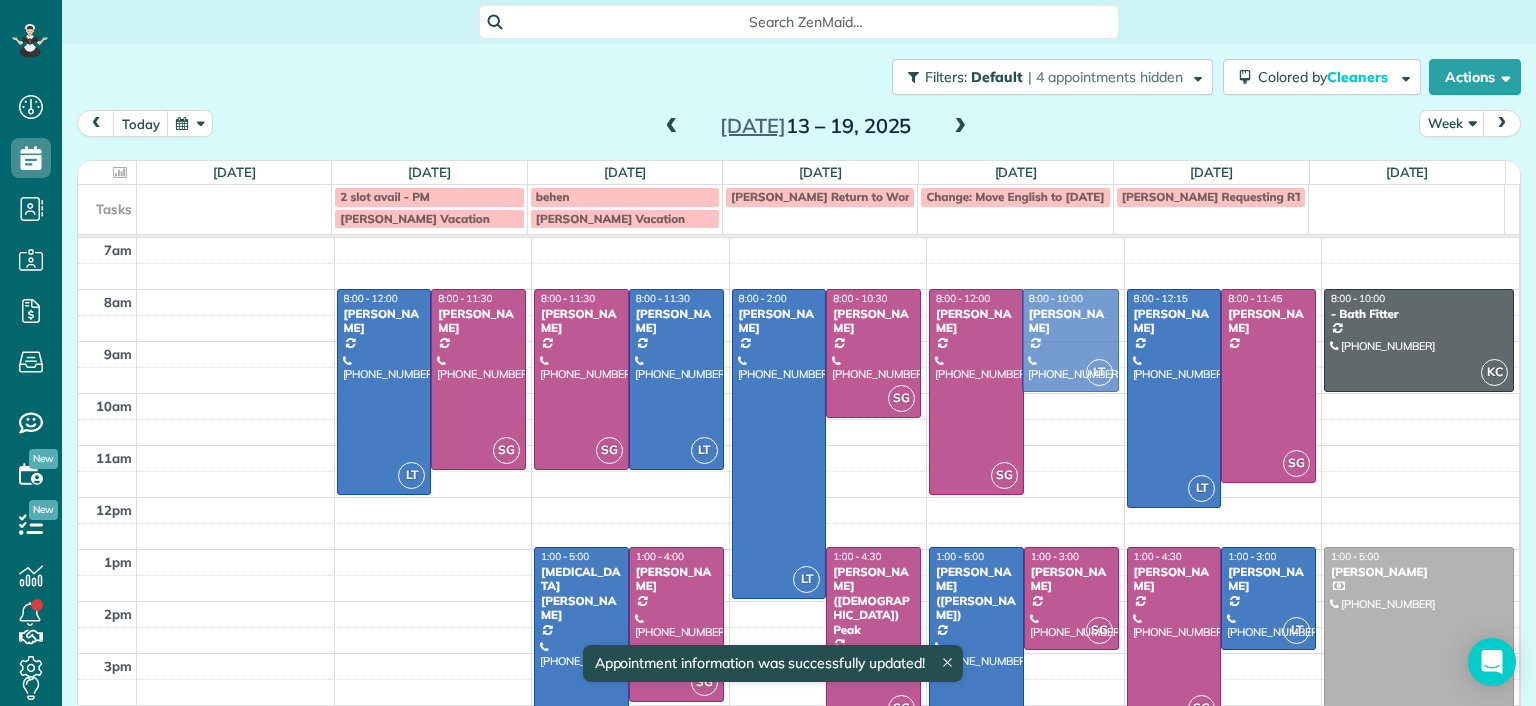 drag, startPoint x: 1064, startPoint y: 450, endPoint x: 1061, endPoint y: 350, distance: 100.04499 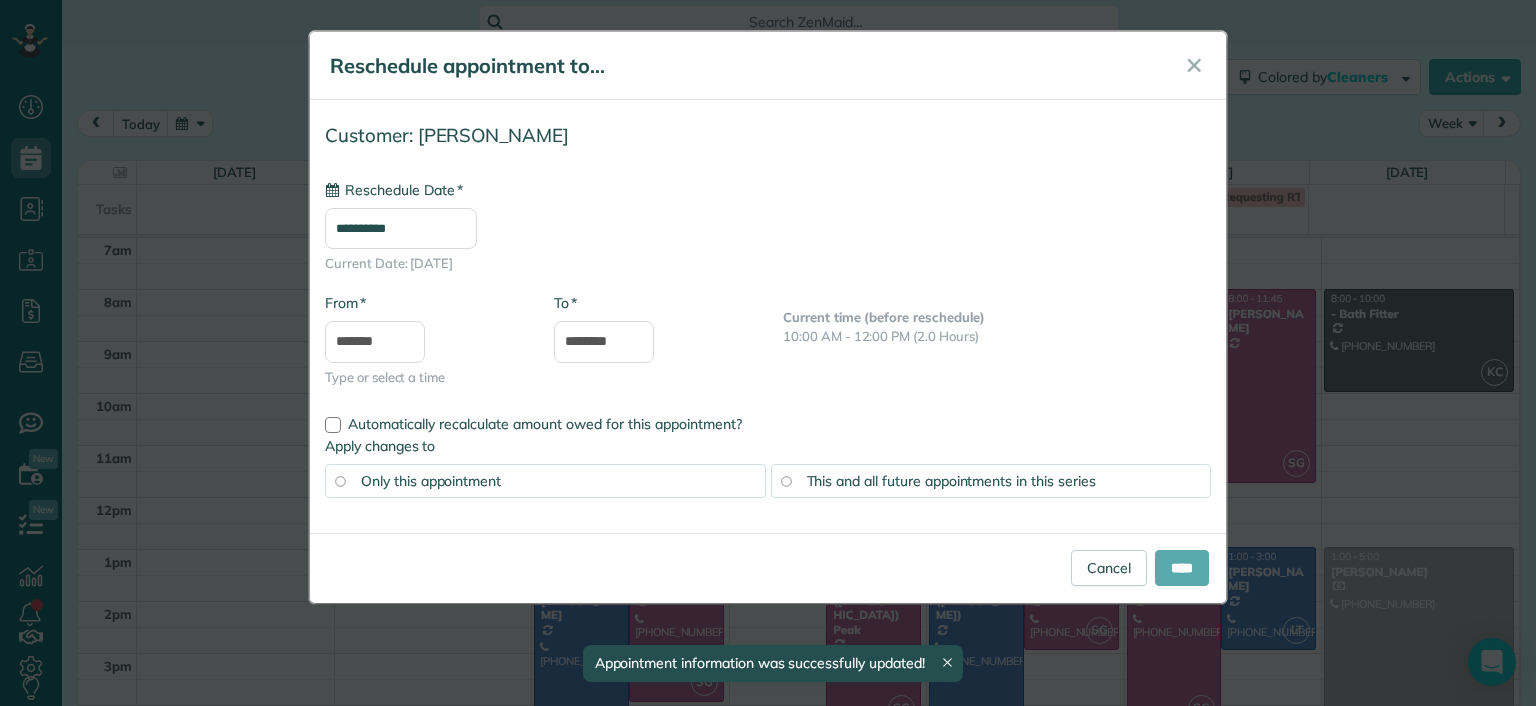 type on "**********" 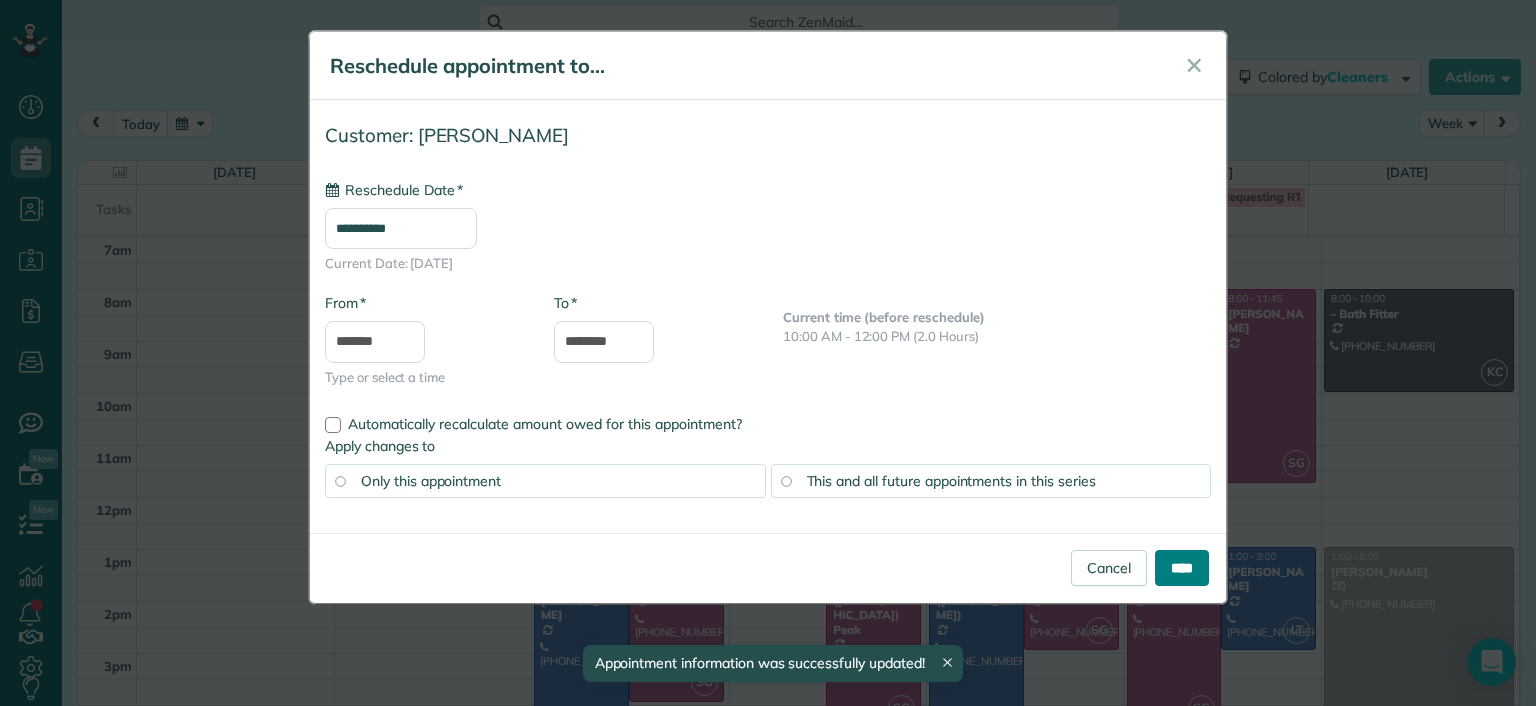 click on "****" at bounding box center (1182, 568) 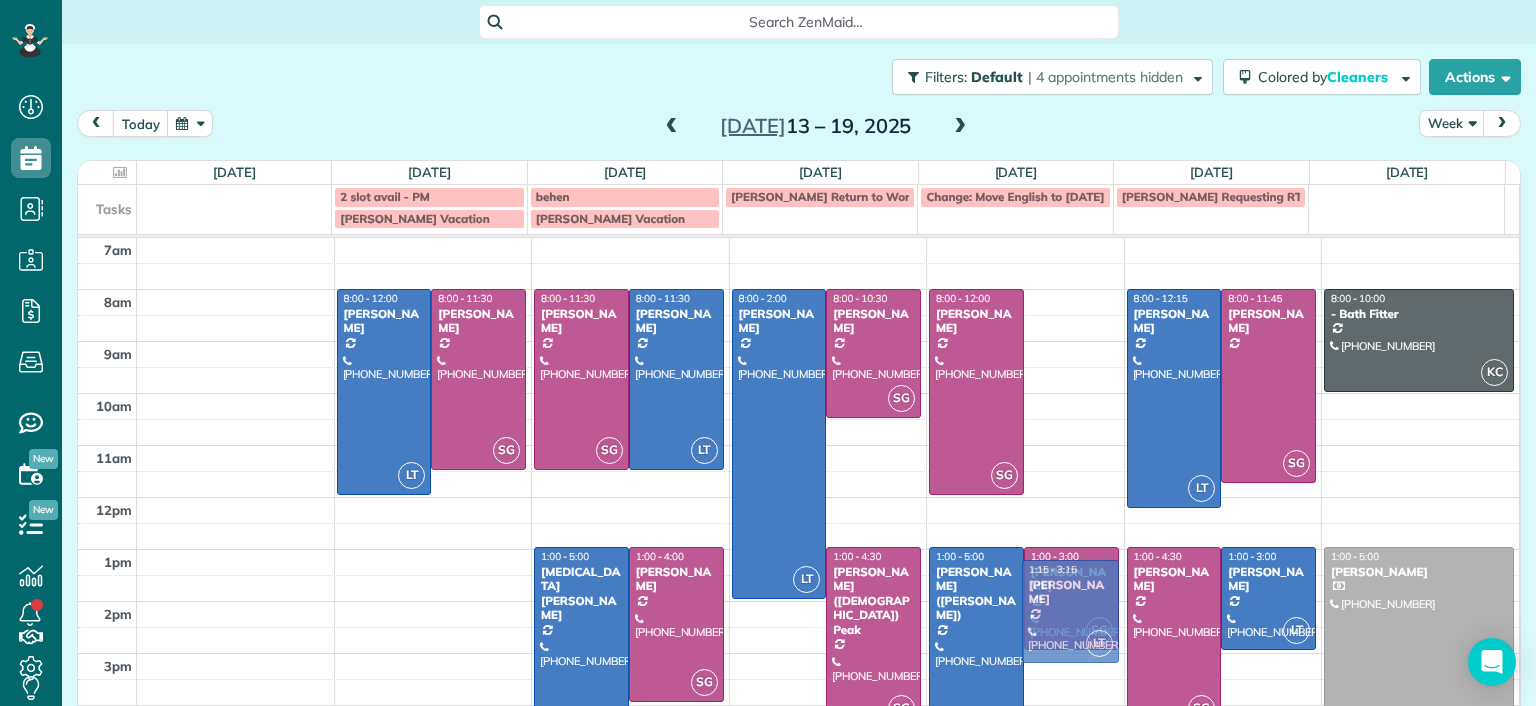 drag, startPoint x: 1041, startPoint y: 344, endPoint x: 1052, endPoint y: 621, distance: 277.21832 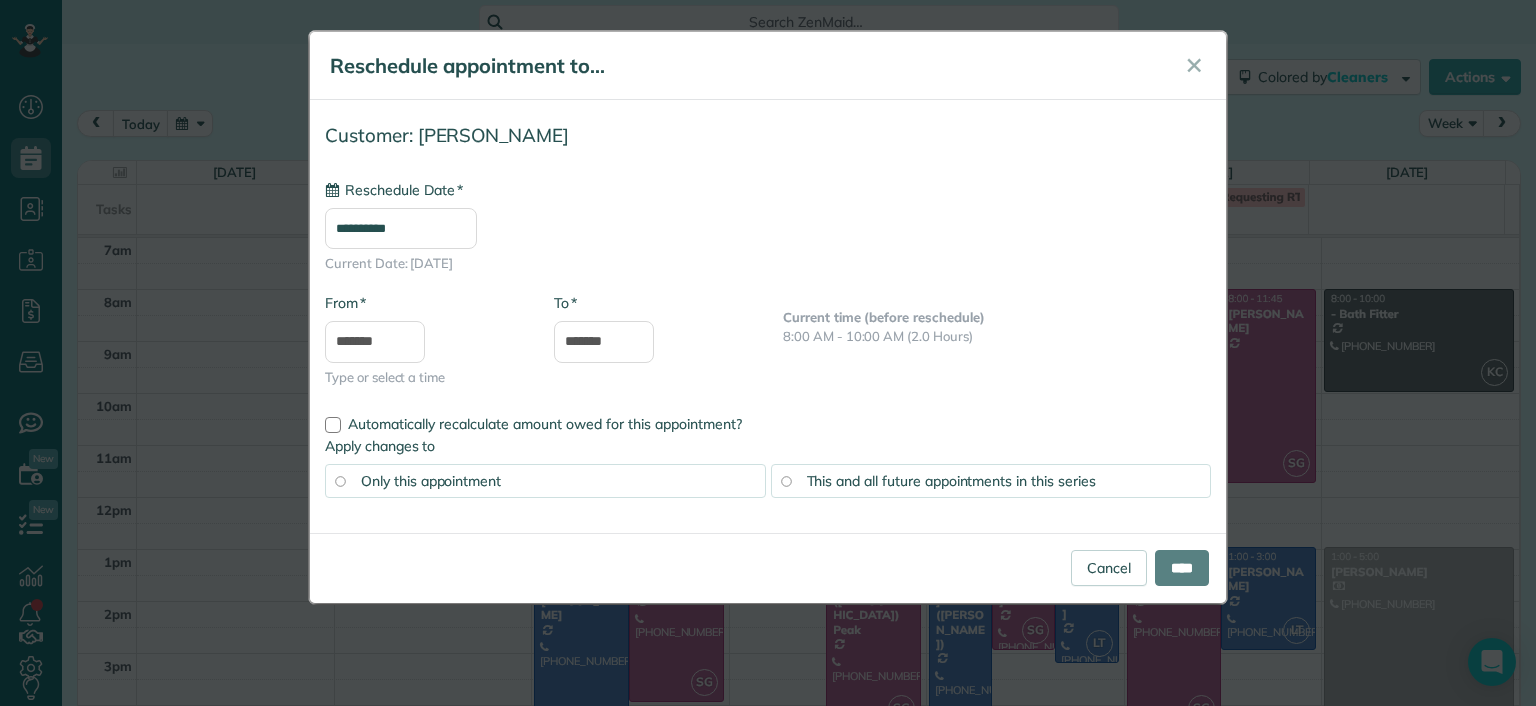 type on "**********" 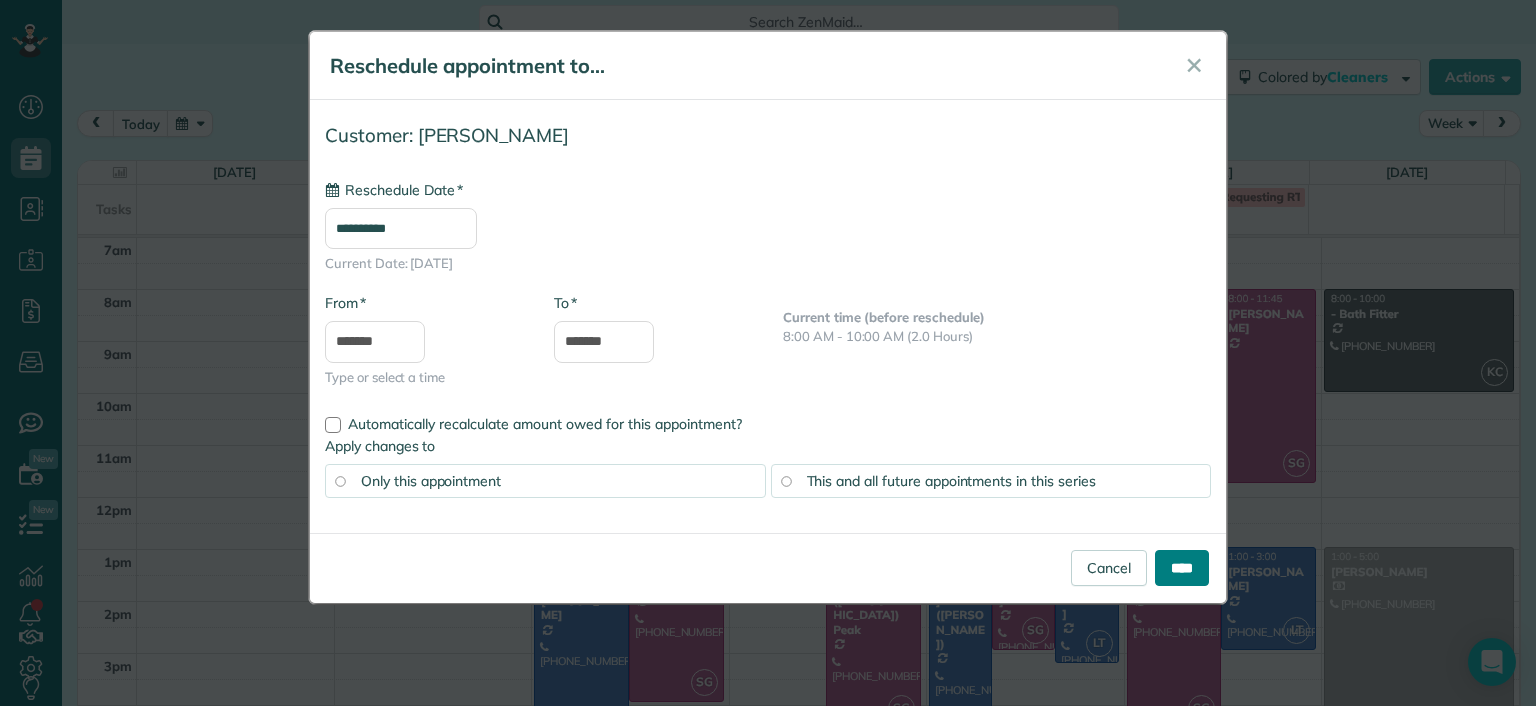 click on "****" at bounding box center (1182, 568) 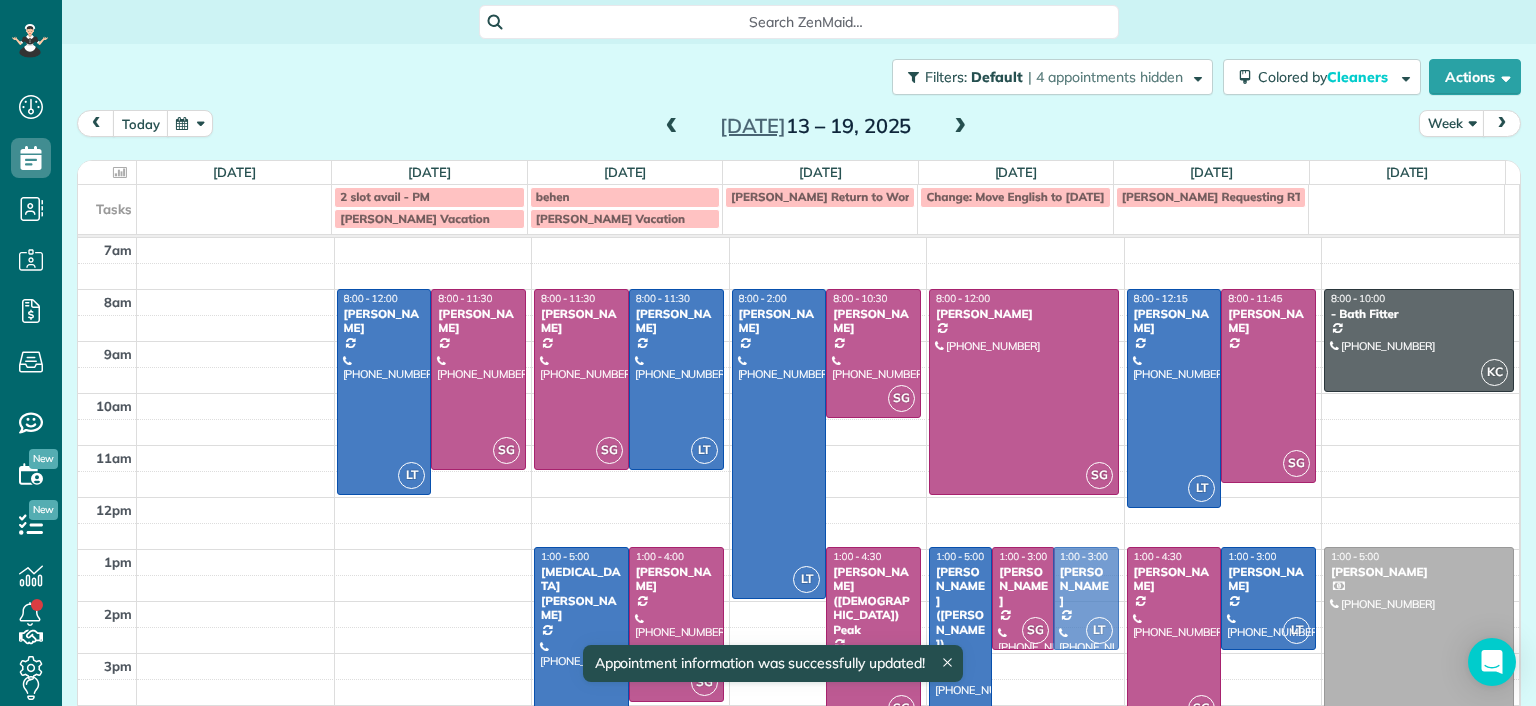 drag, startPoint x: 1063, startPoint y: 619, endPoint x: 1065, endPoint y: 601, distance: 18.110771 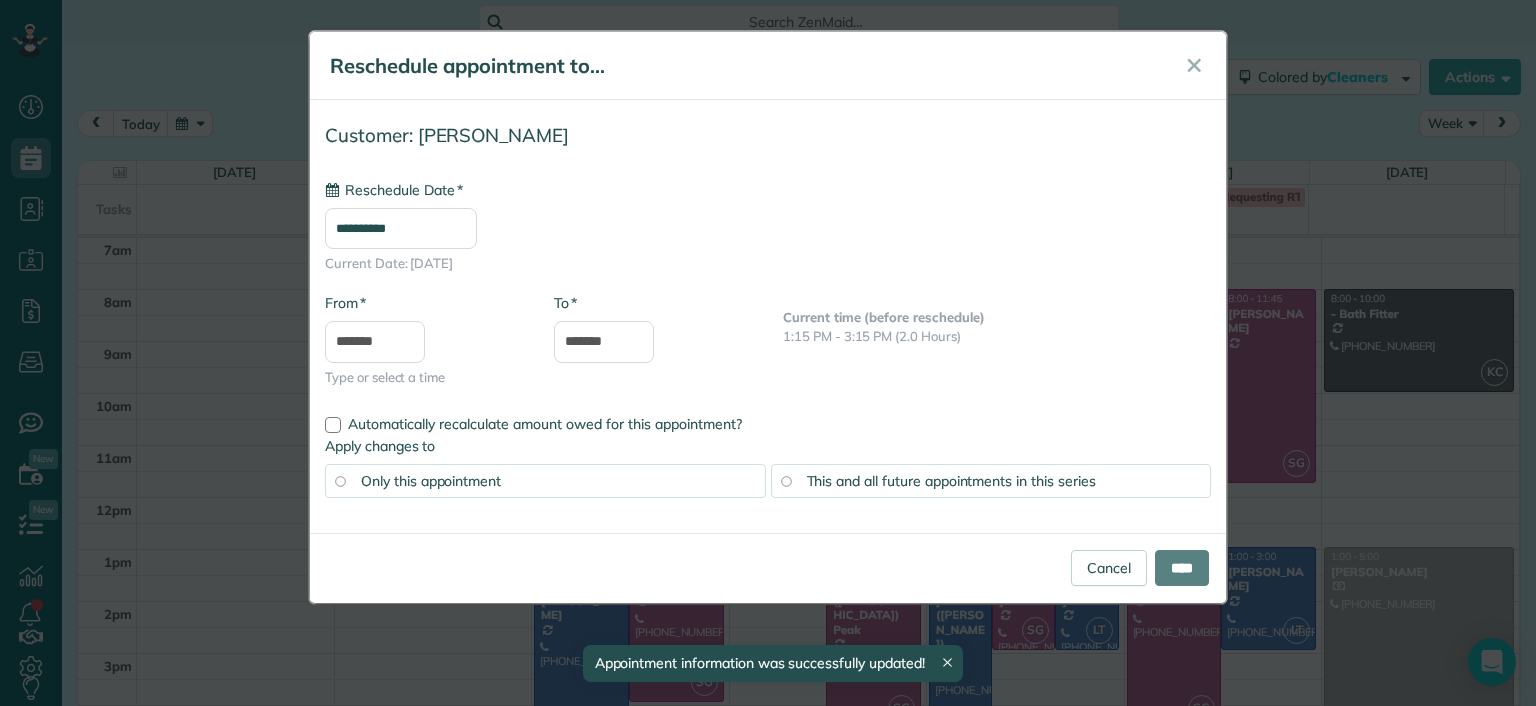 type on "**********" 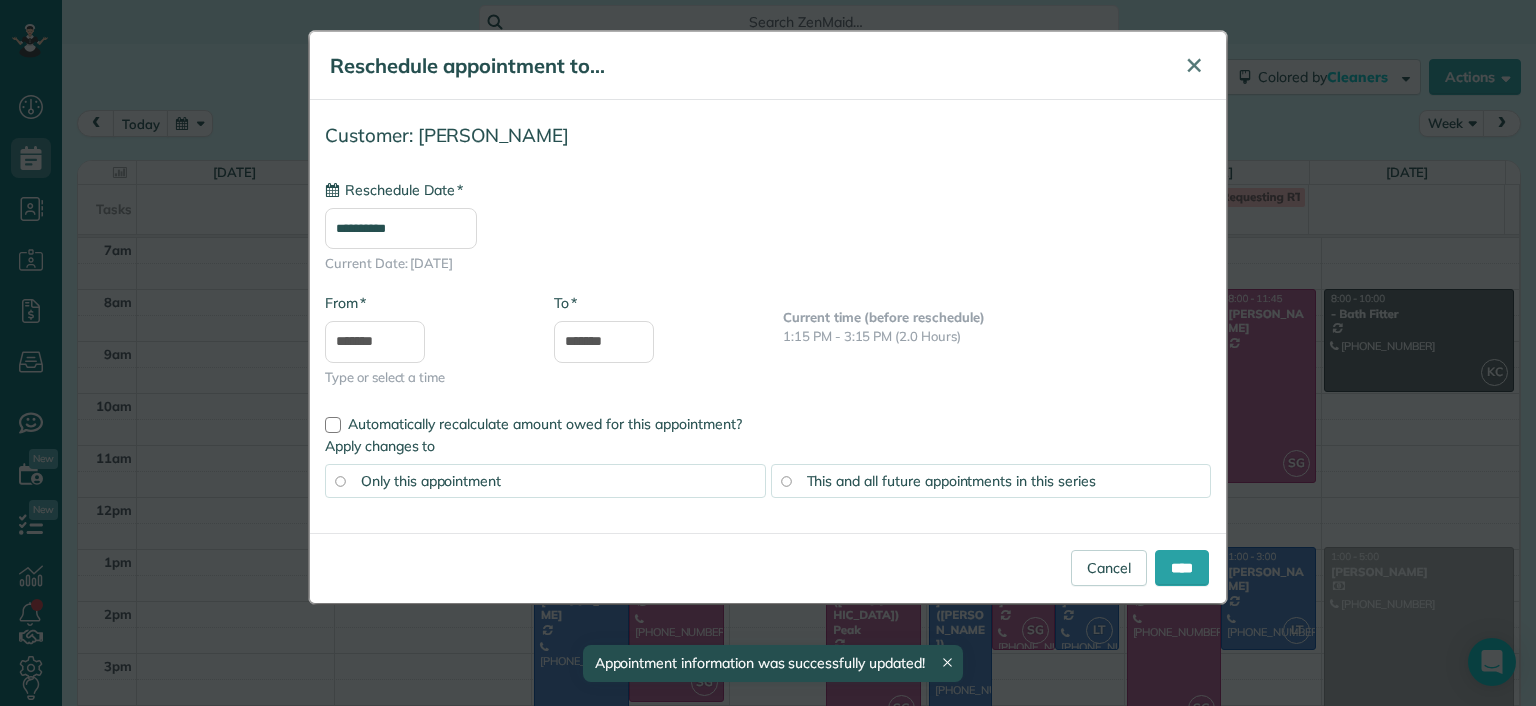 click on "✕" at bounding box center [1194, 65] 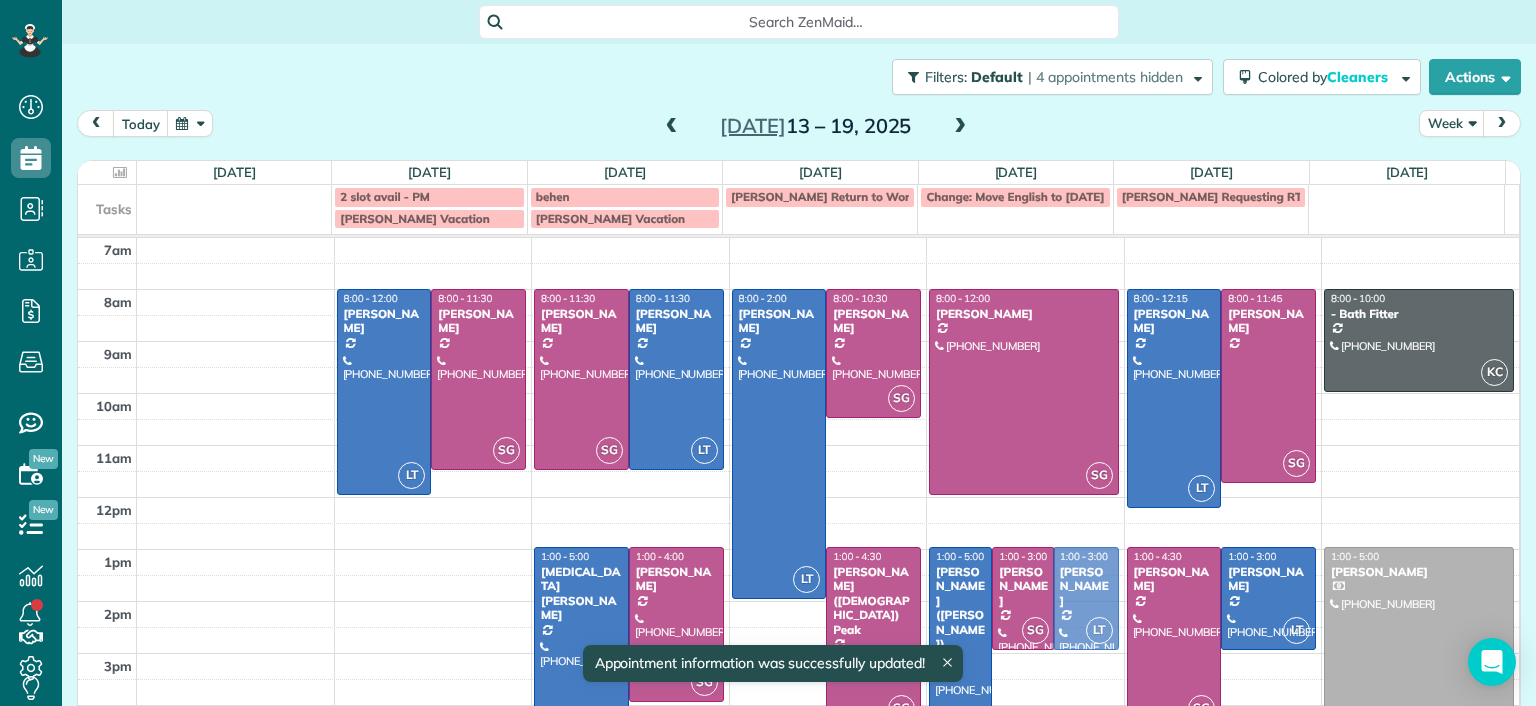 drag, startPoint x: 1053, startPoint y: 603, endPoint x: 1060, endPoint y: 588, distance: 16.552946 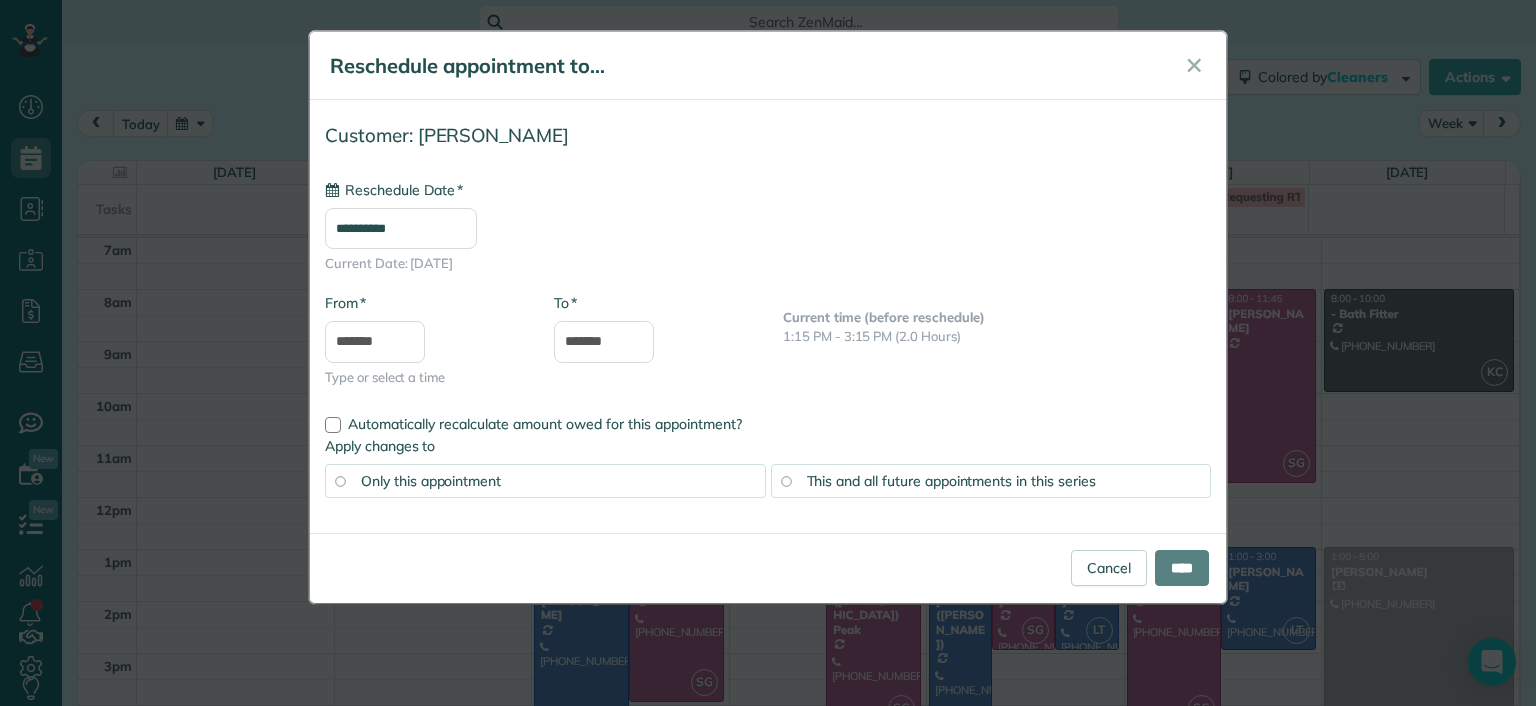 type on "**********" 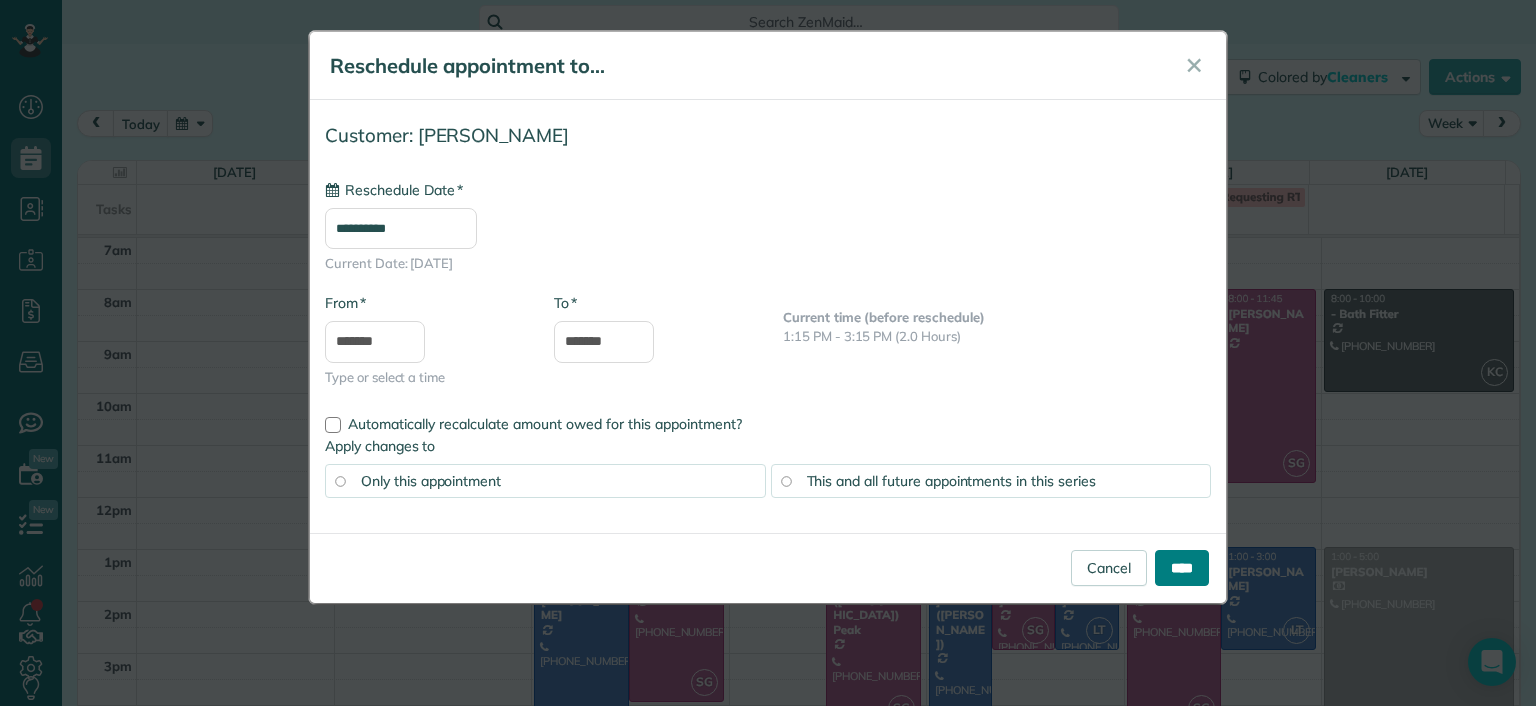 click on "****" at bounding box center [1182, 568] 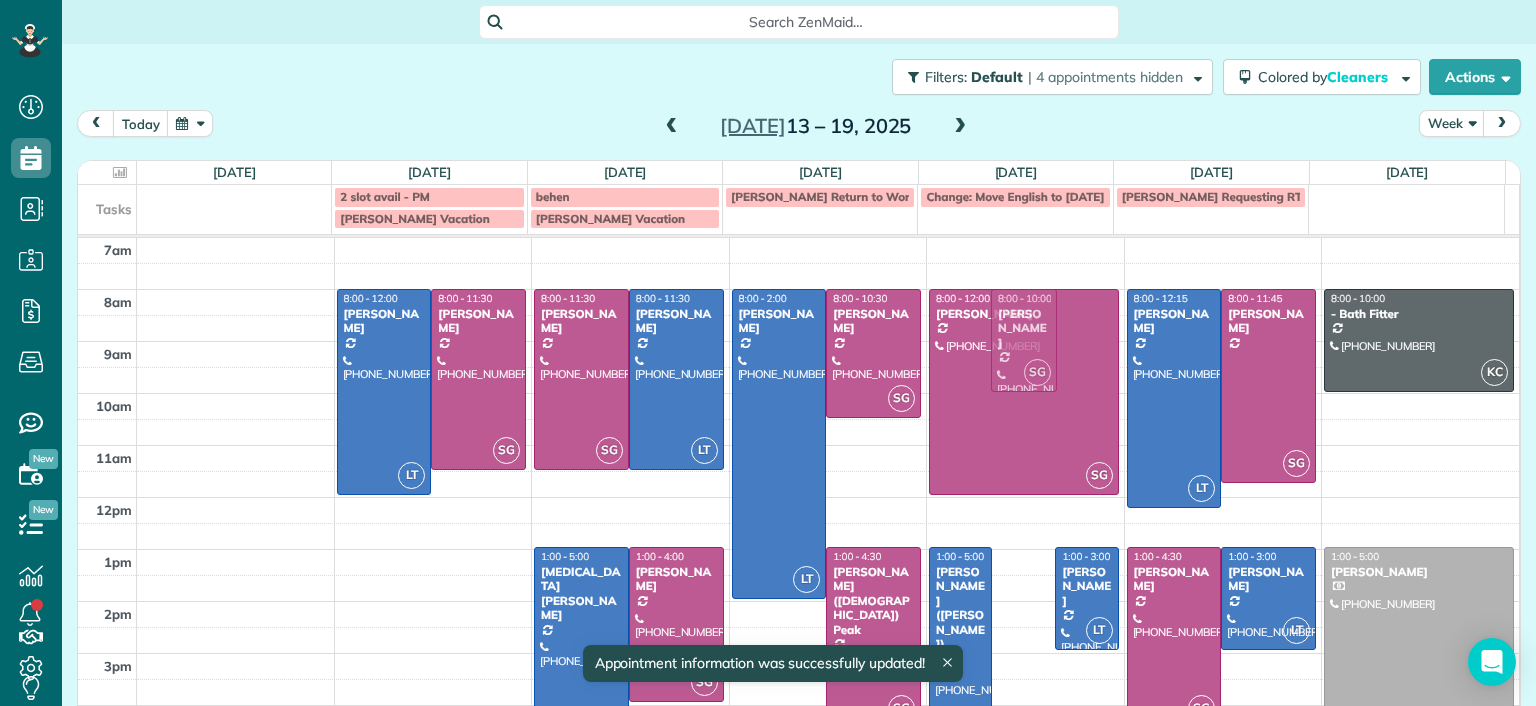 drag, startPoint x: 994, startPoint y: 623, endPoint x: 1087, endPoint y: 370, distance: 269.55148 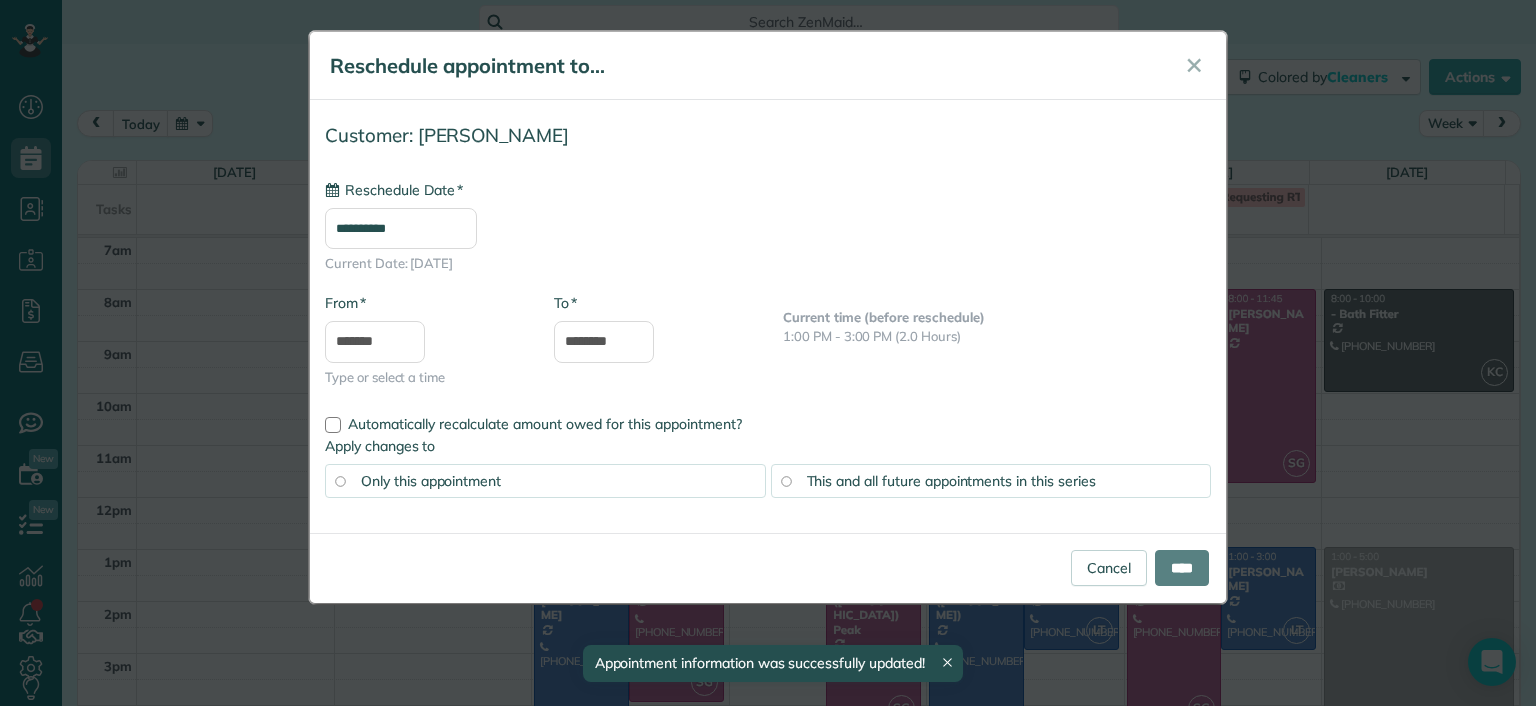 type on "**********" 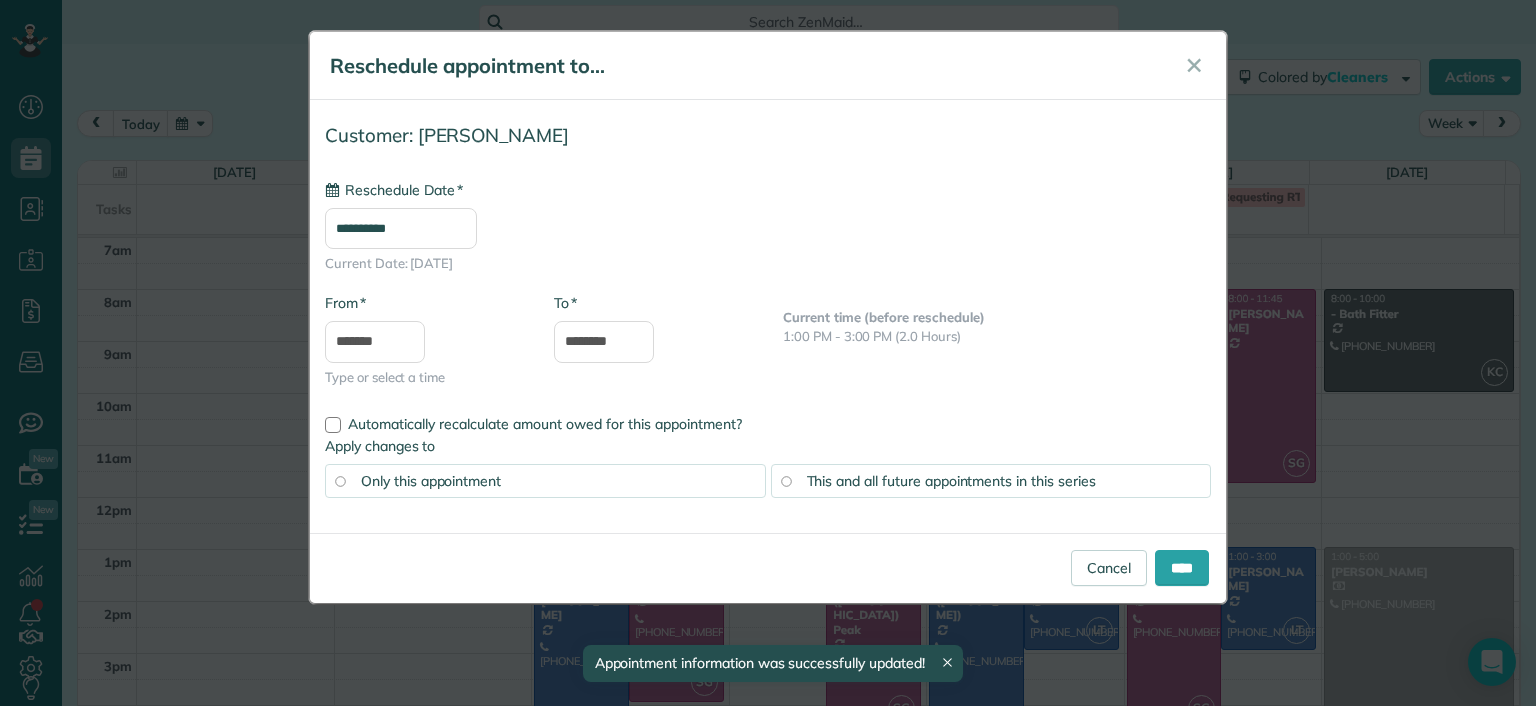 click on "Cancel
****" at bounding box center (768, 568) 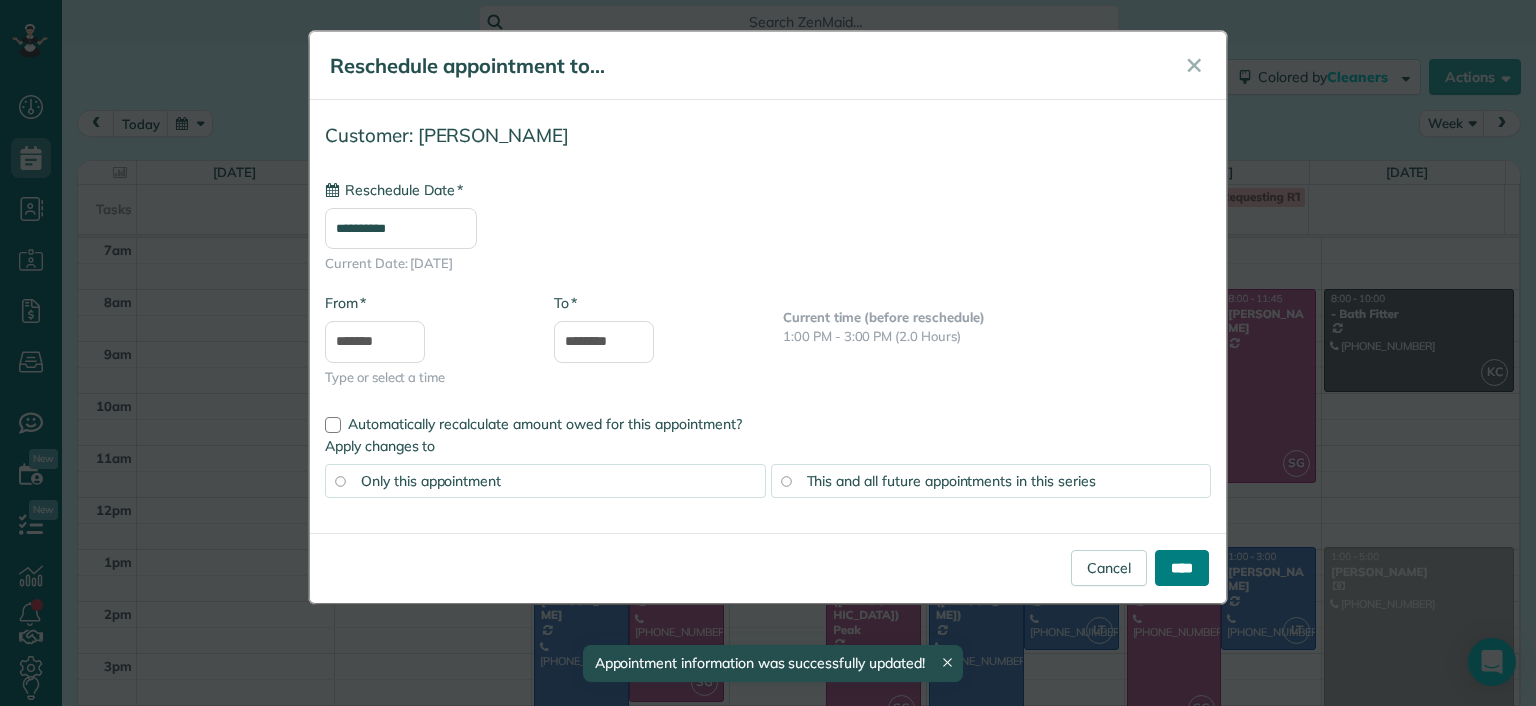 click on "****" at bounding box center [1182, 568] 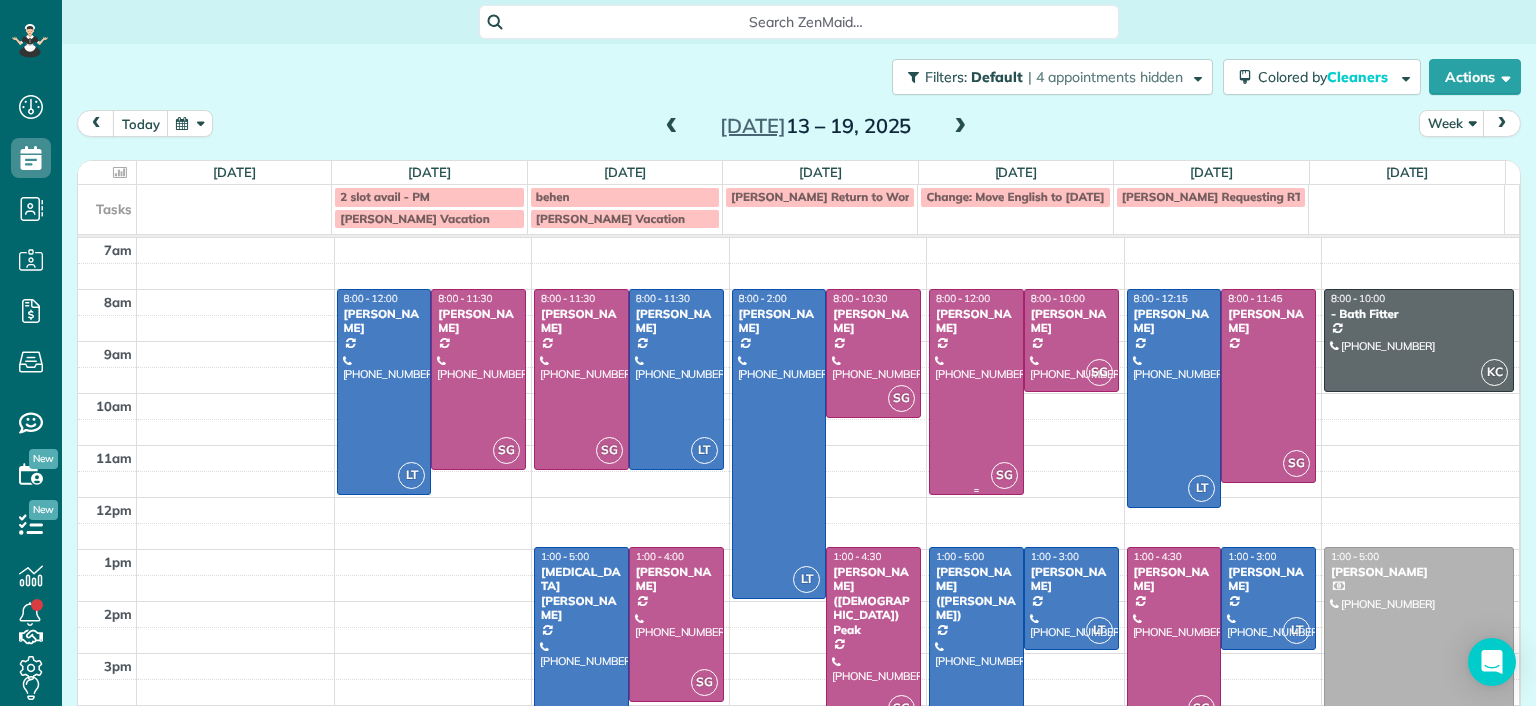 click at bounding box center (976, 392) 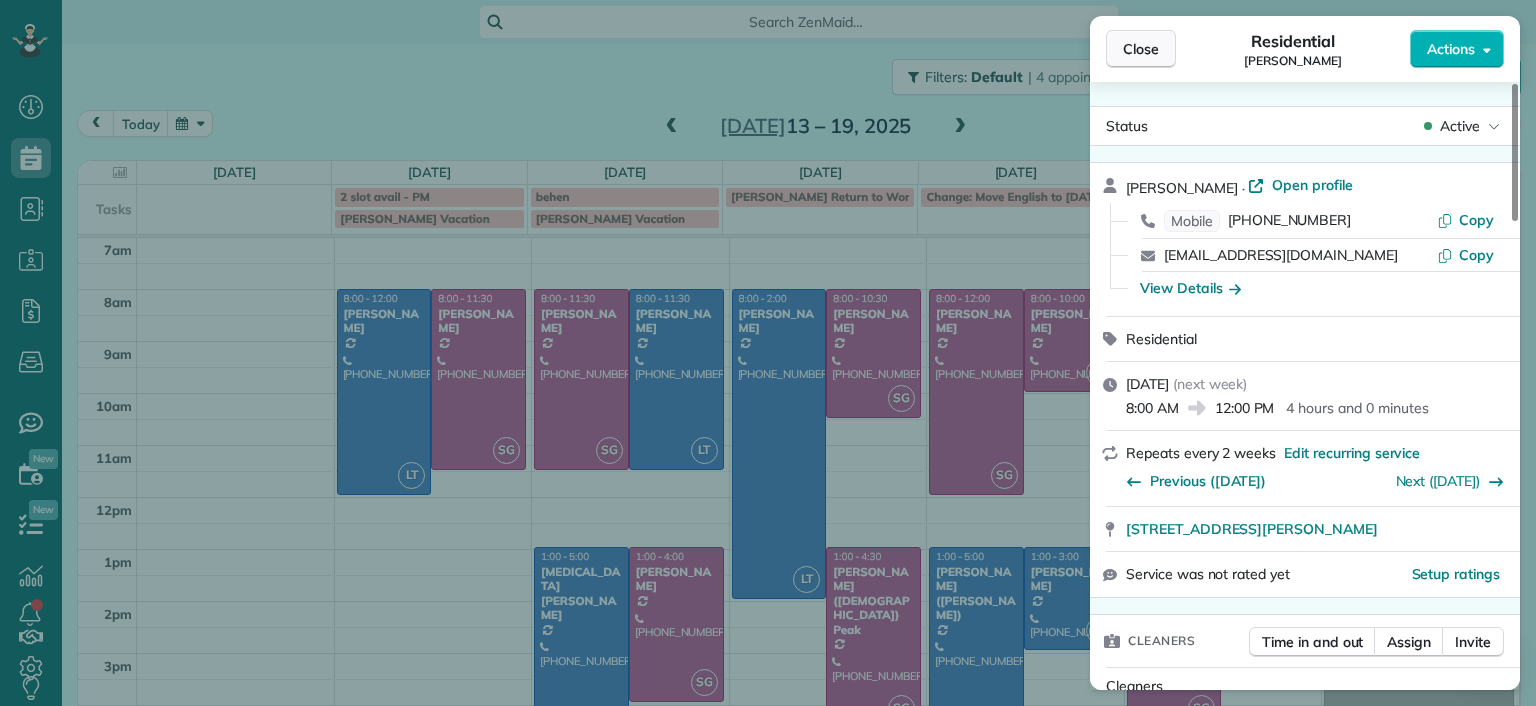 click on "Close" at bounding box center (1141, 49) 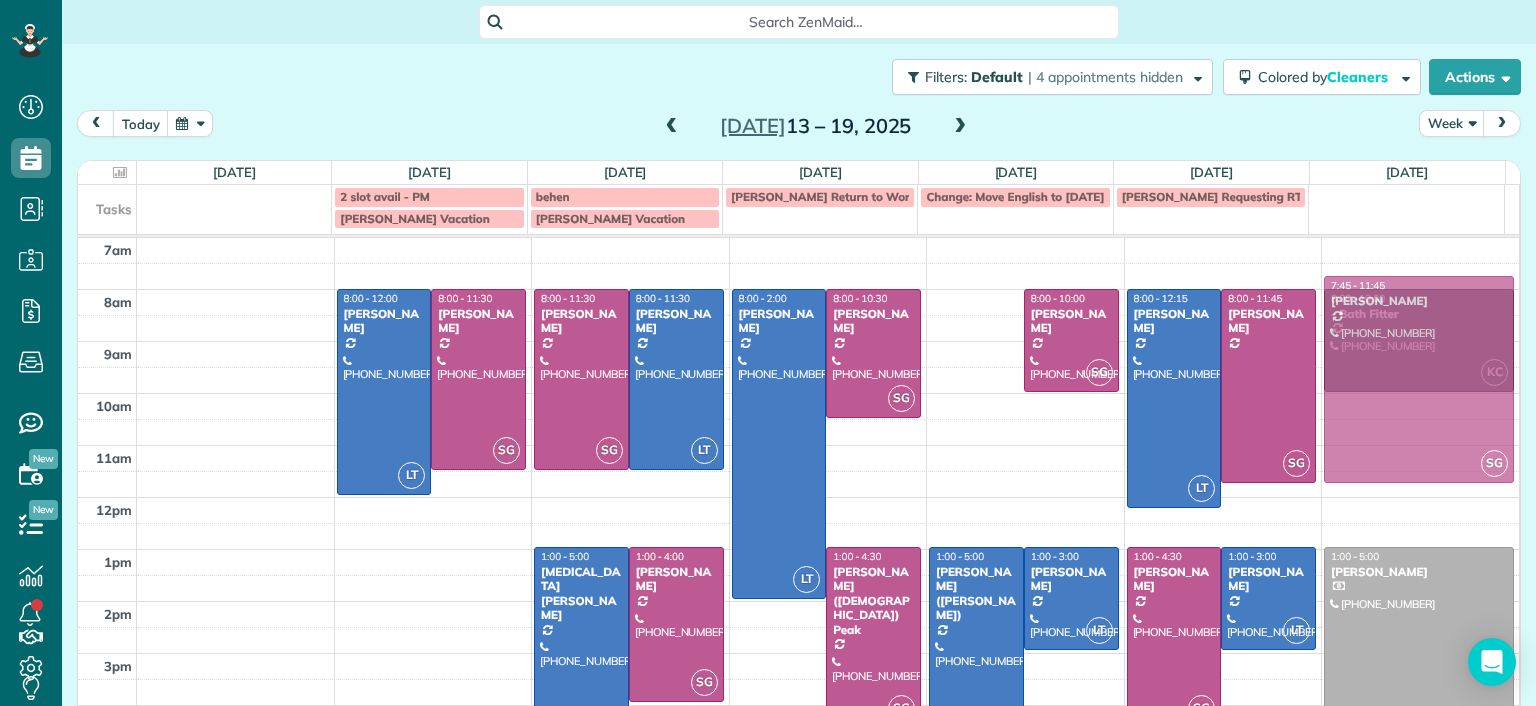 drag, startPoint x: 1041, startPoint y: 388, endPoint x: 1325, endPoint y: 379, distance: 284.14258 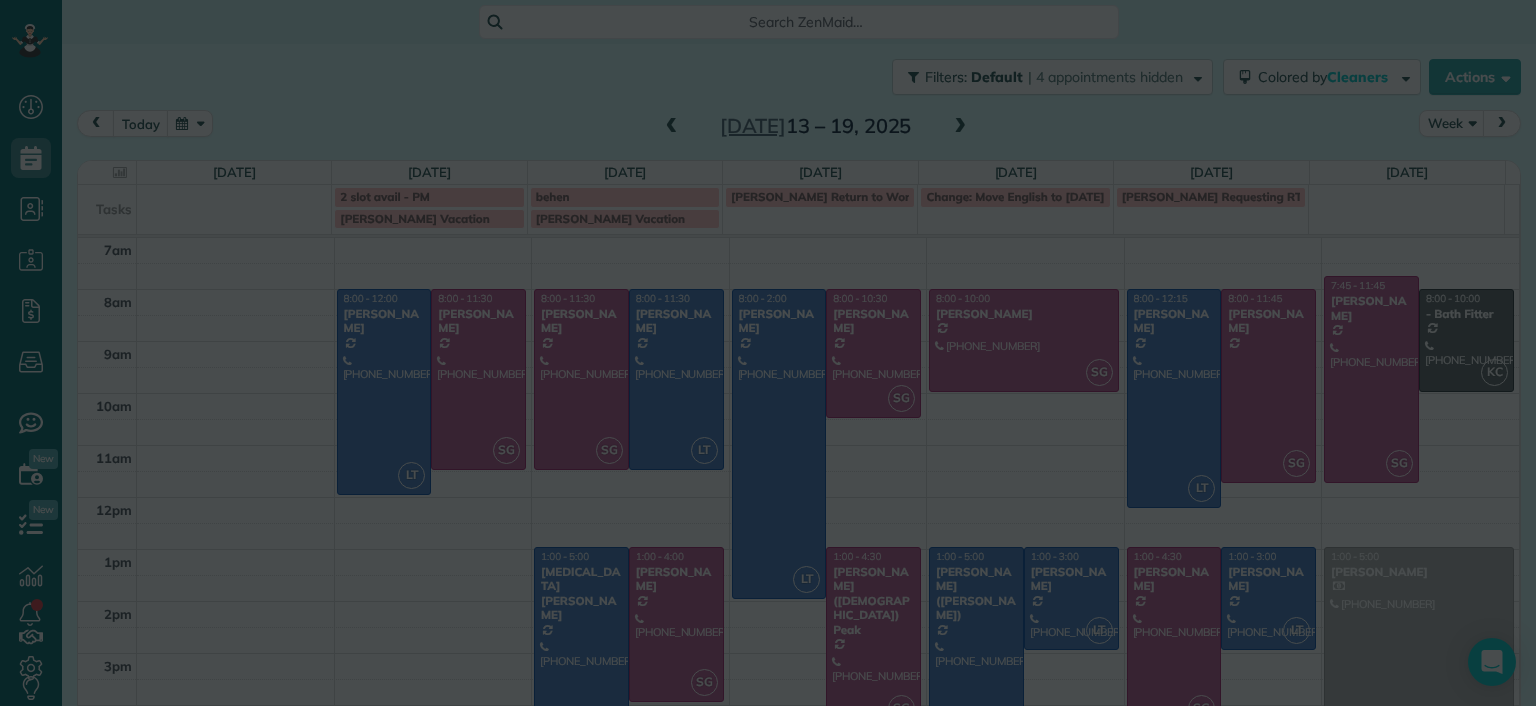 click at bounding box center (768, 353) 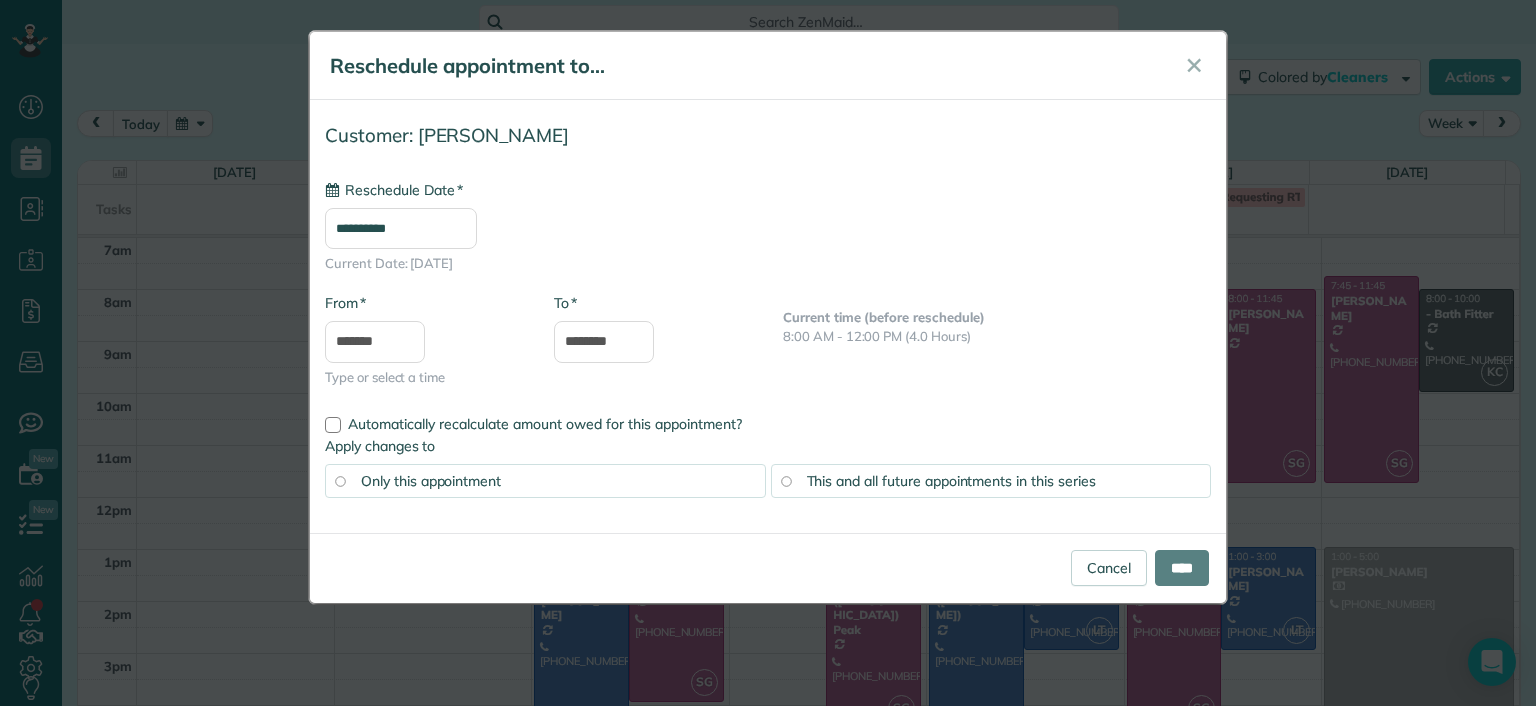 type on "**********" 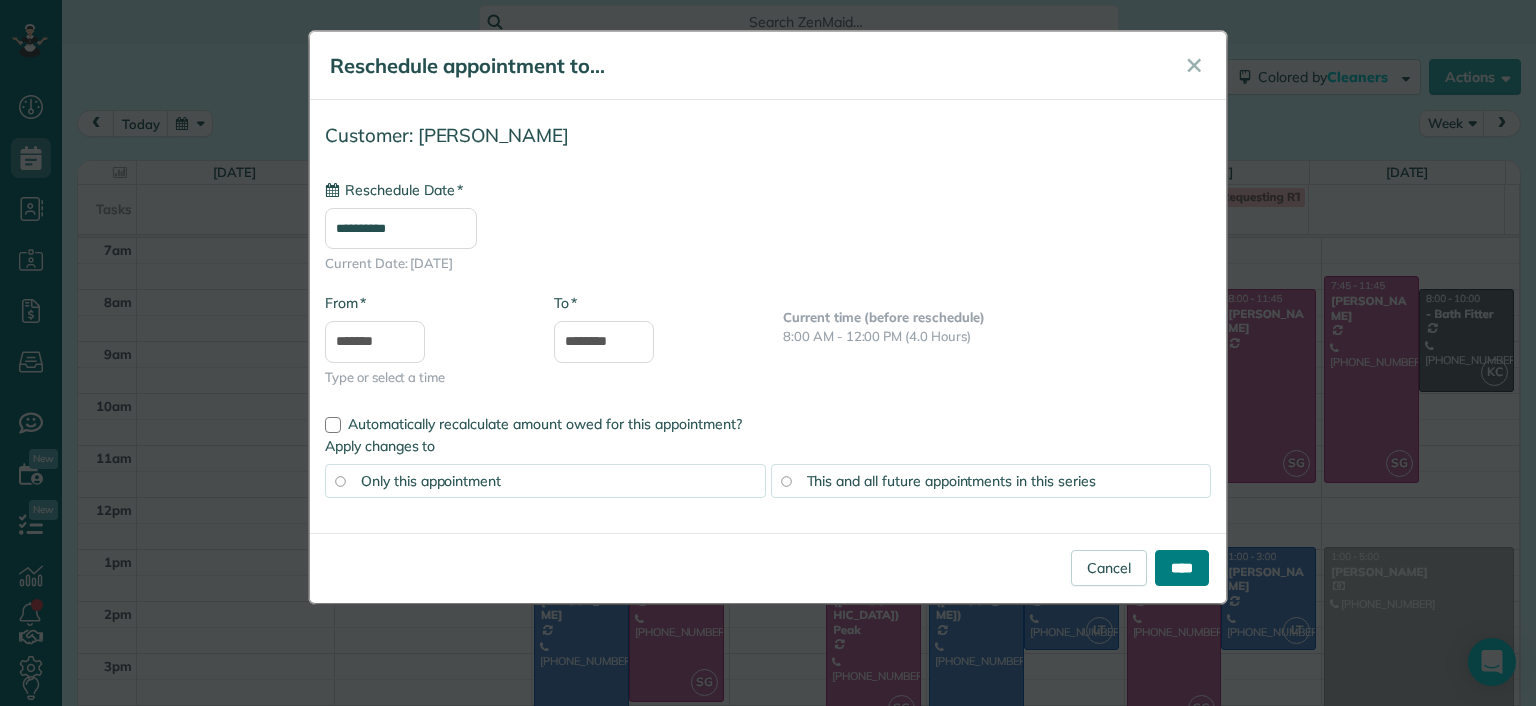 click on "****" at bounding box center [1182, 568] 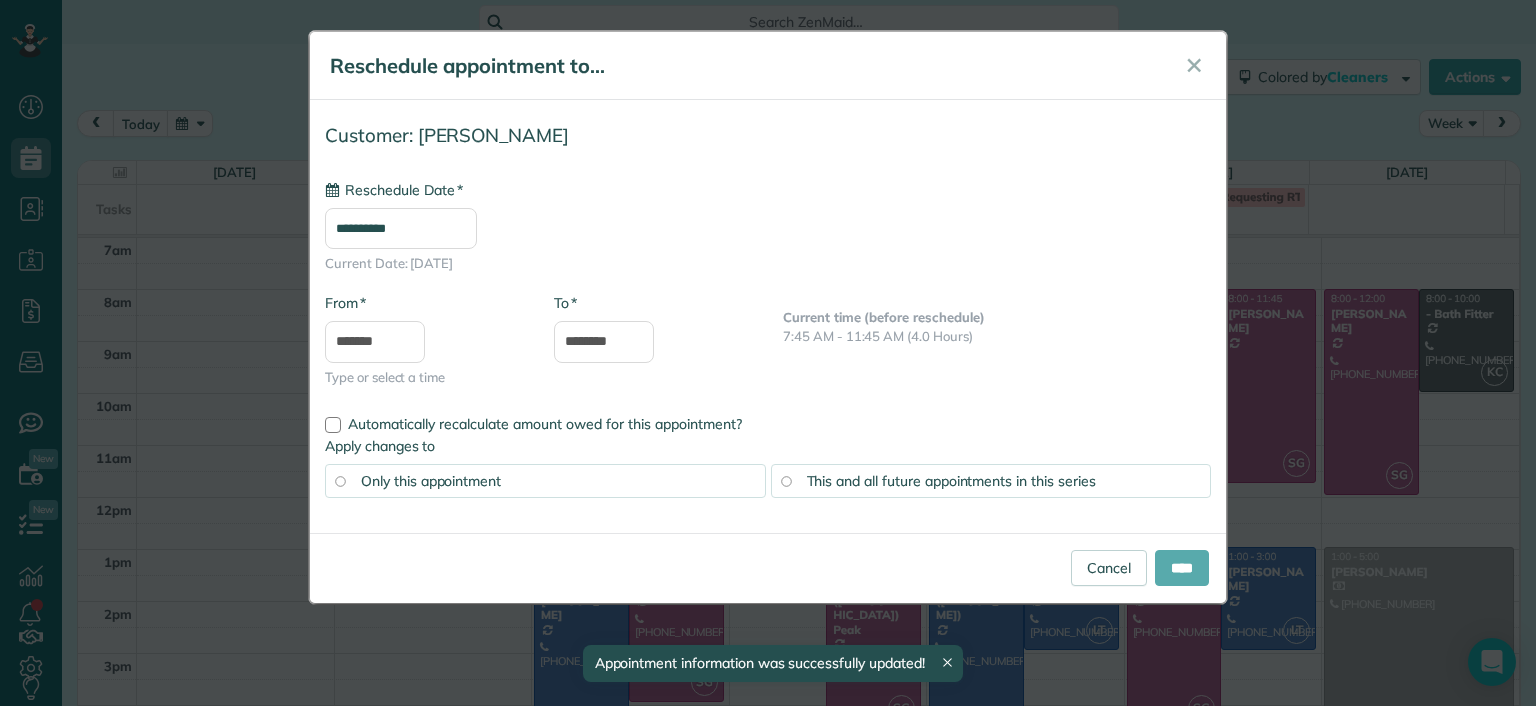type on "**********" 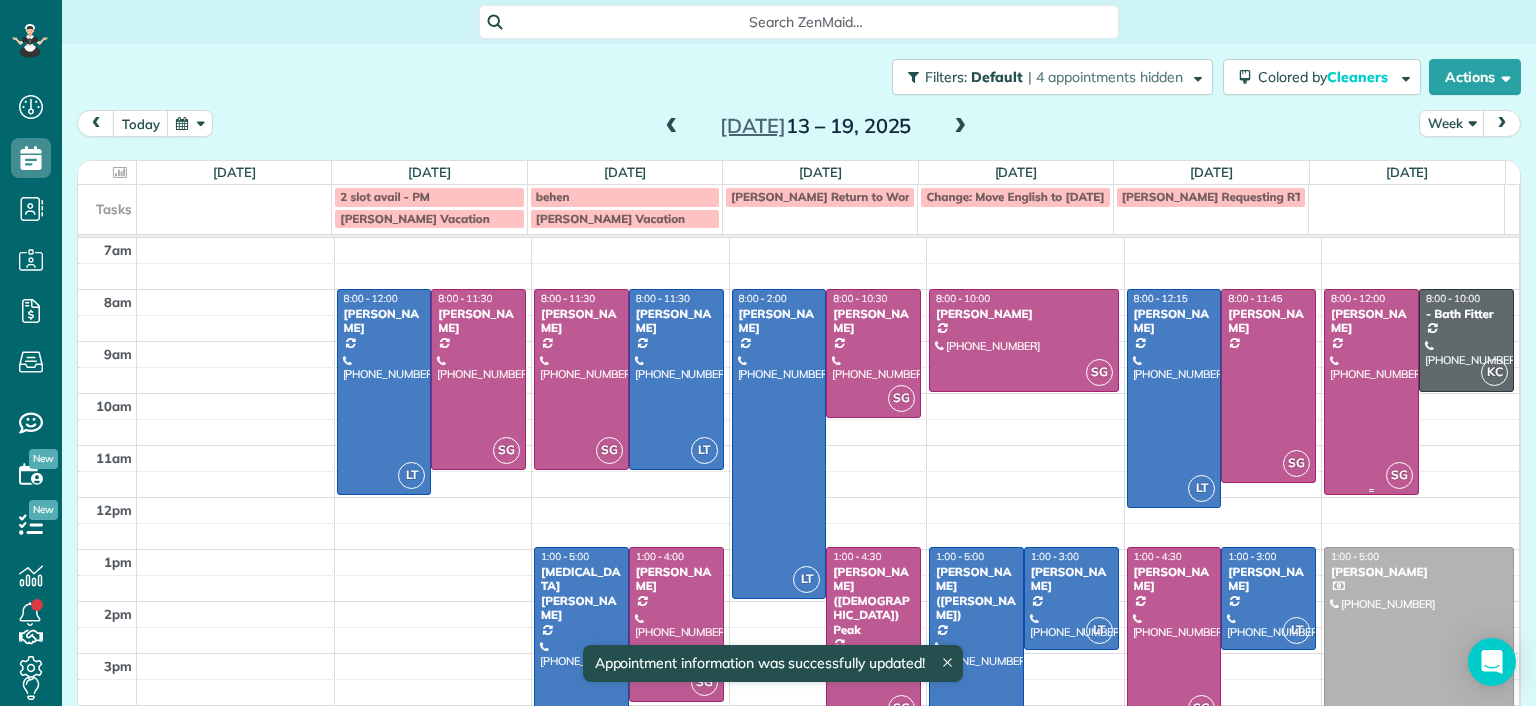 drag, startPoint x: 1328, startPoint y: 339, endPoint x: 1369, endPoint y: 351, distance: 42.72002 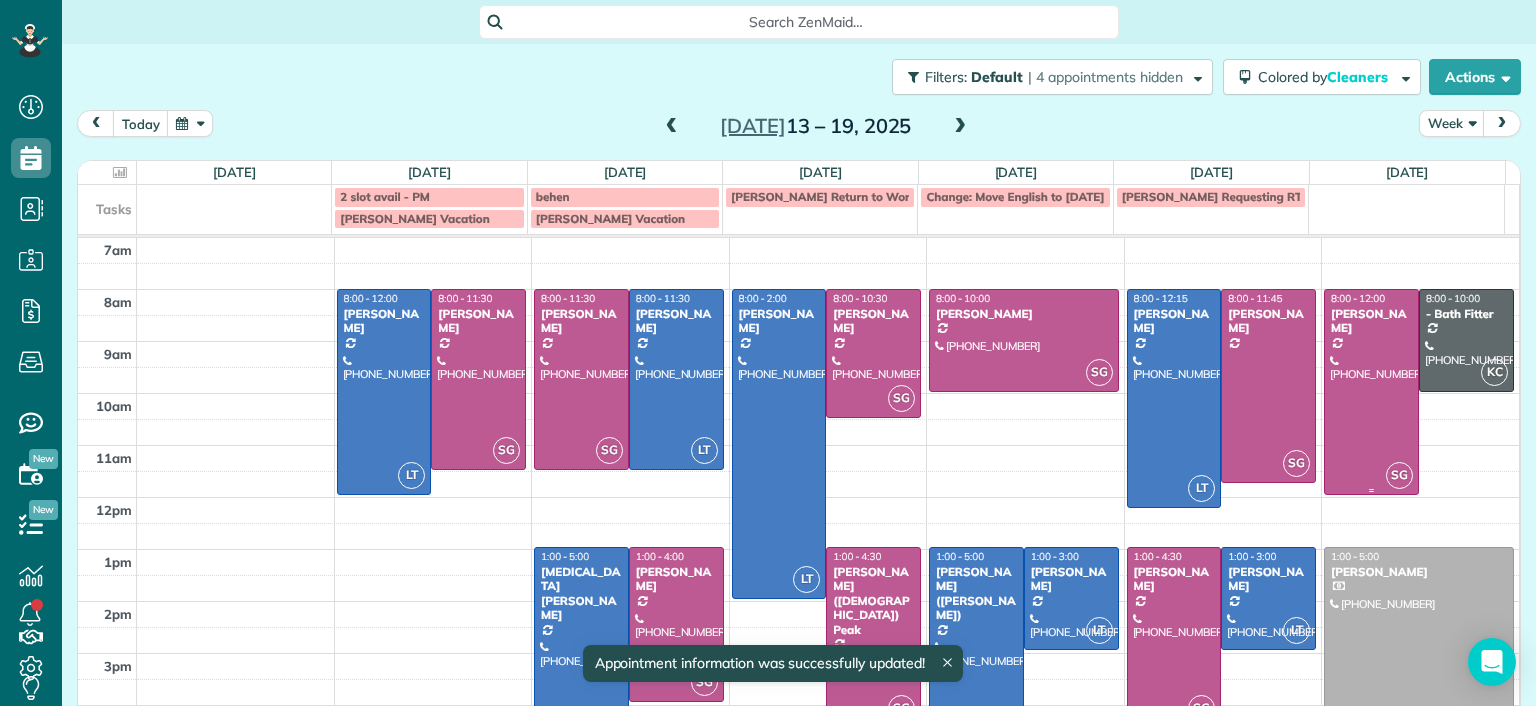click at bounding box center (1371, 392) 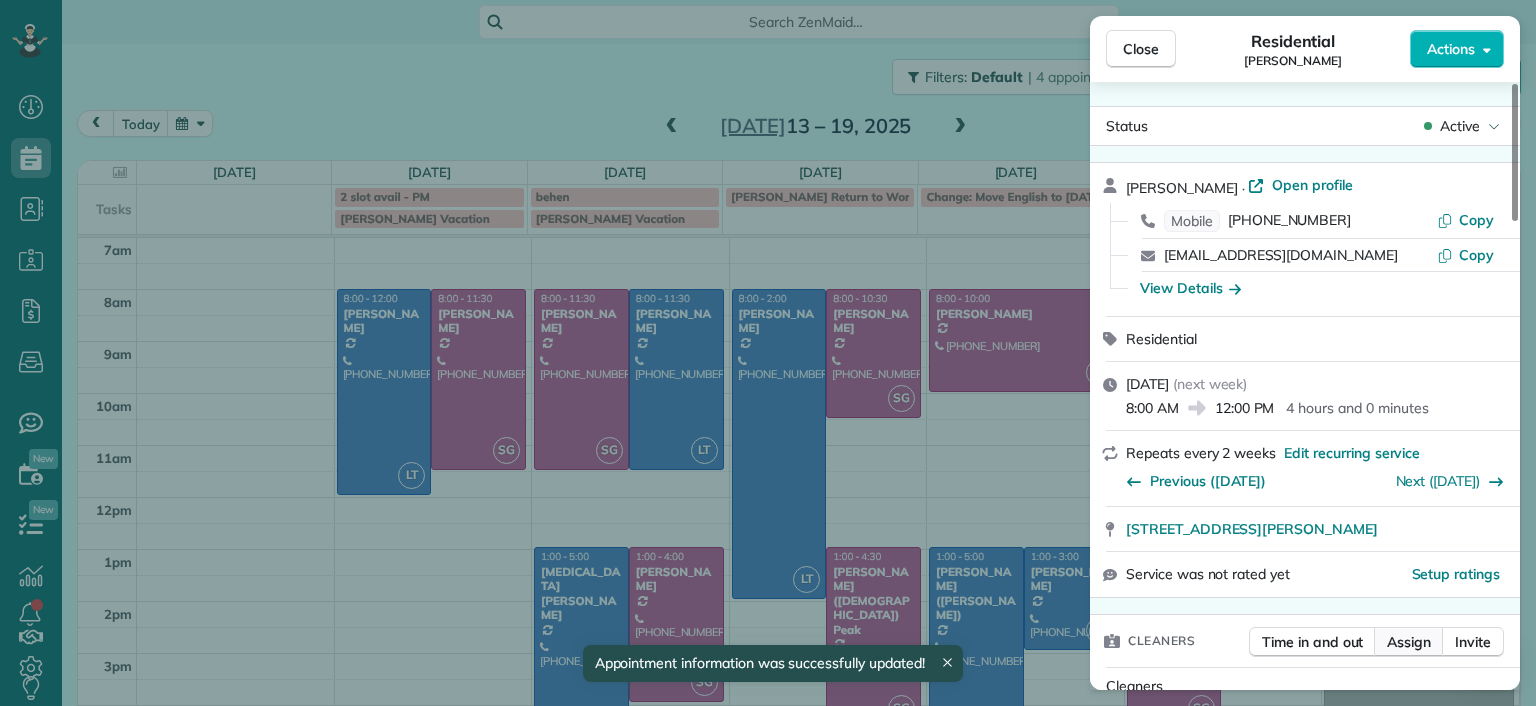 click on "Assign" at bounding box center (1409, 642) 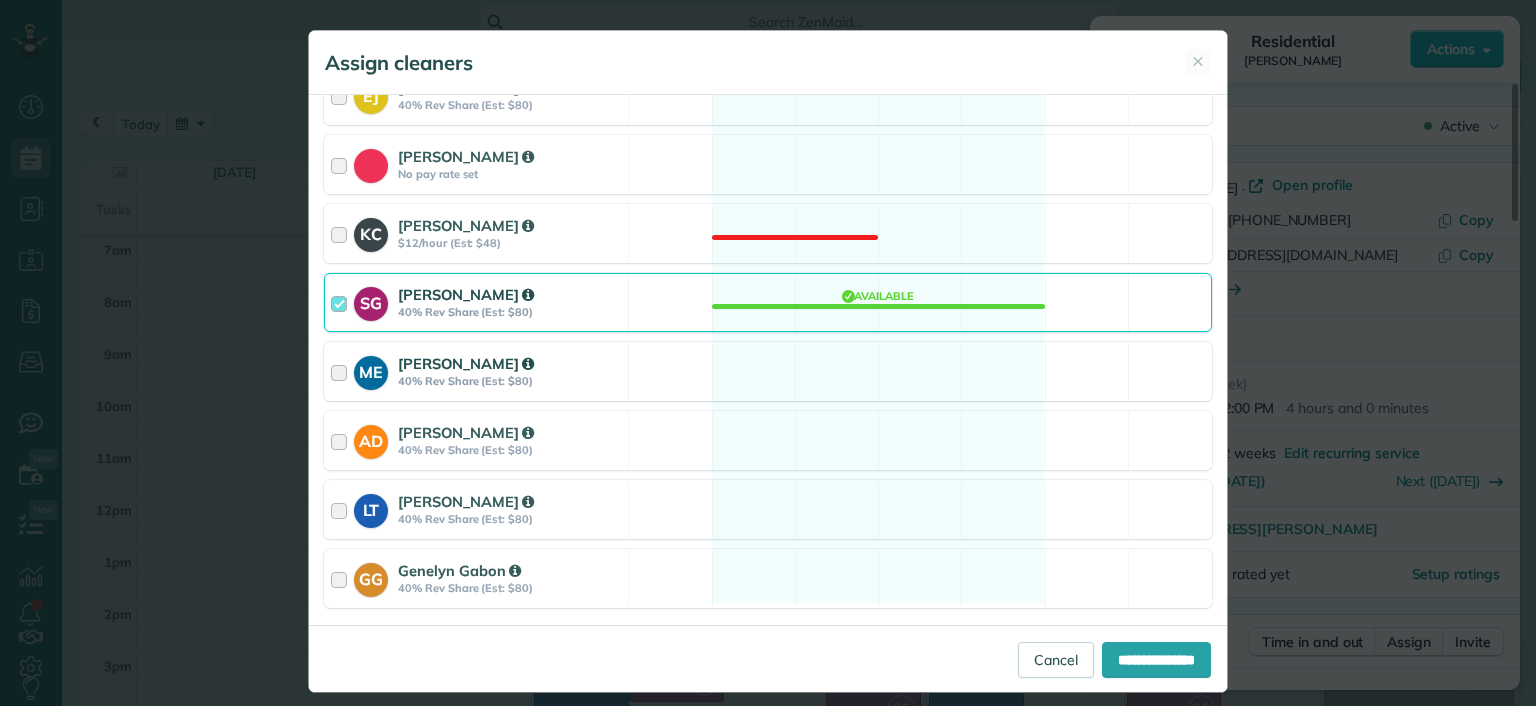 scroll, scrollTop: 234, scrollLeft: 0, axis: vertical 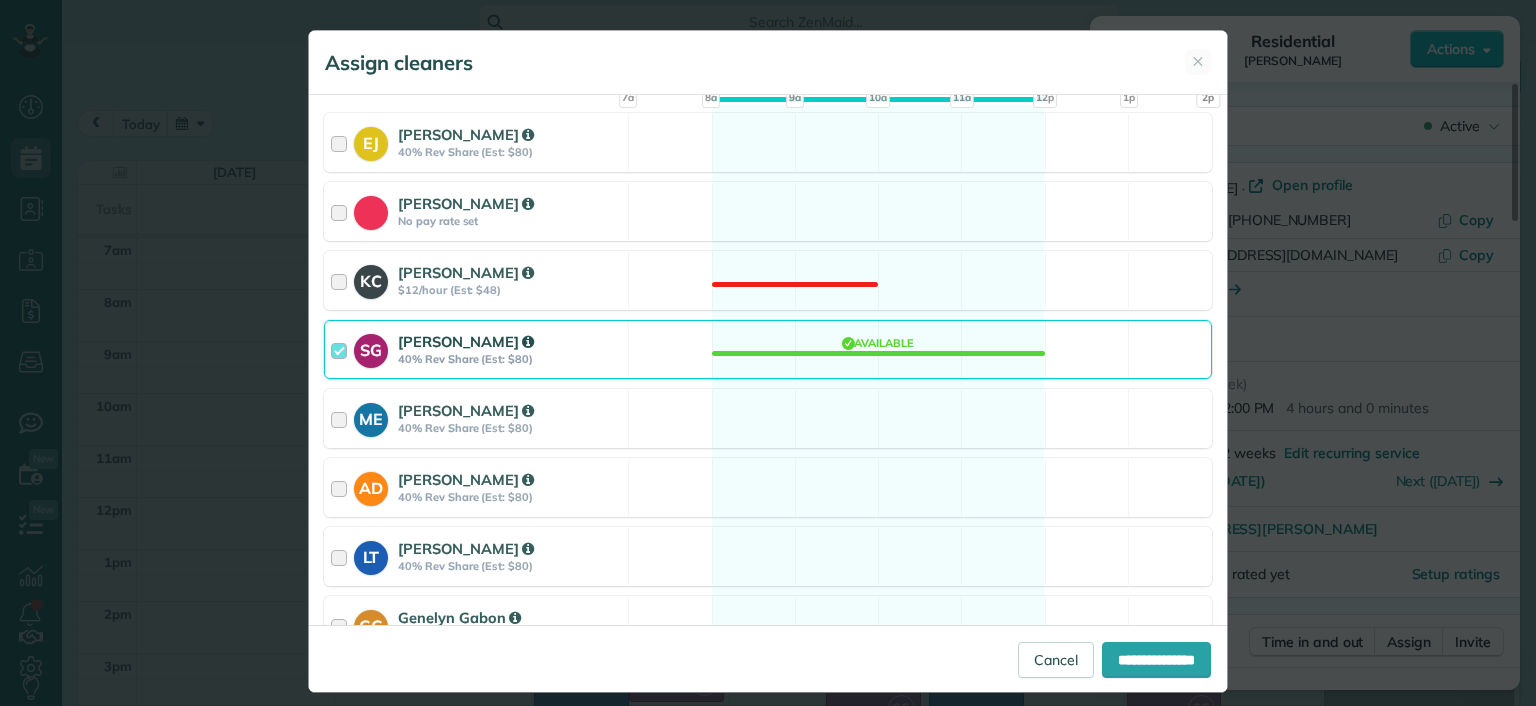 click on "SG
Sophie Gibbs
40% Rev Share (Est: $80)
Available" at bounding box center [768, 349] 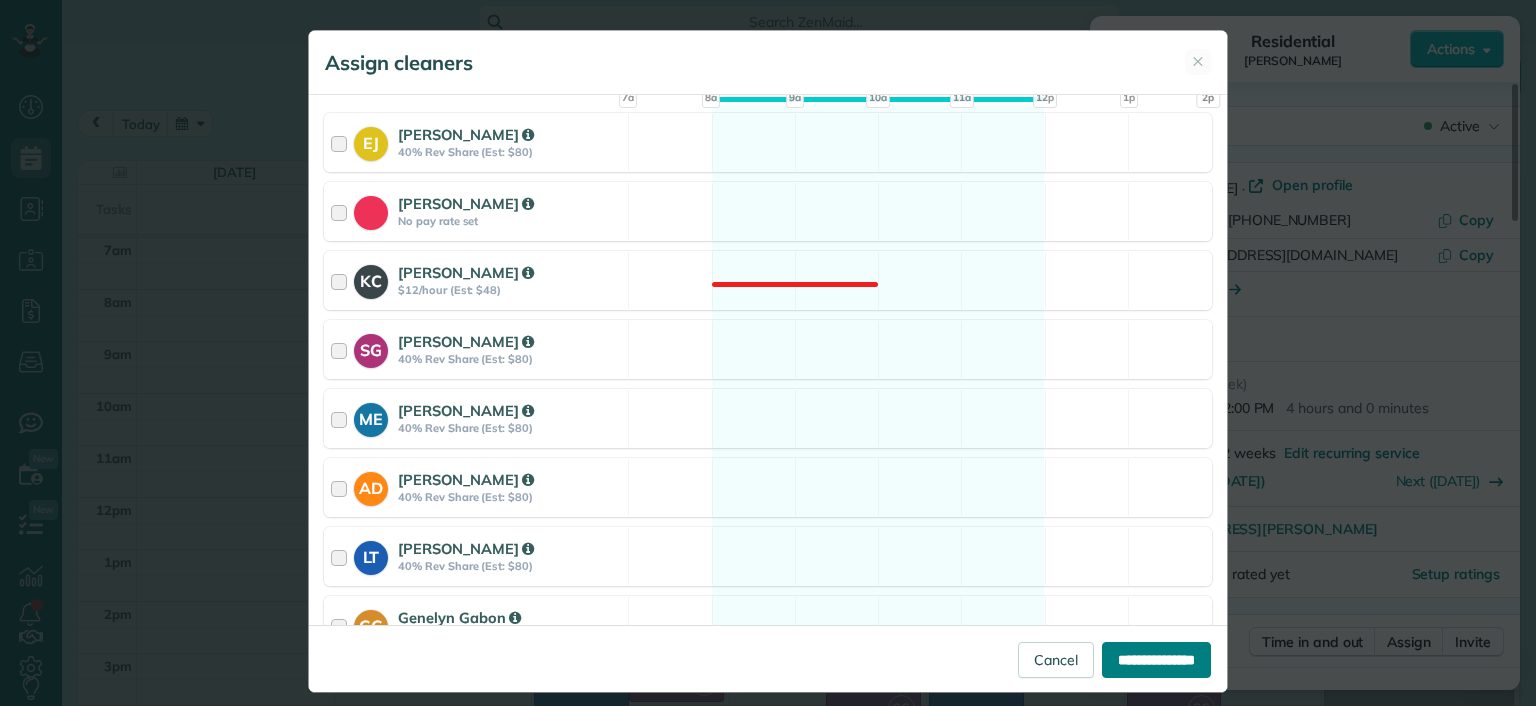 click on "**********" at bounding box center [1156, 660] 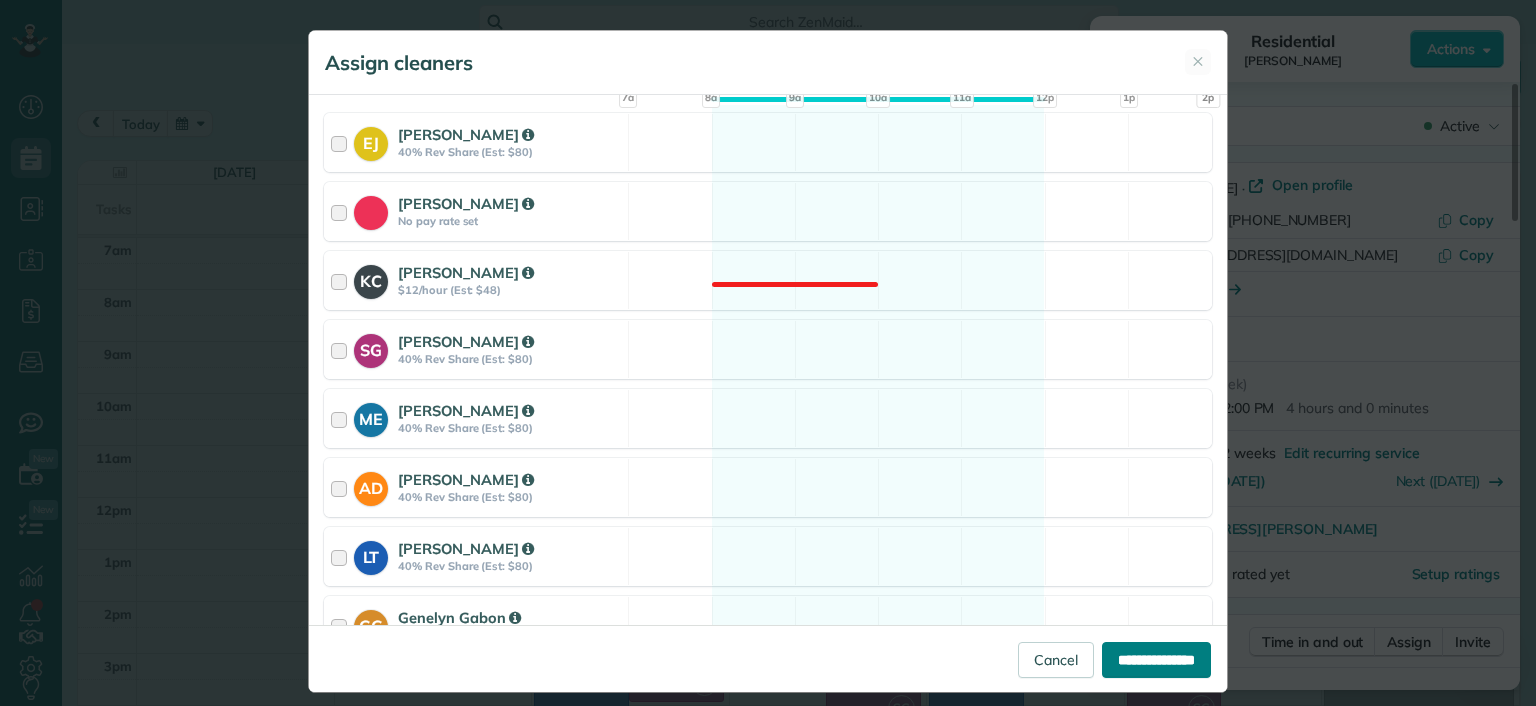 type on "**********" 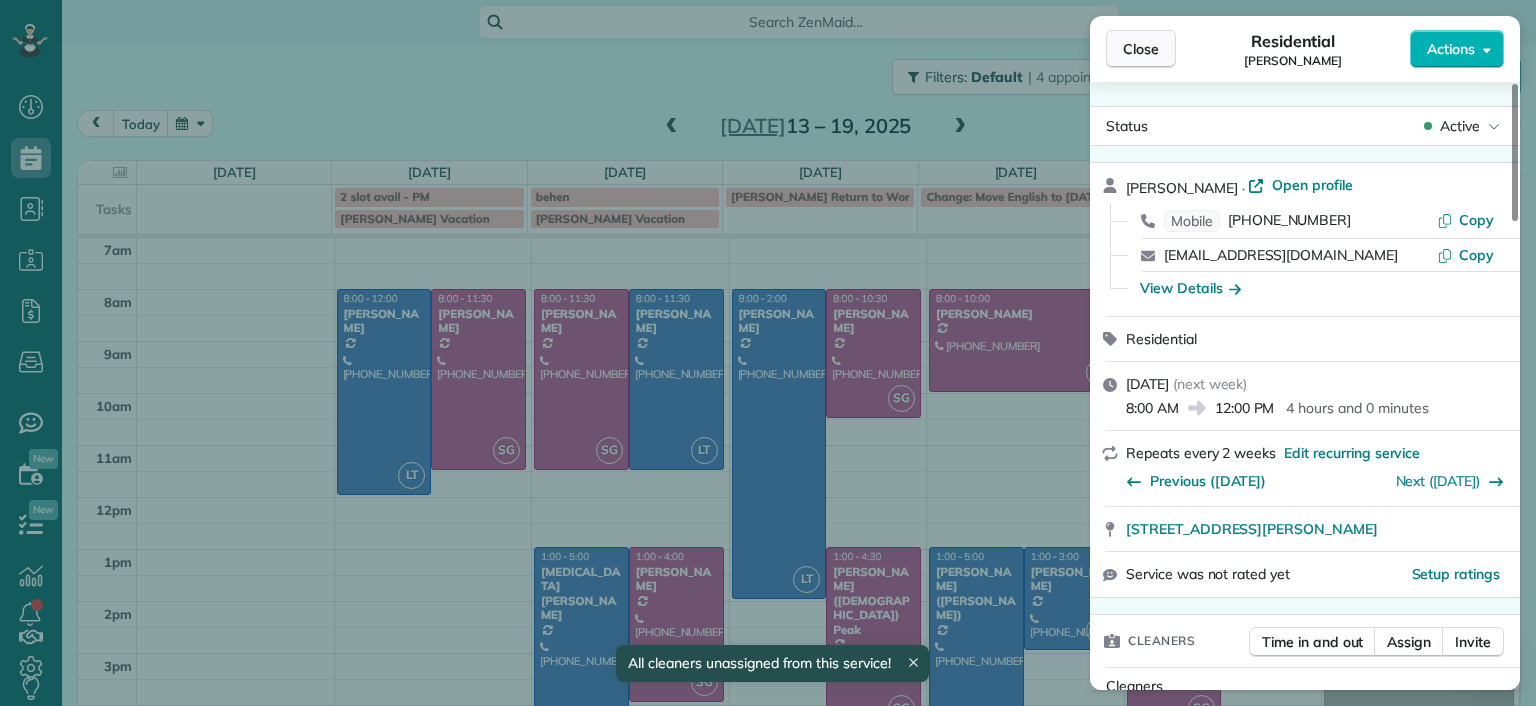 click on "Close" at bounding box center [1141, 49] 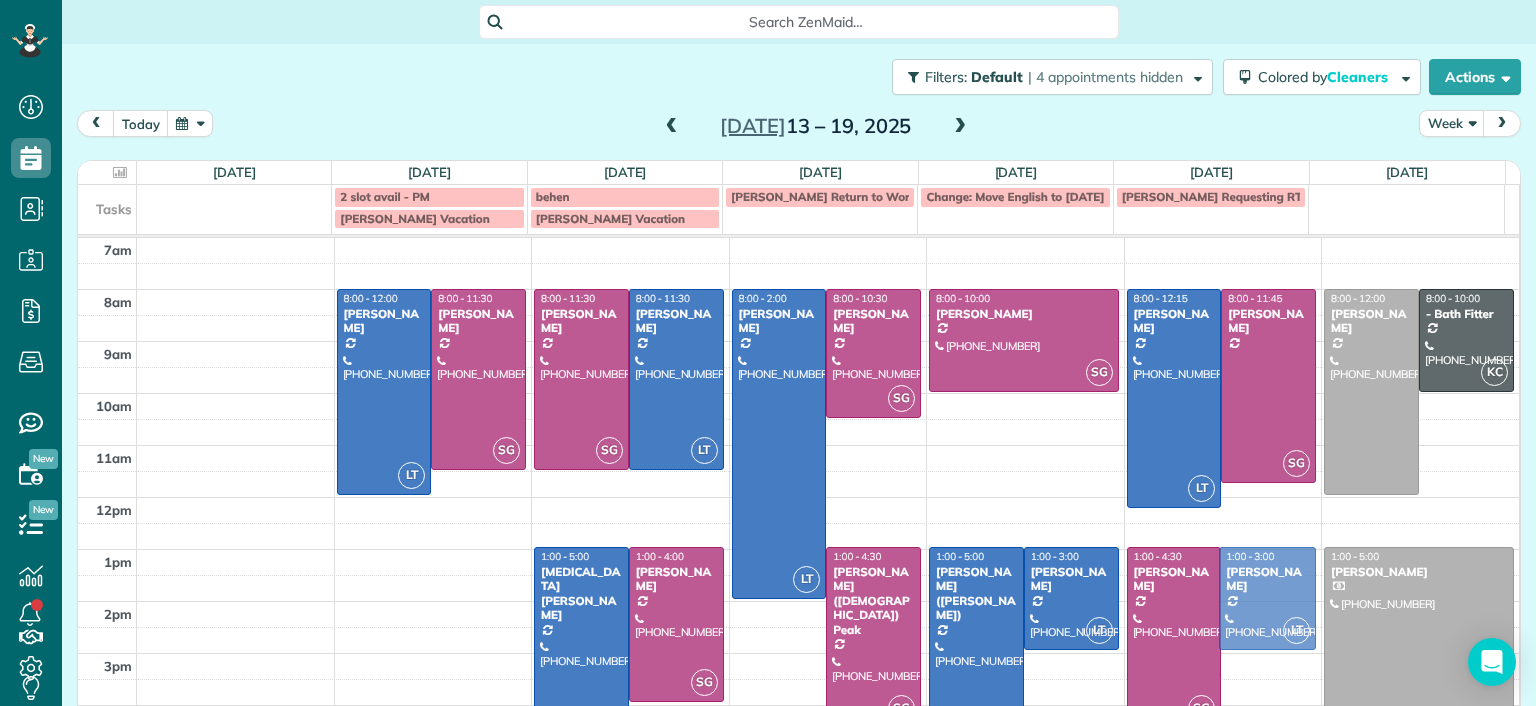 drag, startPoint x: 1252, startPoint y: 616, endPoint x: 1172, endPoint y: 618, distance: 80.024994 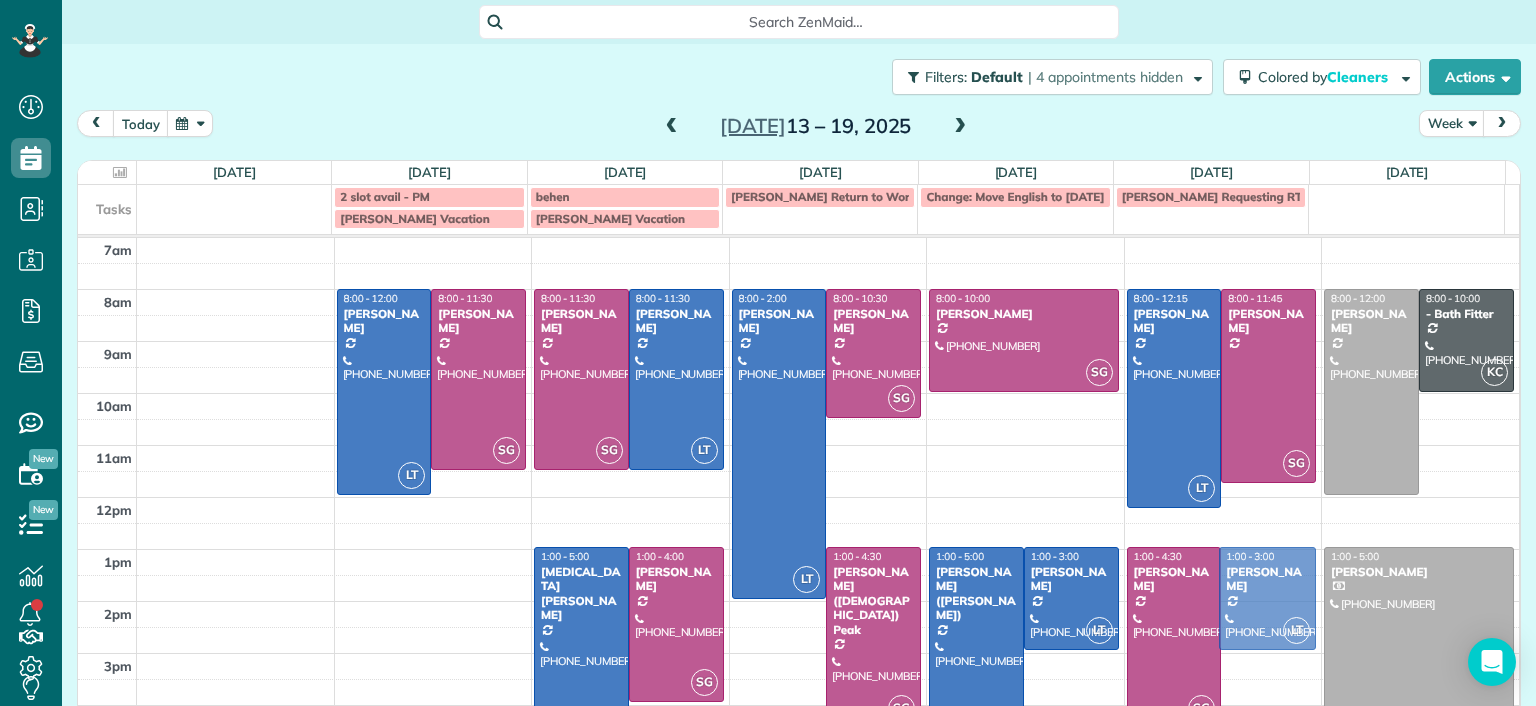 click on "LT 8:00 - 12:15 Lauren Sides (804) 687-0108 1613 Swansbury Drive Richmond, VA 23238 SG 8:00 - 11:45 Jill McCormack 1022 W 45th Street Richmond, VA 23225 SG 1:00 - 4:30 Brandon Fox (804) 814-3598 3418 Hawthorne Avenue Richmond, VA 23222 LT 1:00 - 3:00 Lucas English (860) 888-6223 3101 Kensington Avenue Richmond, VA 23221" at bounding box center (1222, 238) 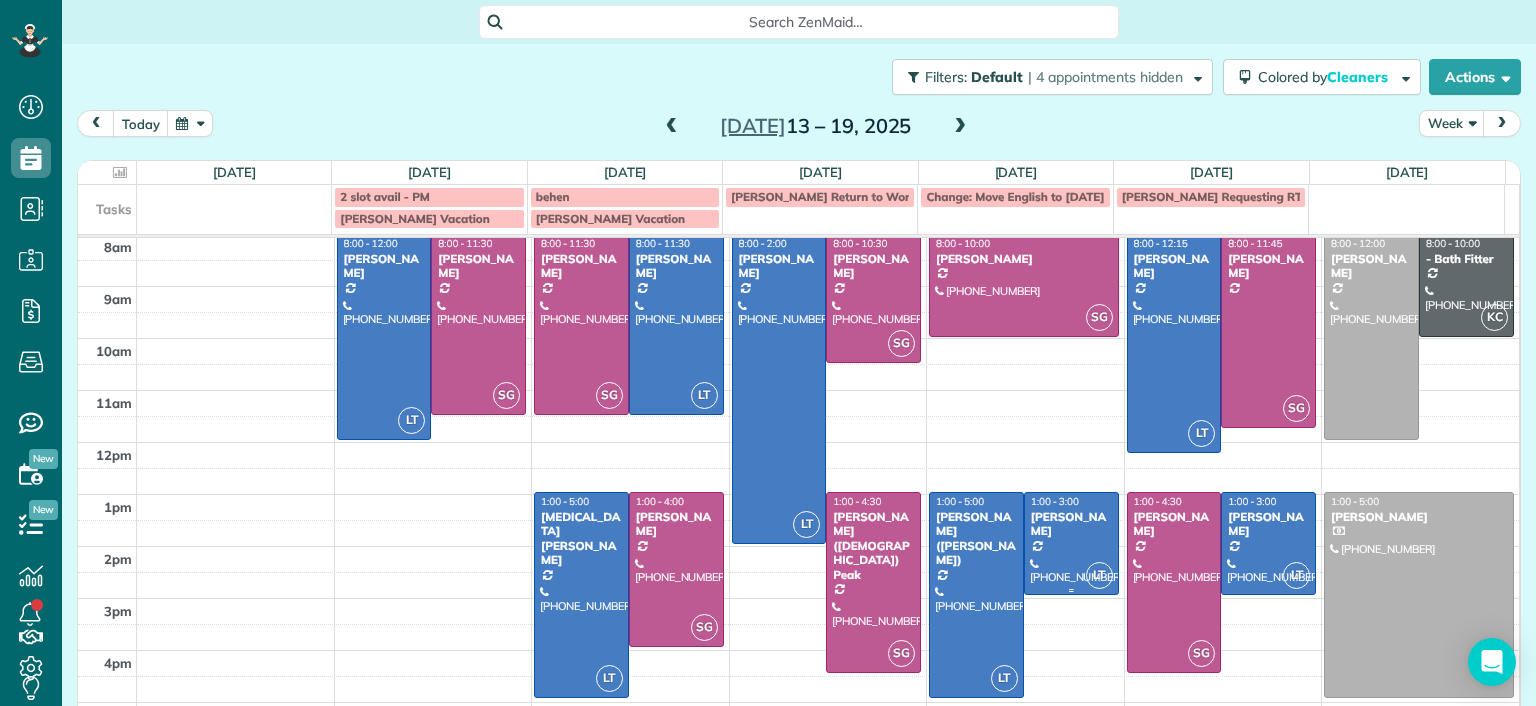 scroll, scrollTop: 0, scrollLeft: 0, axis: both 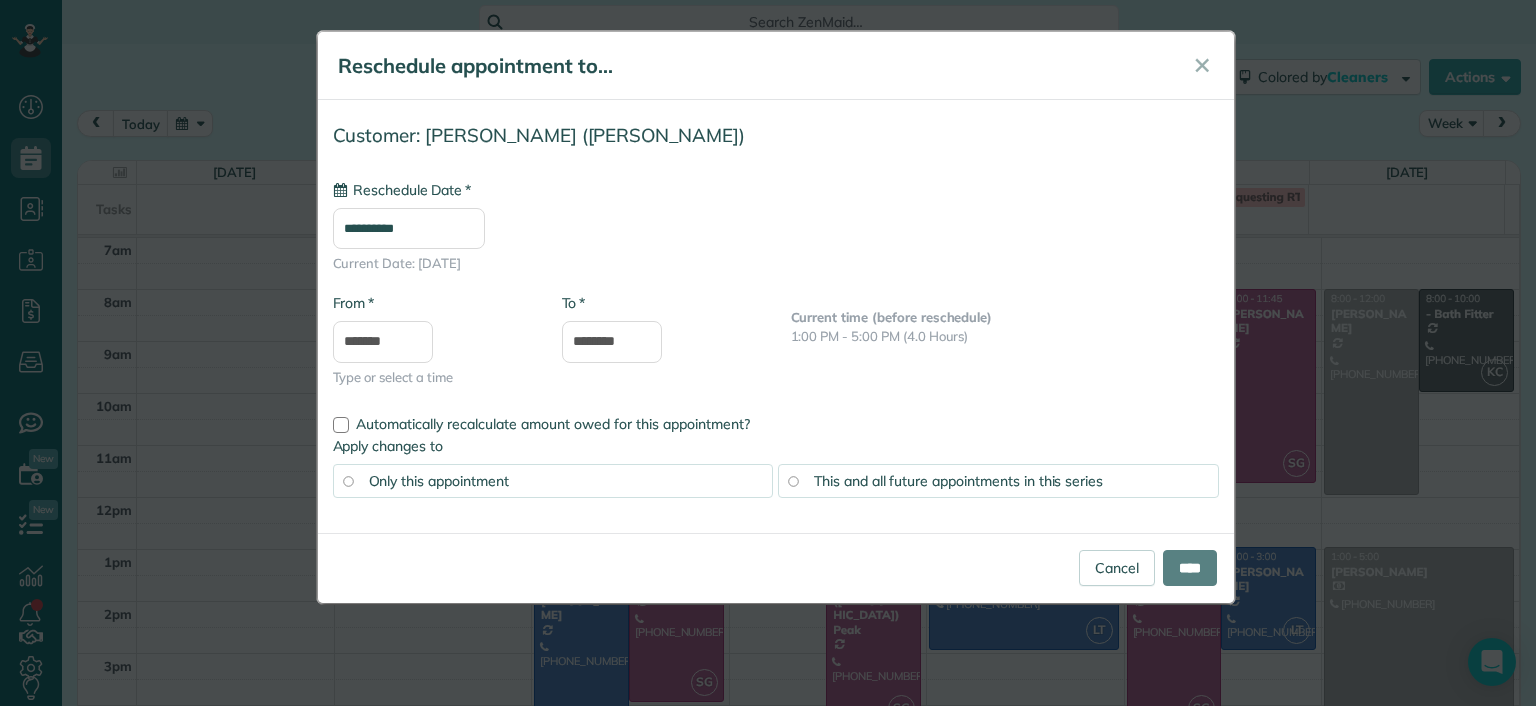 type on "**********" 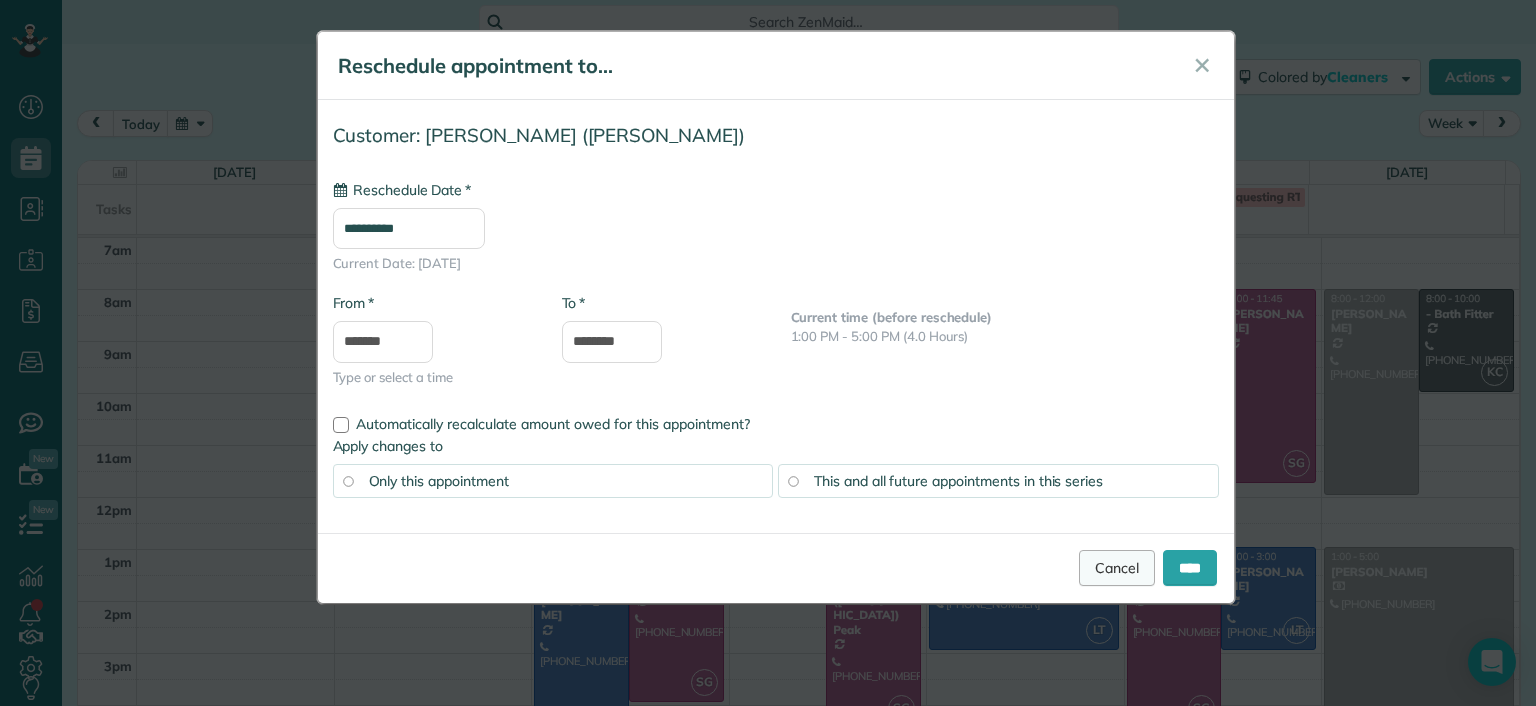 drag, startPoint x: 1042, startPoint y: 361, endPoint x: 1086, endPoint y: 563, distance: 206.73654 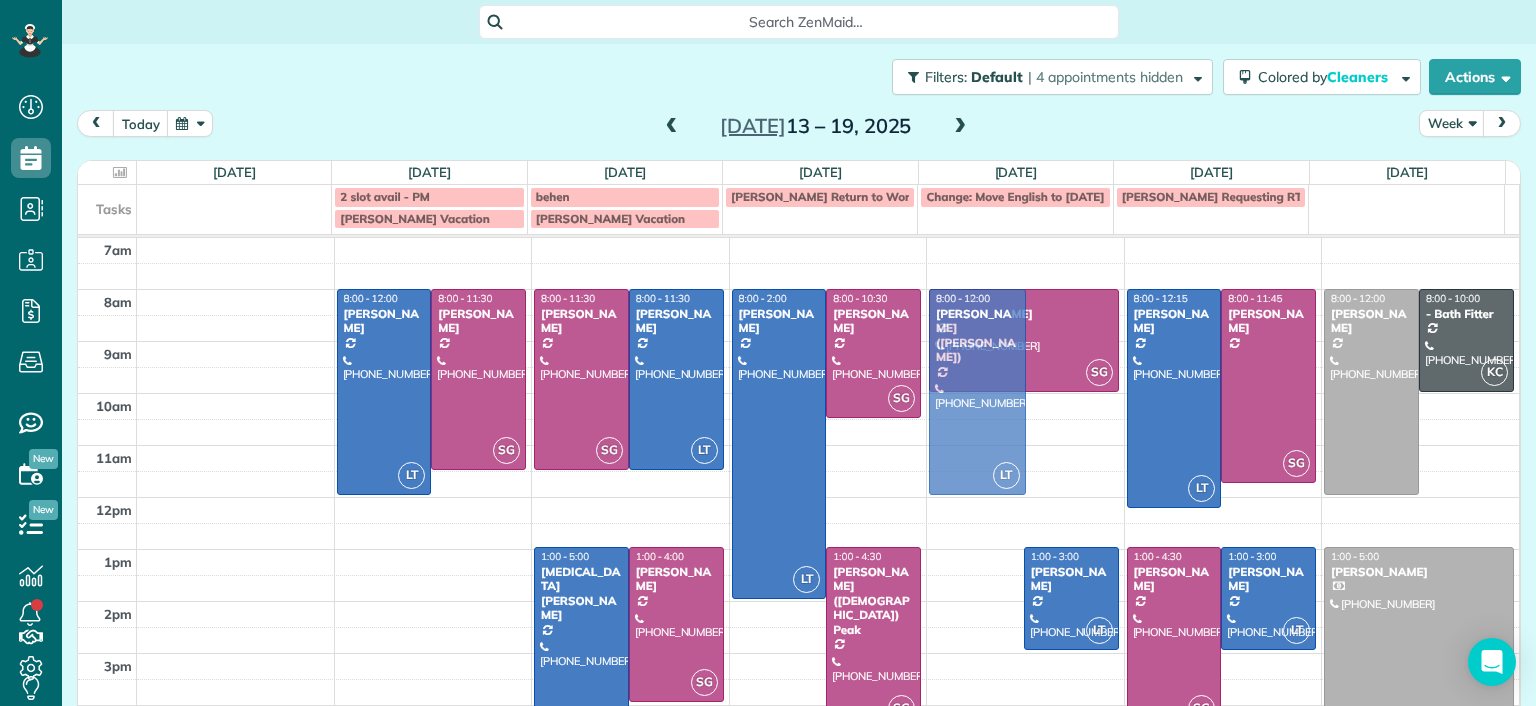 drag, startPoint x: 959, startPoint y: 597, endPoint x: 1041, endPoint y: 351, distance: 259.30676 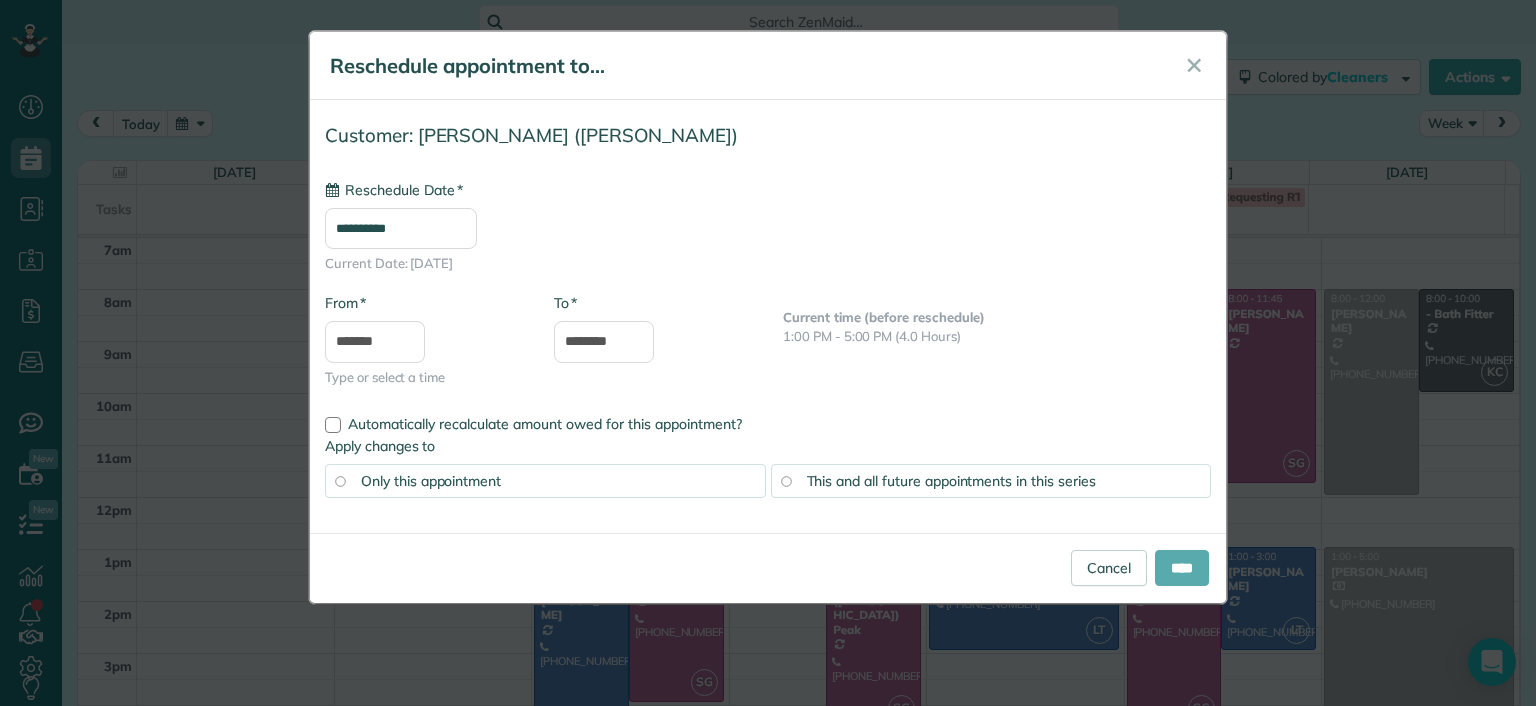 type on "**********" 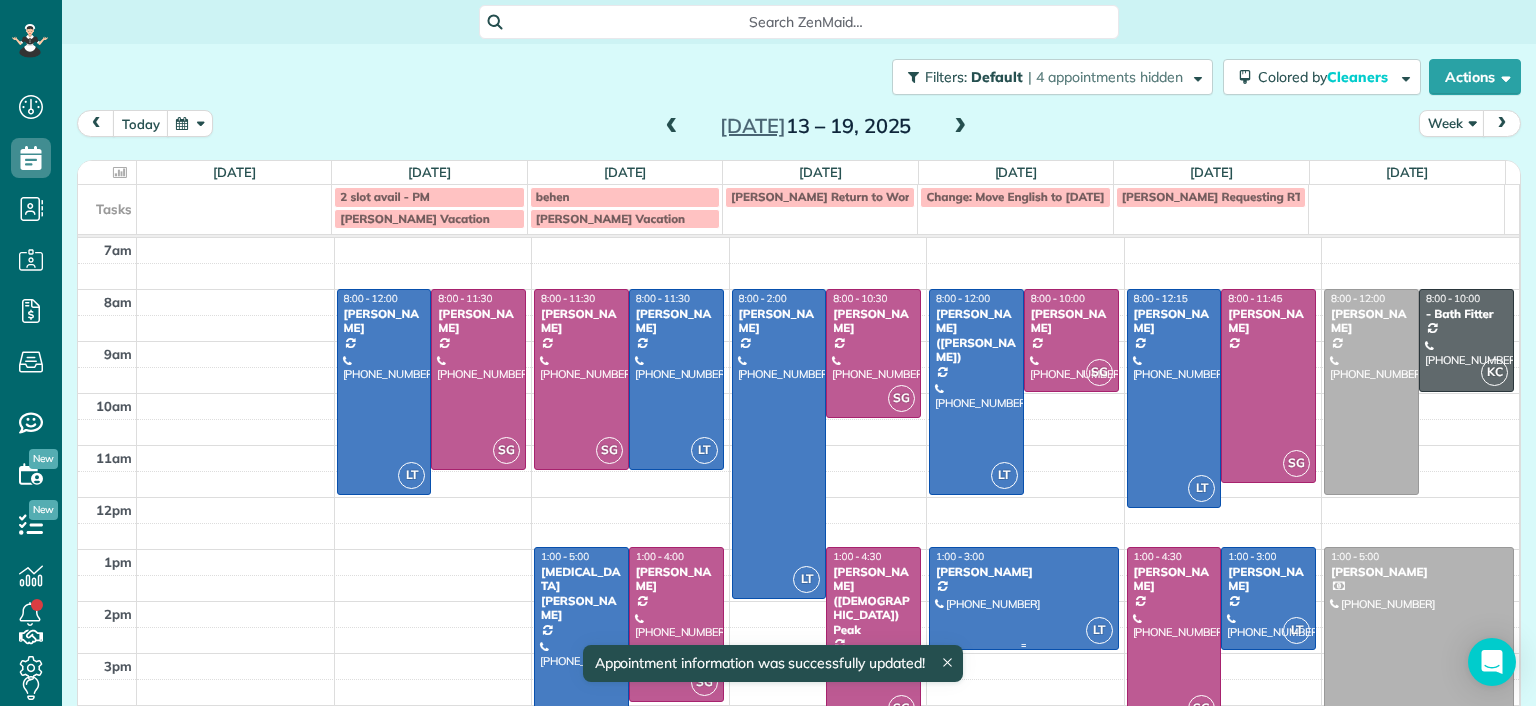 click at bounding box center (1024, 598) 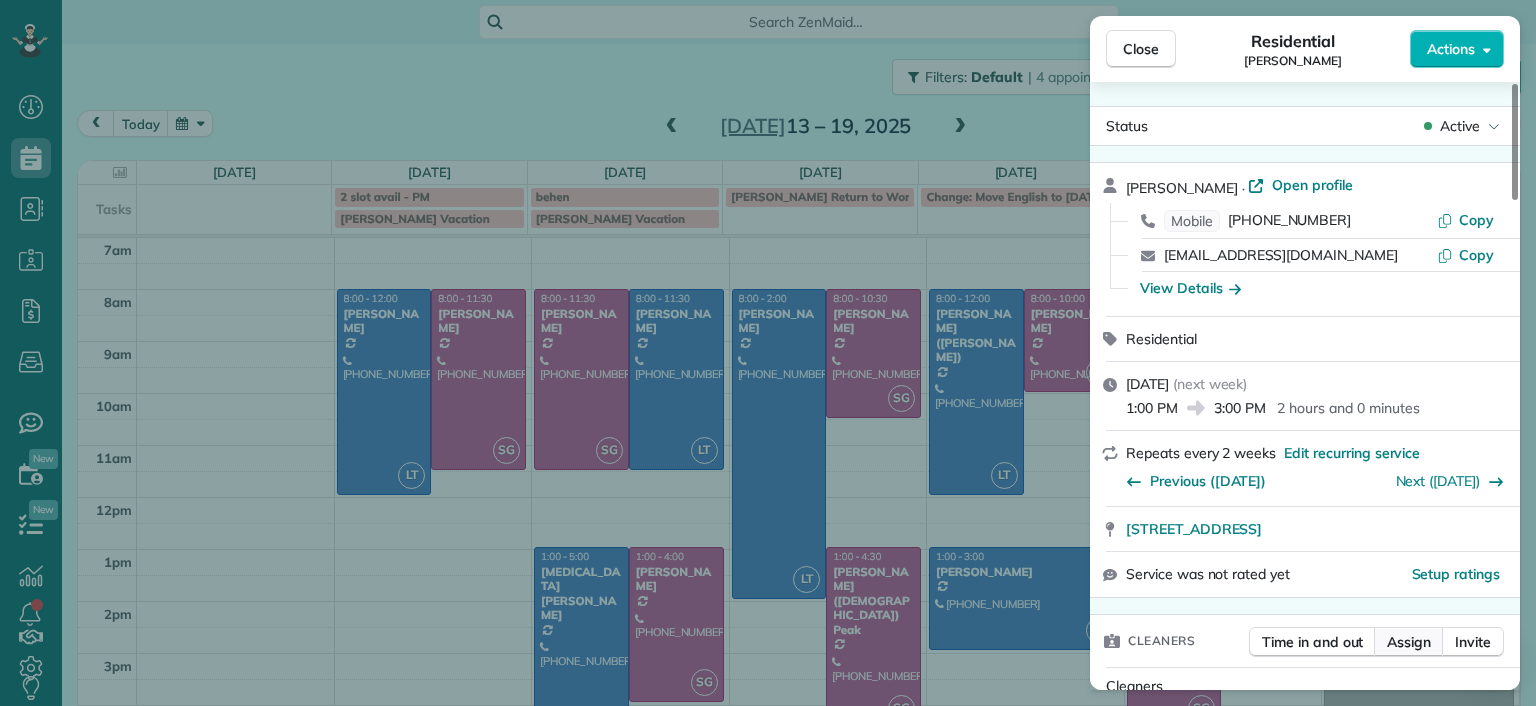 click on "Assign" at bounding box center (1409, 642) 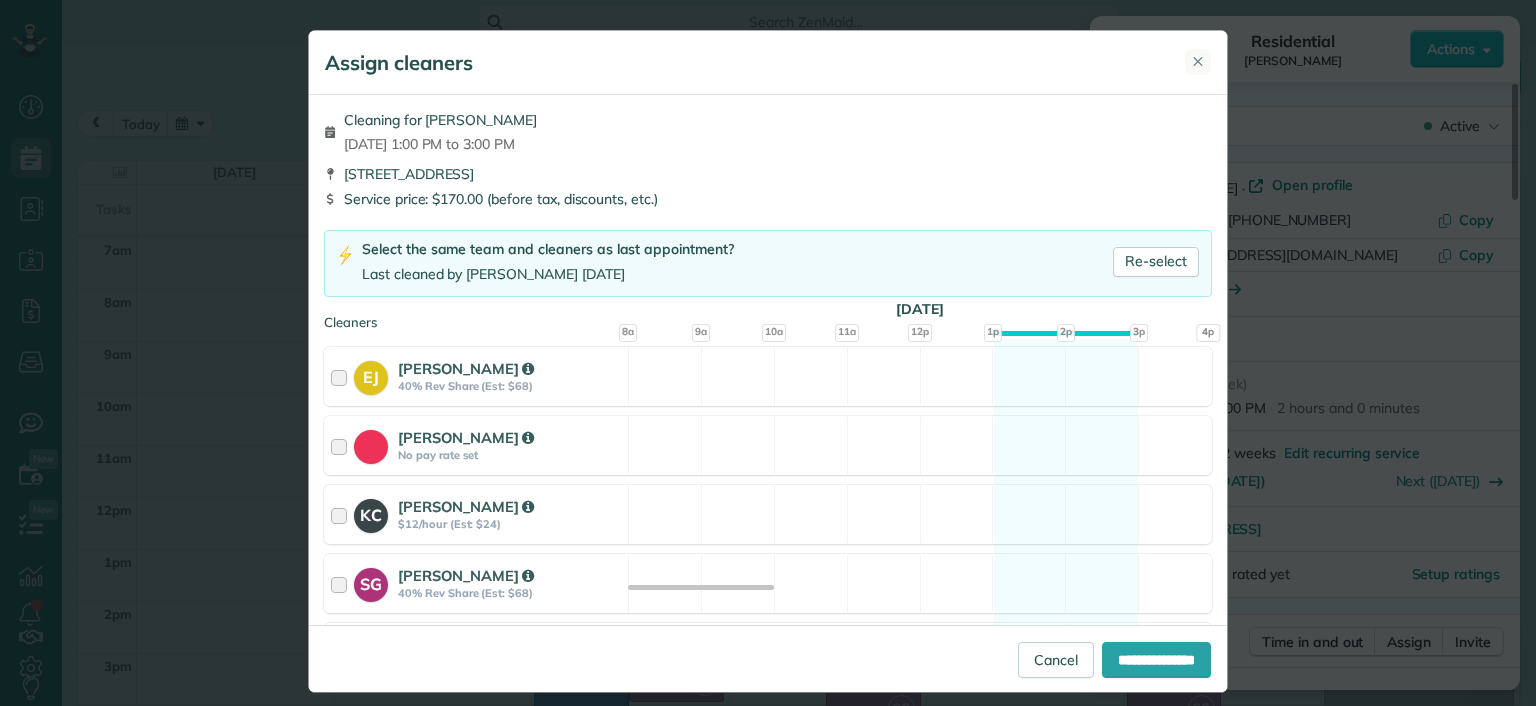 click on "✕" at bounding box center [1198, 62] 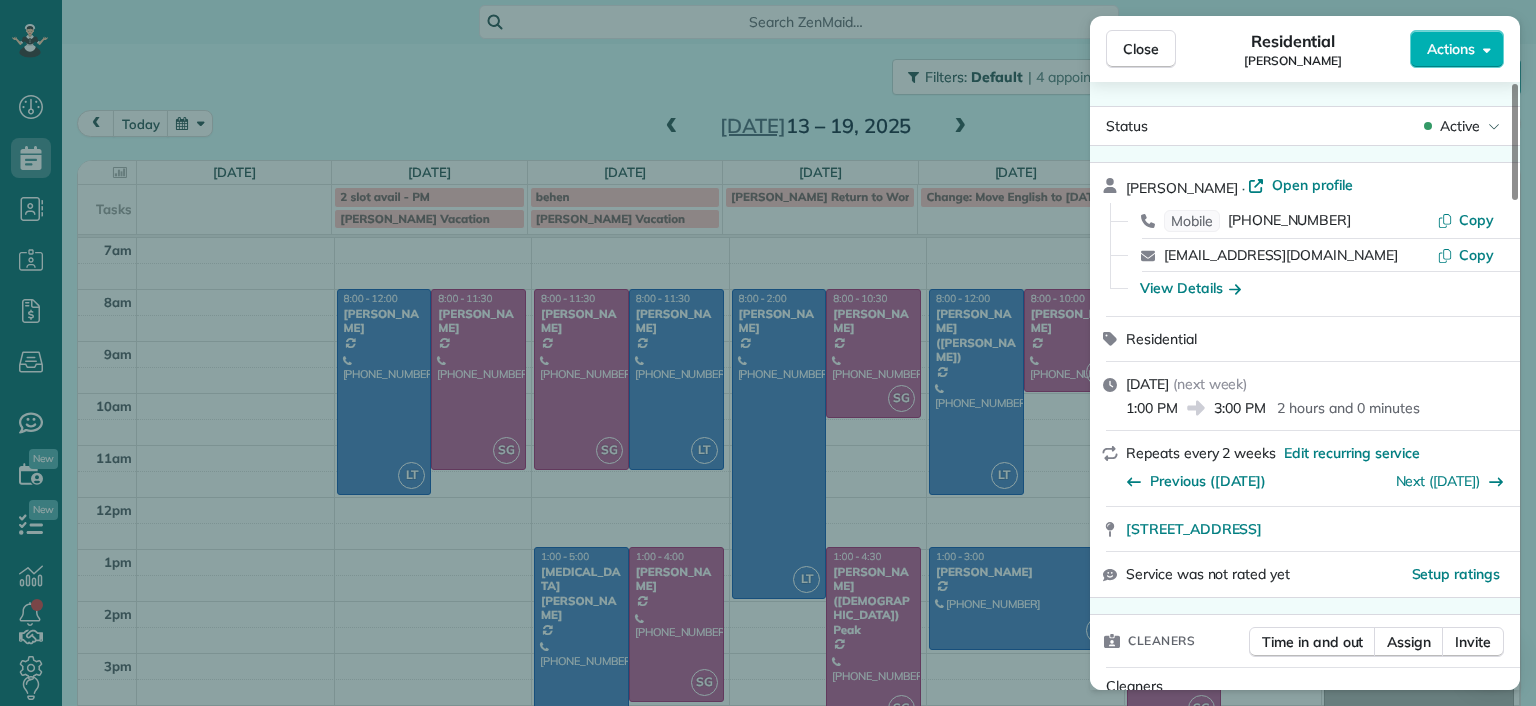 click on "Close Residential Deborah Bassett Actions Status Active Deborah Bassett · Open profile Mobile (804) 393-2837 Copy dbassett97@gmail.com Copy View Details Residential Thursday, July 17, 2025 ( next week ) 1:00 PM 3:00 PM 2 hours and 0 minutes Repeats every 2 weeks Edit recurring service Previous (Jul 01) Next (Jul 31) 8641 Devara Court Richmond VA 23235 Service was not rated yet Setup ratings Cleaners Time in and out Assign Invite Cleaners Laura   Thaller 1:00 PM 3:00 PM Checklist Try Now Keep this appointment up to your standards. Stay on top of every detail, keep your cleaners organised, and your client happy. Assign a checklist Watch a 5 min demo Billing Billing actions Price $170.00 Overcharge $0.00 Discount $0.00 Coupon discount - Primary tax - Secondary tax - Total appointment price $170.00 Tips collected New feature! $0.00 Unpaid Mark as paid Total including tip $170.00 Get paid online in no-time! Send an invoice and reward your cleaners with tips Charge customer credit card Appointment custom fields -" at bounding box center [768, 353] 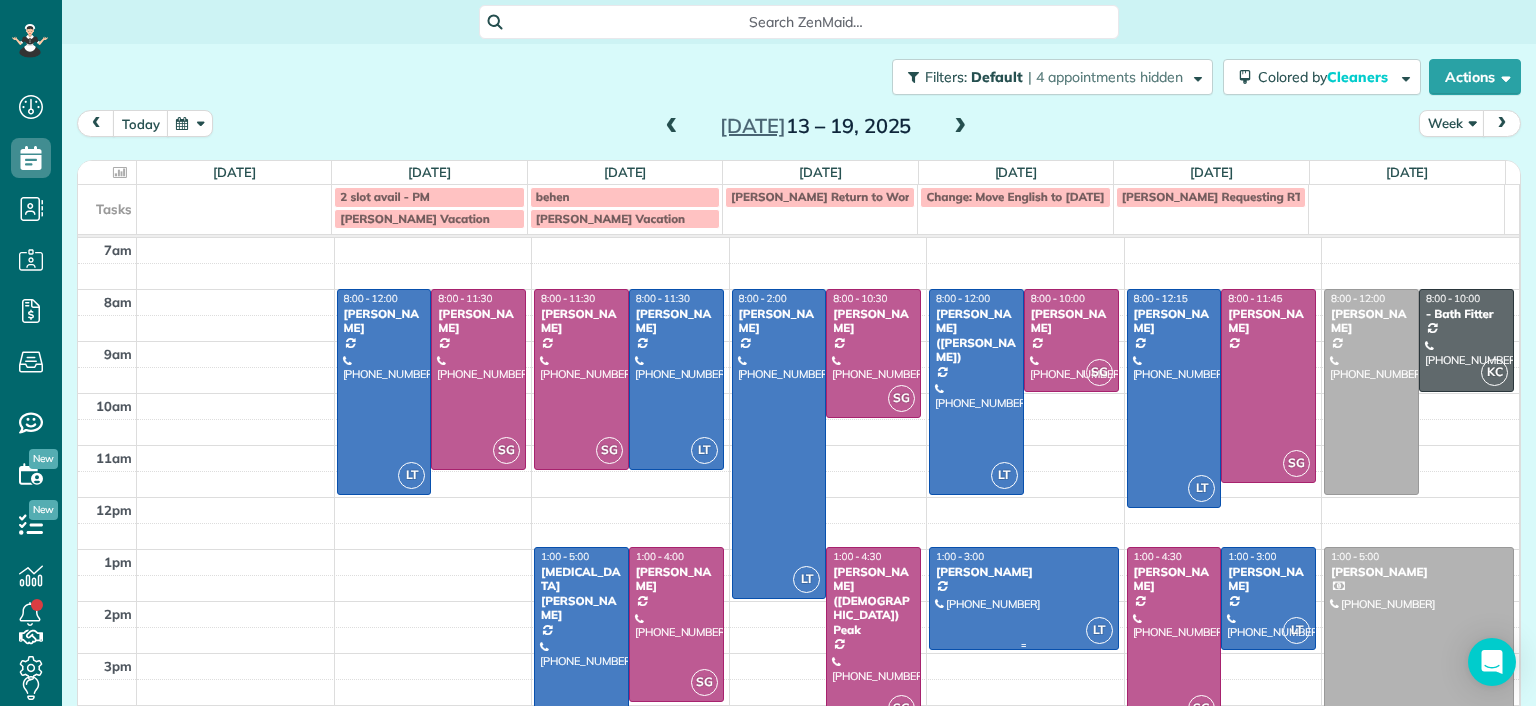 click at bounding box center [1024, 598] 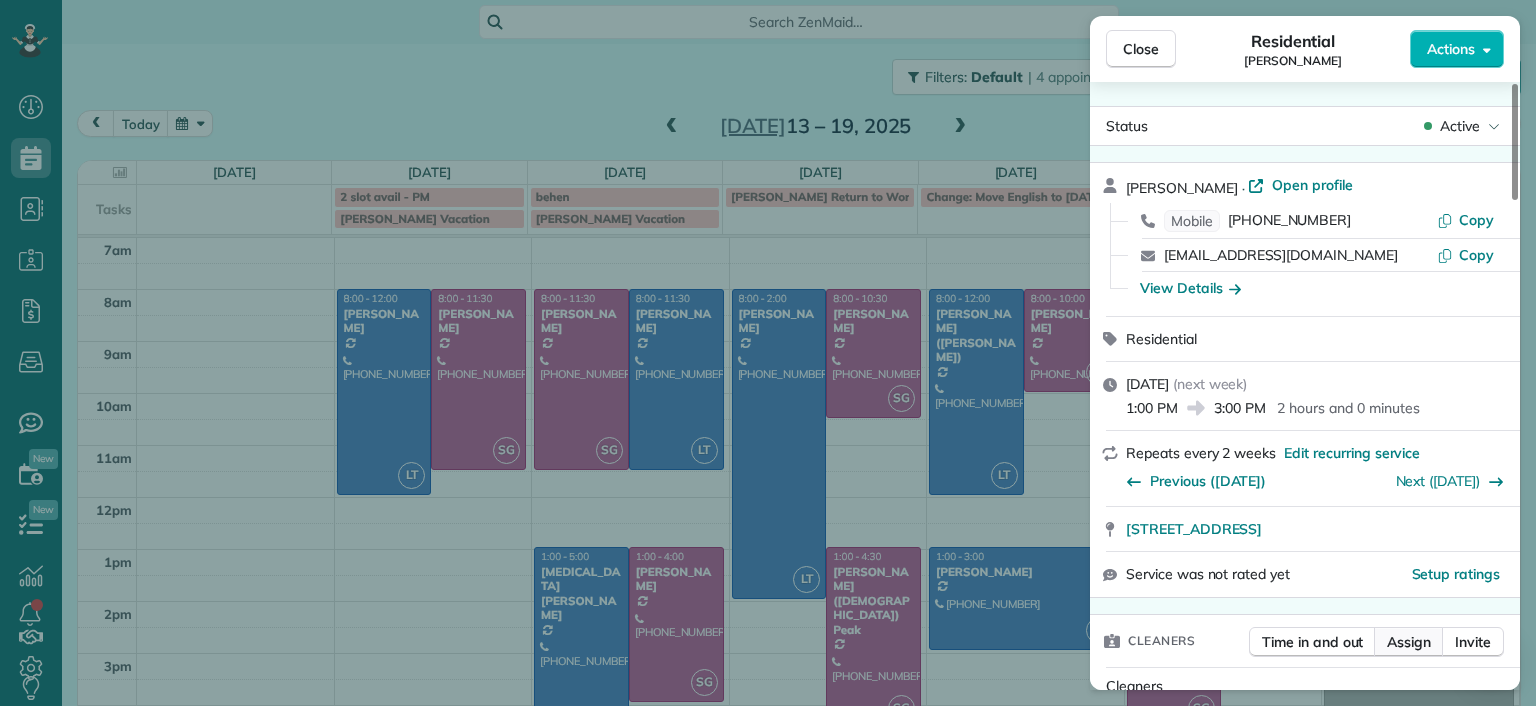 click on "Assign" at bounding box center (1409, 642) 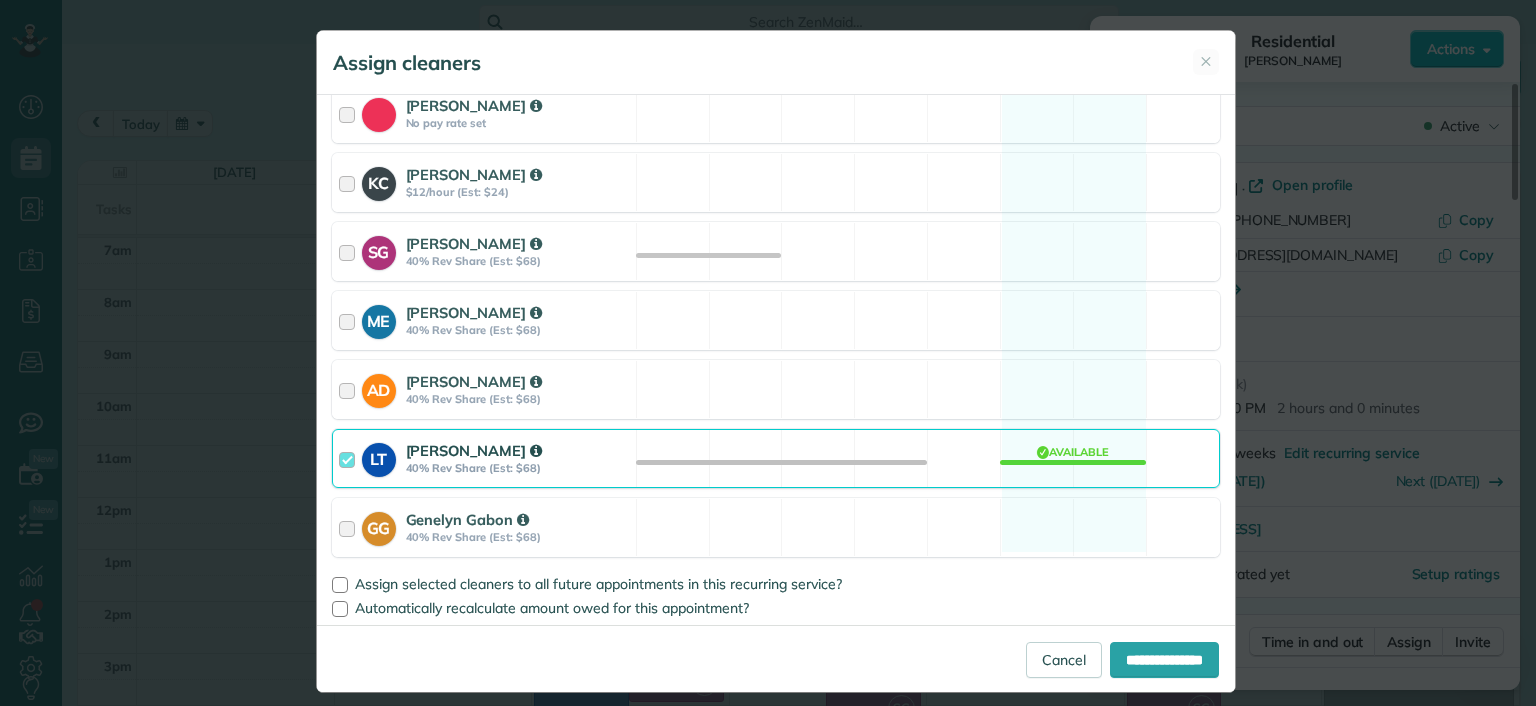 scroll, scrollTop: 333, scrollLeft: 0, axis: vertical 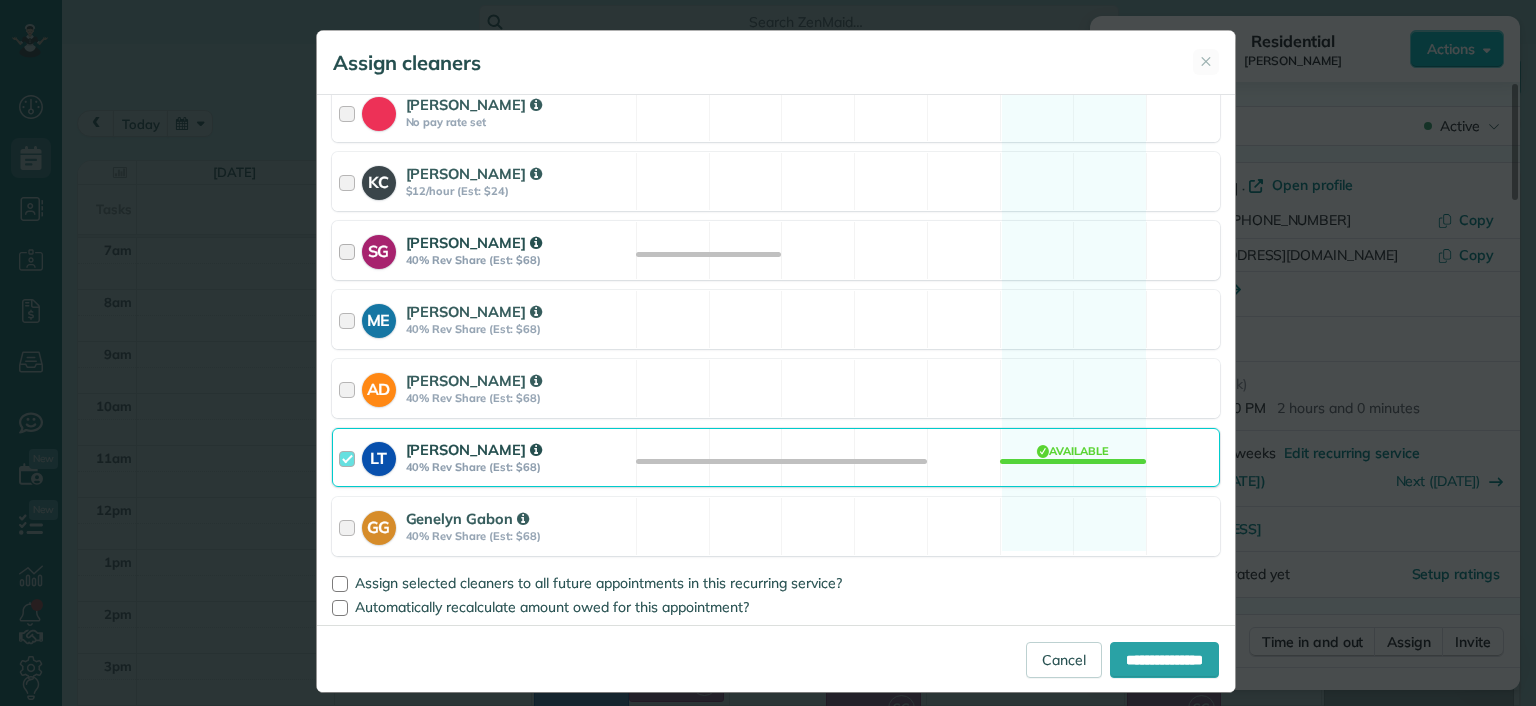 click on "SG
Sophie Gibbs
40% Rev Share (Est: $68)
Available" at bounding box center [776, 250] 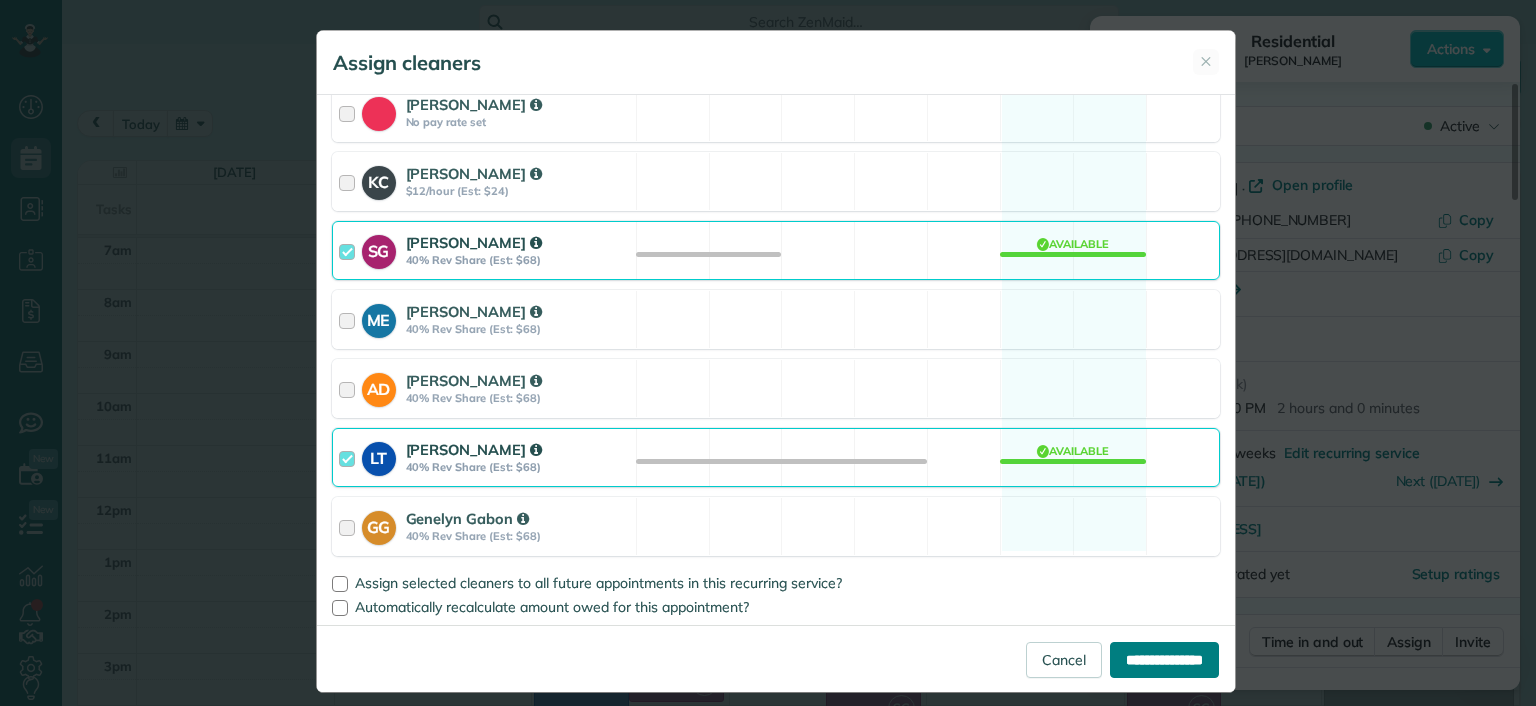 click on "**********" at bounding box center (1164, 660) 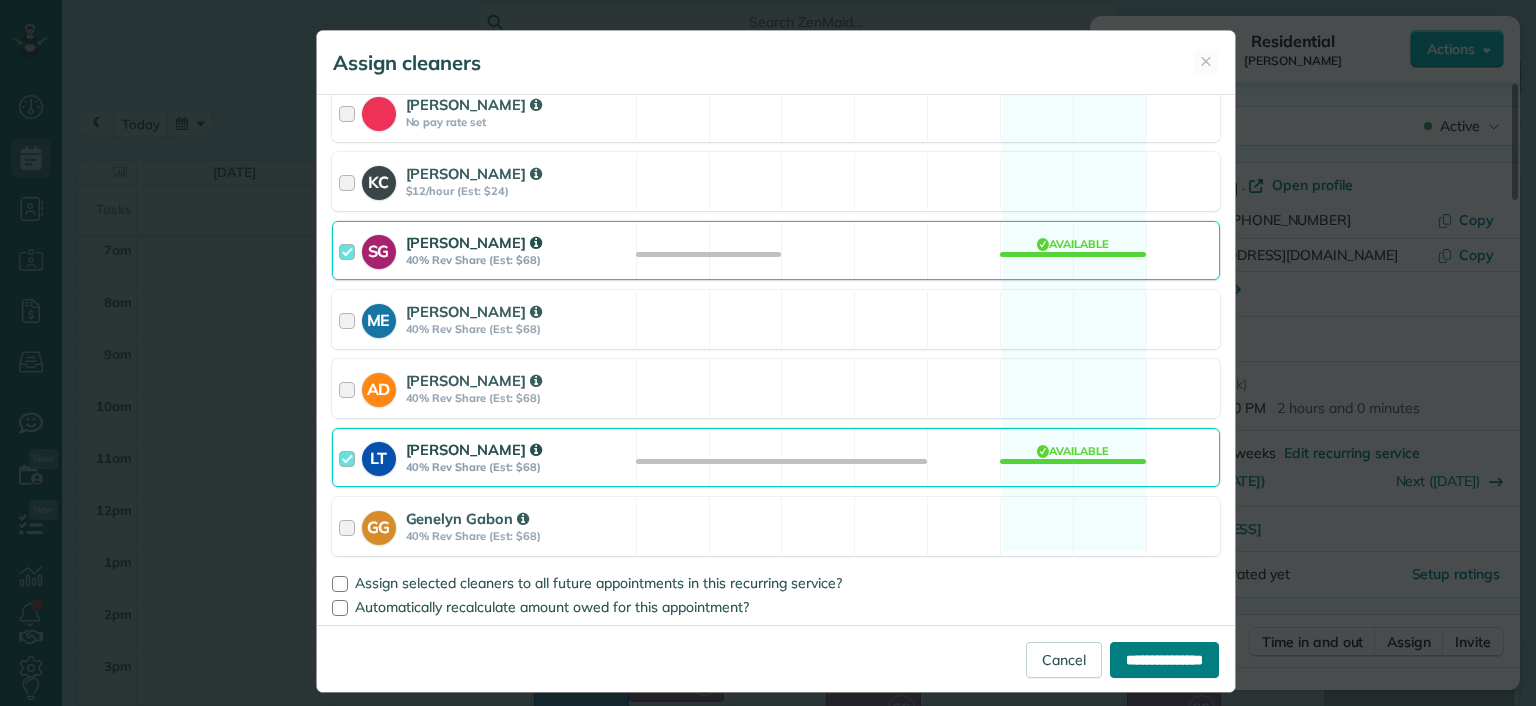 type on "**********" 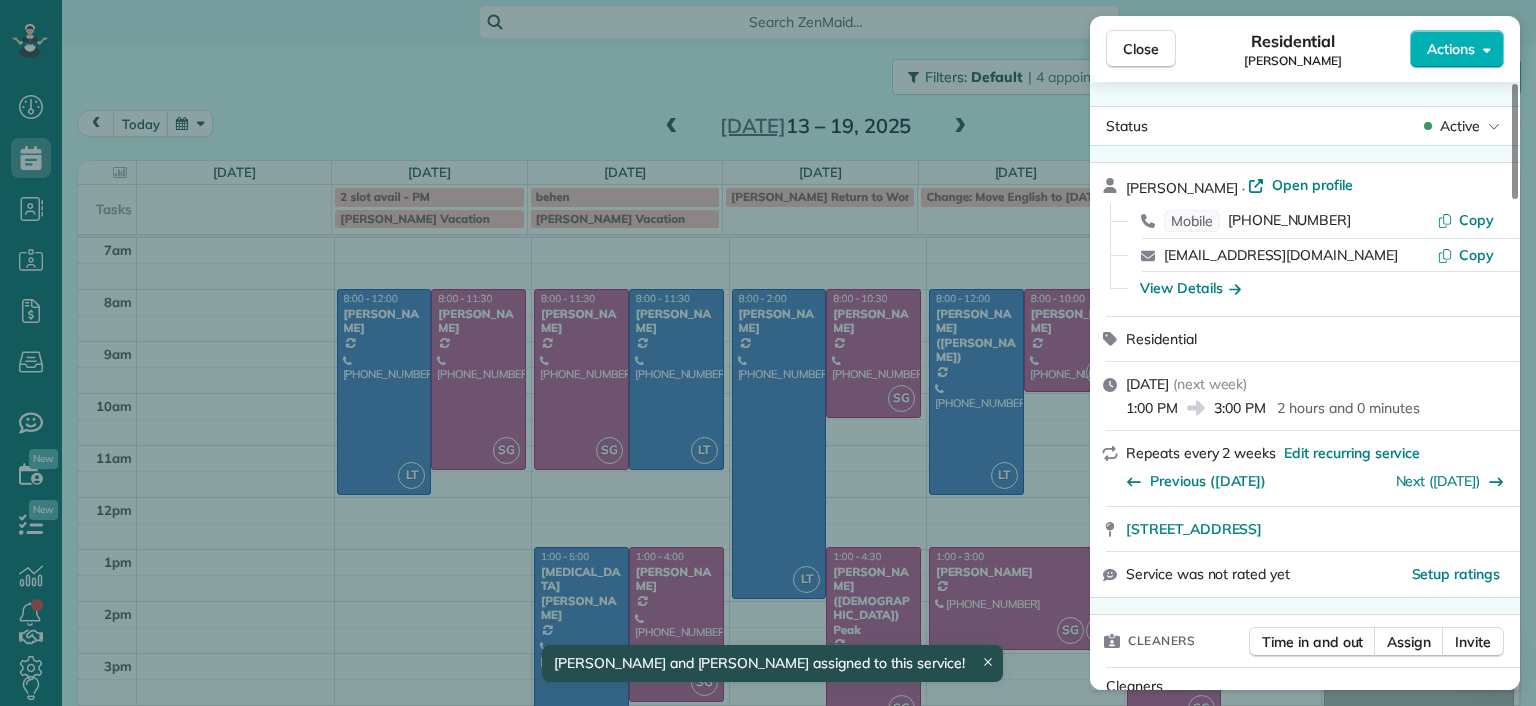 click on "Close Residential Deborah Bassett Actions Status Active Deborah Bassett · Open profile Mobile (804) 393-2837 Copy dbassett97@gmail.com Copy View Details Residential Thursday, July 17, 2025 ( next week ) 1:00 PM 3:00 PM 2 hours and 0 minutes Repeats every 2 weeks Edit recurring service Previous (Jul 01) Next (Jul 31) 8641 Devara Court Richmond VA 23235 Service was not rated yet Setup ratings Cleaners Time in and out Assign Invite Cleaners Sophie   Gibbs 1:00 PM 3:00 PM Laura   Thaller 1:00 PM 3:00 PM Checklist Try Now Keep this appointment up to your standards. Stay on top of every detail, keep your cleaners organised, and your client happy. Assign a checklist Watch a 5 min demo Billing Billing actions Price $170.00 Overcharge $0.00 Discount $0.00 Coupon discount - Primary tax - Secondary tax - Total appointment price $170.00 Tips collected New feature! $0.00 Unpaid Mark as paid Total including tip $170.00 Get paid online in no-time! Send an invoice and reward your cleaners with tips Appointment custom fields" at bounding box center (768, 353) 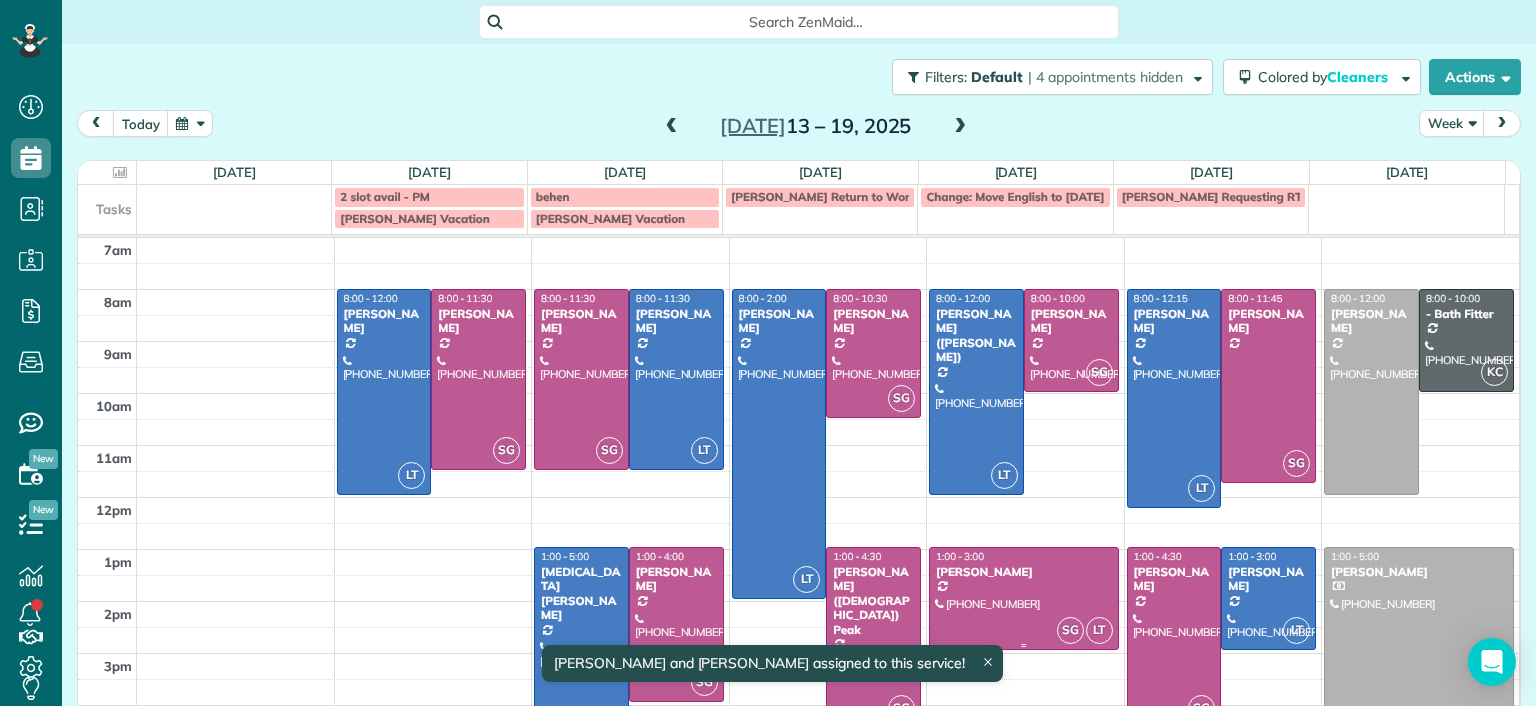 click at bounding box center [1024, 598] 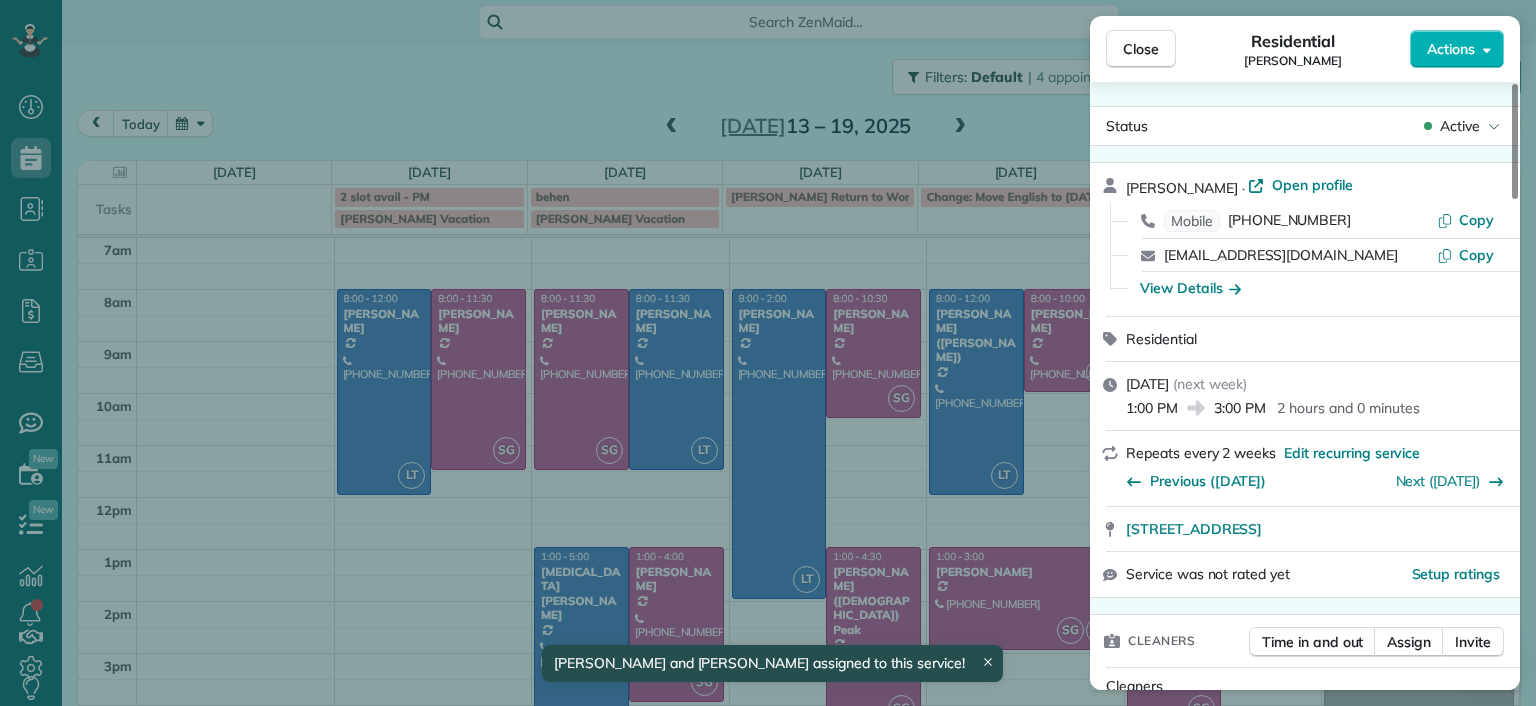 click on "Time in and out Assign Invite" at bounding box center [1376, 647] 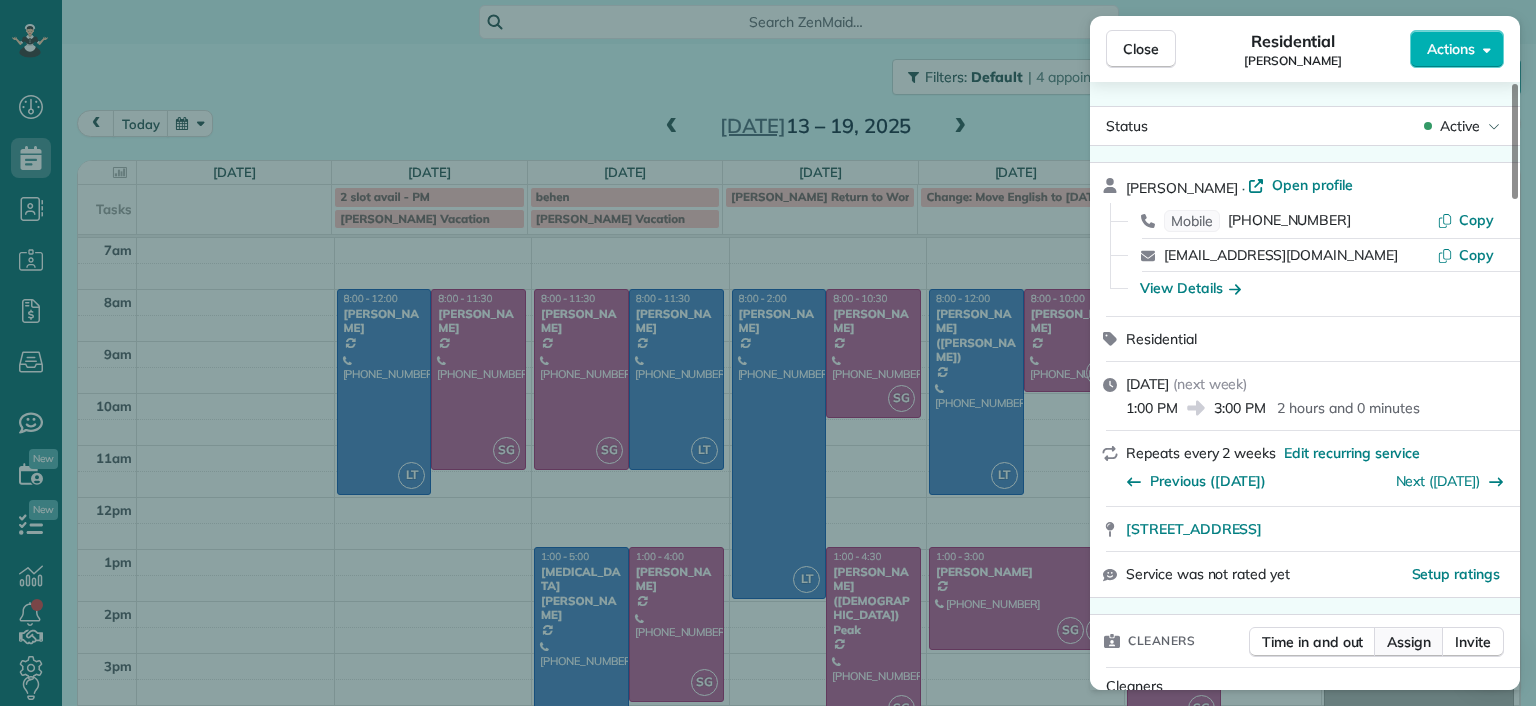 click on "Assign" at bounding box center (1409, 642) 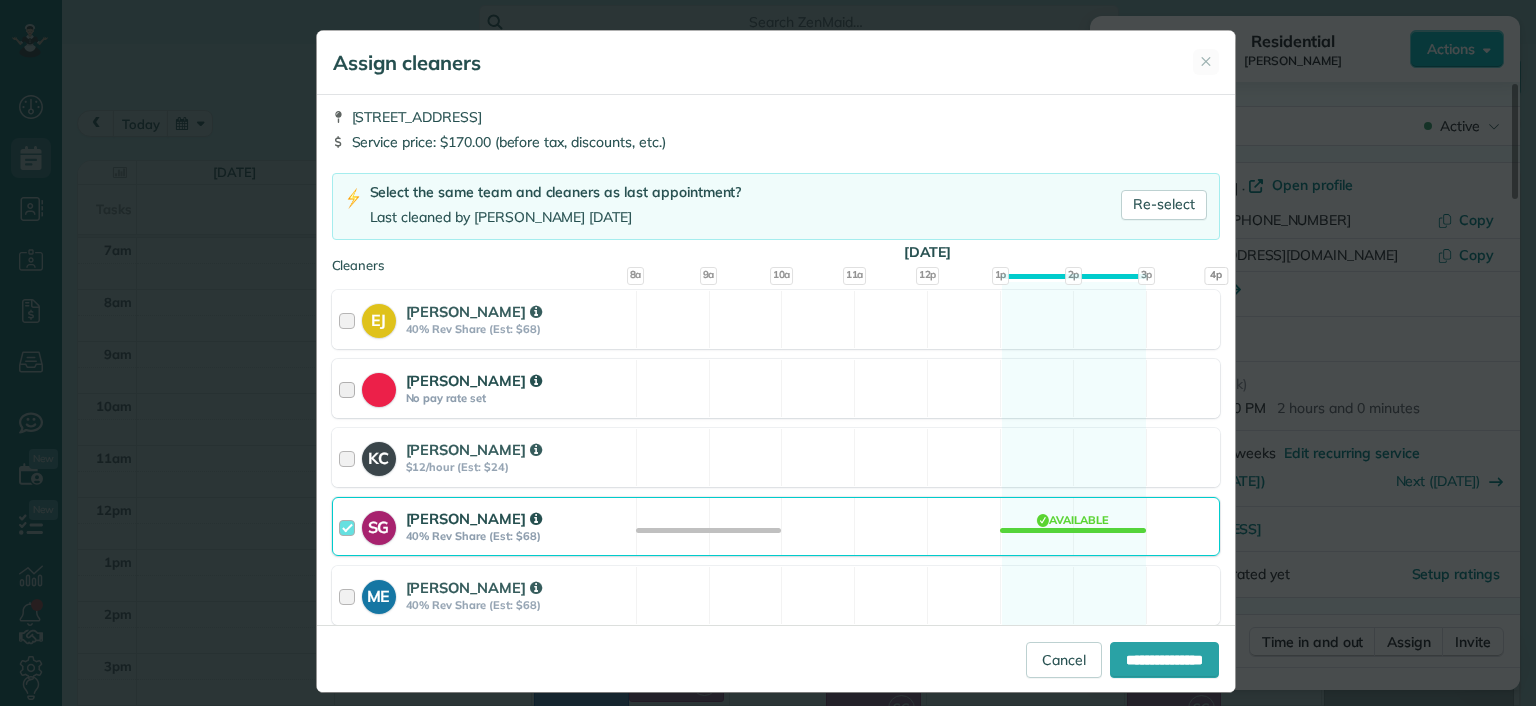 scroll, scrollTop: 300, scrollLeft: 0, axis: vertical 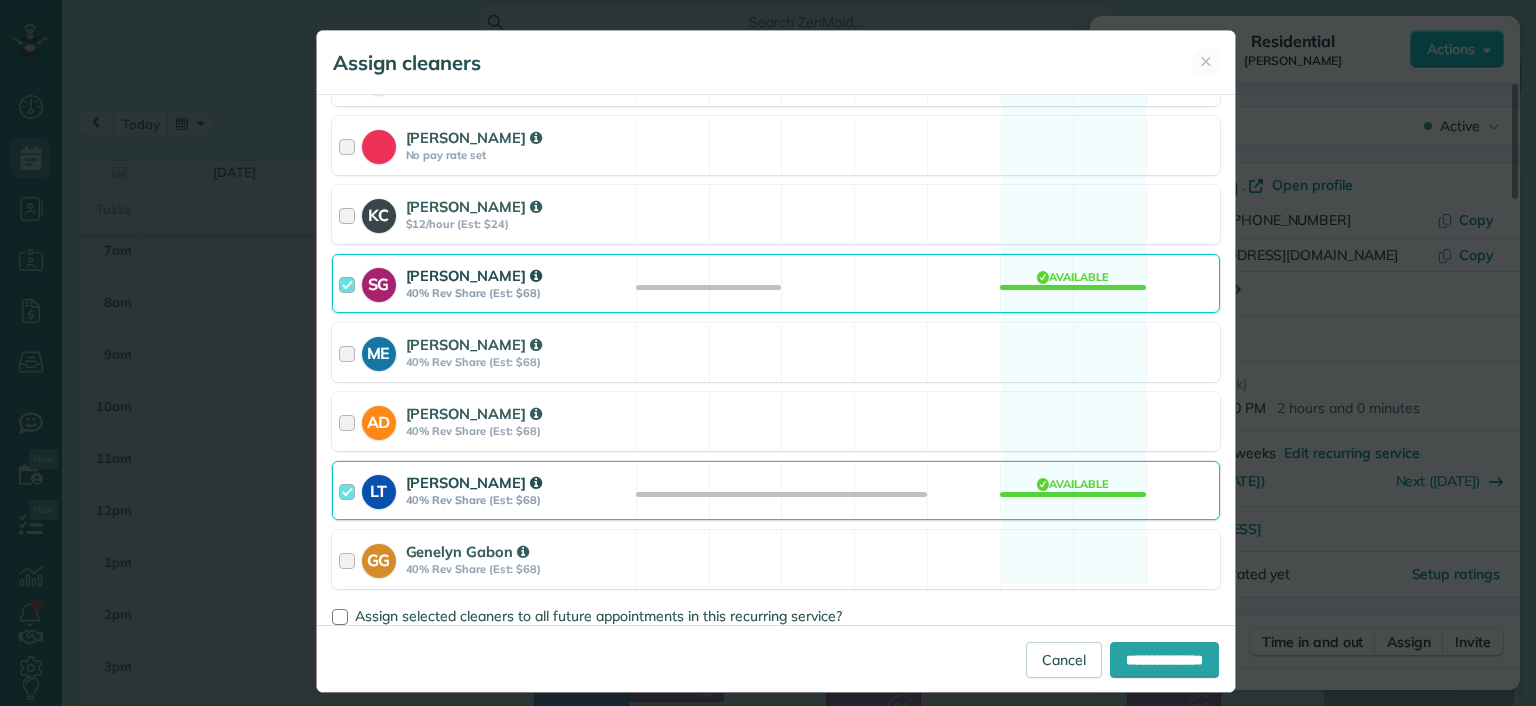click on "LT
Laura Thaller
40% Rev Share (Est: $68)
Available" at bounding box center (776, 490) 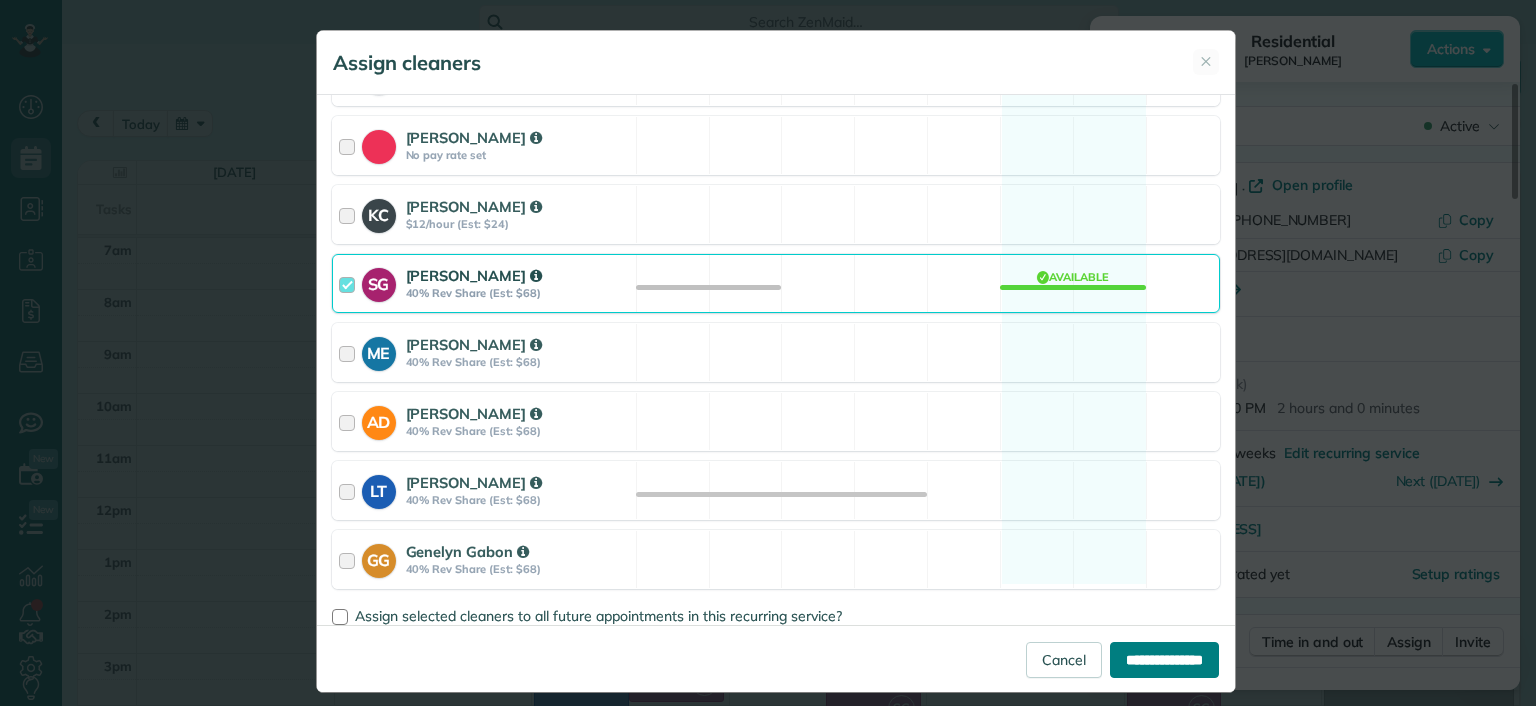 click on "**********" at bounding box center [1164, 660] 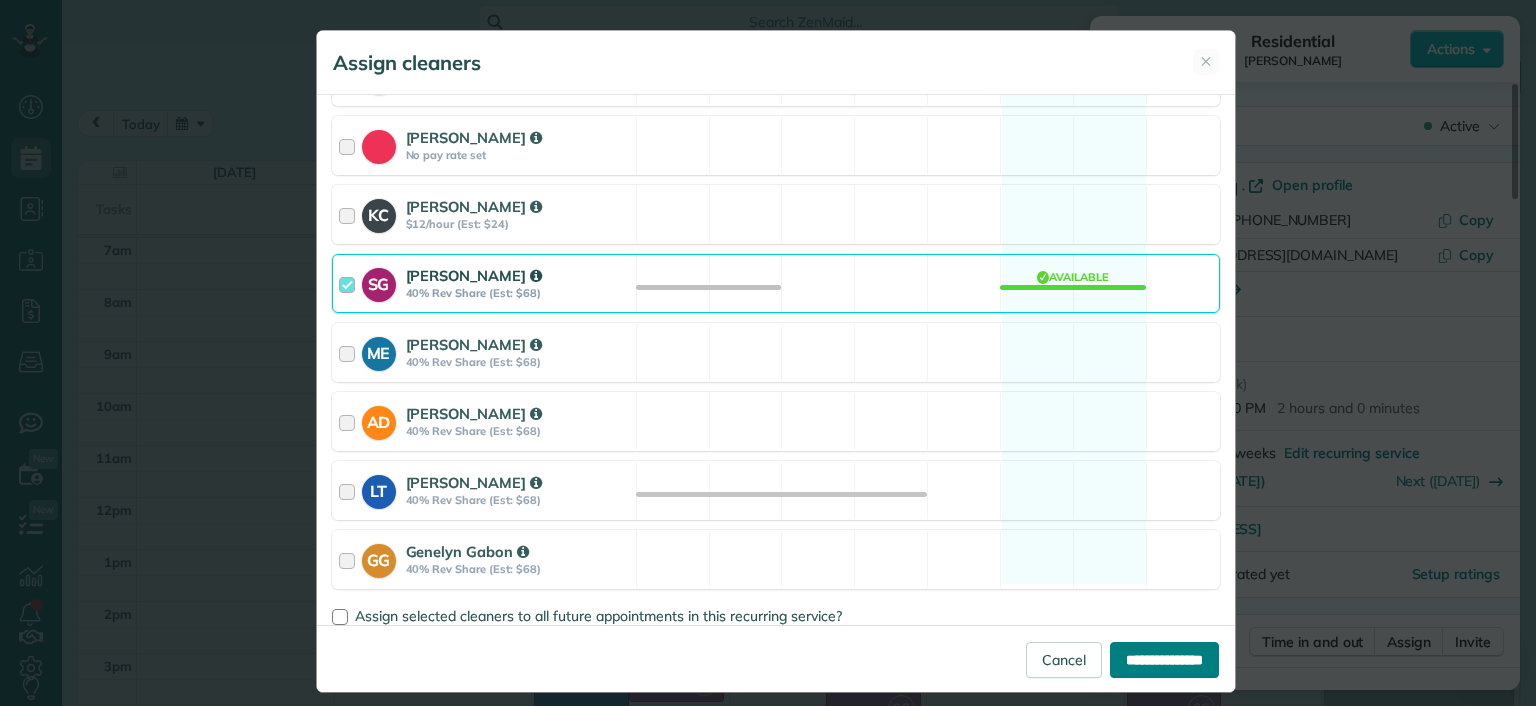 type on "**********" 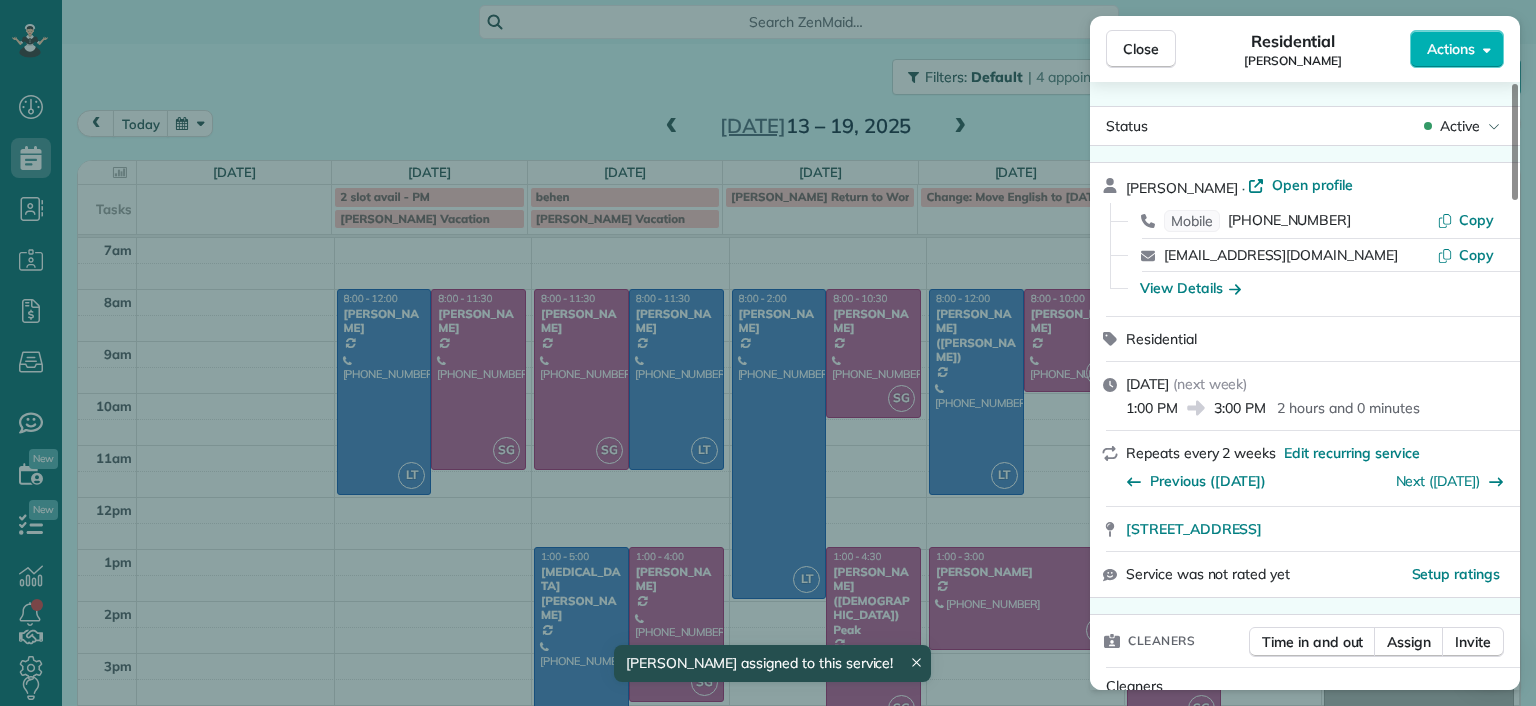 click on "Close Residential Deborah Bassett Actions Status Active Deborah Bassett · Open profile Mobile (804) 393-2837 Copy dbassett97@gmail.com Copy View Details Residential Thursday, July 17, 2025 ( next week ) 1:00 PM 3:00 PM 2 hours and 0 minutes Repeats every 2 weeks Edit recurring service Previous (Jul 01) Next (Jul 31) 8641 Devara Court Richmond VA 23235 Service was not rated yet Setup ratings Cleaners Time in and out Assign Invite Cleaners Sophie   Gibbs 1:00 PM 3:00 PM Checklist Try Now Keep this appointment up to your standards. Stay on top of every detail, keep your cleaners organised, and your client happy. Assign a checklist Watch a 5 min demo Billing Billing actions Price $170.00 Overcharge $0.00 Discount $0.00 Coupon discount - Primary tax - Secondary tax - Total appointment price $170.00 Tips collected New feature! $0.00 Unpaid Mark as paid Total including tip $170.00 Get paid online in no-time! Send an invoice and reward your cleaners with tips Charge customer credit card Appointment custom fields - 8" at bounding box center (768, 353) 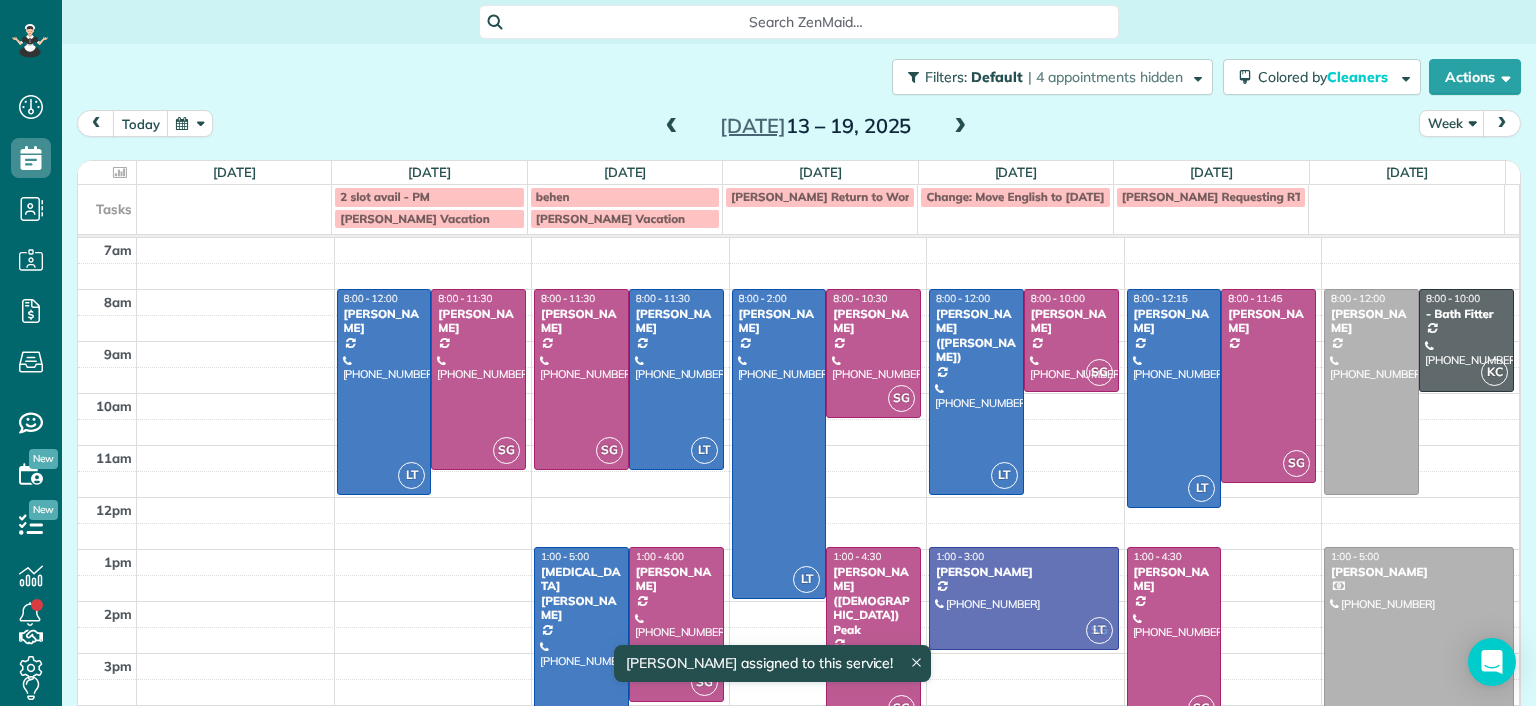 drag, startPoint x: 1245, startPoint y: 614, endPoint x: 1092, endPoint y: 608, distance: 153.1176 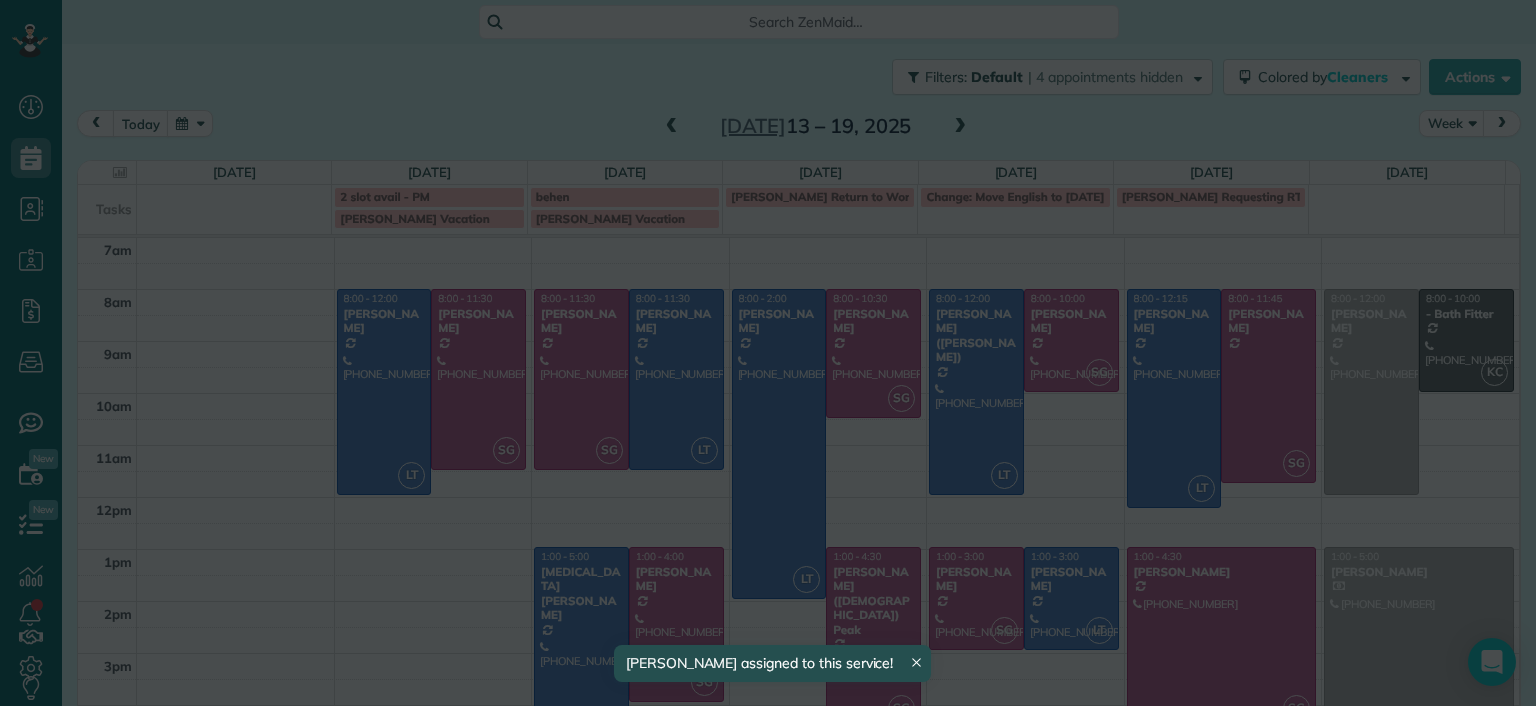 click at bounding box center [768, 353] 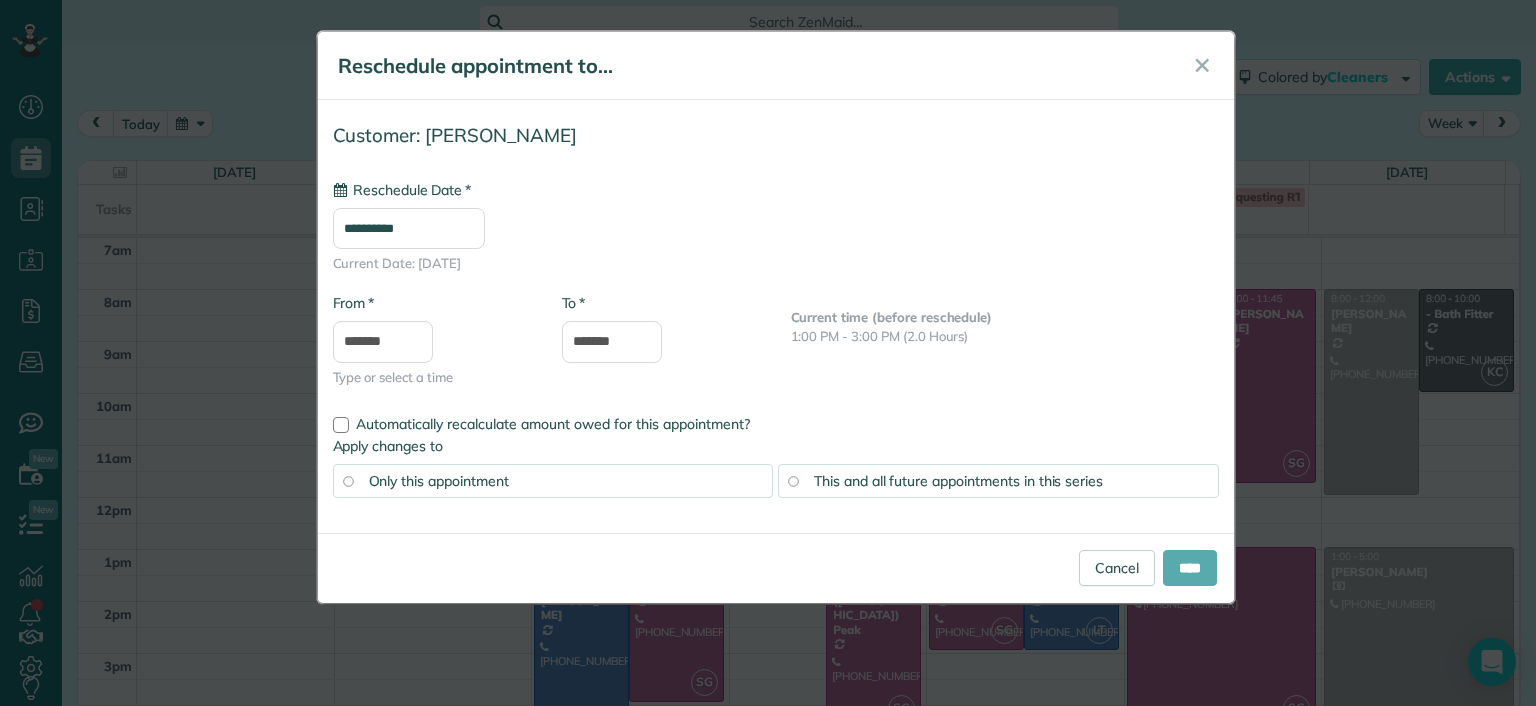 type on "**********" 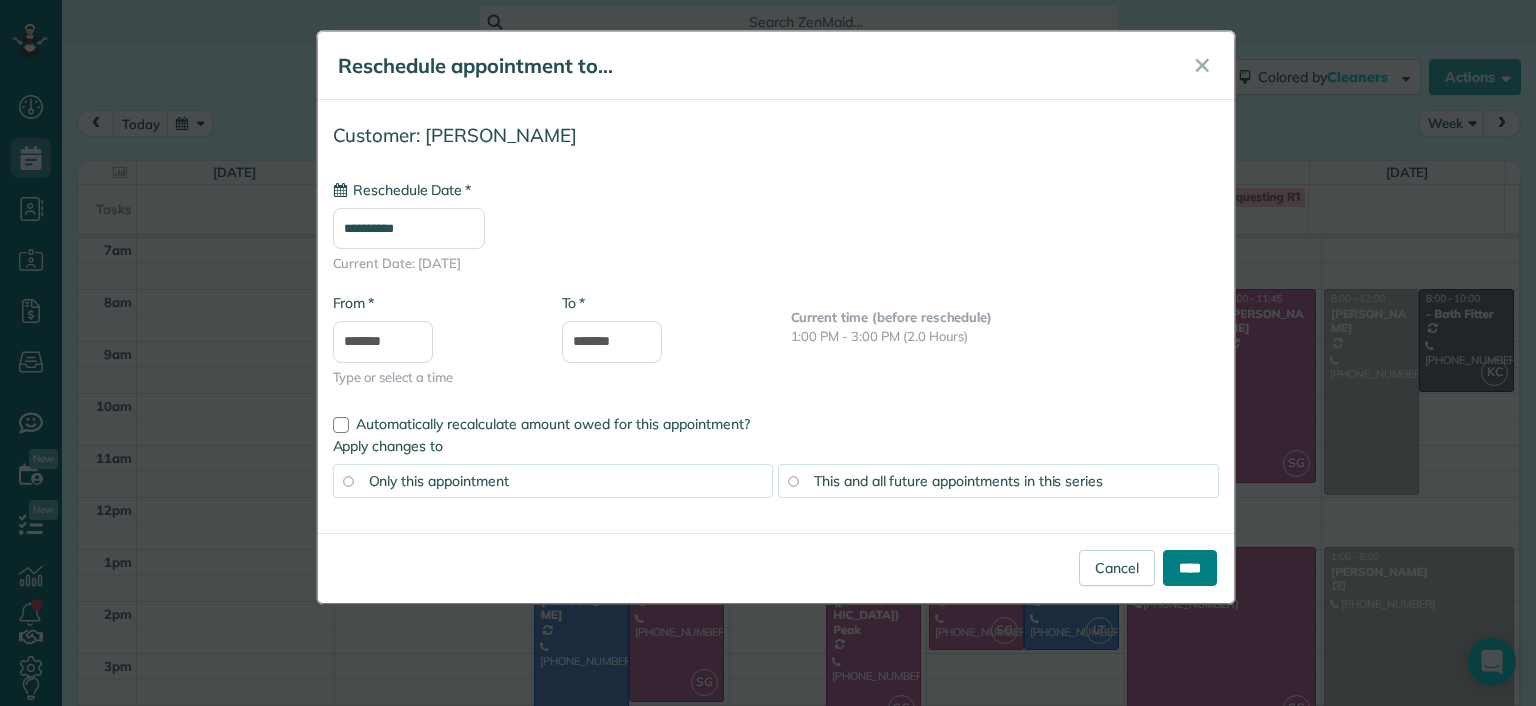 click on "****" at bounding box center [1190, 568] 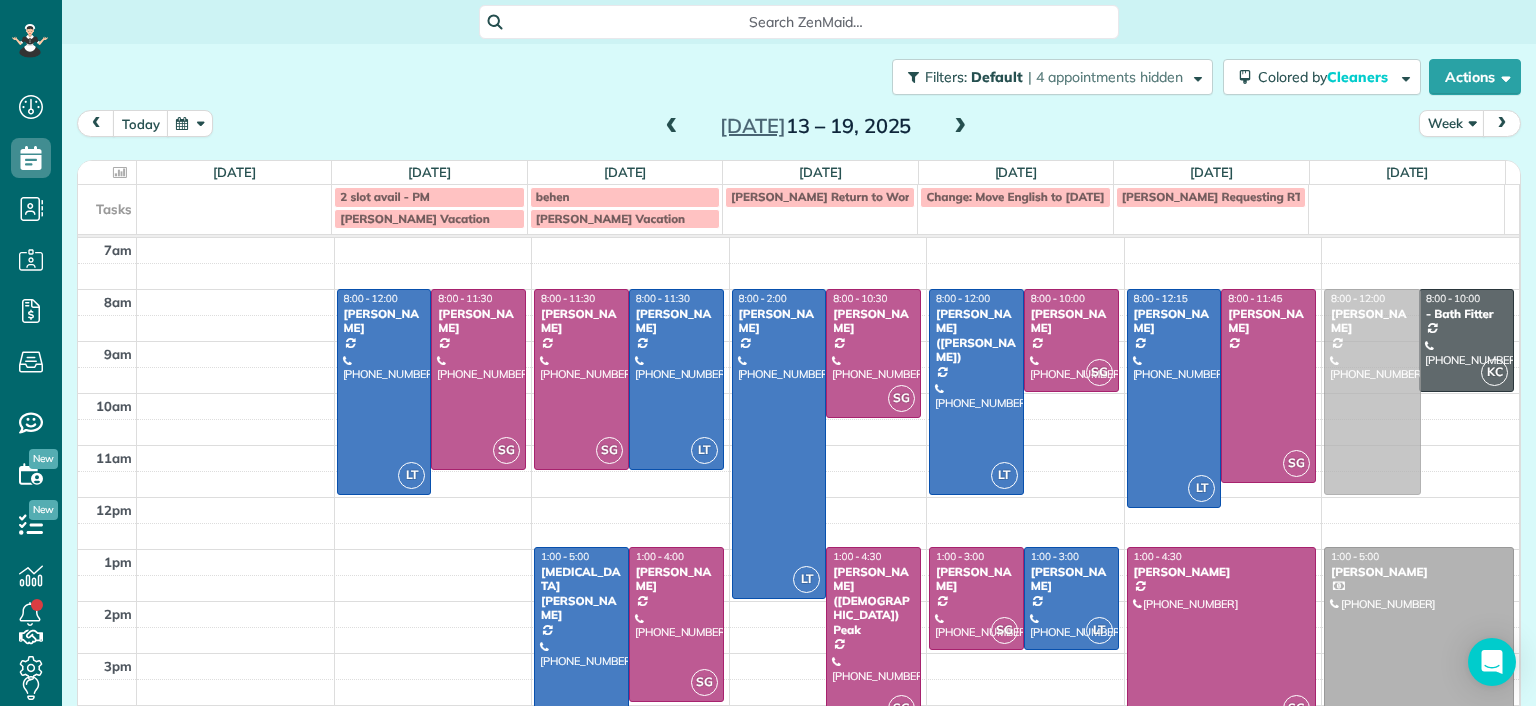 drag, startPoint x: 1338, startPoint y: 443, endPoint x: 1395, endPoint y: 441, distance: 57.035076 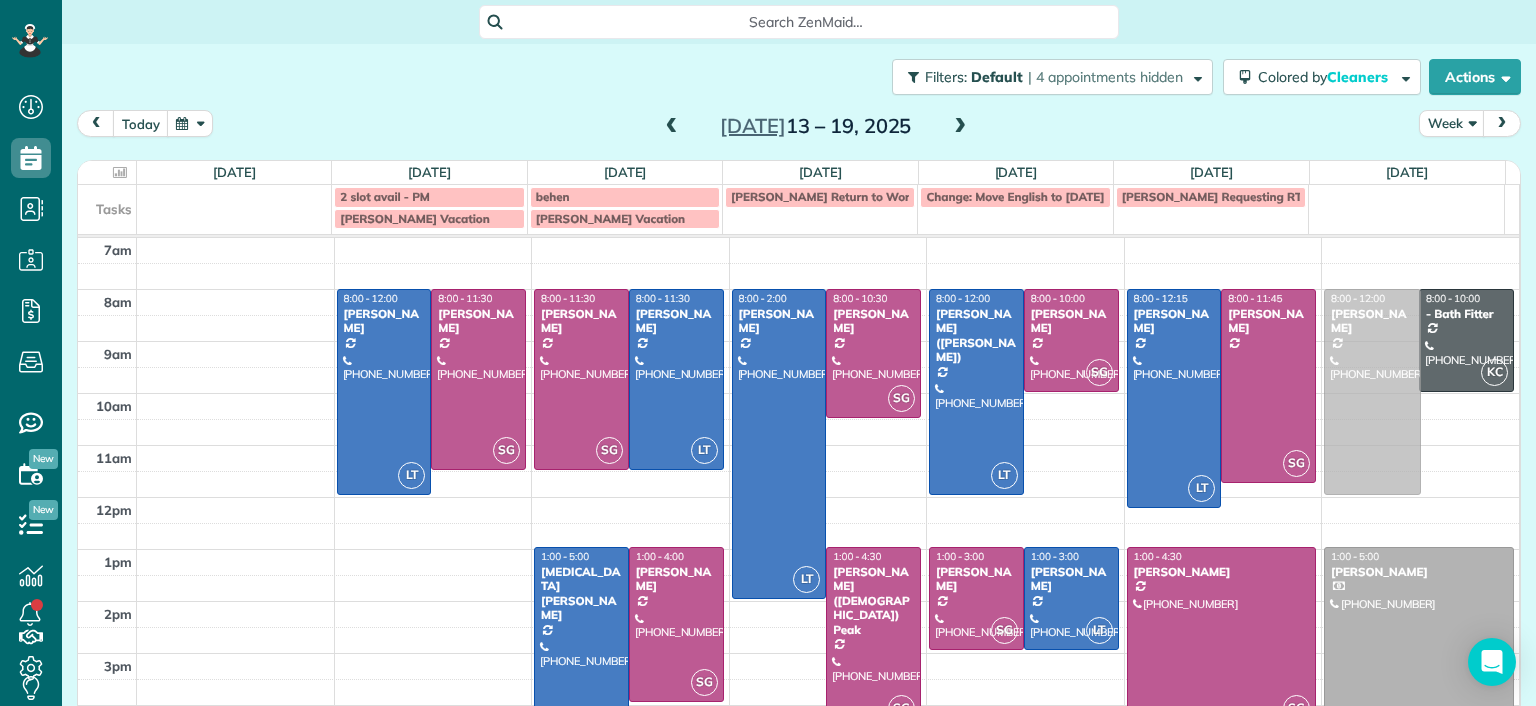 click on "7am 8am 9am 10am 11am 12pm 1pm 2pm 3pm 4pm 5pm LT 8:00 - 12:00 Danielle Leek (616) 322-8093 3506 Enslow Avenue Richmond, VA 23222 SG 8:00 - 11:30 Imani Holmes (804) 245-9696 2816 North Avenue Richmond, VA 23222 SG 8:00 - 11:30 Jessica Knight (804) 514-1890 1815 Floyd Avenue Richmond, VA 23220 LT 8:00 - 11:30 Galia Moran (703) 593-4027 5937 Kings Crest Drive Chesterfield, VA 23832 LT 1:00 - 5:00 Alli Robbins (651) 792-6217 2410 Bryan Park Avenue Richmond, VA 23228 SG 1:00 - 4:00 Tracy Jones (703) 231-6094 301 Virginia Street Richmond, VA 23219 LT 8:00 - 2:00 Julie Weissend (804) 370-8320 2710 Monument Avenue Richmond, VA 23220 SG 8:00 - 10:30 Tiffany Stark (804) 855-7663 12351 Dutton Road Midlothian, VA 23113 SG 1:00 - 4:30 Paige (Gay) Peak (804) 319-5916 1017 Horsepen Road Richmond, VA 23229 LT 8:00 - 12:00 Chris Ludwig (Harrison) (804) 878-2272 19444 Running Cedar Lane Maidens, VA 23102 SG 8:00 - 10:00 Ann Whitlow (804) 337-2320 619 Roseneath Road Richmond, VA 23221 SG 1:00 - 3:00 Deborah Bassett LT LT SG SG" at bounding box center (798, 523) 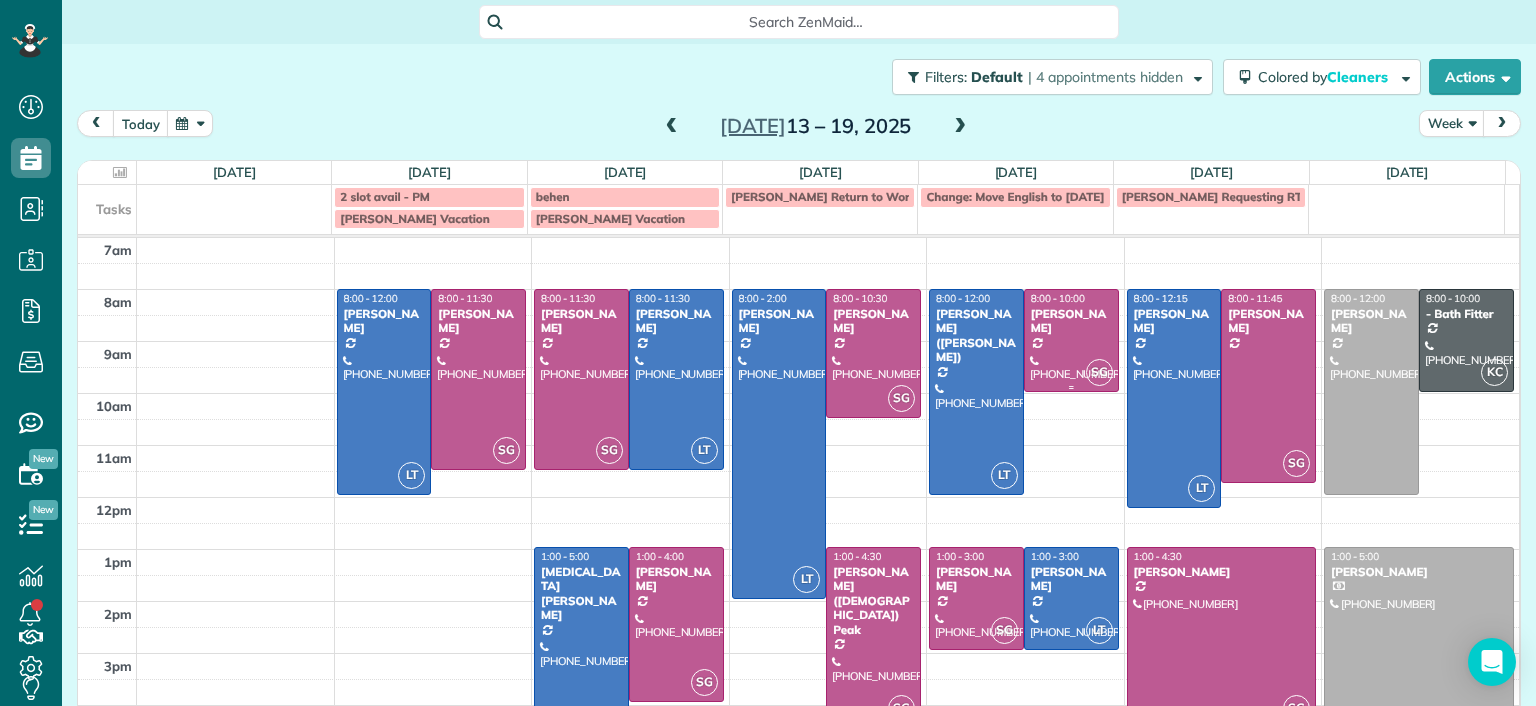 click on "Ann Whitlow" at bounding box center (1071, 321) 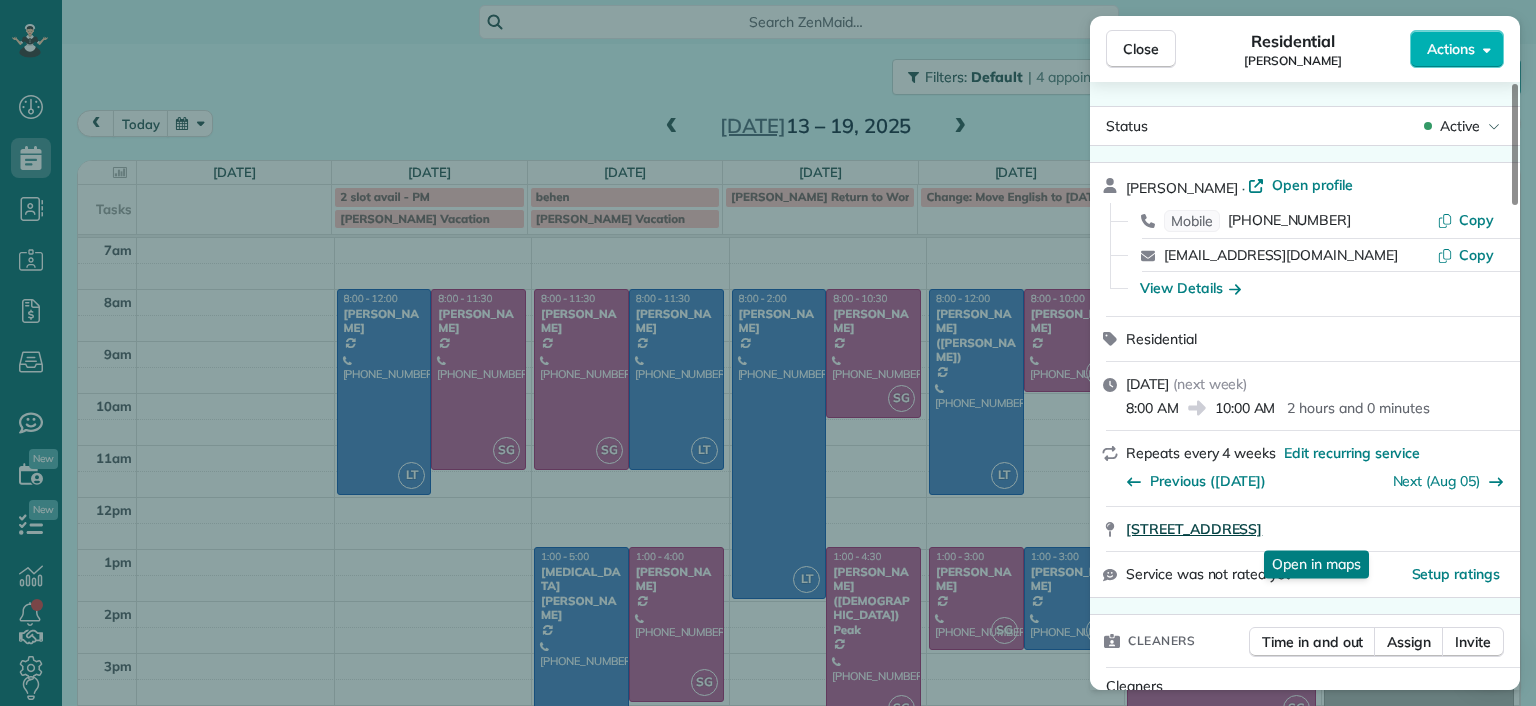 drag, startPoint x: 1140, startPoint y: 538, endPoint x: 1441, endPoint y: 538, distance: 301 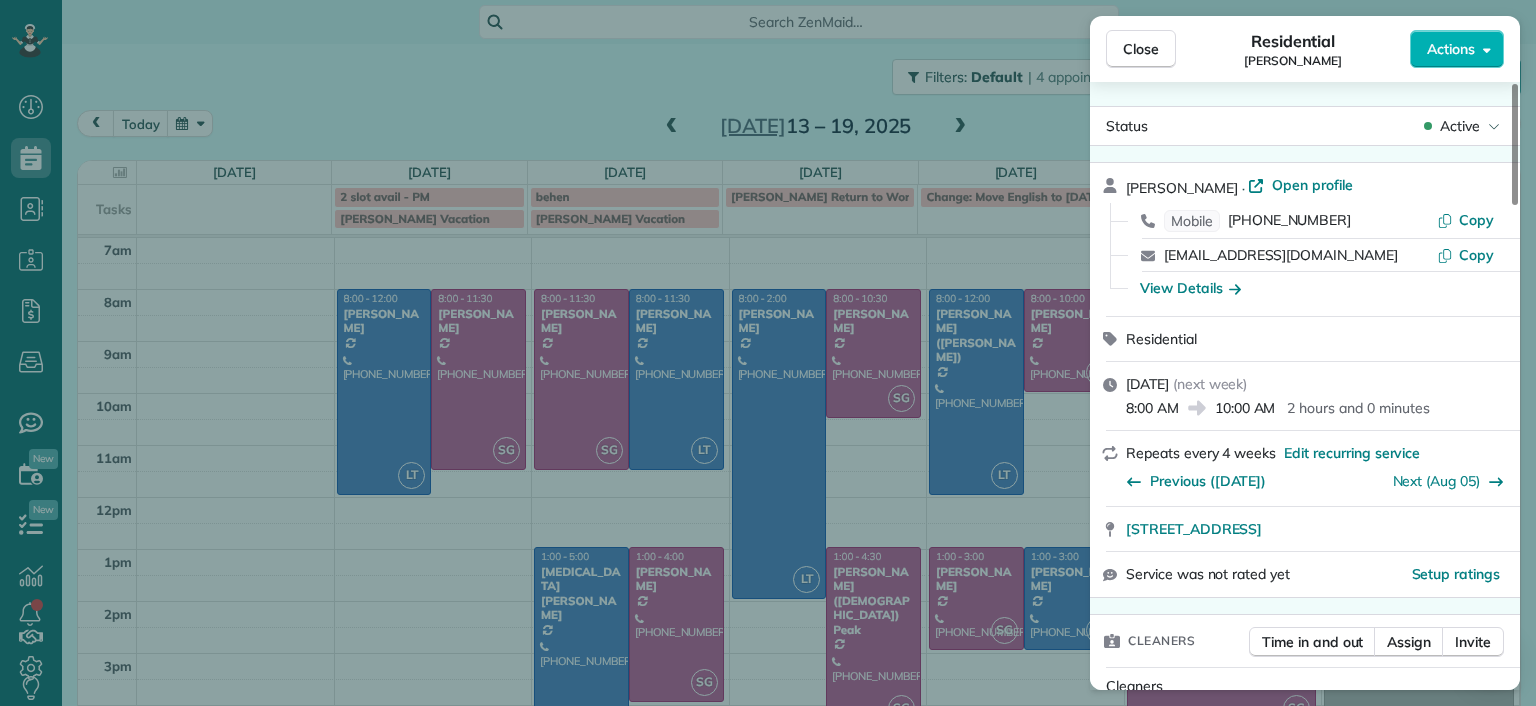 click on "Close Residential Ann Whitlow Actions Status Active Ann Whitlow · Open profile Mobile (804) 337-2320 Copy arwhokie@gmail.com Copy View Details Residential Thursday, July 17, 2025 ( next week ) 8:00 AM 10:00 AM 2 hours and 0 minutes Repeats every 4 weeks Edit recurring service Previous (Jun 10) Next (Aug 05) 619 Roseneath Road Richmond VA 23221 Service was not rated yet Setup ratings Cleaners Time in and out Assign Invite Cleaners Sophie   Gibbs 8:00 AM 10:00 AM Checklist Try Now Keep this appointment up to your standards. Stay on top of every detail, keep your cleaners organised, and your client happy. Assign a checklist Watch a 5 min demo Billing Billing actions Price $138.00 Overcharge $0.00 Discount $0.00 Coupon discount - Primary tax - Secondary tax - Total appointment price $138.00 Tips collected New feature! $0.00 Unpaid Mark as paid Total including tip $138.00 Get paid online in no-time! Send an invoice and reward your cleaners with tips Charge customer credit card Appointment custom fields Man Hours" at bounding box center (768, 353) 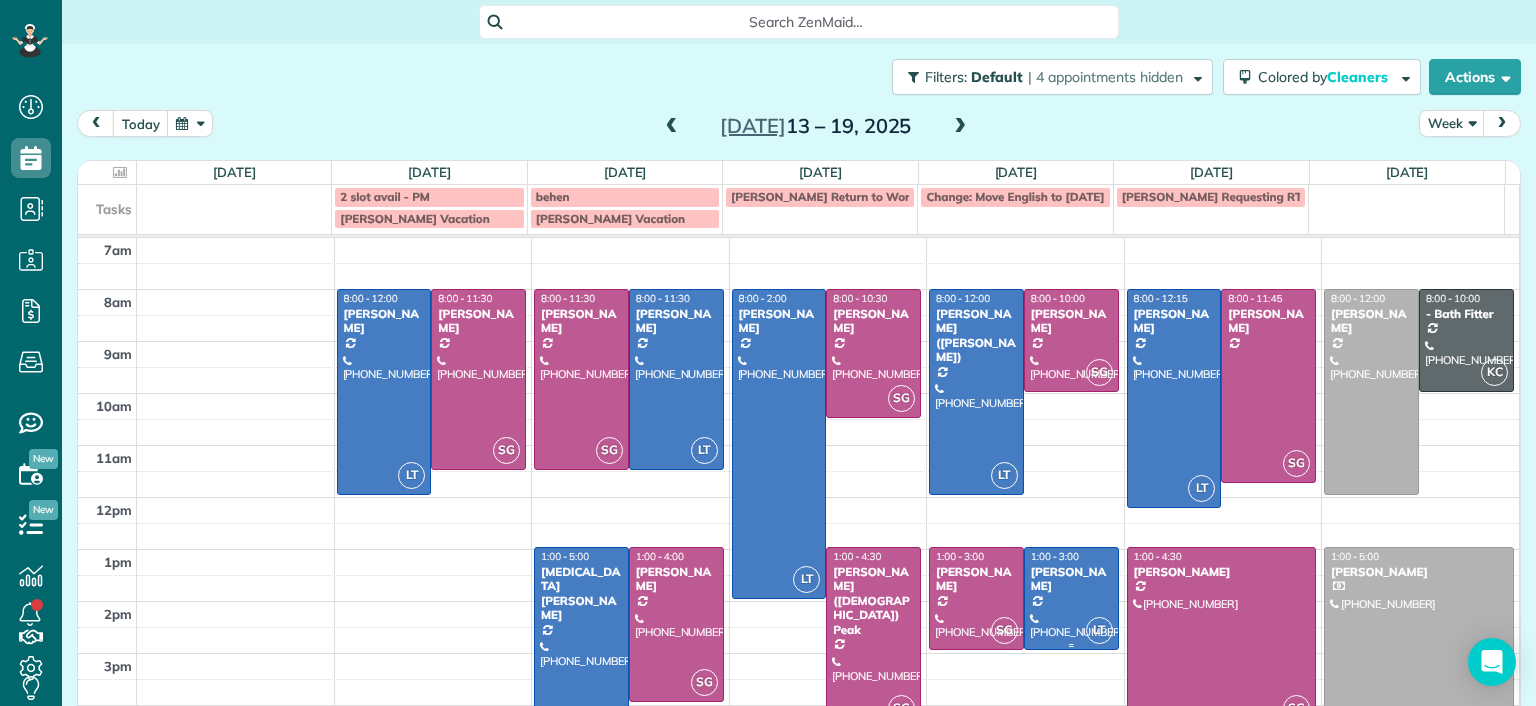 click at bounding box center (1071, 598) 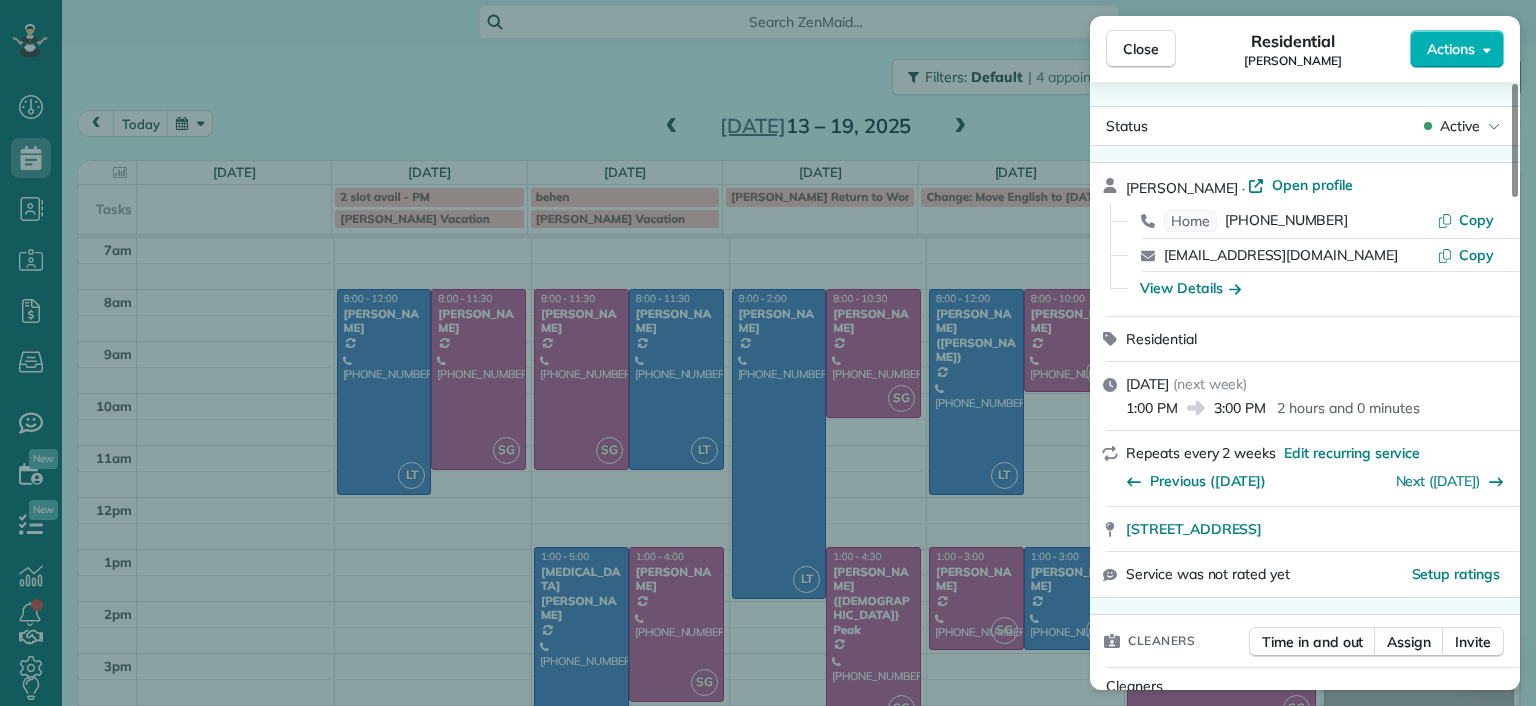 drag, startPoint x: 1120, startPoint y: 536, endPoint x: 1535, endPoint y: 529, distance: 415.05902 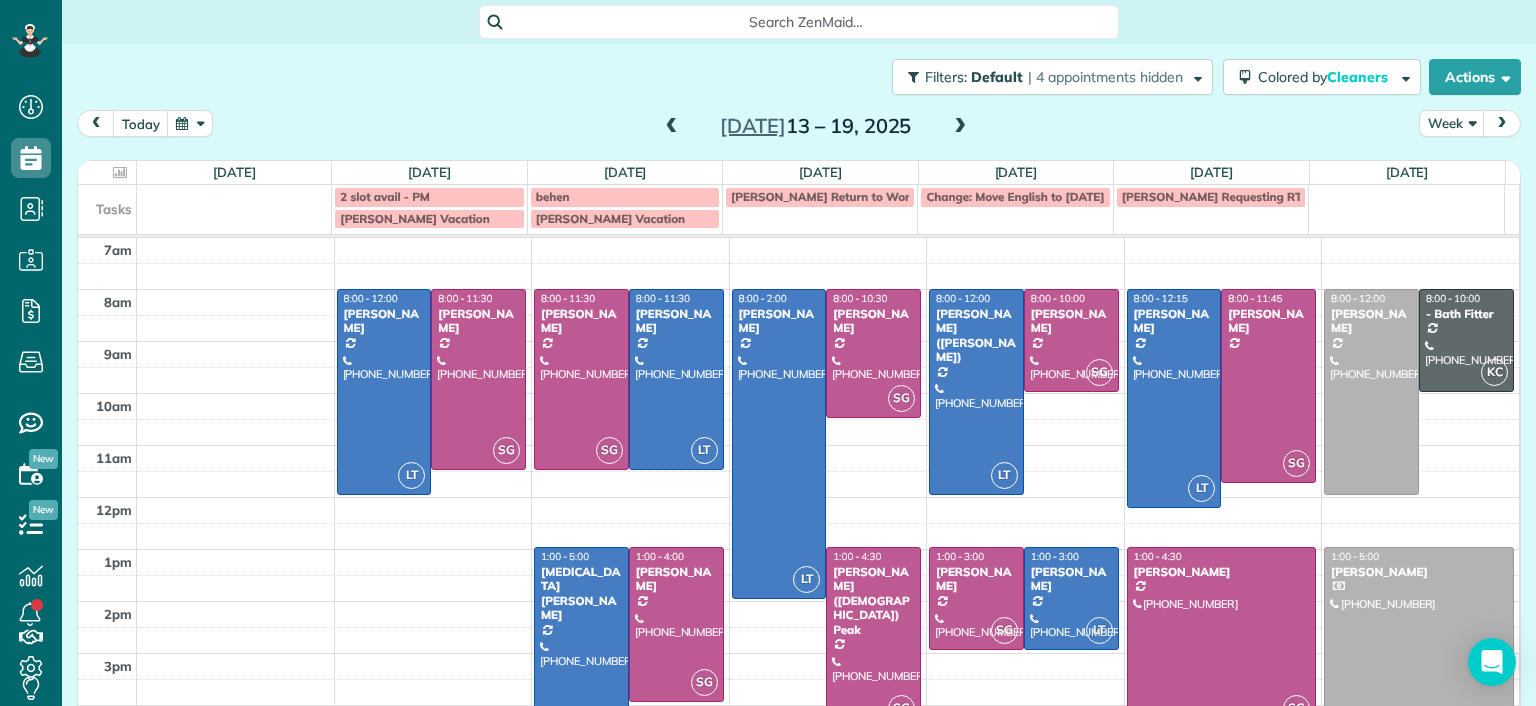 click at bounding box center (976, 598) 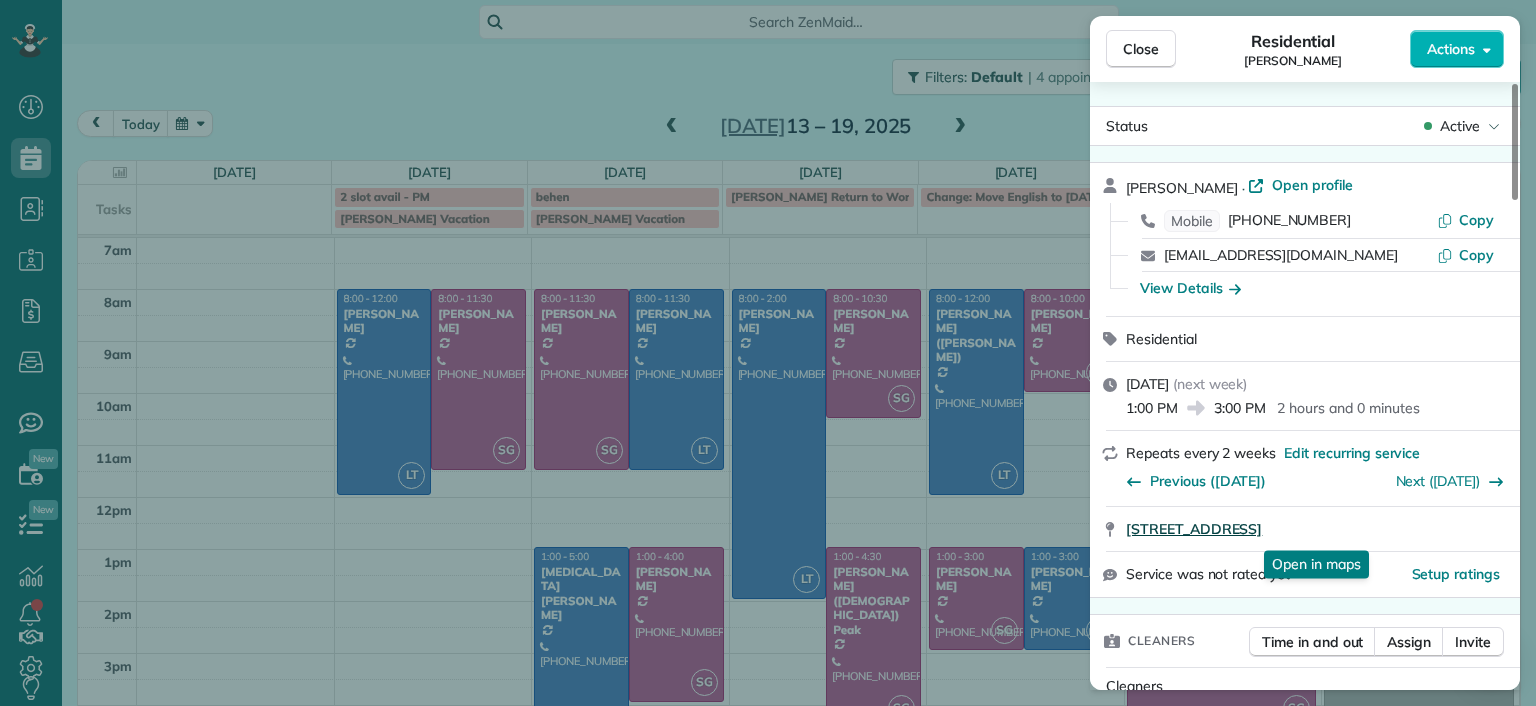 drag, startPoint x: 1124, startPoint y: 537, endPoint x: 1392, endPoint y: 533, distance: 268.02985 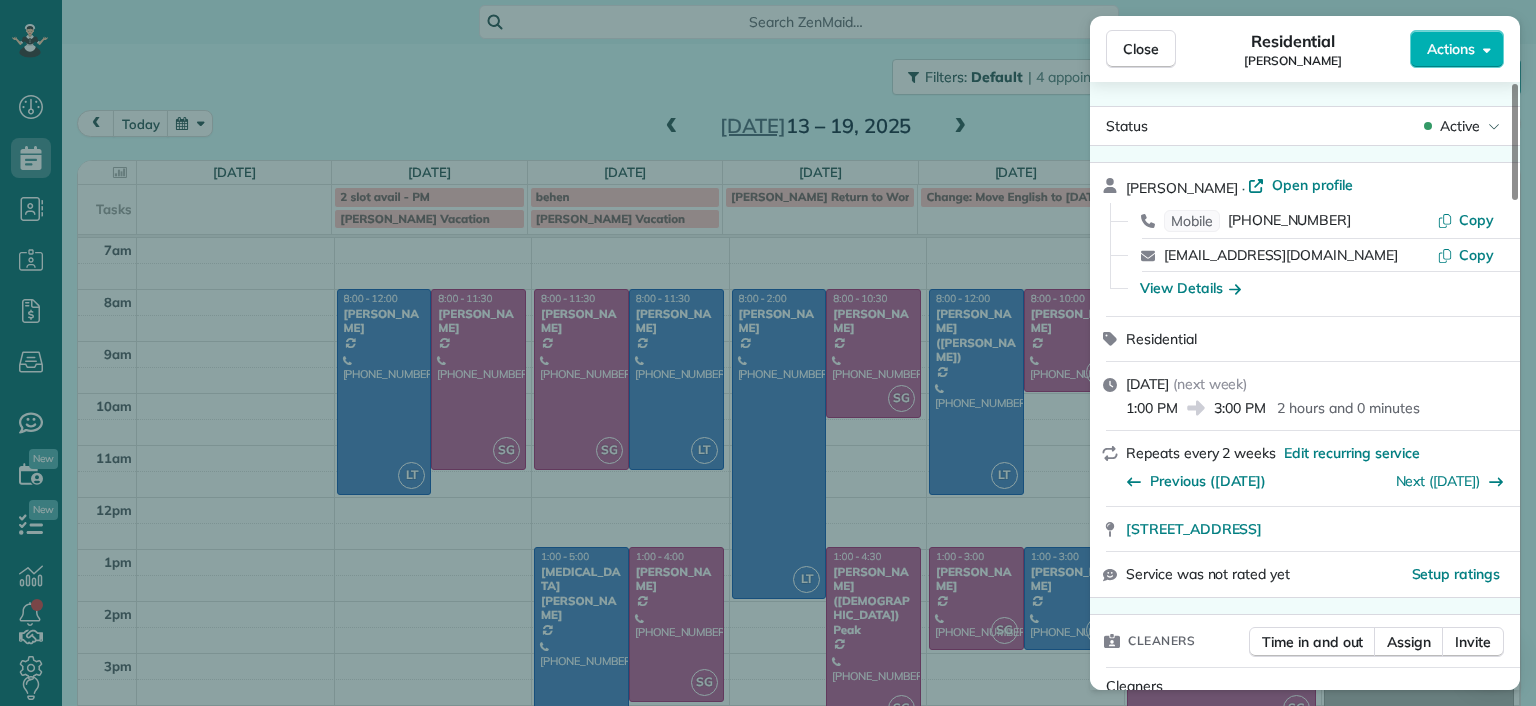 click on "Close Residential Deborah Bassett Actions Status Active Deborah Bassett · Open profile Mobile (804) 393-2837 Copy dbassett97@gmail.com Copy View Details Residential Thursday, July 17, 2025 ( next week ) 1:00 PM 3:00 PM 2 hours and 0 minutes Repeats every 2 weeks Edit recurring service Previous (Jul 01) Next (Jul 31) 8641 Devara Court Richmond VA 23235 Service was not rated yet Setup ratings Cleaners Time in and out Assign Invite Cleaners Sophie   Gibbs 1:00 PM 3:00 PM Checklist Try Now Keep this appointment up to your standards. Stay on top of every detail, keep your cleaners organised, and your client happy. Assign a checklist Watch a 5 min demo Billing Billing actions Price $170.00 Overcharge $0.00 Discount $0.00 Coupon discount - Primary tax - Secondary tax - Total appointment price $170.00 Tips collected New feature! $0.00 Unpaid Mark as paid Total including tip $170.00 Get paid online in no-time! Send an invoice and reward your cleaners with tips Charge customer credit card Appointment custom fields - 8" at bounding box center (768, 353) 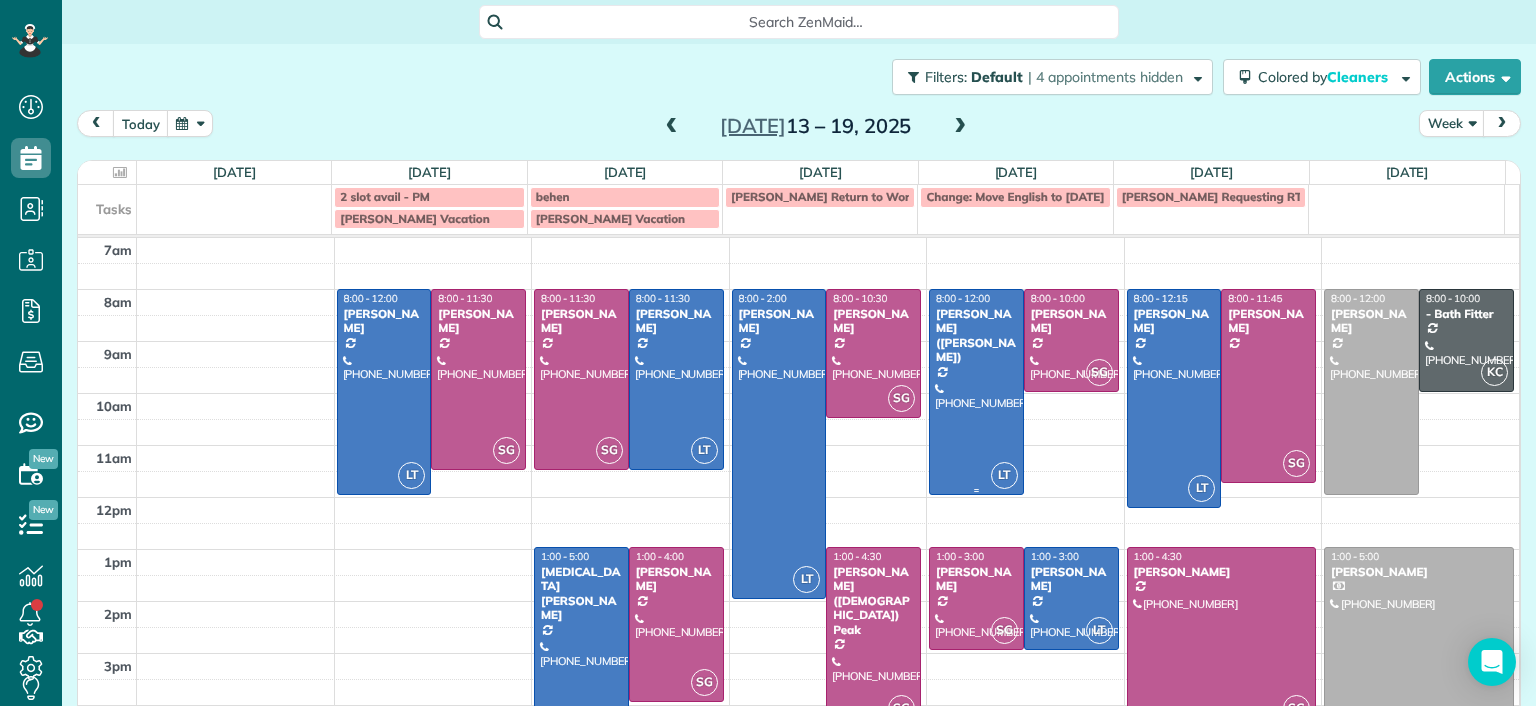 click at bounding box center [976, 392] 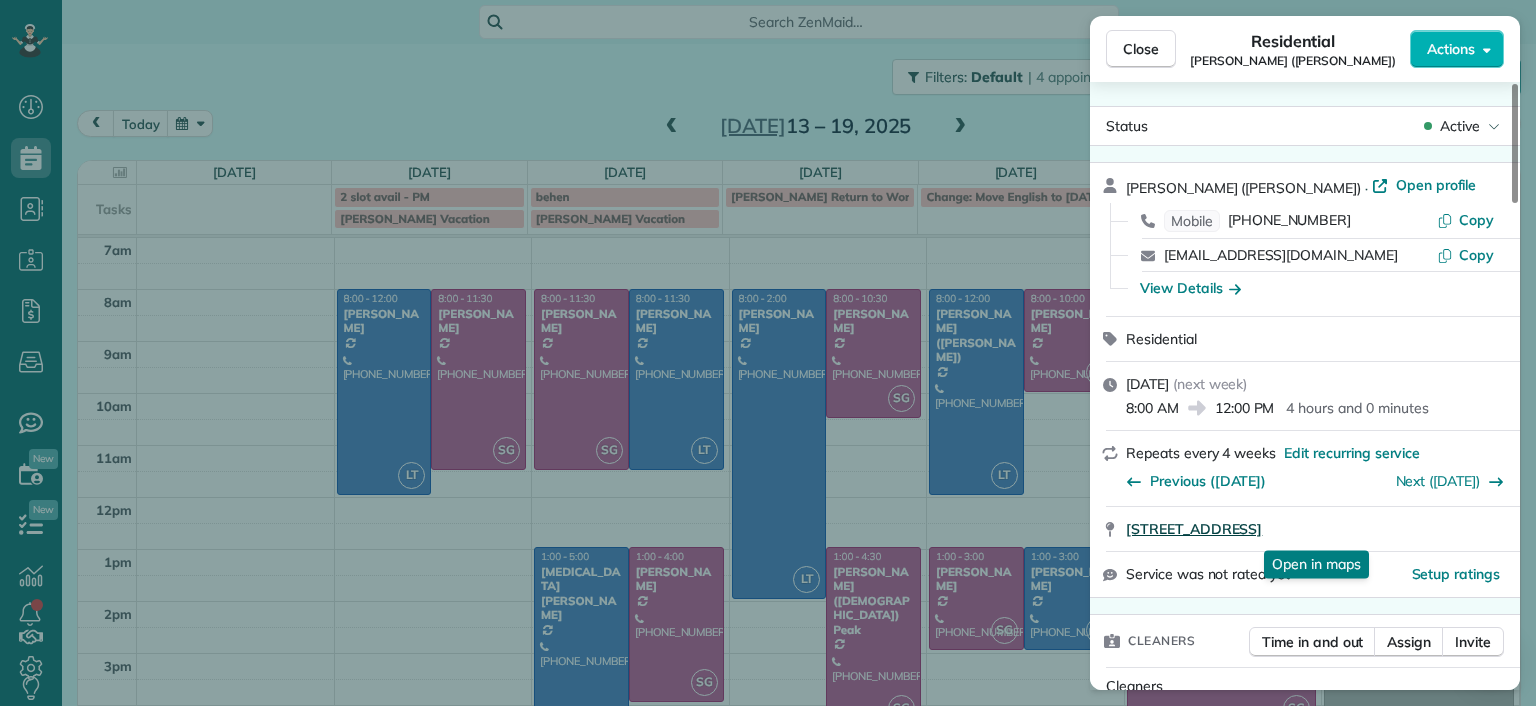 drag, startPoint x: 1122, startPoint y: 541, endPoint x: 1463, endPoint y: 542, distance: 341.00146 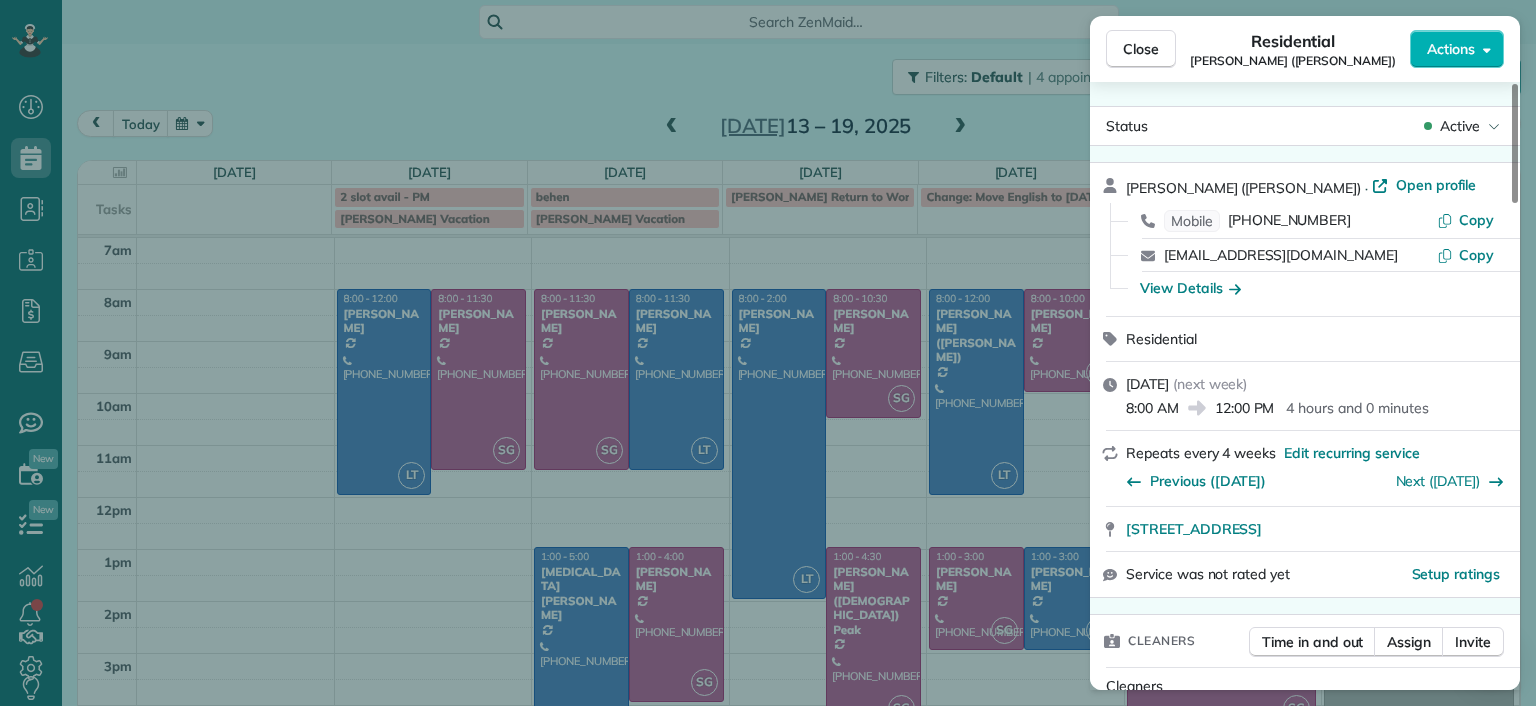 click on "Close Residential Chris Ludwig (Harrison) Actions Status Active Chris Ludwig (Harrison) · Open profile Mobile (804) 878-2272 Copy ludwigia.jc@gmail.com Copy View Details Residential Thursday, July 17, 2025 ( next week ) 8:00 AM 12:00 PM 4 hours and 0 minutes Repeats every 4 weeks Edit recurring service Previous (Jul 03) Next (Aug 28) 19444 Running Cedar Lane Maidens VA 23102 Service was not rated yet Setup ratings Cleaners Time in and out Assign Invite Cleaners Laura   Thaller 8:00 AM 12:00 PM Checklist Try Now Keep this appointment up to your standards. Stay on top of every detail, keep your cleaners organised, and your client happy. Assign a checklist Watch a 5 min demo Billing Billing actions Price $221.00 Overcharge $0.00 Discount $0.00 Coupon discount - Primary tax - Secondary tax - Total appointment price $221.00 Tips collected New feature! $0.00 Unpaid Mark as paid Total including tip $221.00 Get paid online in no-time! Send an invoice and reward your cleaners with tips Charge customer credit card - 5" at bounding box center [768, 353] 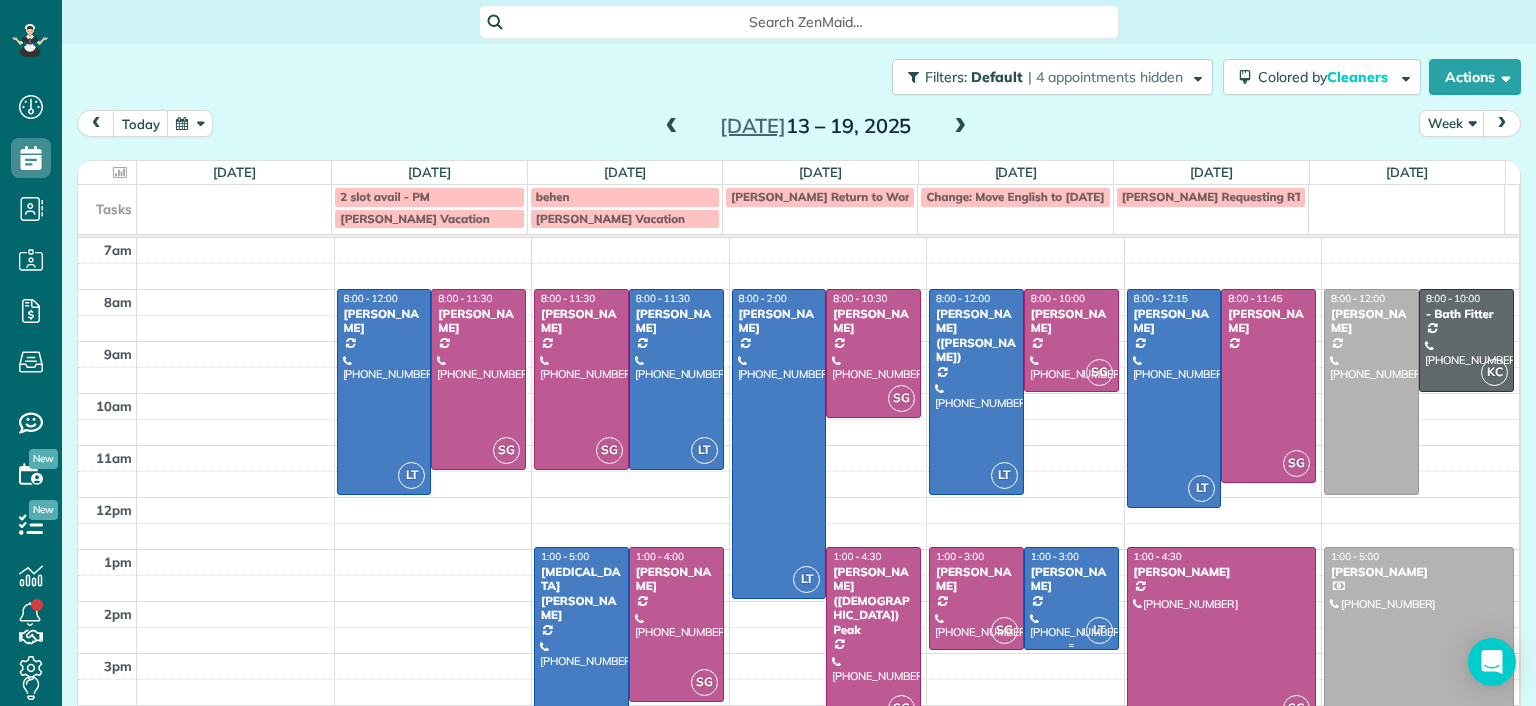click at bounding box center (1071, 598) 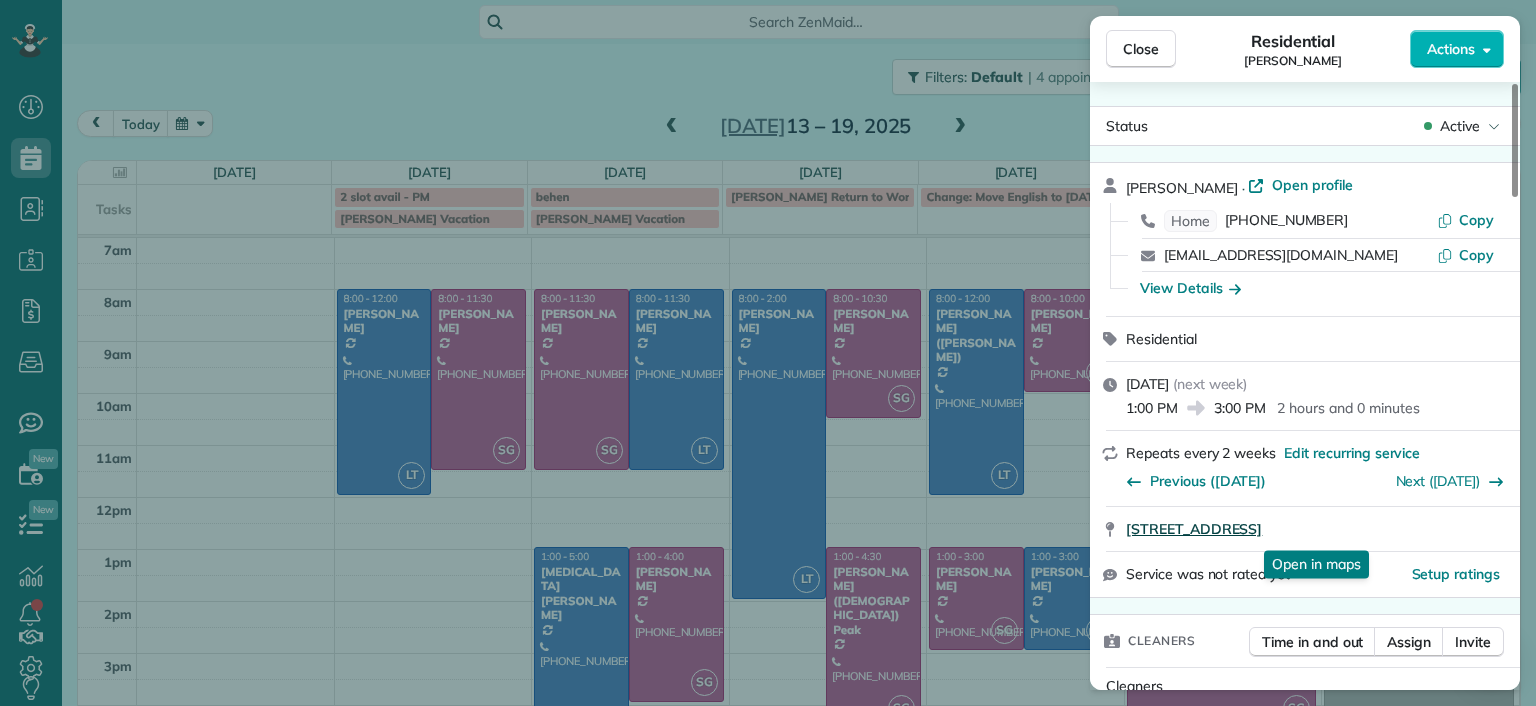 drag, startPoint x: 1121, startPoint y: 536, endPoint x: 1507, endPoint y: 536, distance: 386 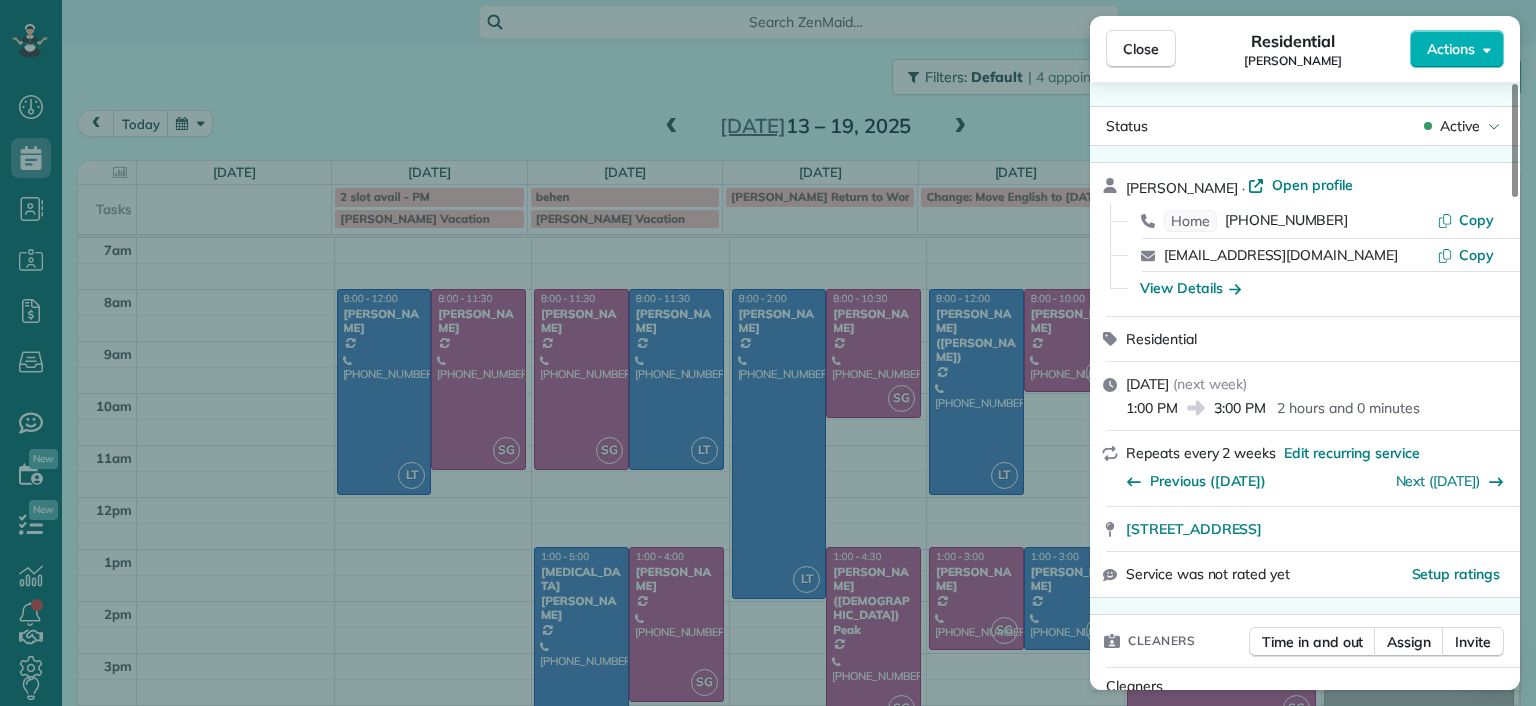 click on "Close Residential Lucas English Actions Status Active Lucas English · Open profile Home (860) 888-6223 Copy lucassfo@aol.com Copy View Details Residential Thursday, July 17, 2025 ( next week ) 1:00 PM 3:00 PM 2 hours and 0 minutes Repeats every 2 weeks Edit recurring service Previous (Jul 03) Next (Jul 31) 3101 Kensington Avenue Unit 206 Richmond VA 23221 Service was not rated yet Setup ratings Cleaners Time in and out Assign Invite Cleaners Laura   Thaller 1:00 PM 3:00 PM Checklist Try Now Keep this appointment up to your standards. Stay on top of every detail, keep your cleaners organised, and your client happy. Assign a checklist Watch a 5 min demo Billing Billing actions Price $102.00 Overcharge $0.00 Discount $0.00 Coupon discount - Primary tax - Secondary tax - Total appointment price $102.00 Tips collected New feature! $0.00 Unpaid Mark as paid Total including tip $102.00 Get paid online in no-time! Send an invoice and reward your cleaners with tips Charge customer credit card Man Hours 2 Man hours -" at bounding box center [768, 353] 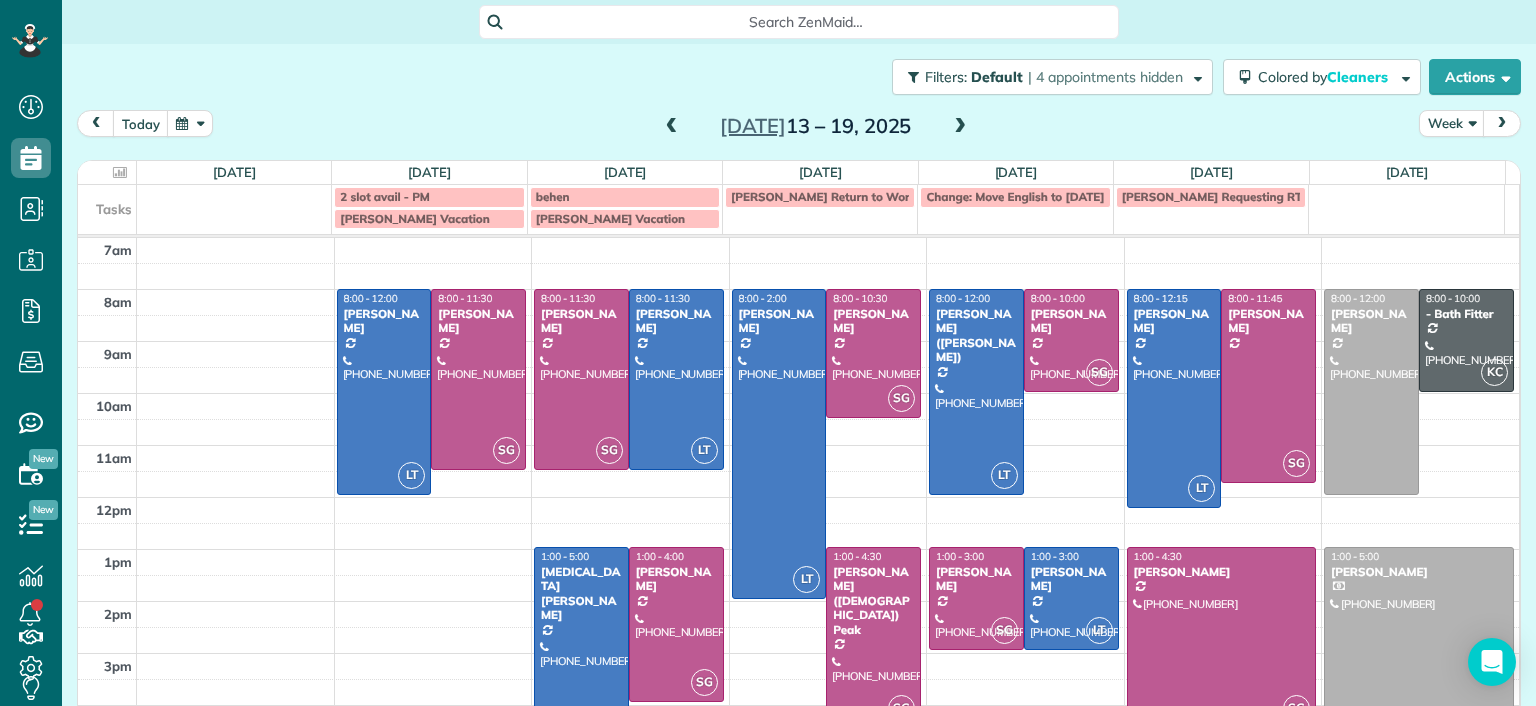 click at bounding box center [960, 127] 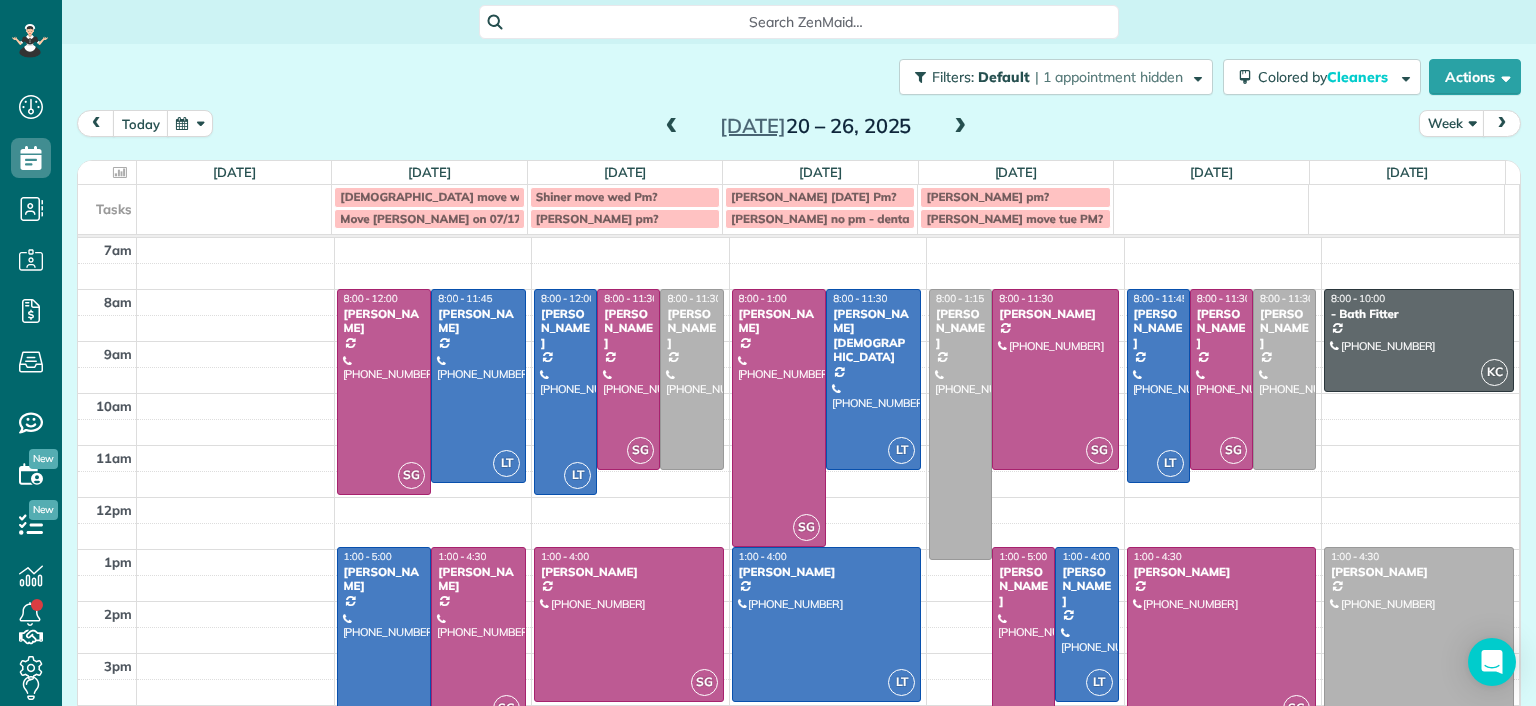 click at bounding box center [828, 562] 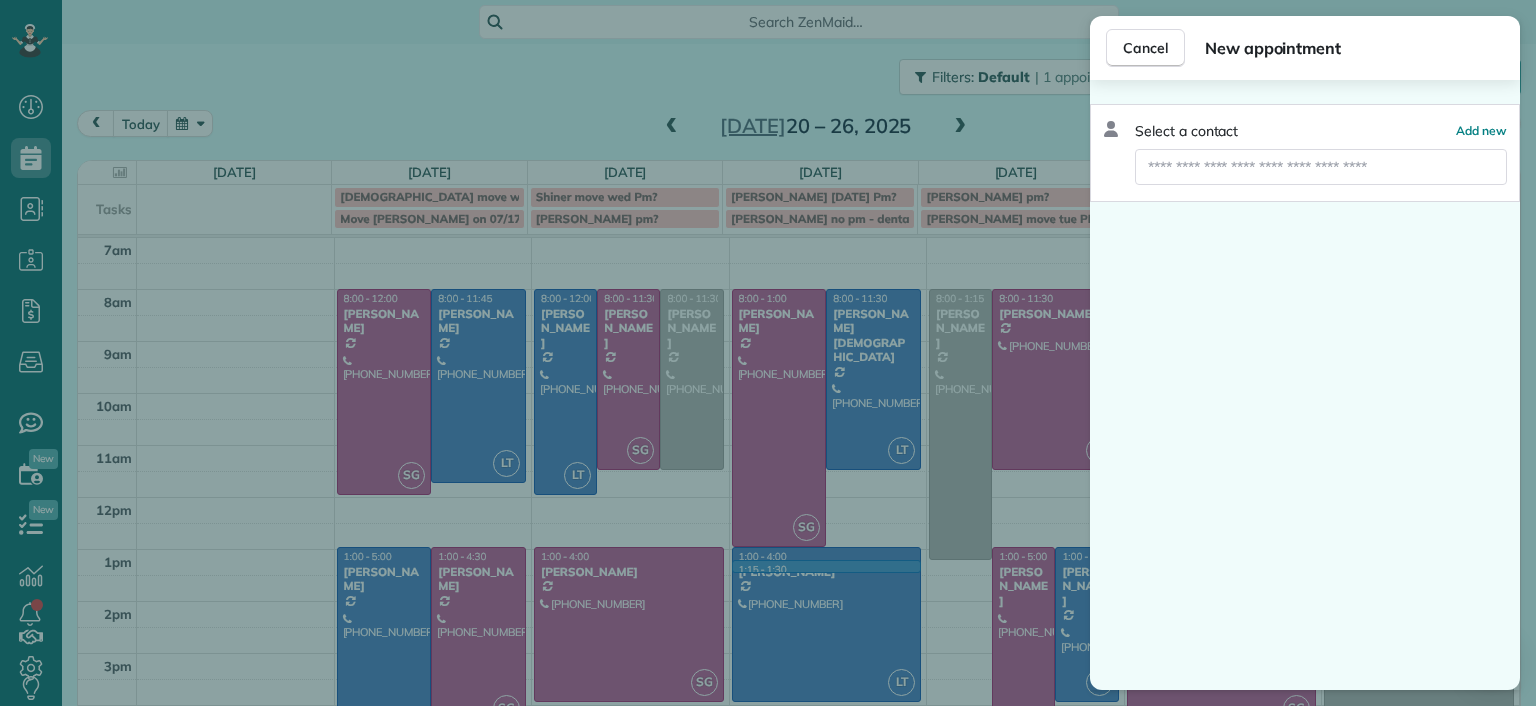 click on "Cancel New appointment Select a contact Add new" at bounding box center (768, 353) 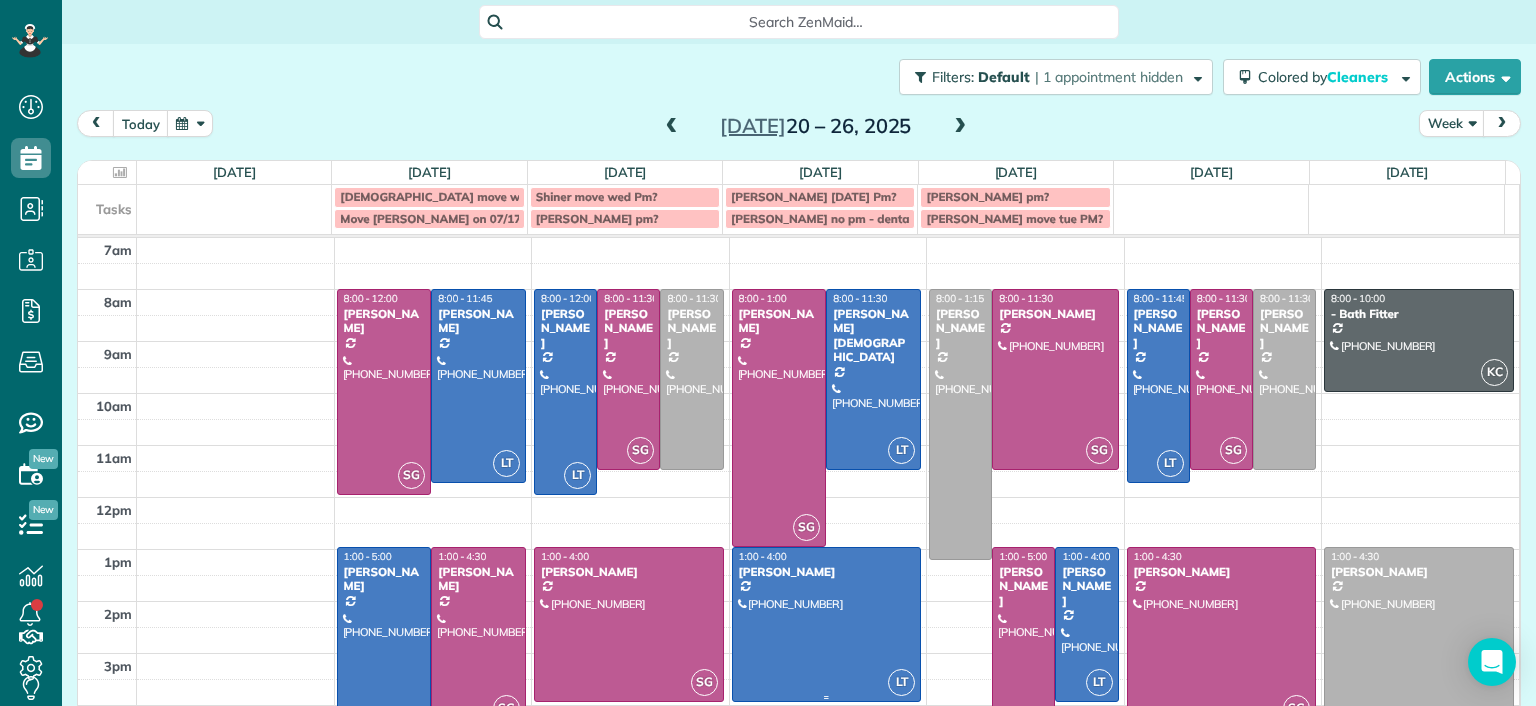 click on "LT 1:00 - 4:00 Karen Shiner (804) 539-3135 2611 Melbourne Drive Richmond, VA 23225" at bounding box center (827, 624) 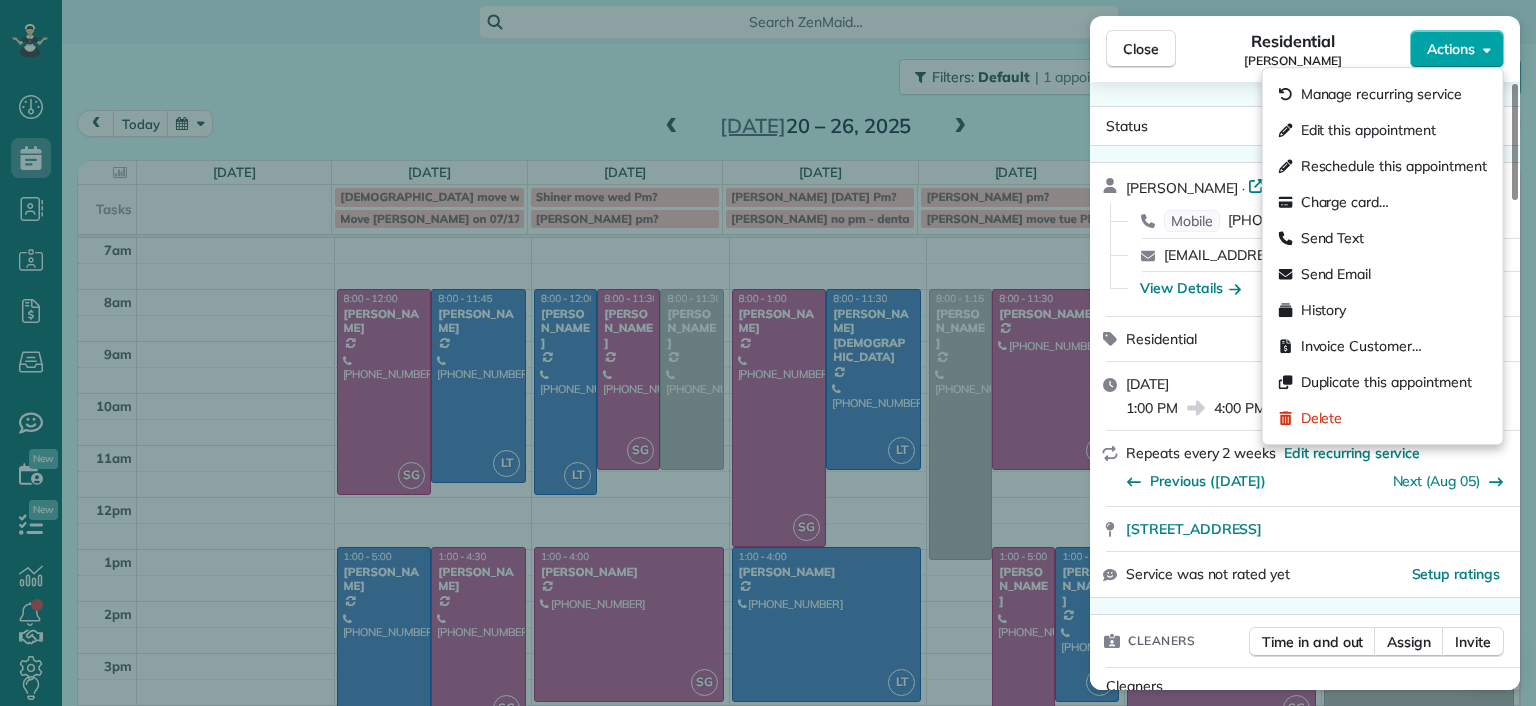 click on "Actions" at bounding box center [1451, 49] 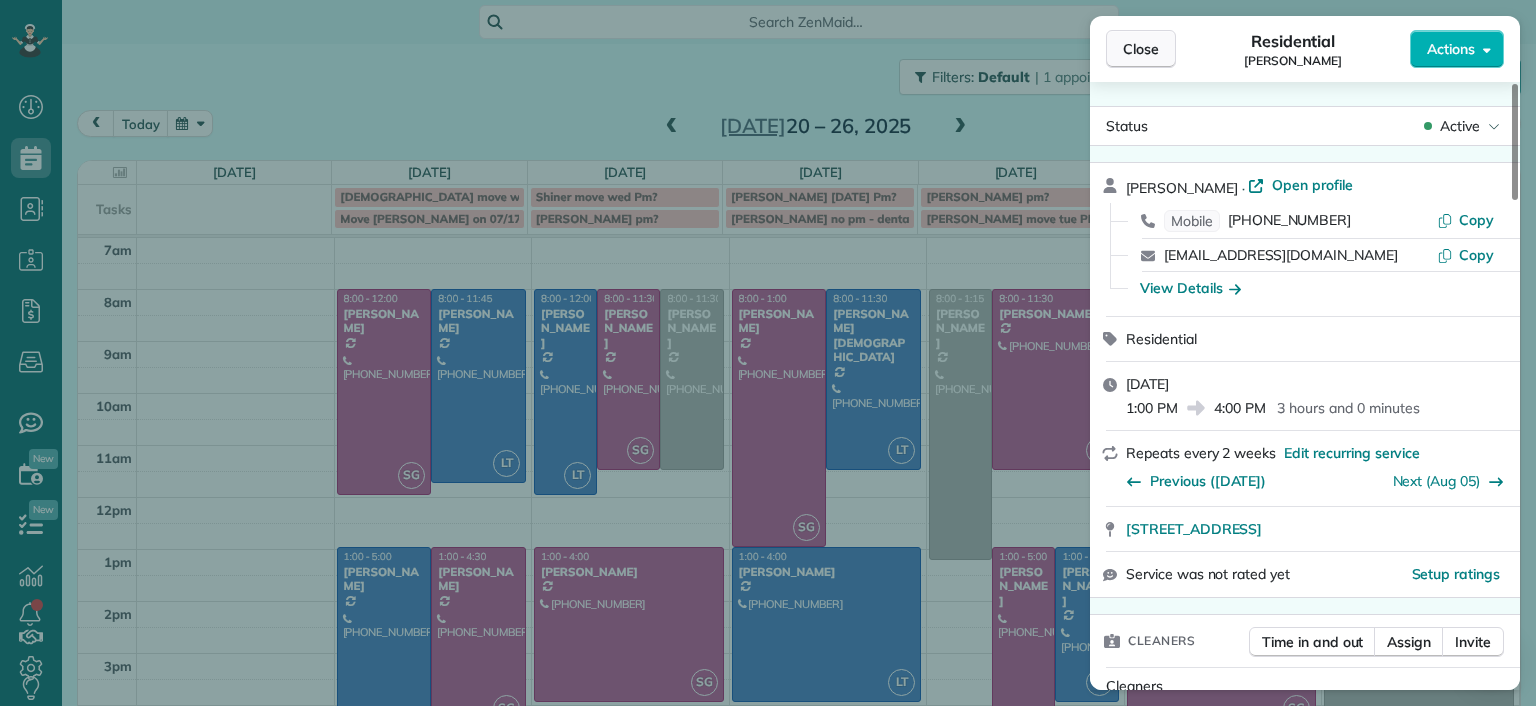 click on "Close" at bounding box center [1141, 49] 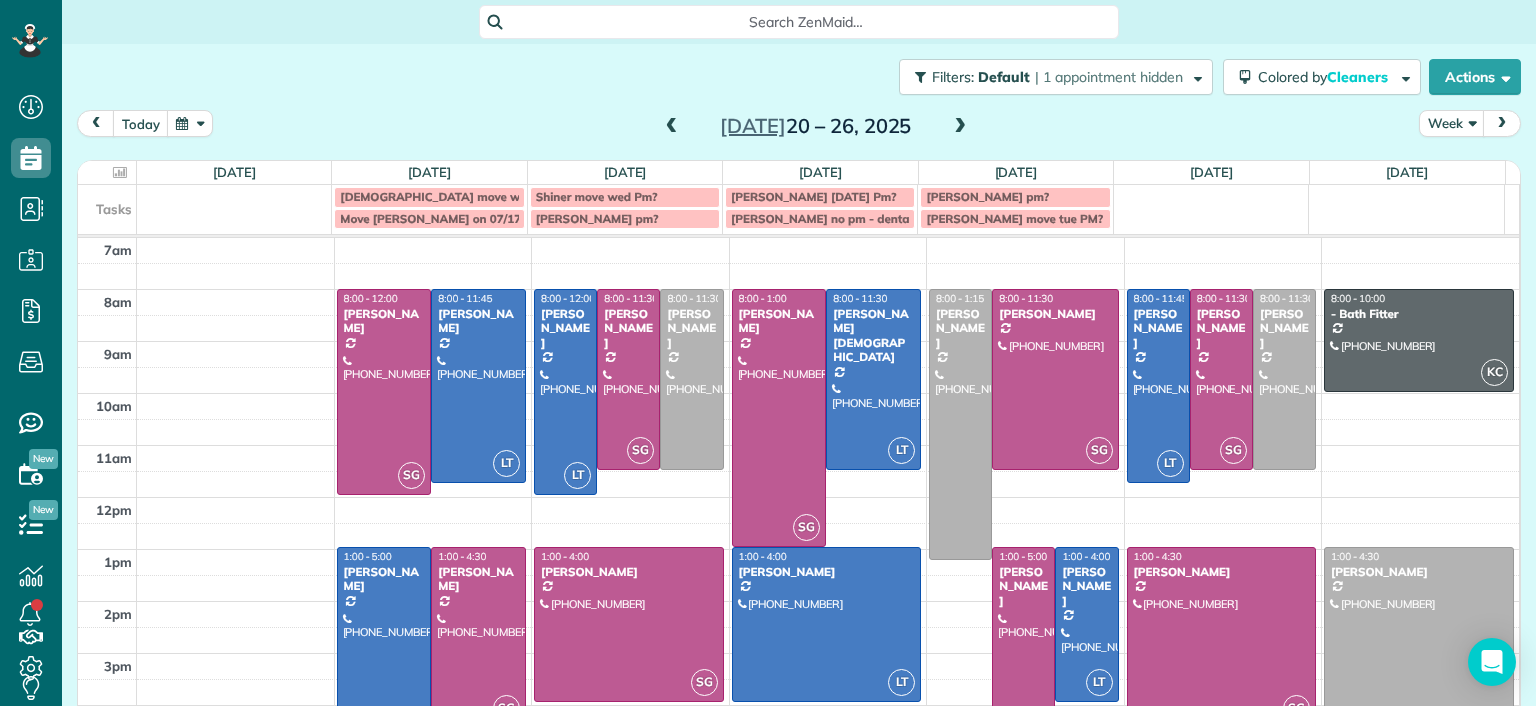 click at bounding box center (828, 562) 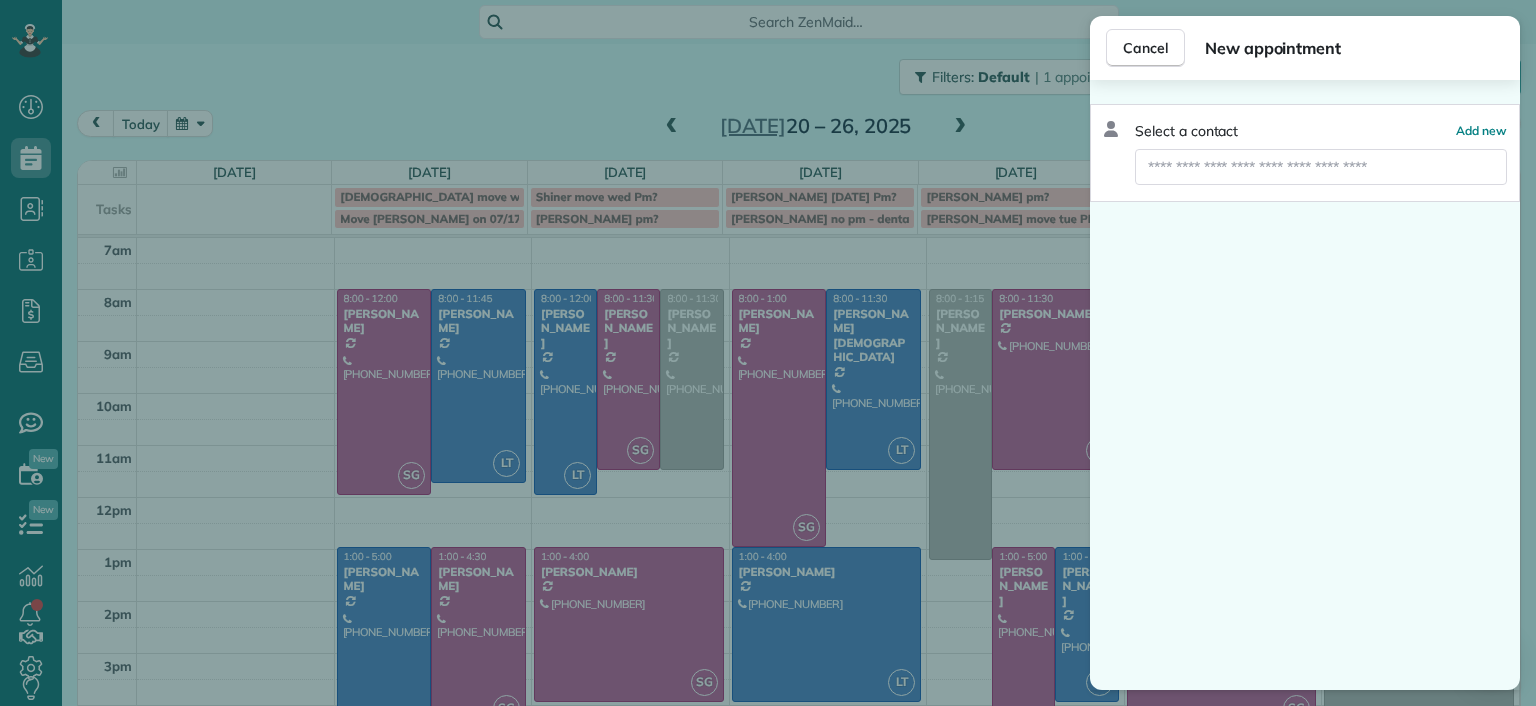 click on "Cancel New appointment Select a contact Add new" at bounding box center (768, 353) 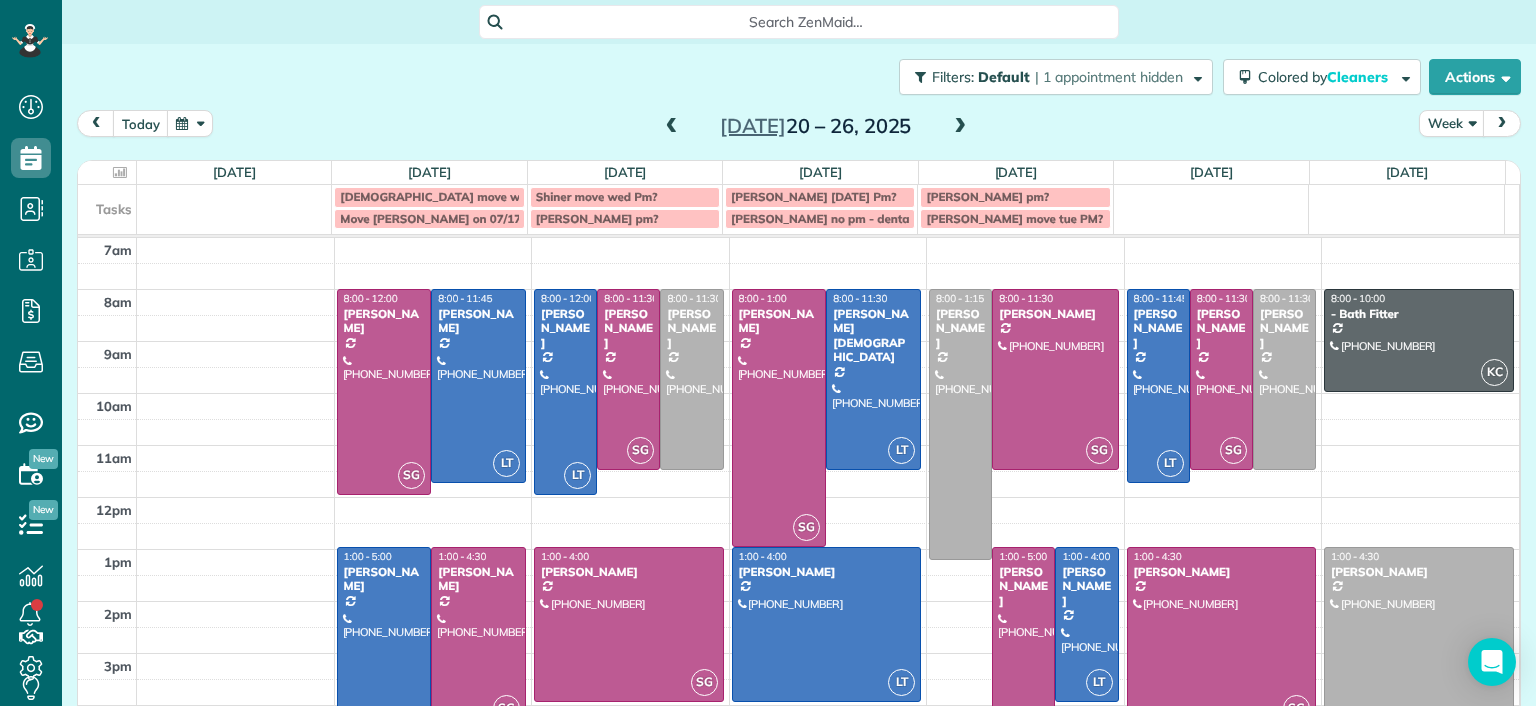 click on "7am 8am 9am 10am 11am 12pm 1pm 2pm 3pm 4pm 5pm SG 8:00 - 12:00 Jessica Pizano (860) 833-0605 7867 Hampton Forest Lane Chesterfield, VA 23832 LT 8:00 - 11:45 Chris Seamon (804) 349-4891 2329 Farrand Drive Henrico, VA 23231 LT 1:00 - 5:00 Emma Arata (434) 249-0050 3014 Noble Avenue Richmond, Virginia 23222 SG 1:00 - 4:30 Gary Murphree (804) 240-7617 6228 Ellis Avenue Richmond, VA 23228 LT 8:00 - 12:00 Hayley Morris (540) 908-0774 5111 Forest Hill Avenue Richmond, VA 23225 SG 8:00 - 11:30 Jennifer Johnson (804) 357-0697 4008 Clinton Avenue Richmond, VA 23227 8:00 - 11:30 Molly Szkotak (718) 501-4015 3506 Hanover Avenue Richmond, VA 23221 SG 1:00 - 4:00 Tracy Jones (703) 231-6094 301 Virginia Street Richmond, VA 23219 SG 8:00 - 1:00 Denise Nelson (804) 363-7437 9625 Kingussle Lane Richmond, VA 23236 LT 8:00 - 11:30 Tom Gay (804) 216-1857 24 Libbie Avenue Richmond, VA 23226 LT 1:00 - 4:00 Karen Shiner (804) 539-3135 2611 Melbourne Drive Richmond, VA 23225 8:00 - 1:15 Jennifer Hunte (617) 306-8333 SG 8:00 - 11:30" at bounding box center [798, 523] 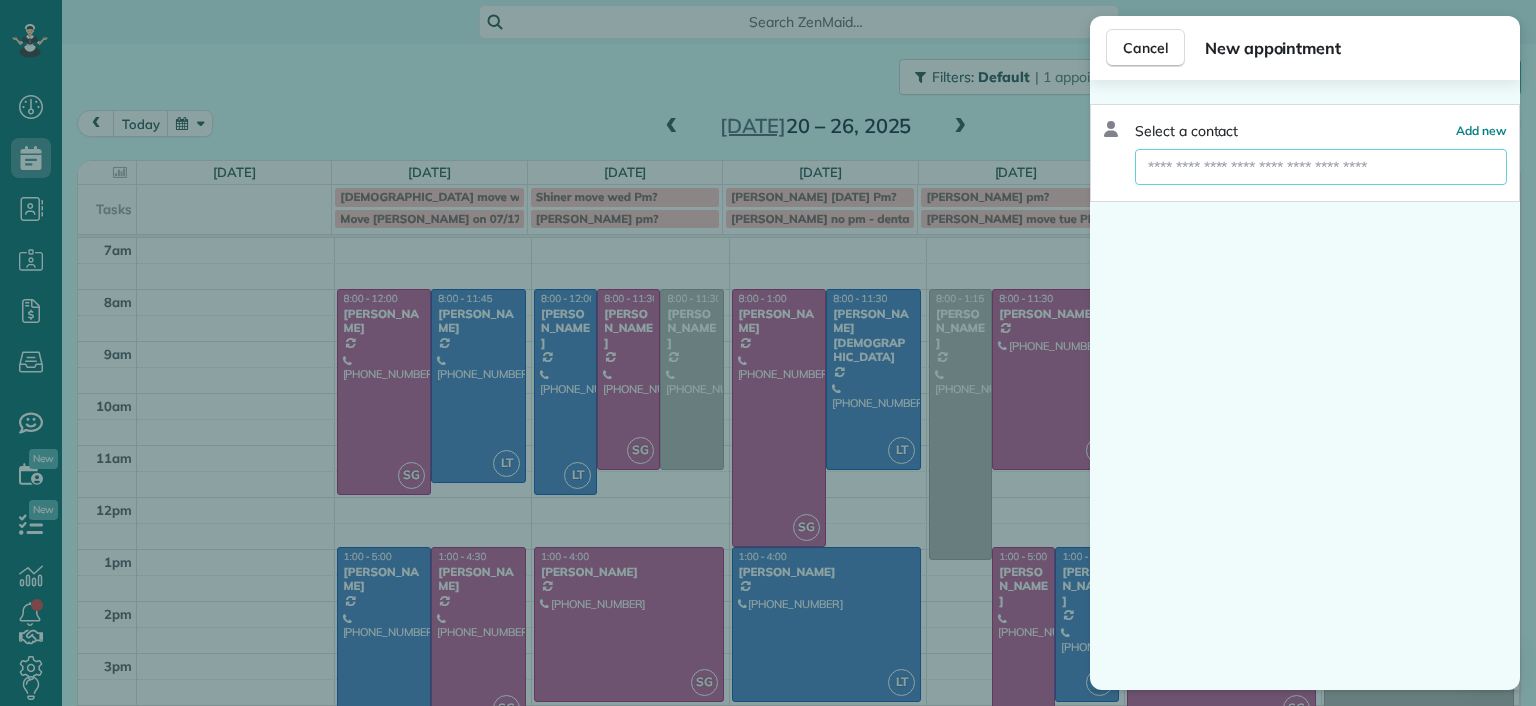 click at bounding box center (1321, 167) 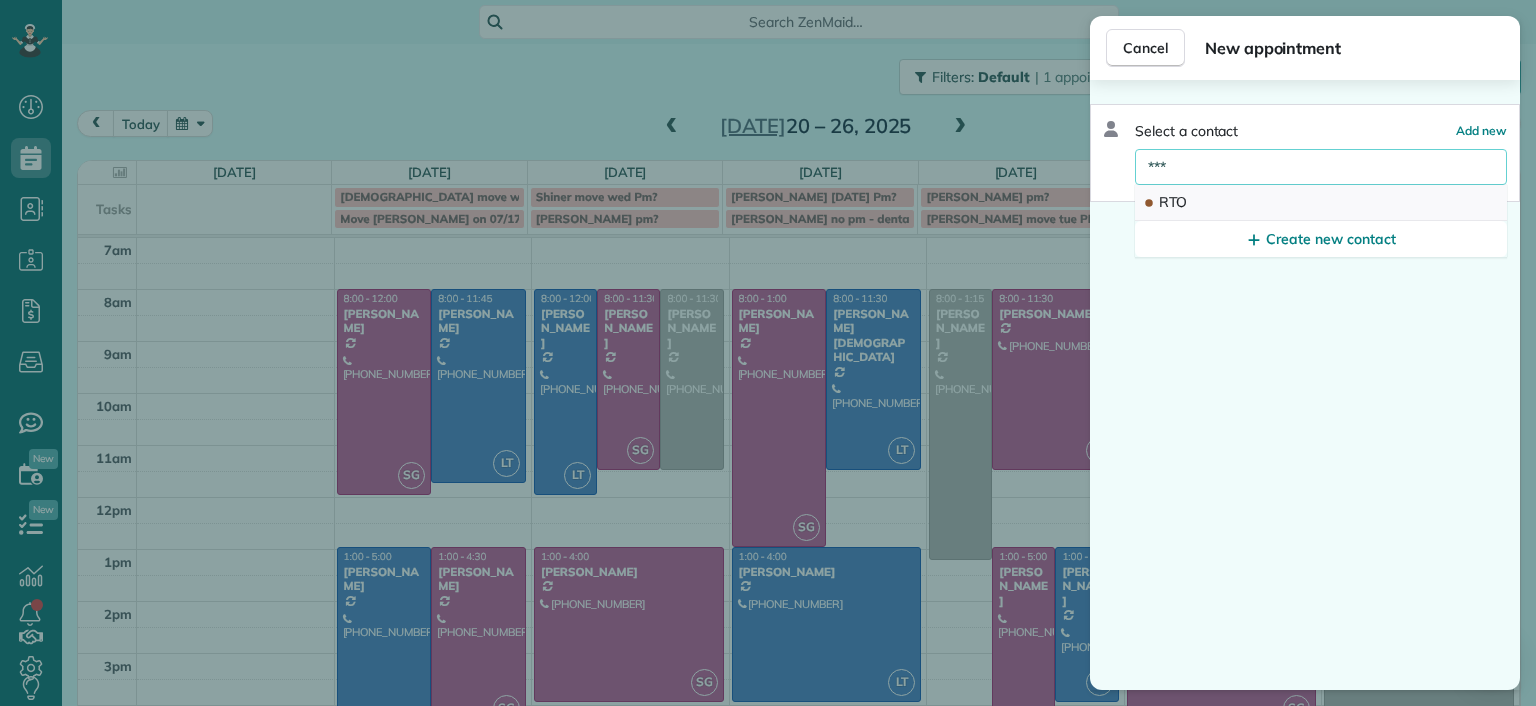 type on "***" 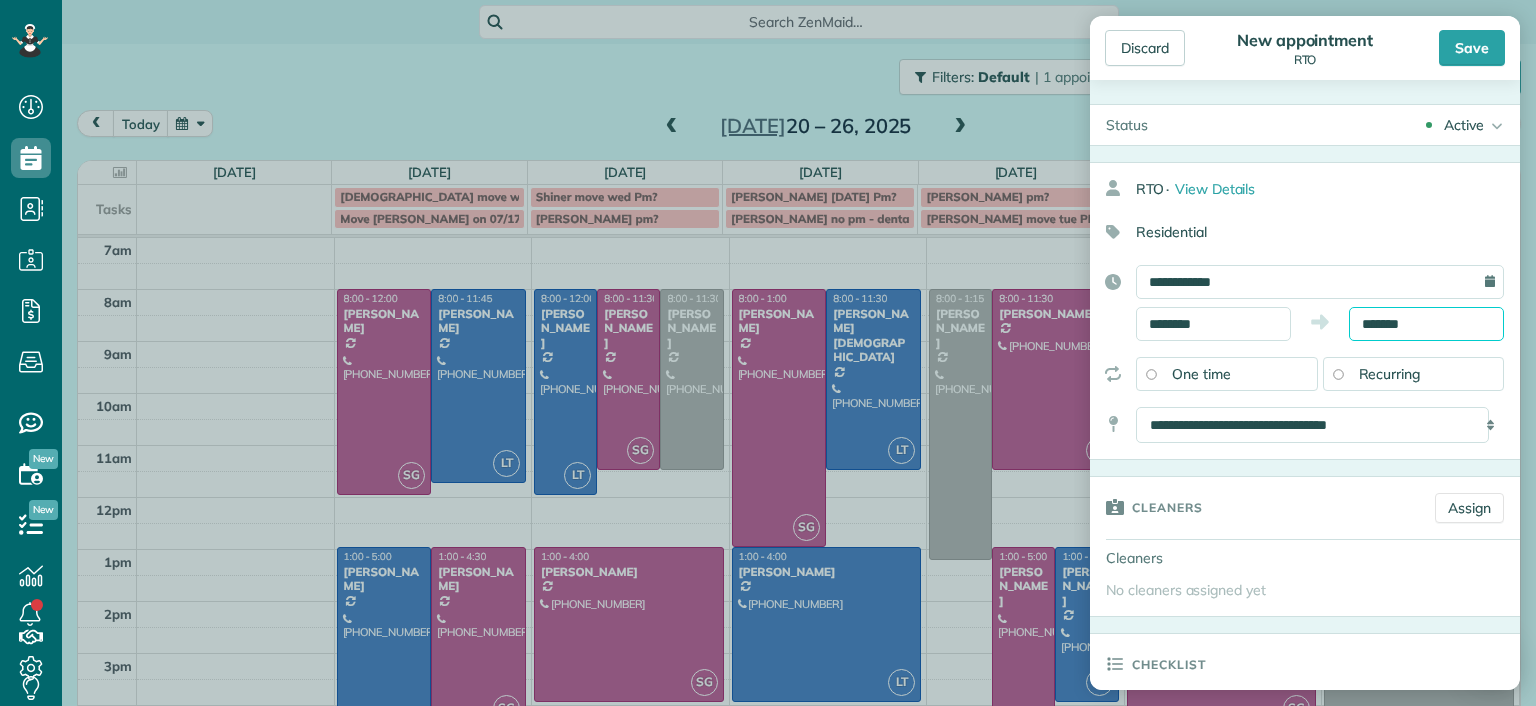 click on "*******" at bounding box center (1426, 324) 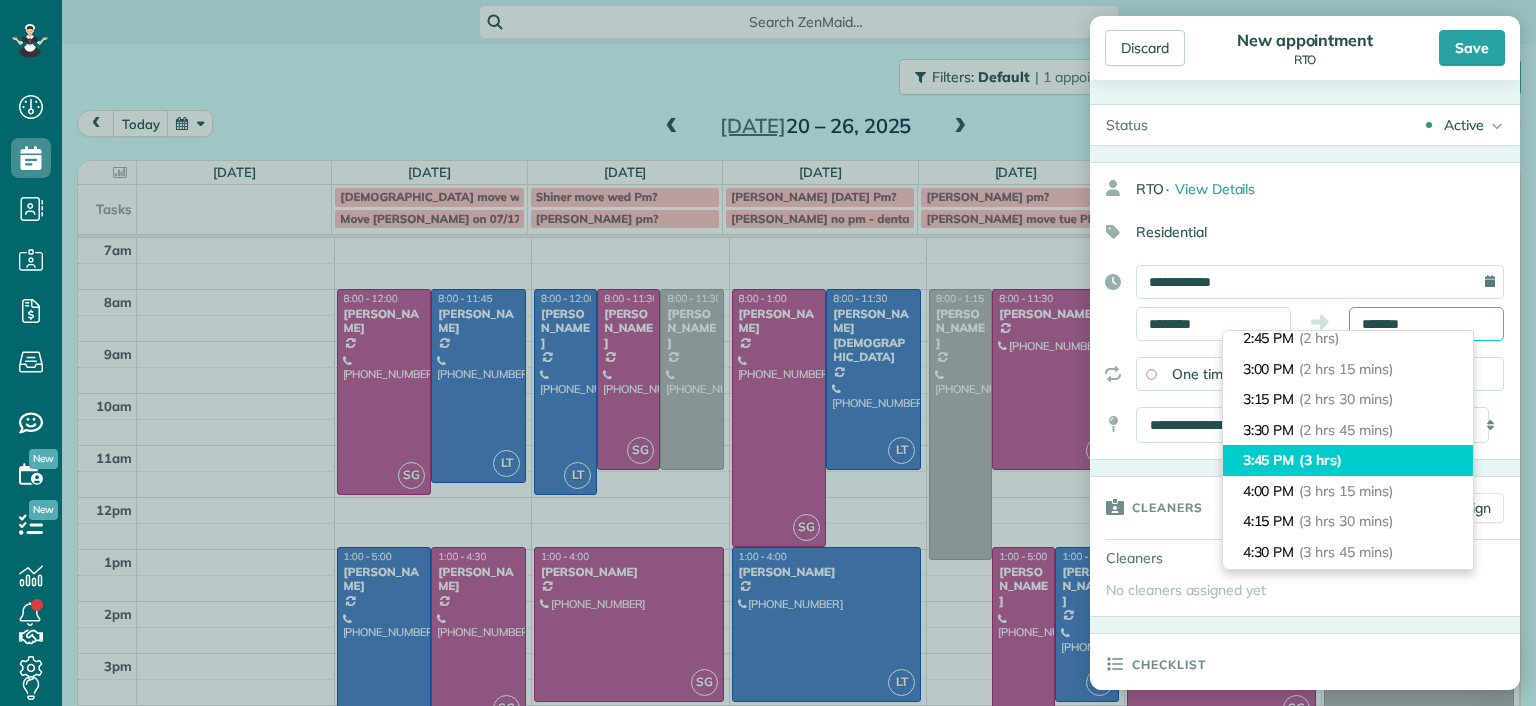 scroll, scrollTop: 400, scrollLeft: 0, axis: vertical 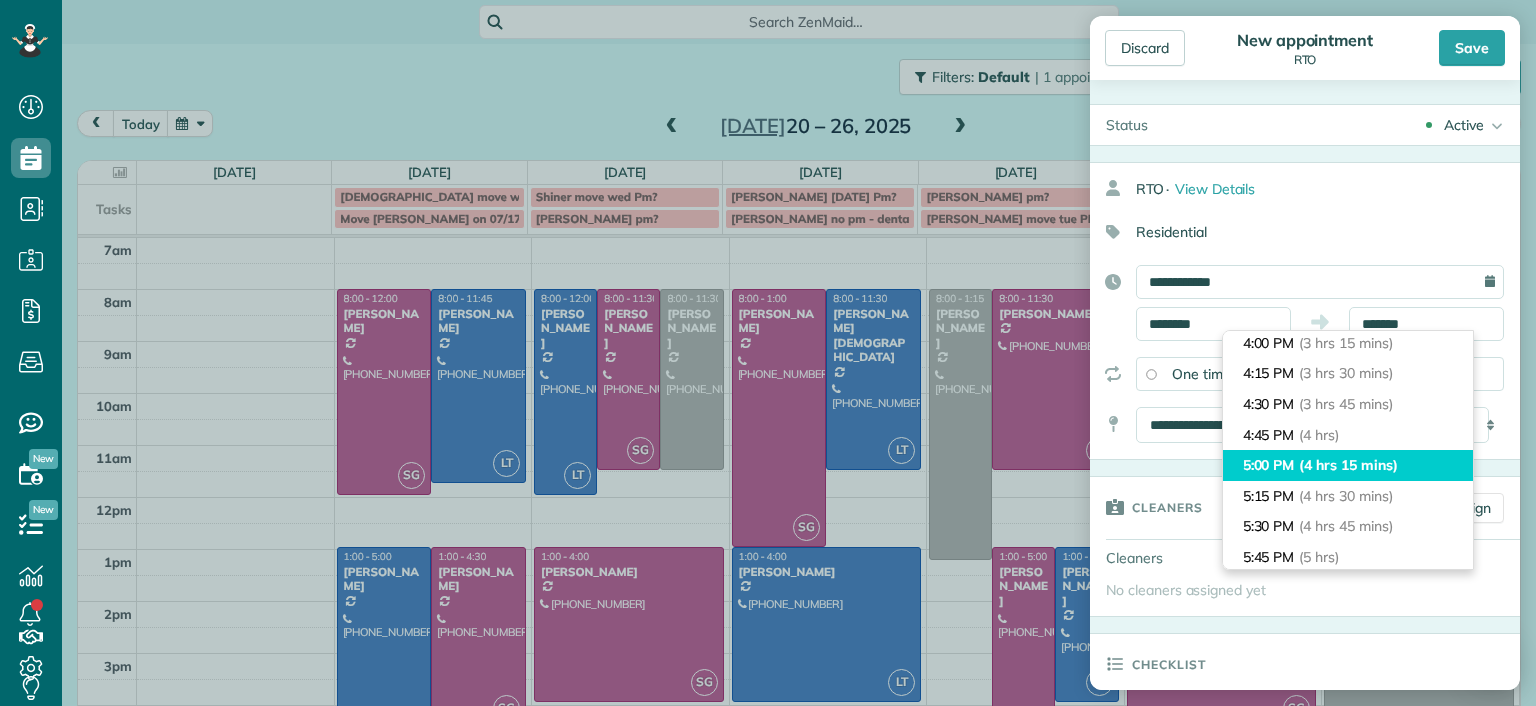 type on "*******" 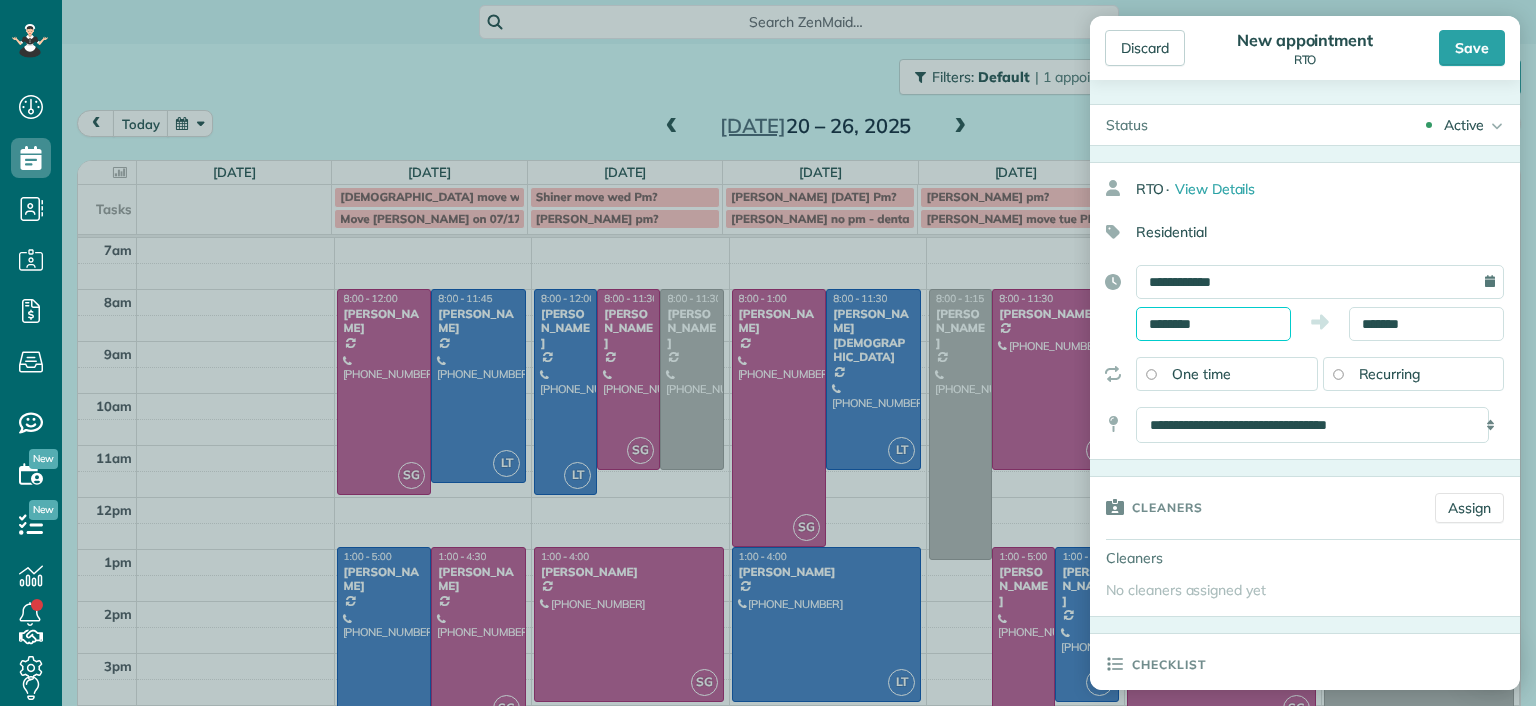 click on "********" at bounding box center [1213, 324] 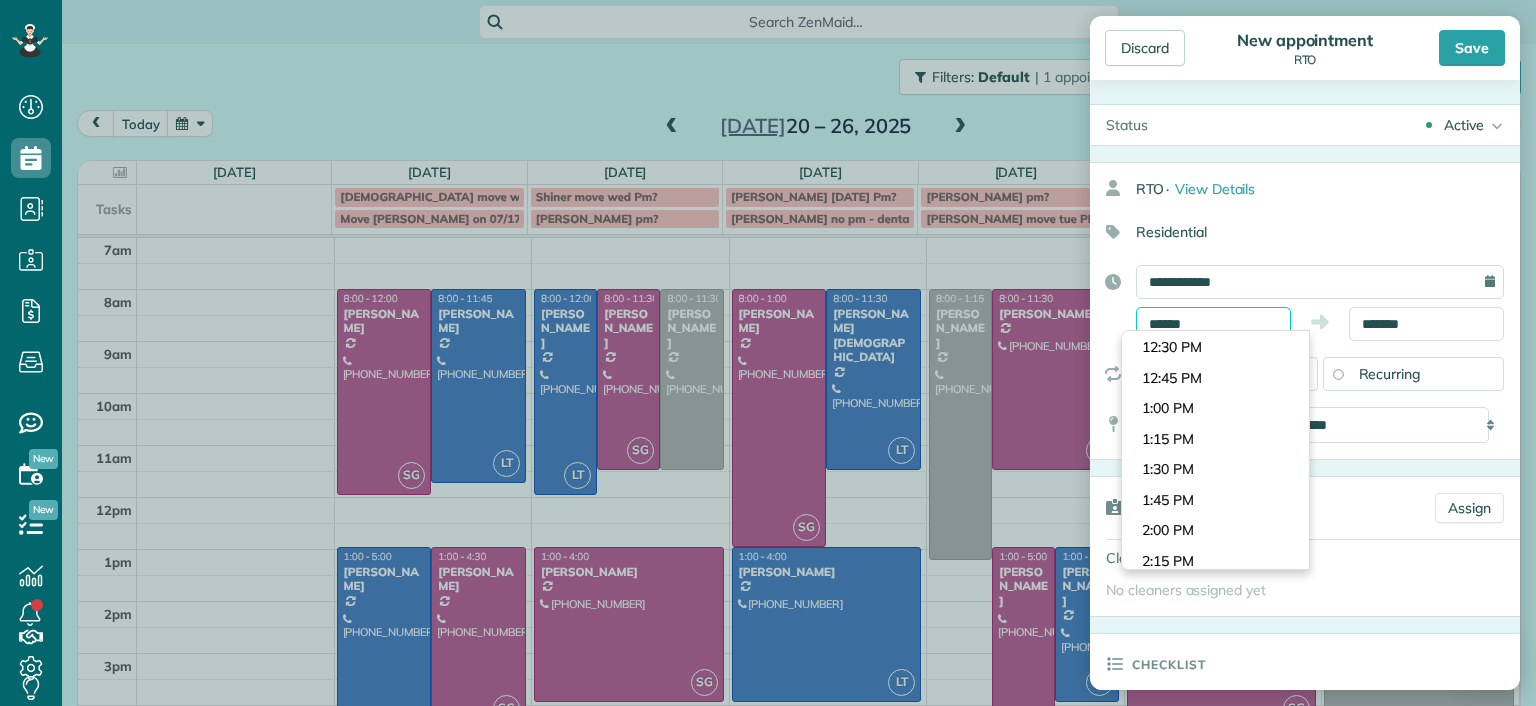 scroll, scrollTop: 1404, scrollLeft: 0, axis: vertical 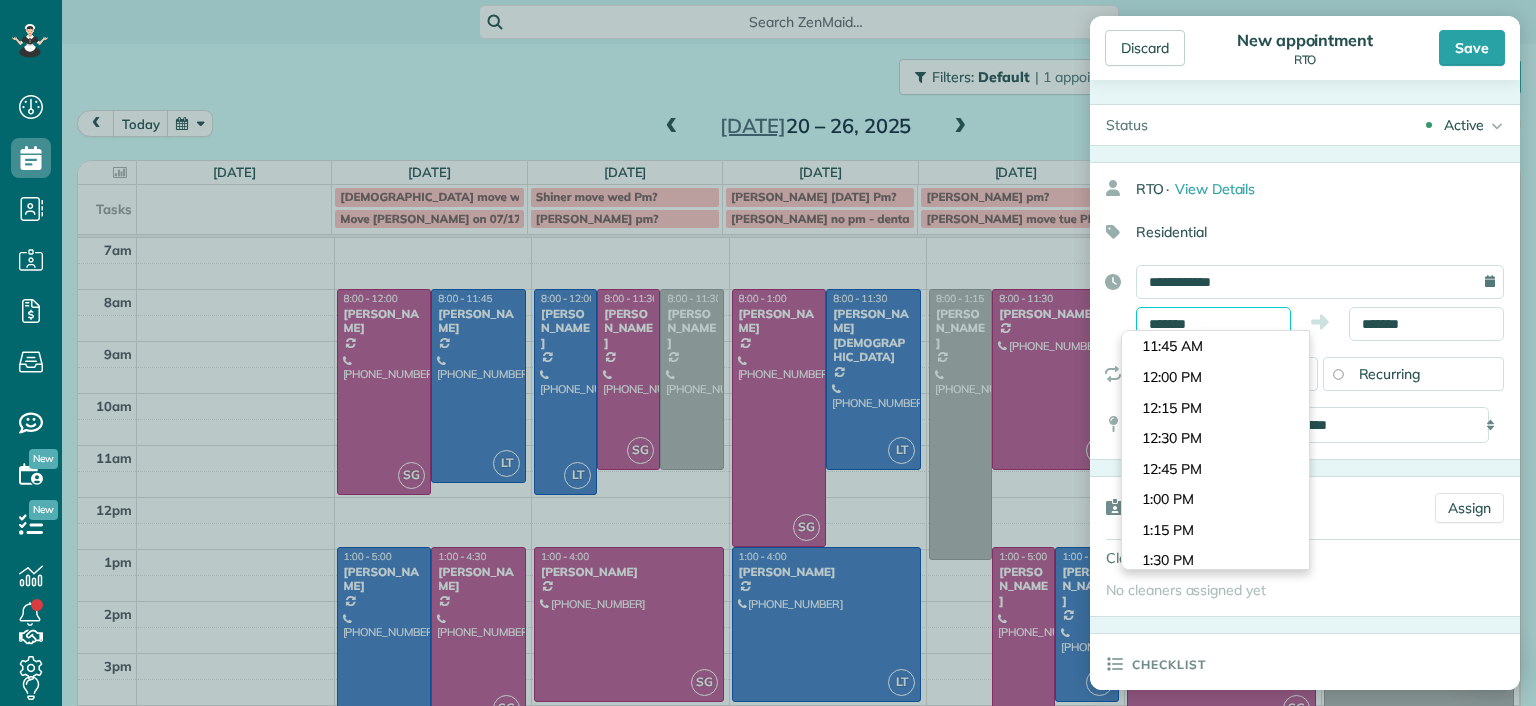 type on "*******" 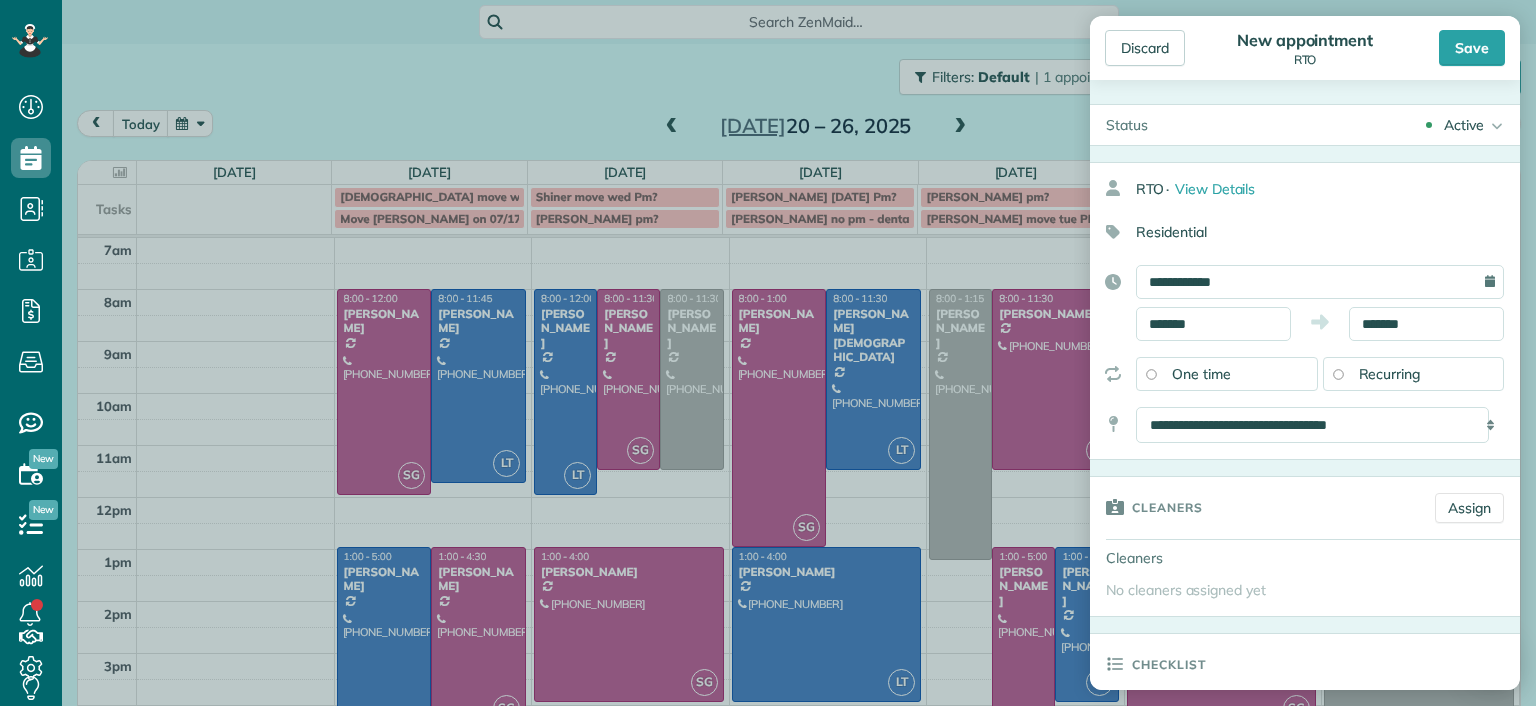 click on "Residential" at bounding box center [1297, 232] 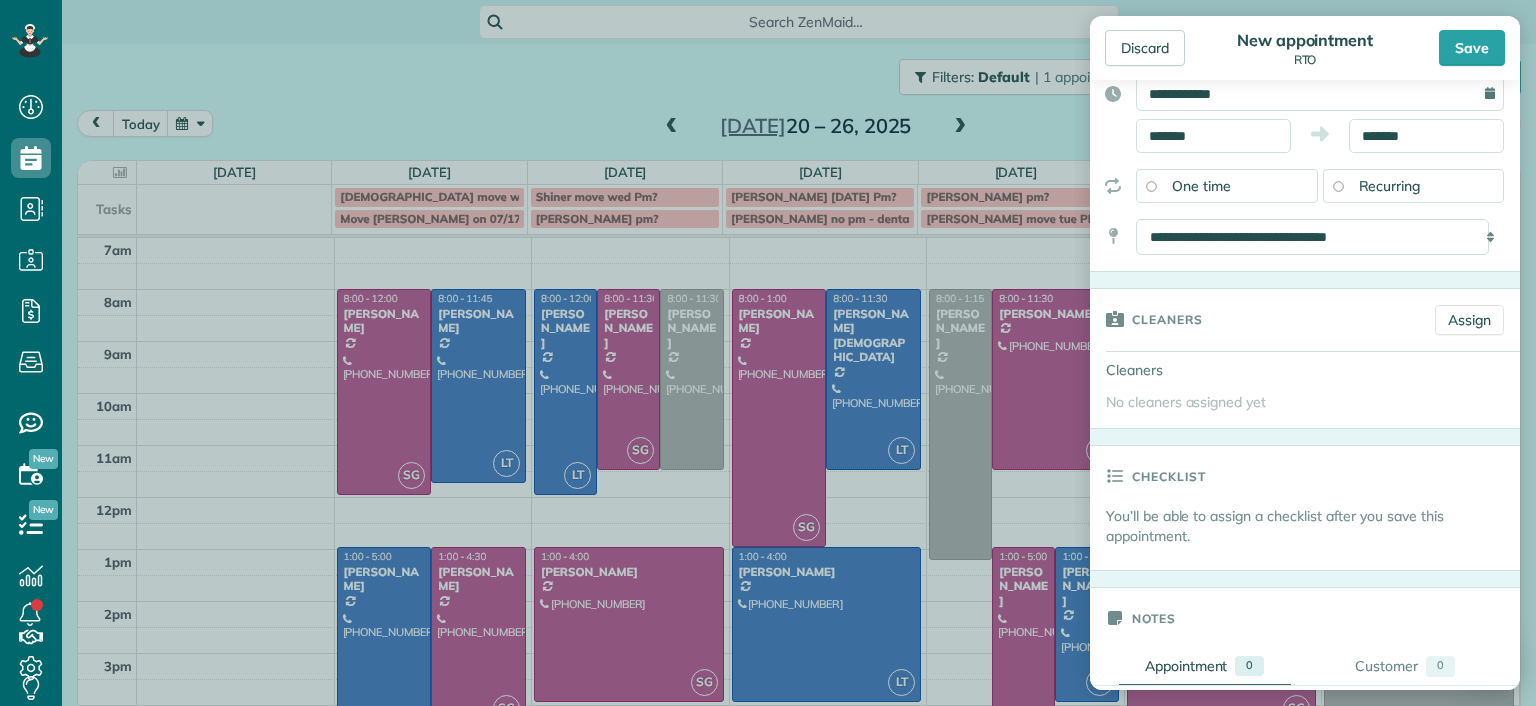 scroll, scrollTop: 0, scrollLeft: 0, axis: both 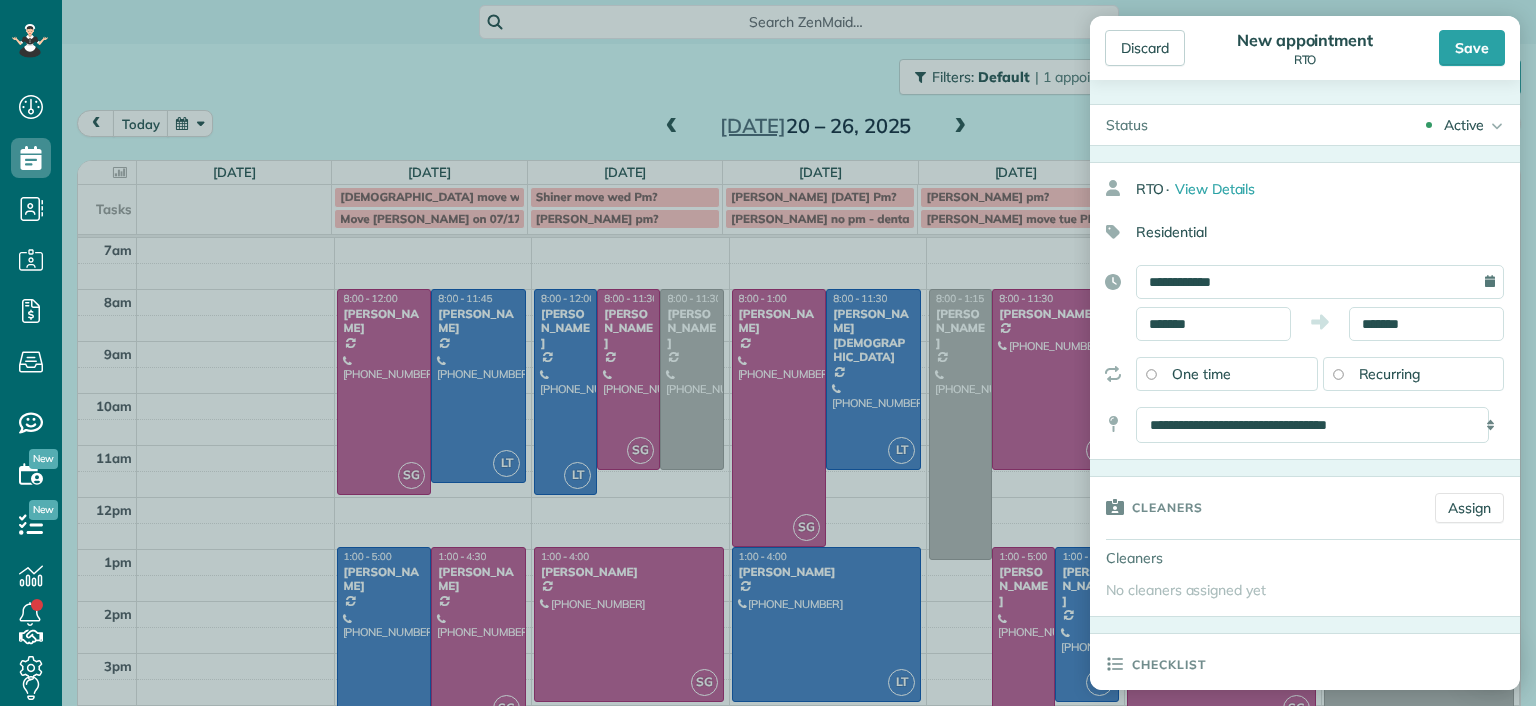 drag, startPoint x: 1473, startPoint y: 47, endPoint x: 1497, endPoint y: 483, distance: 436.66006 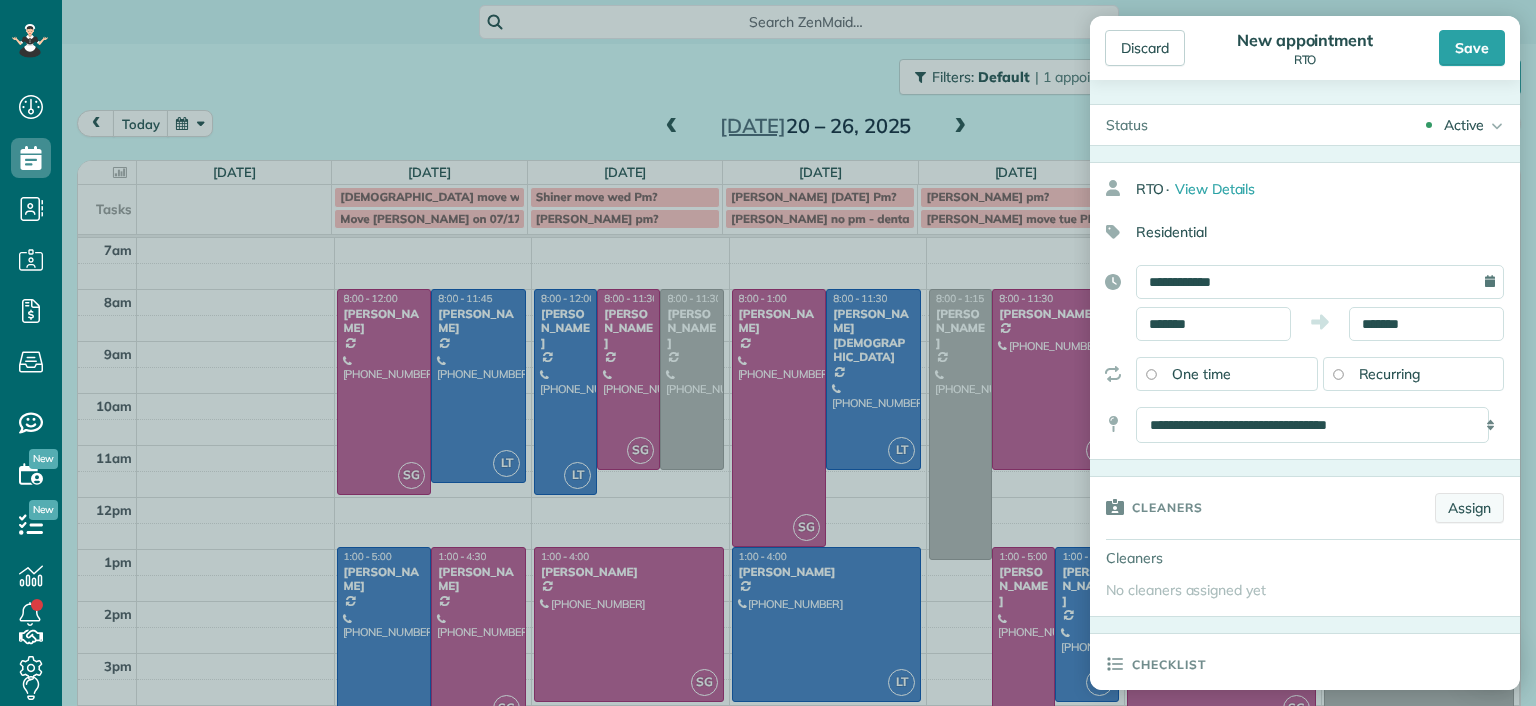 click on "Assign" at bounding box center [1469, 508] 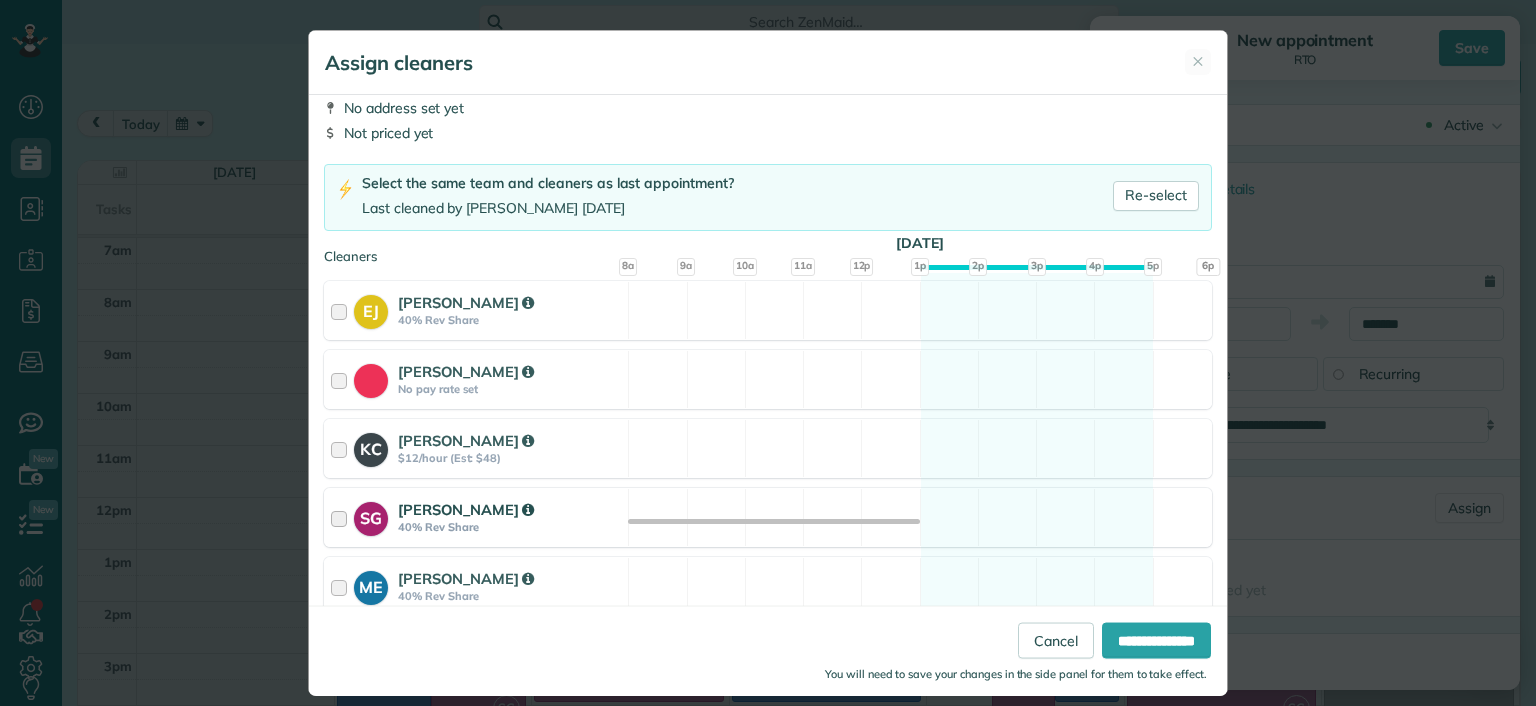 scroll, scrollTop: 100, scrollLeft: 0, axis: vertical 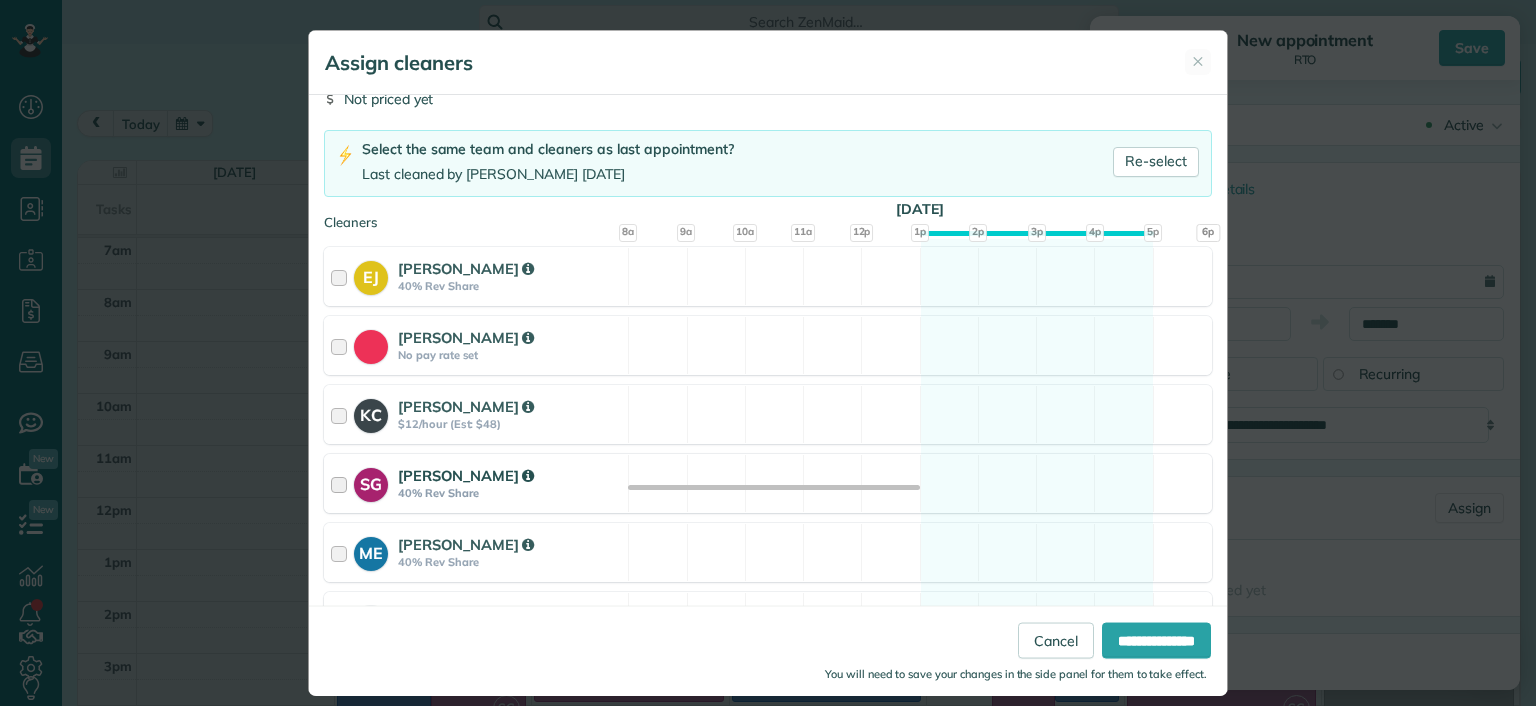 click on "SG
Sophie Gibbs
40% Rev Share
Available" at bounding box center [768, 483] 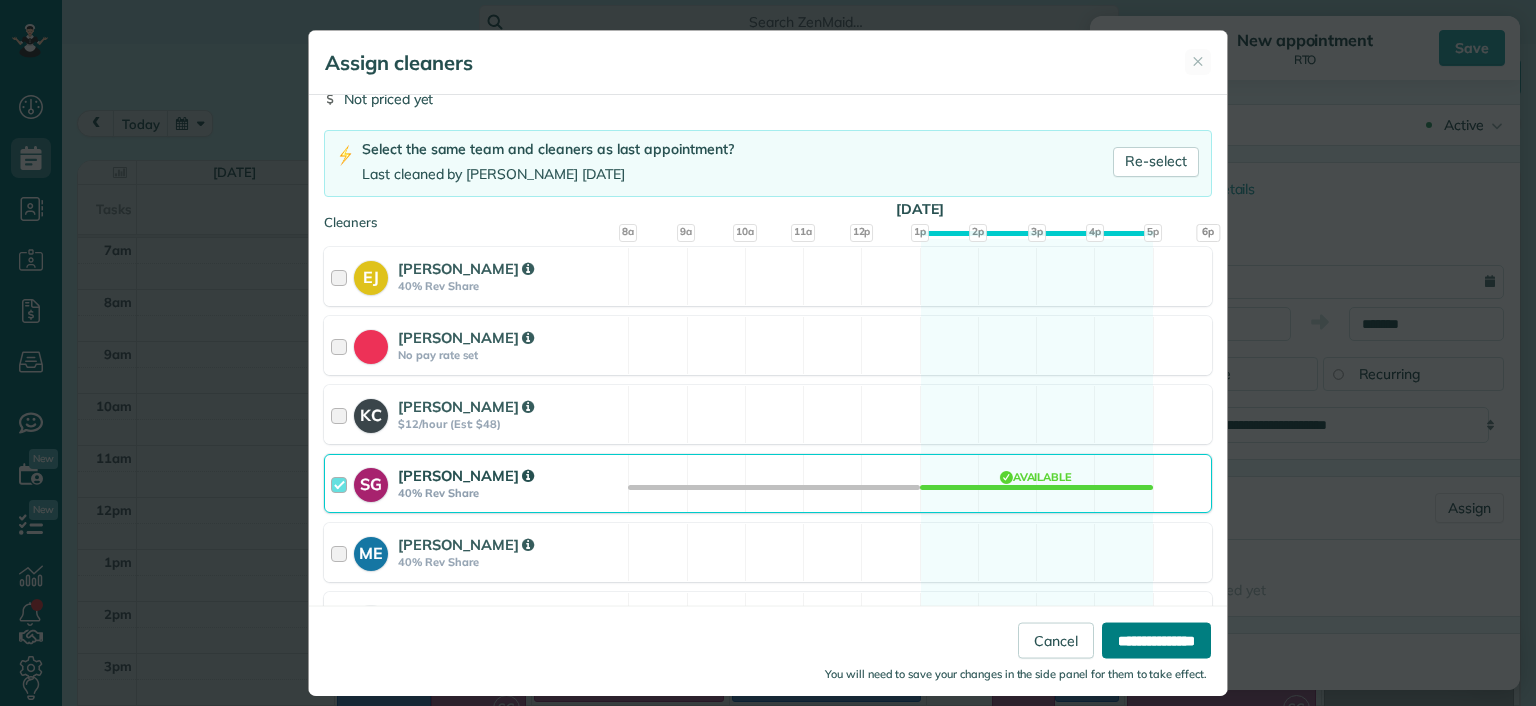 click on "**********" at bounding box center (1156, 640) 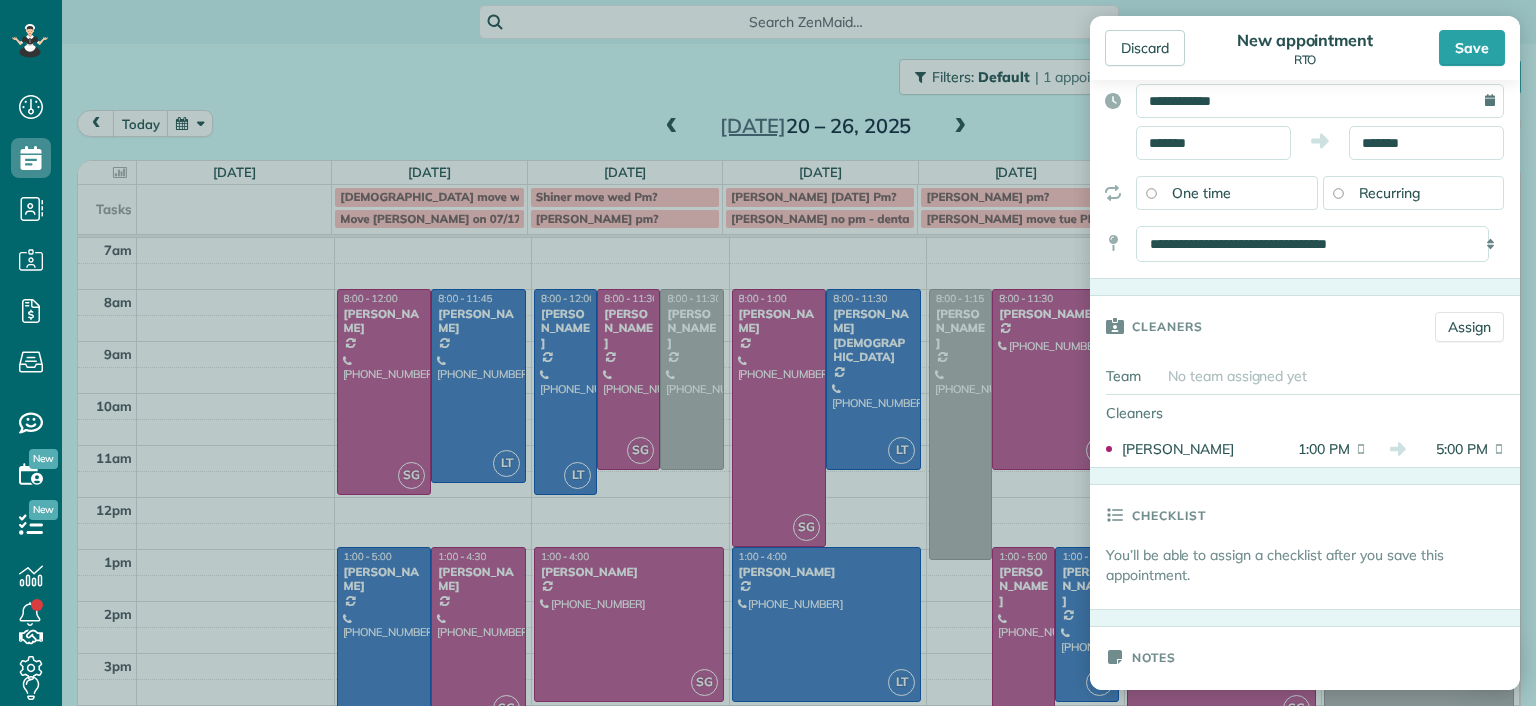scroll, scrollTop: 0, scrollLeft: 0, axis: both 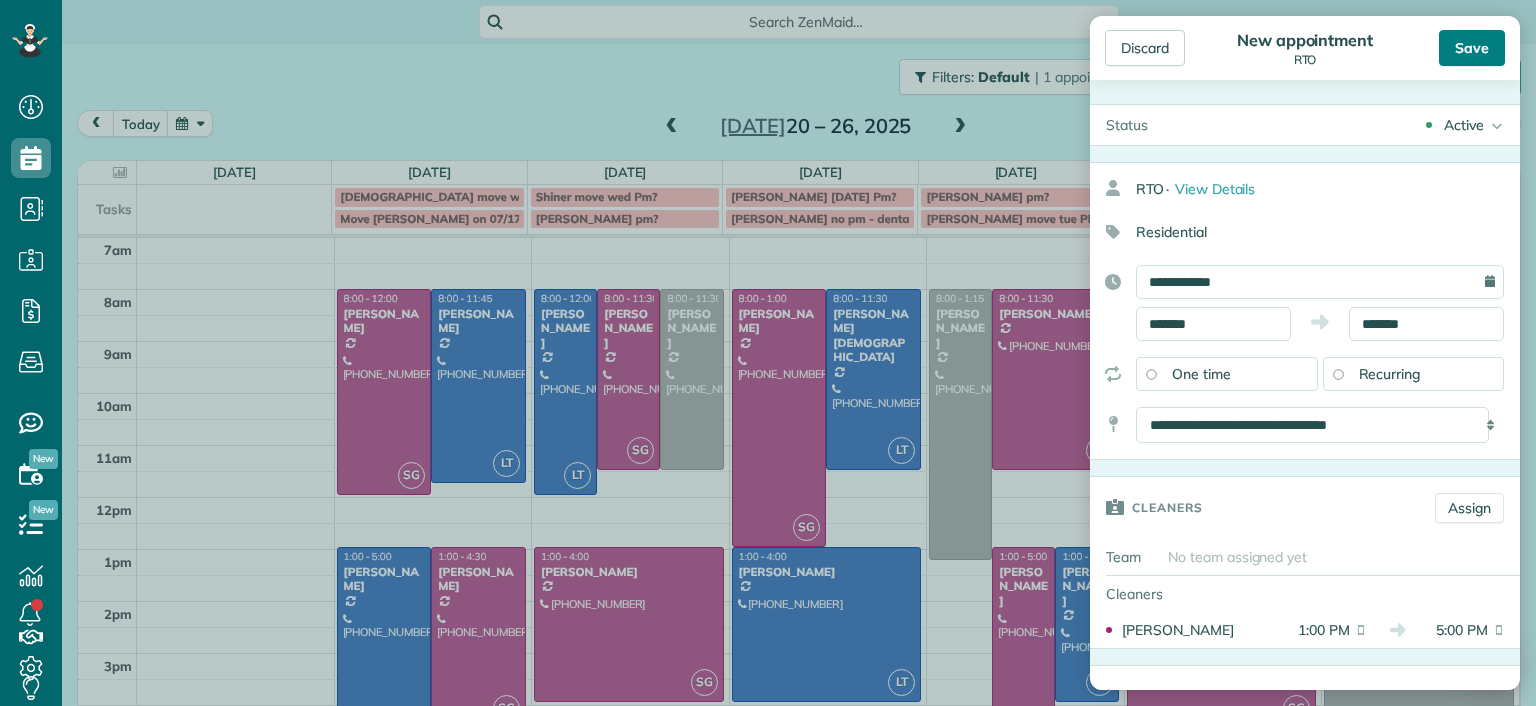 click on "Save" at bounding box center [1472, 48] 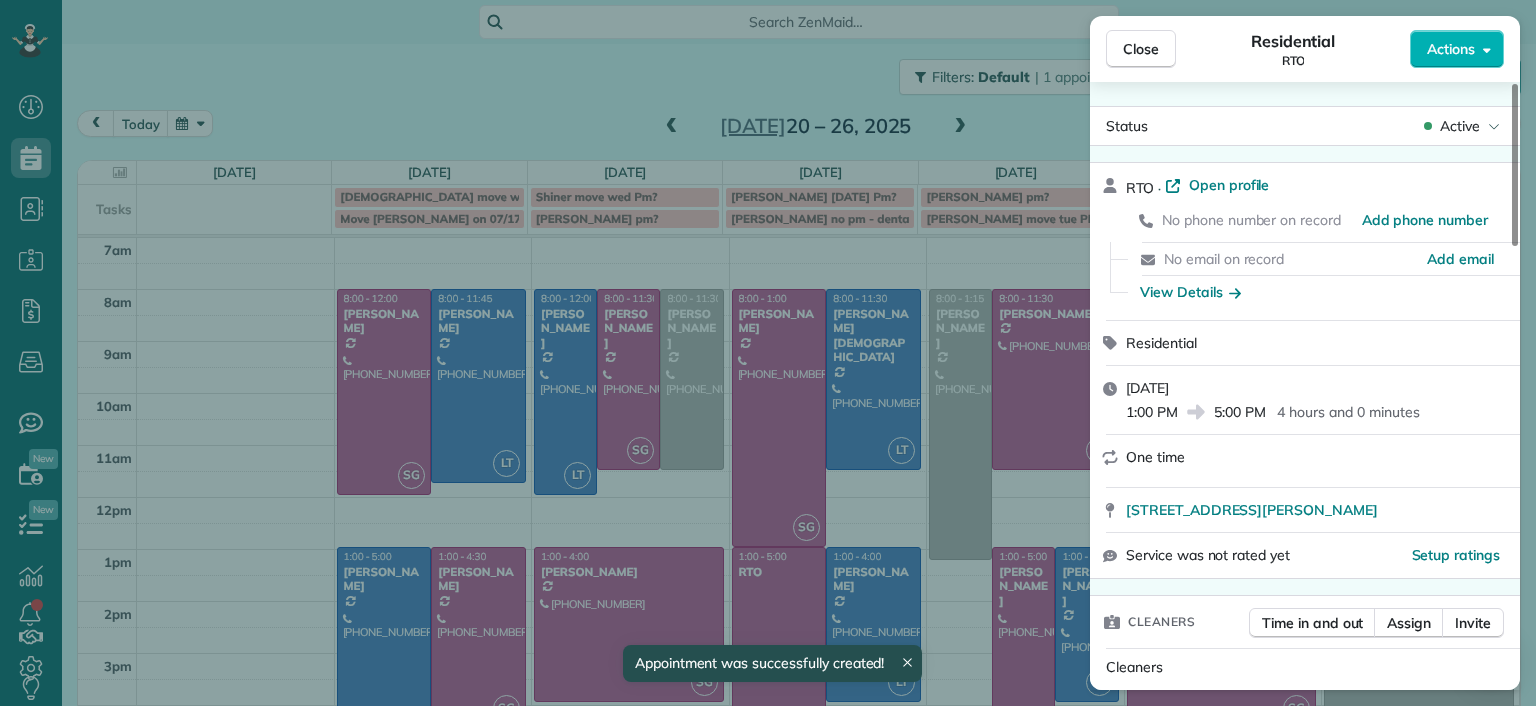 click on "Close Residential RTO Actions Status Active RTO · Open profile No phone number on record Add phone number No email on record Add email View Details Residential Wednesday, July 23, 2025 1:00 PM 5:00 PM 4 hours and 0 minutes One time 1123 Gaskins Road Richmond VA 23238 Service was not rated yet Setup ratings Cleaners Time in and out Assign Invite Cleaners Sophie   Gibbs 1:00 PM 5:00 PM Checklist Try Now Keep this appointment up to your standards. Stay on top of every detail, keep your cleaners organised, and your client happy. Assign a checklist Watch a 5 min demo Billing Billing actions Price $0.00 Overcharge $0.00 Discount $0.00 Coupon discount - Primary tax - Secondary tax - Total appointment price $0.00 Tips collected New feature! $0.00 Mark as paid Total including tip $0.00 Get paid online in no-time! Send an invoice and reward your cleaners with tips Charge customer credit card Appointment custom fields Man Hours - Type of Cleaning  - Reason for Skip - Hidden from cleaners Work items Notes Appointment 0" at bounding box center [768, 353] 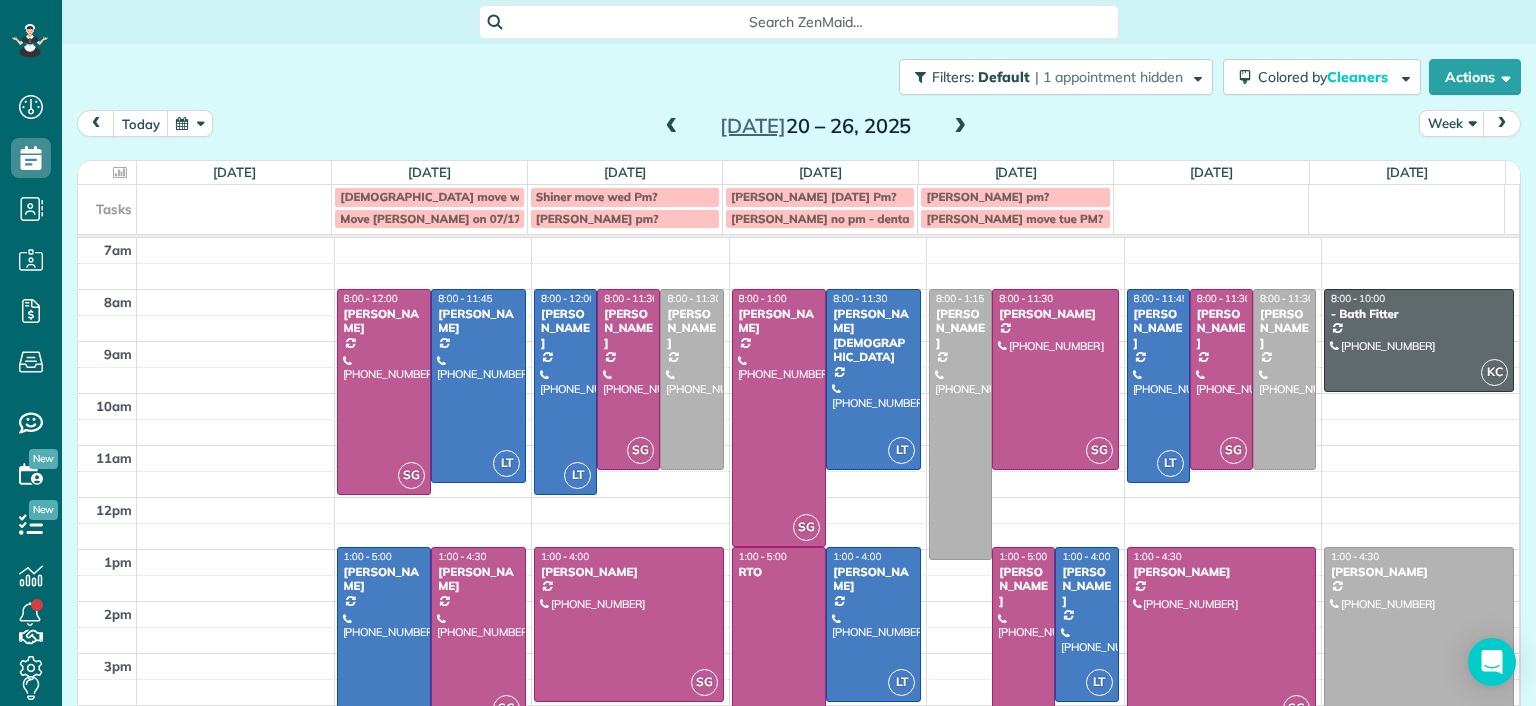 click at bounding box center (672, 127) 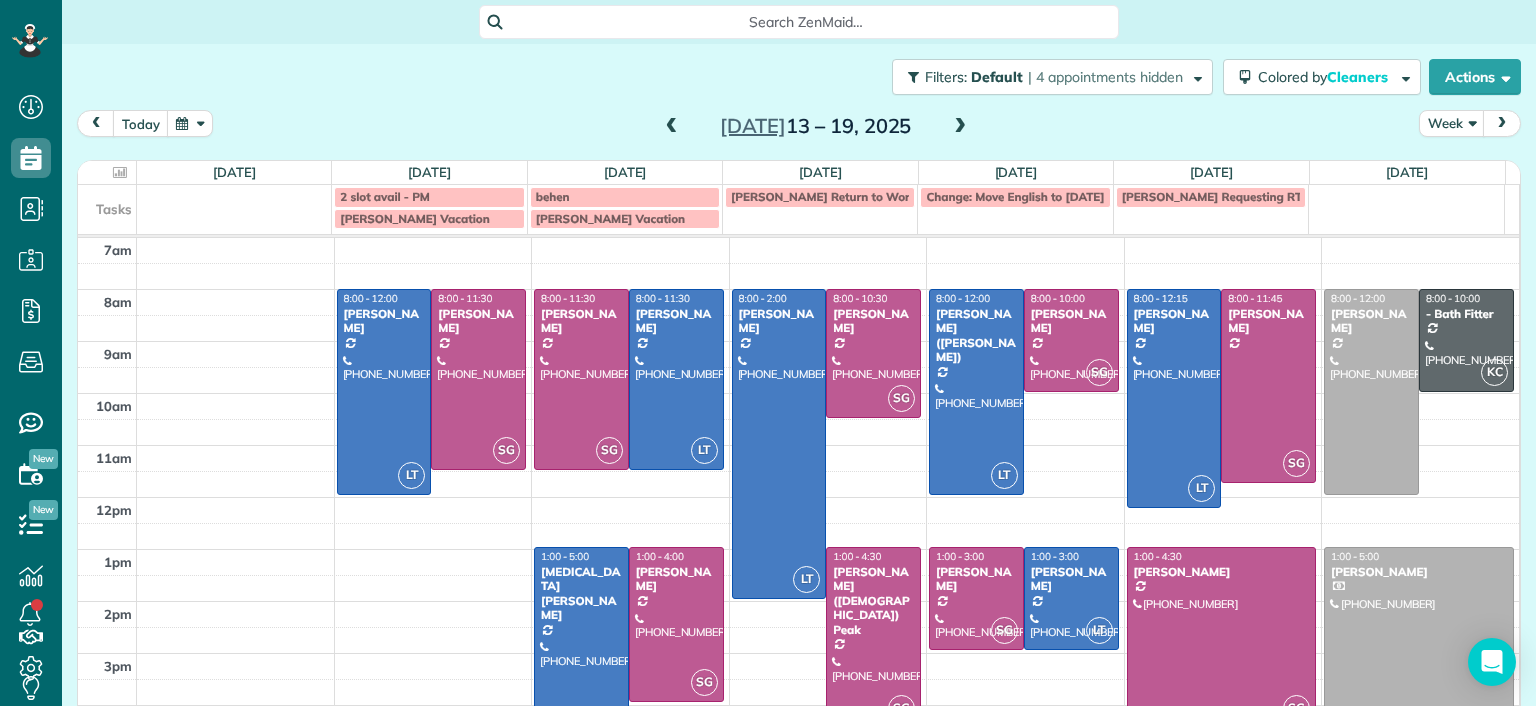 click at bounding box center (672, 127) 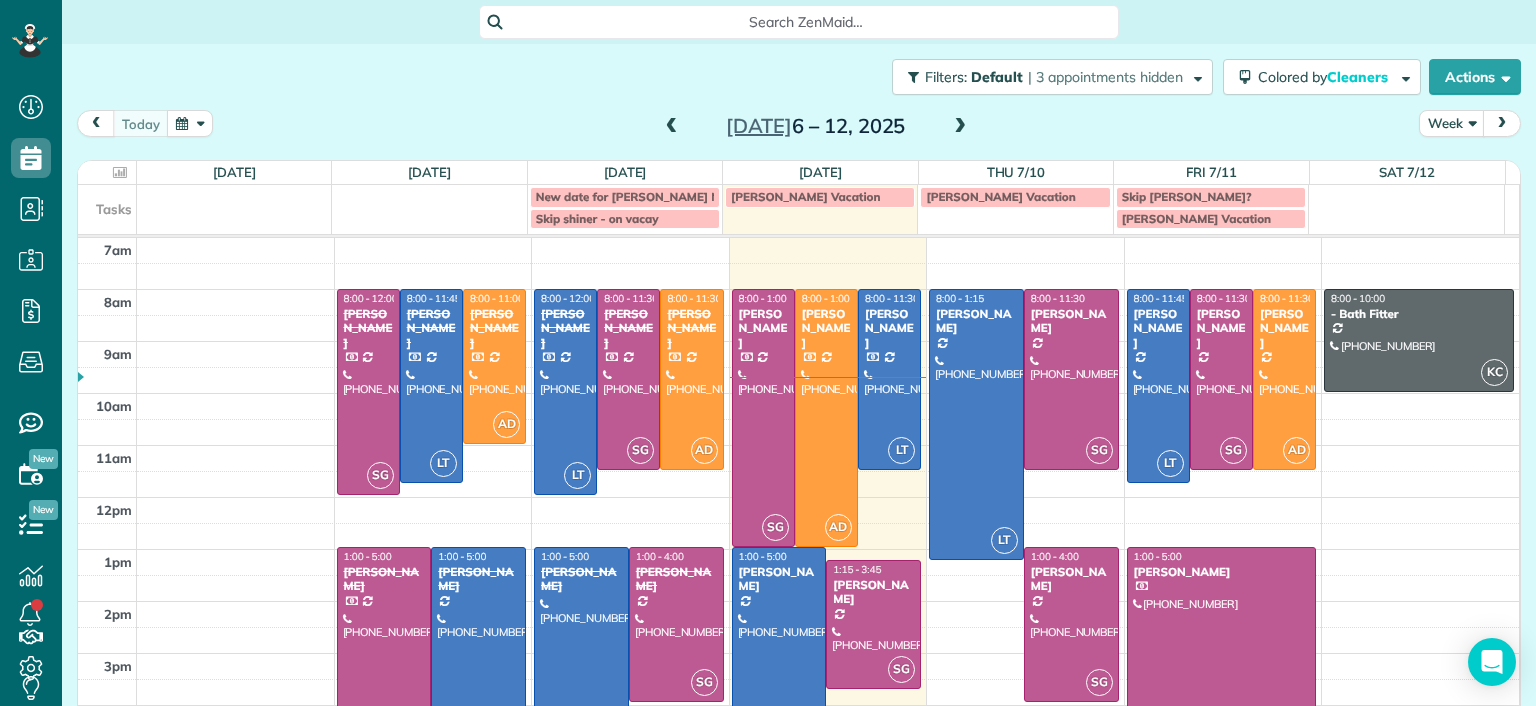 click at bounding box center [960, 127] 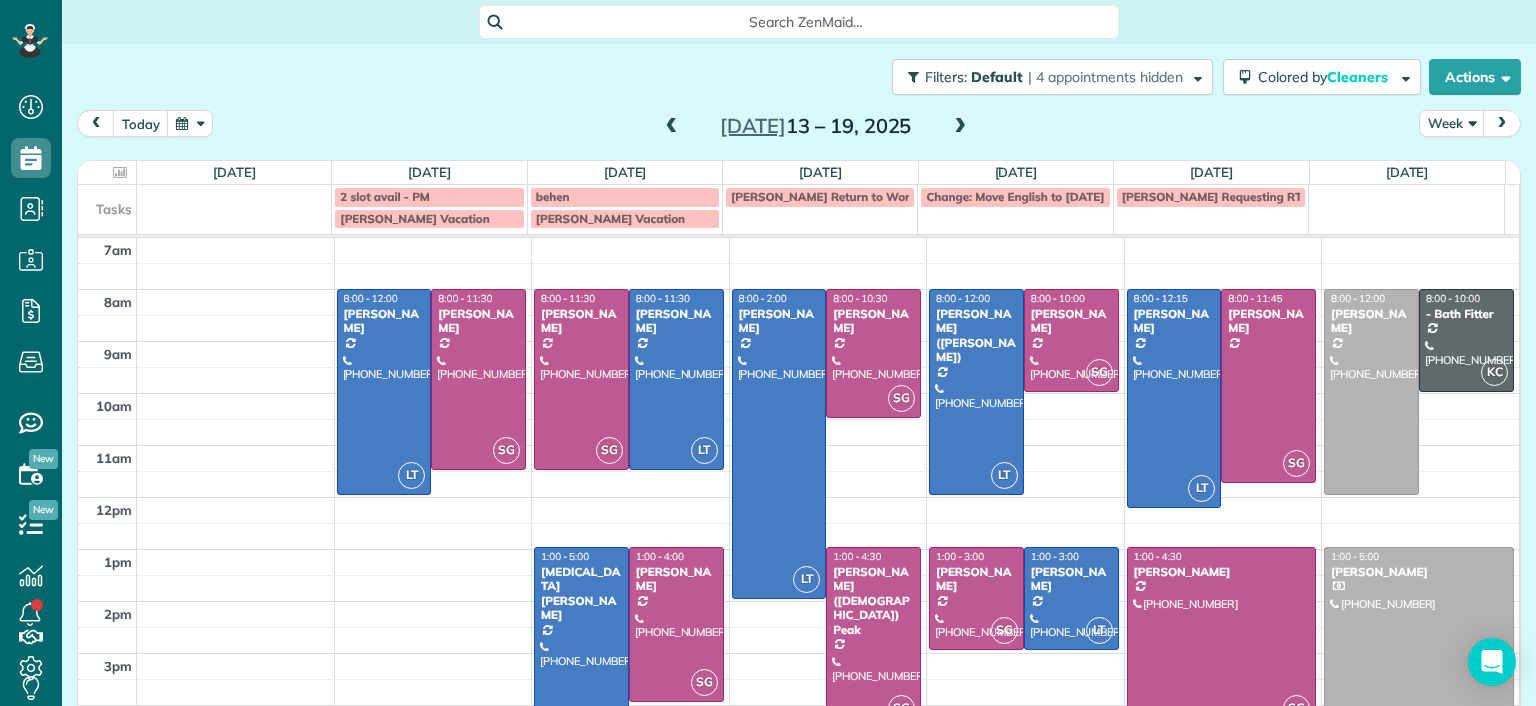 click at bounding box center [960, 127] 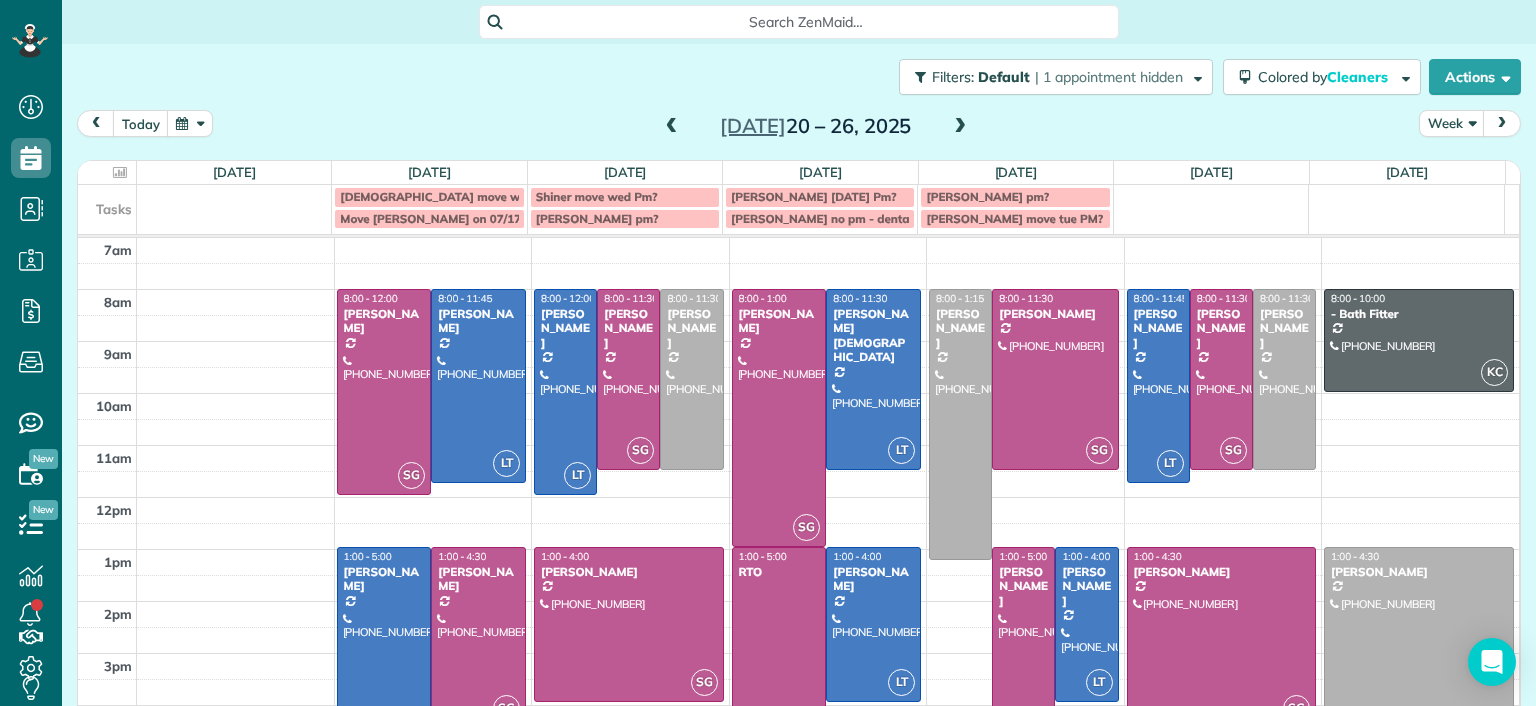 click at bounding box center (672, 127) 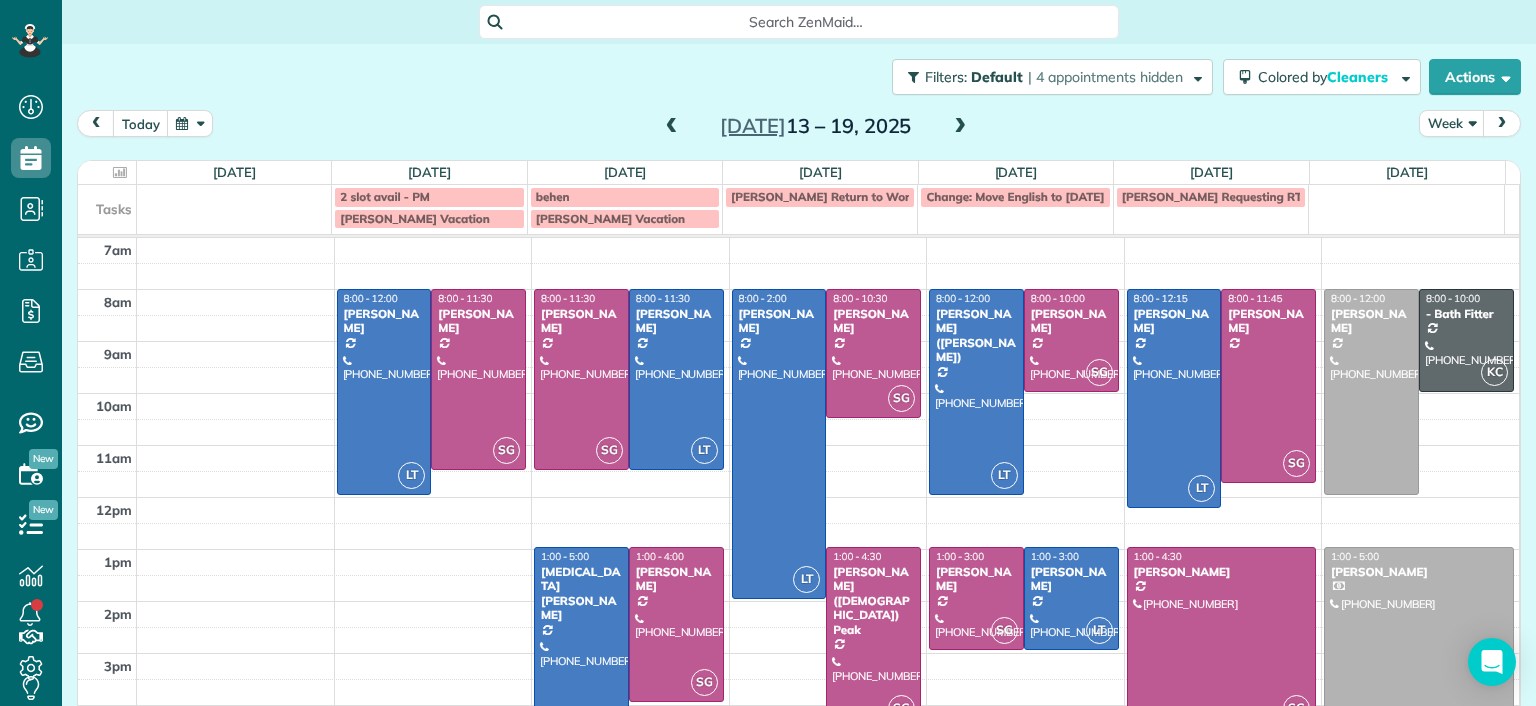 click at bounding box center [672, 127] 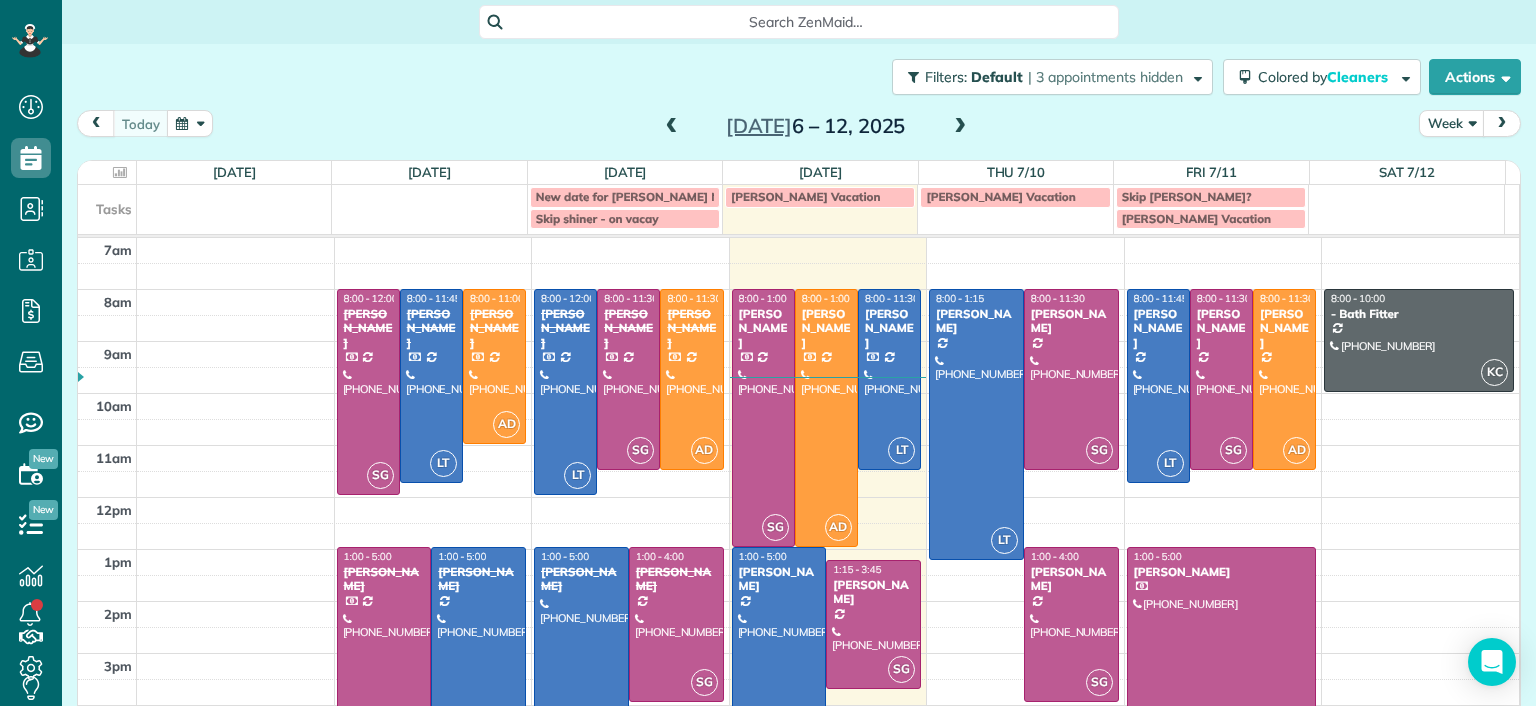 click at bounding box center [960, 127] 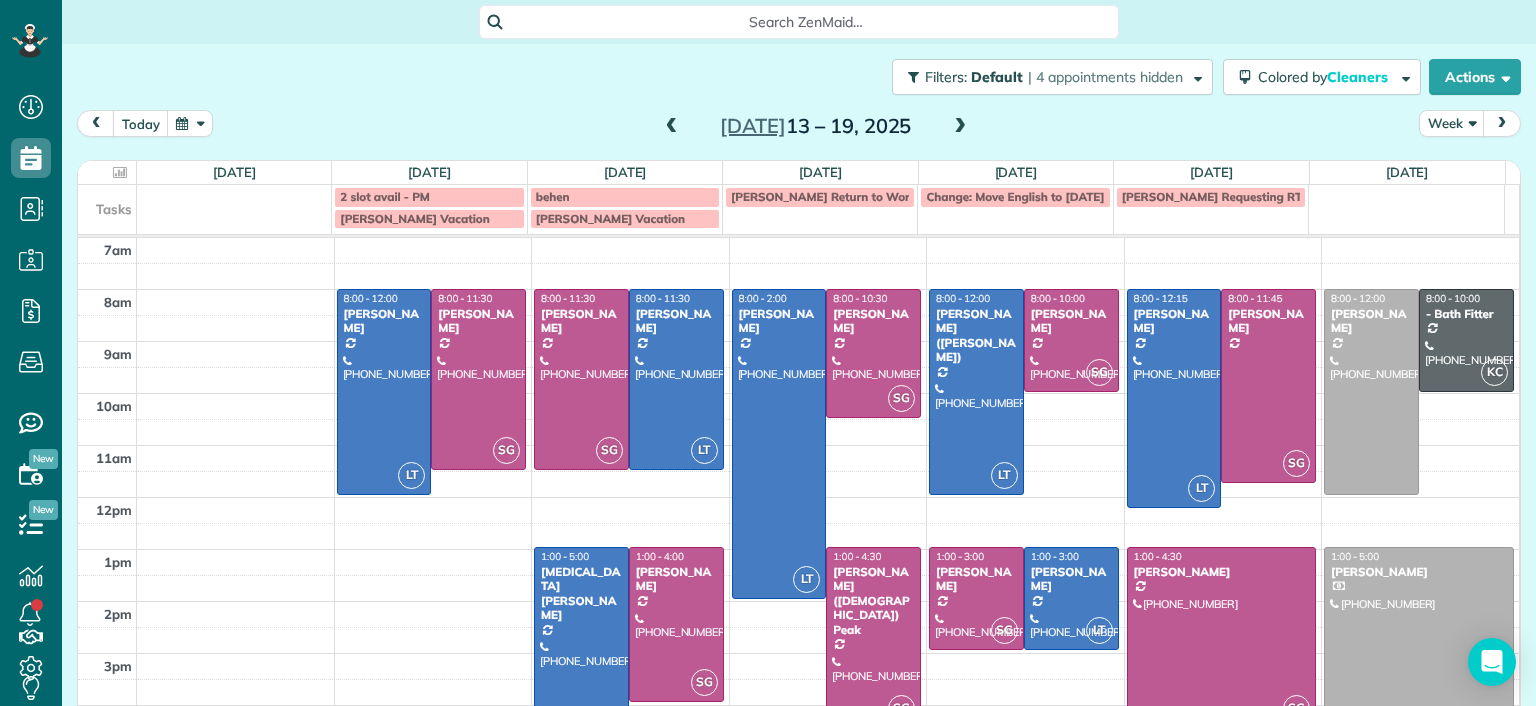 click at bounding box center [960, 127] 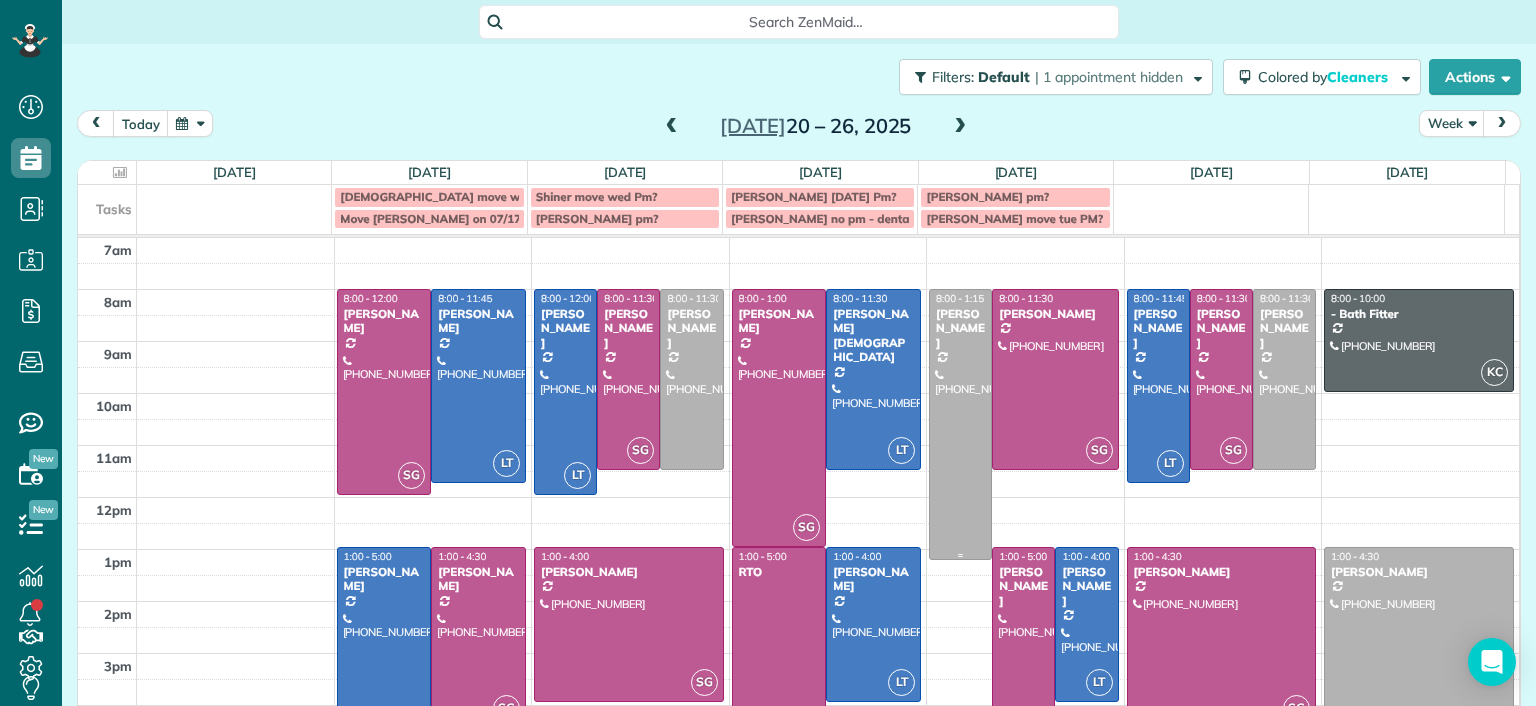 click at bounding box center [960, 424] 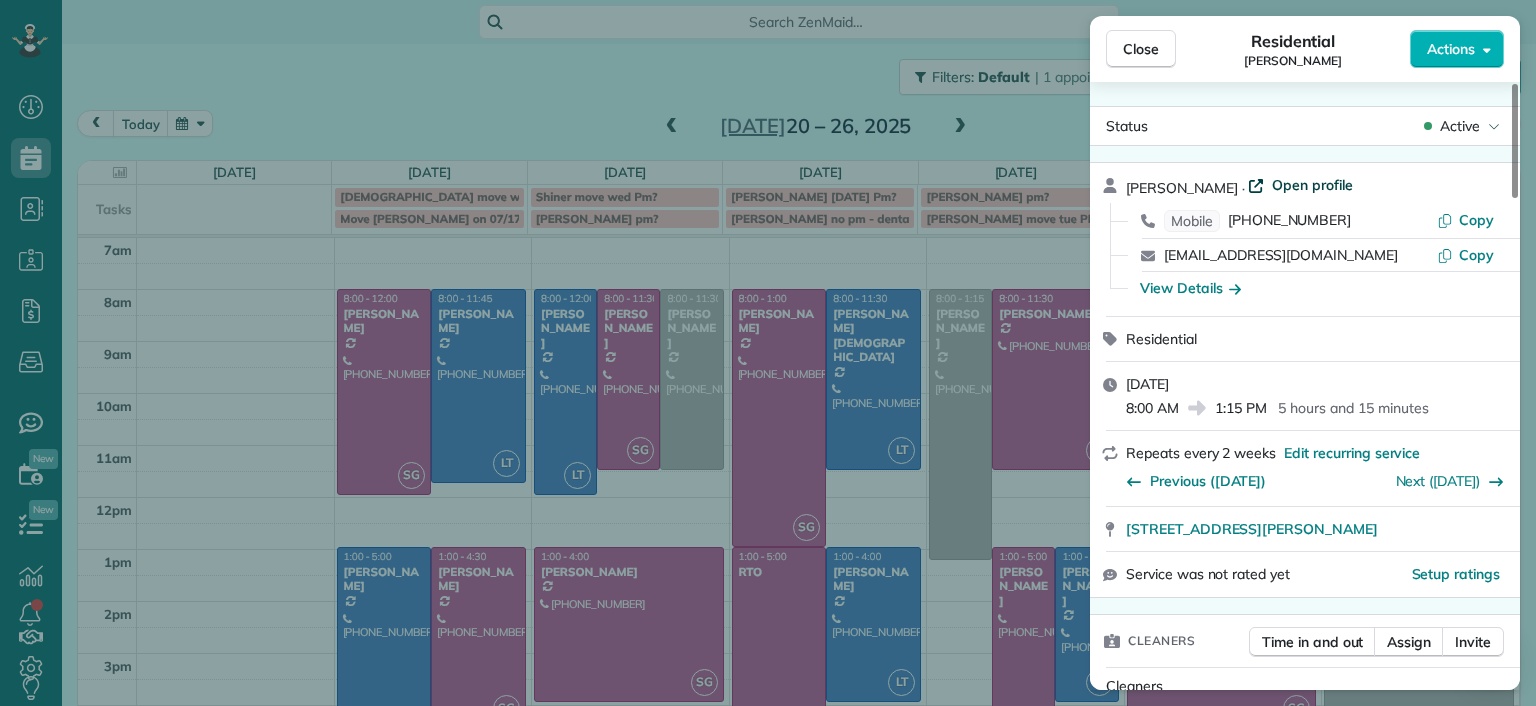 click on "Open profile" at bounding box center (1312, 185) 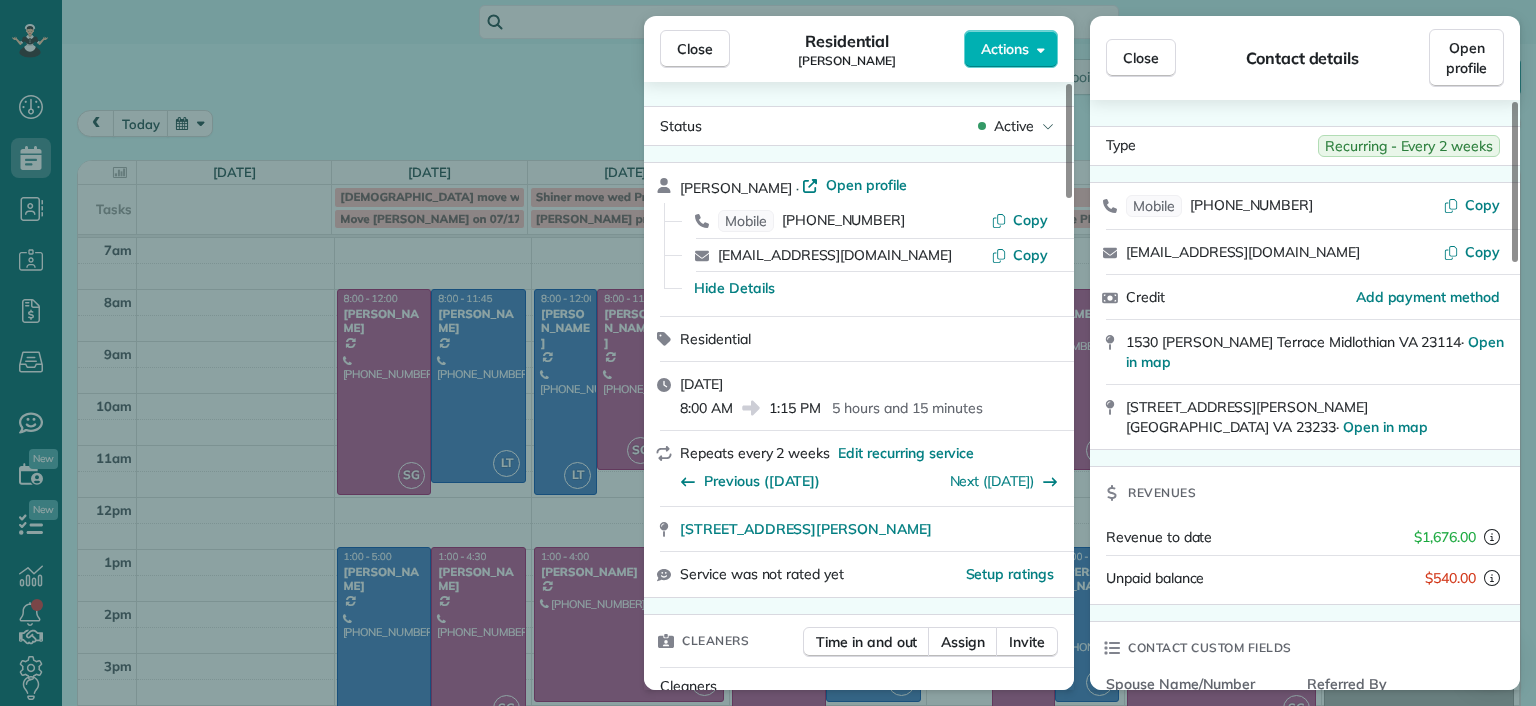 click on "Close Residential Jennifer Hunte Actions Status Active Jennifer Hunte · Open profile Mobile (617) 306-8333 Copy jenandbarryhunte@gmail.com Copy Hide Details Residential Thursday, July 24, 2025 8:00 AM 1:15 PM 5 hours and 15 minutes Repeats every 2 weeks Edit recurring service Previous (Jul 10) Next (Aug 07) 1530 Lundy Terrace Midlothian VA 23114 Service was not rated yet Setup ratings Cleaners Time in and out Assign Invite Cleaners No cleaners assigned yet Checklist Try Now Keep this appointment up to your standards. Stay on top of every detail, keep your cleaners organised, and your client happy. Assign a checklist Watch a 5 min demo Billing Billing actions Price $270.00 Overcharge $0.00 Discount $0.00 Coupon discount - Primary tax - Secondary tax - Total appointment price $270.00 Tips collected New feature! $0.00 Unpaid Mark as paid Total including tip $270.00 Get paid online in no-time! Send an invoice and reward your cleaners with tips Charge customer credit card Appointment custom fields Man Hours - 6 (" at bounding box center (768, 353) 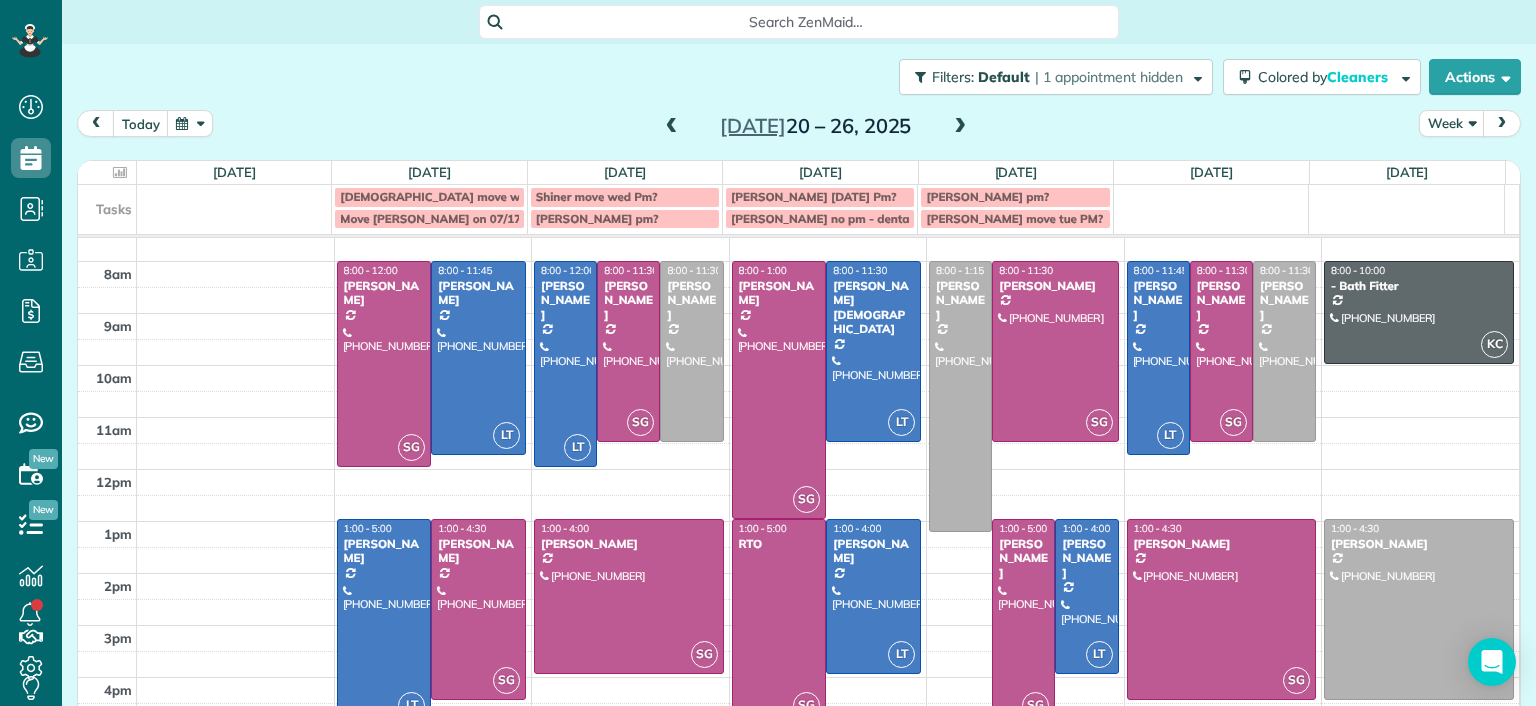 scroll, scrollTop: 0, scrollLeft: 0, axis: both 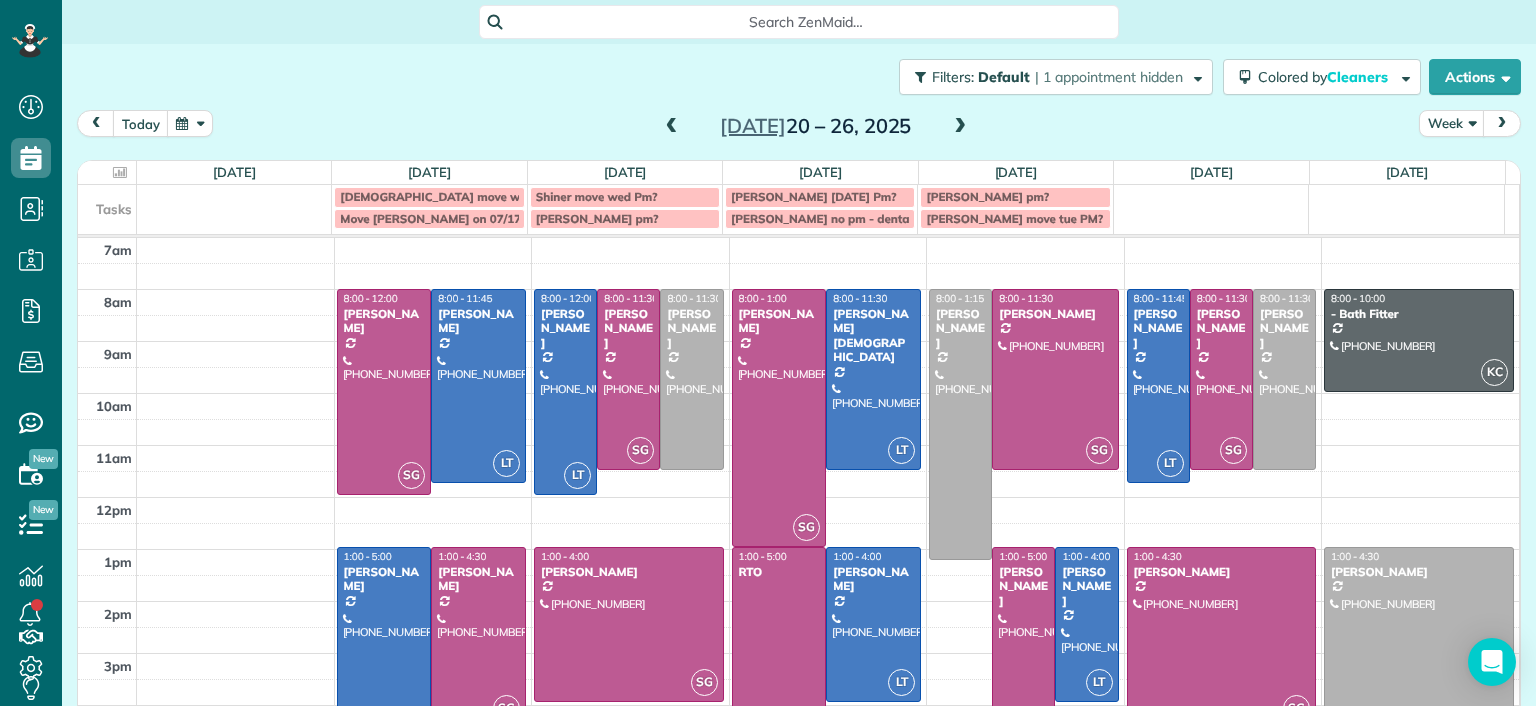 click at bounding box center (1023, 650) 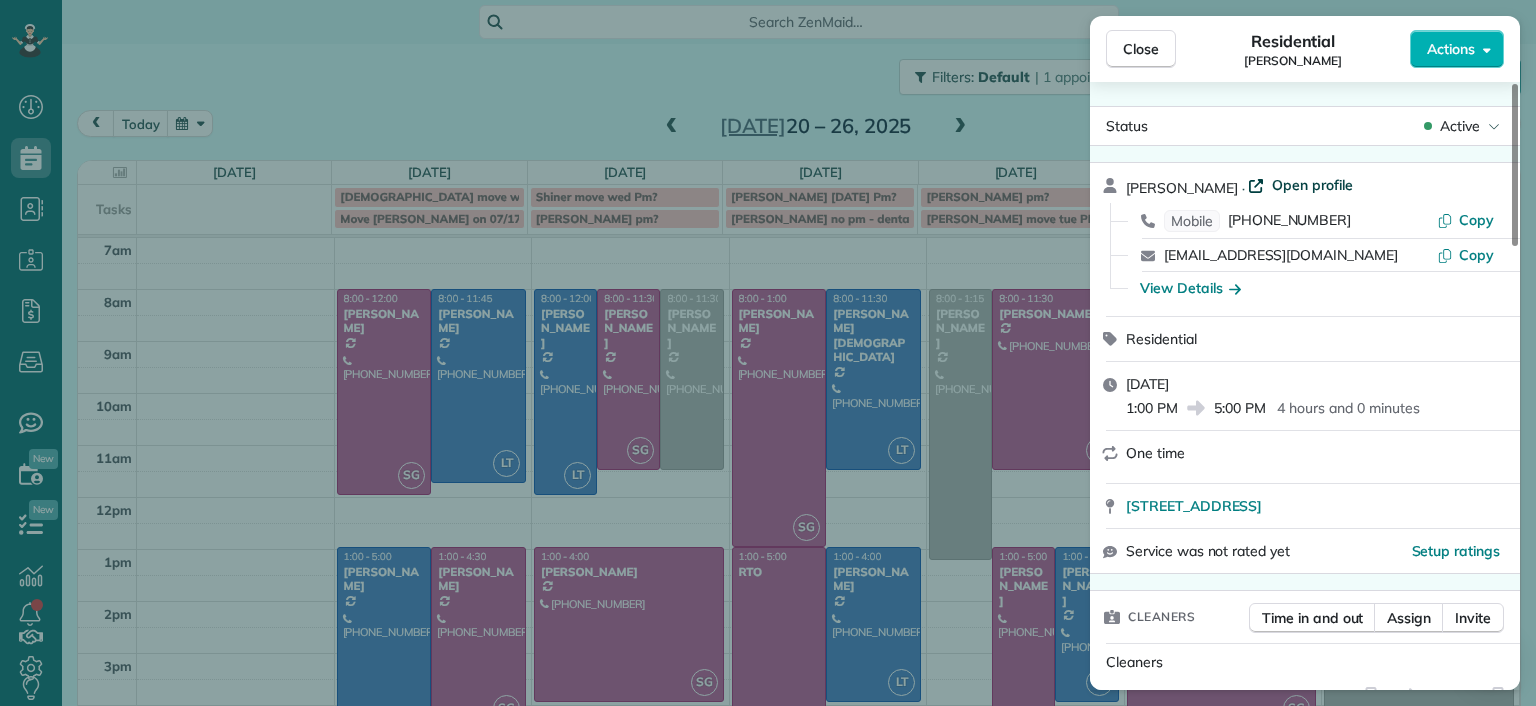 click on "Open profile" at bounding box center [1312, 185] 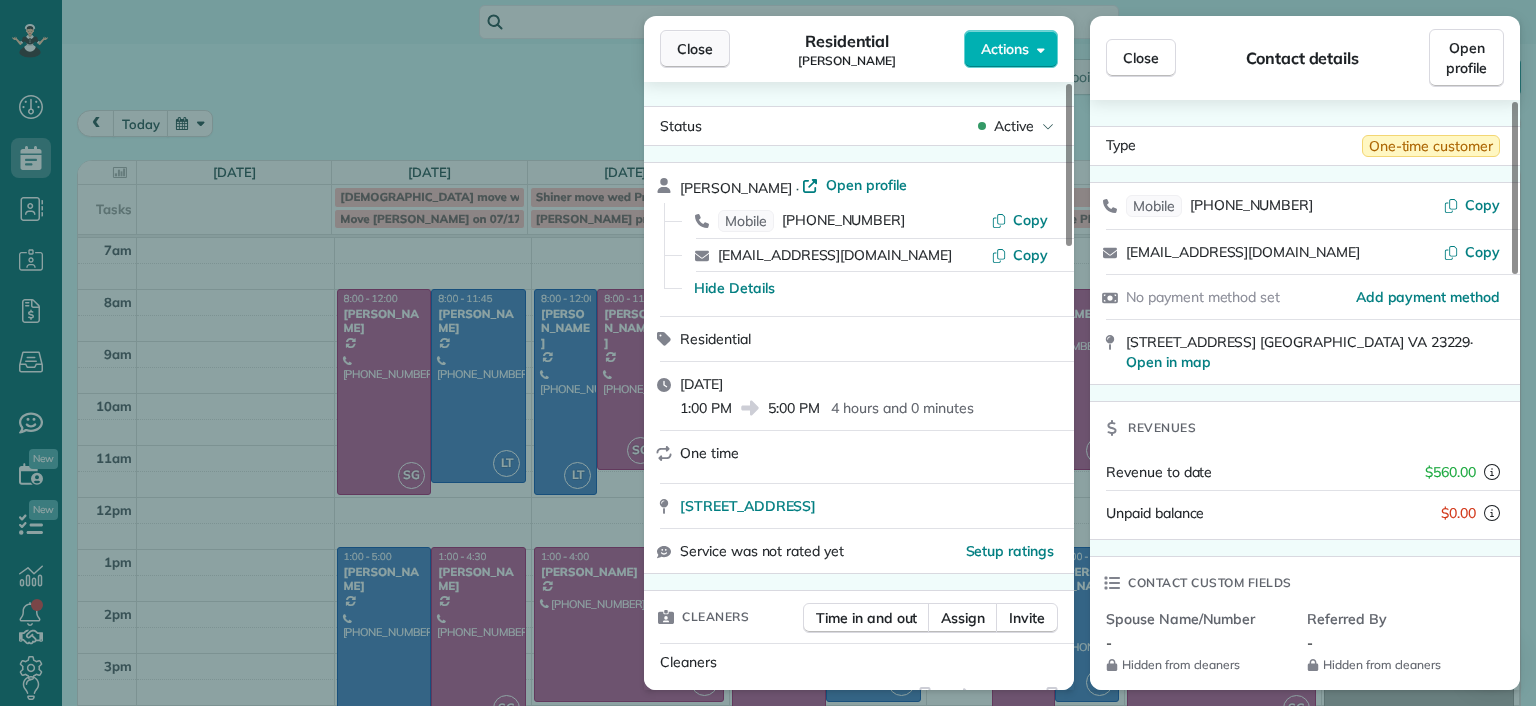 click on "Close" at bounding box center (695, 49) 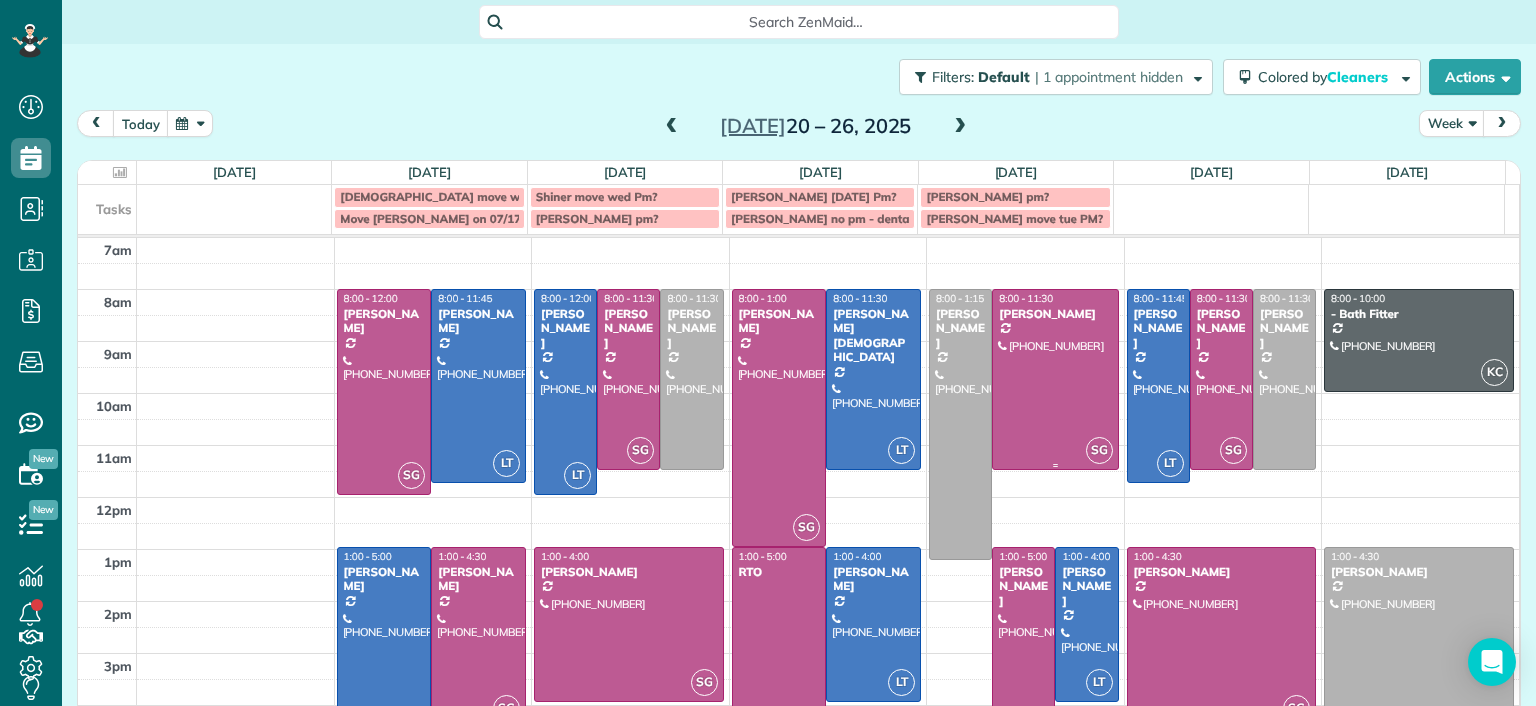 click at bounding box center [1055, 379] 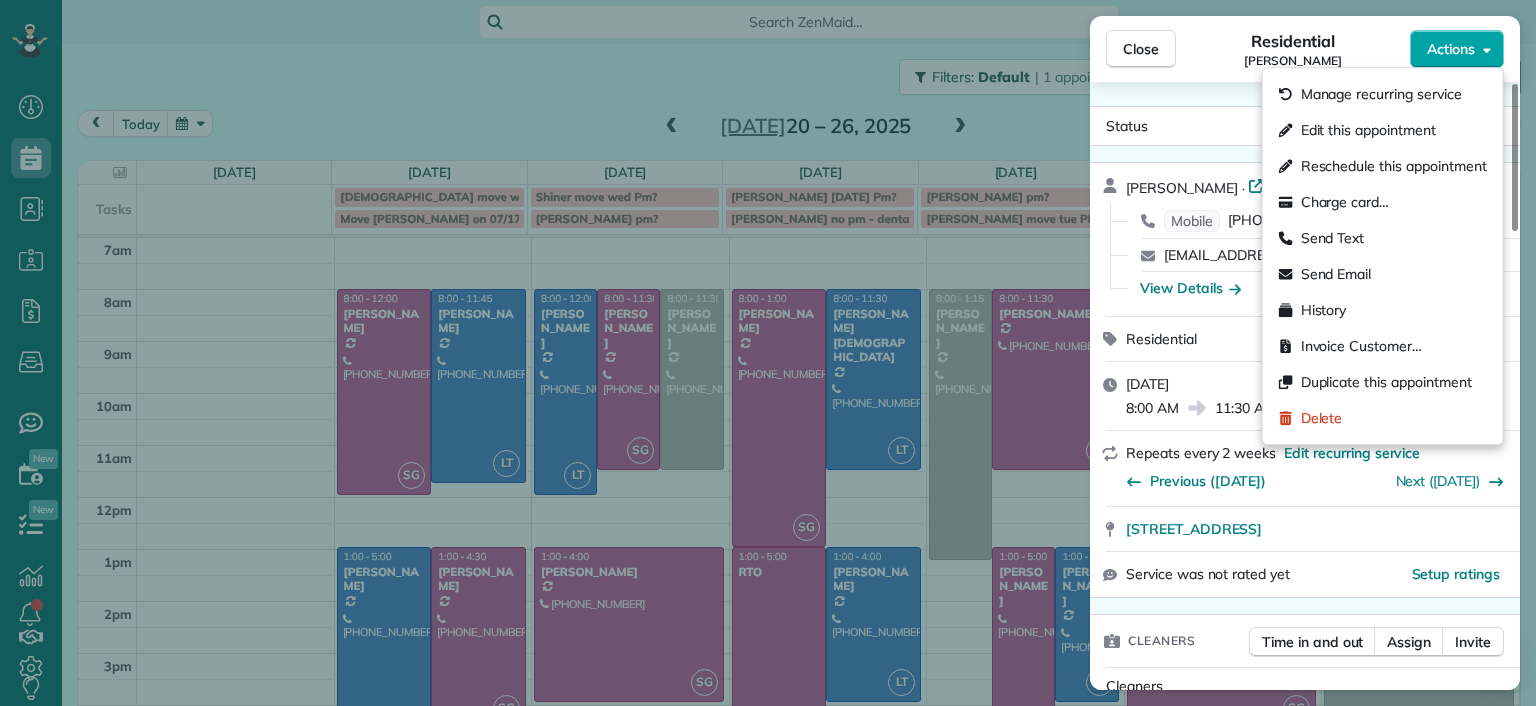 click on "Actions" at bounding box center [1451, 49] 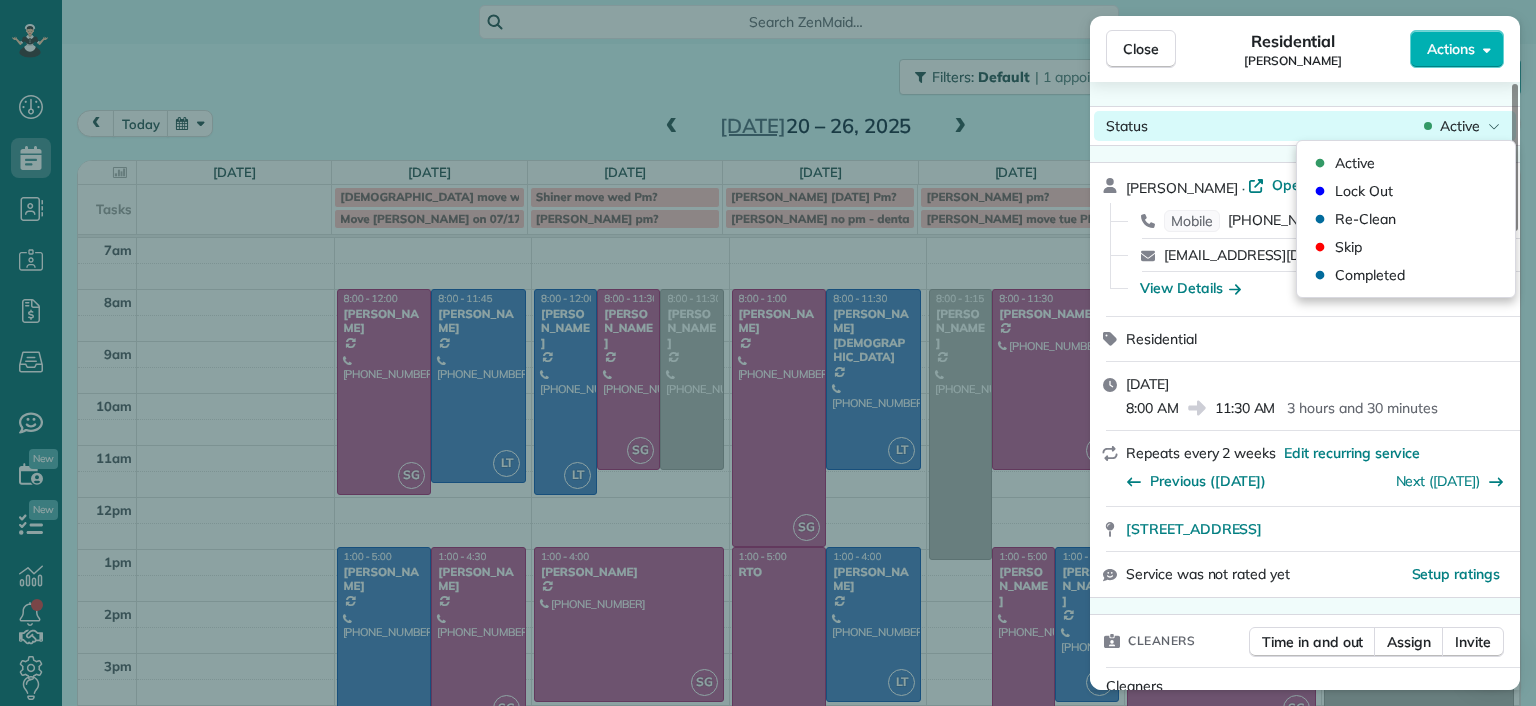 click on "Active" at bounding box center [1460, 126] 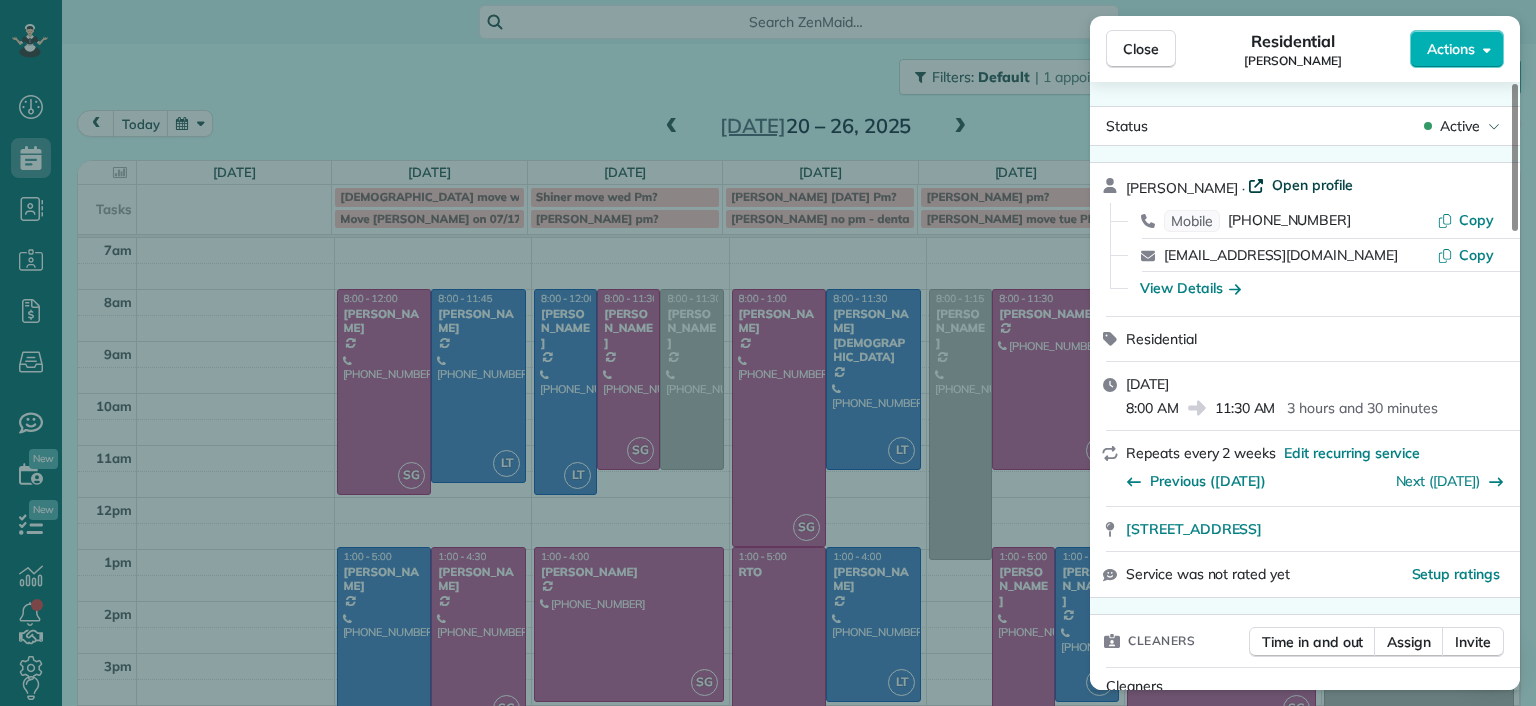click on "Open profile" at bounding box center [1312, 185] 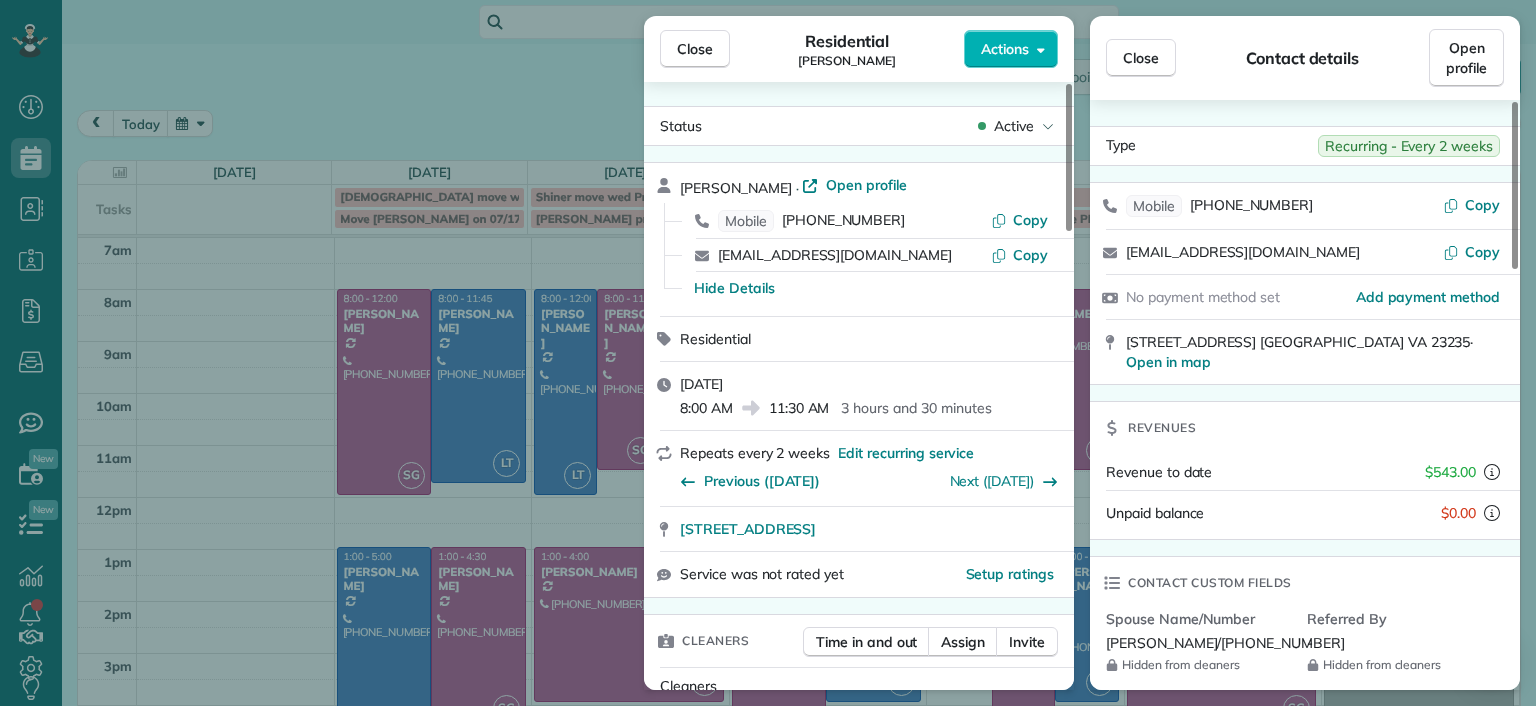 click on "Close Residential Madeline Brown Actions Status Active Madeline Brown · Open profile Mobile (609) 904-3776 Copy dtbsrva@gmail.com Copy Hide Details Residential Thursday, July 24, 2025 8:00 AM 11:30 AM 3 hours and 30 minutes Repeats every 2 weeks Edit recurring service Previous (Jul 10) Next (Aug 07) 9900 Oldfield Drive Richmond VA 23235 Service was not rated yet Setup ratings Cleaners Time in and out Assign Invite Cleaners Sophie   Gibbs 8:00 AM 11:30 AM Checklist Try Now Keep this appointment up to your standards. Stay on top of every detail, keep your cleaners organised, and your client happy. Assign a checklist Watch a 5 min demo Billing Billing actions Price $187.00 Overcharge $0.00 Discount $0.00 Coupon discount - Primary tax - Secondary tax - Total appointment price $187.00 Tips collected New feature! $0.00 Unpaid Mark as paid Total including tip $187.00 Get paid online in no-time! Send an invoice and reward your cleaners with tips Charge customer credit card Appointment custom fields Man Hours - Notes" at bounding box center [768, 353] 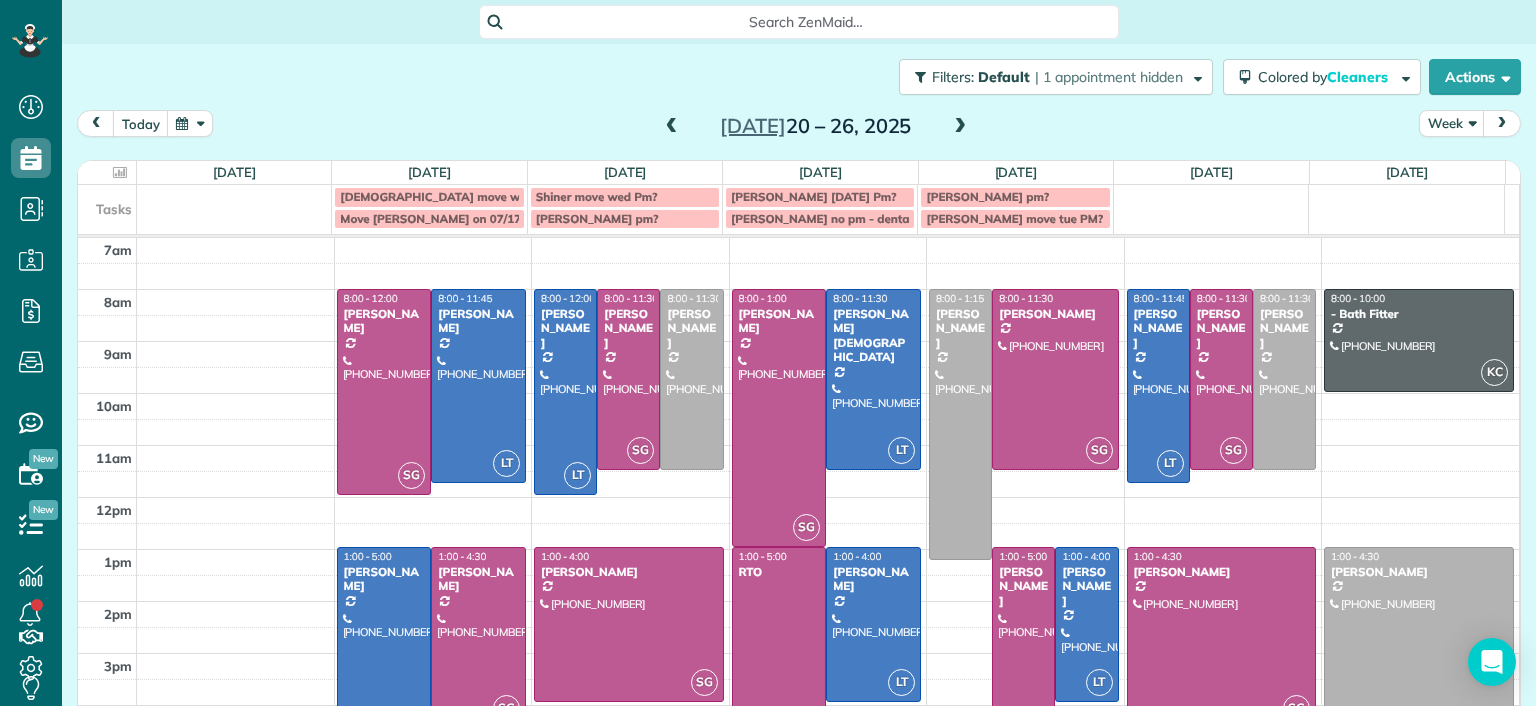 click on "Move whitlow on 07/17 PM?" at bounding box center [443, 218] 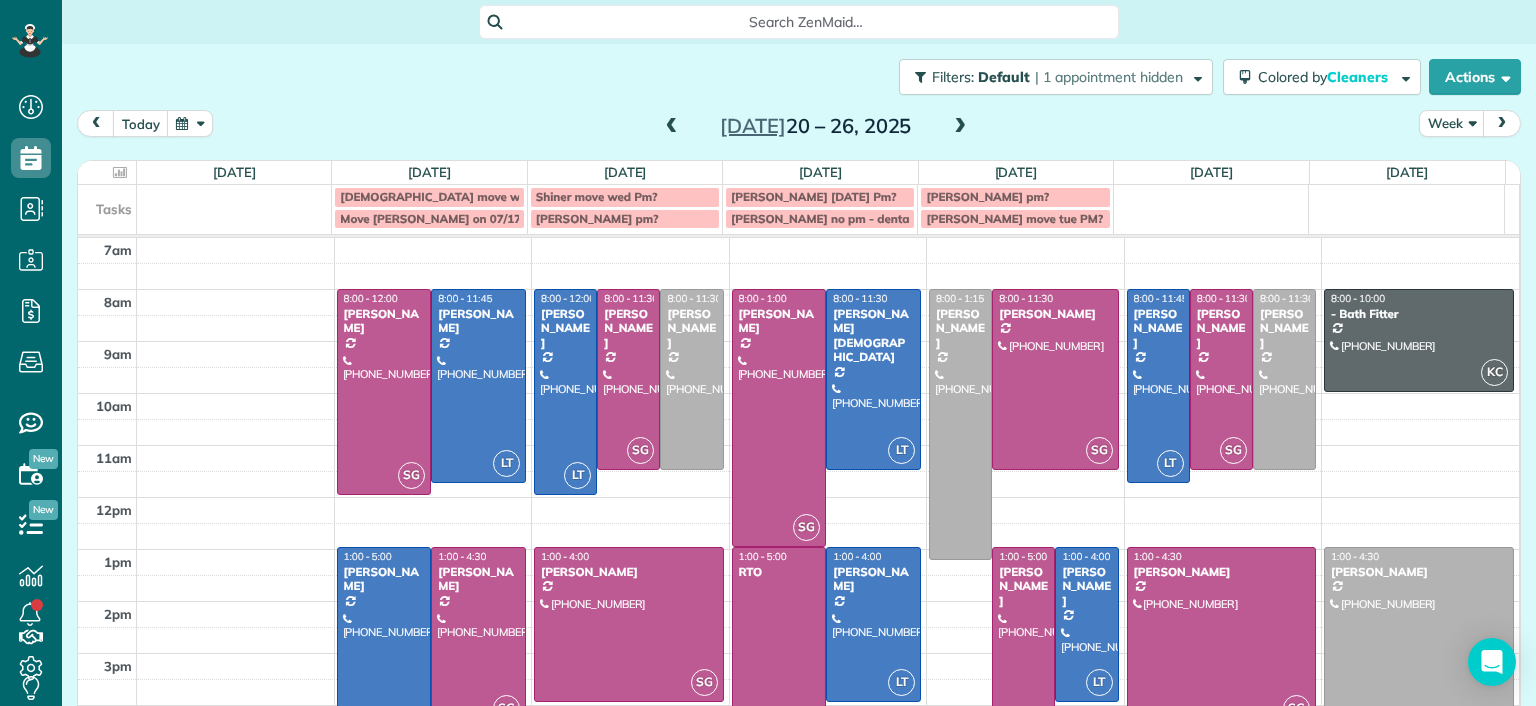 click on "**********" at bounding box center [768, 353] 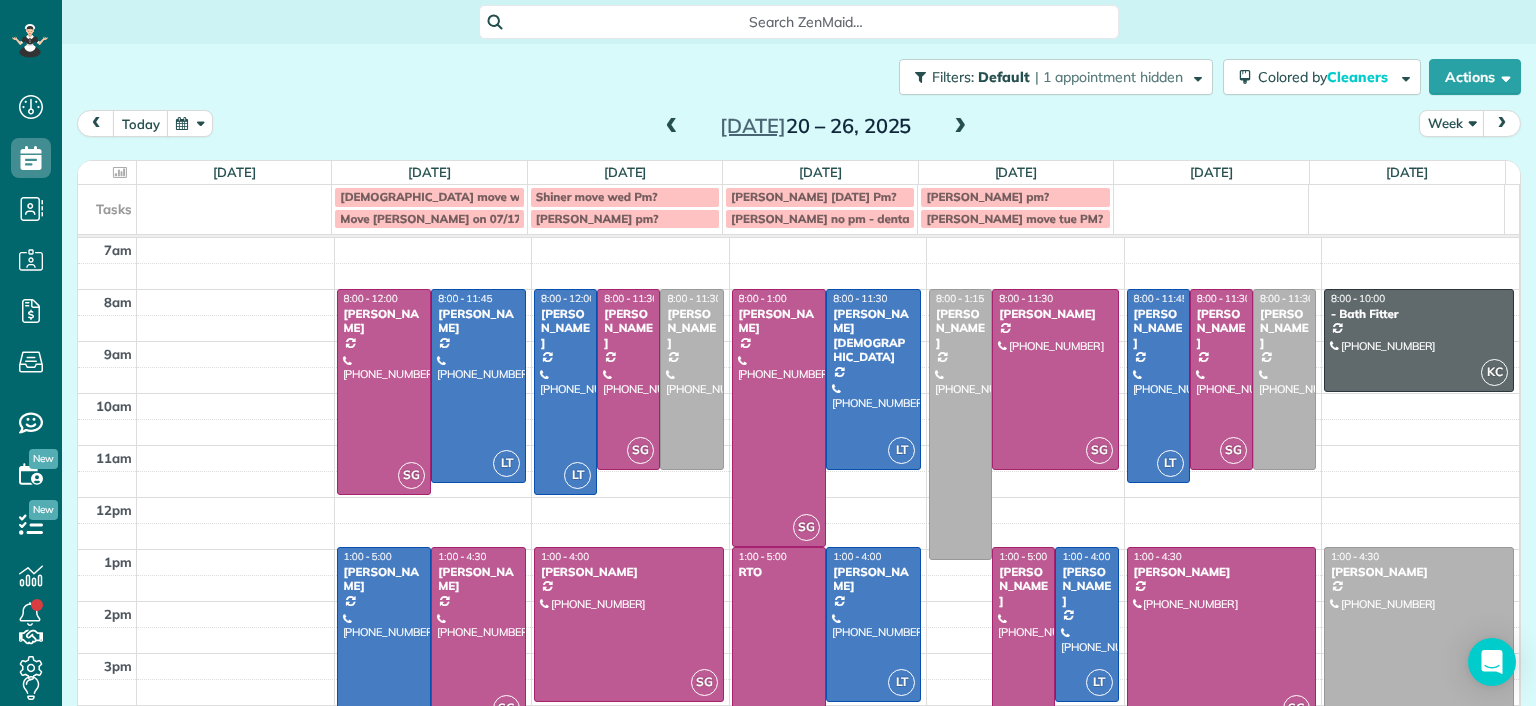 click at bounding box center (672, 127) 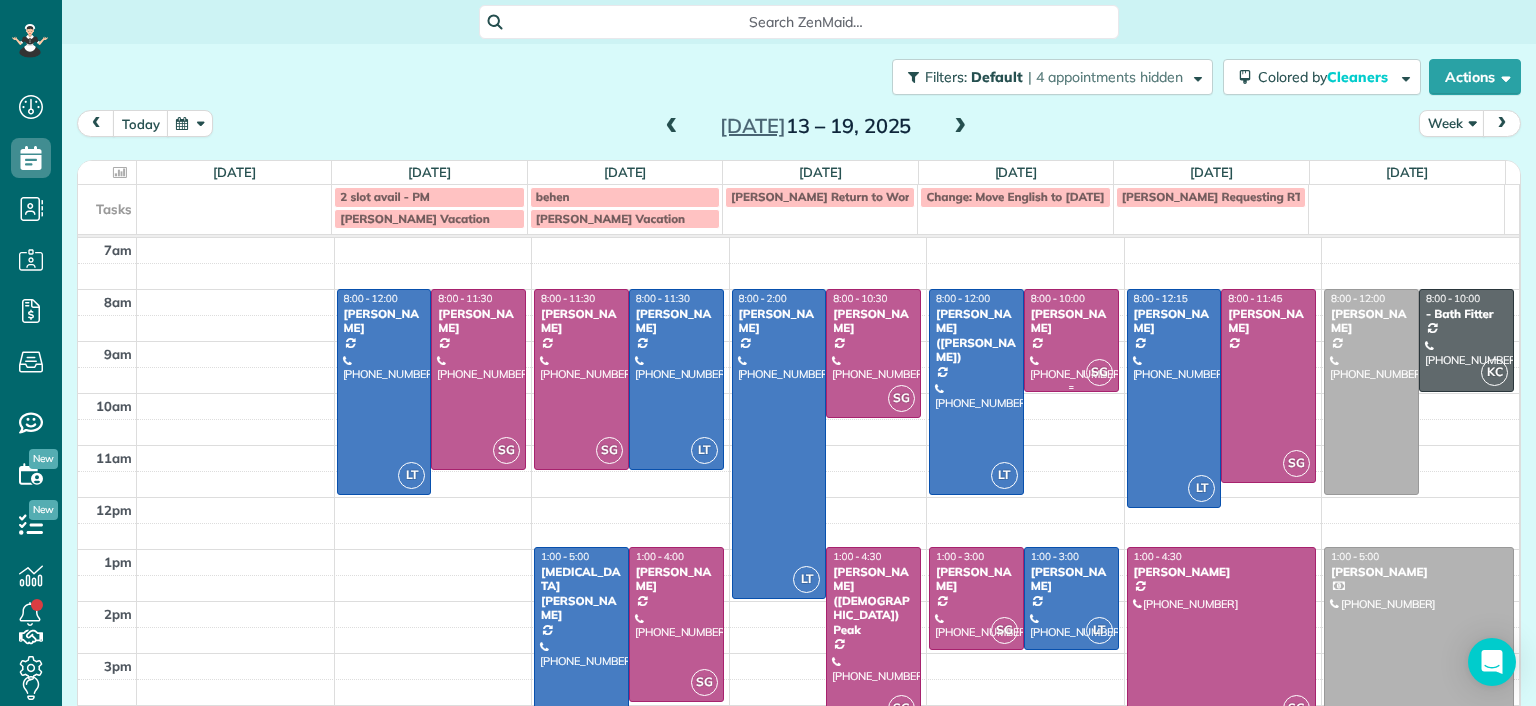 click at bounding box center (1071, 340) 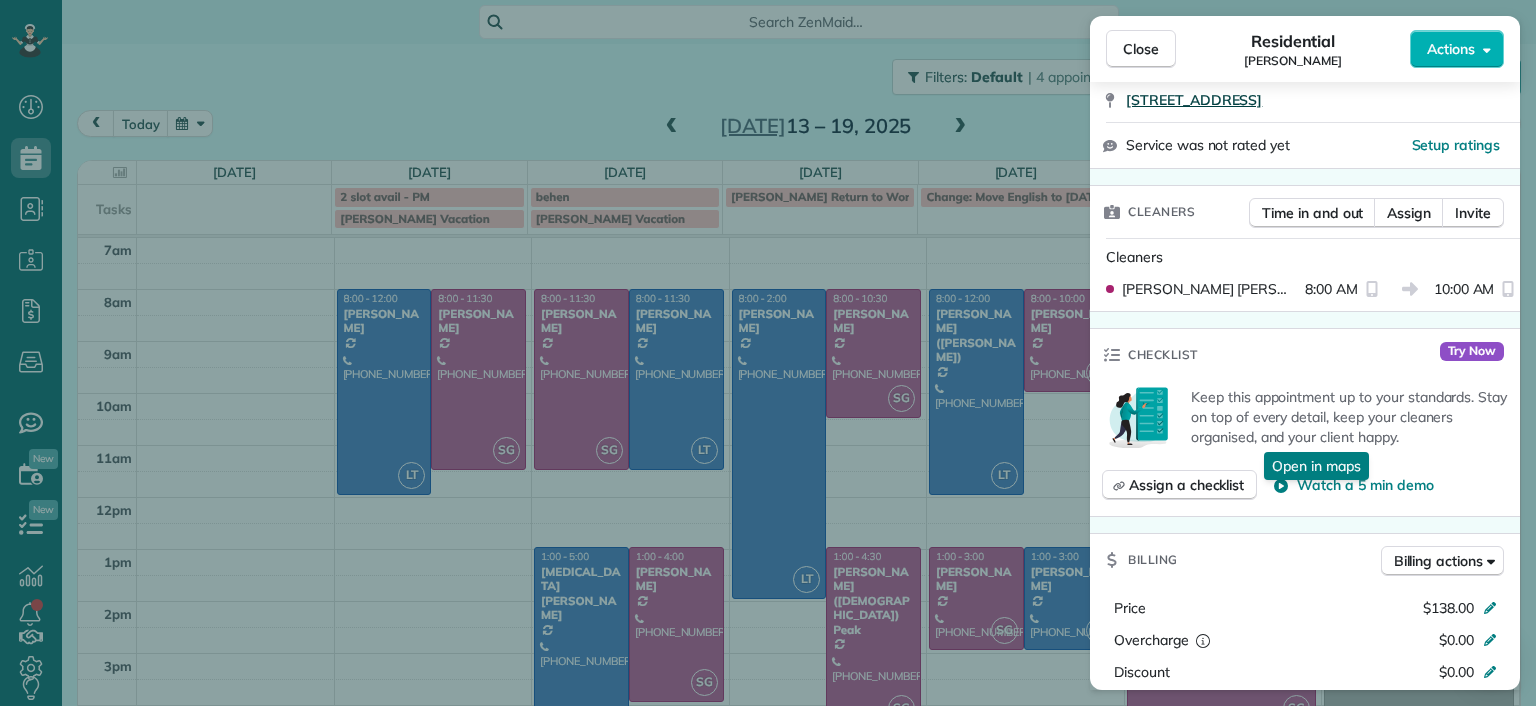 scroll, scrollTop: 500, scrollLeft: 0, axis: vertical 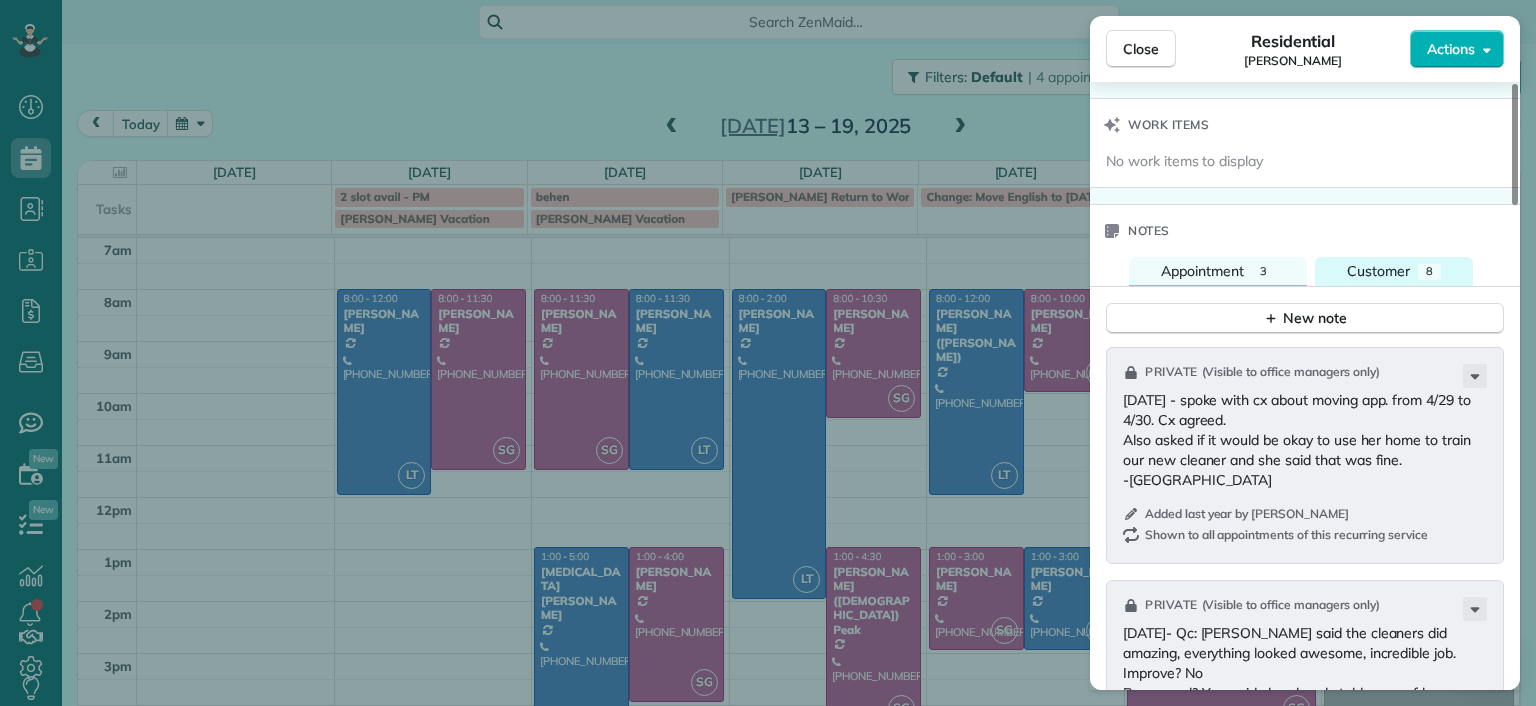 click on "Customer" at bounding box center (1378, 271) 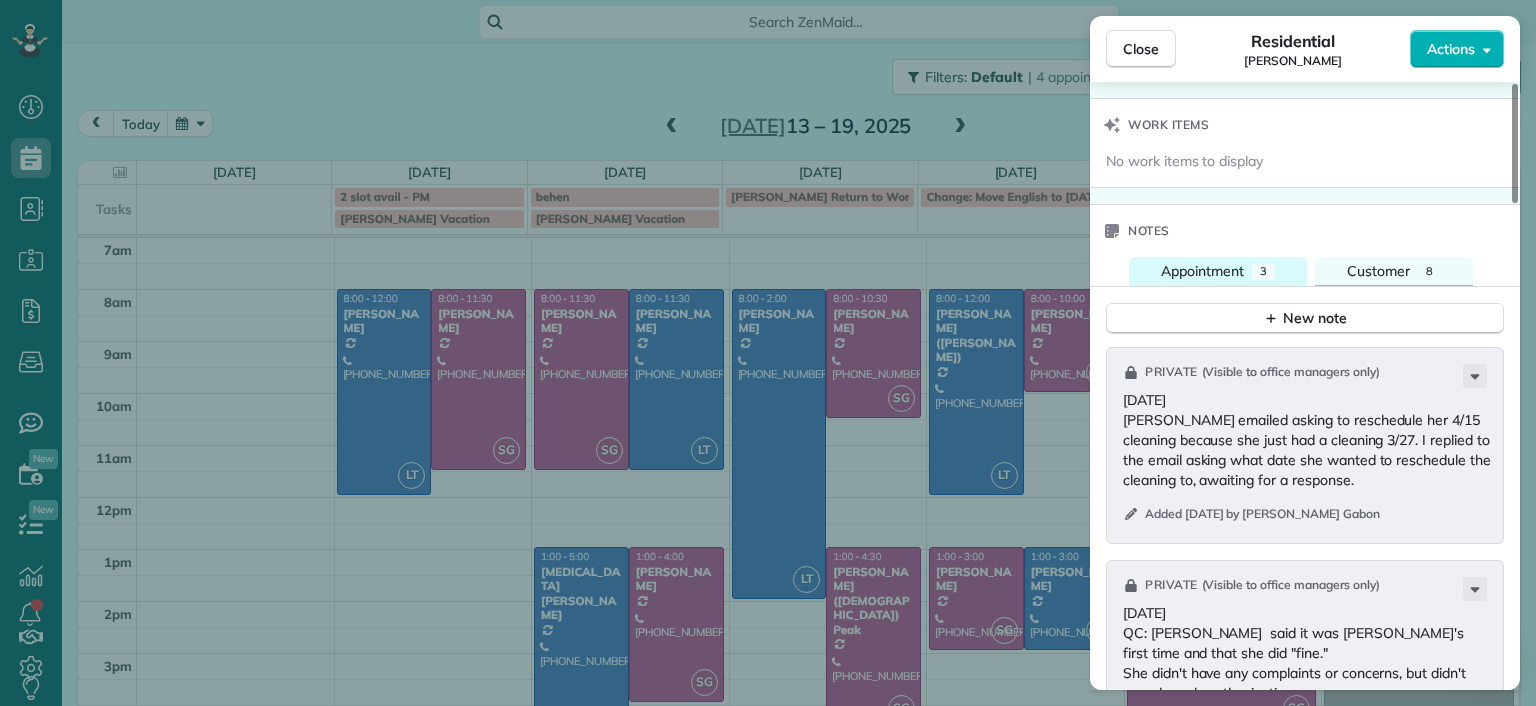 click on "Appointment" at bounding box center [1202, 271] 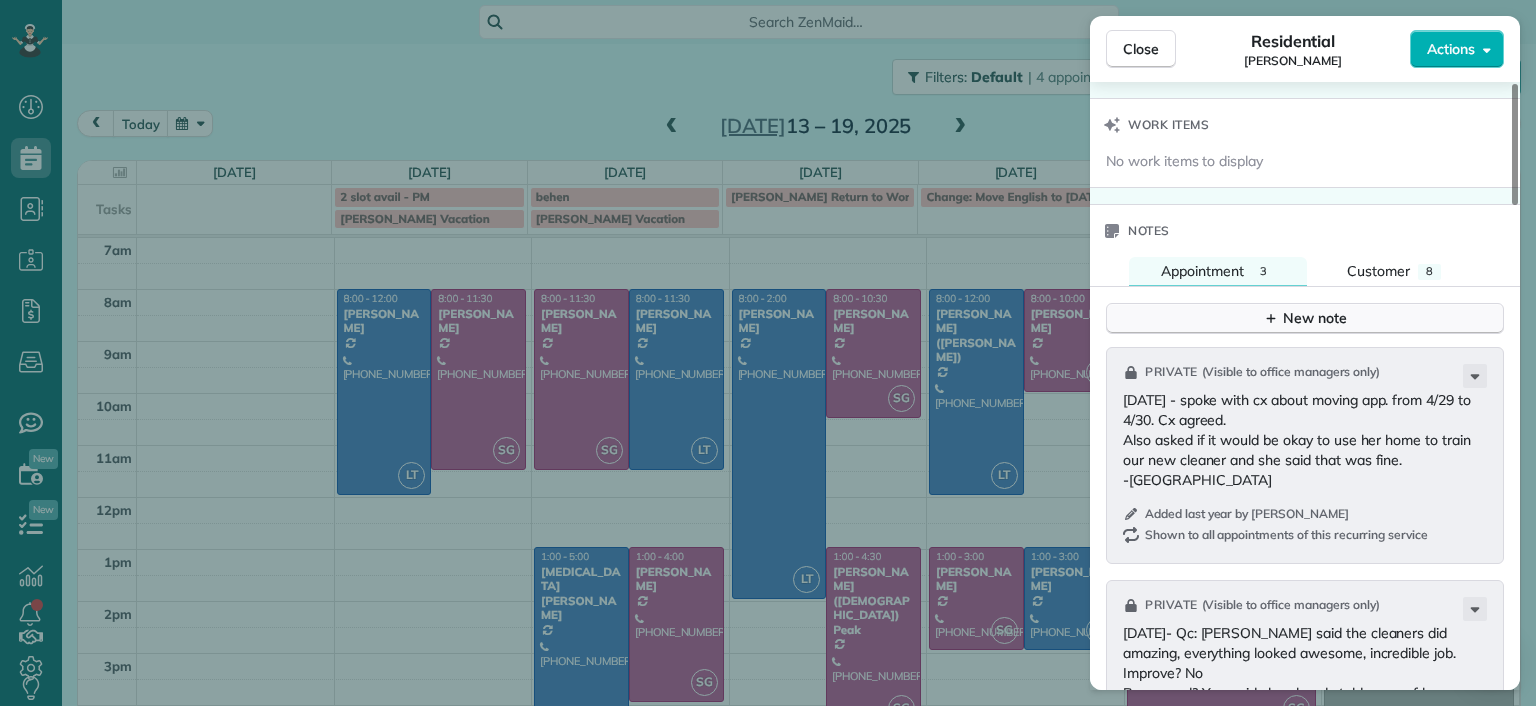 click 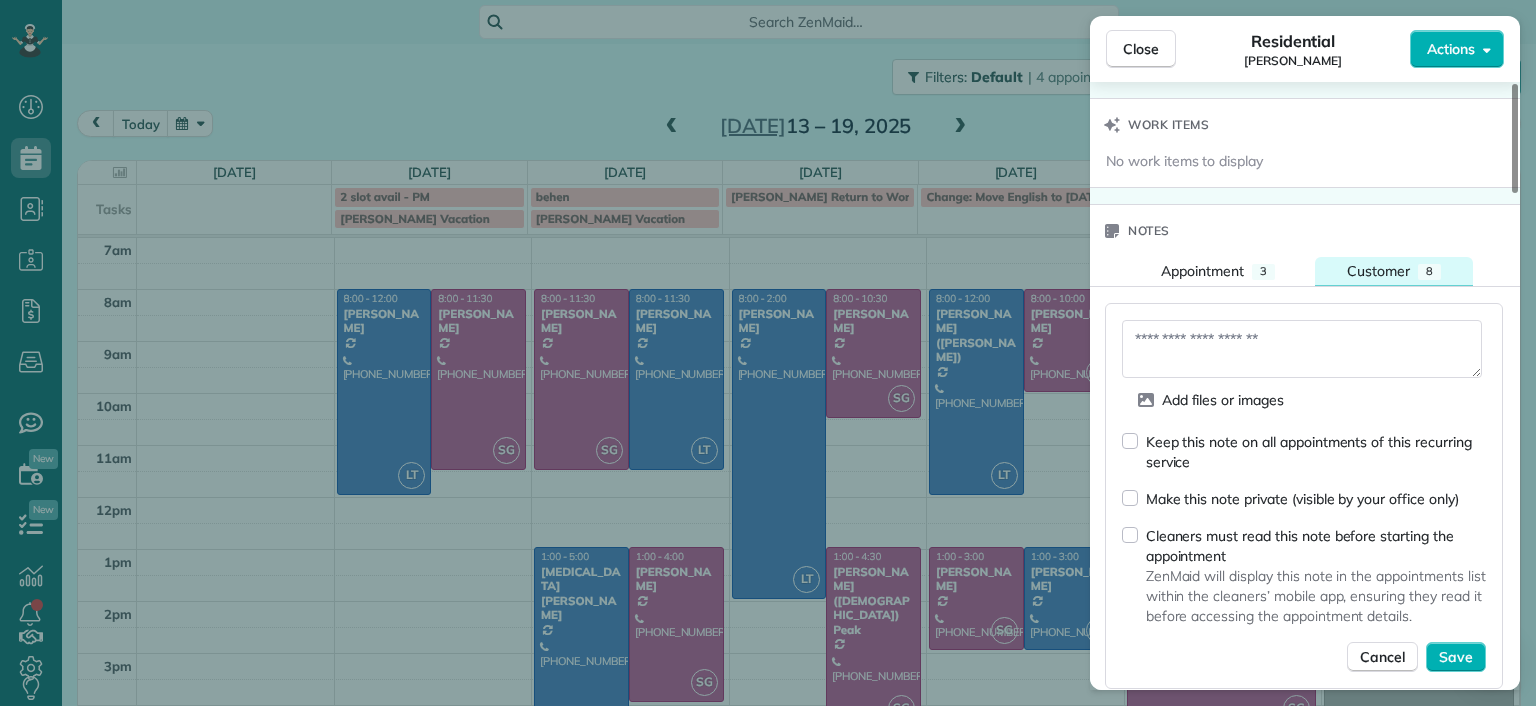 click on "Customer 8" at bounding box center [1394, 271] 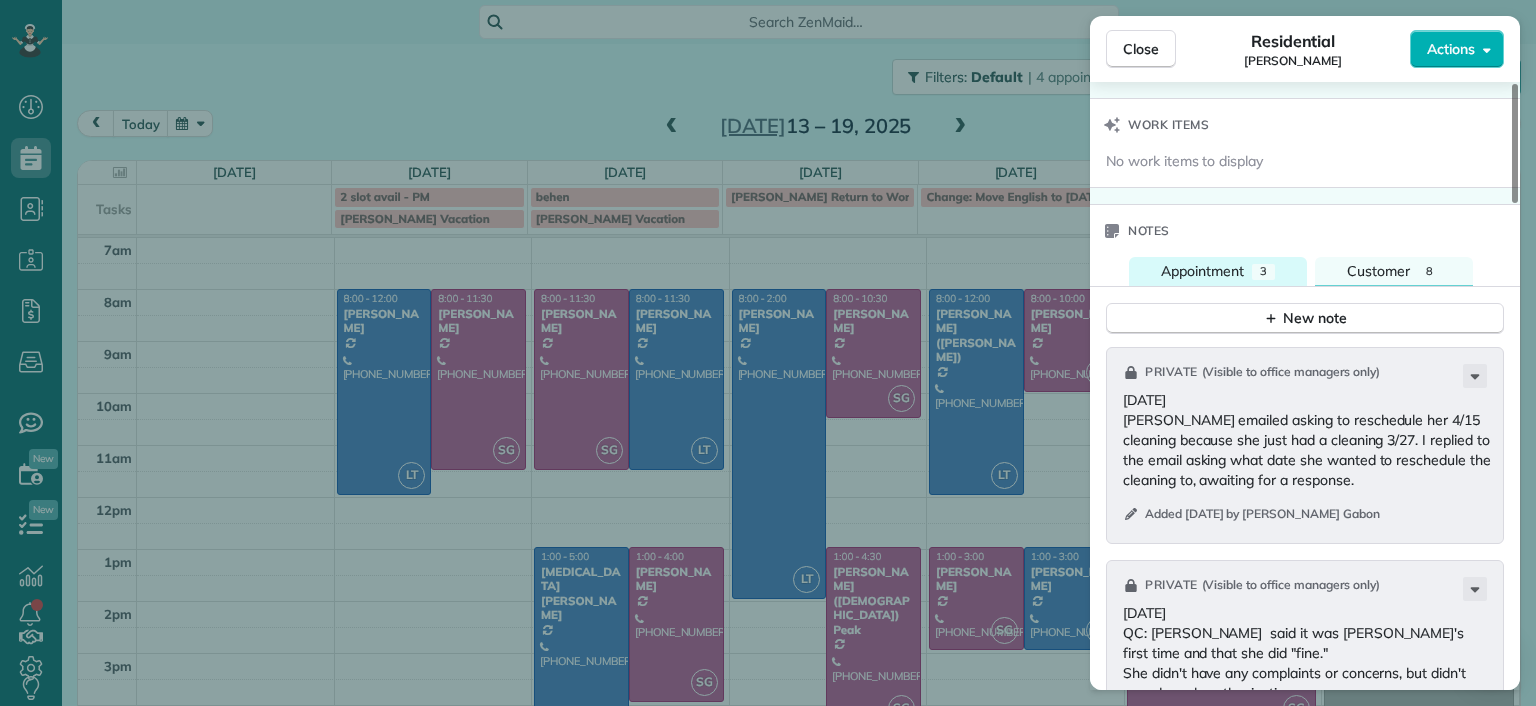 click on "Appointment" at bounding box center (1202, 271) 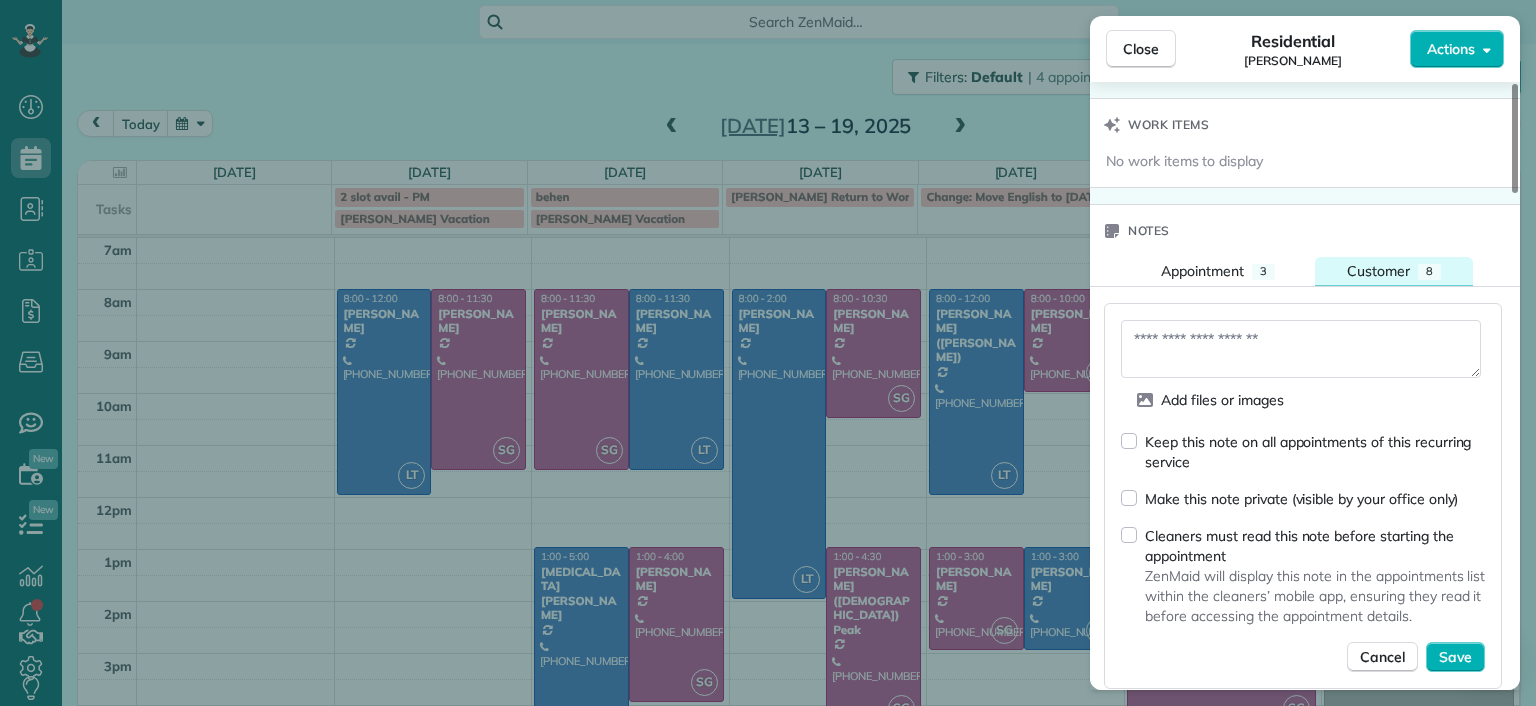 click on "Customer" at bounding box center [1378, 271] 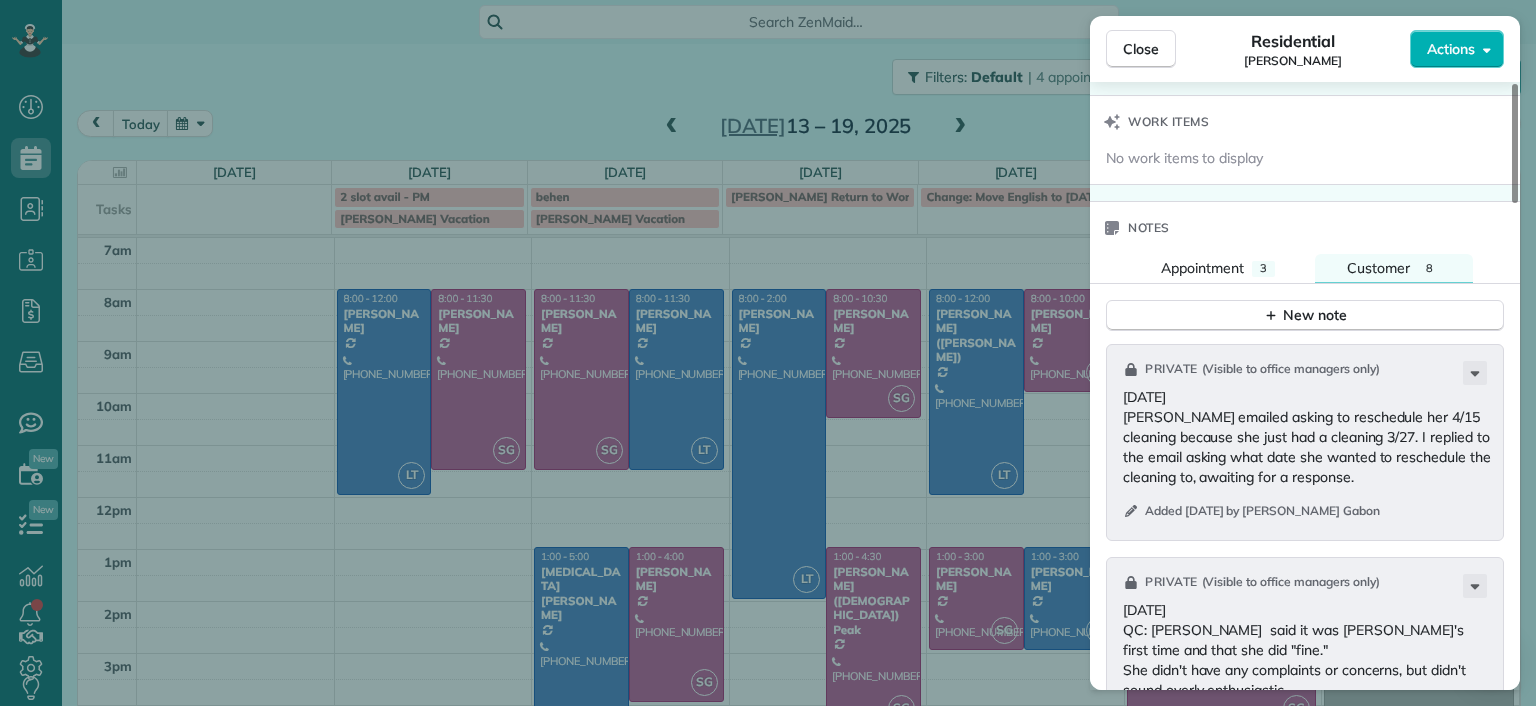 scroll, scrollTop: 1500, scrollLeft: 0, axis: vertical 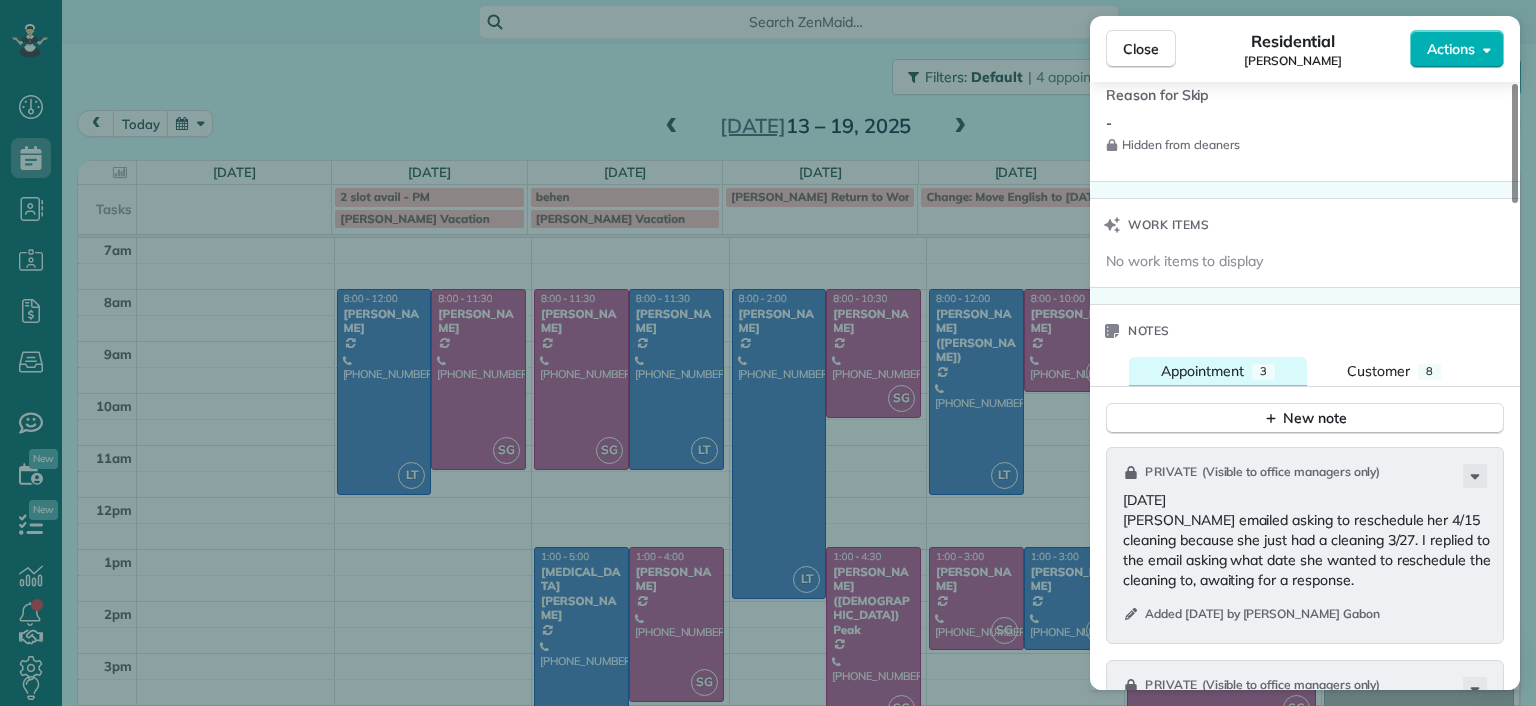 click on "Appointment" at bounding box center [1202, 371] 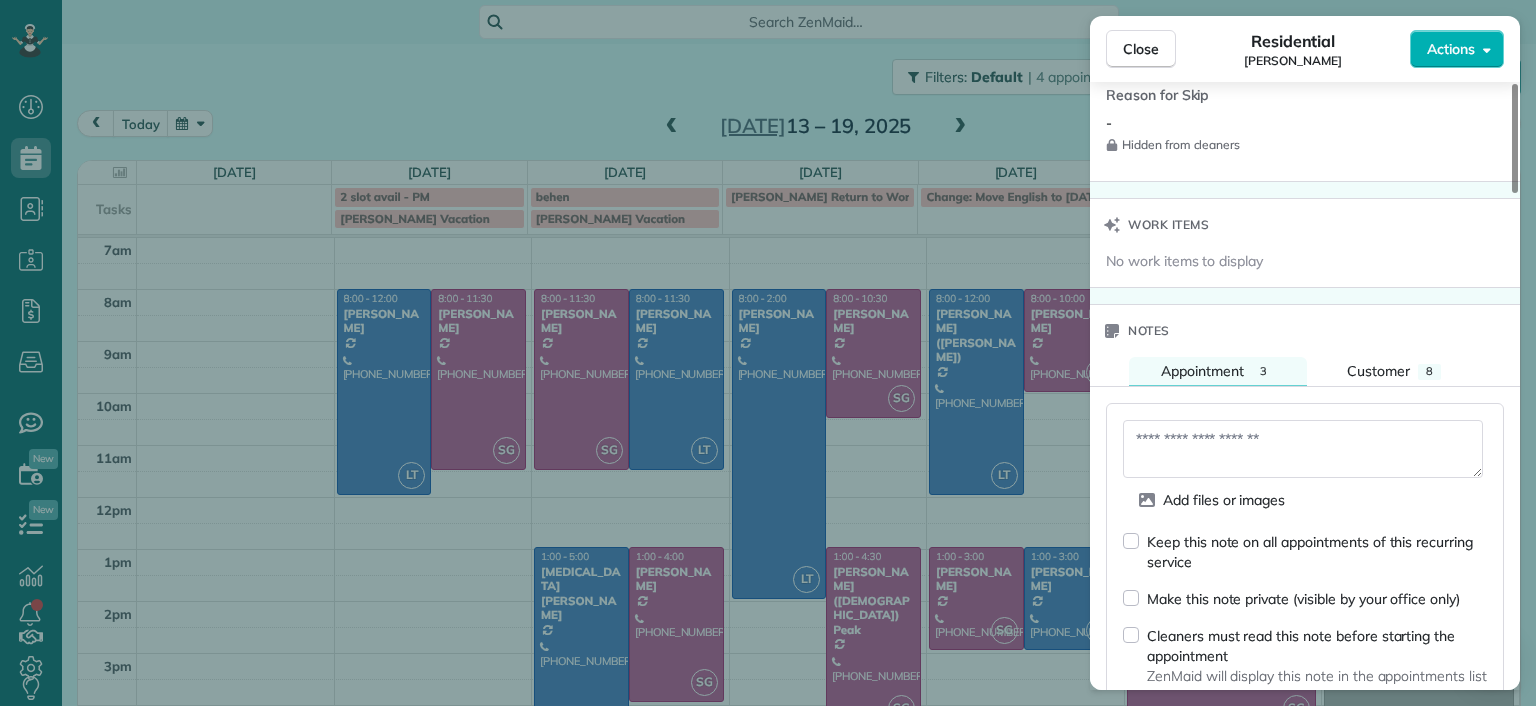 click at bounding box center [1303, 449] 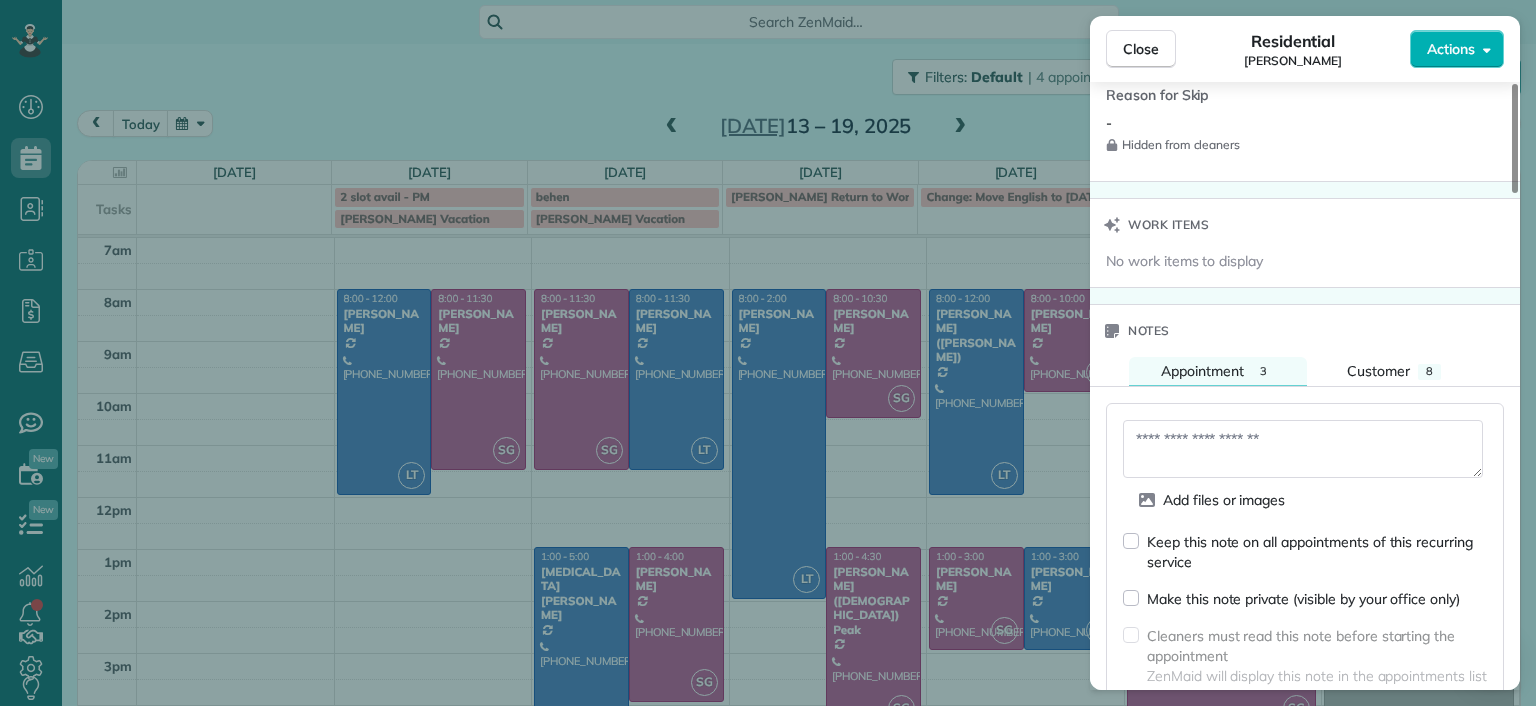 click at bounding box center (1303, 449) 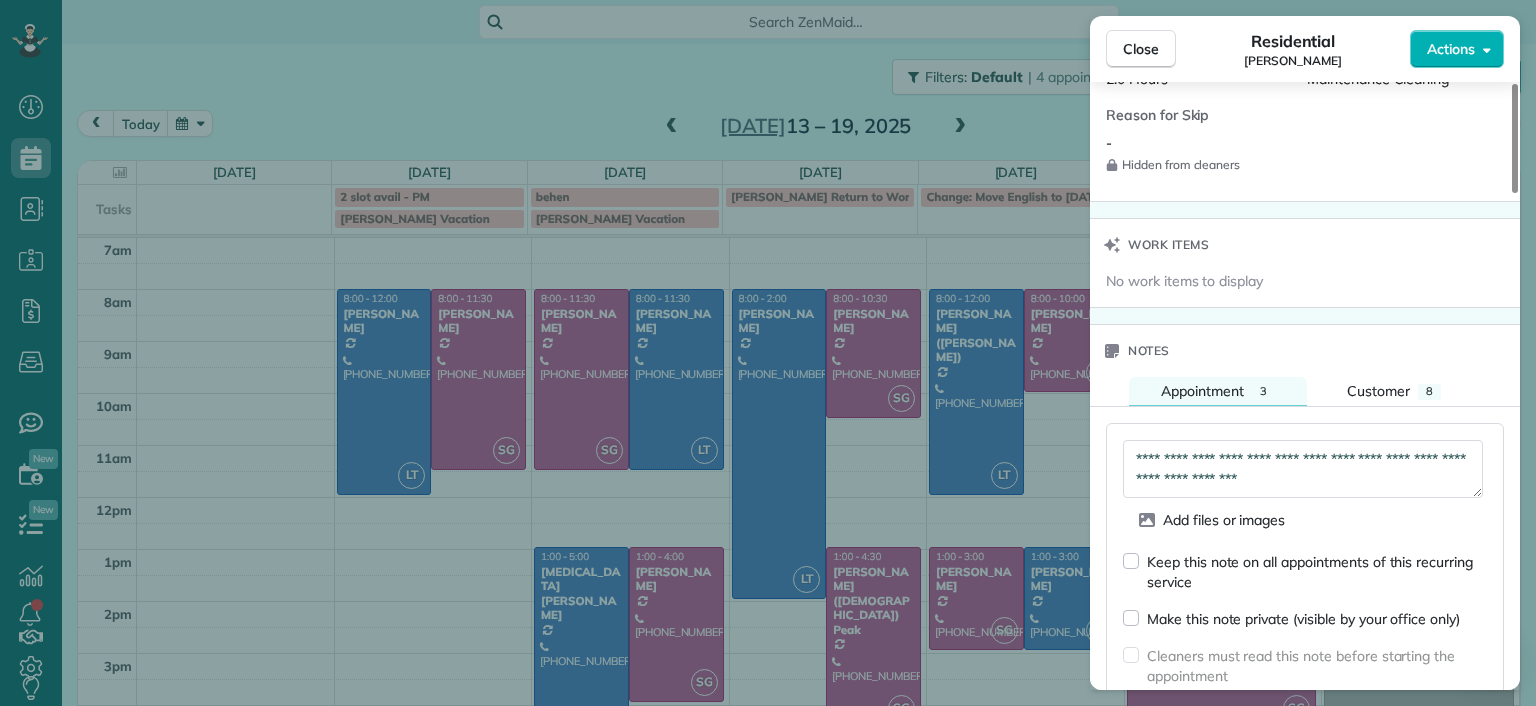 scroll, scrollTop: 1600, scrollLeft: 0, axis: vertical 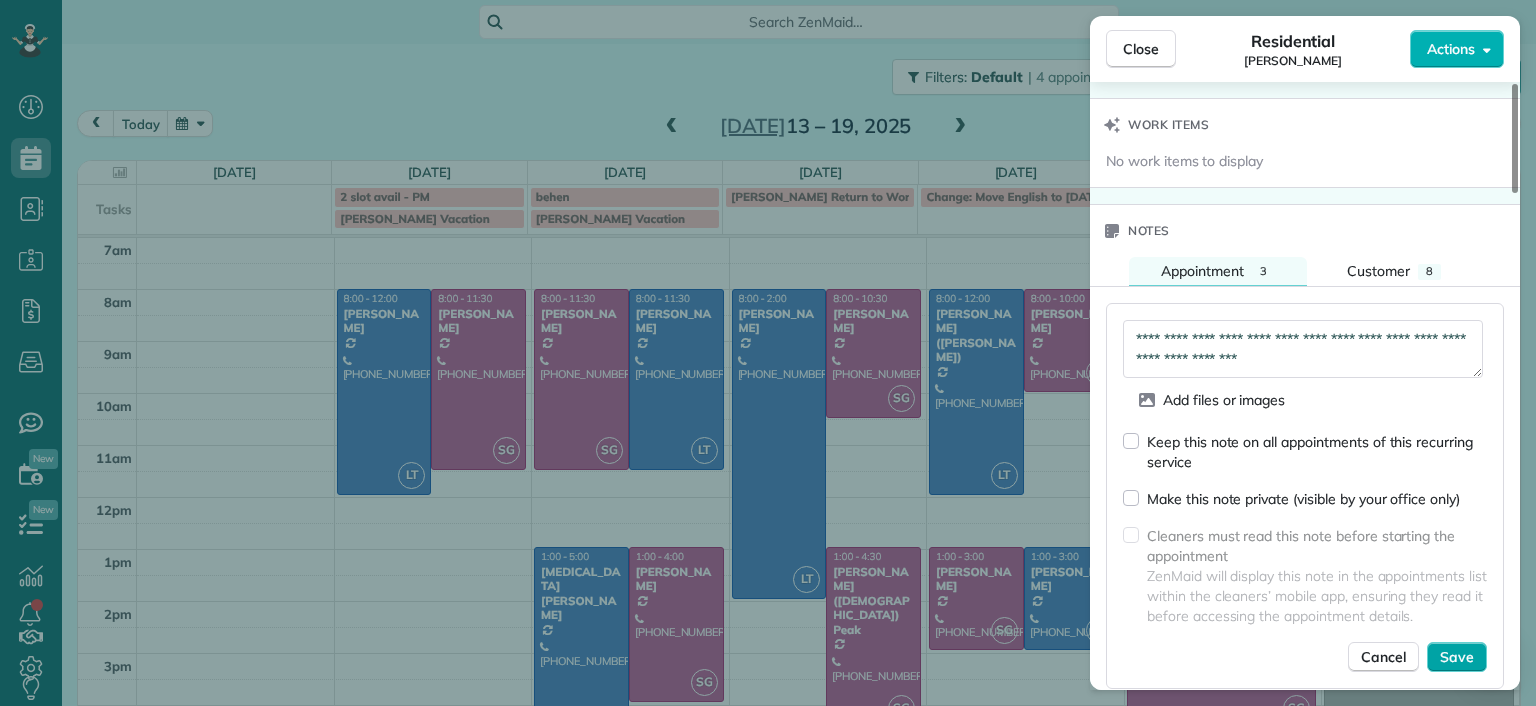type on "**********" 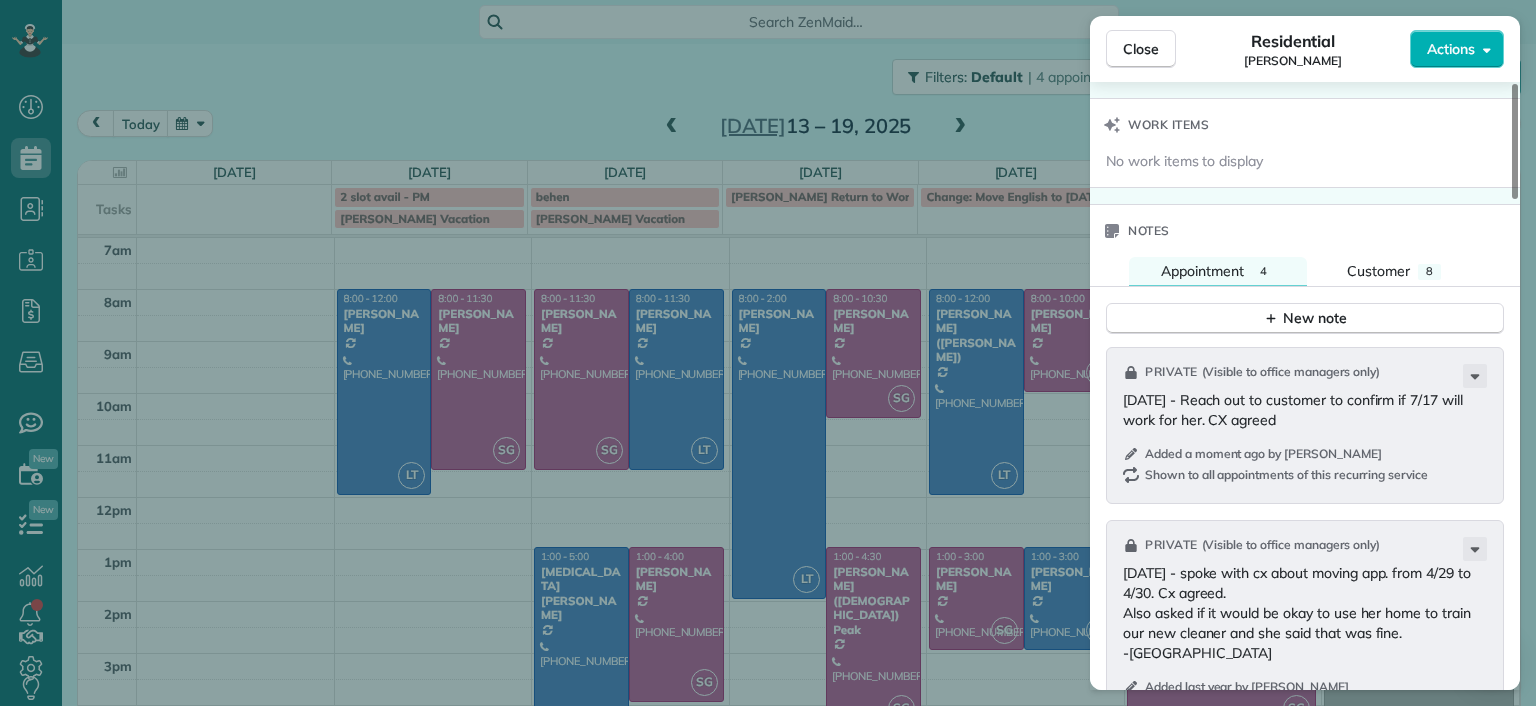 click on "Close Residential Ann Whitlow Actions Status Active Ann Whitlow · Open profile Mobile (804) 337-2320 Copy arwhokie@gmail.com Copy View Details Residential Thursday, July 17, 2025 ( next week ) 8:00 AM 10:00 AM 2 hours and 0 minutes Repeats every 4 weeks Edit recurring service Previous (Jun 10) Next (Aug 05) 619 Roseneath Road Richmond VA 23221 Service was not rated yet Setup ratings Cleaners Time in and out Assign Invite Cleaners Sophie   Gibbs 8:00 AM 10:00 AM Checklist Try Now Keep this appointment up to your standards. Stay on top of every detail, keep your cleaners organised, and your client happy. Assign a checklist Watch a 5 min demo Billing Billing actions Price $138.00 Overcharge $0.00 Discount $0.00 Coupon discount - Primary tax - Secondary tax - Total appointment price $138.00 Tips collected New feature! $0.00 Unpaid Mark as paid Total including tip $138.00 Get paid online in no-time! Send an invoice and reward your cleaners with tips Charge customer credit card Appointment custom fields Man Hours" at bounding box center [768, 353] 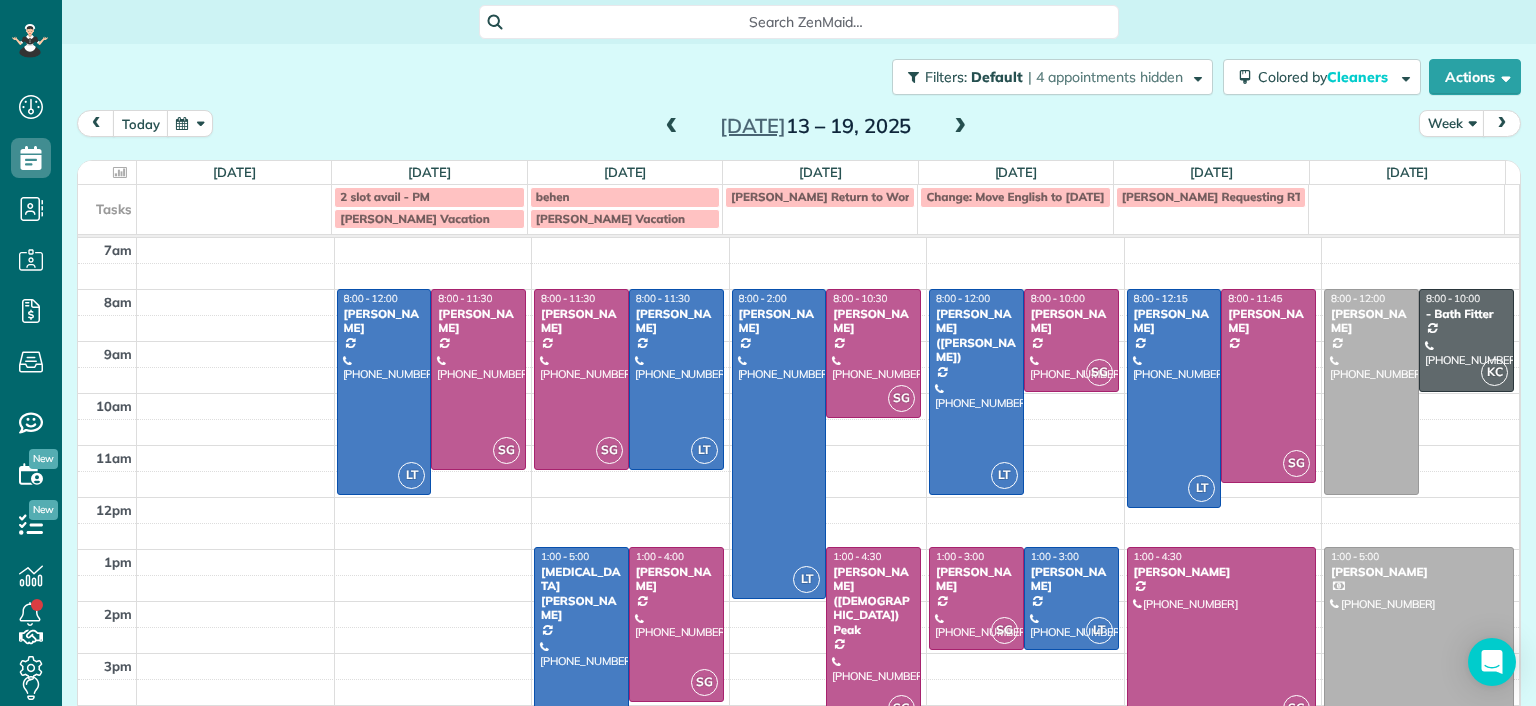 click at bounding box center (960, 127) 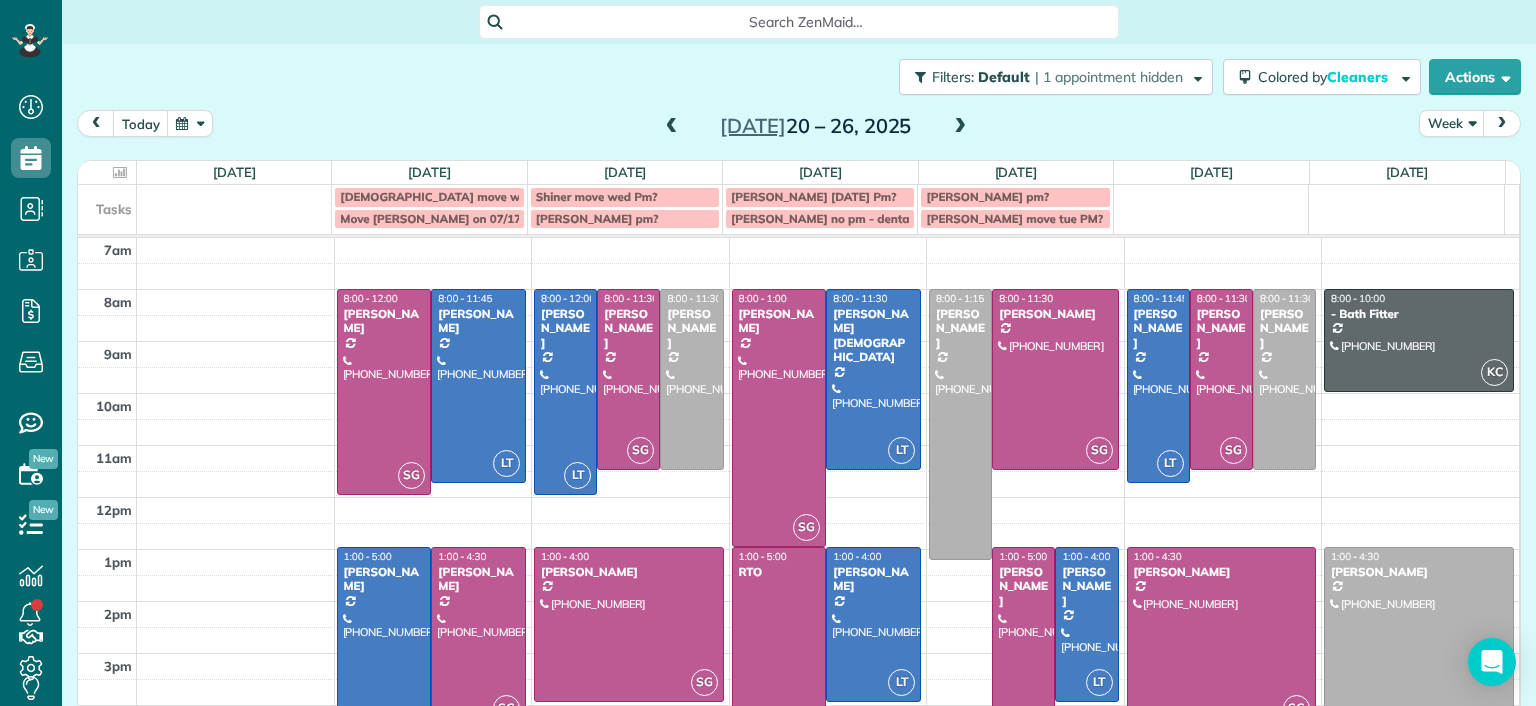 click on "Move whitlow on 07/17 PM?" at bounding box center [443, 218] 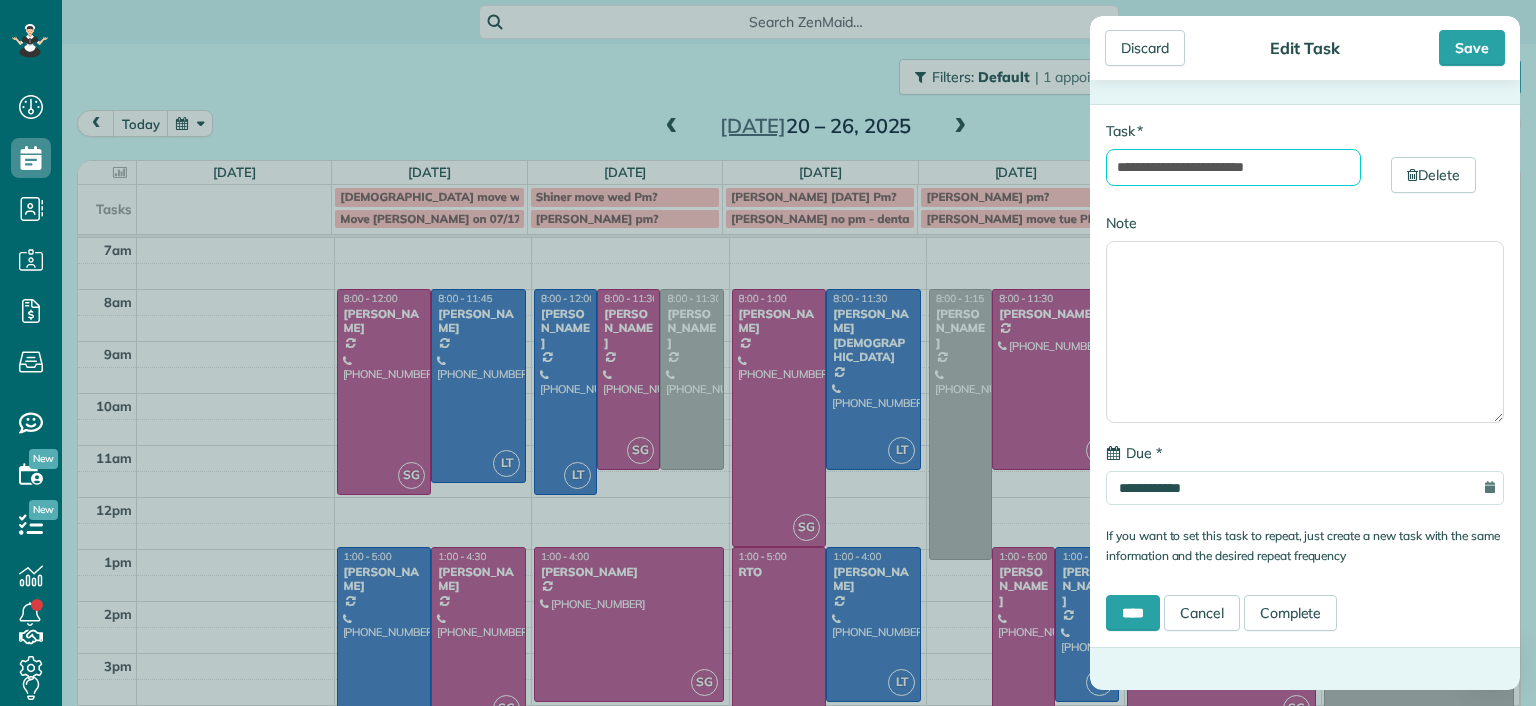 drag, startPoint x: 1294, startPoint y: 166, endPoint x: 1274, endPoint y: 170, distance: 20.396078 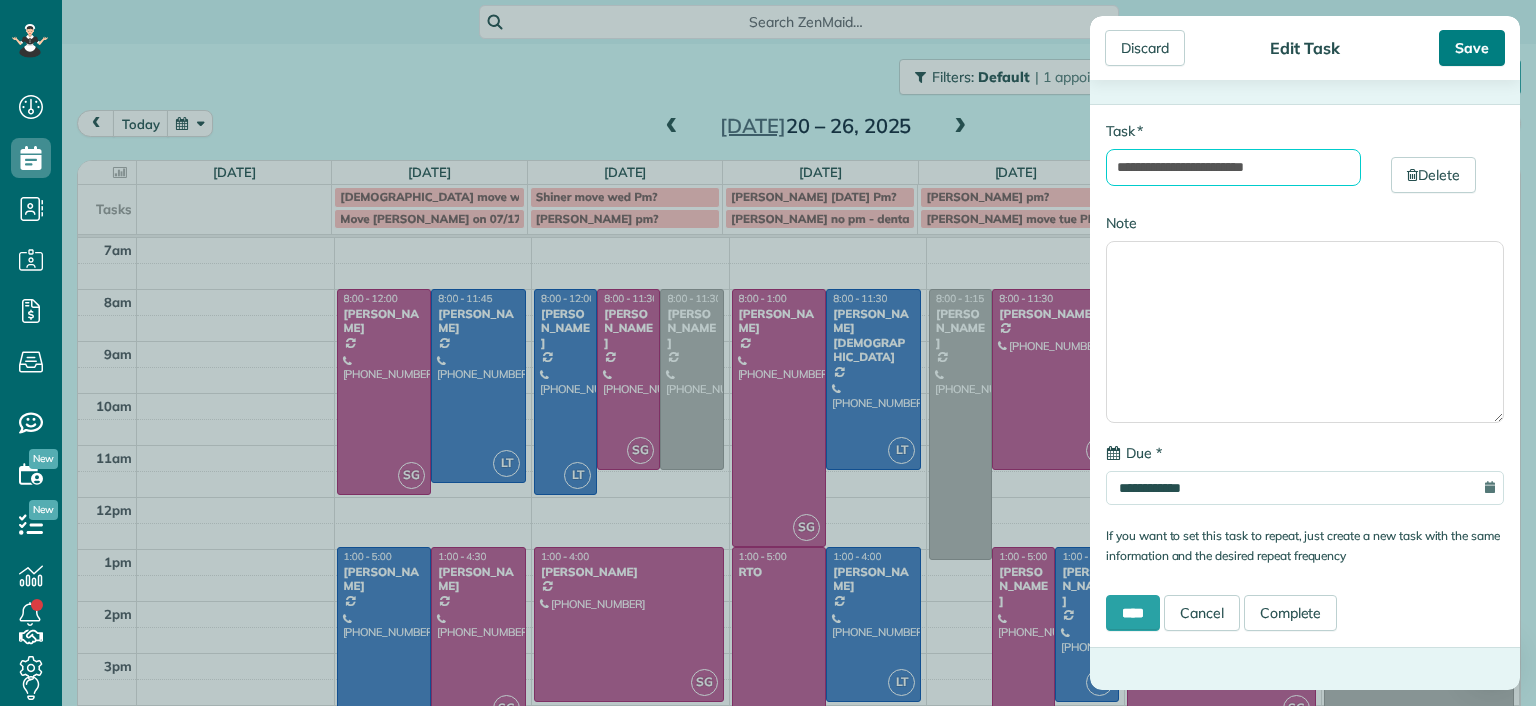 type on "**********" 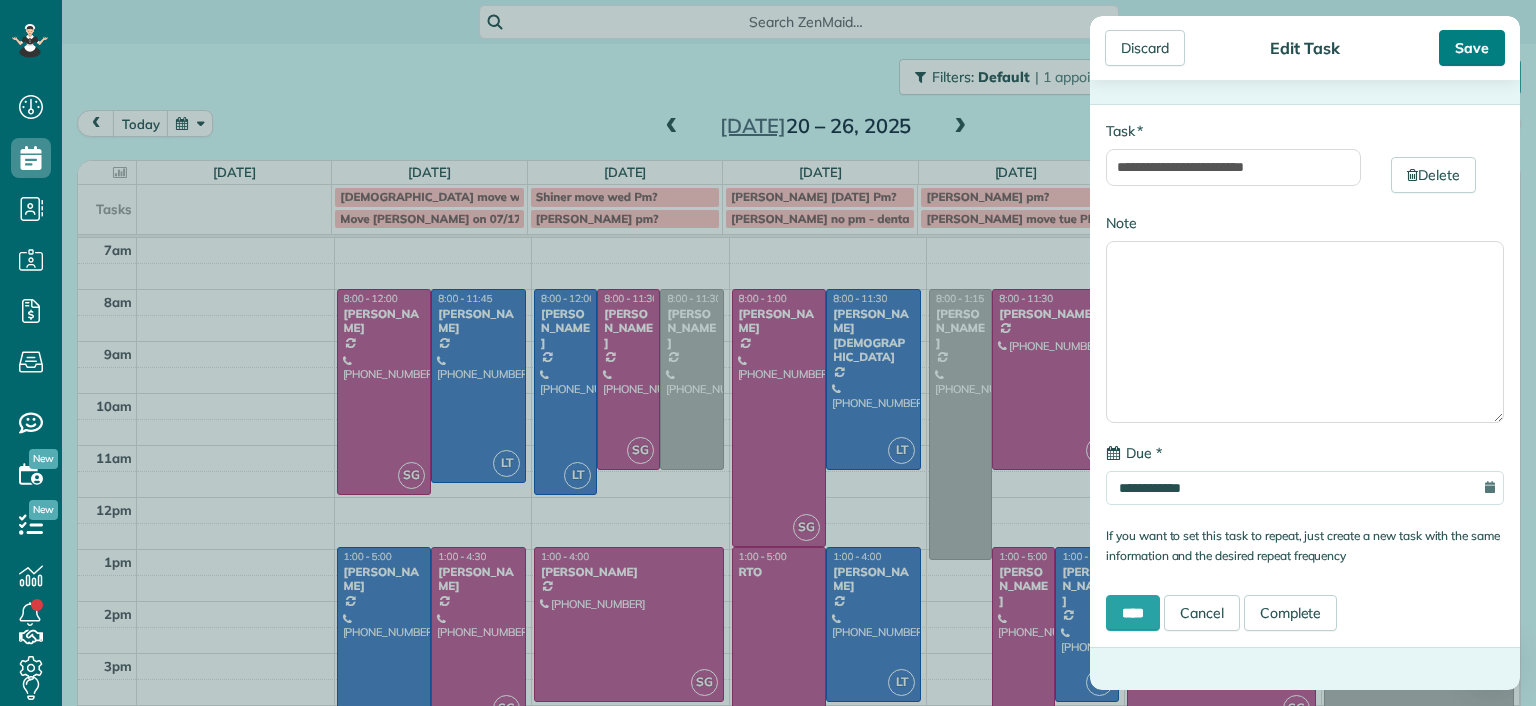 click on "Save" at bounding box center [1472, 48] 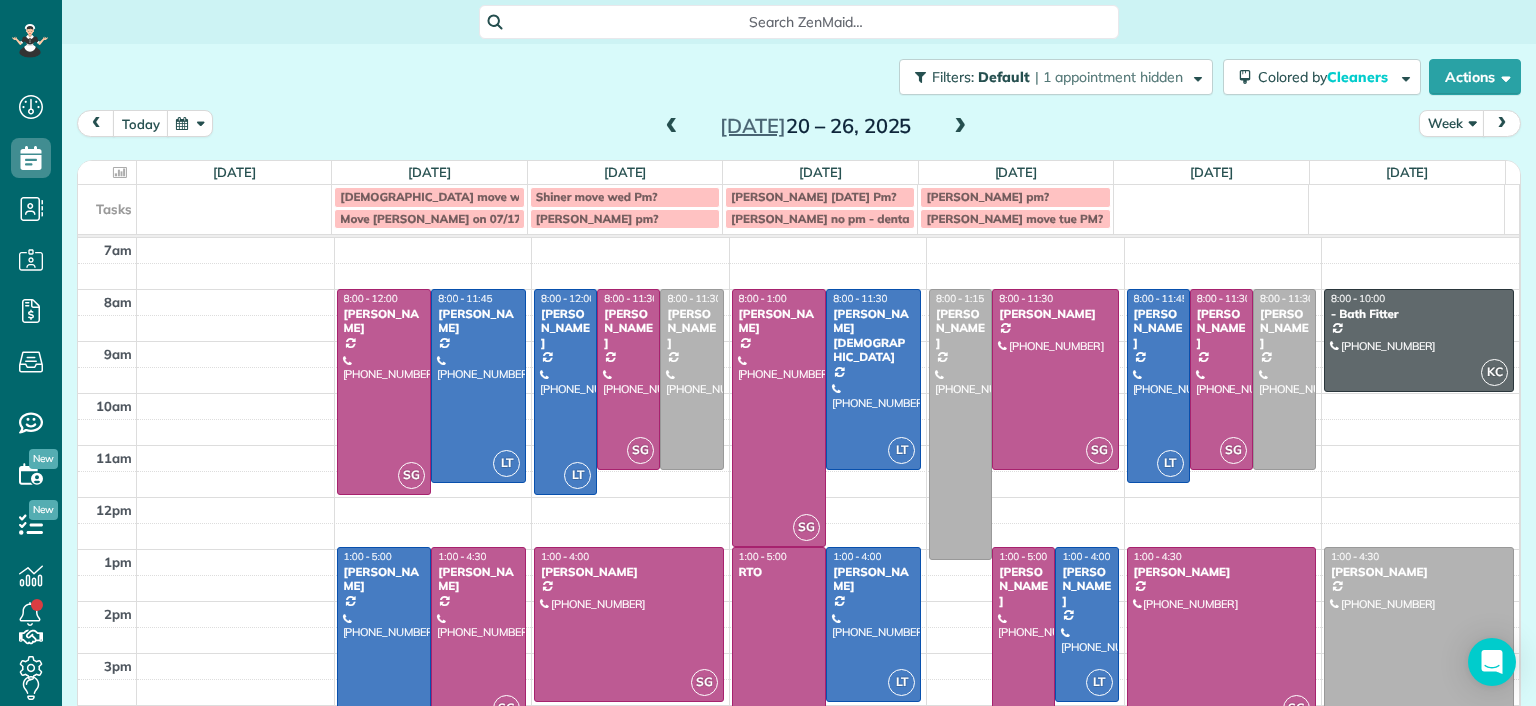 click at bounding box center (1023, 650) 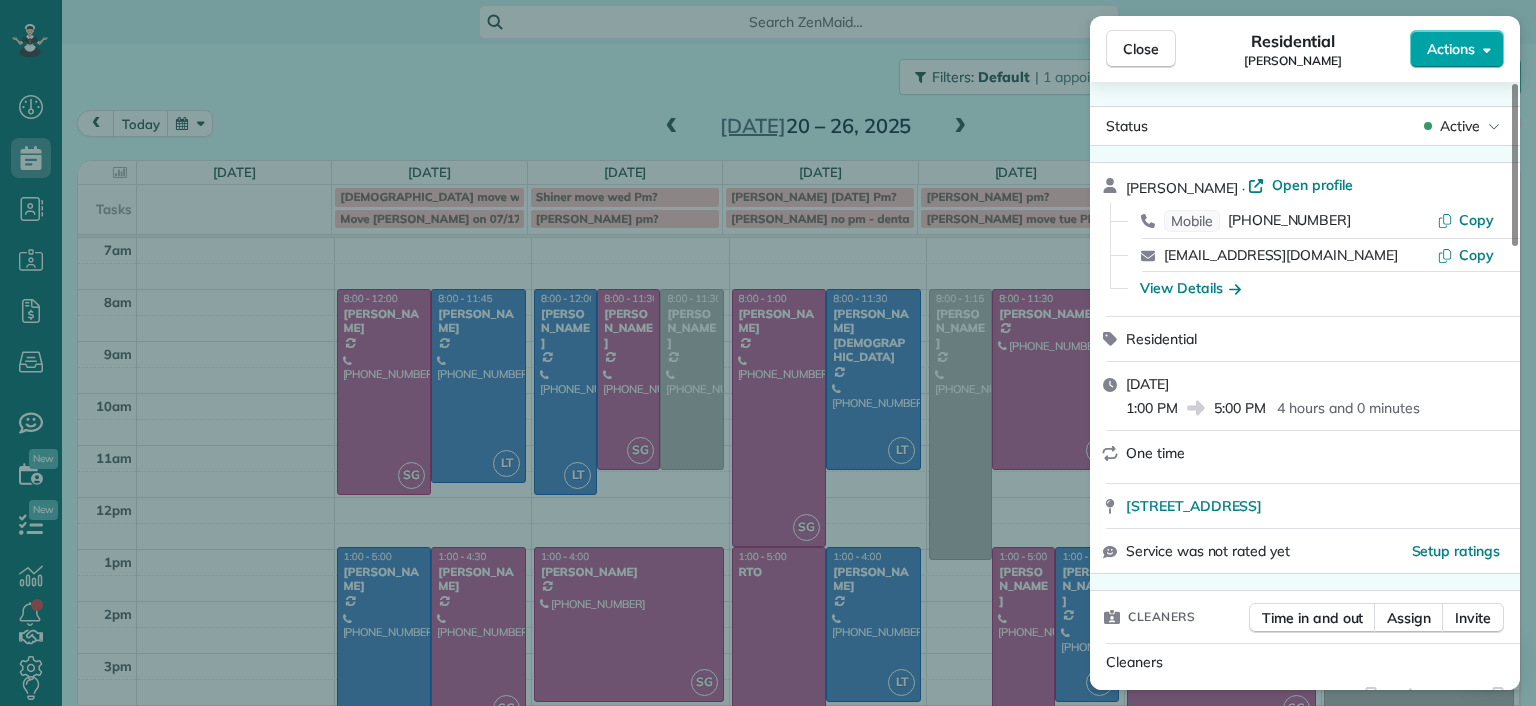 click on "Actions" at bounding box center (1451, 49) 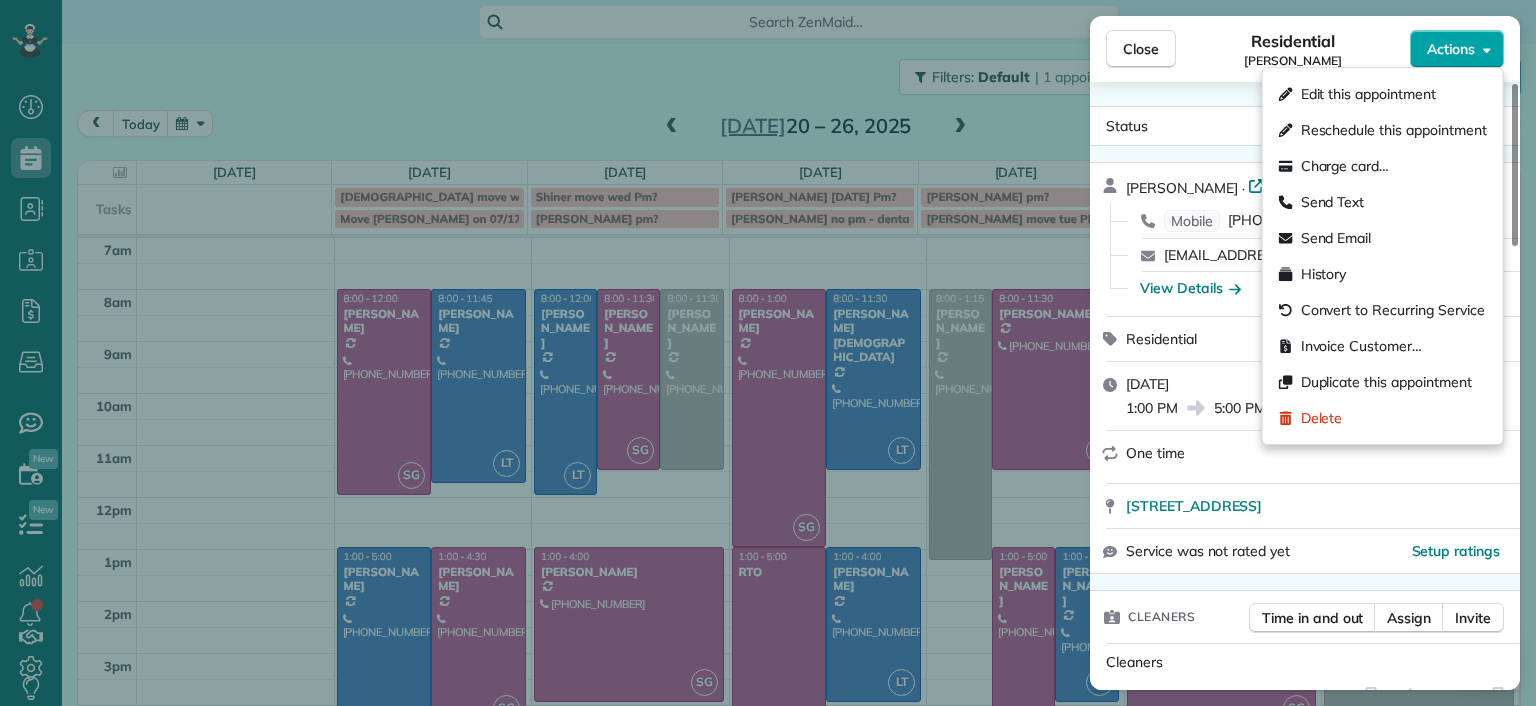click on "Actions" at bounding box center [1451, 49] 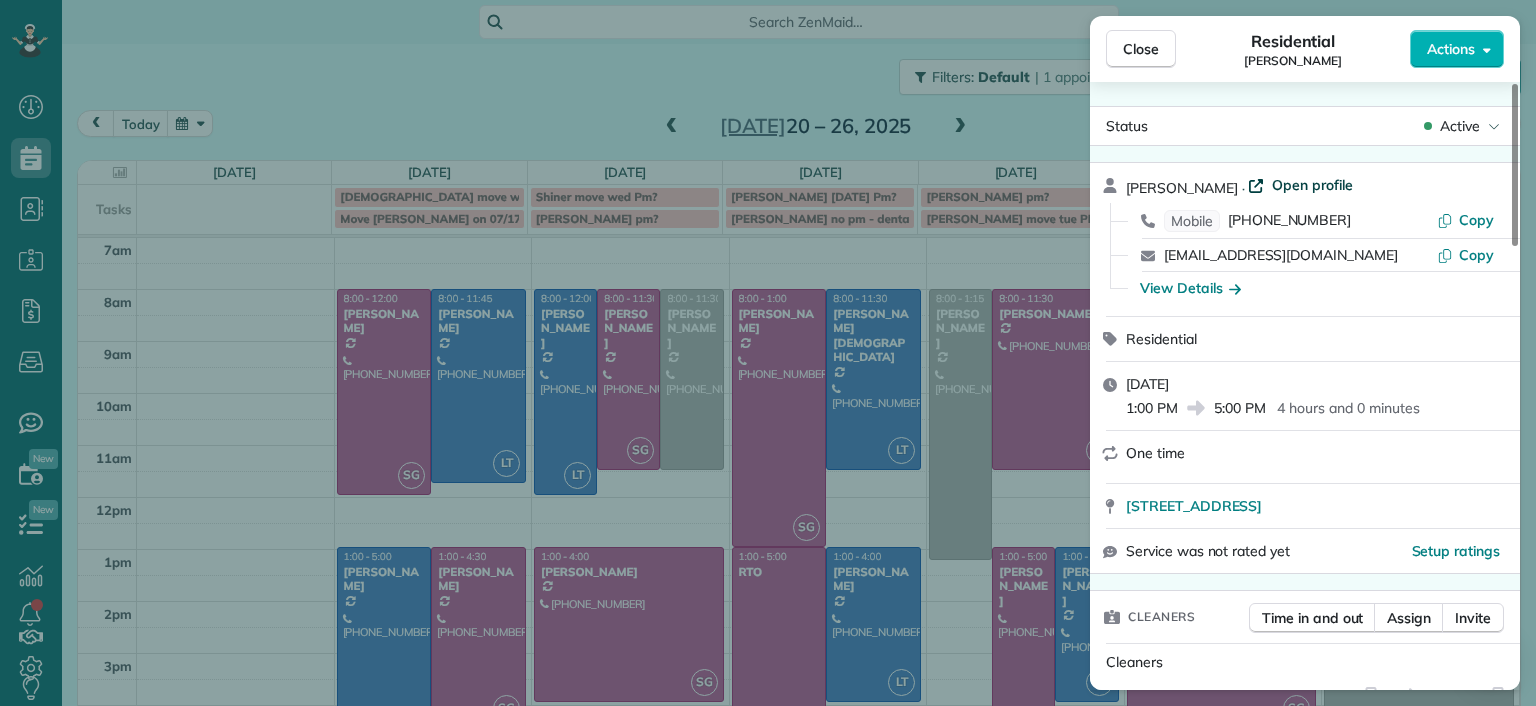 click on "Open profile" at bounding box center [1312, 185] 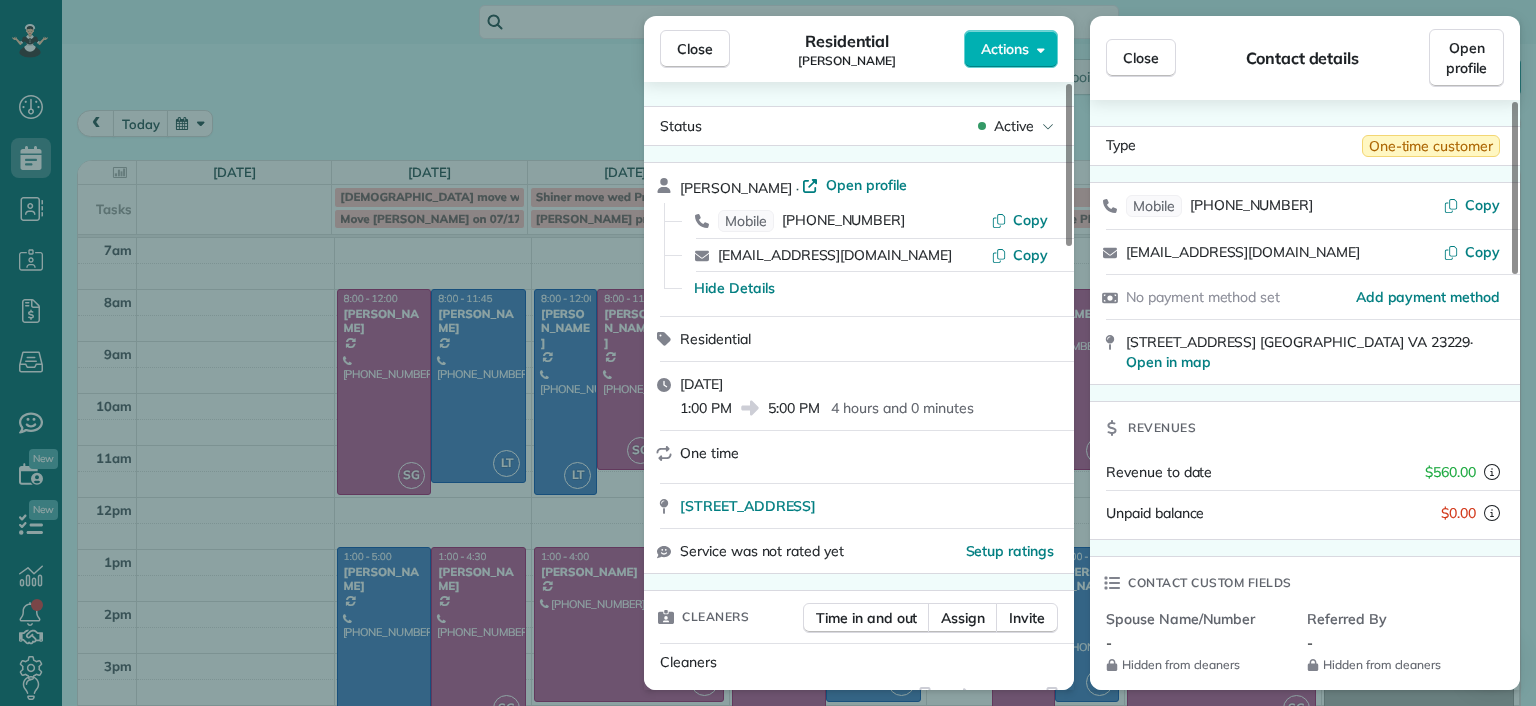 click on "Close Residential John Miller Actions Status Active John Miller · Open profile Mobile (804) 938-0280 Copy johnmiller9609@gmail.com Copy Hide Details Residential Thursday, July 24, 2025 1:00 PM 5:00 PM 4 hours and 0 minutes One time 8603 Warrenton Drive Richmond VA 23229 Service was not rated yet Setup ratings Cleaners Time in and out Assign Invite Cleaners Sophie   Gibbs 1:00 PM 5:00 PM Checklist Try Now Keep this appointment up to your standards. Stay on top of every detail, keep your cleaners organised, and your client happy. Assign a checklist Watch a 5 min demo Billing Billing actions Price $200.00 Overcharge $0.00 Discount $0.00 Coupon discount - Primary tax - Secondary tax - Total appointment price $200.00 Tips collected New feature! $0.00 Unpaid Mark as paid Total including tip $200.00 Get paid online in no-time! Send an invoice and reward your cleaners with tips Charge customer credit card Appointment custom fields Man Hours 4 Type of Cleaning  First Time General Cleaning  Reason for Skip - Notes 0 6" at bounding box center [768, 353] 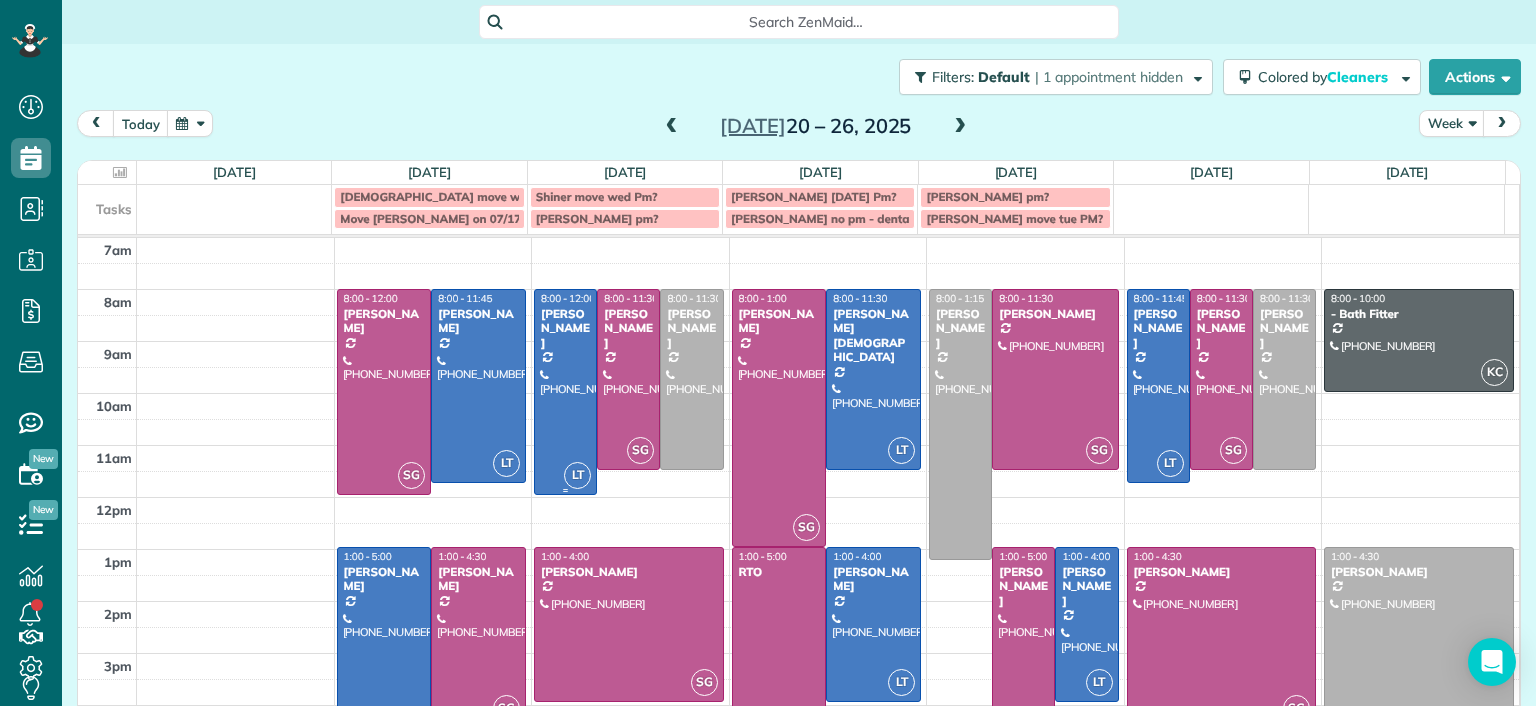 click at bounding box center (565, 392) 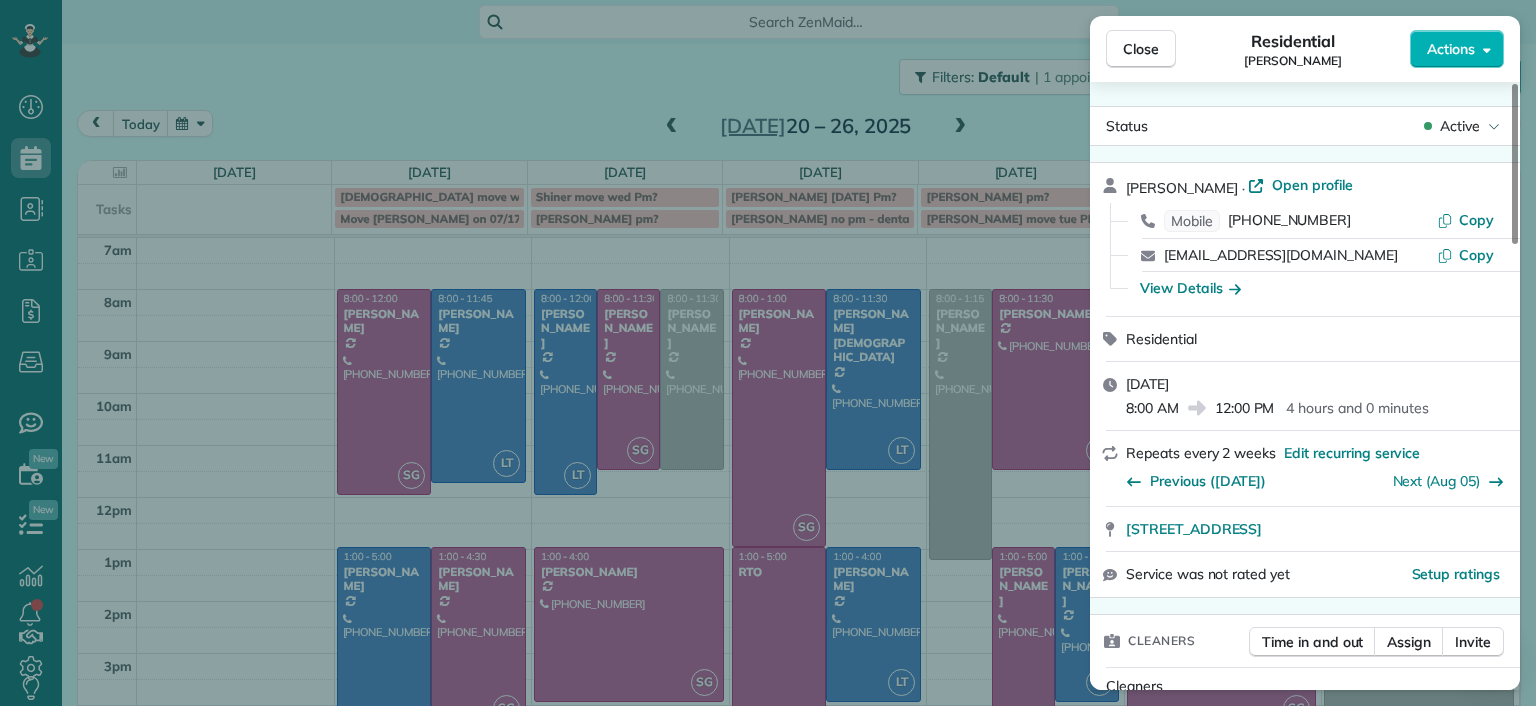 click on "Close Residential Hayley Morris Actions Status Active Hayley Morris · Open profile Mobile (540) 908-0774 Copy hjhmorris@gmail.com Copy View Details Residential Tuesday, July 22, 2025 8:00 AM 12:00 PM 4 hours and 0 minutes Repeats every 2 weeks Edit recurring service Previous (Jul 08) Next (Aug 05) 5111 Forest Hill Avenue Richmond VA 23225 Service was not rated yet Setup ratings Cleaners Time in and out Assign Invite Cleaners Laura   Thaller 8:00 AM 12:00 PM Checklist Try Now Keep this appointment up to your standards. Stay on top of every detail, keep your cleaners organised, and your client happy. Assign a checklist Watch a 5 min demo Billing Billing actions Price $160.00 Overcharge $0.00 Discount $0.00 Coupon discount - Primary tax - Secondary tax - Total appointment price $160.00 Tips collected New feature! $0.00 Unpaid Mark as paid Total including tip $160.00 Get paid online in no-time! Send an invoice and reward your cleaners with tips Charge customer credit card Appointment custom fields Man Hours - 0" at bounding box center (768, 353) 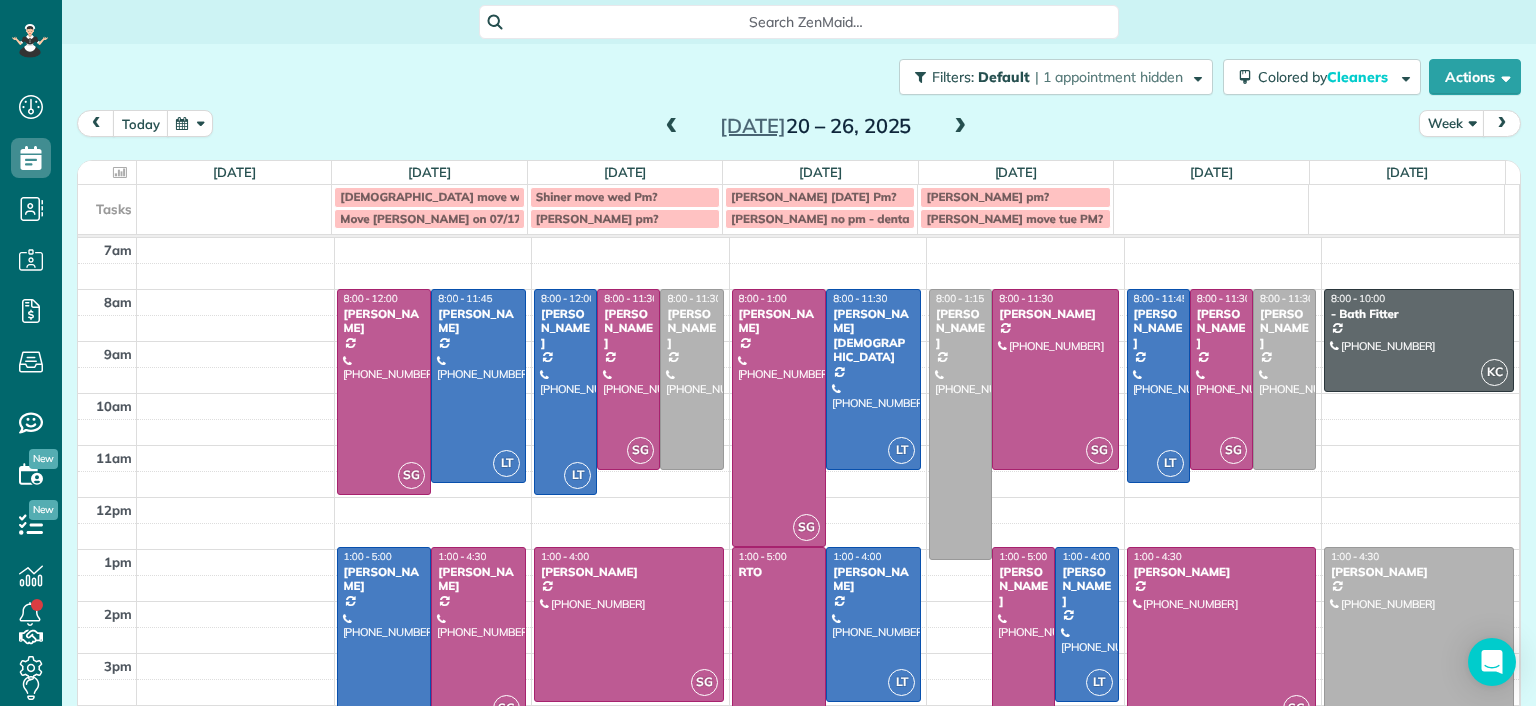 click on "Filters:   Default
|  1 appointment hidden
Colored by  Cleaners
Color by Cleaner
Color by Team
Color by Status
Color by Recurrence
Color by Paid/Unpaid
Filters  Default
Schedule Changes
Actions
Create Appointment
Create Task
Clock In/Out
Send Work Orders
Print Route Sheets
Today's Emails/Texts
View Metrics" at bounding box center (799, 77) 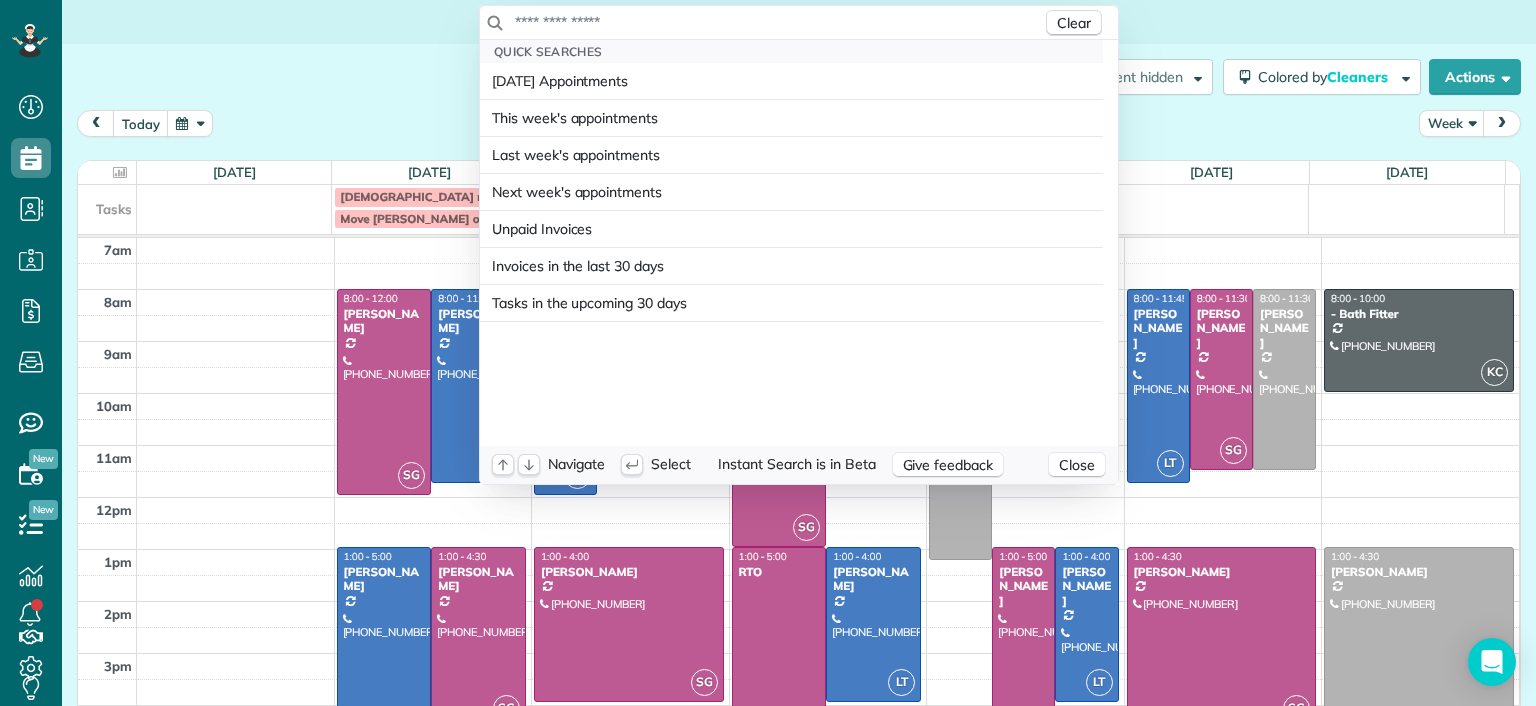 click at bounding box center (778, 22) 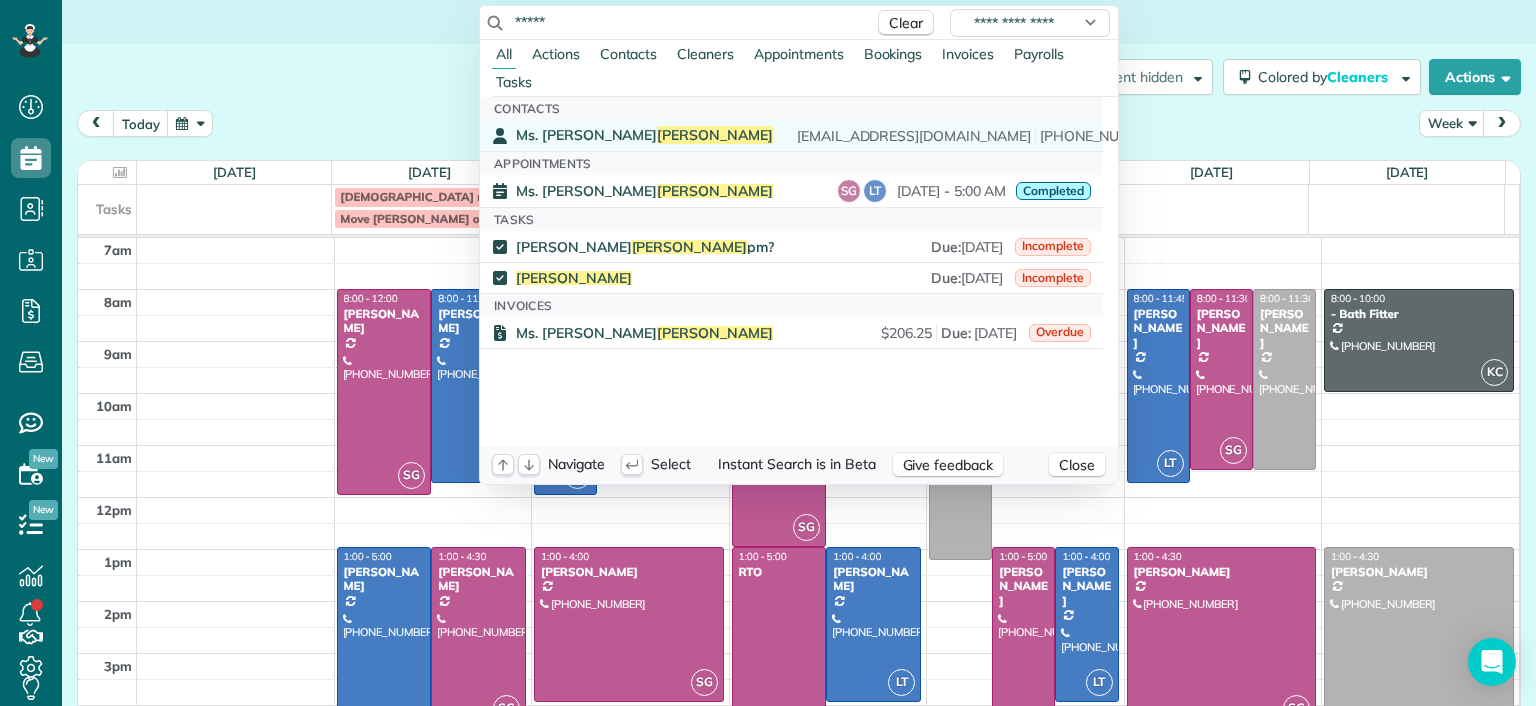 type on "*****" 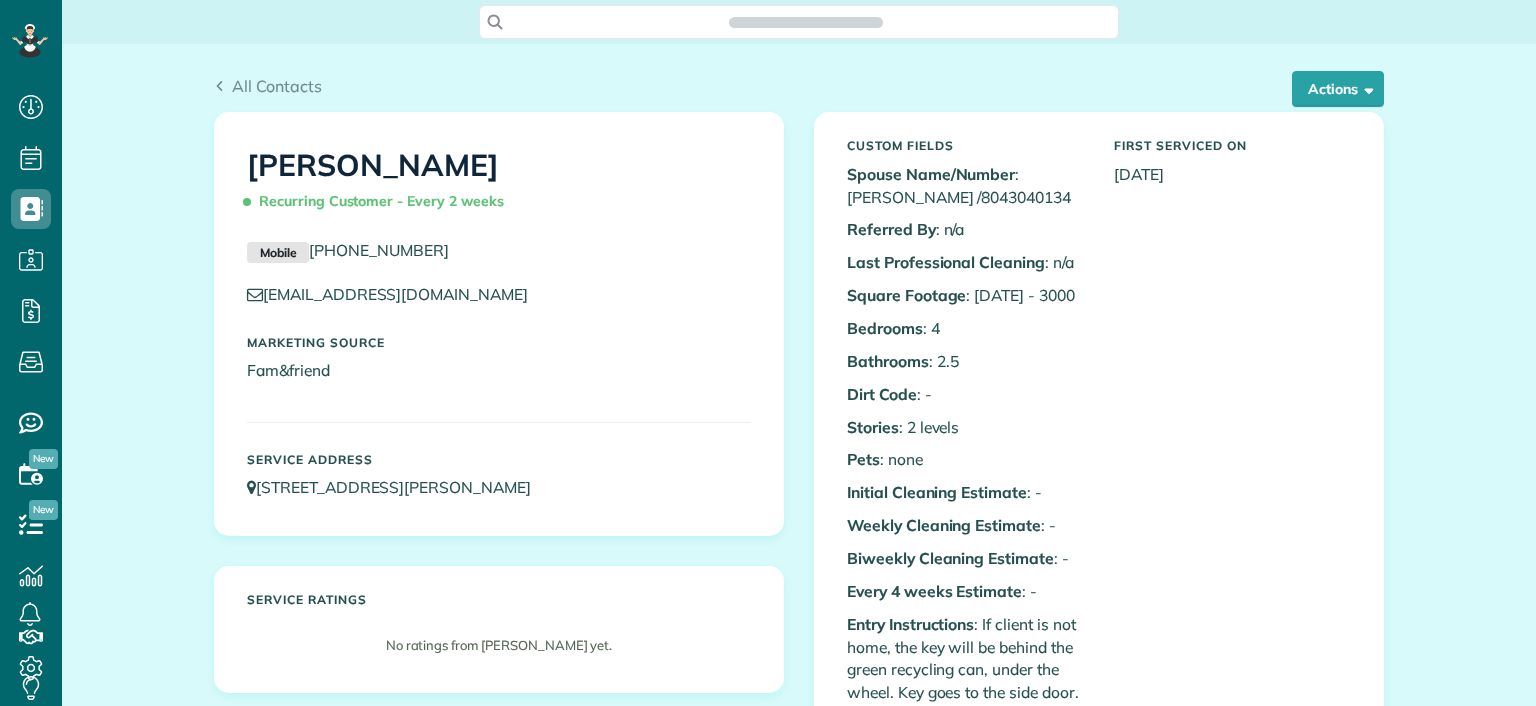 scroll, scrollTop: 0, scrollLeft: 0, axis: both 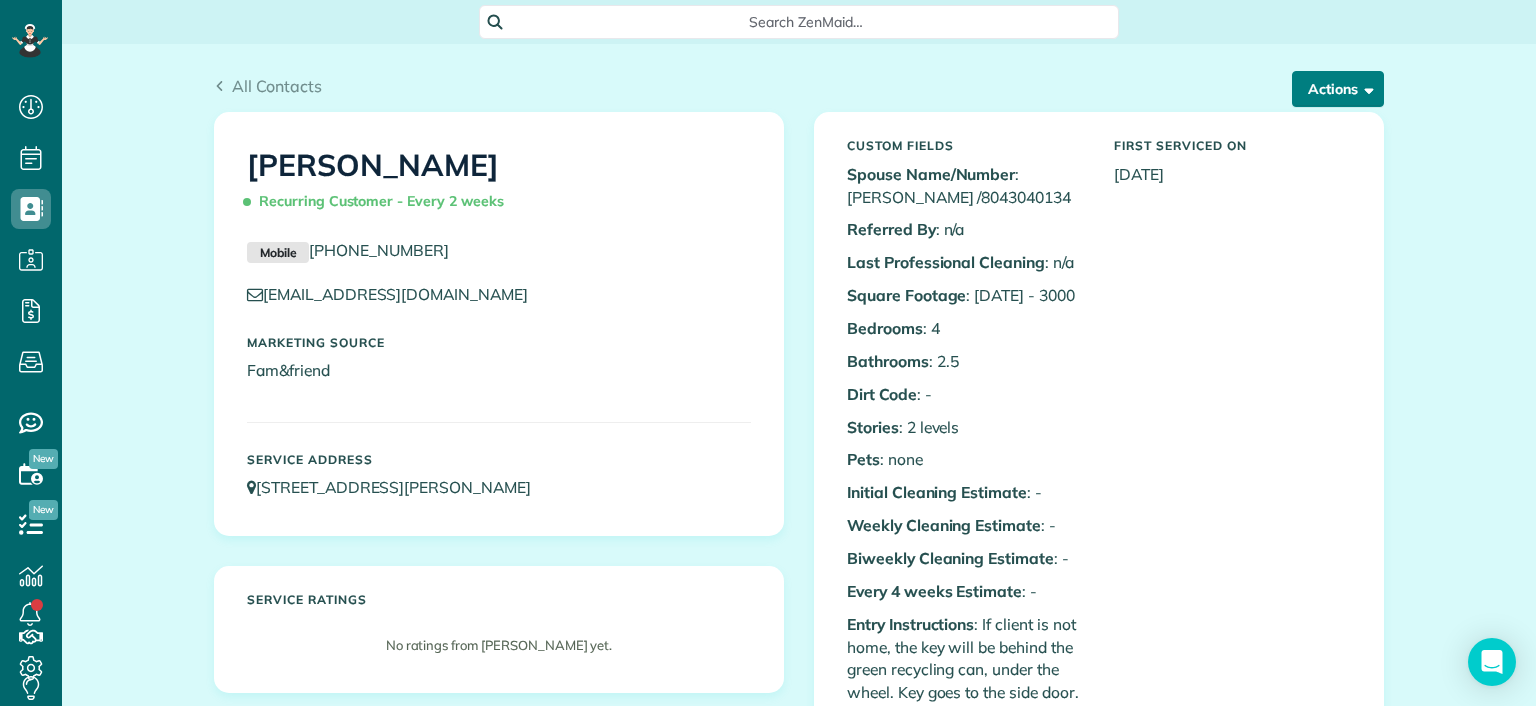 click on "Actions" at bounding box center (1338, 89) 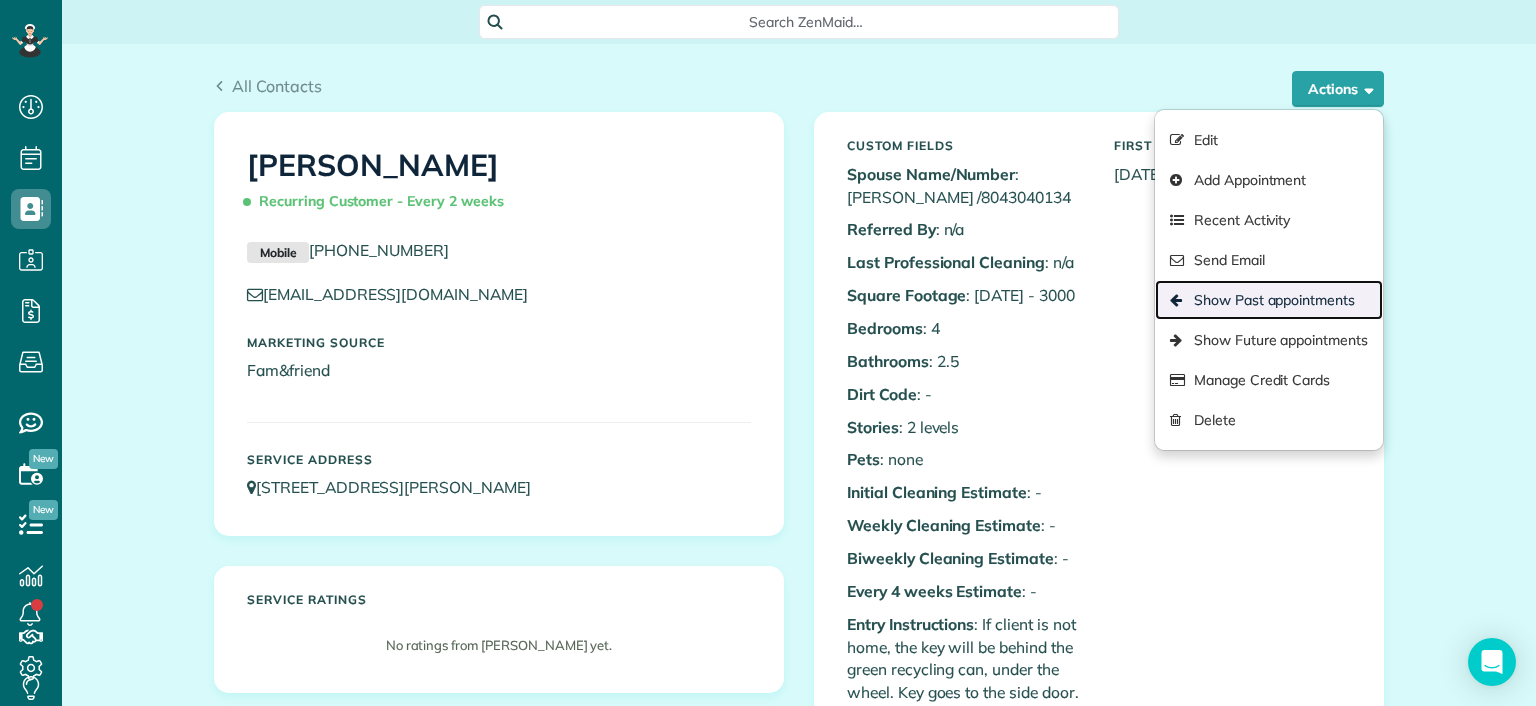 click on "Show Past appointments" at bounding box center [1269, 300] 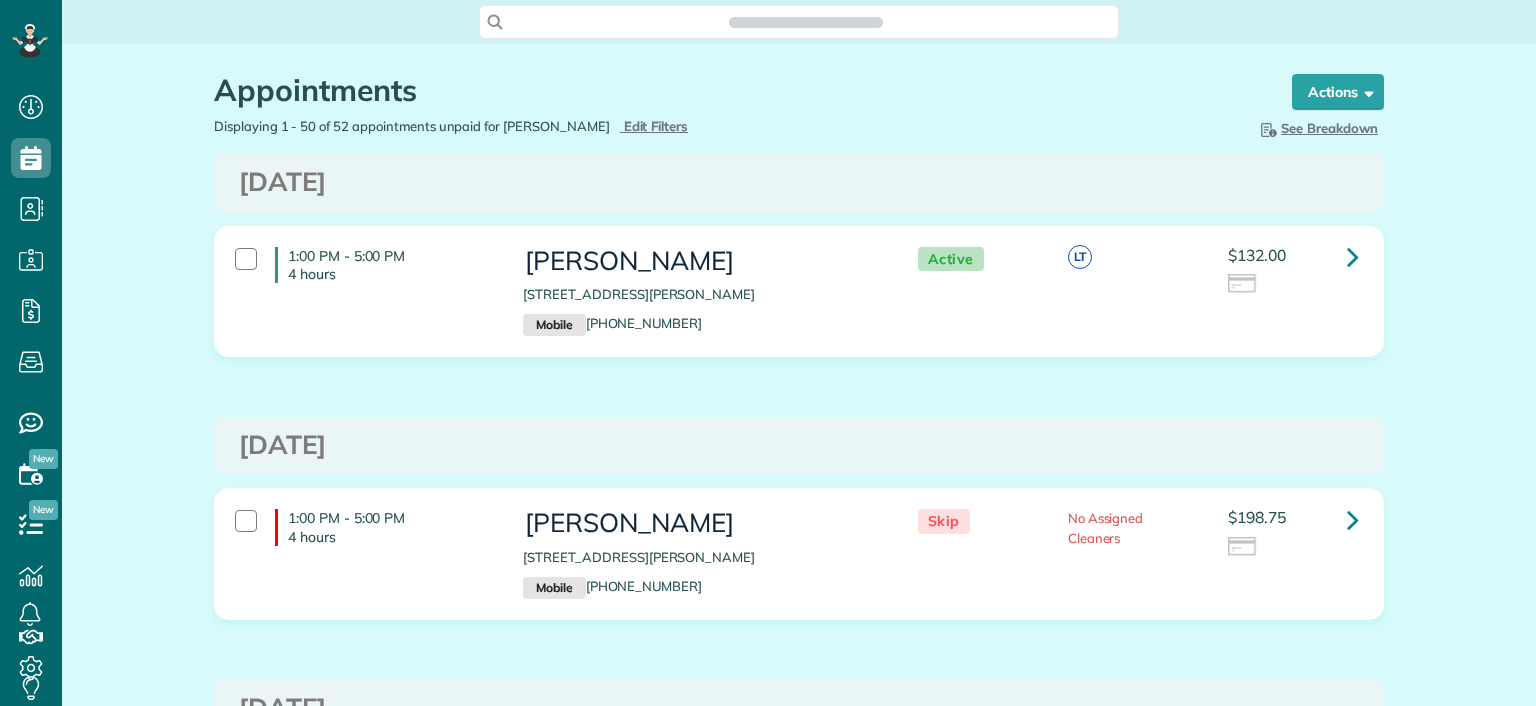 scroll, scrollTop: 0, scrollLeft: 0, axis: both 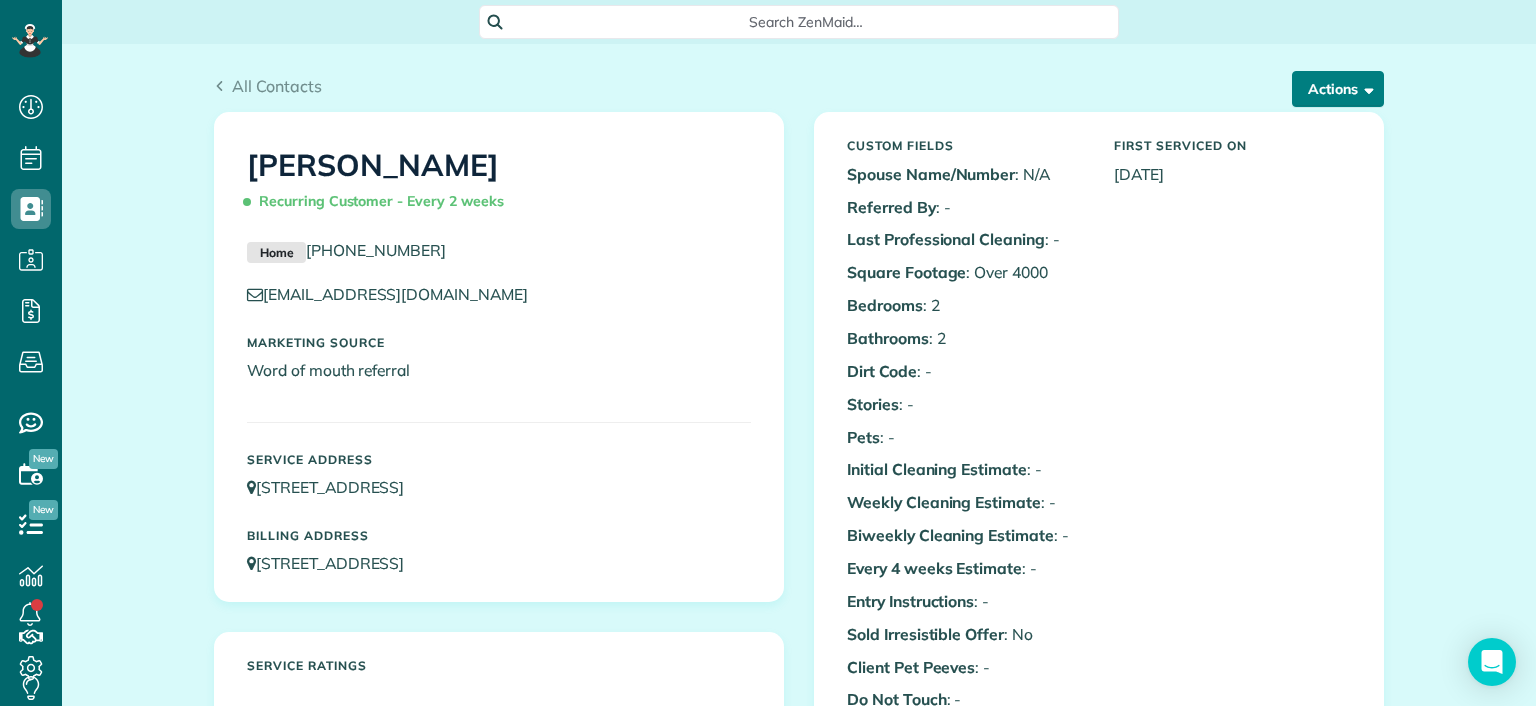 click on "Actions" at bounding box center [1338, 89] 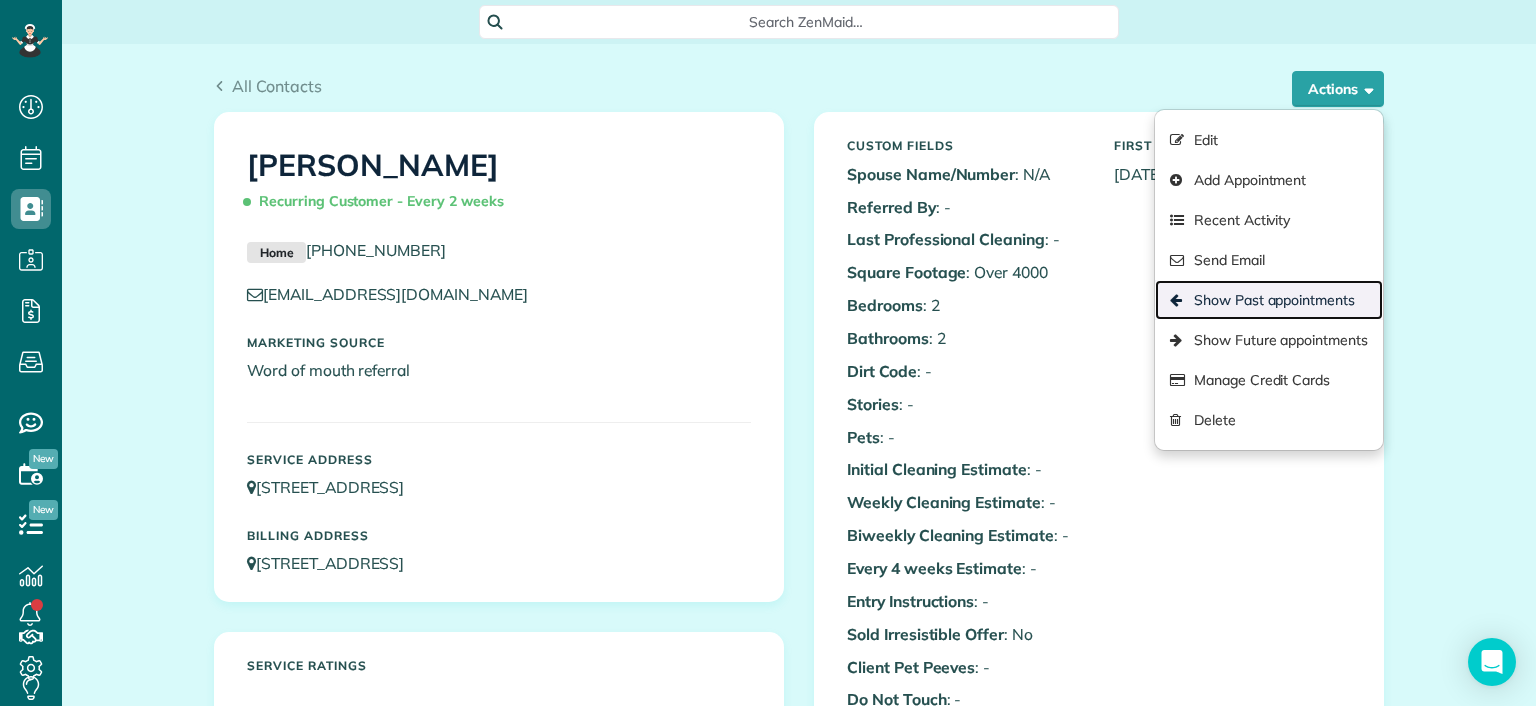 click on "Show Past appointments" at bounding box center (1269, 300) 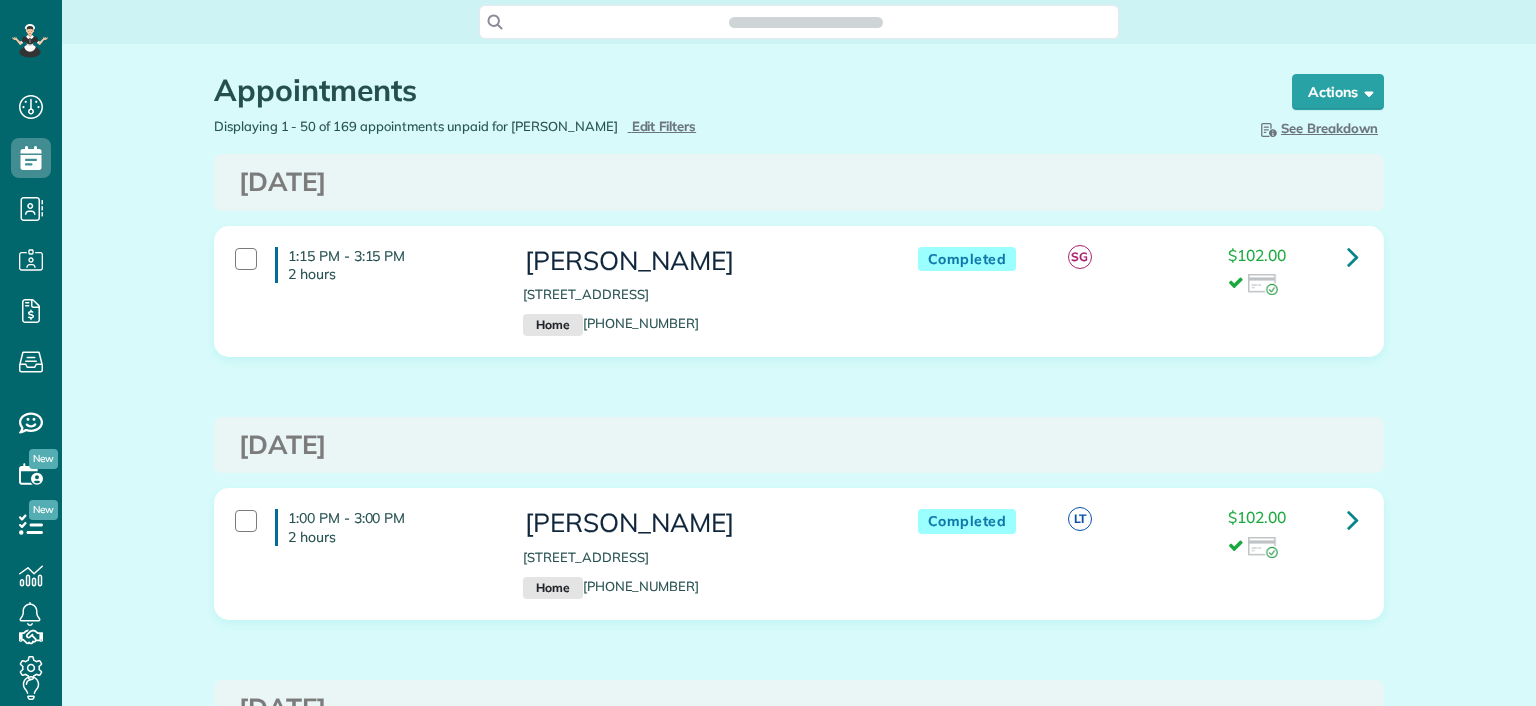 scroll, scrollTop: 0, scrollLeft: 0, axis: both 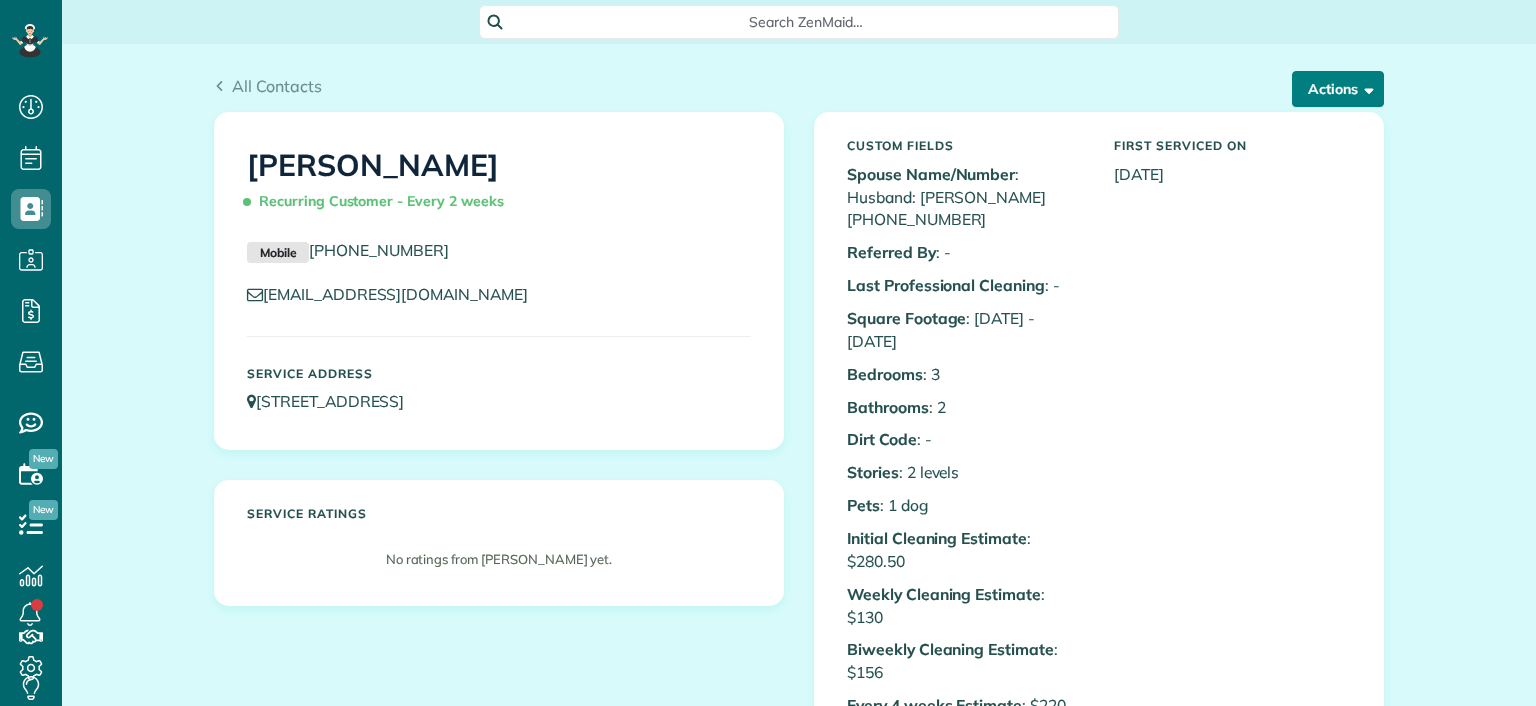 click on "Actions" at bounding box center (1338, 89) 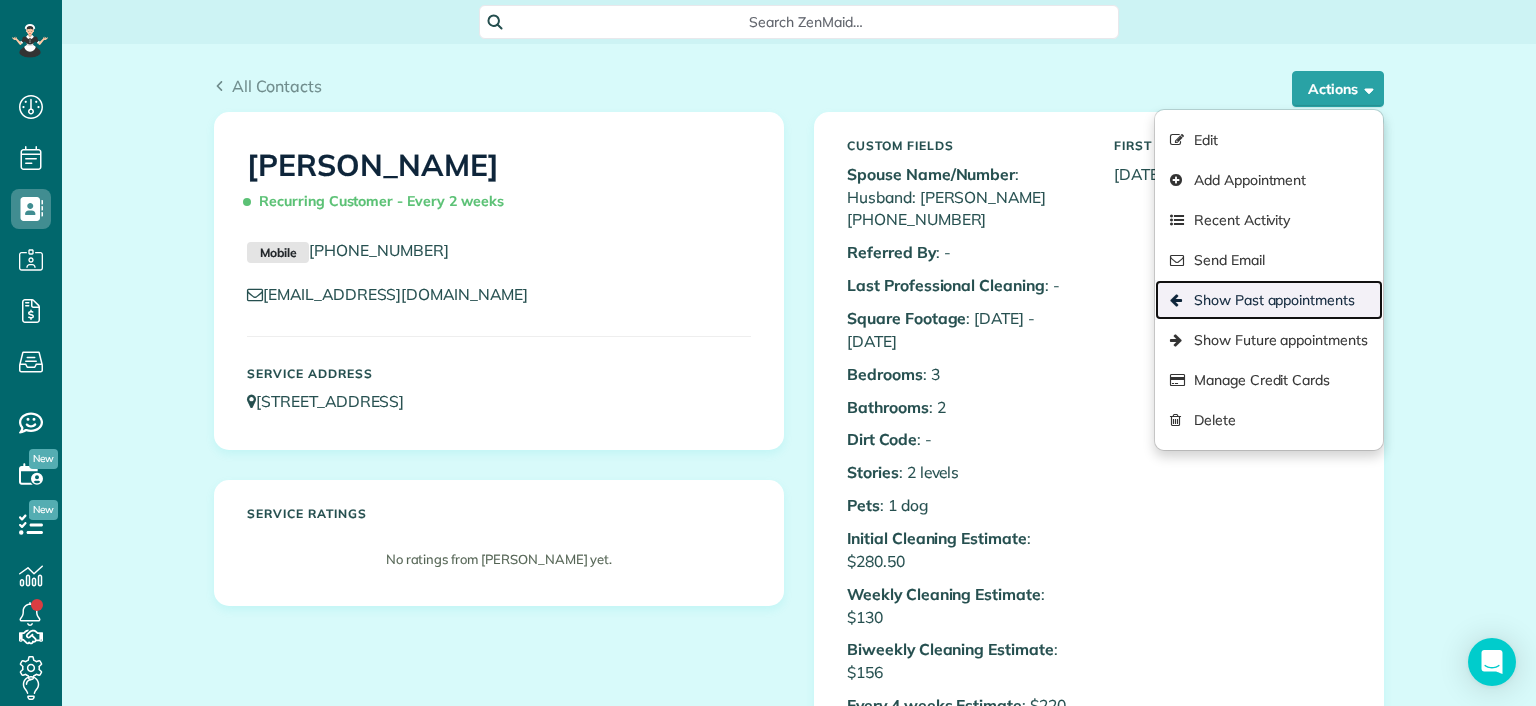 click on "Show Past appointments" at bounding box center (1269, 300) 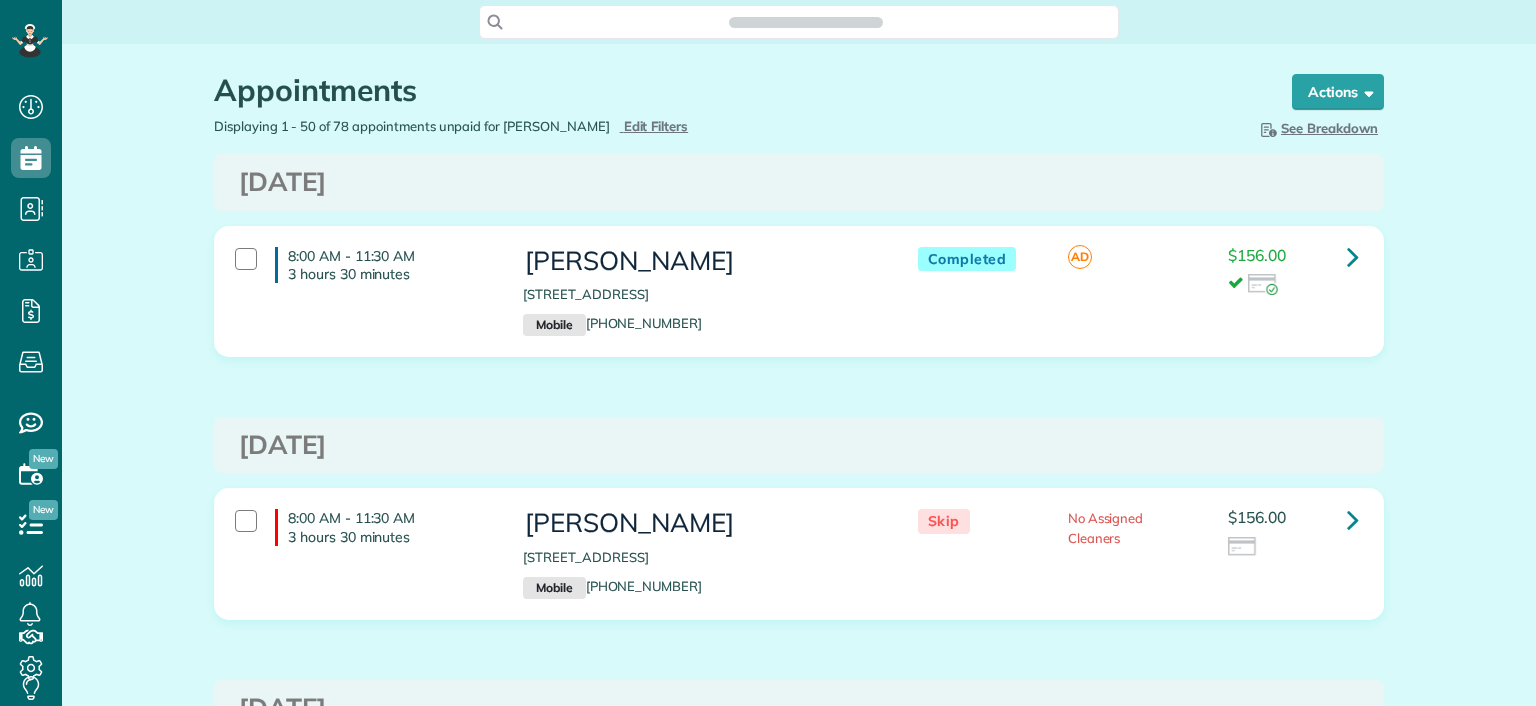 scroll, scrollTop: 0, scrollLeft: 0, axis: both 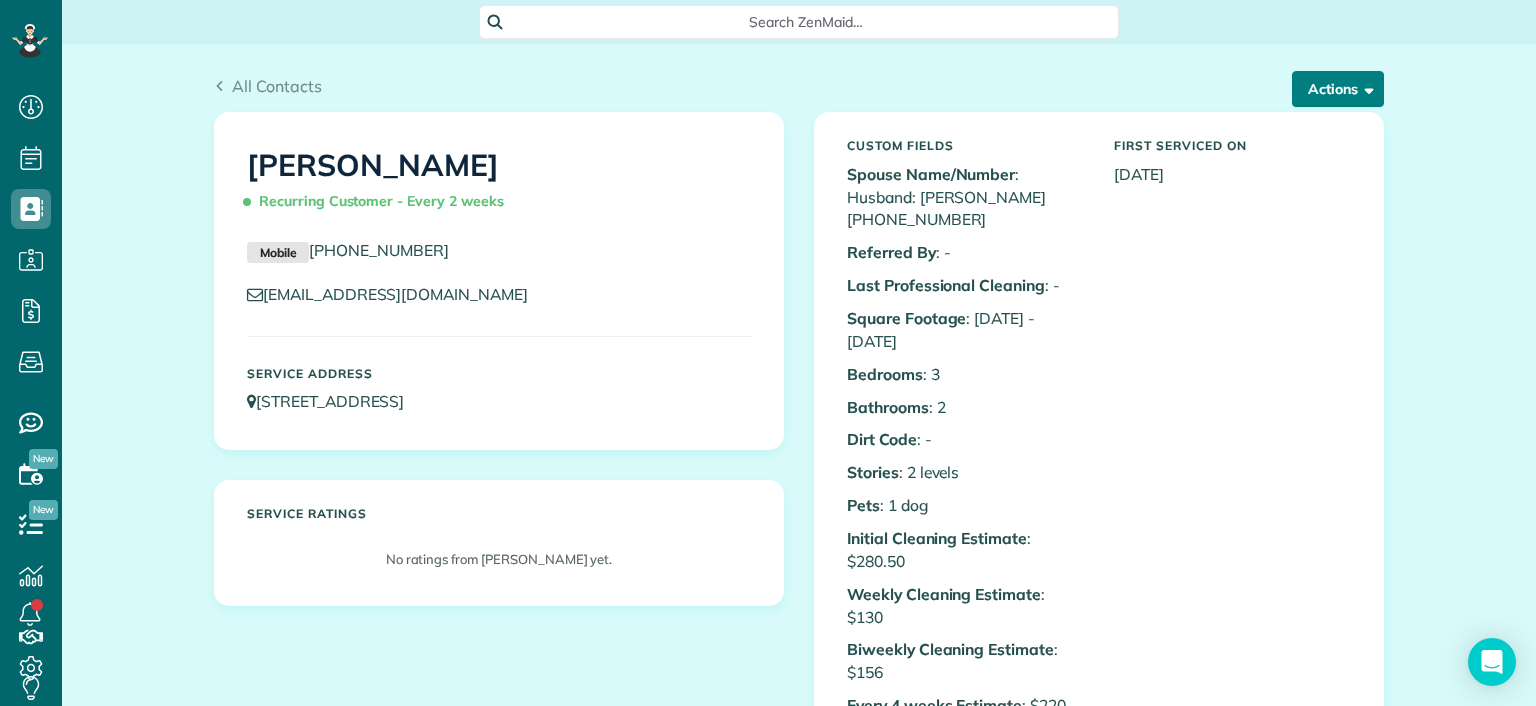 click on "Actions" at bounding box center [1338, 89] 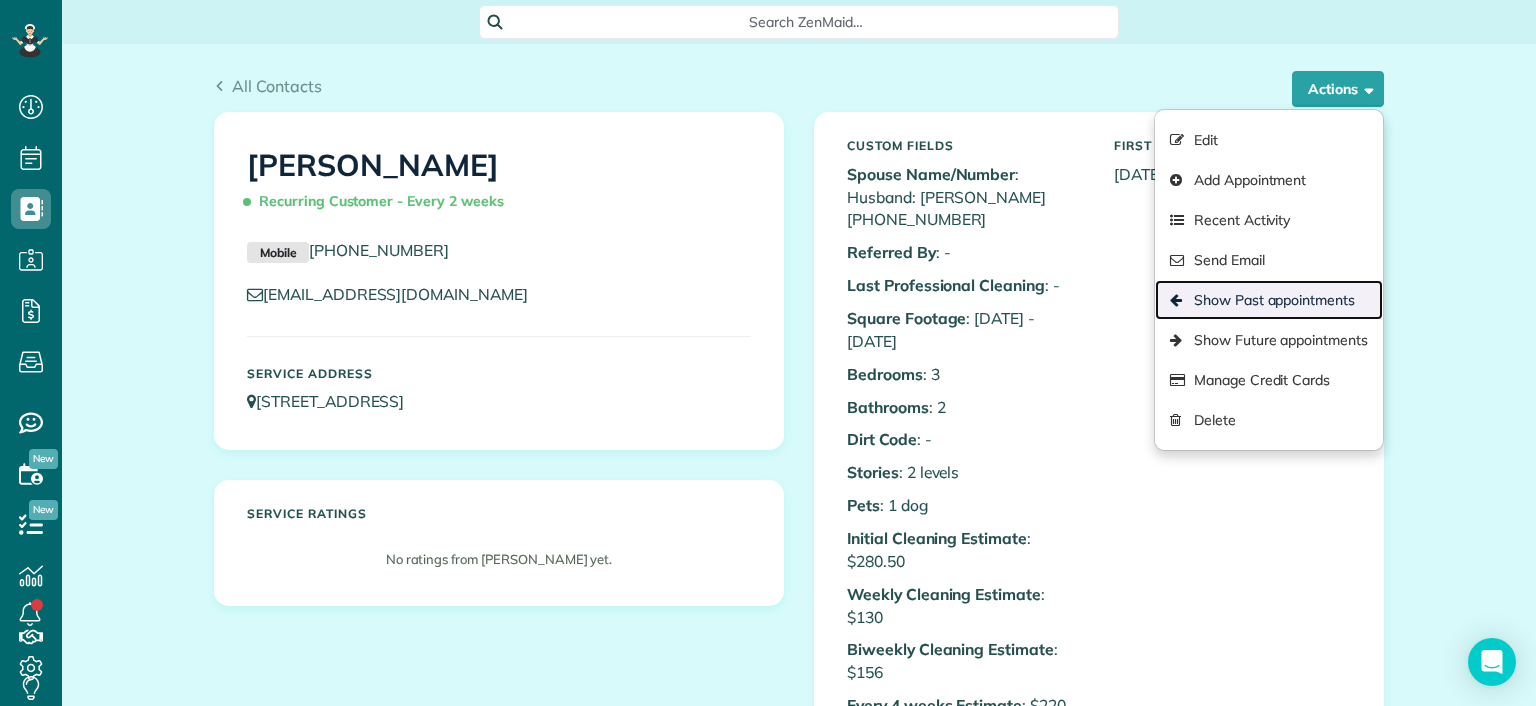 click on "Show Past appointments" at bounding box center [1269, 300] 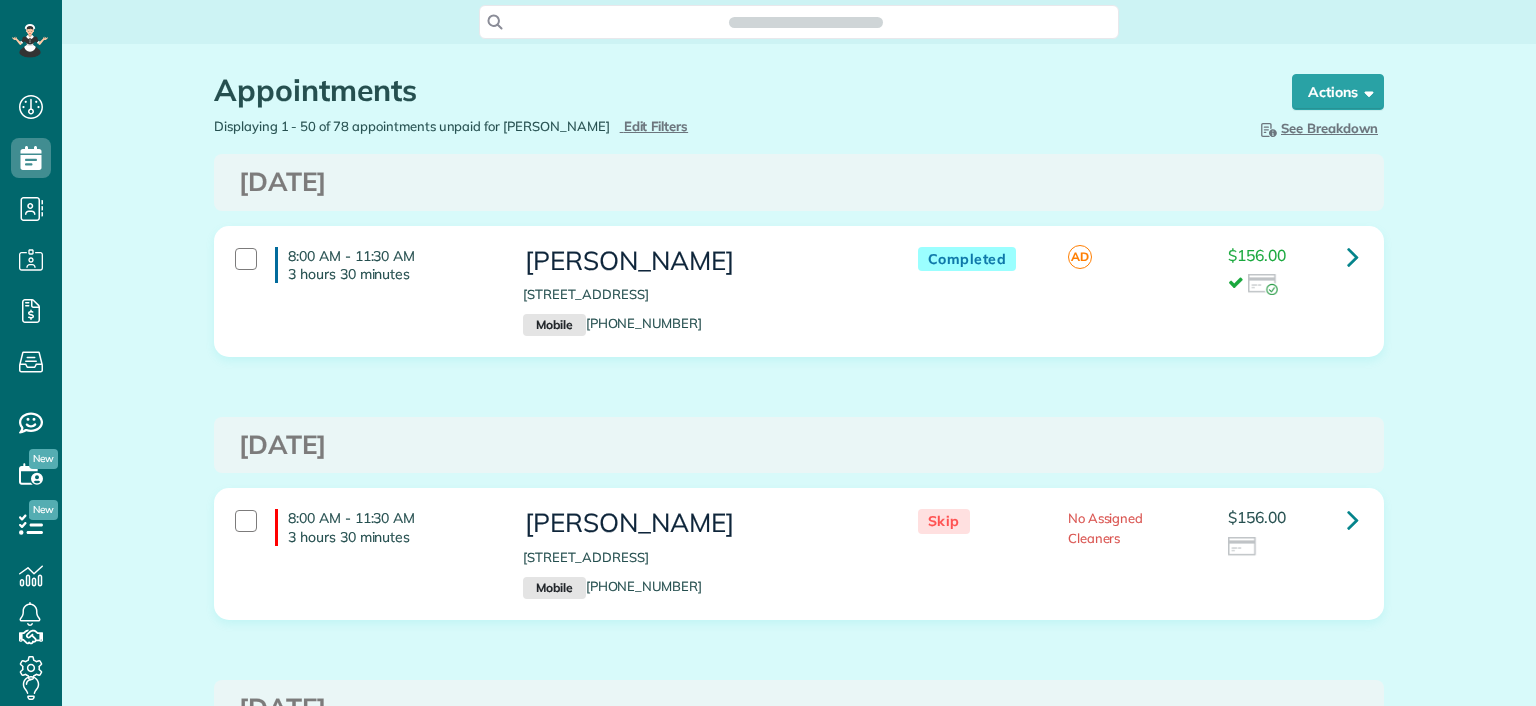 scroll, scrollTop: 0, scrollLeft: 0, axis: both 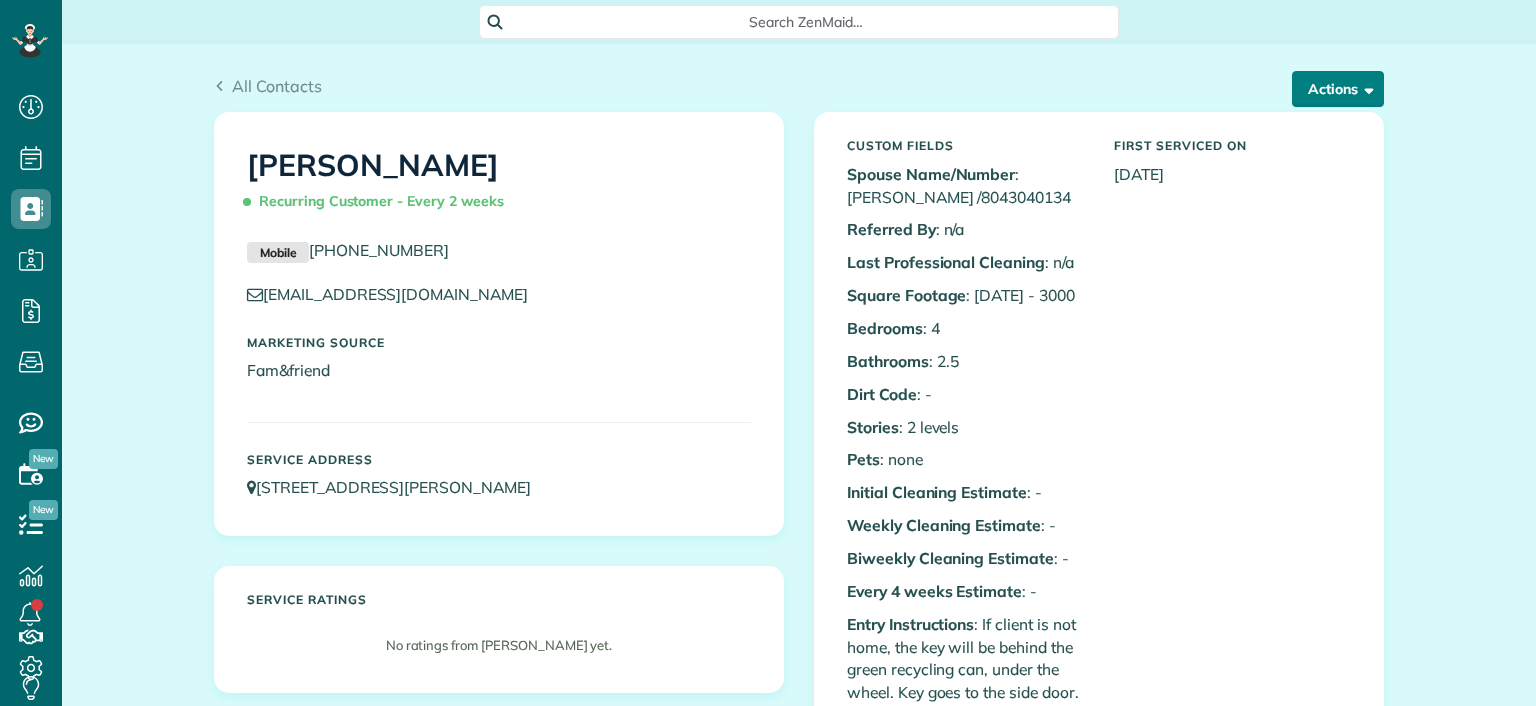 click on "Actions" at bounding box center [1338, 89] 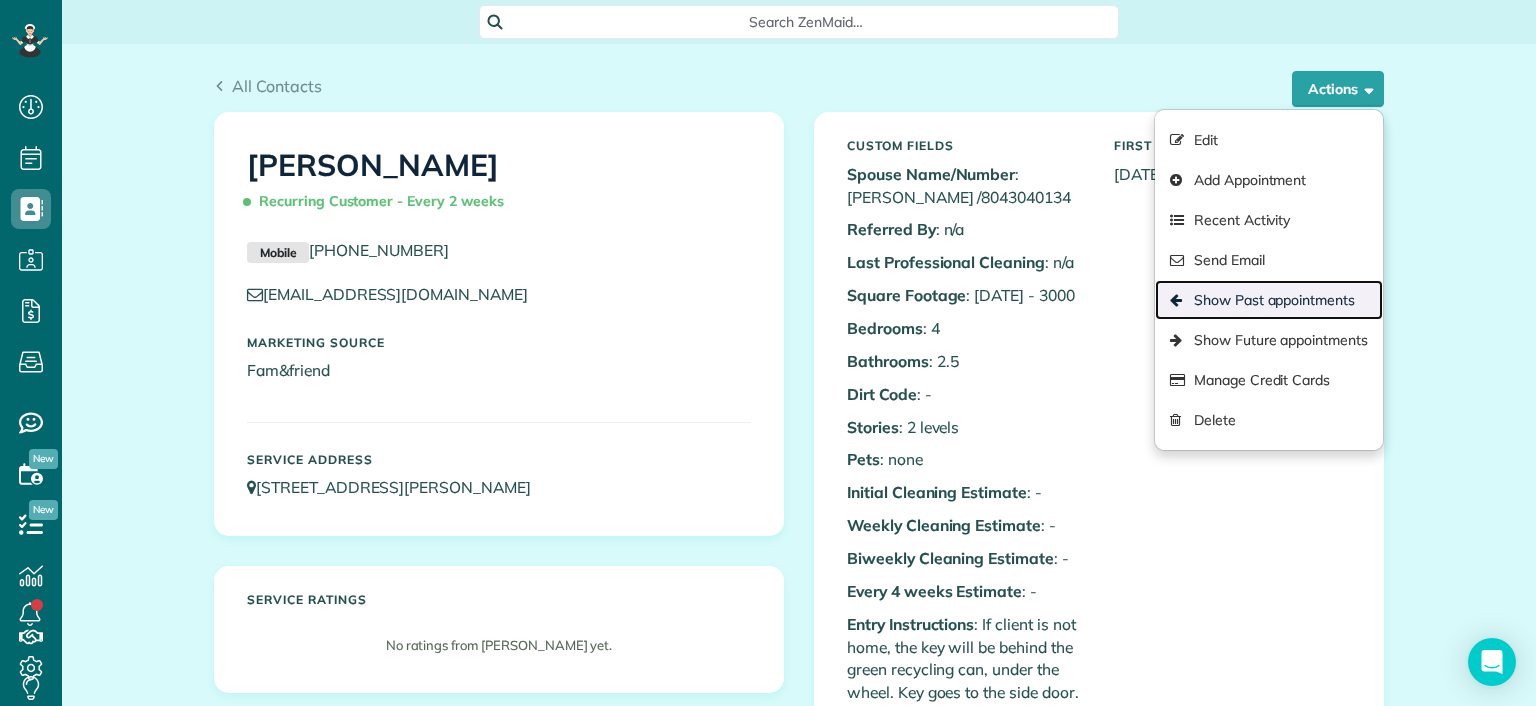 click on "Show Past appointments" at bounding box center [1269, 300] 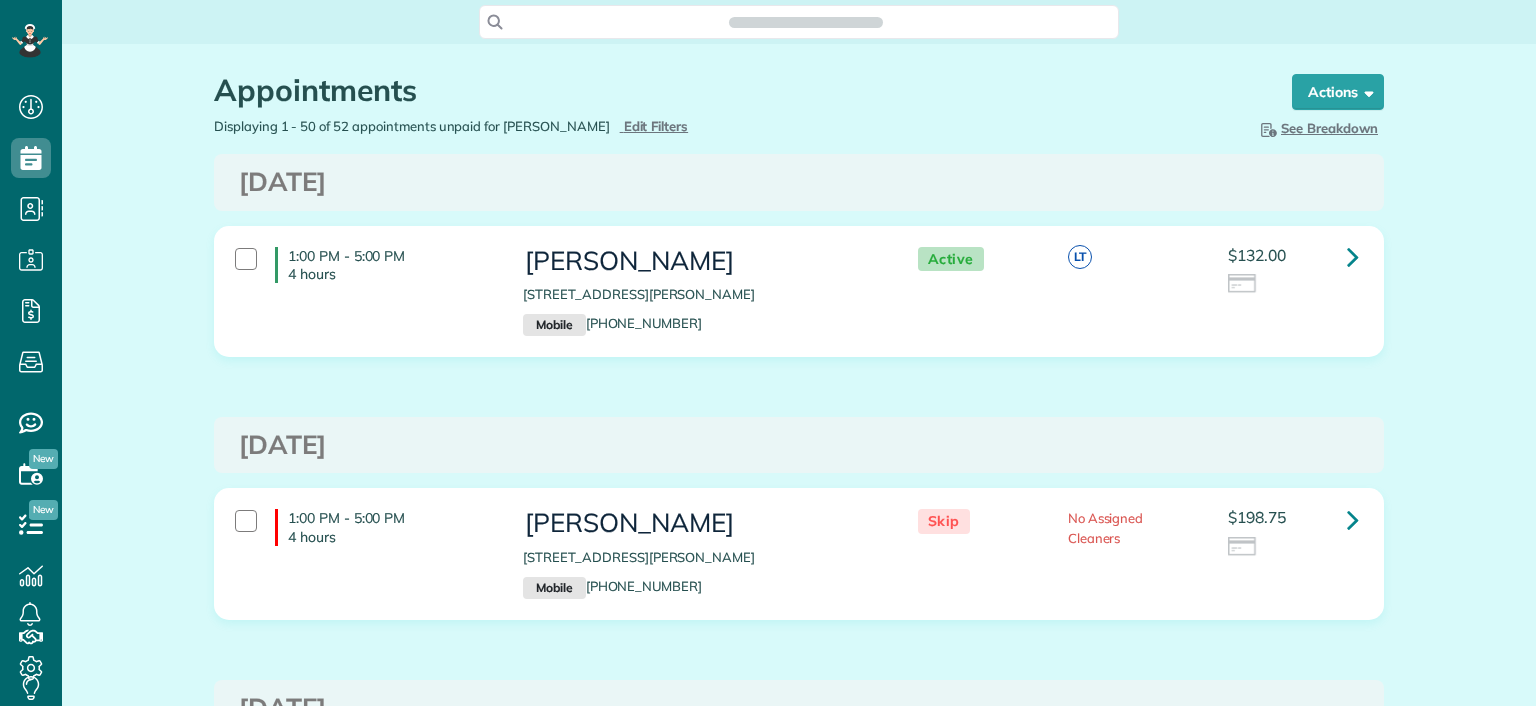 scroll, scrollTop: 0, scrollLeft: 0, axis: both 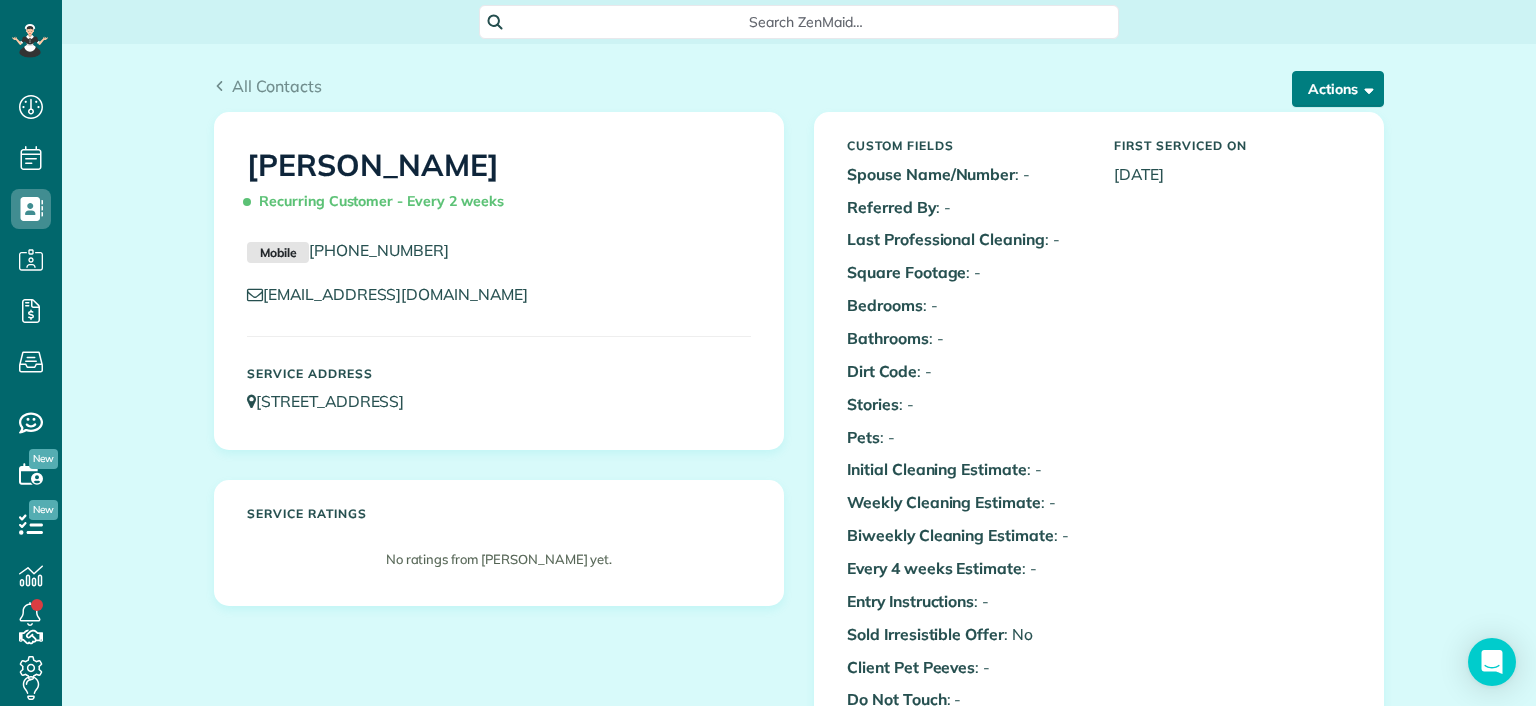 click at bounding box center [1365, 88] 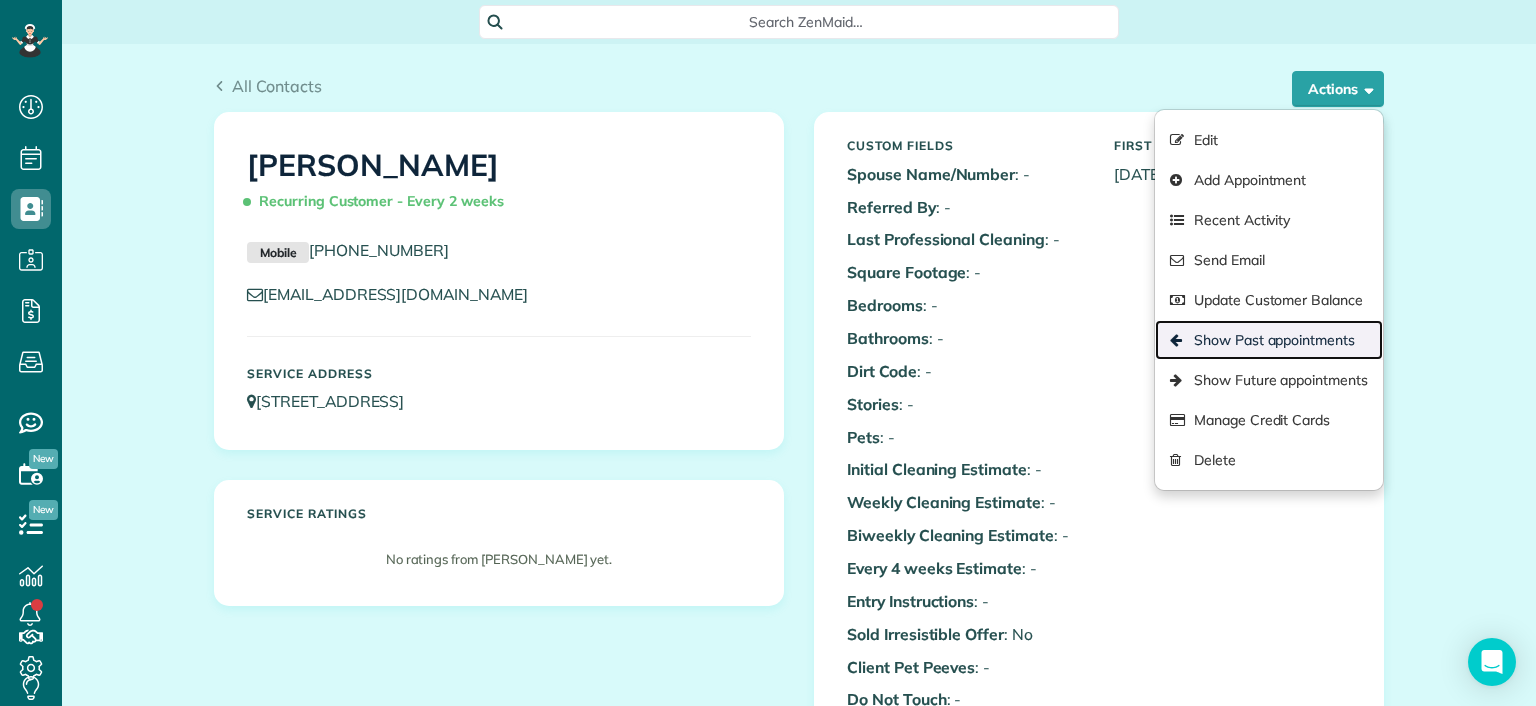 click on "Show Past appointments" at bounding box center [1269, 340] 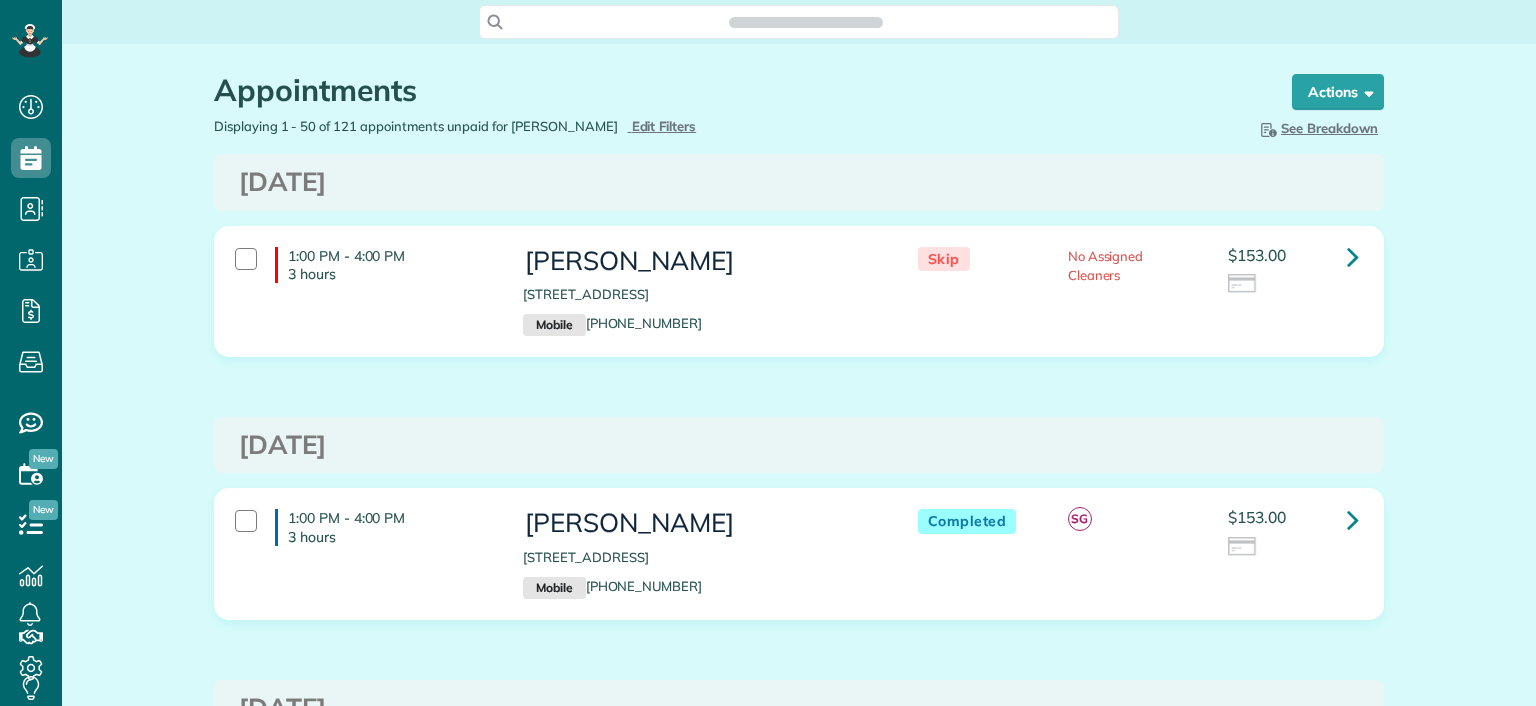 scroll, scrollTop: 0, scrollLeft: 0, axis: both 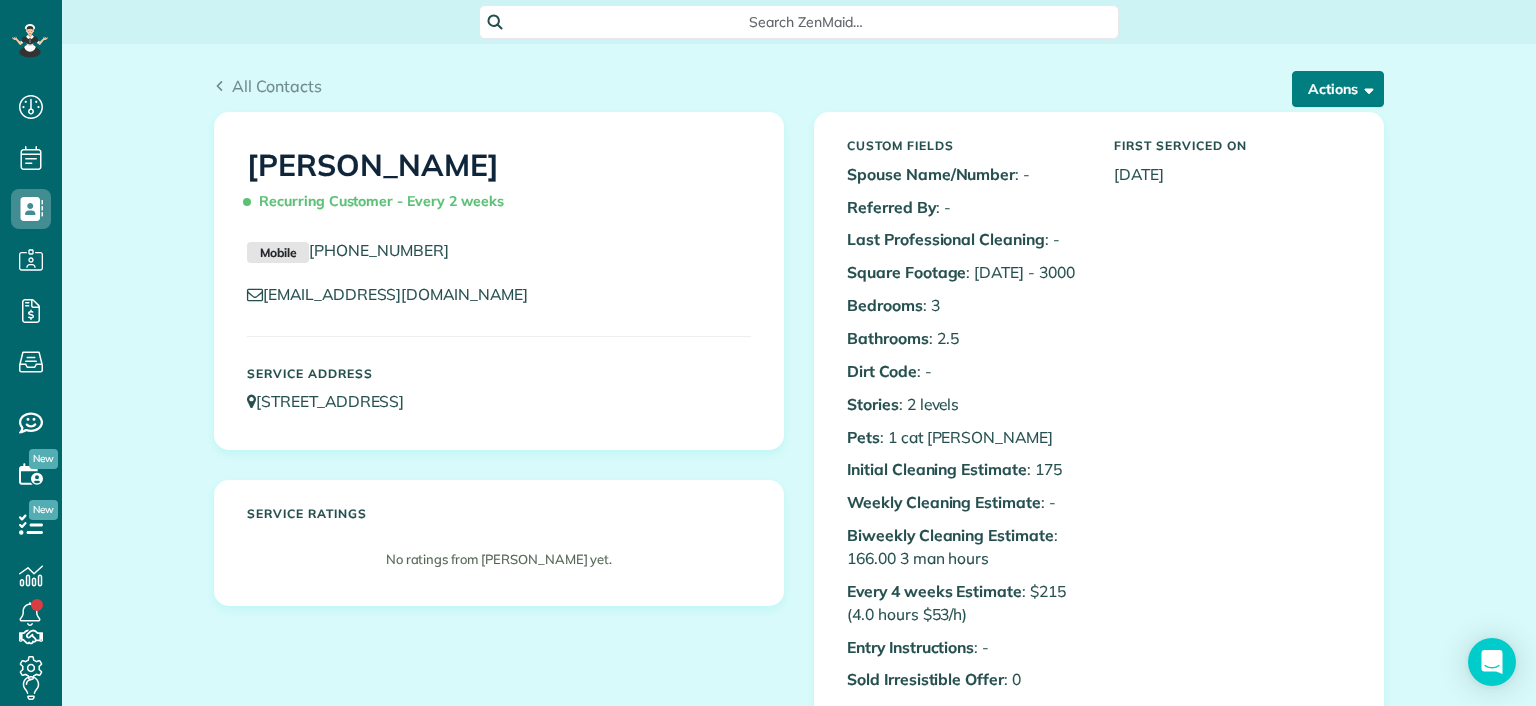 click on "Actions" at bounding box center [1338, 89] 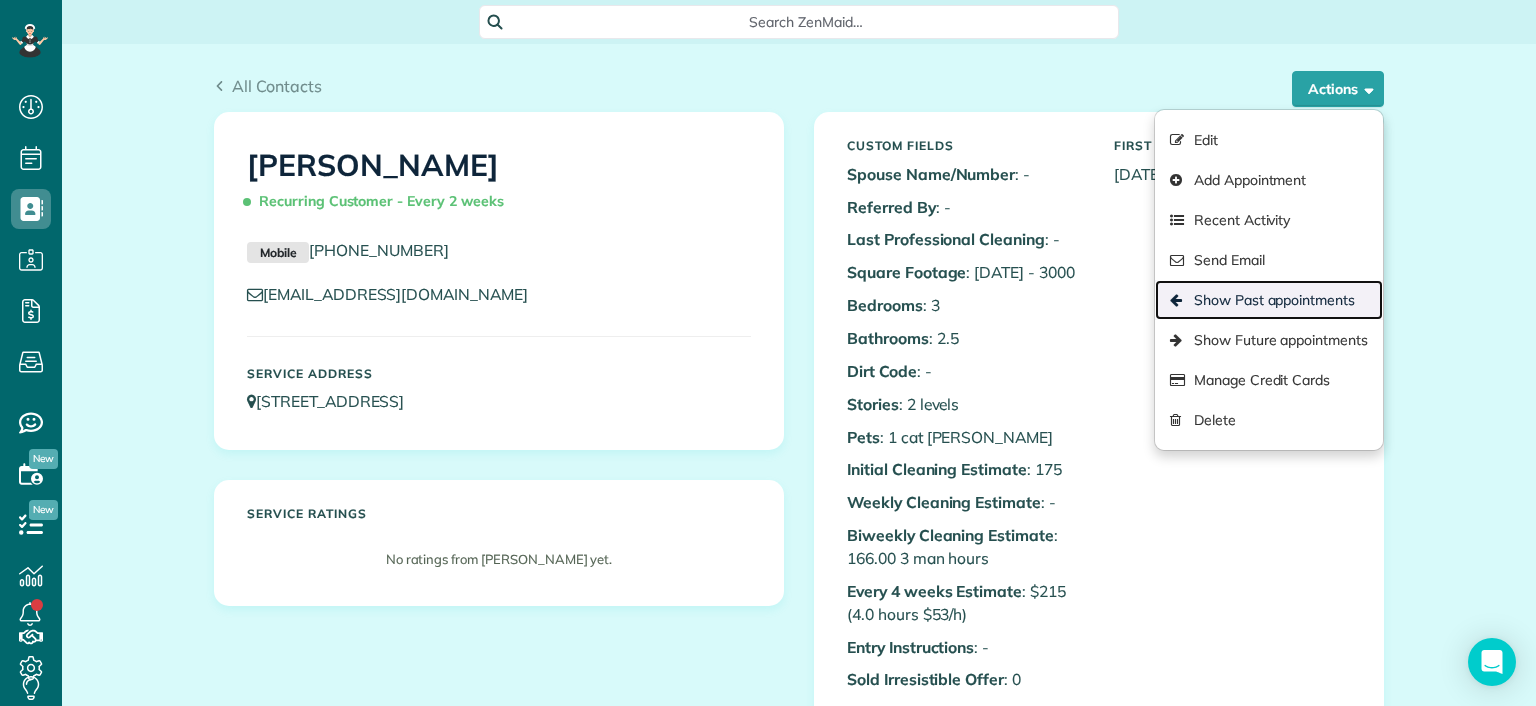click on "Show Past appointments" at bounding box center [1269, 300] 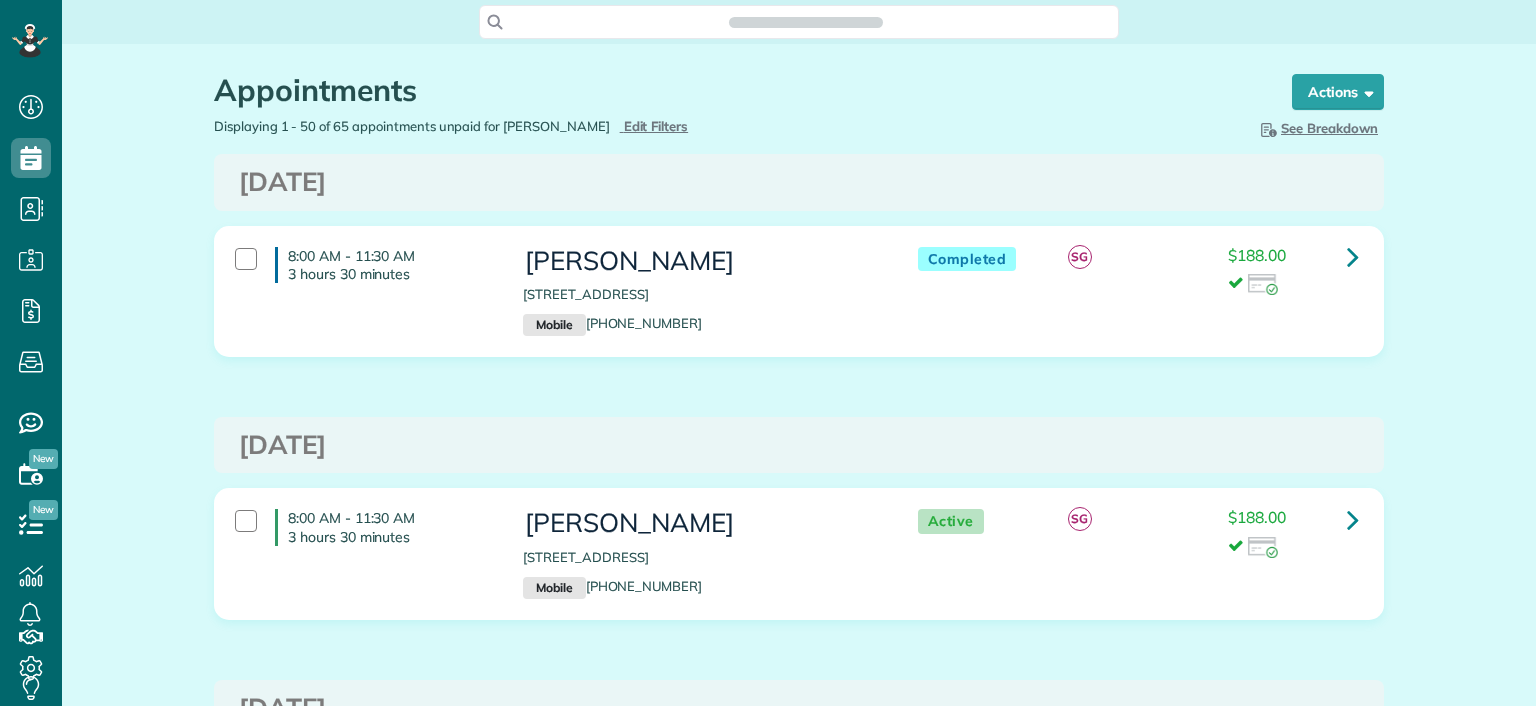 scroll, scrollTop: 0, scrollLeft: 0, axis: both 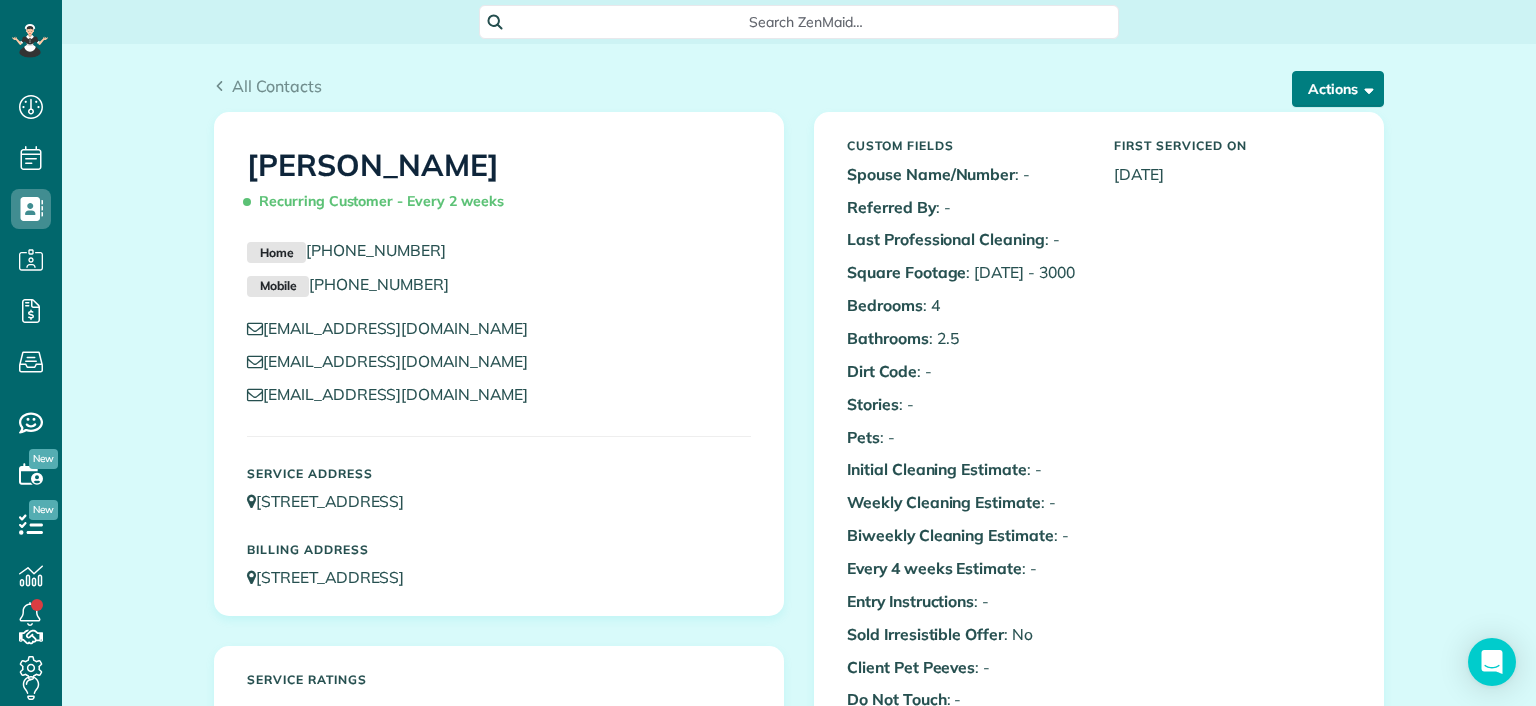 click on "Actions" at bounding box center (1338, 89) 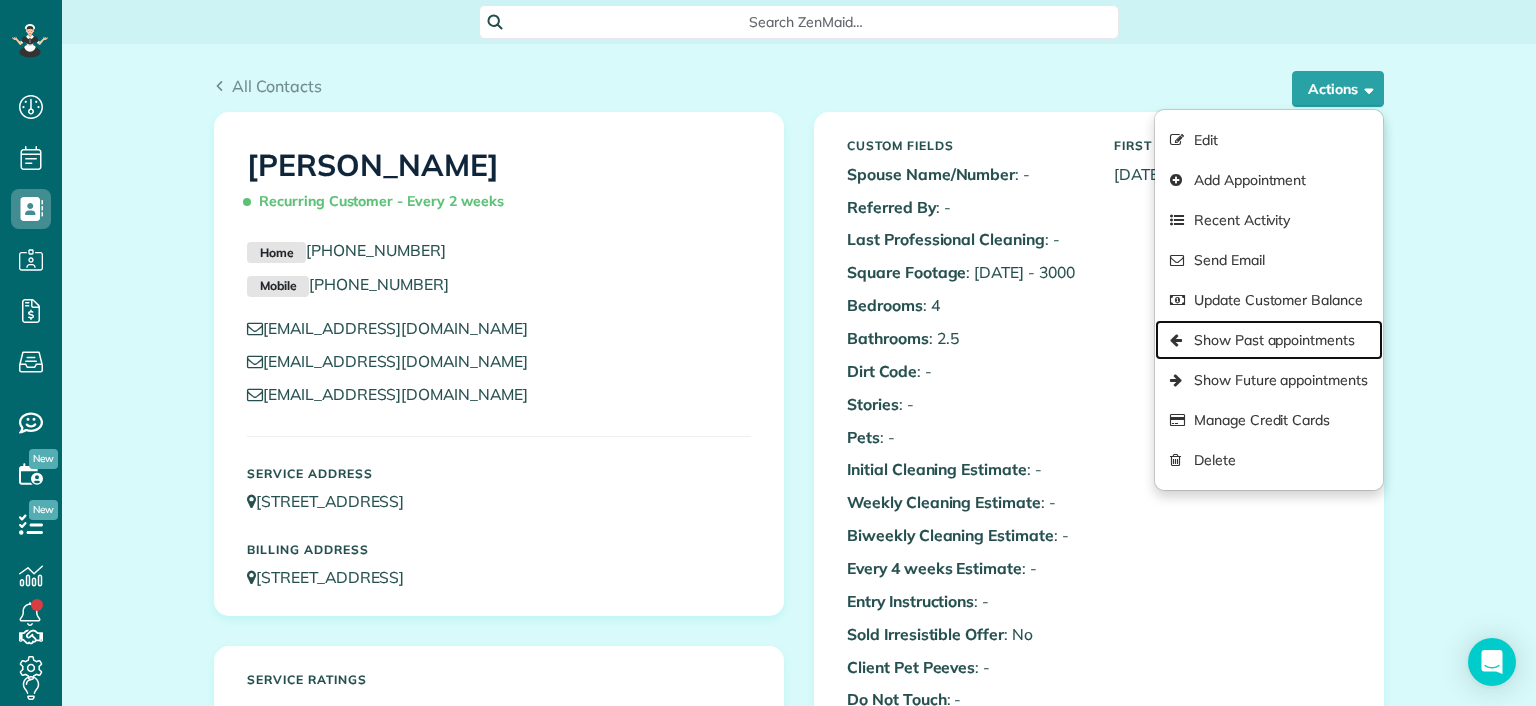 click on "Show Past appointments" at bounding box center (1269, 340) 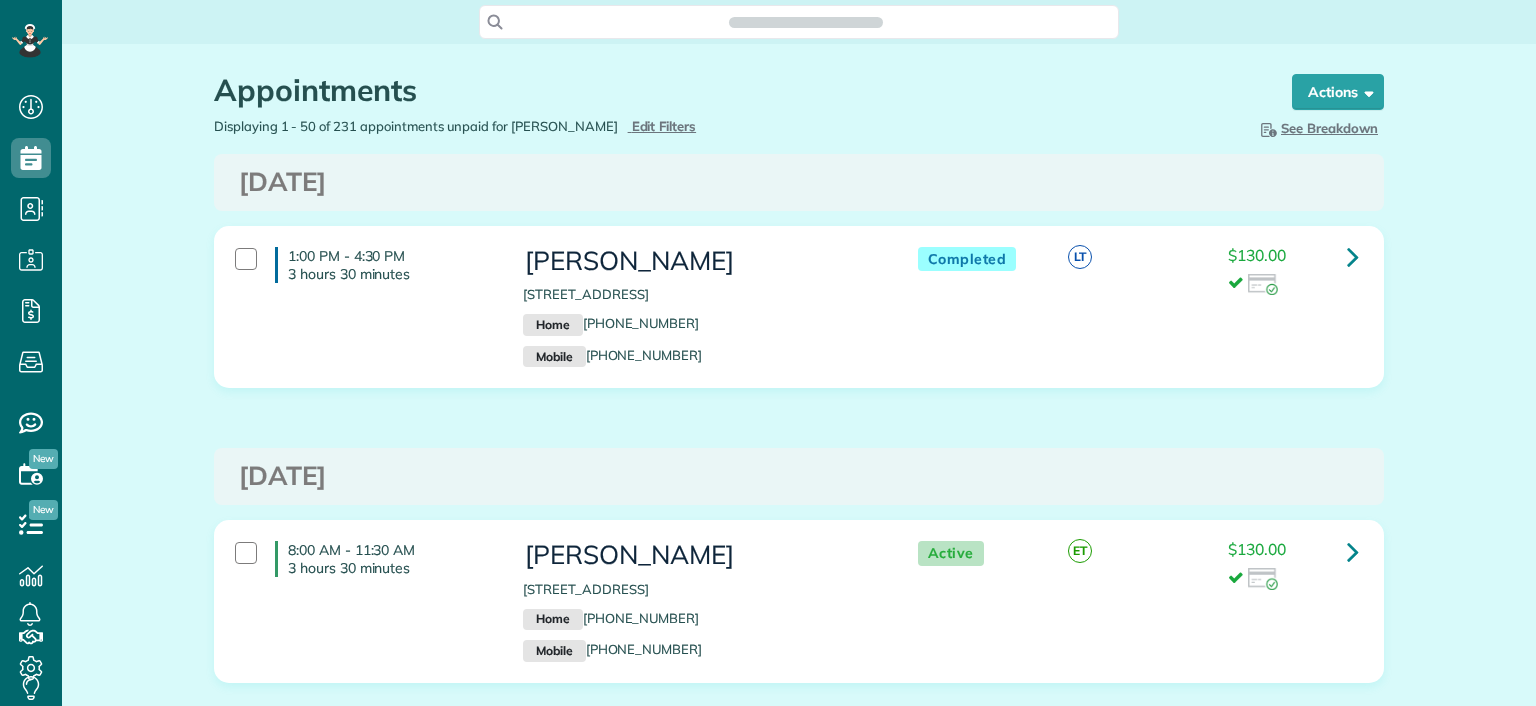 scroll, scrollTop: 0, scrollLeft: 0, axis: both 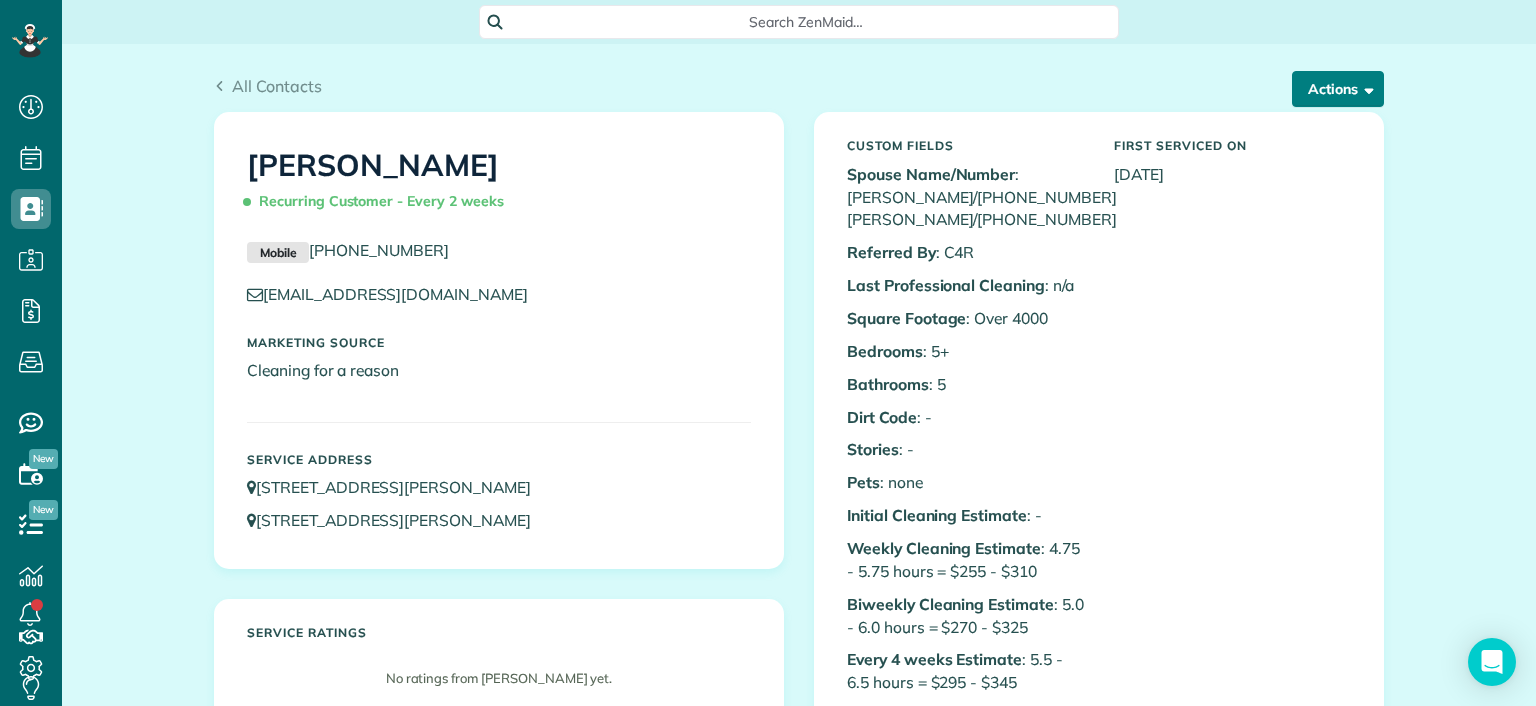 click on "Actions" at bounding box center (1338, 89) 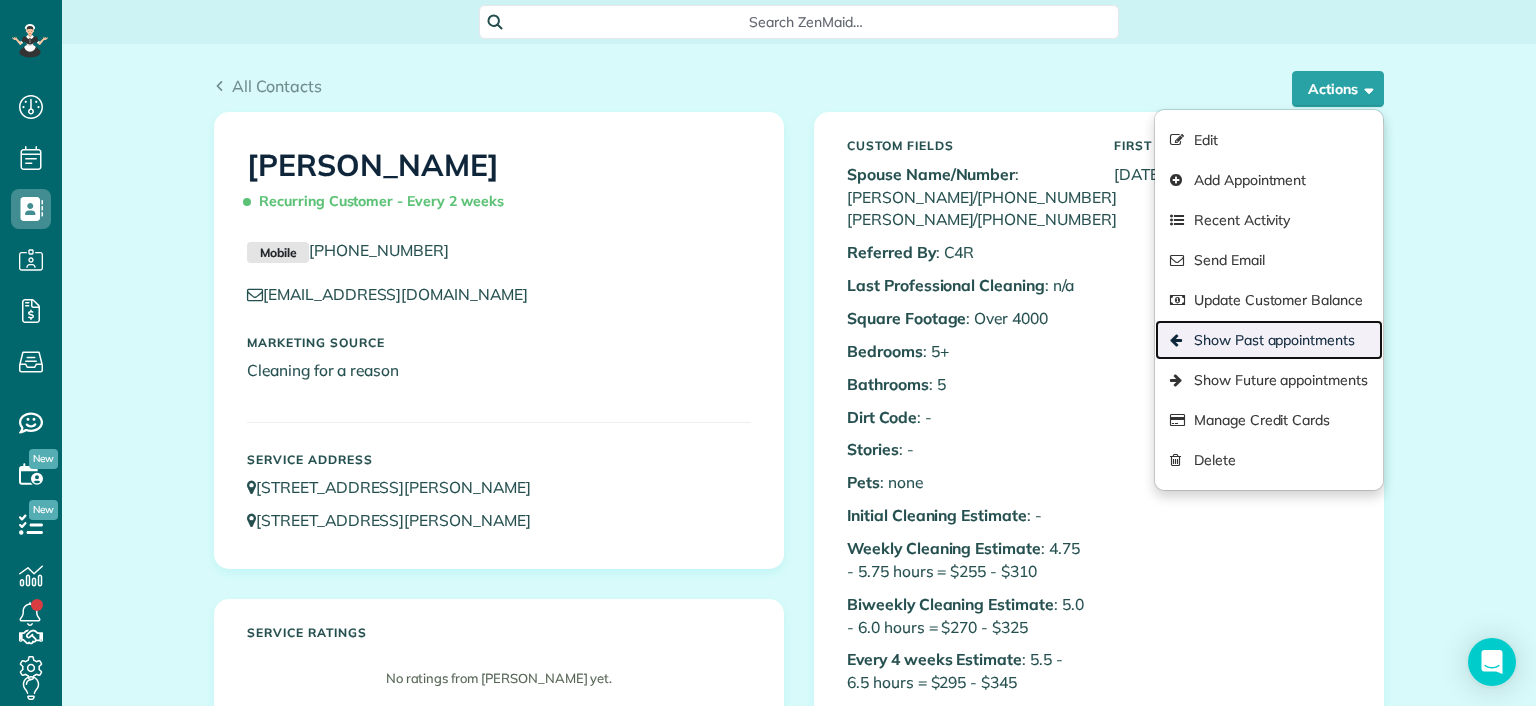click on "Show Past appointments" at bounding box center [1269, 340] 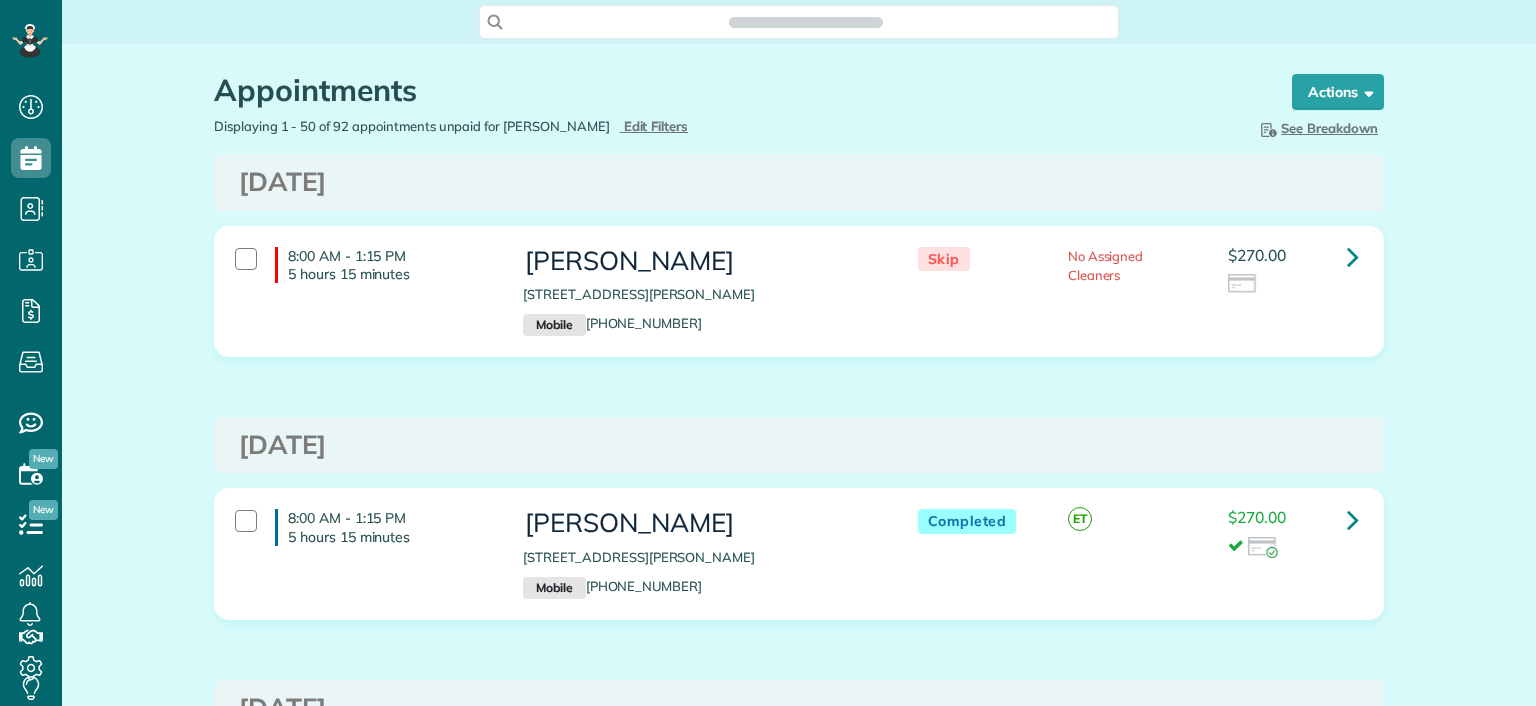 scroll, scrollTop: 0, scrollLeft: 0, axis: both 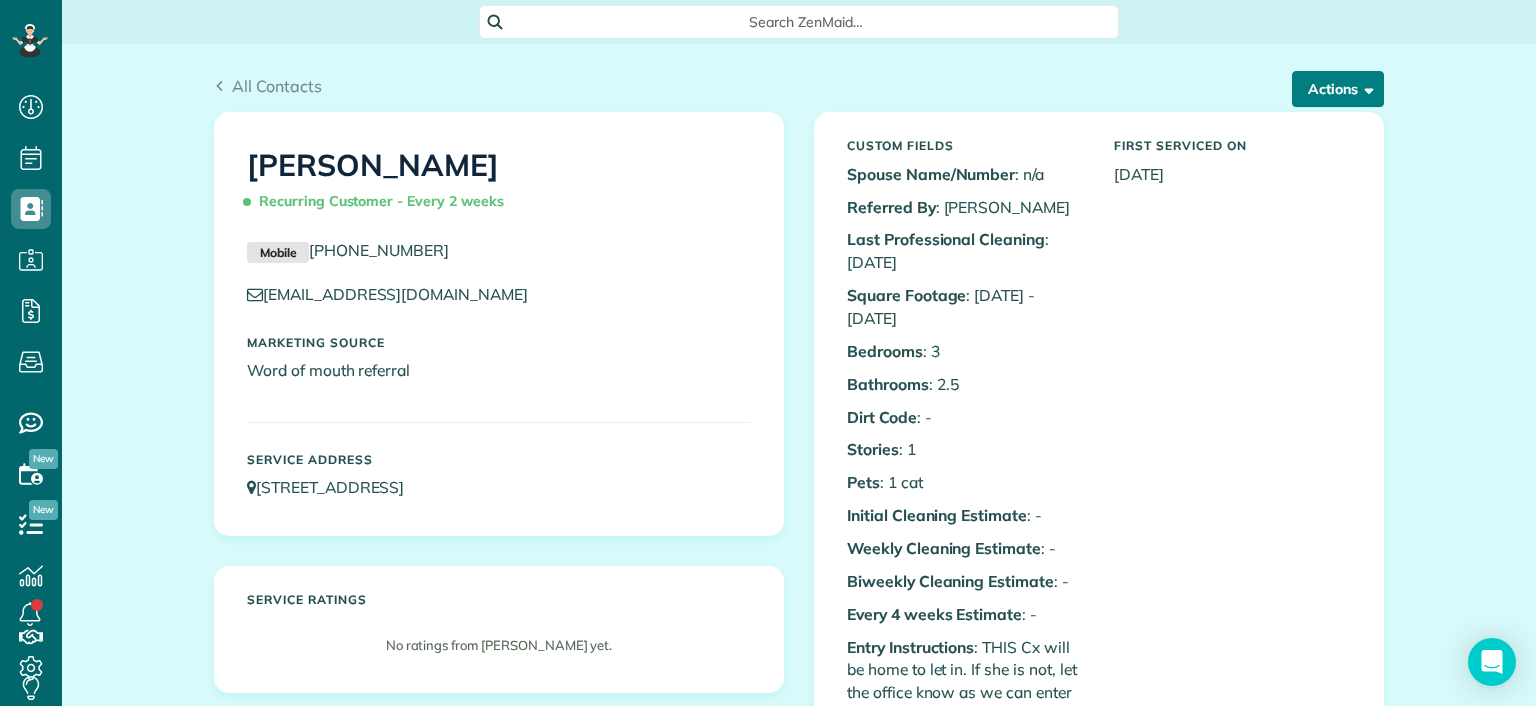 click on "Actions" at bounding box center [1338, 89] 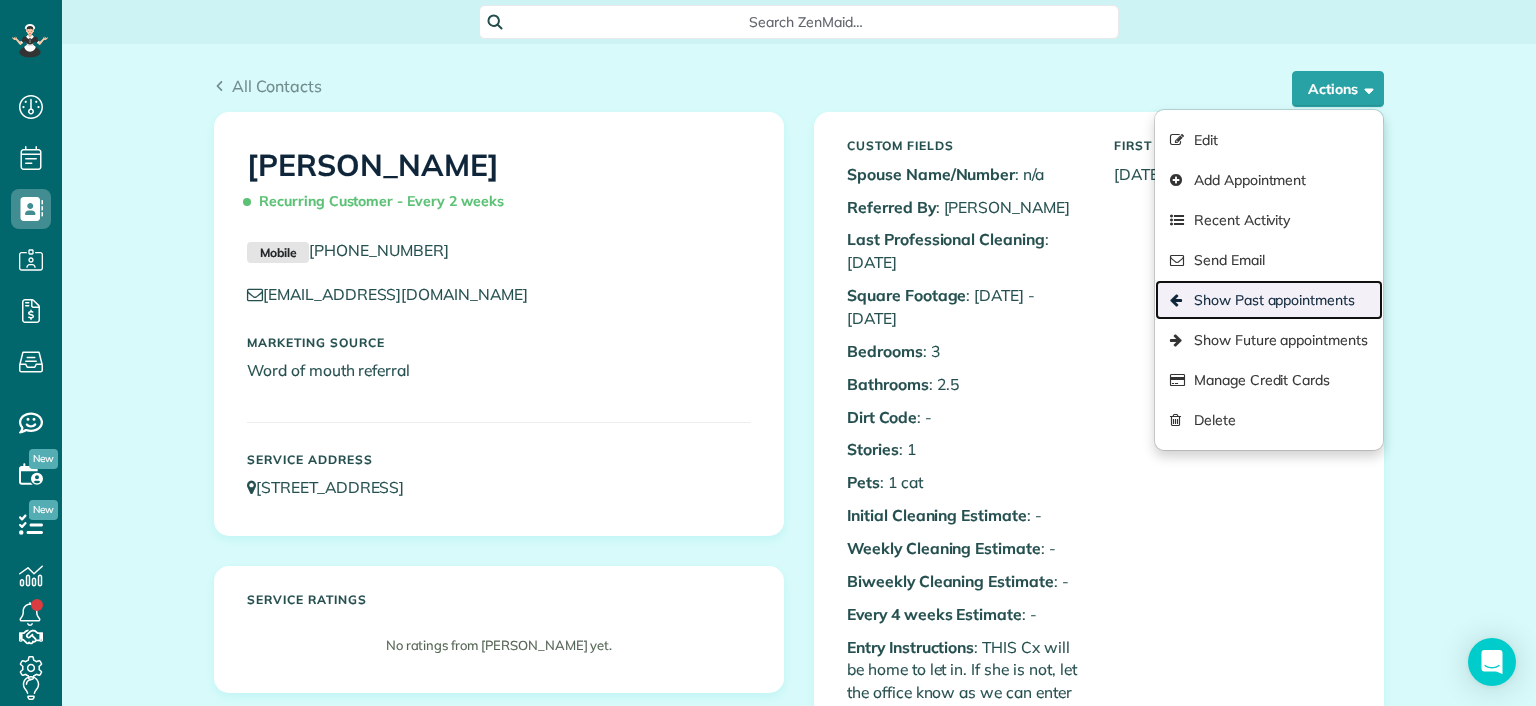 click on "Show Past appointments" at bounding box center [1269, 300] 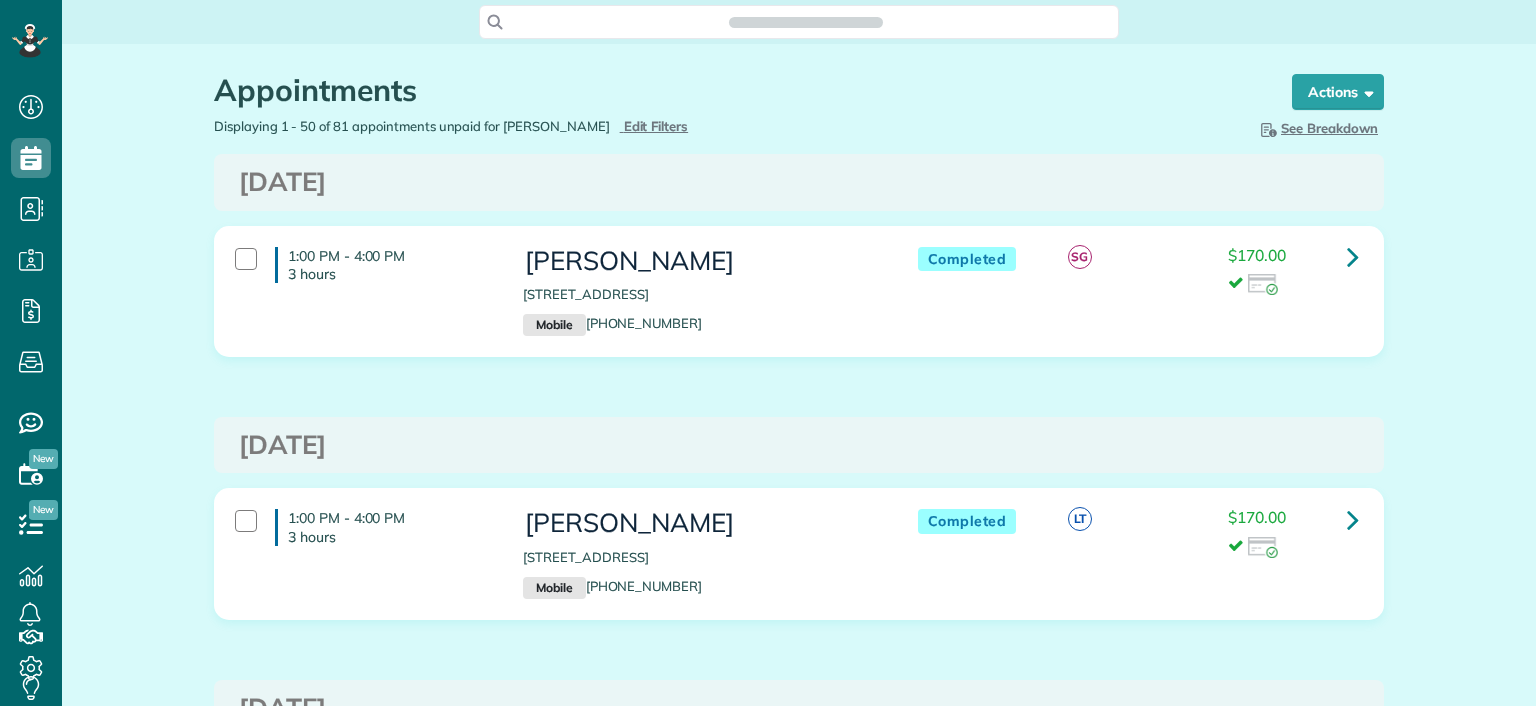 scroll, scrollTop: 0, scrollLeft: 0, axis: both 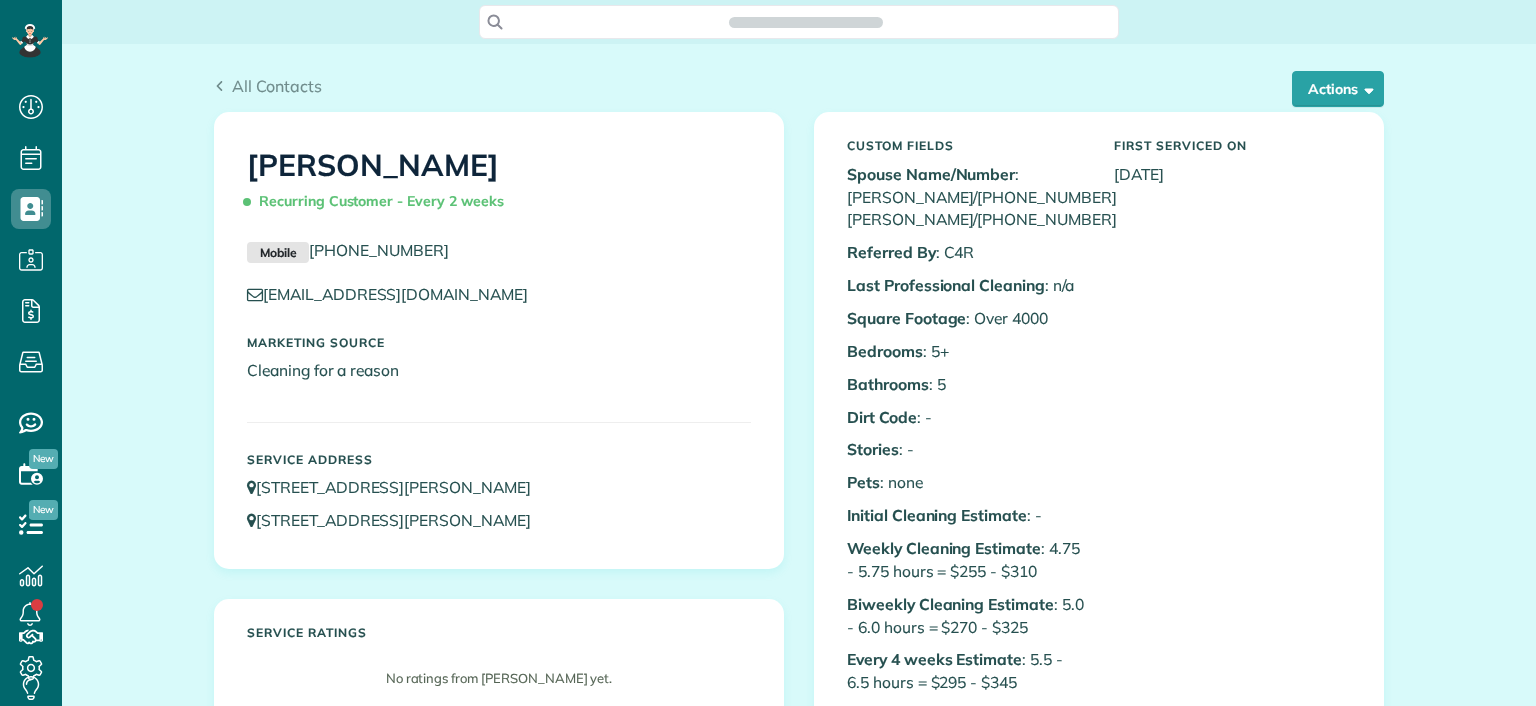 click on "Actions" at bounding box center [1338, 89] 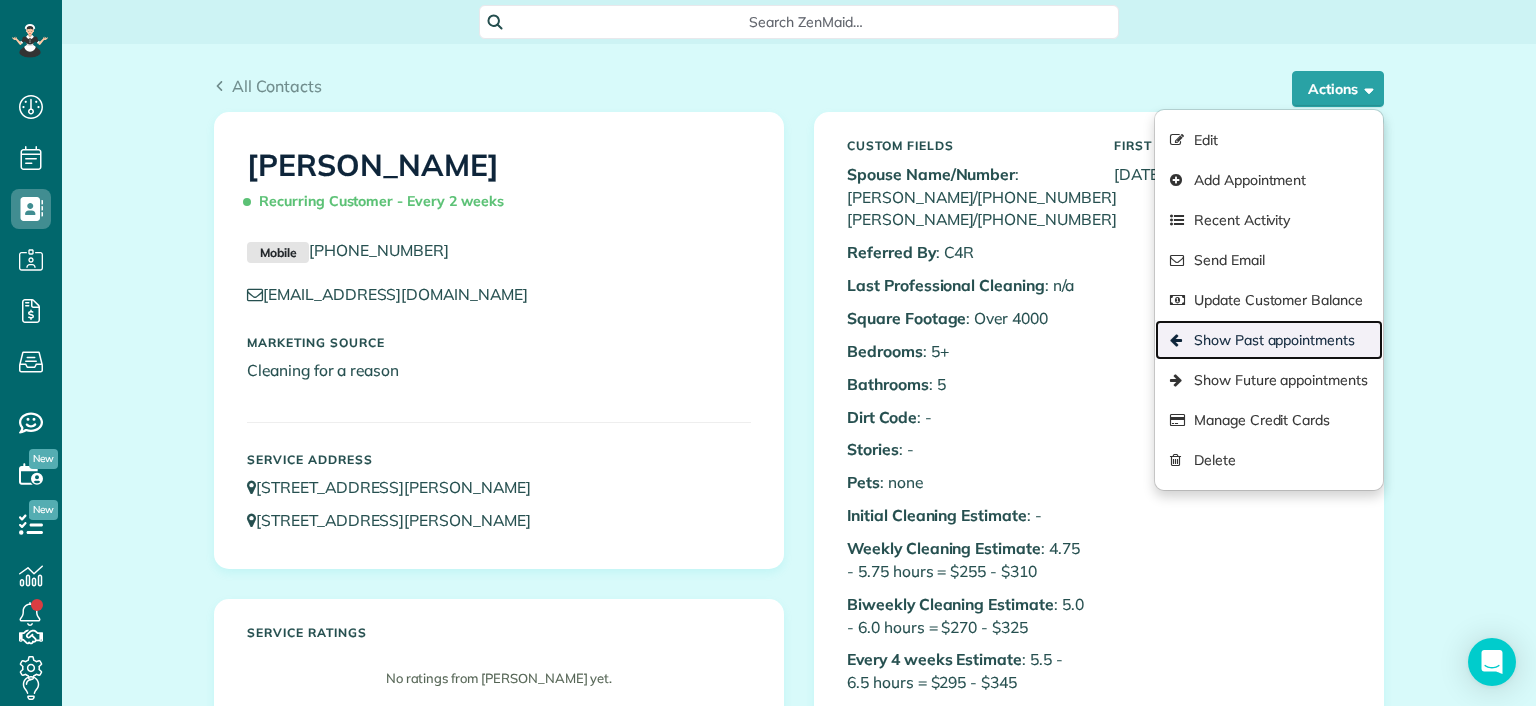 click on "Show Past appointments" at bounding box center [1269, 340] 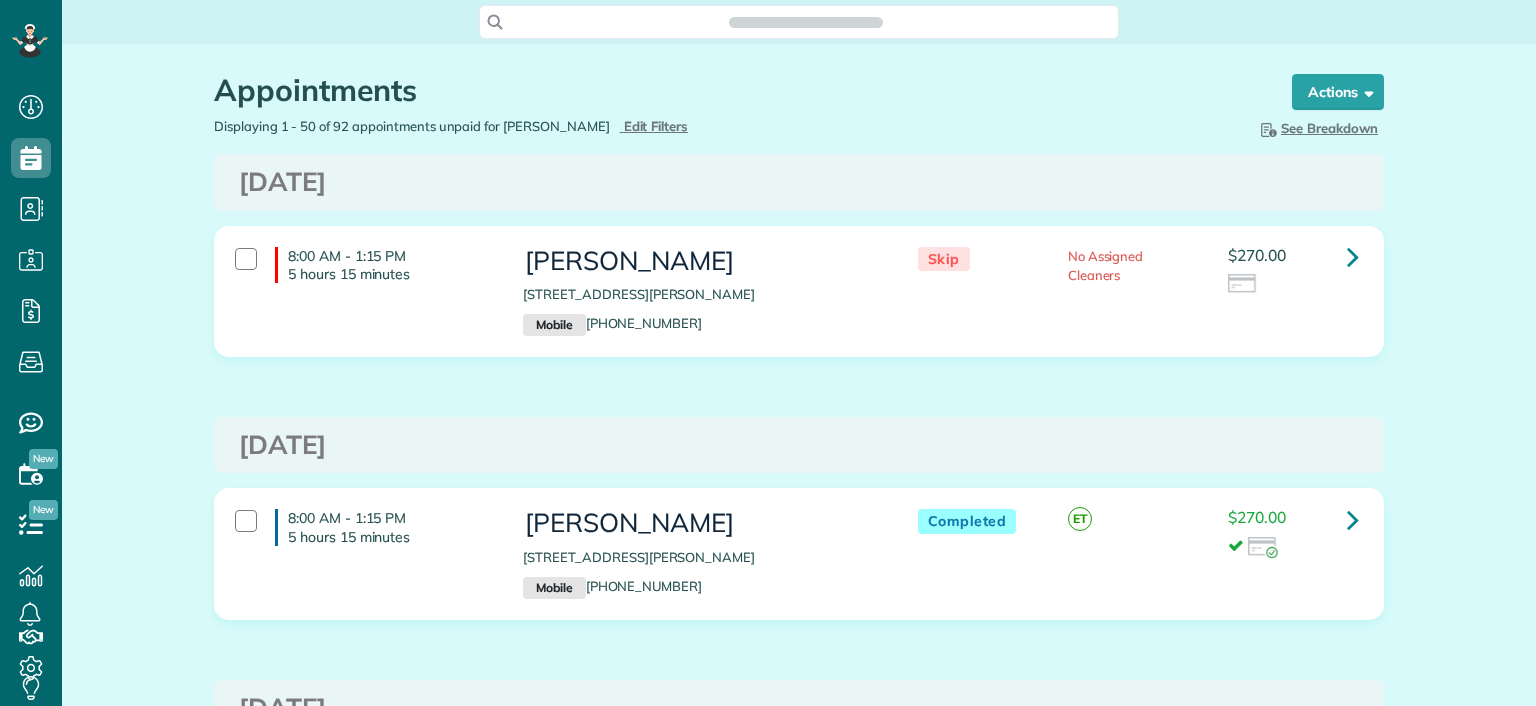 scroll, scrollTop: 0, scrollLeft: 0, axis: both 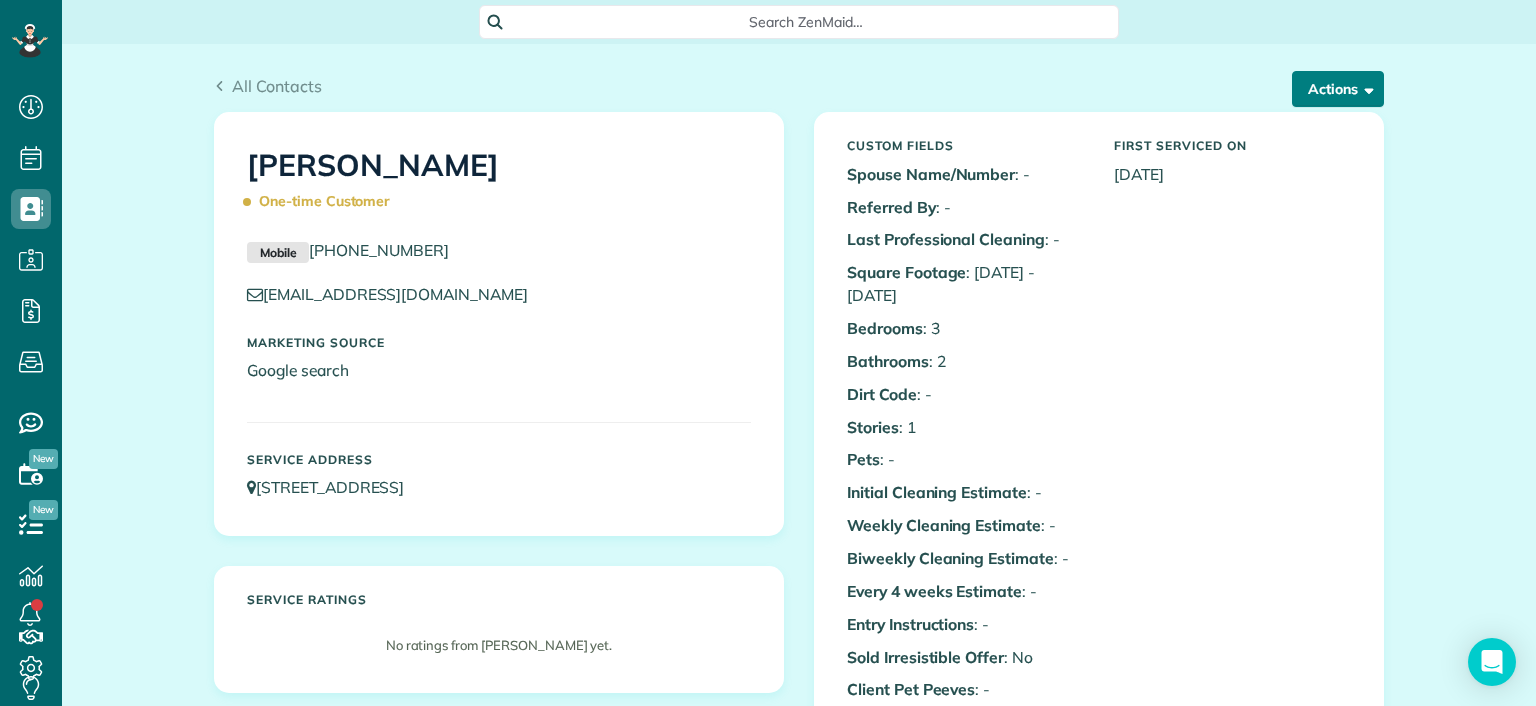 click on "Actions" at bounding box center (1338, 89) 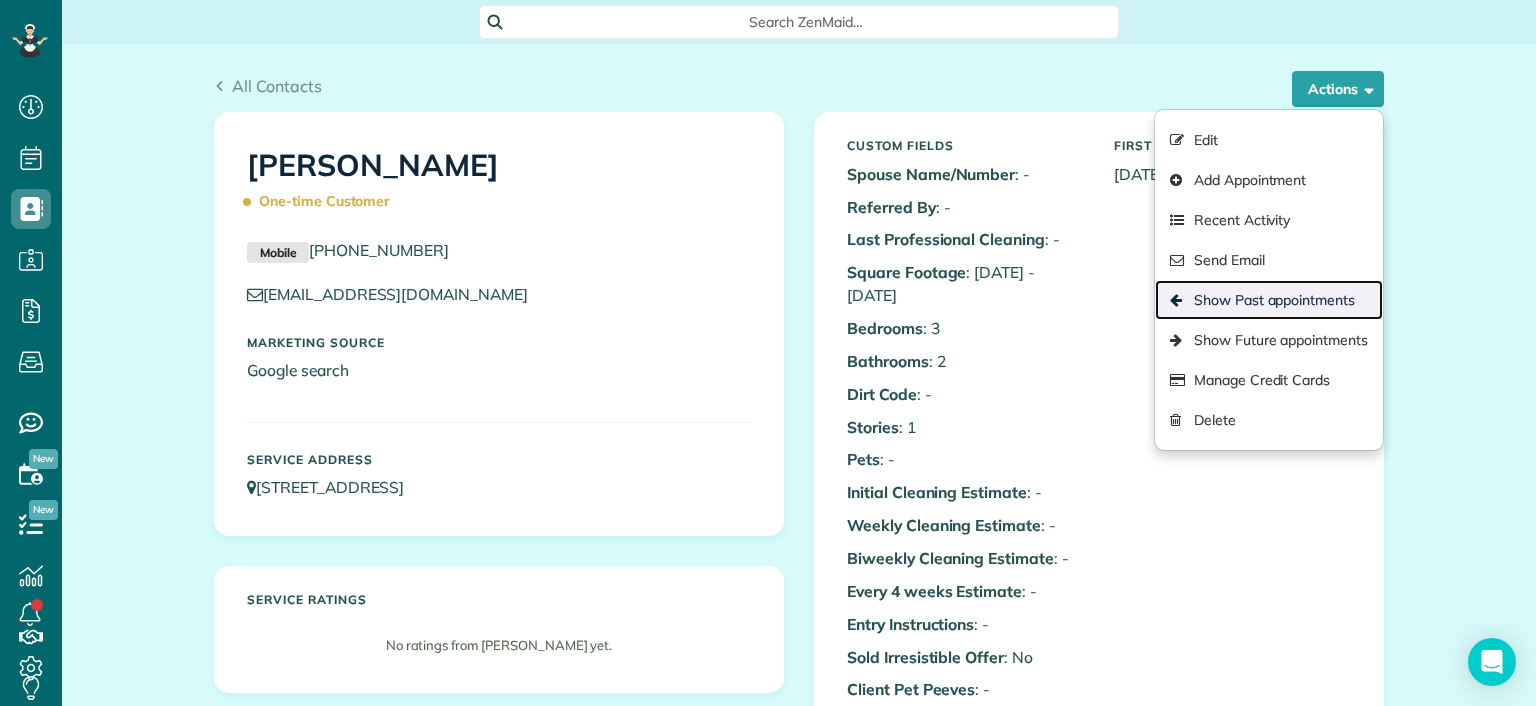 click on "Show Past appointments" at bounding box center (1269, 300) 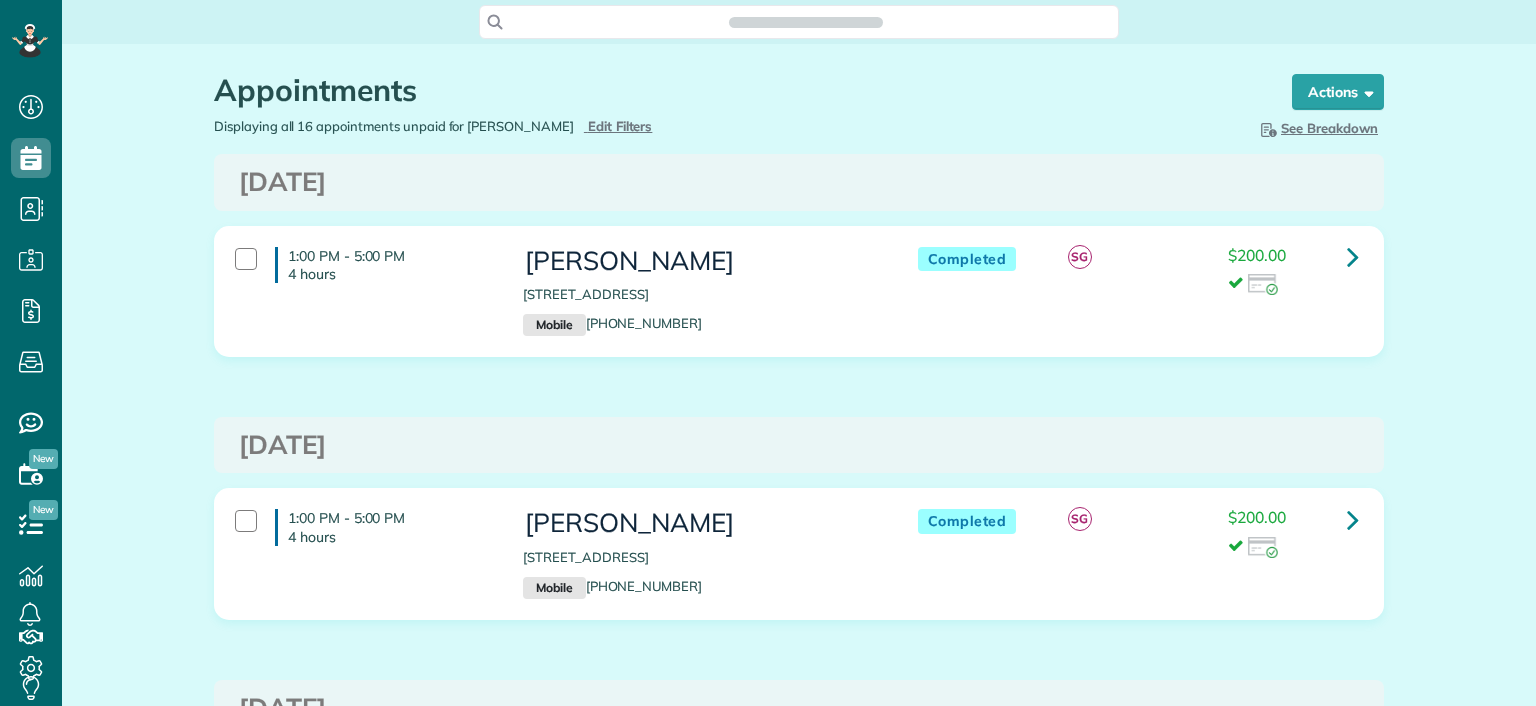 scroll, scrollTop: 0, scrollLeft: 0, axis: both 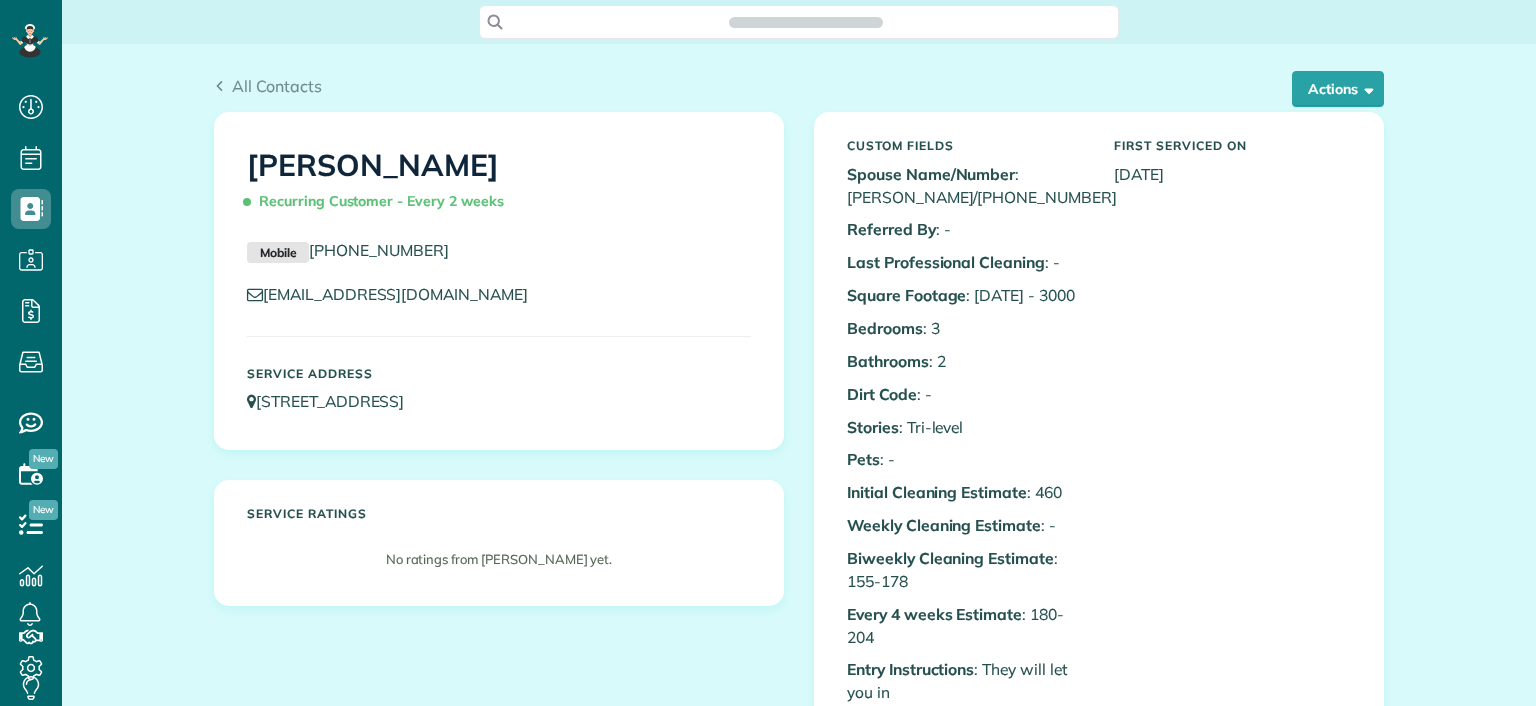 click on "All Contacts
Actions
Edit
Add Appointment
Recent Activity
Send Email
Show Past appointments
Show Future appointments
Manage Credit Cards
[GEOGRAPHIC_DATA]" at bounding box center [799, 93] 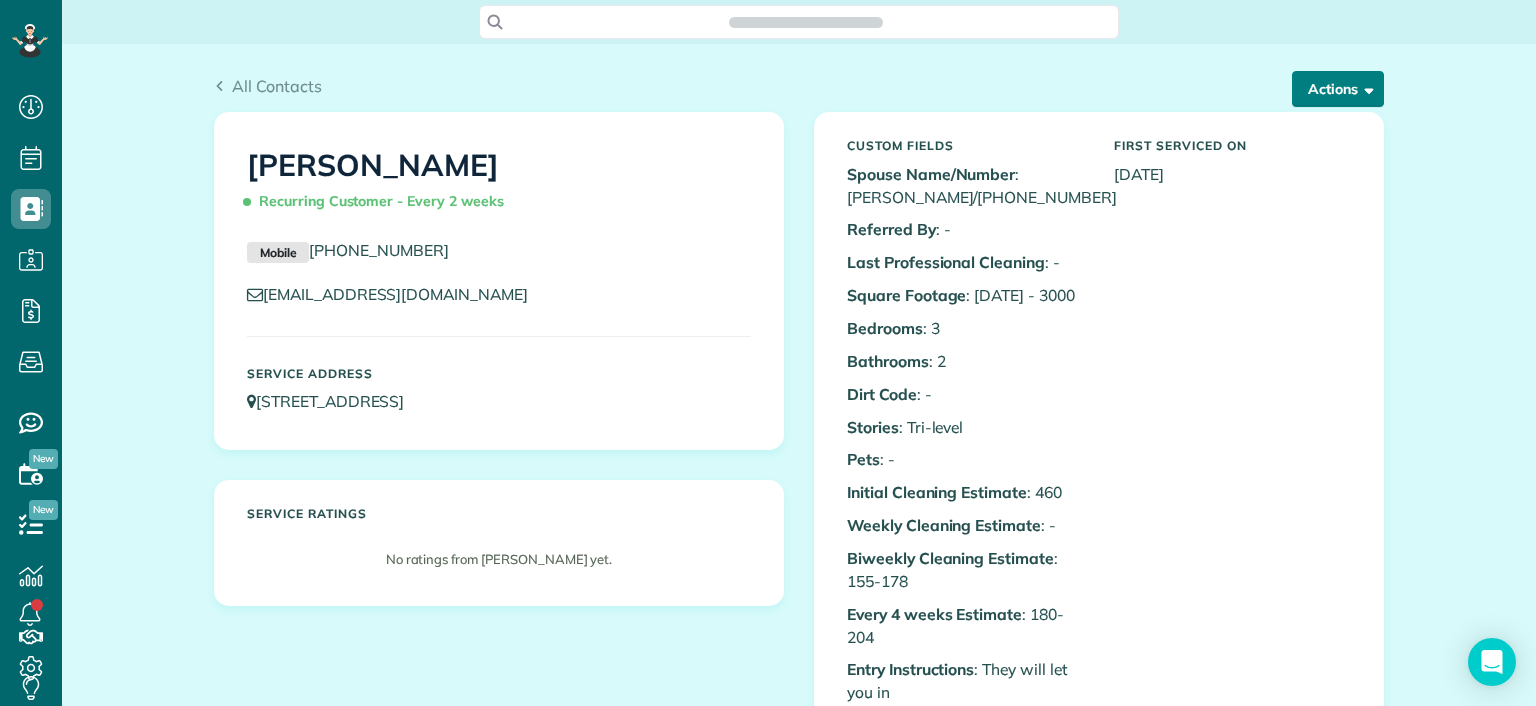 scroll, scrollTop: 705, scrollLeft: 61, axis: both 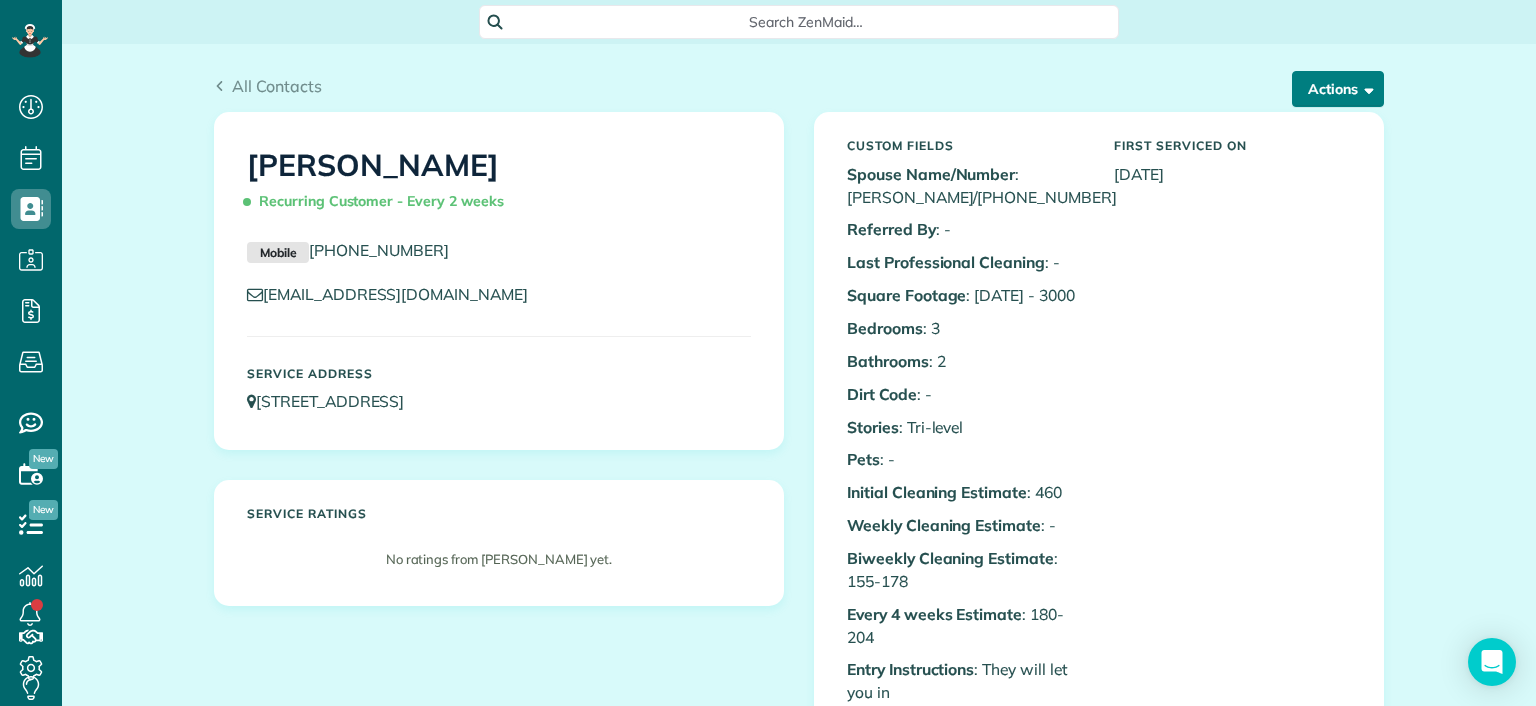 click on "Actions" at bounding box center [1338, 89] 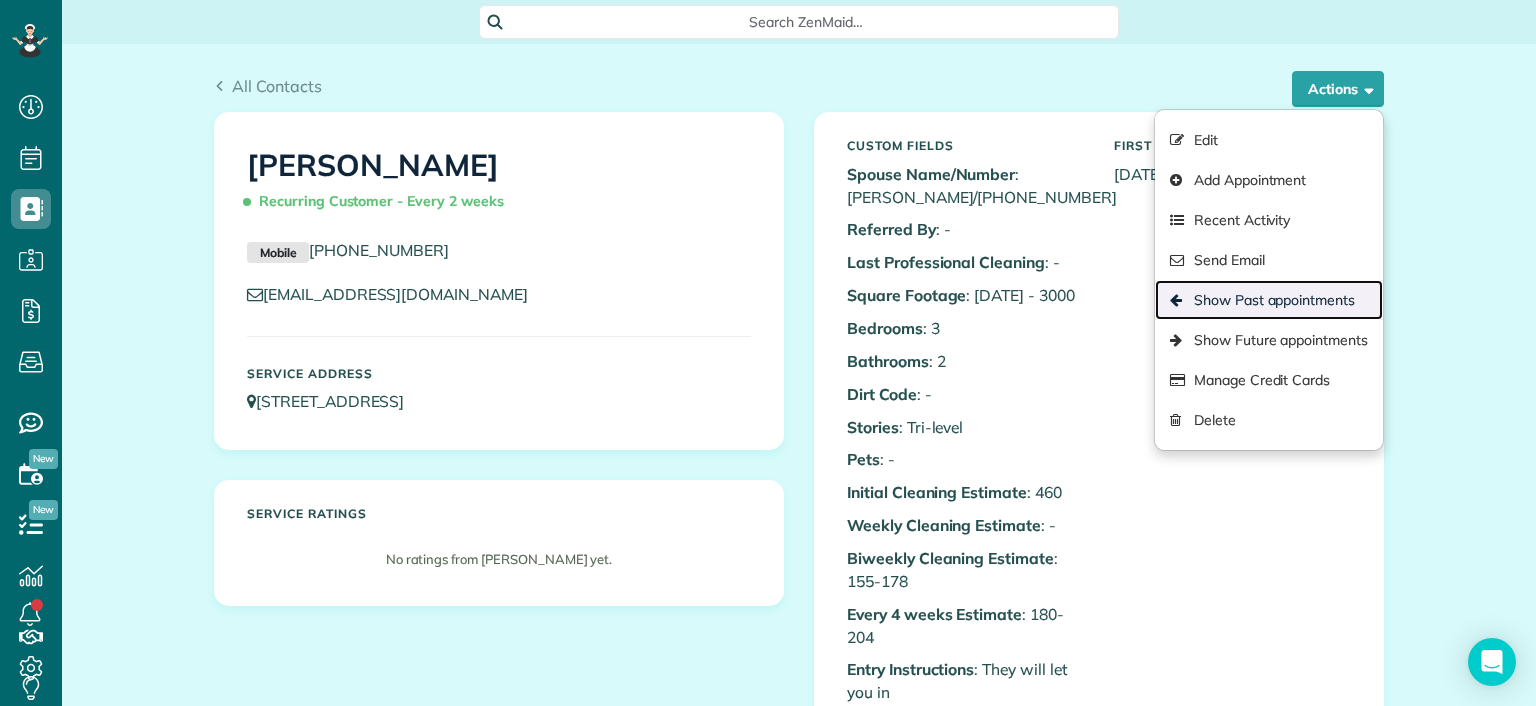 click on "Show Past appointments" at bounding box center (1269, 300) 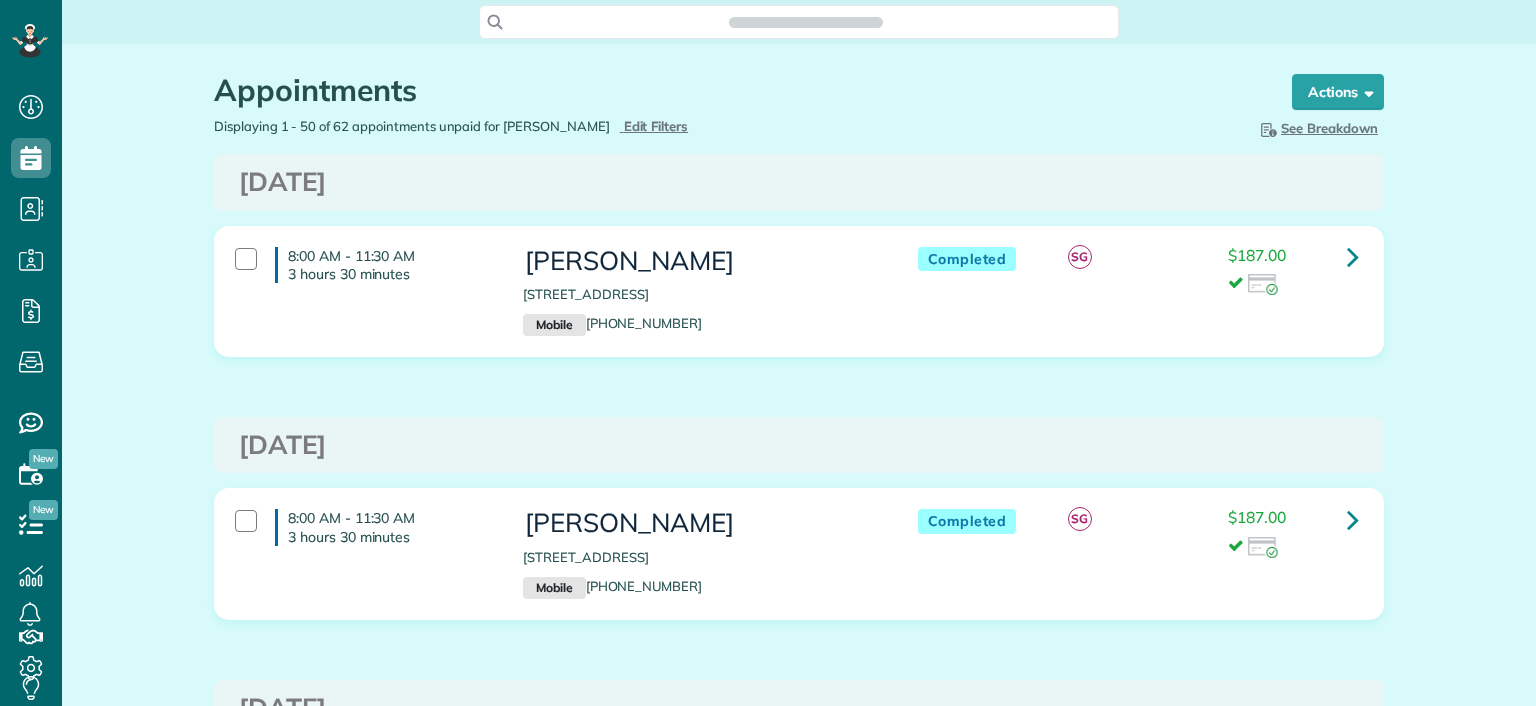 scroll, scrollTop: 0, scrollLeft: 0, axis: both 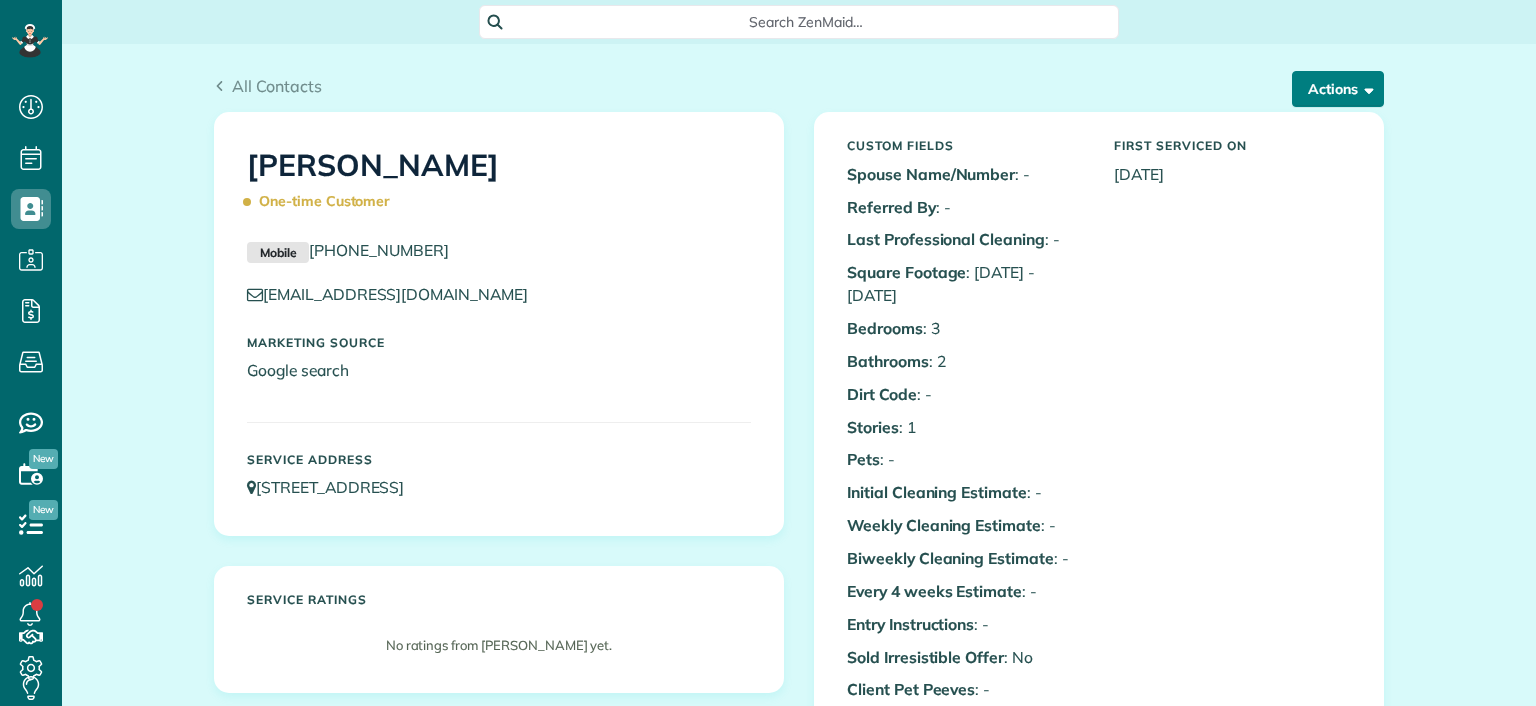 click on "Actions" at bounding box center (1338, 89) 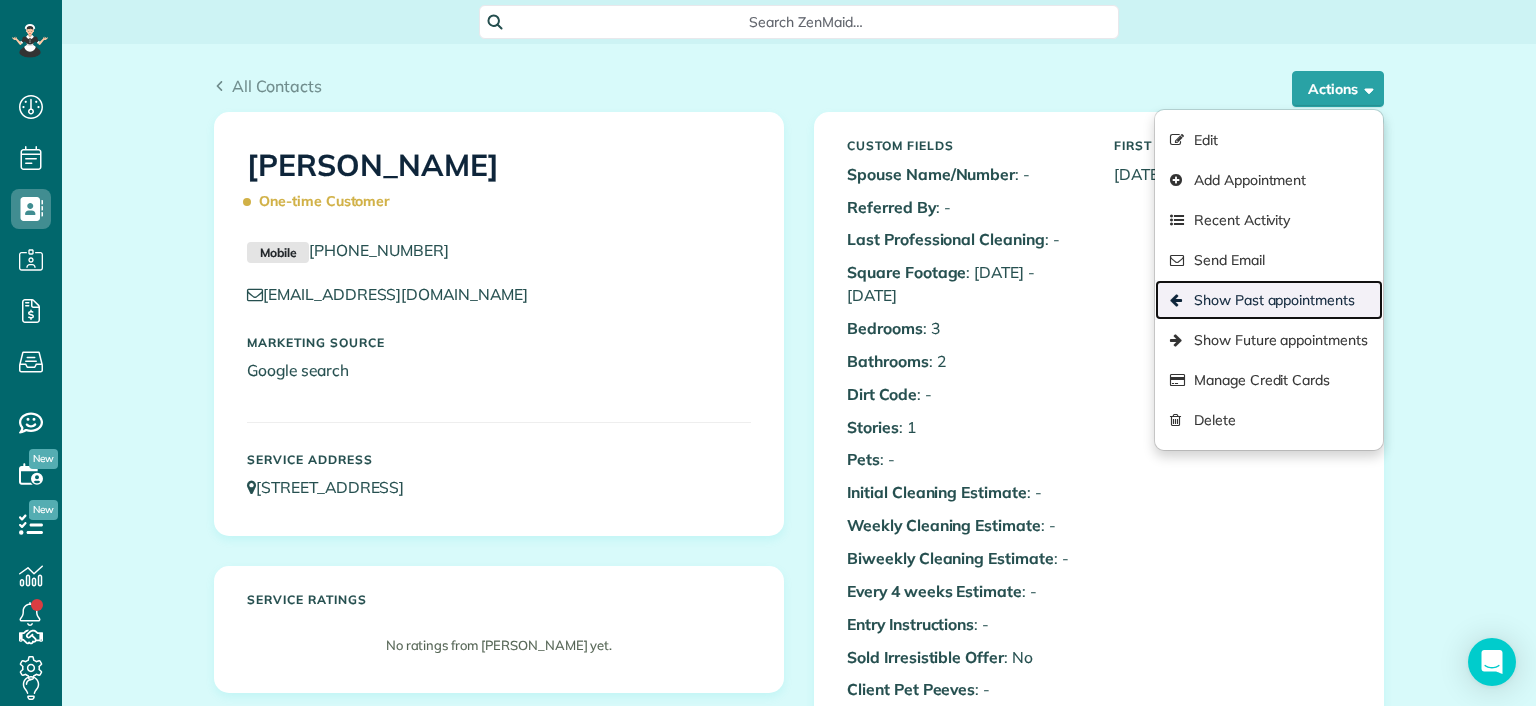 click on "Show Past appointments" at bounding box center [1269, 300] 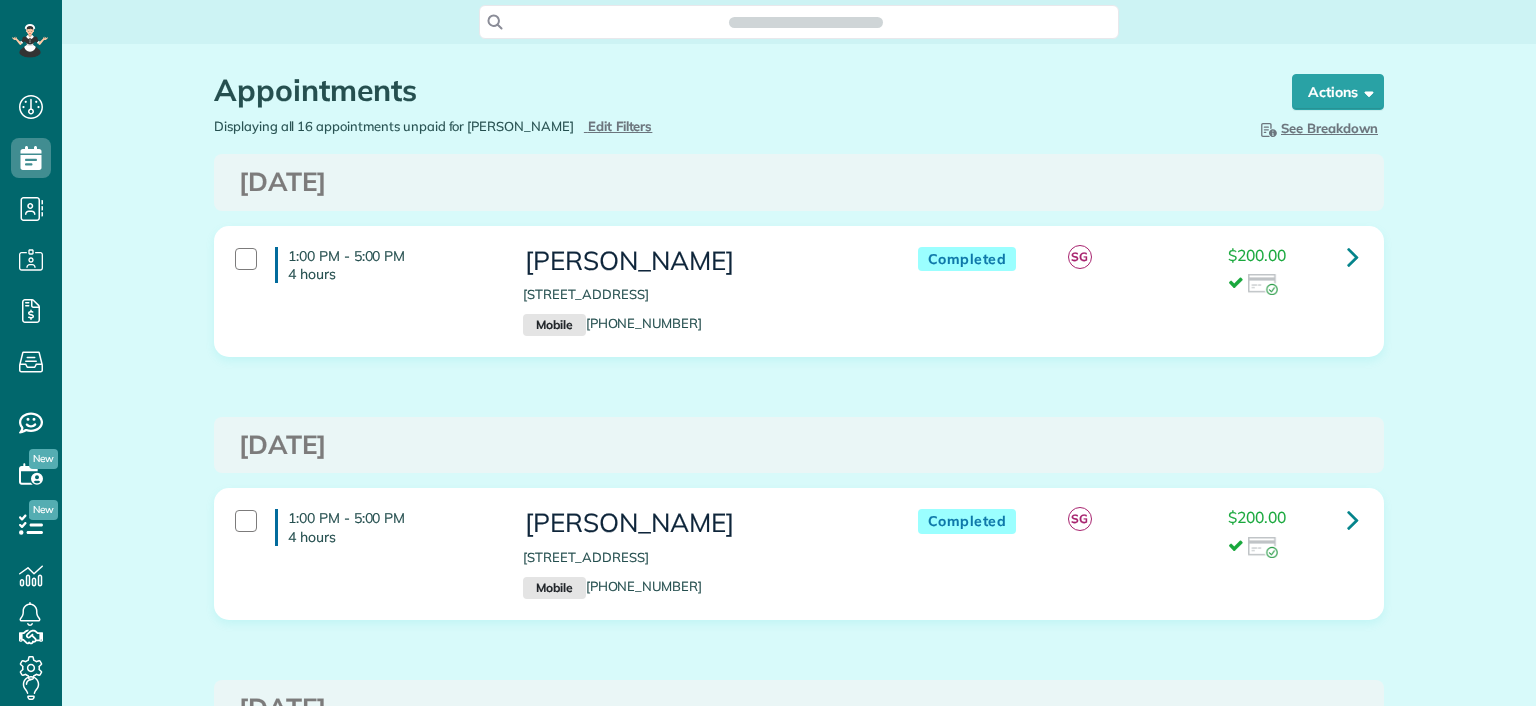 scroll, scrollTop: 0, scrollLeft: 0, axis: both 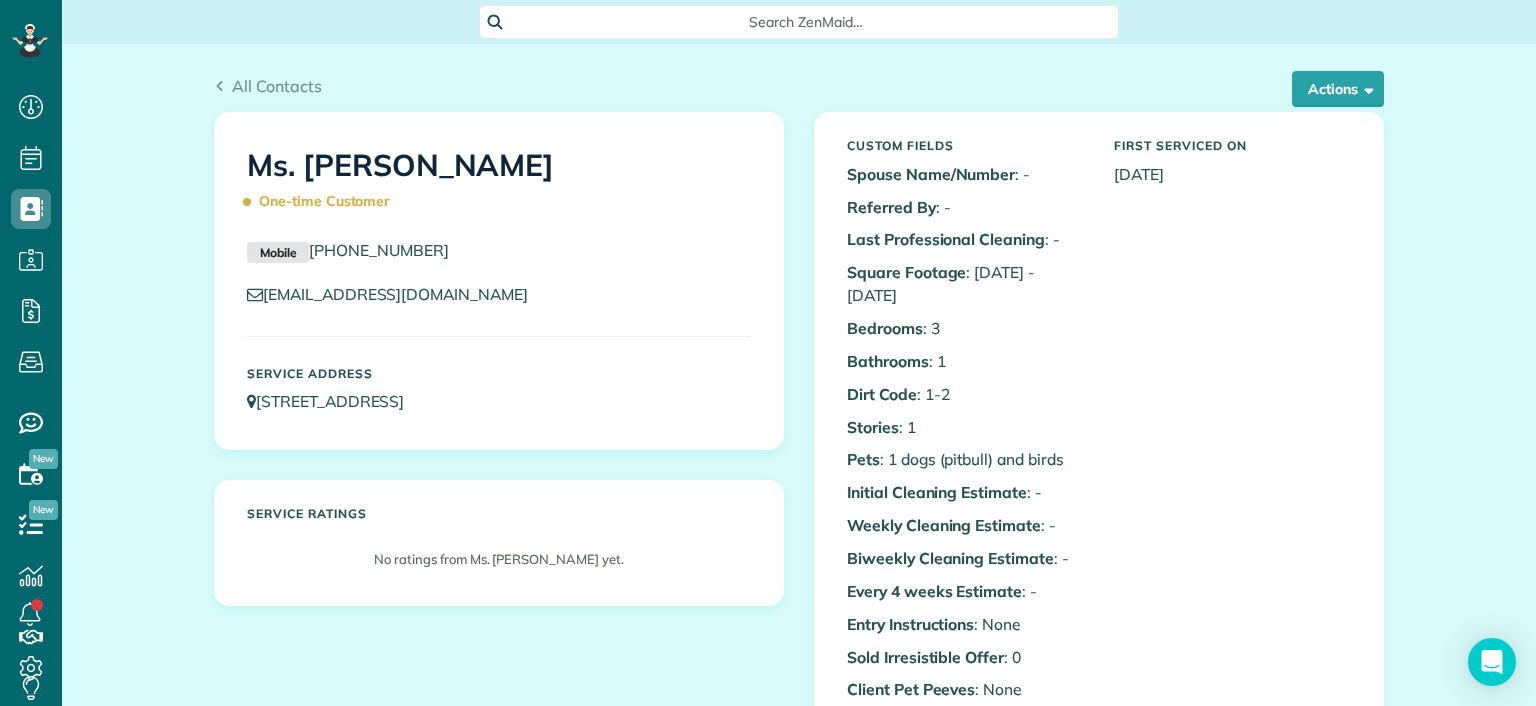 drag, startPoint x: 429, startPoint y: 252, endPoint x: 306, endPoint y: 252, distance: 123 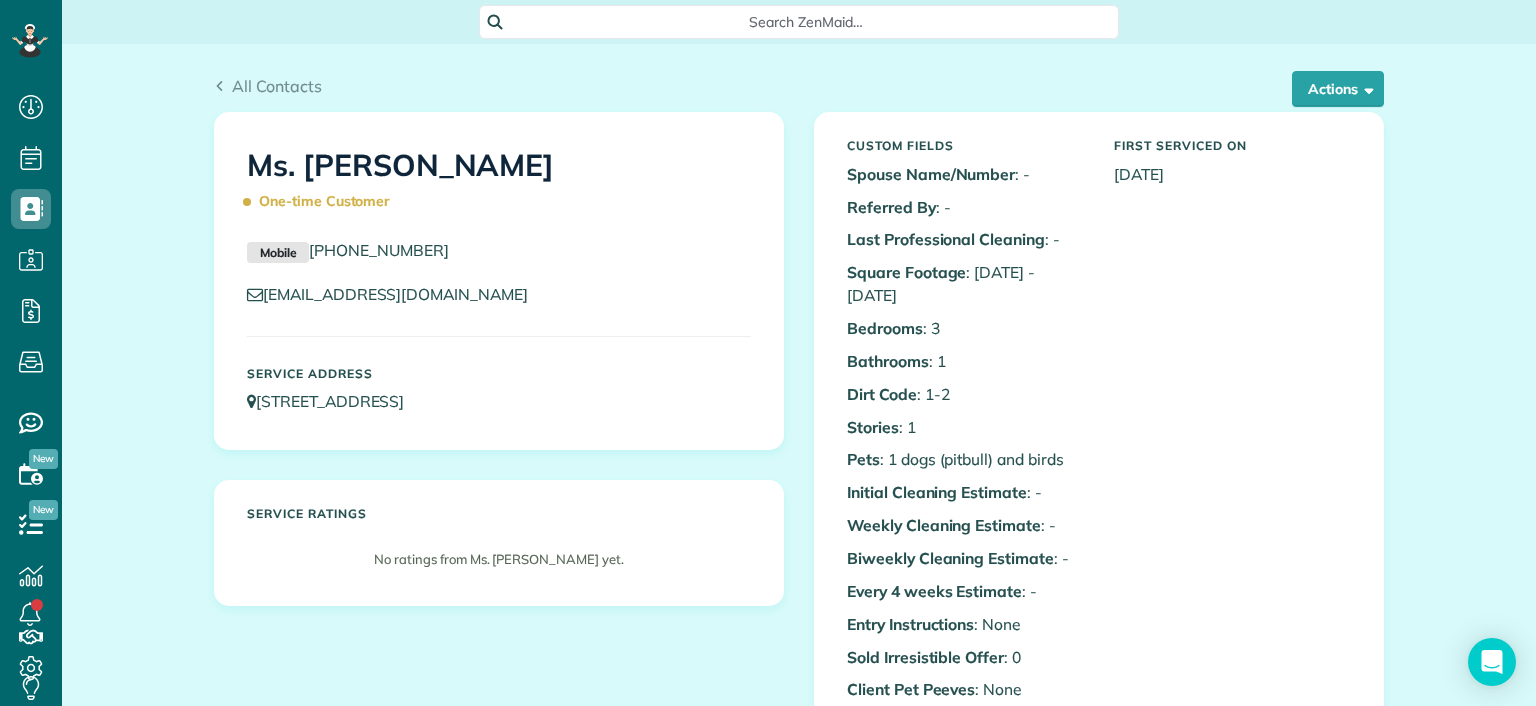 click on "Mobile
(804) 339-9583" at bounding box center (499, 251) 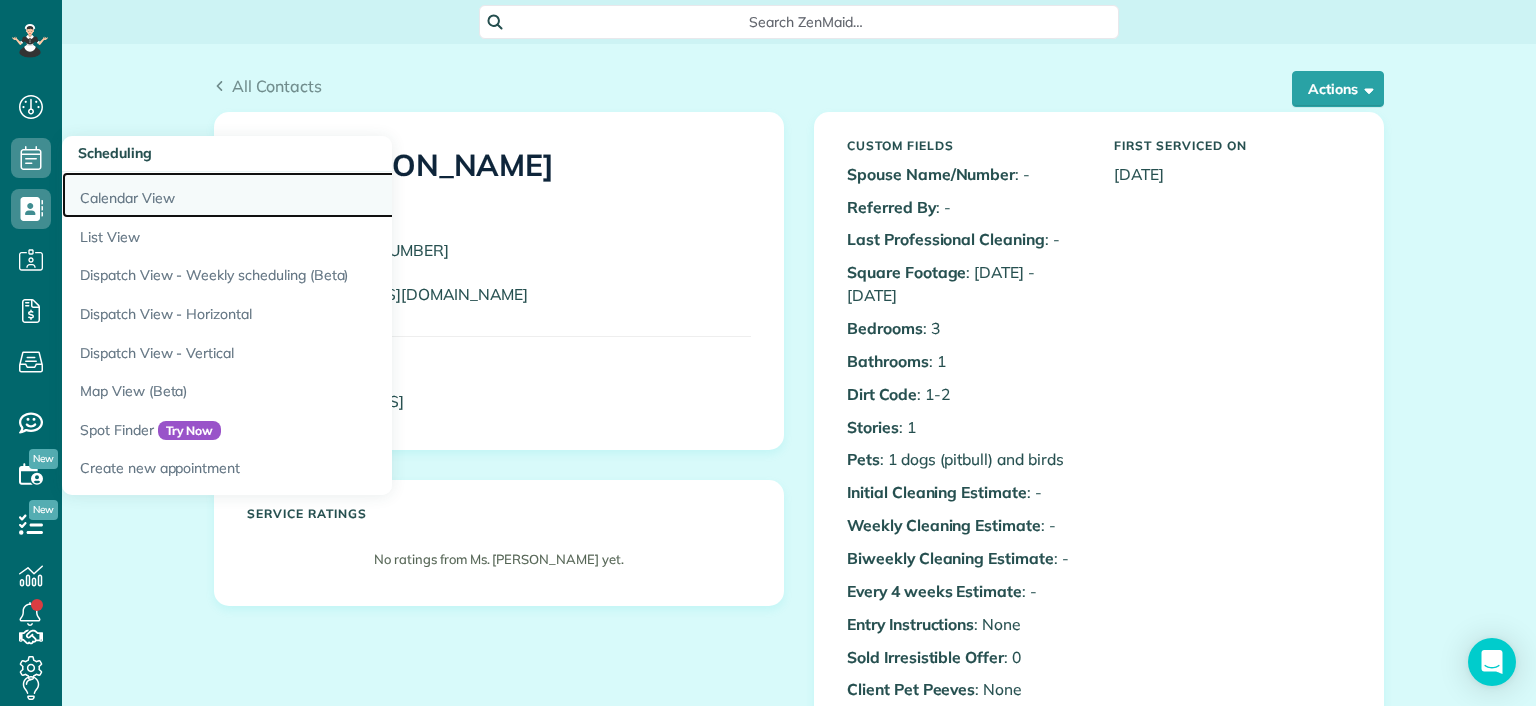 click on "Calendar View" at bounding box center (312, 195) 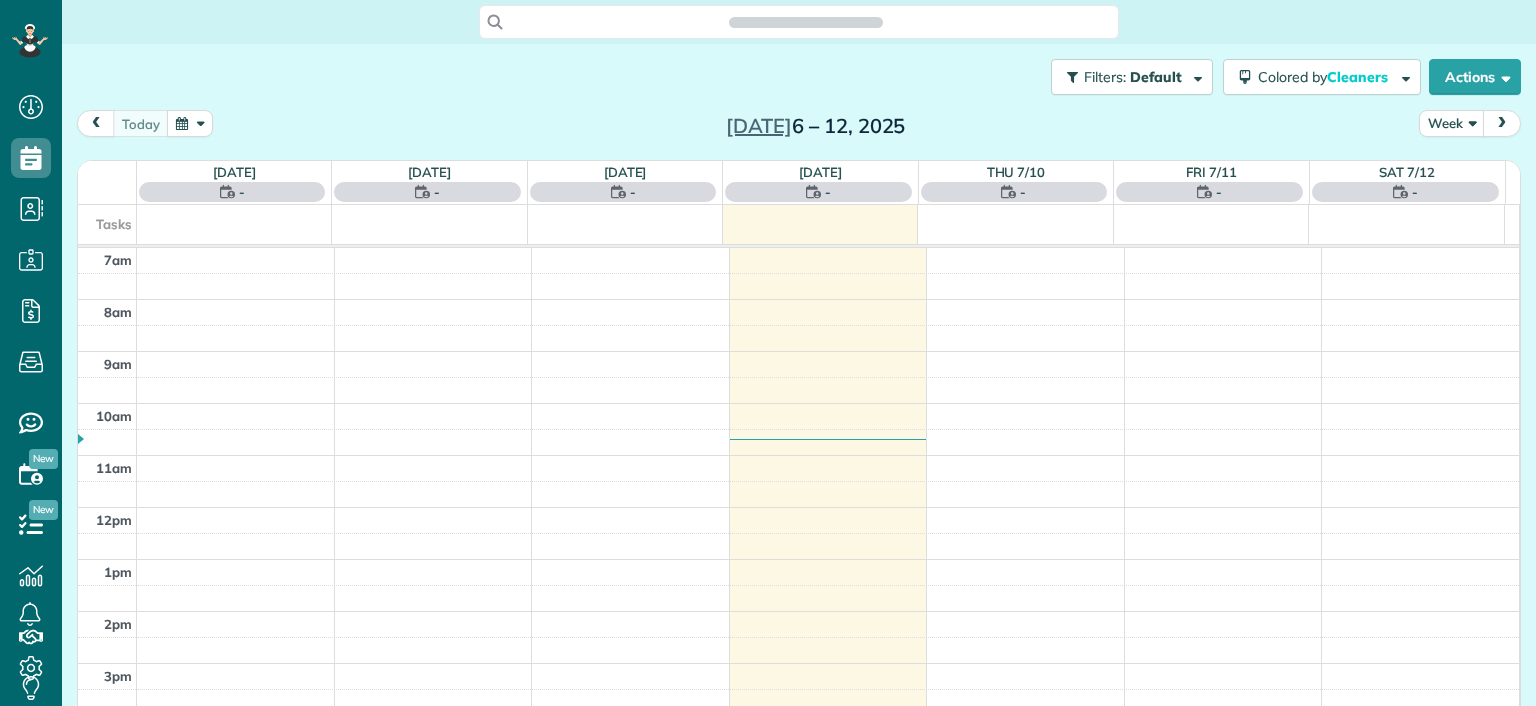 scroll, scrollTop: 0, scrollLeft: 0, axis: both 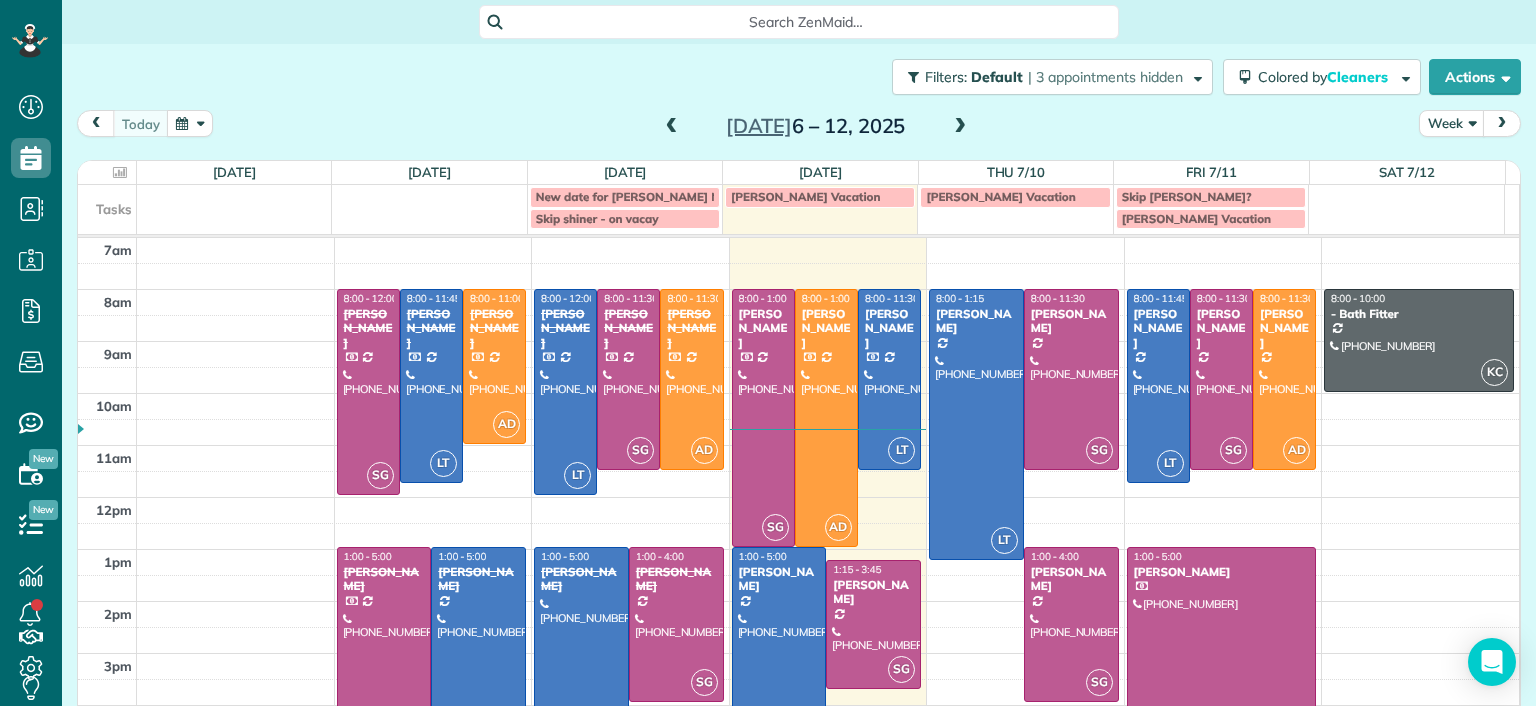 click at bounding box center (960, 127) 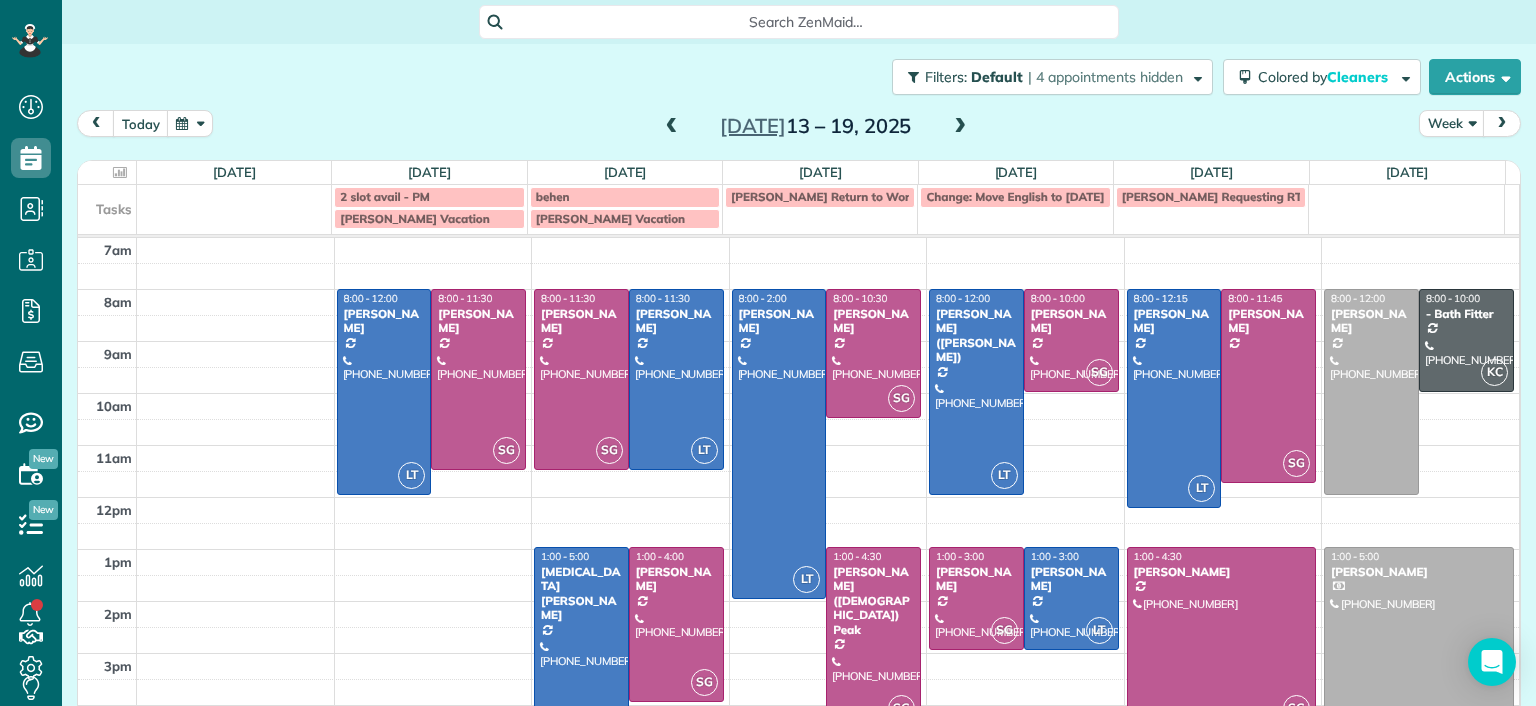 click at bounding box center [960, 127] 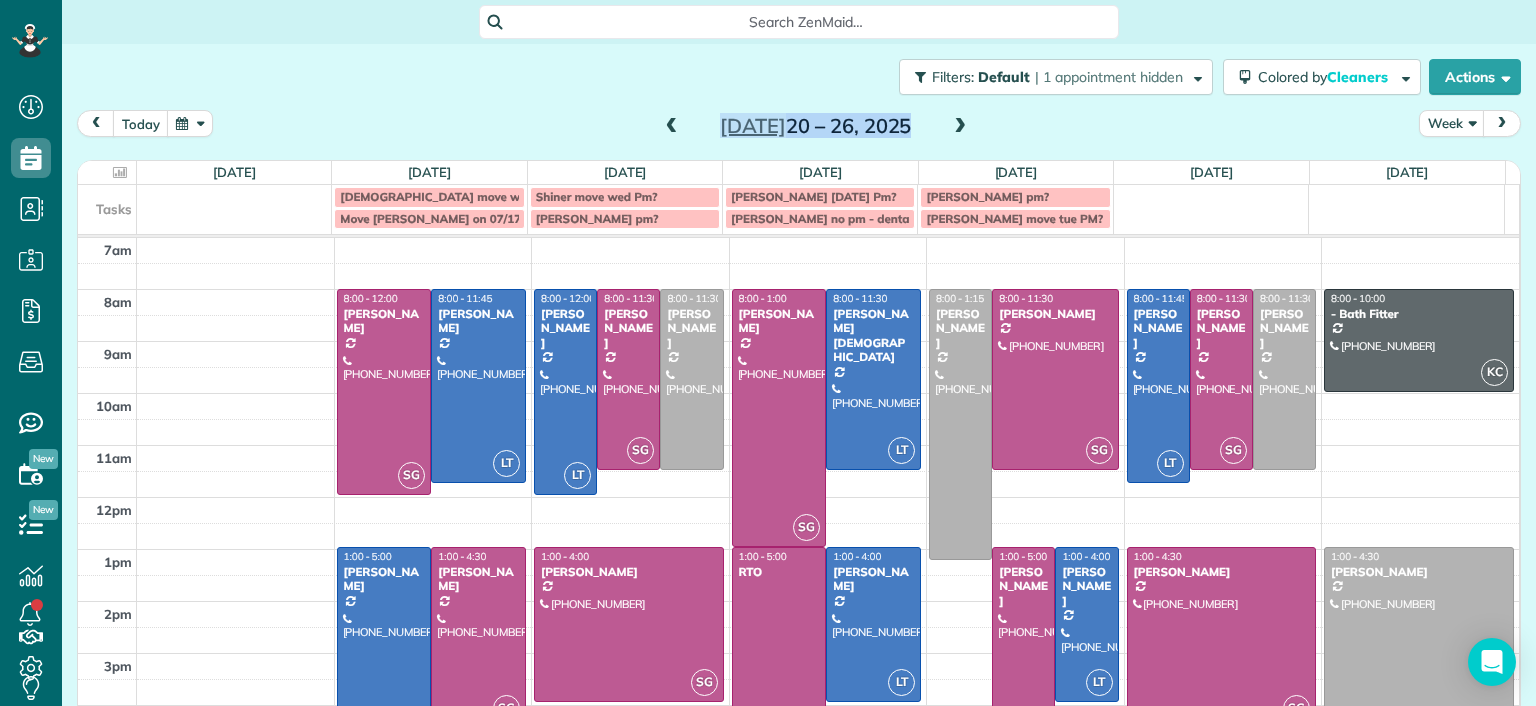 click on "Jul  20 – 26, 2025" at bounding box center [816, 126] 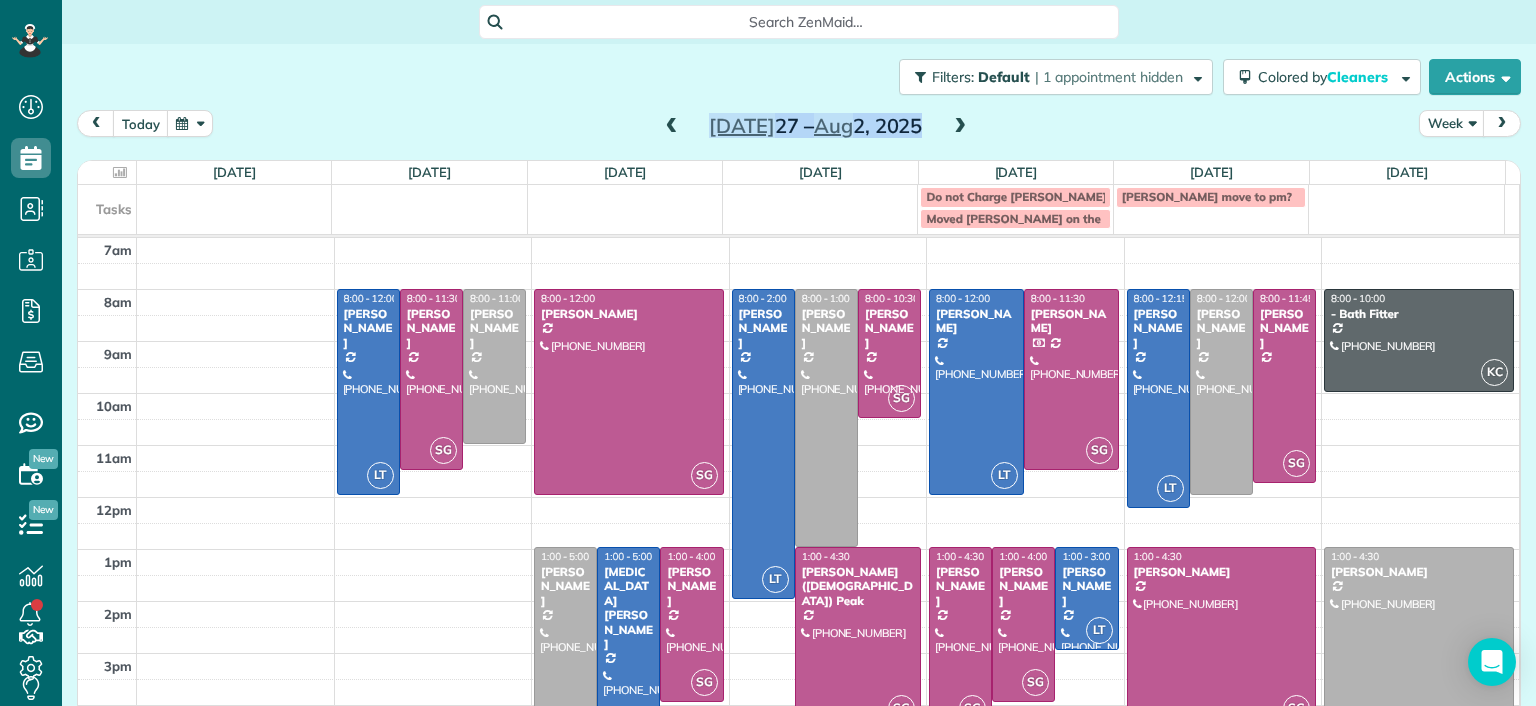 click at bounding box center [672, 127] 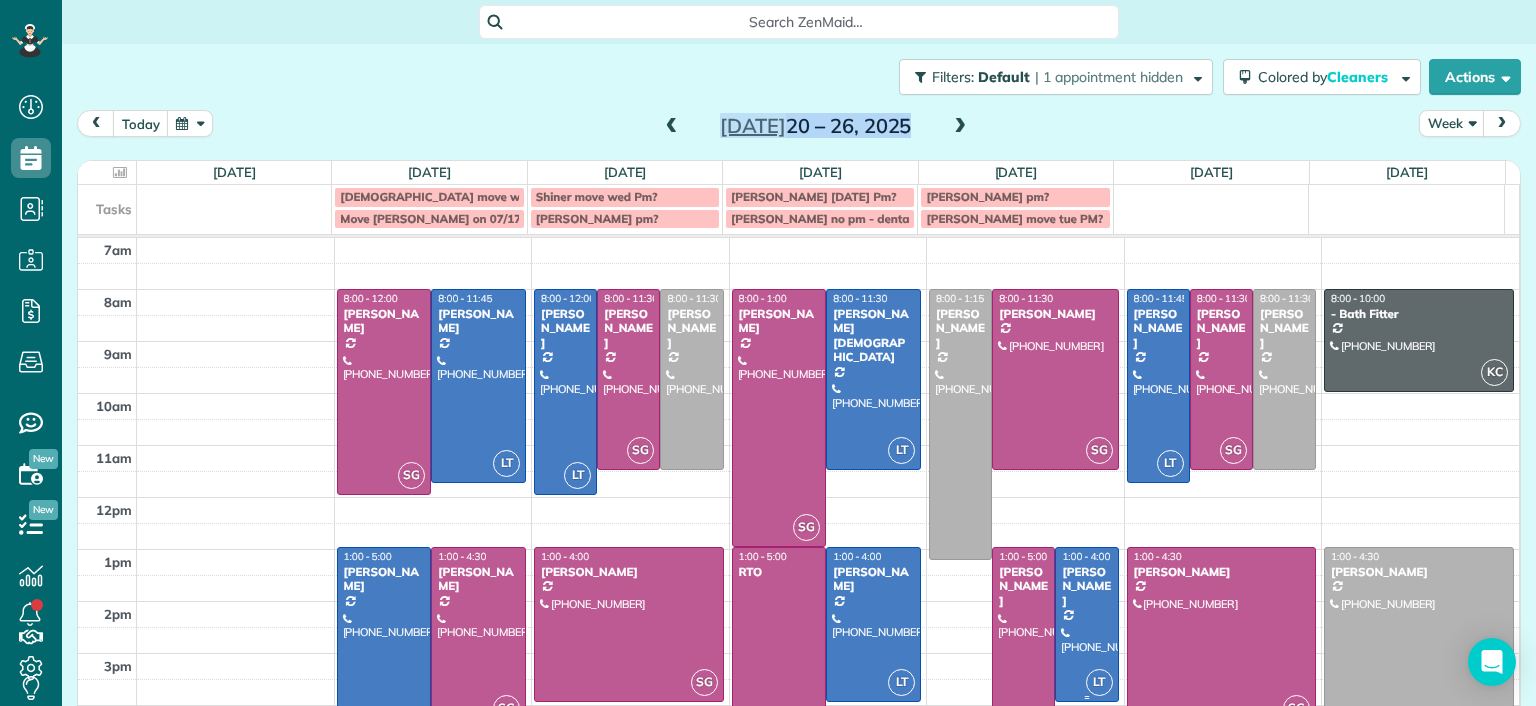 click on "Hilary Begleiter" at bounding box center (1086, 586) 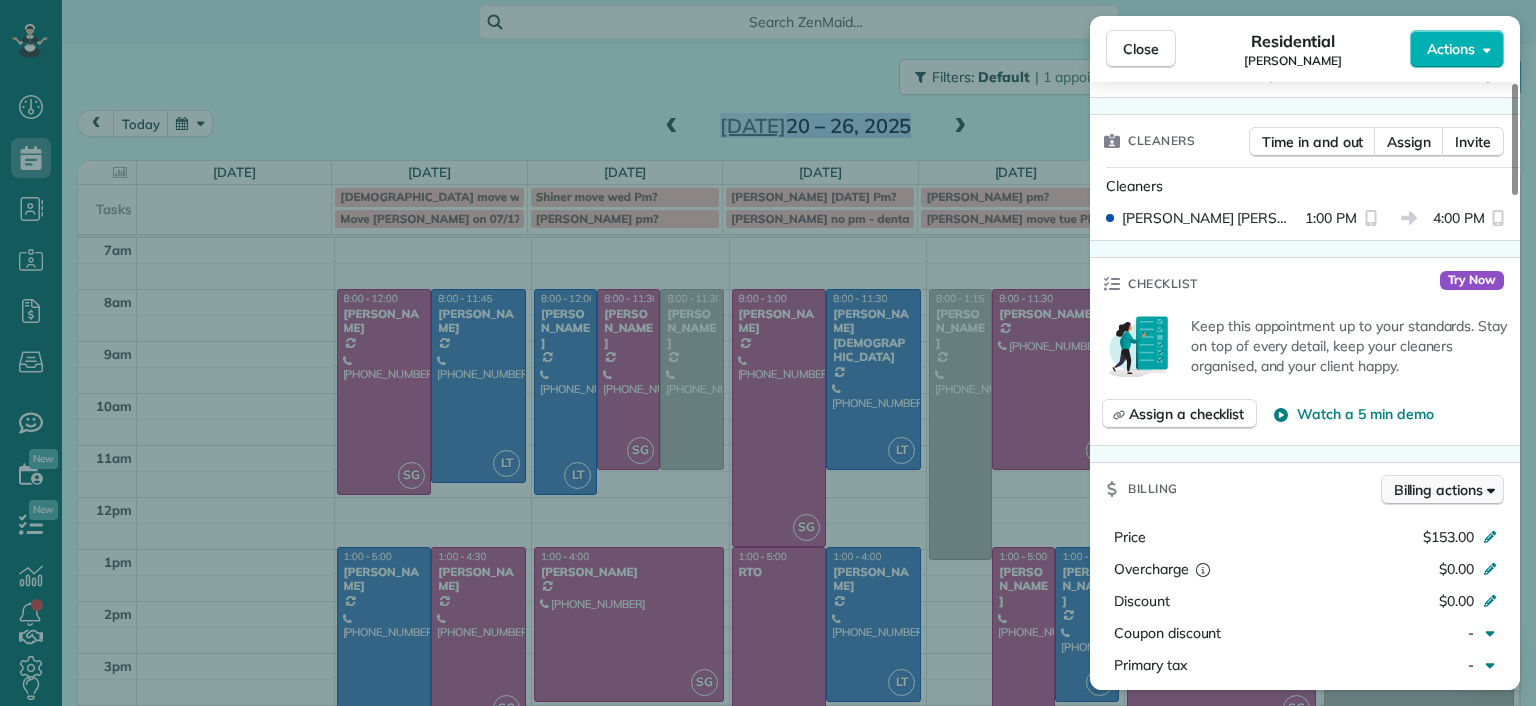 scroll, scrollTop: 600, scrollLeft: 0, axis: vertical 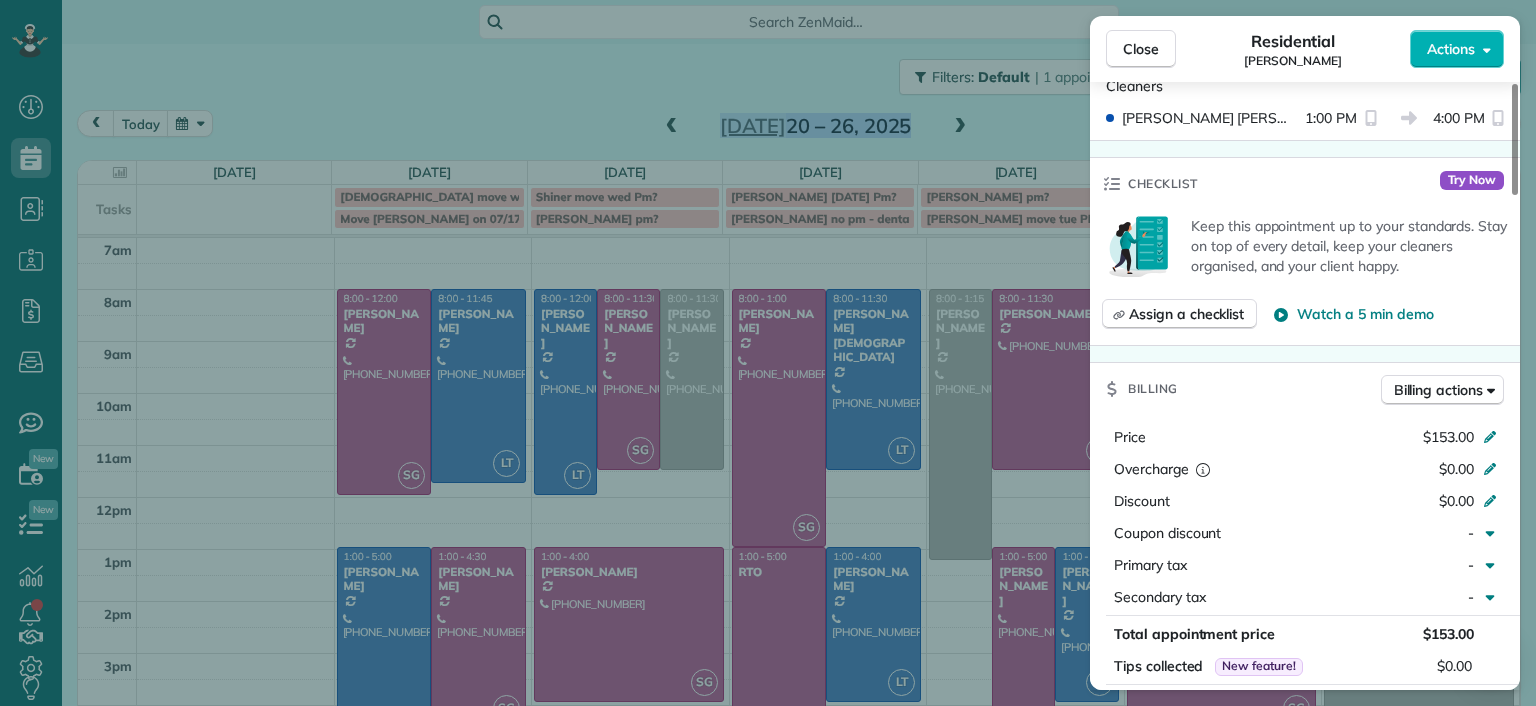 click on "Close Residential Hilary Begleiter Actions Status Active Hilary Begleiter · Open profile Mobile (515) 770-5846 Copy hilz621@gmail.com Copy View Details Residential Thursday, July 24, 2025 1:00 PM 4:00 PM 3 hours and 0 minutes Repeats every 2 weeks Edit recurring service Previous (Jul 10) Next (Aug 07) 5910 Gate House Drive Glen Allen VA 23059 Service was not rated yet Setup ratings Cleaners Time in and out Assign Invite Cleaners Laura   Thaller 1:00 PM 4:00 PM Checklist Try Now Keep this appointment up to your standards. Stay on top of every detail, keep your cleaners organised, and your client happy. Assign a checklist Watch a 5 min demo Billing Billing actions Price $153.00 Overcharge $0.00 Discount $0.00 Coupon discount - Primary tax - Secondary tax - Total appointment price $153.00 Tips collected New feature! $0.00 Unpaid Mark as paid Total including tip $153.00 Get paid online in no-time! Send an invoice and reward your cleaners with tips Charge customer credit card Appointment custom fields Man Hours -" at bounding box center (768, 353) 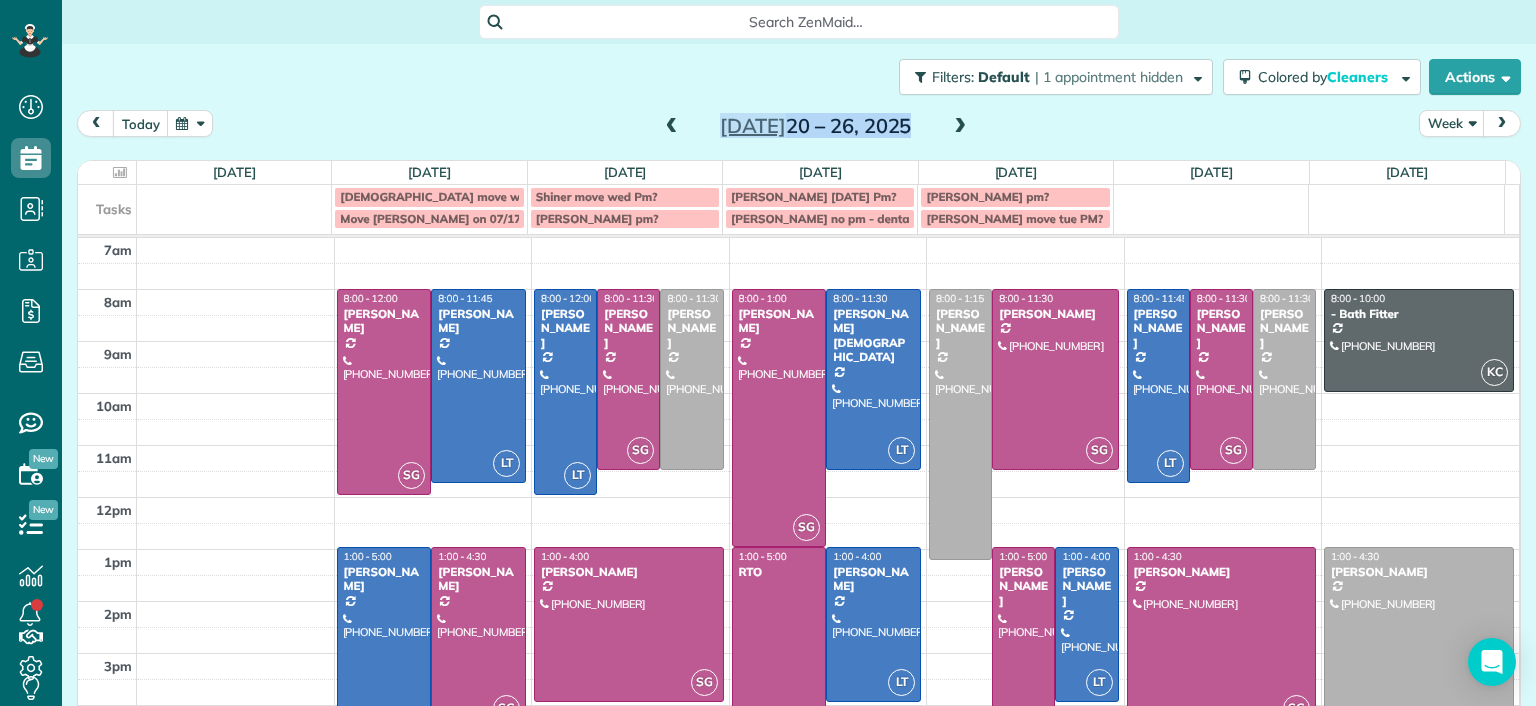 click at bounding box center [960, 127] 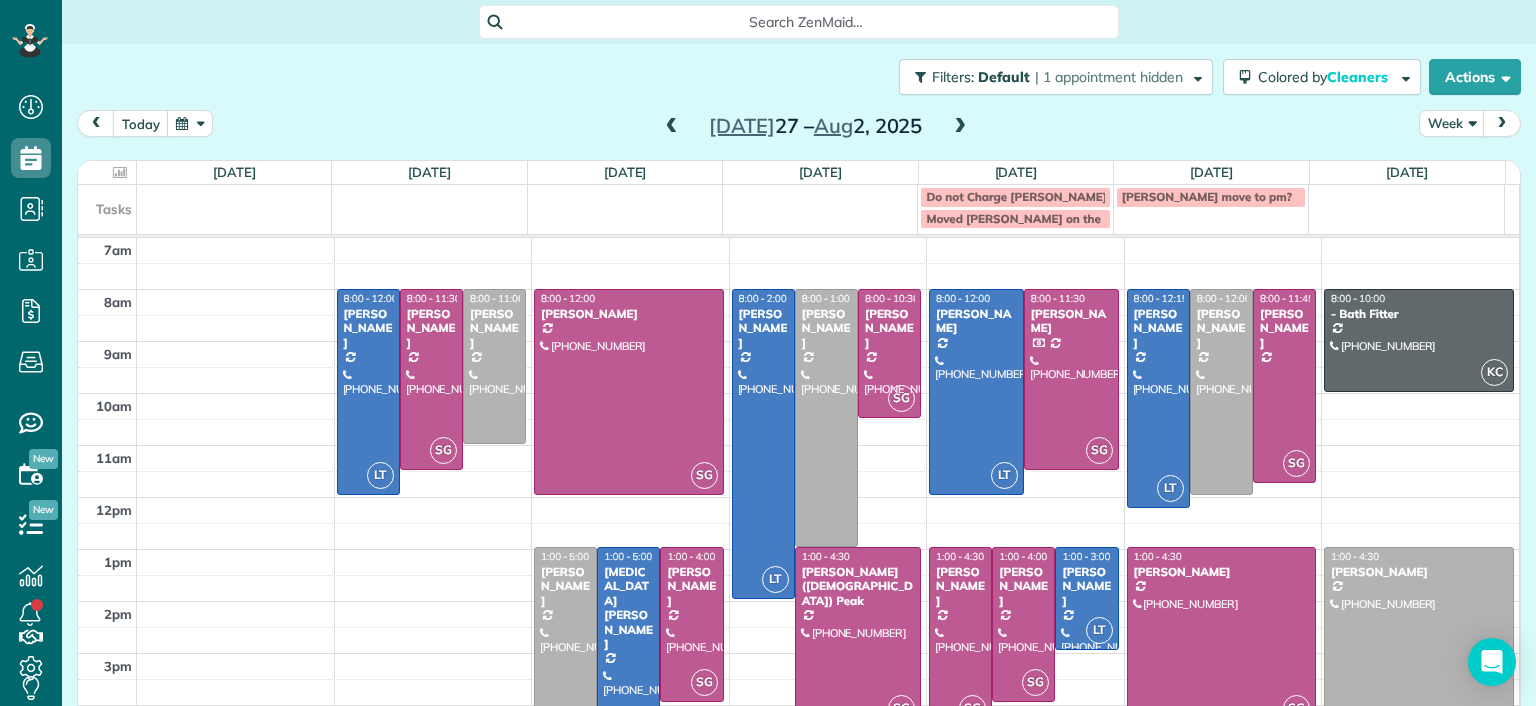 click on "Julie Bowman" at bounding box center (565, 586) 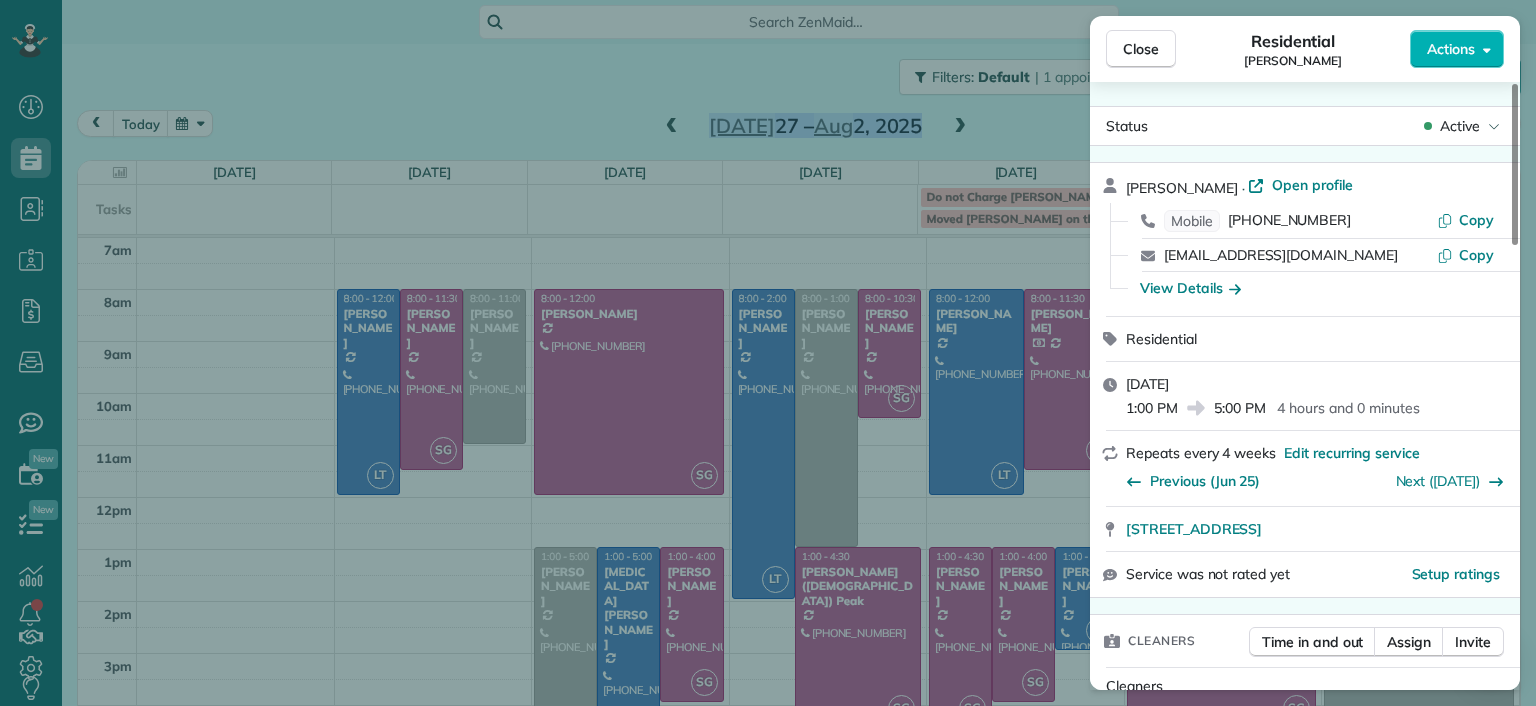 click on "Close Residential Julie Bowman Actions Status Active Julie Bowman · Open profile Mobile (804) 380-9935 Copy jrbowman90@gmail.com Copy View Details Residential Tuesday, July 29, 2025 1:00 PM 5:00 PM 4 hours and 0 minutes Repeats every 4 weeks Edit recurring service Previous (Jun 25) Next (Aug 26) 3326 Kensington Avenue Richmond VA 23221 Service was not rated yet Setup ratings Cleaners Time in and out Assign Invite Cleaners No cleaners assigned yet Checklist Try Now Keep this appointment up to your standards. Stay on top of every detail, keep your cleaners organised, and your client happy. Assign a checklist Watch a 5 min demo Billing Billing actions Price $220.00 Overcharge $0.00 Discount $0.00 Coupon discount - Primary tax - Secondary tax - Total appointment price $220.00 Tips collected New feature! $0.00 Unpaid Mark as paid Total including tip $220.00 Get paid online in no-time! Send an invoice and reward your cleaners with tips Charge customer credit card Appointment custom fields Man Hours 4 - Work items" at bounding box center [768, 353] 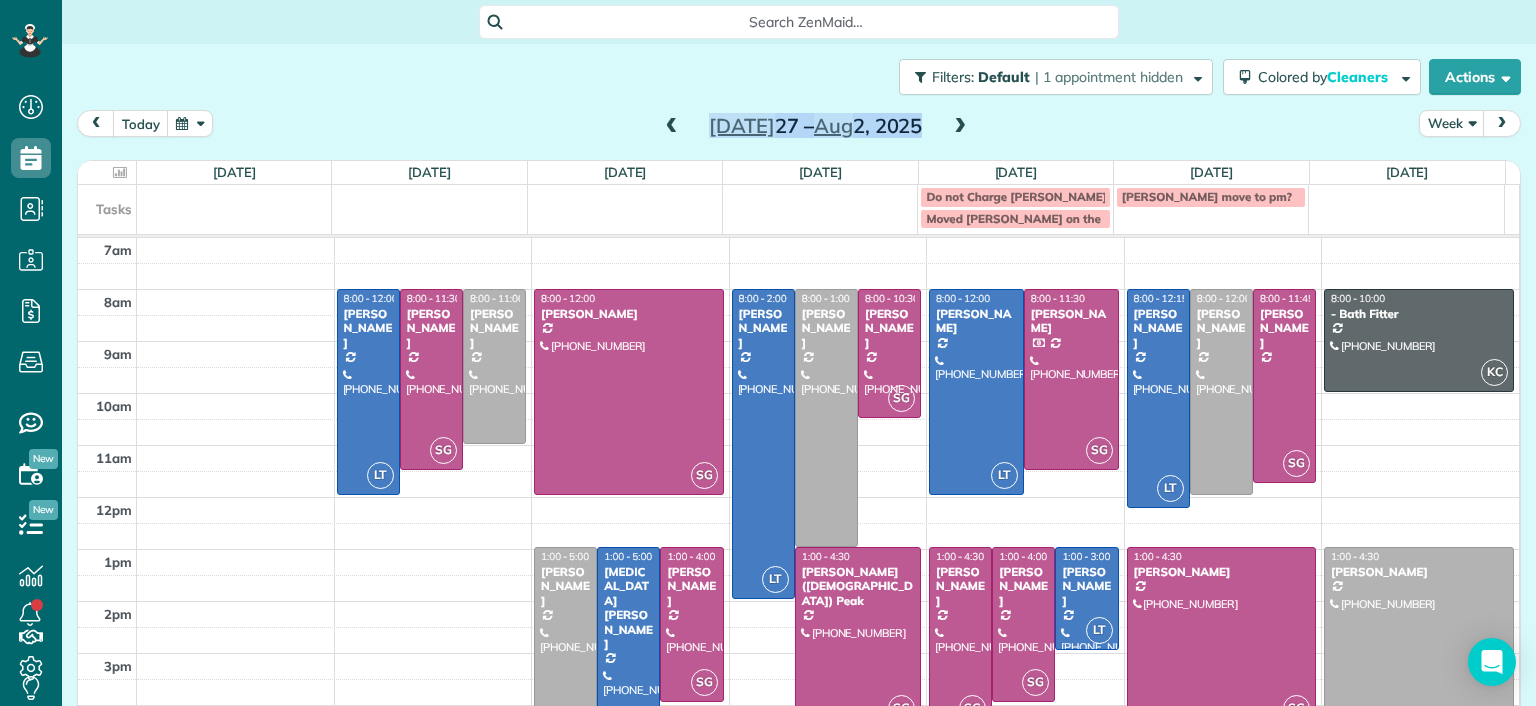 click on "Jul  27 –  Aug  2, 2025" at bounding box center [816, 126] 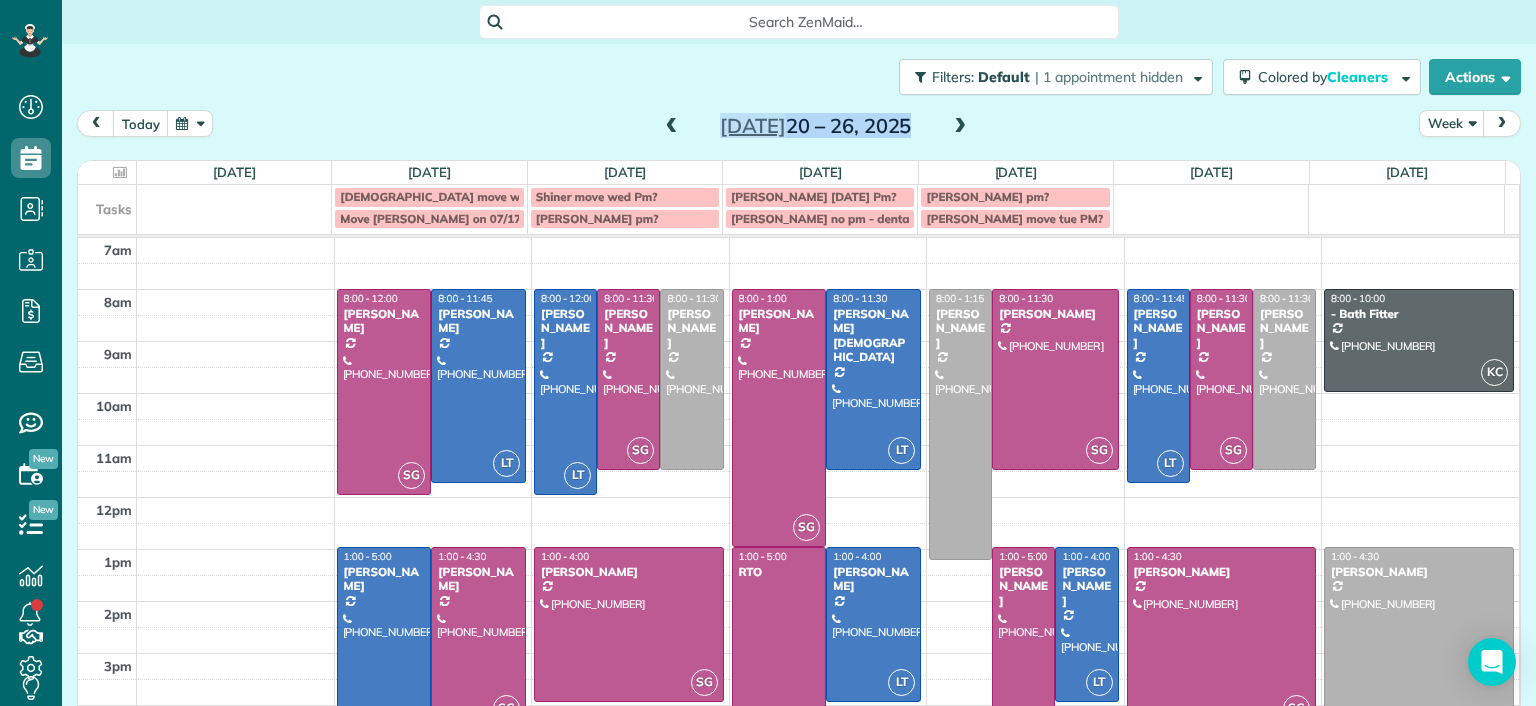 click at bounding box center [672, 127] 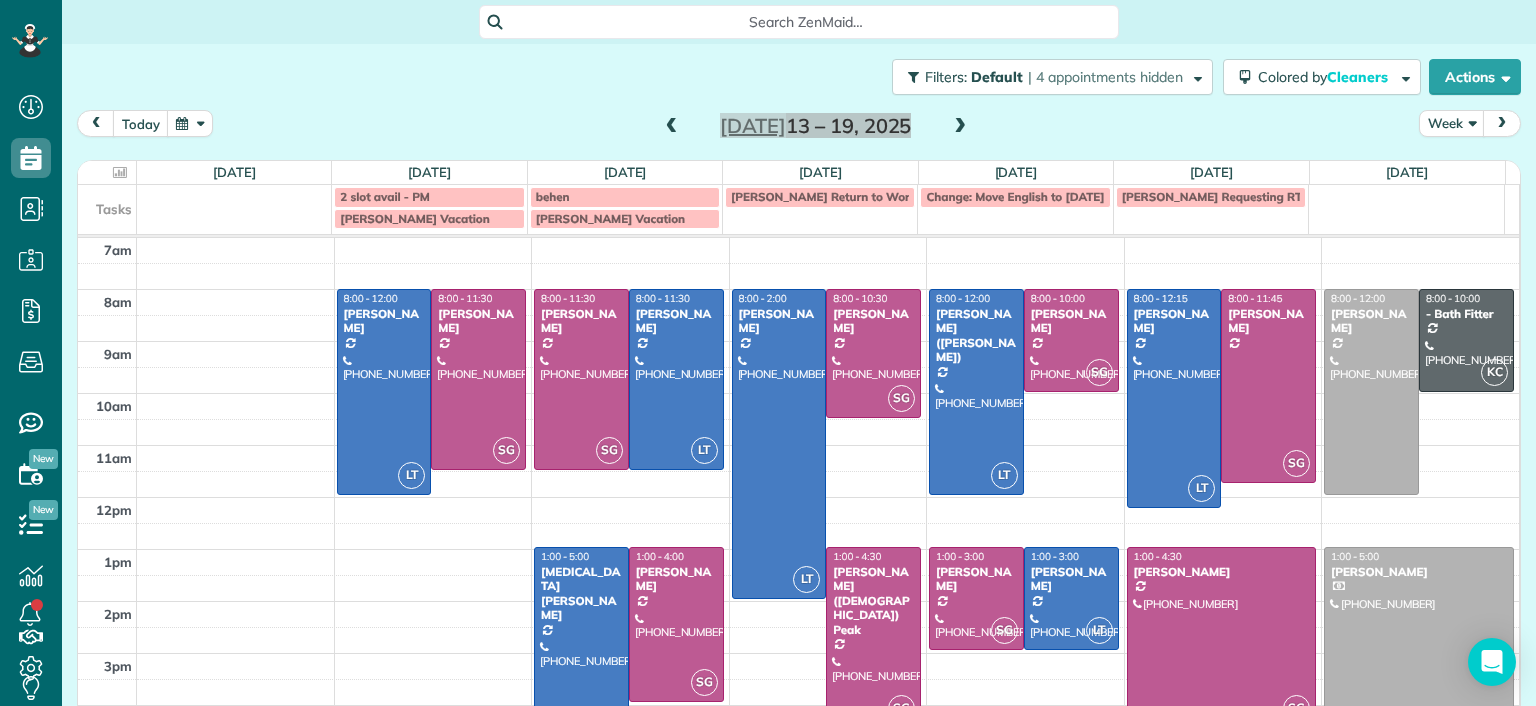 scroll, scrollTop: 26, scrollLeft: 0, axis: vertical 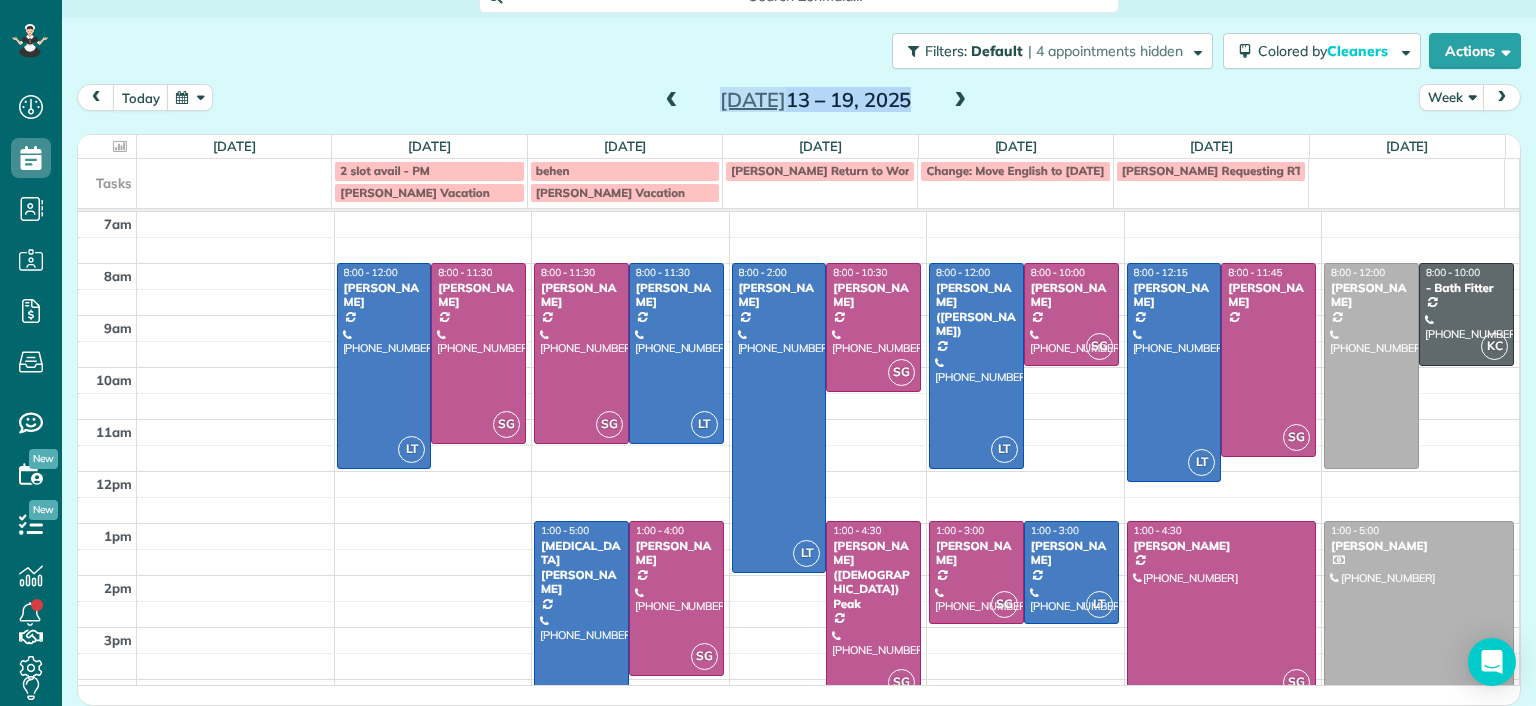 click on "today   Week Jul  13 – 19, 2025" at bounding box center (799, 102) 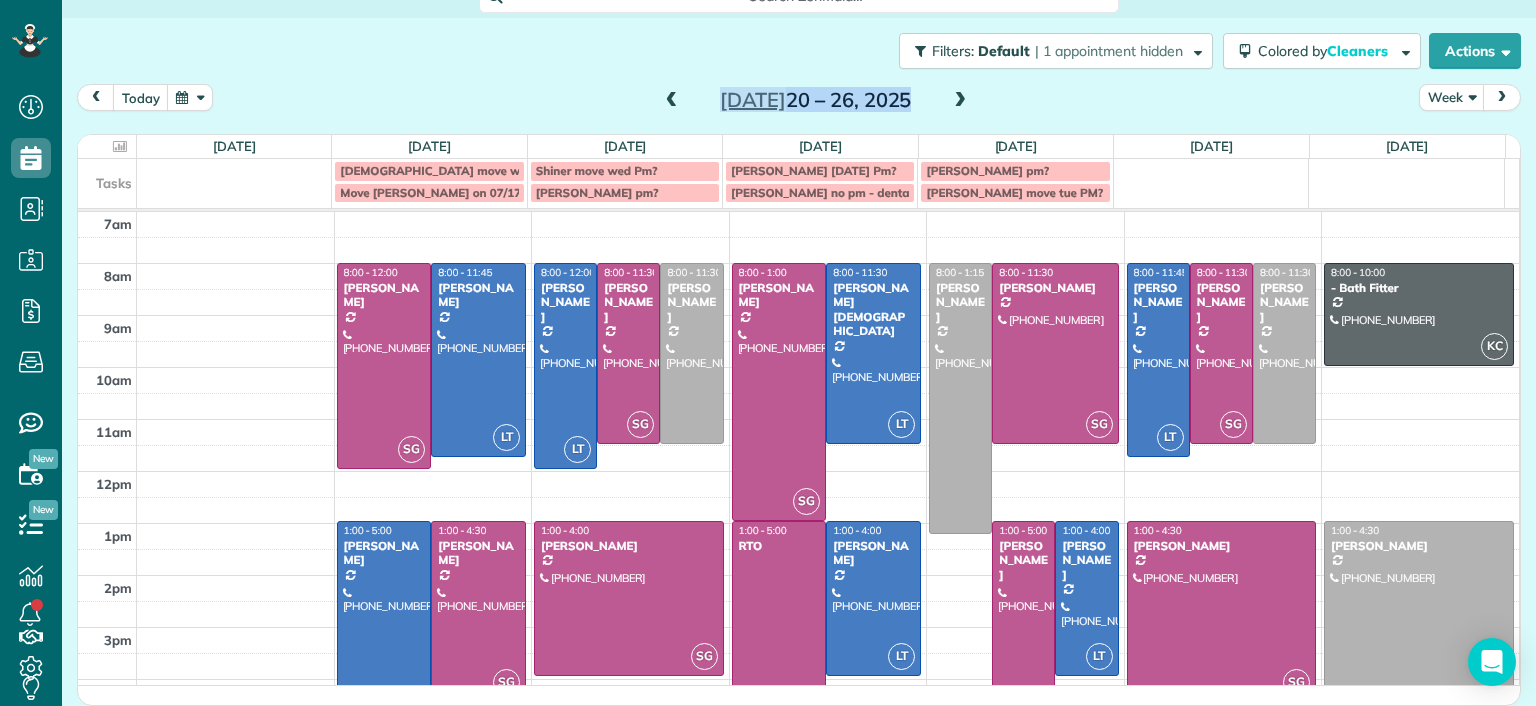 click at bounding box center [672, 101] 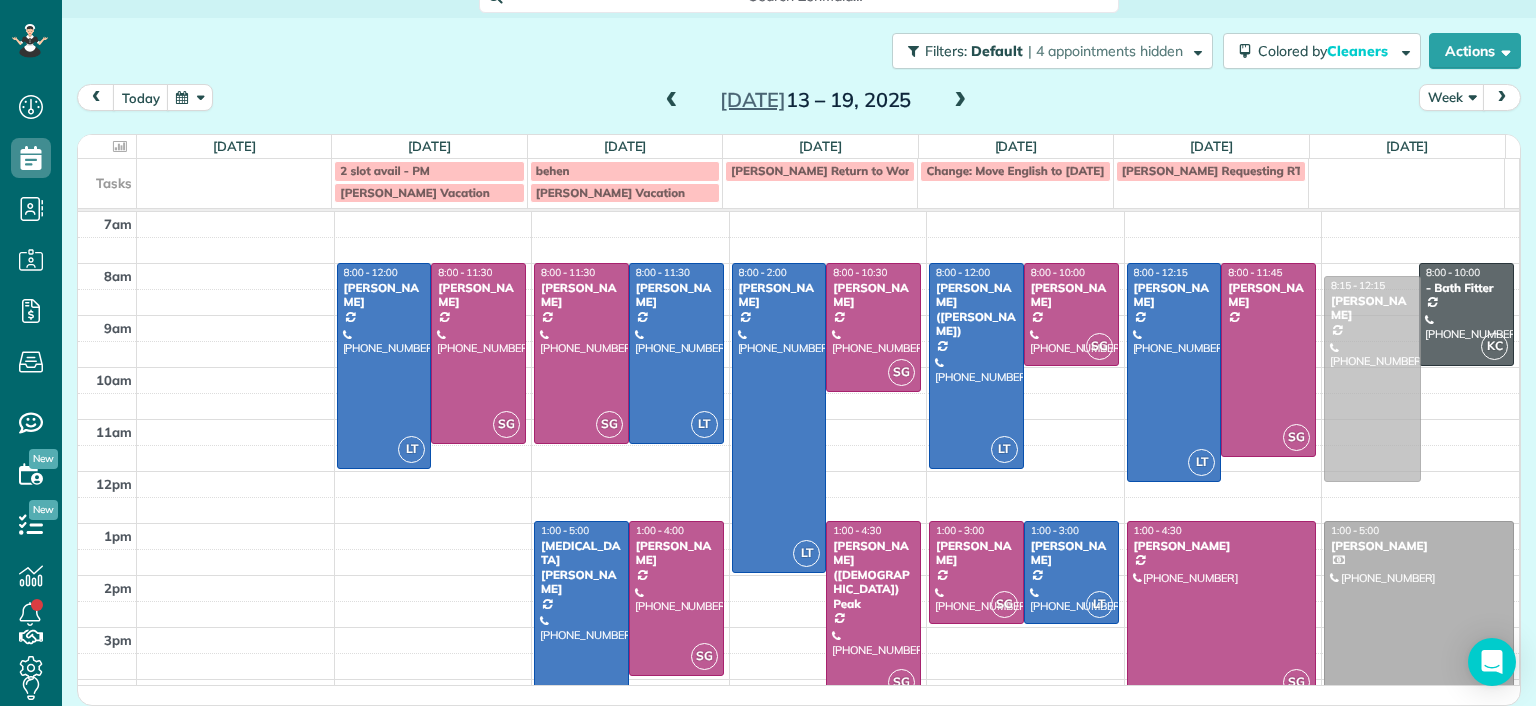 drag, startPoint x: 1335, startPoint y: 372, endPoint x: 1327, endPoint y: 384, distance: 14.422205 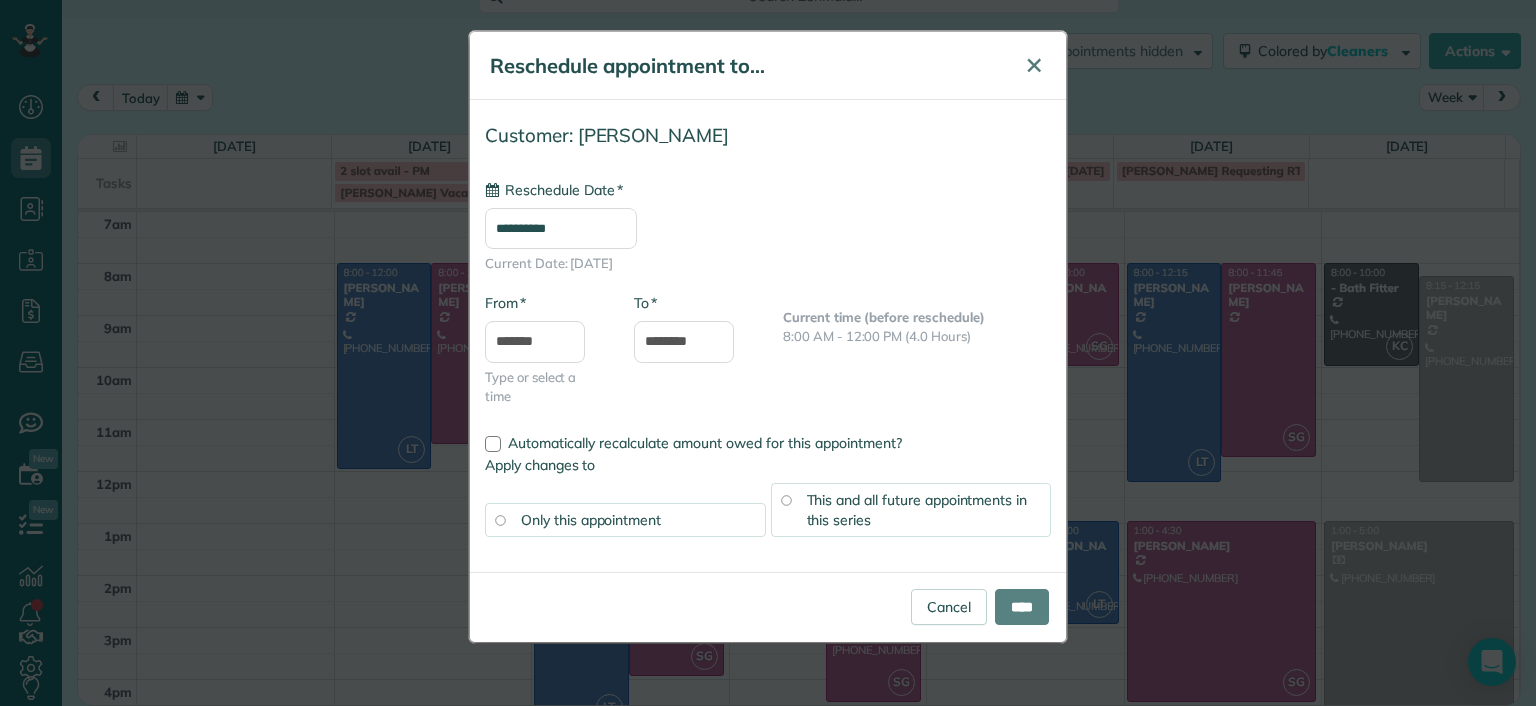 click on "✕" at bounding box center (1034, 65) 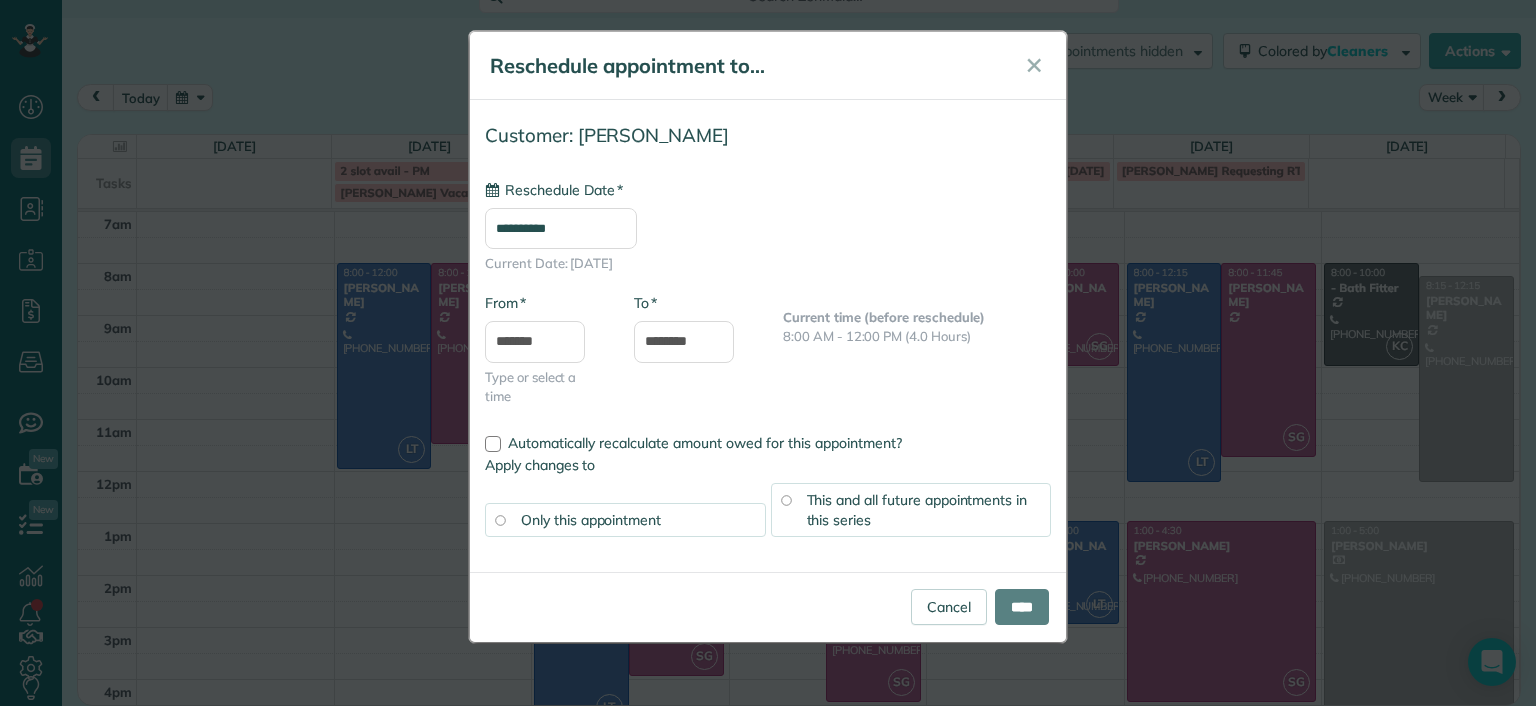 type on "**********" 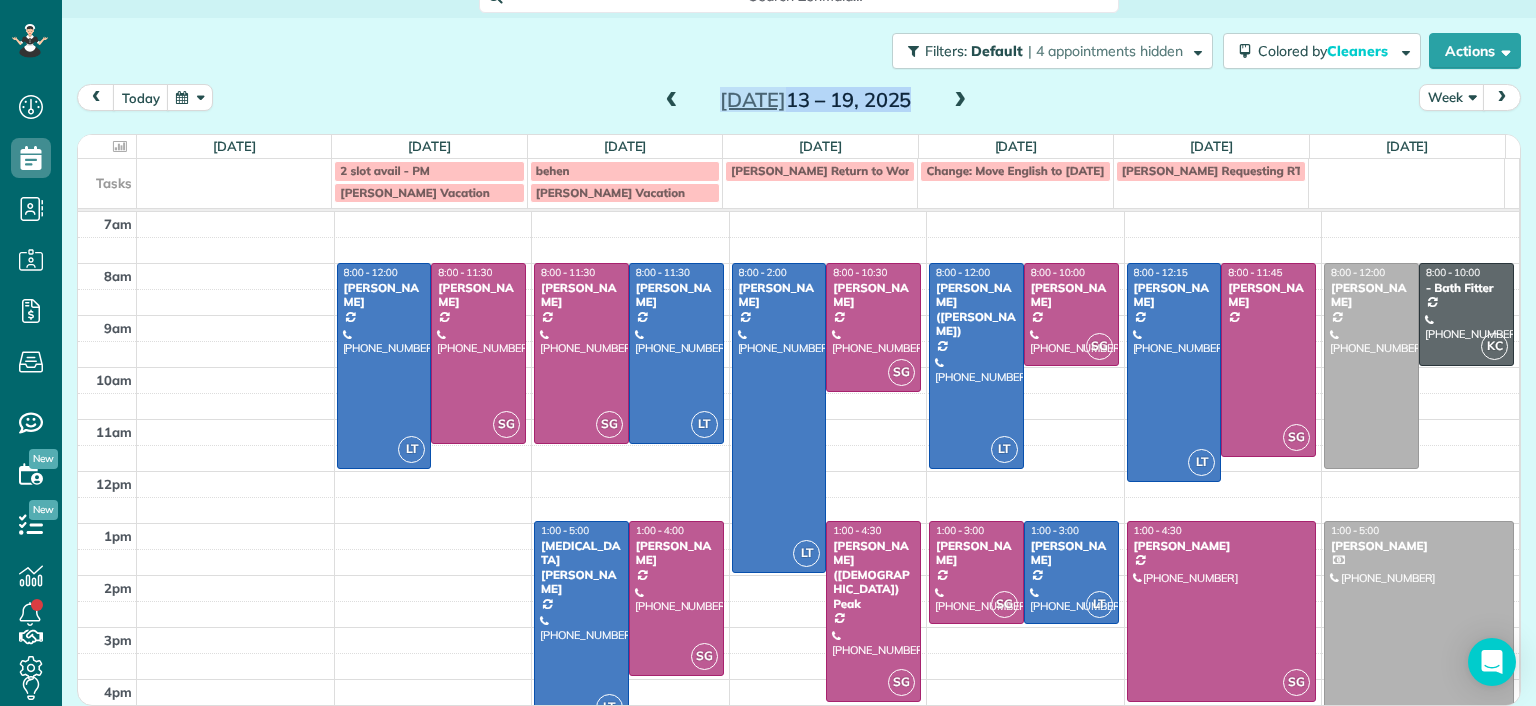 click at bounding box center (960, 101) 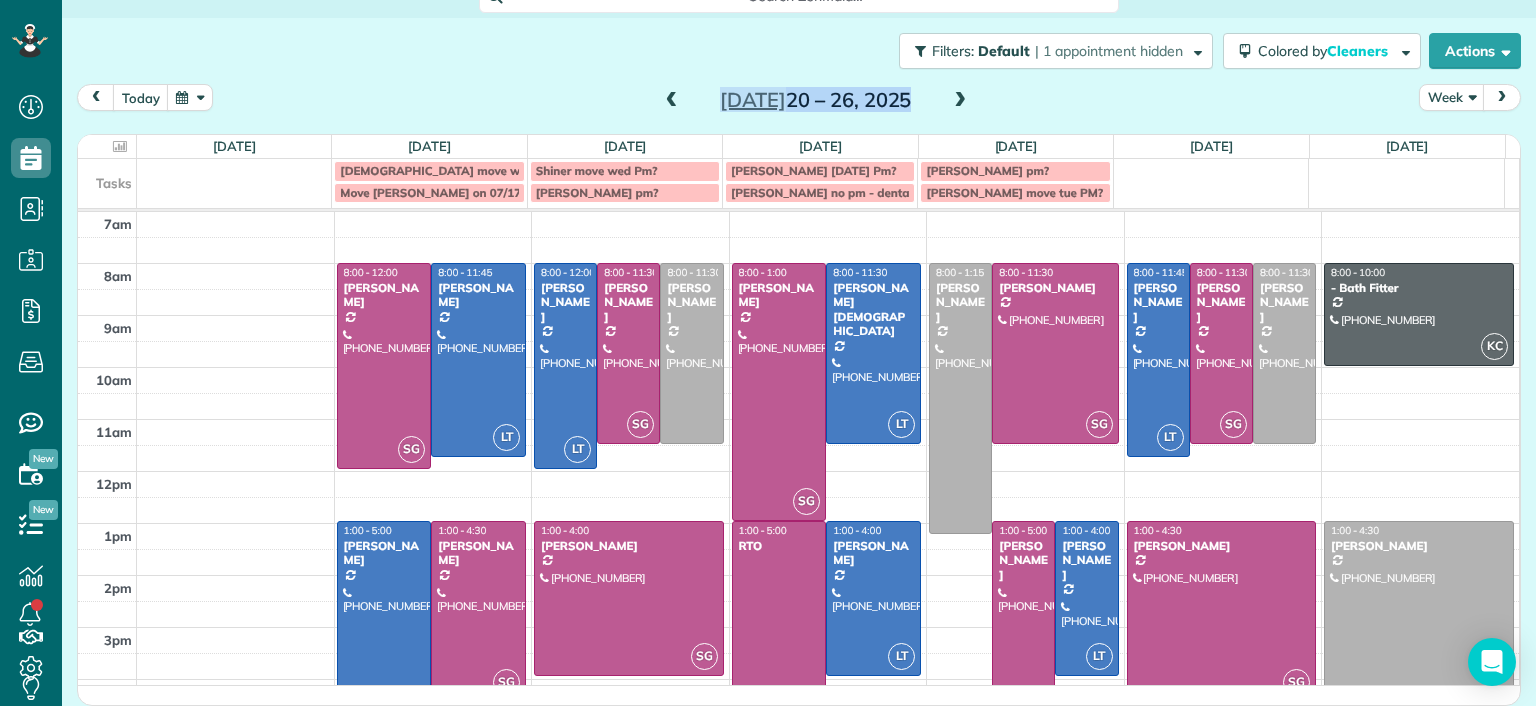 click at bounding box center (672, 101) 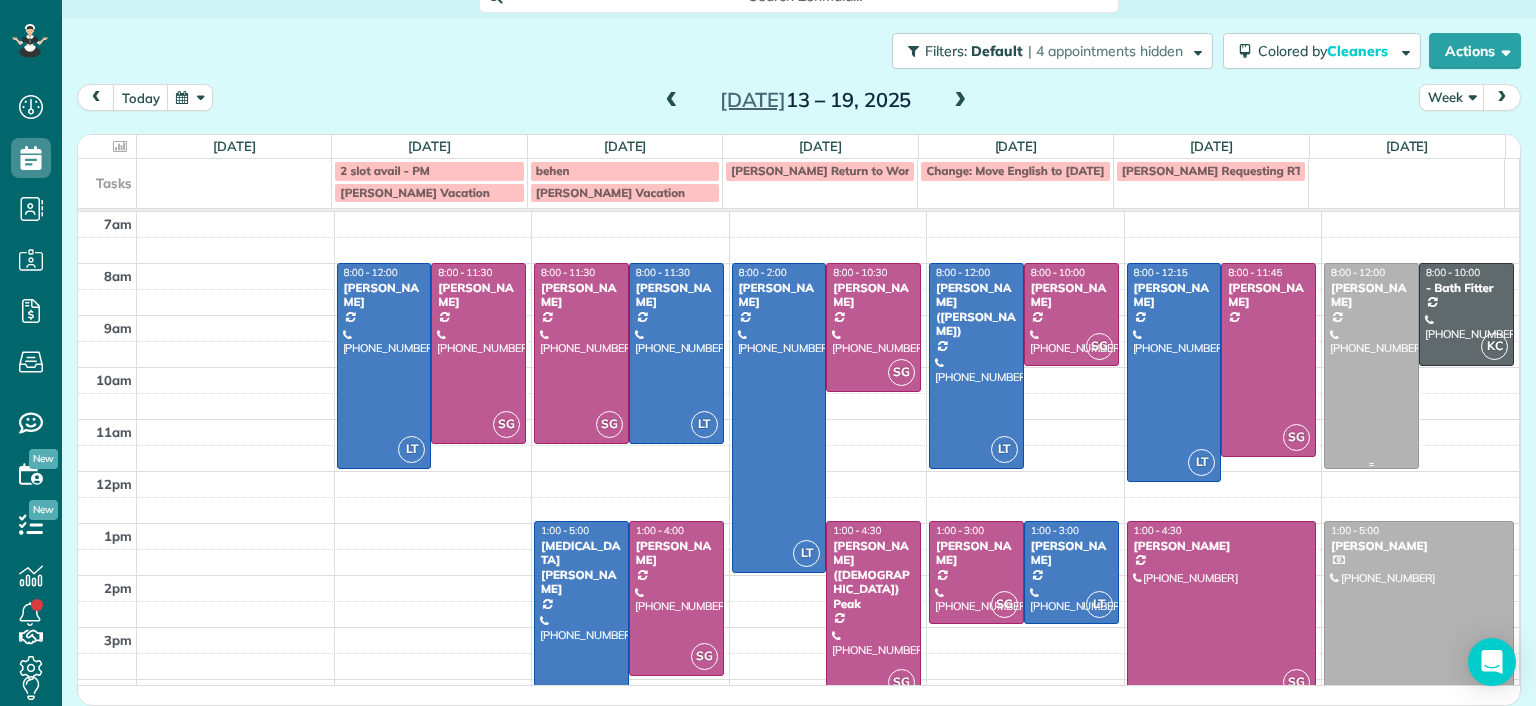 click at bounding box center [1371, 366] 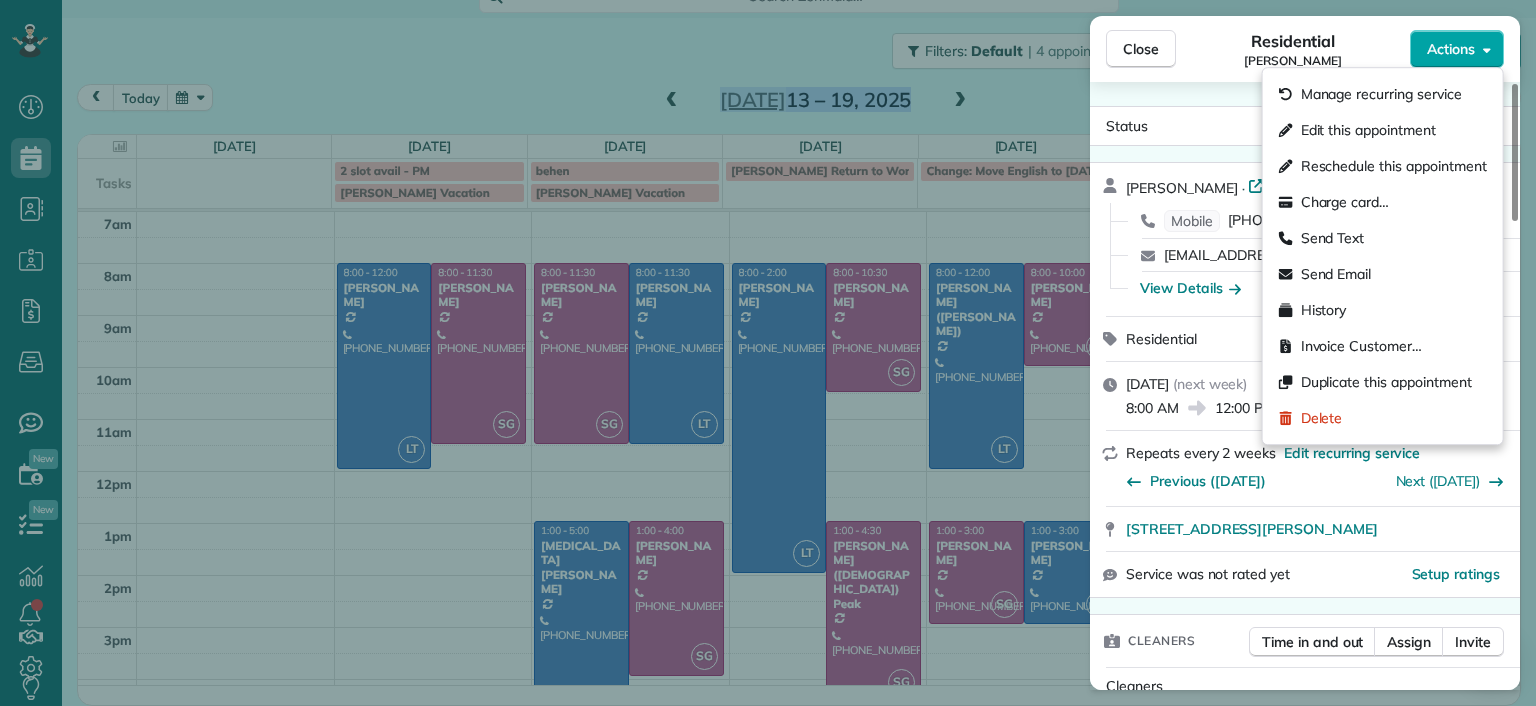 click on "Actions" at bounding box center (1457, 49) 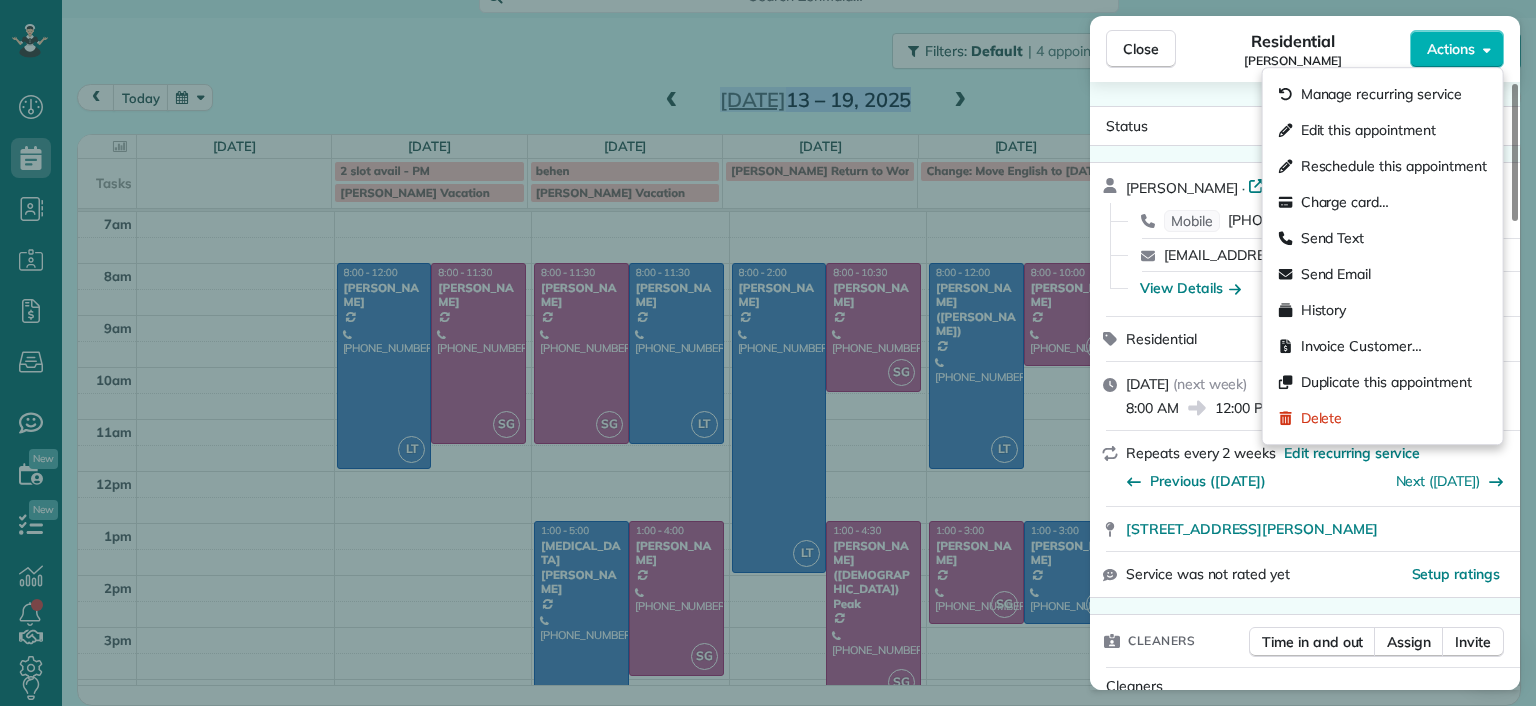 click on "Close Residential Katie Fraker Actions Status Active Katie Fraker · Open profile Mobile (603) 781-1667 Copy cowleskatie@yahoo.com Copy View Details Residential Saturday, July 19, 2025 ( next week ) 8:00 AM 12:00 PM 4 hours and 0 minutes Repeats every 2 weeks Edit recurring service Previous (Jul 09) Next (Jul 31) 2805 Glen Gary Drive Richmond VA 23233 Service was not rated yet Setup ratings Cleaners Time in and out Assign Invite Cleaners No cleaners assigned yet Checklist Try Now Keep this appointment up to your standards. Stay on top of every detail, keep your cleaners organised, and your client happy. Assign a checklist Watch a 5 min demo Billing Billing actions Price $198.75 Overcharge $0.00 Discount $0.00 Coupon discount - Primary tax - Secondary tax - Total appointment price $198.75 Tips collected New feature! $0.00 Unpaid Mark as paid Total including tip $198.75 Get paid online in no-time! Send an invoice and reward your cleaners with tips Charge customer credit card Appointment custom fields Man Hours" at bounding box center [768, 353] 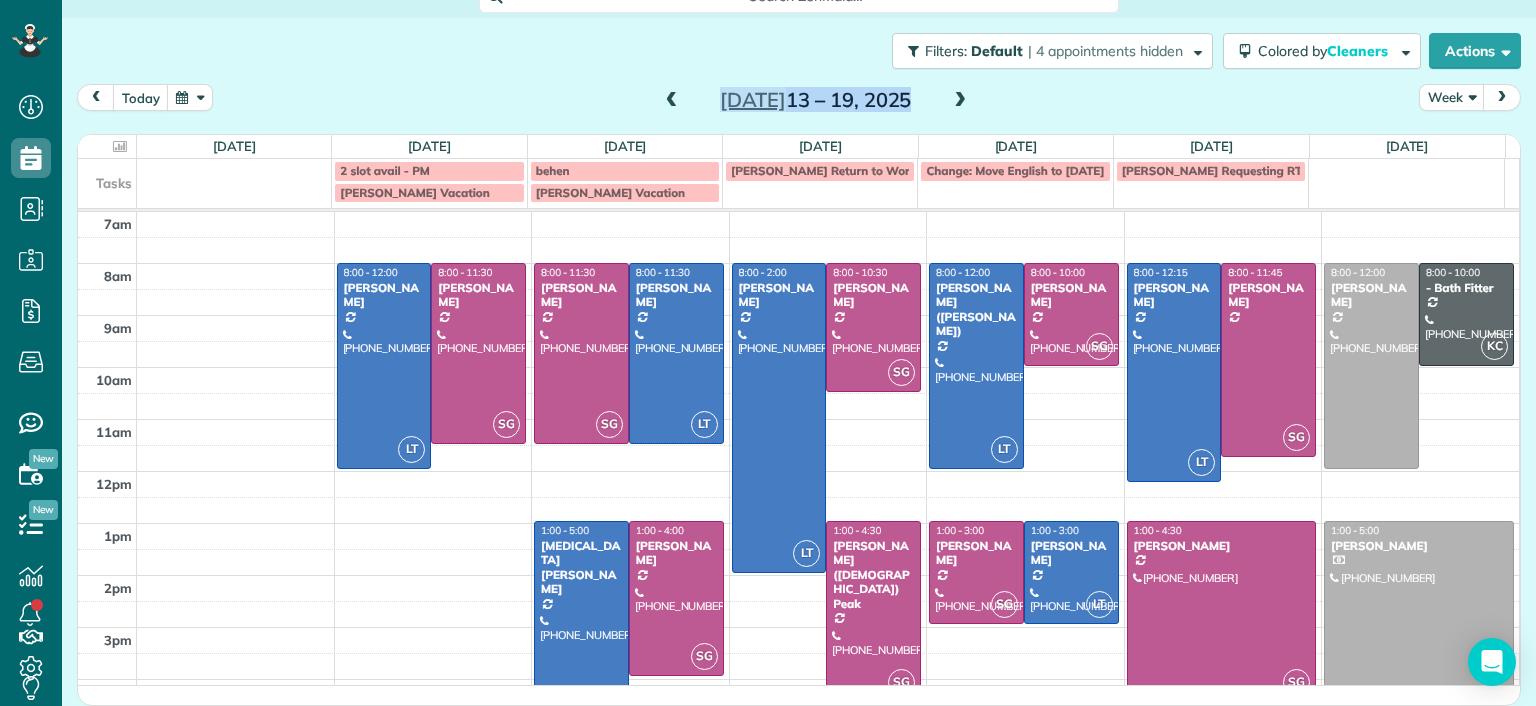click on "Jul  13 – 19, 2025" at bounding box center (816, 100) 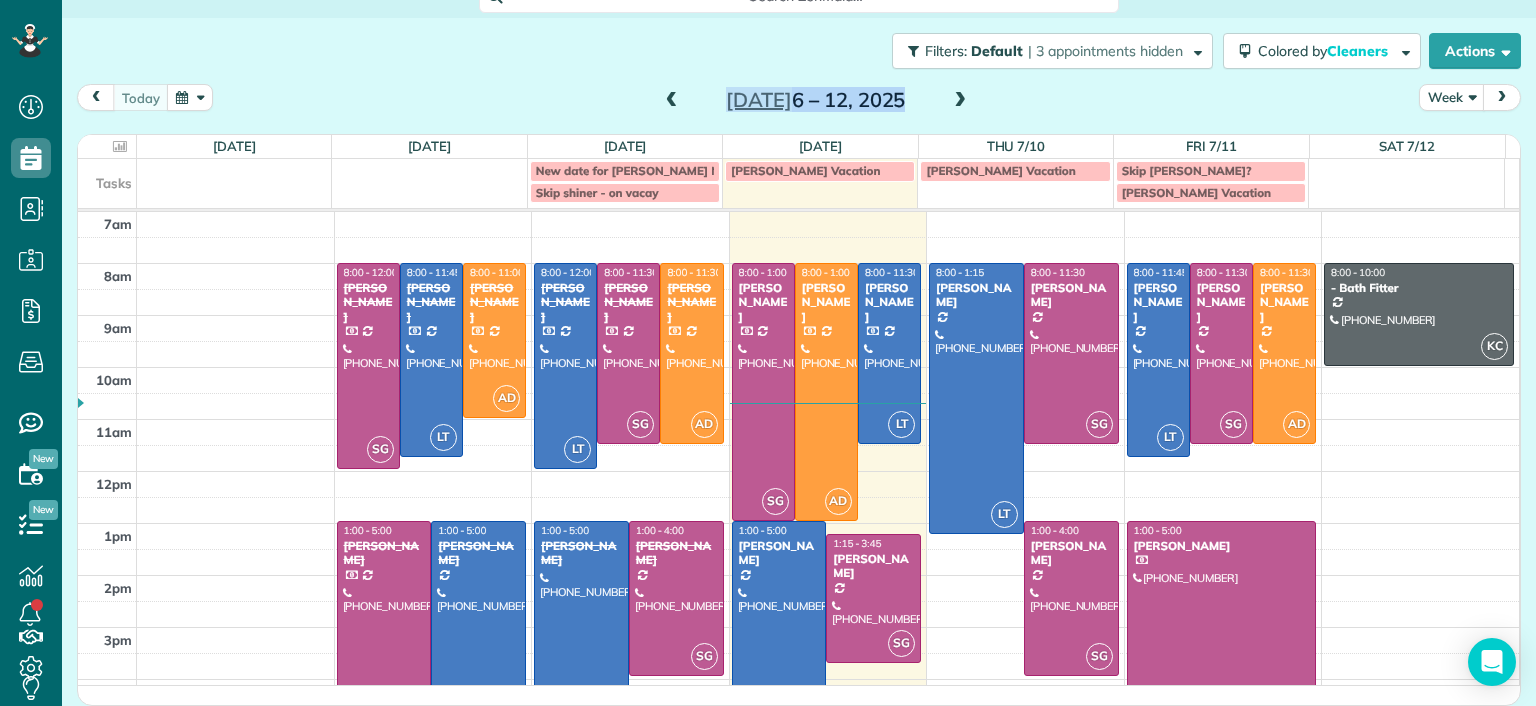 click on "today   Week Jul  6 – 12, 2025" at bounding box center (799, 102) 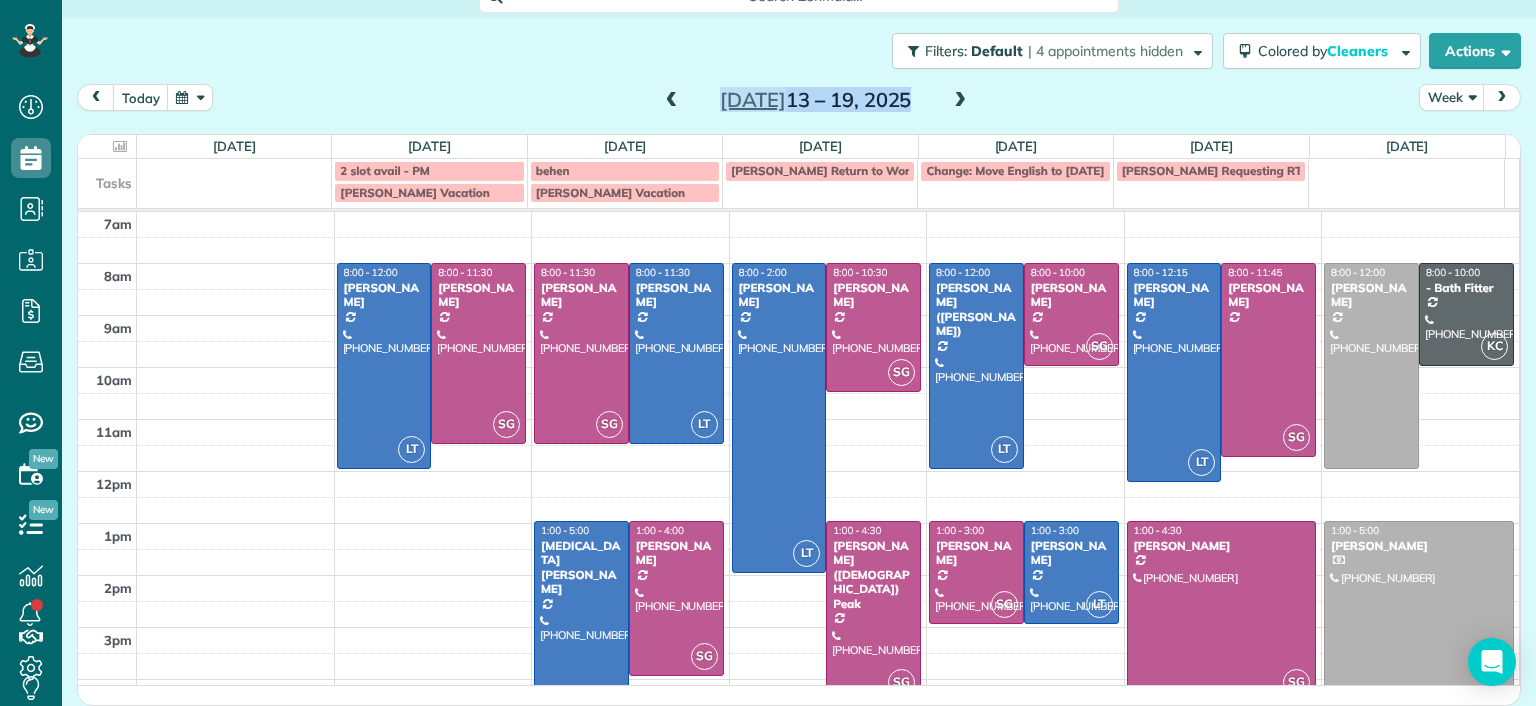click at bounding box center (1502, 97) 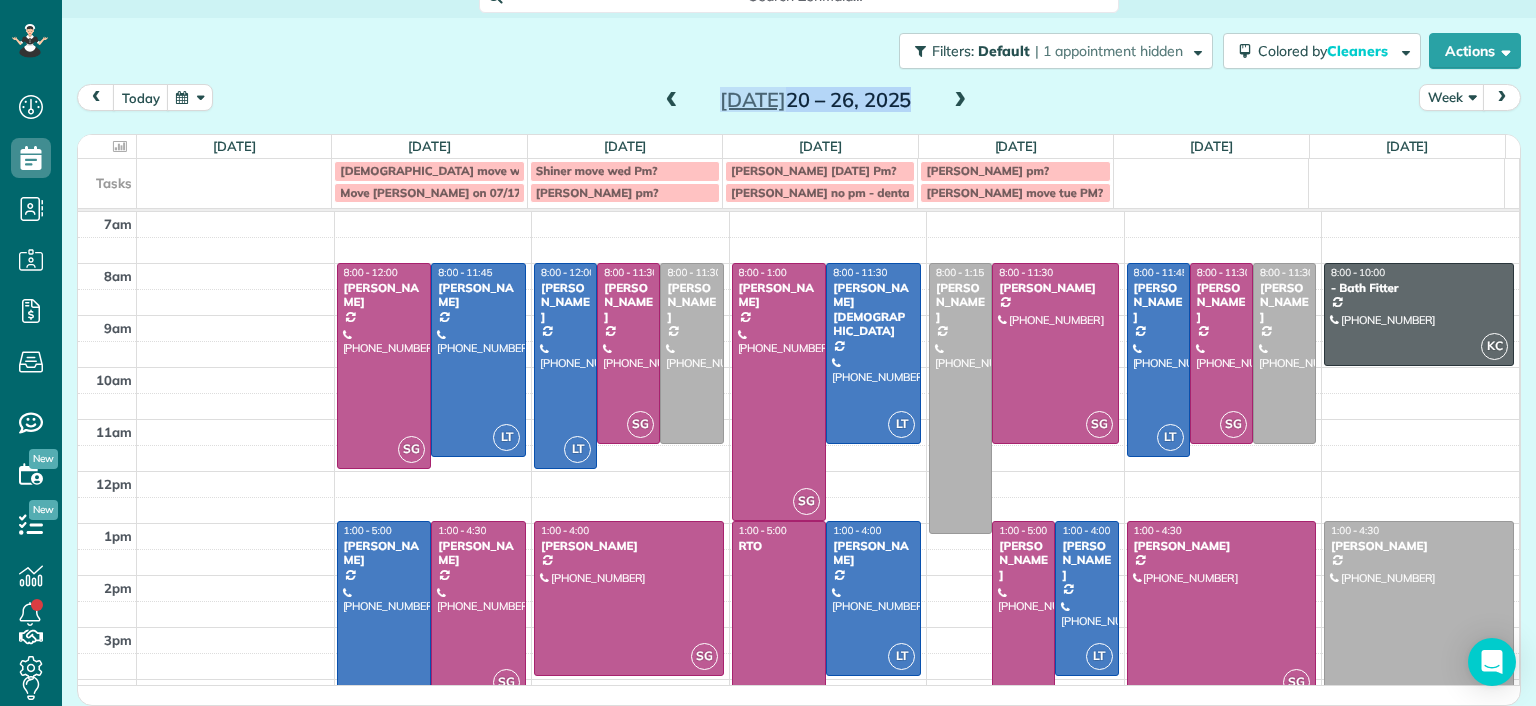 click at bounding box center [1502, 97] 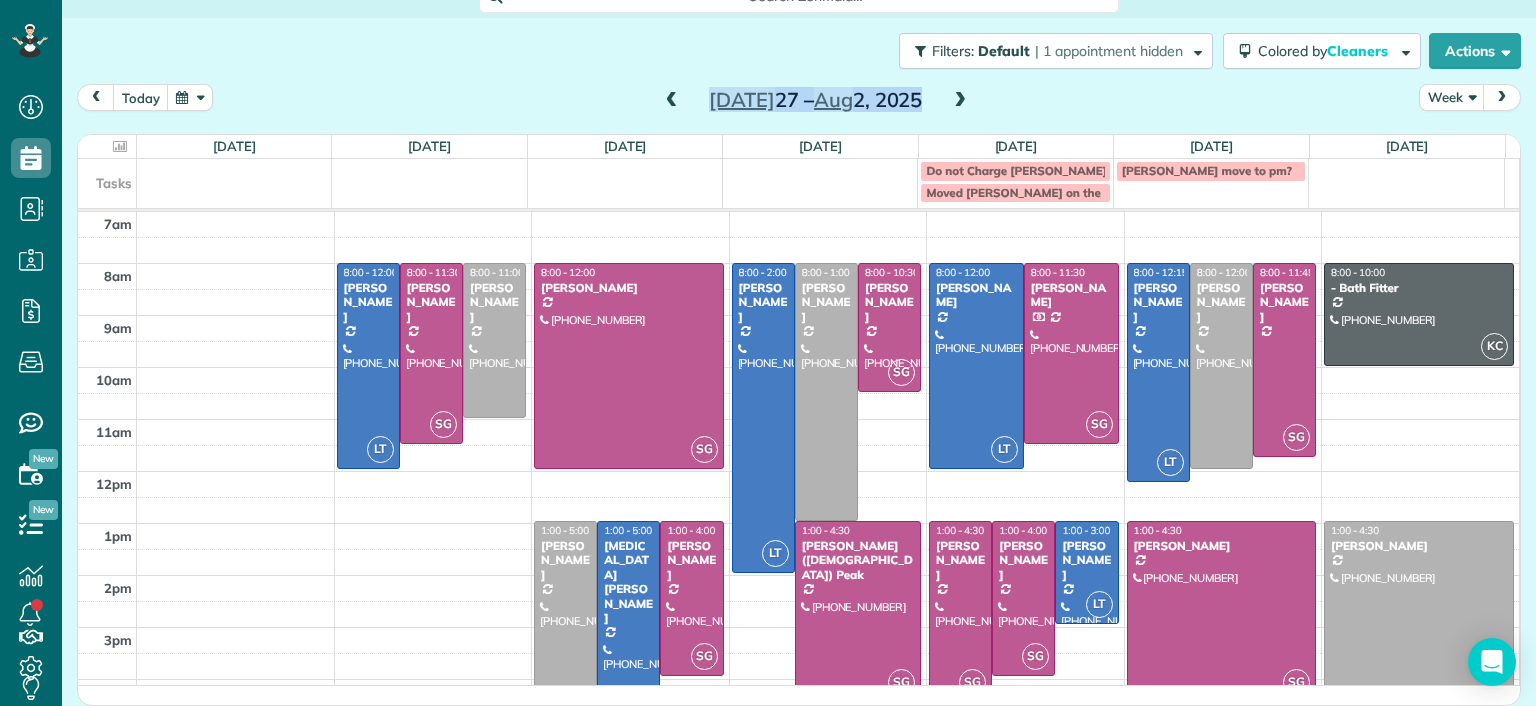 click at bounding box center [672, 101] 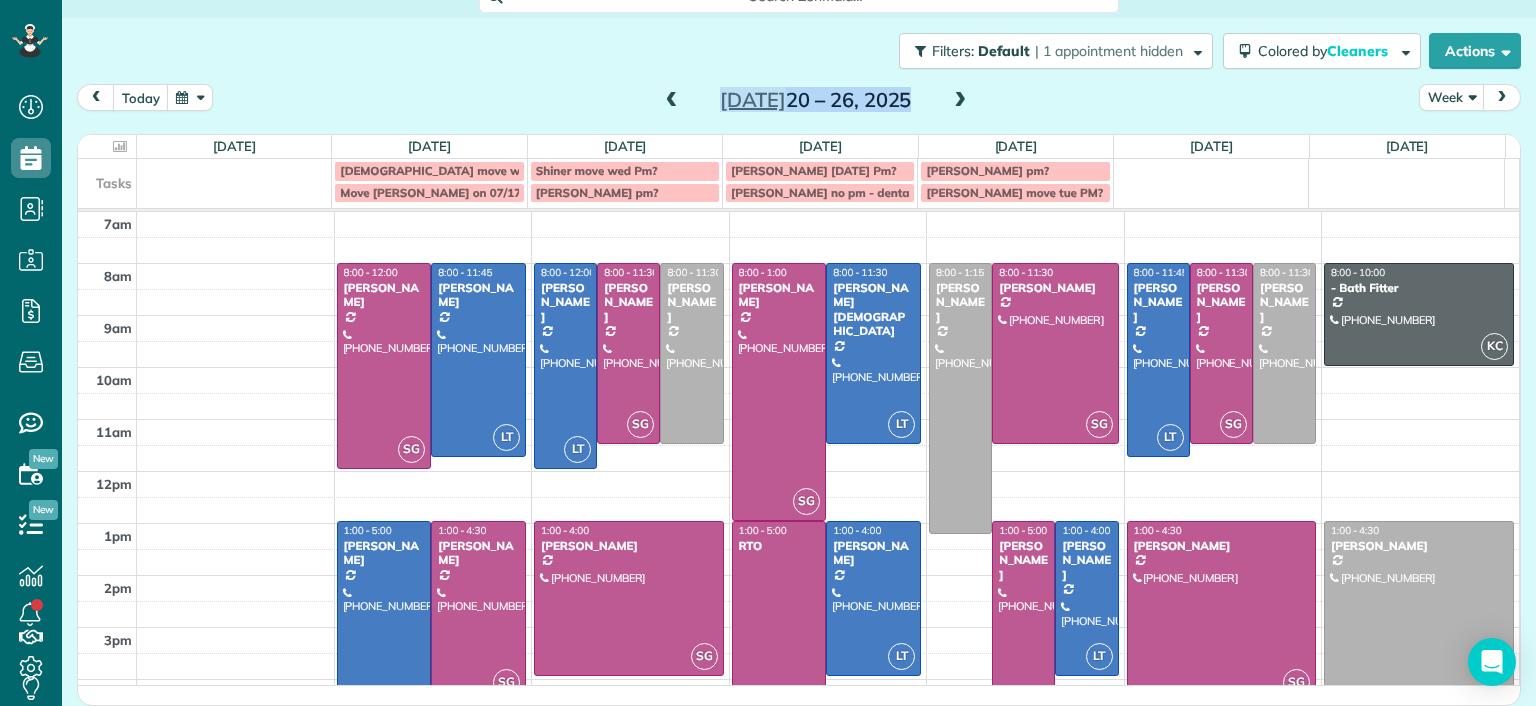 click at bounding box center [960, 101] 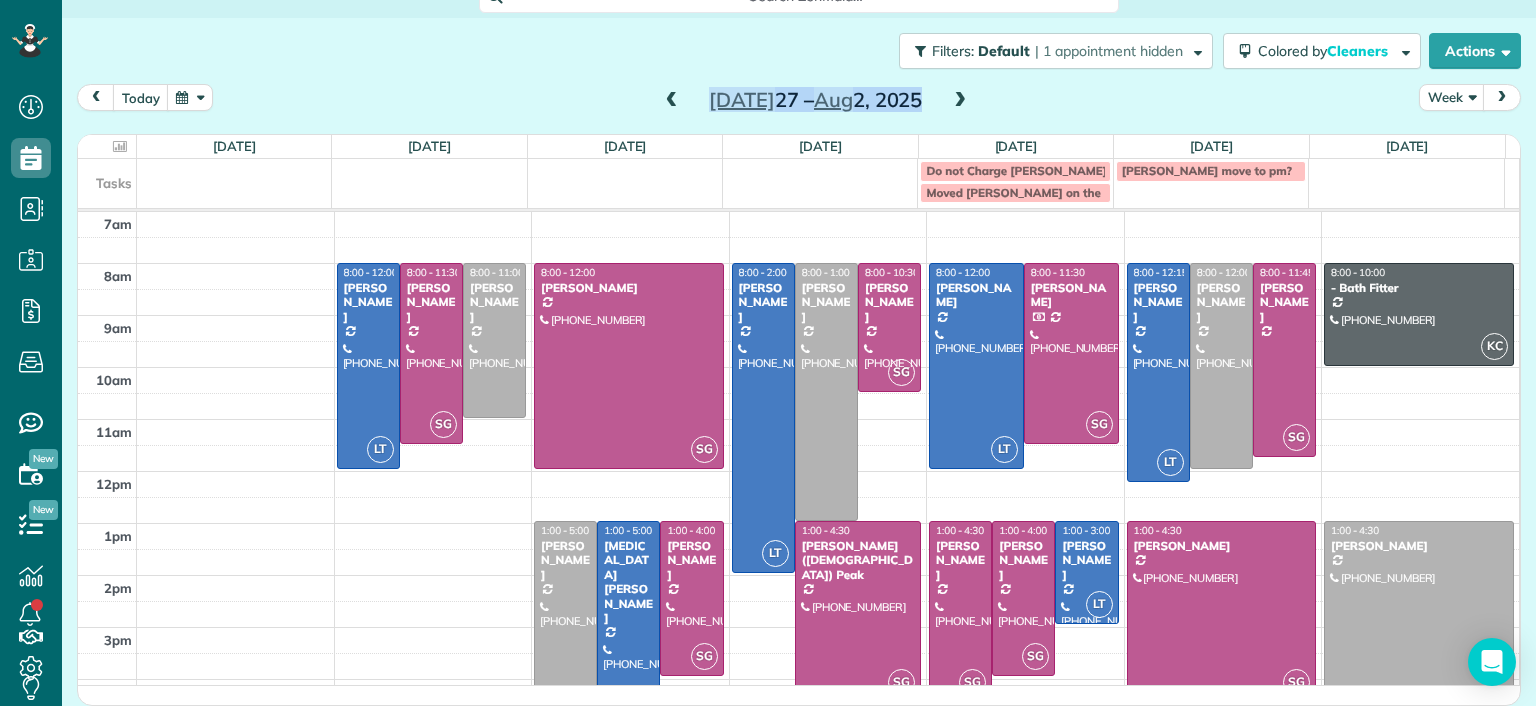click at bounding box center [672, 101] 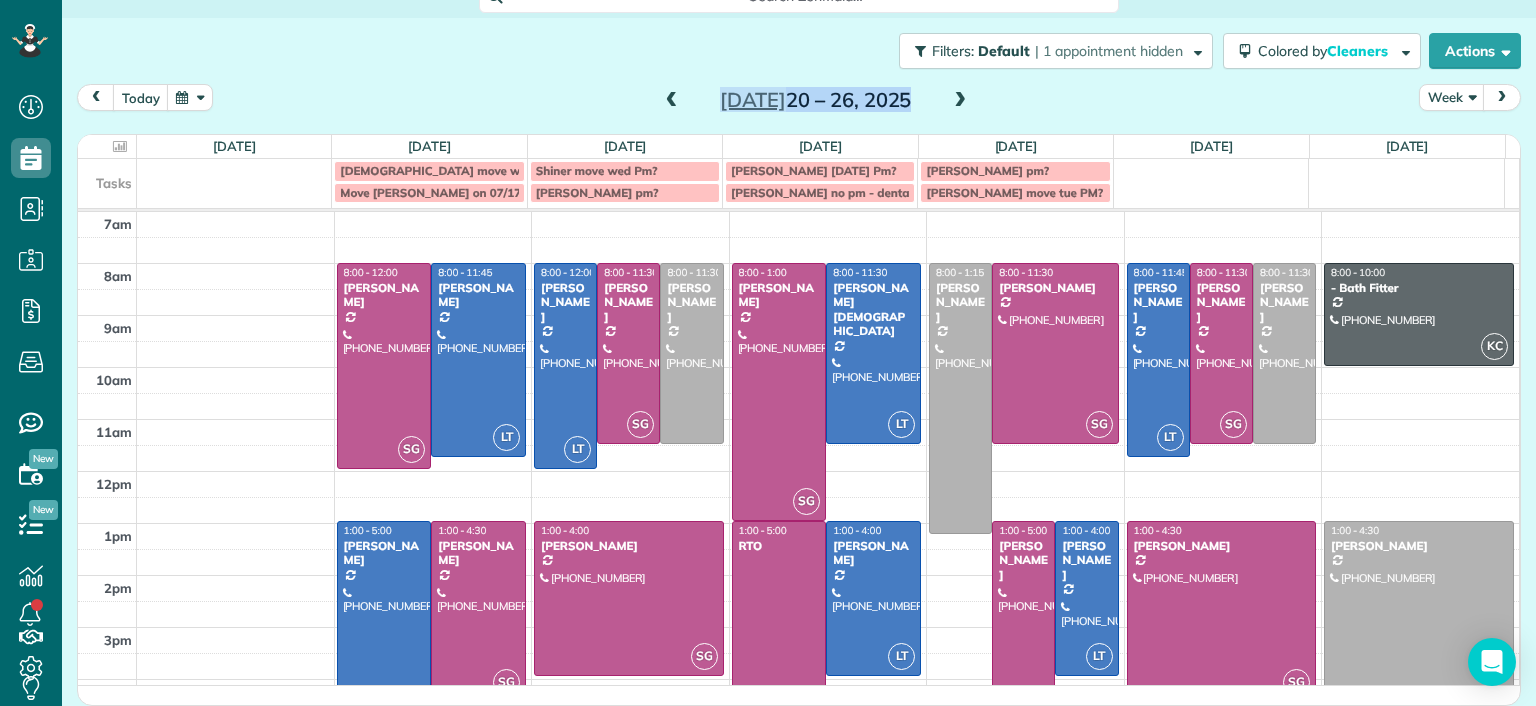 click at bounding box center (960, 101) 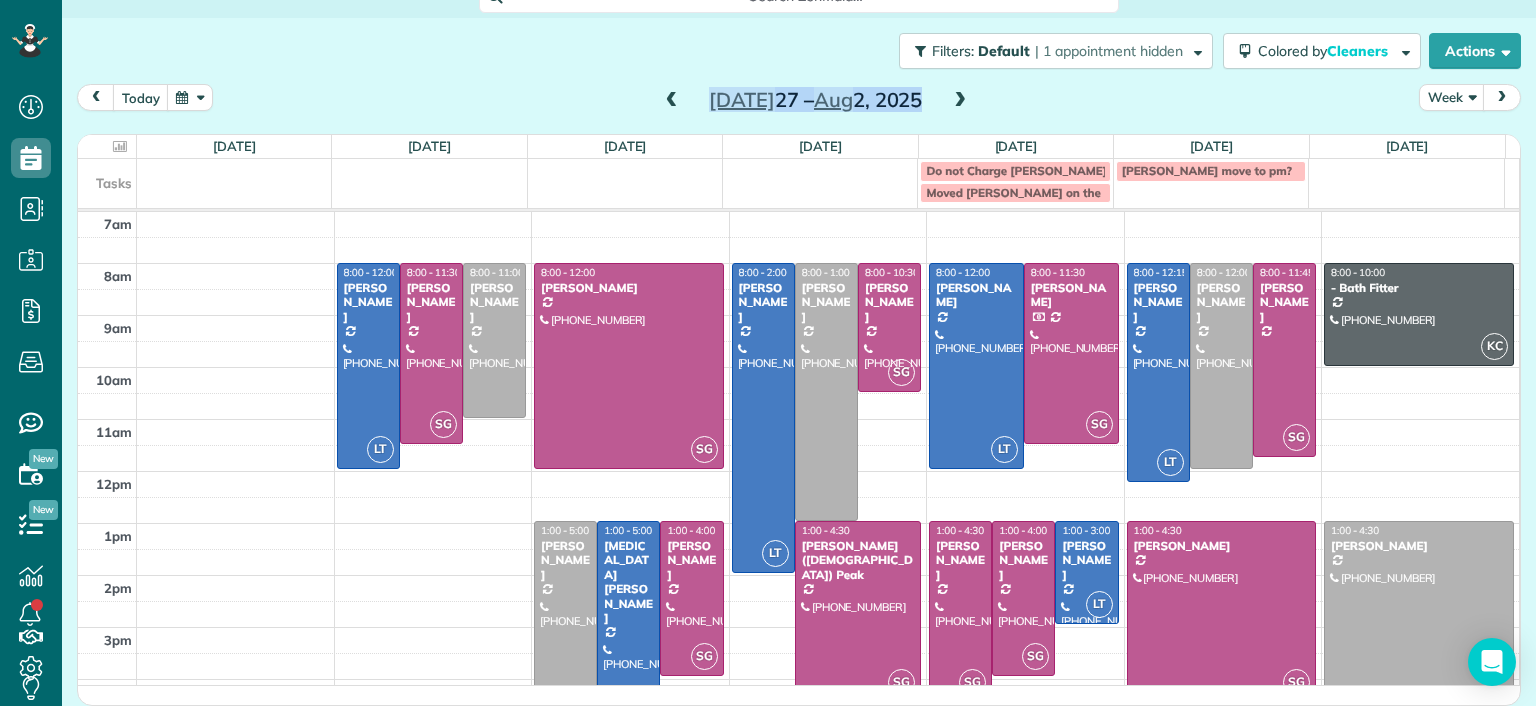 click at bounding box center [672, 101] 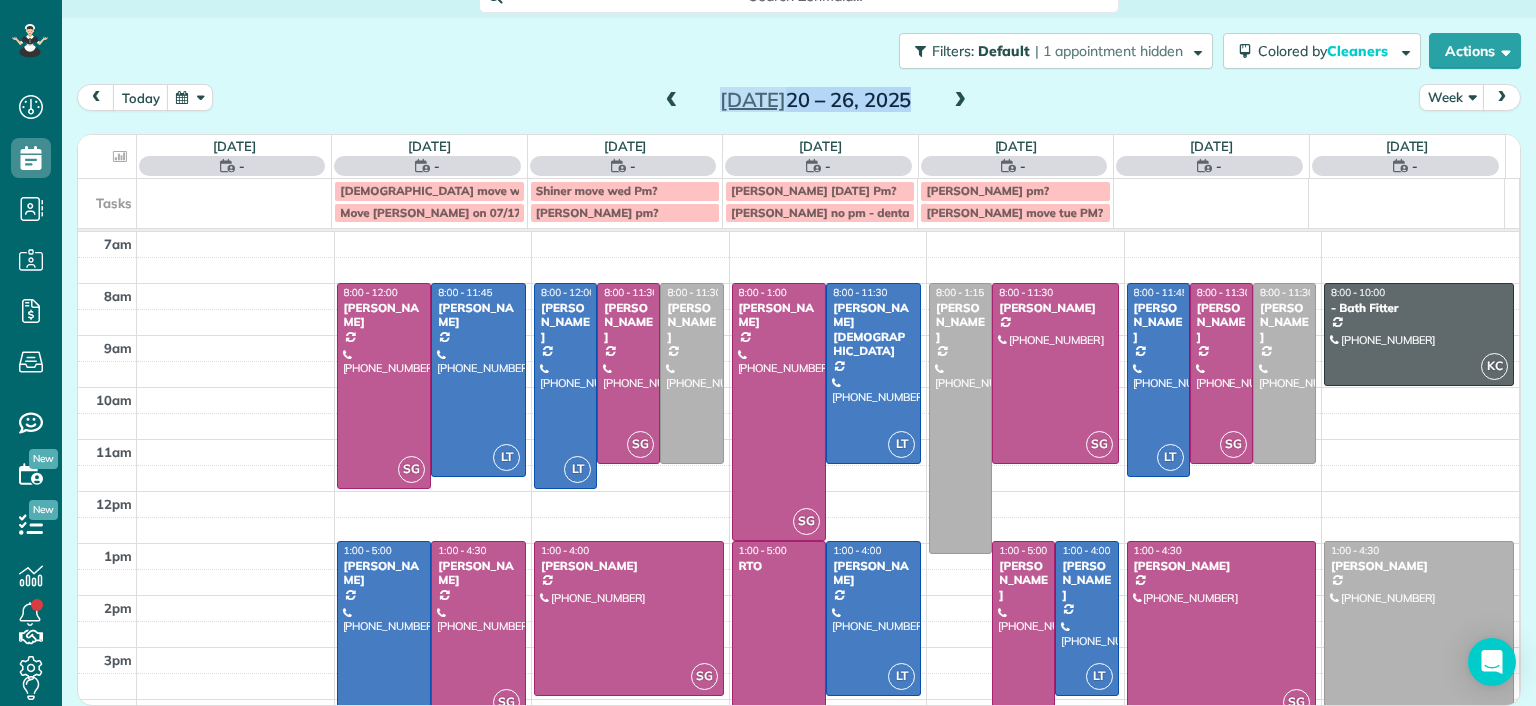 click at bounding box center (672, 101) 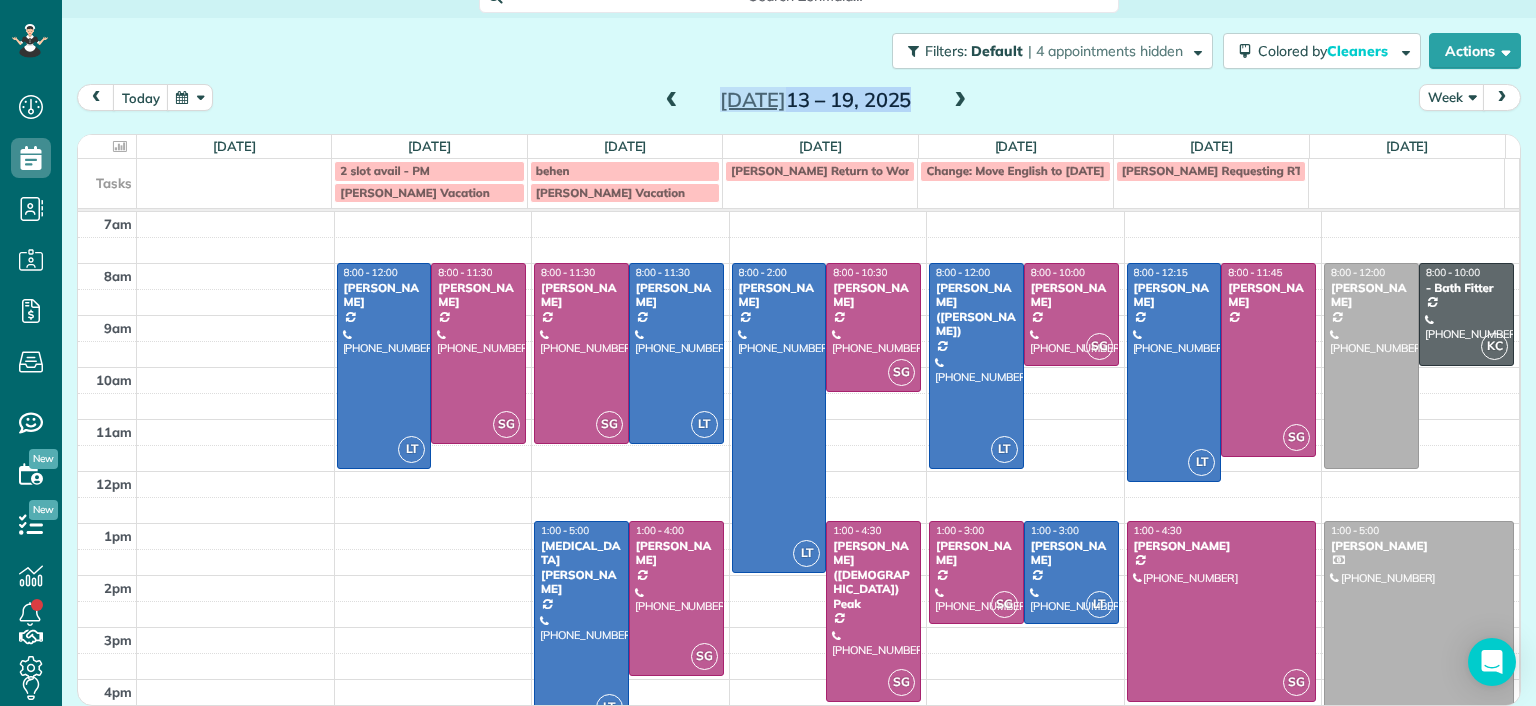 drag, startPoint x: 655, startPoint y: 97, endPoint x: 632, endPoint y: 69, distance: 36.23534 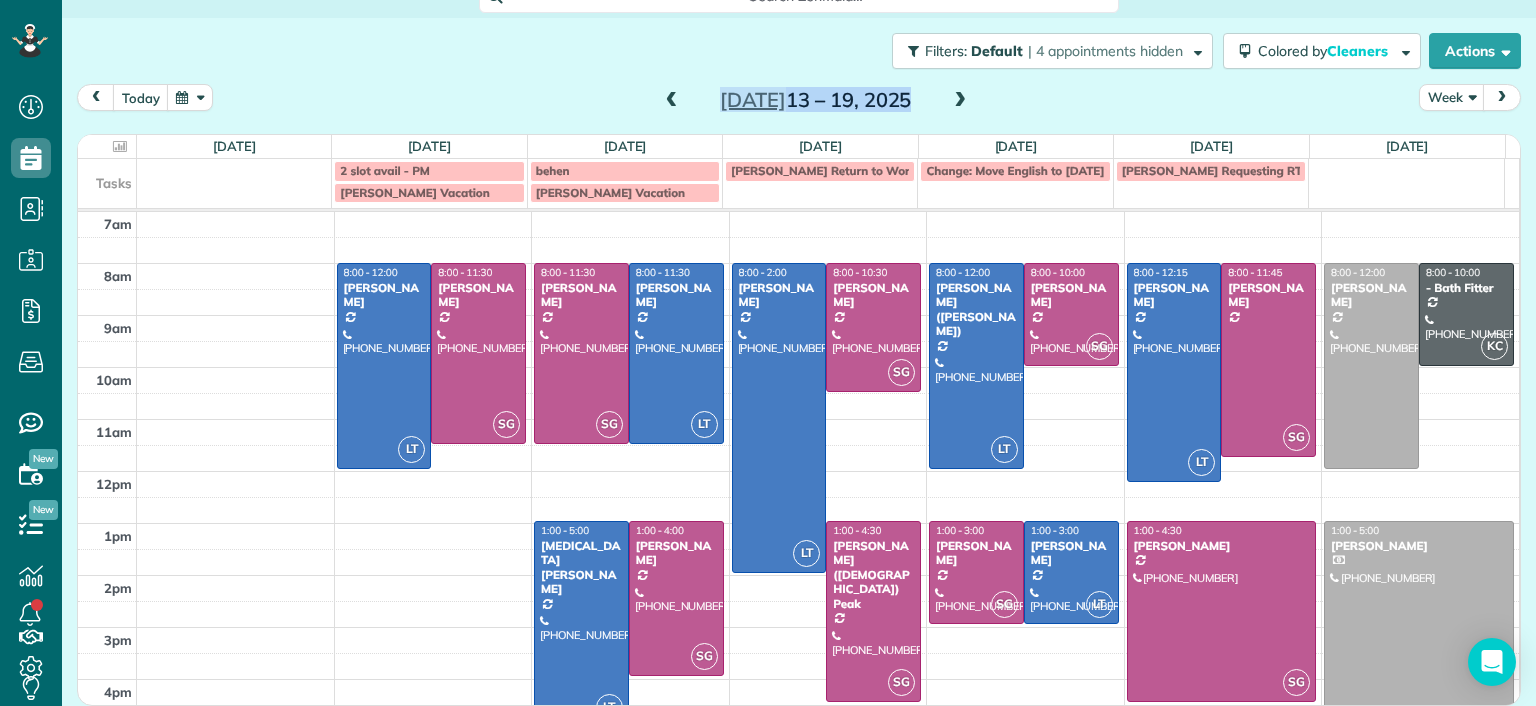 click on "Filters:   Default
|  4 appointments hidden
Colored by  Cleaners
Color by Cleaner
Color by Team
Color by Status
Color by Recurrence
Color by Paid/Unpaid
Filters  Default
Schedule Changes
Actions
Create Appointment
Create Task
Clock In/Out
Send Work Orders
Print Route Sheets
Today's Emails/Texts
View Metrics" at bounding box center [799, 329] 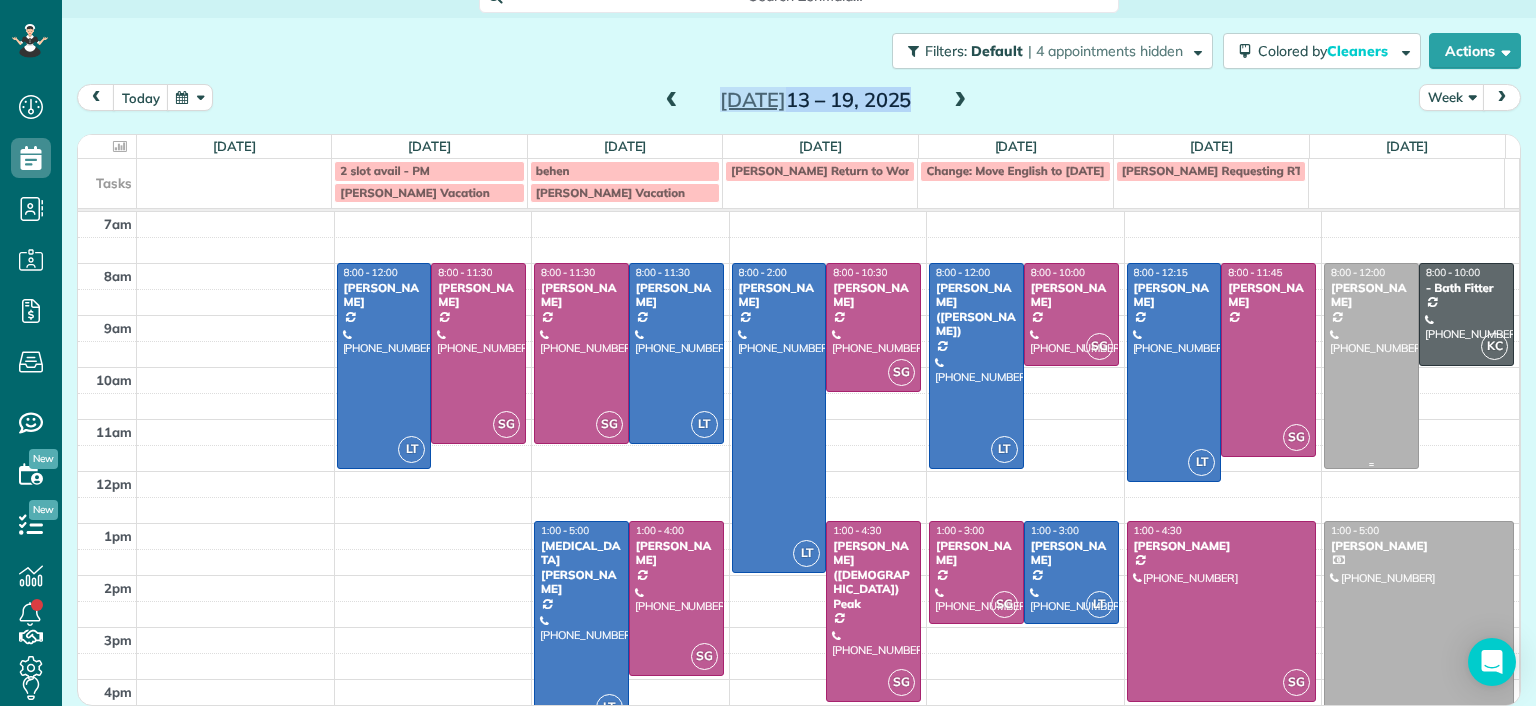click at bounding box center (1371, 366) 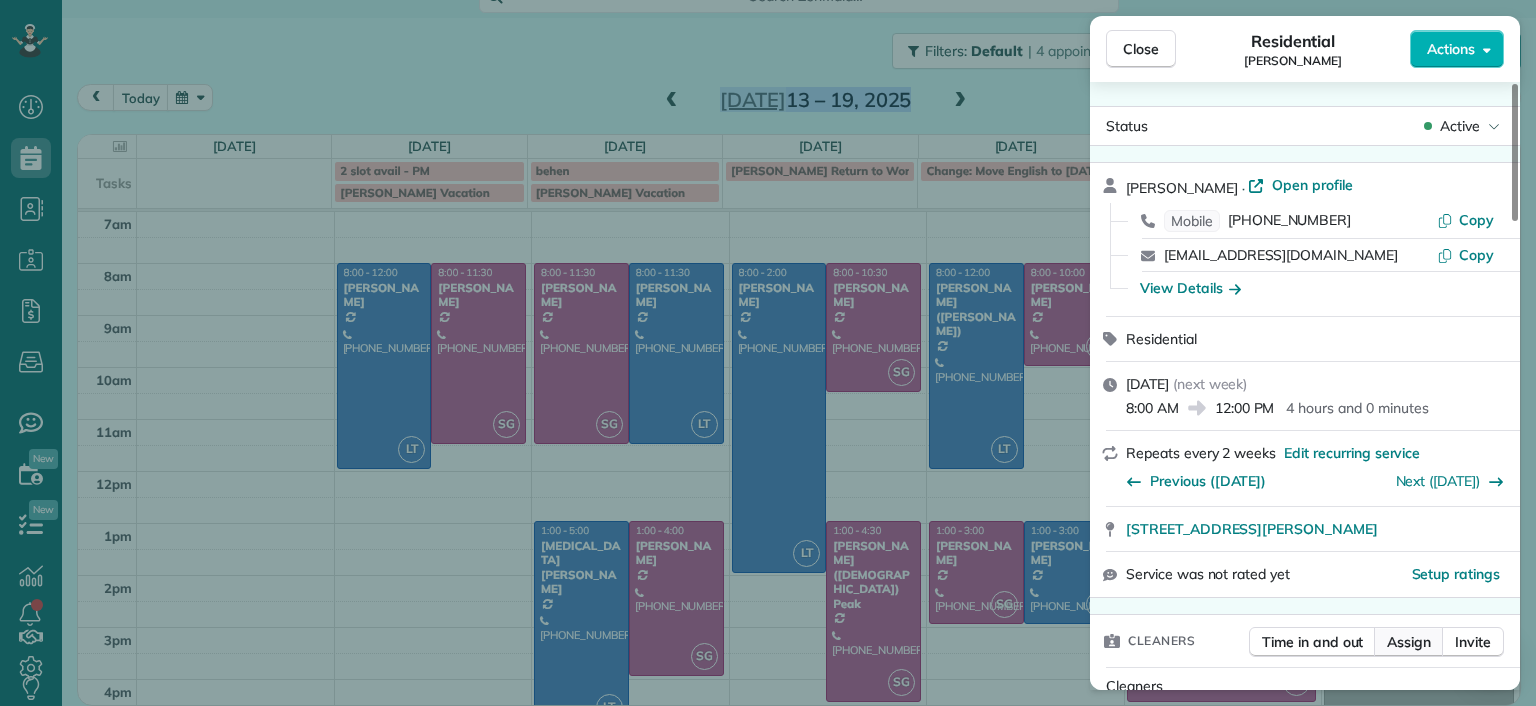click on "Assign" at bounding box center [1409, 642] 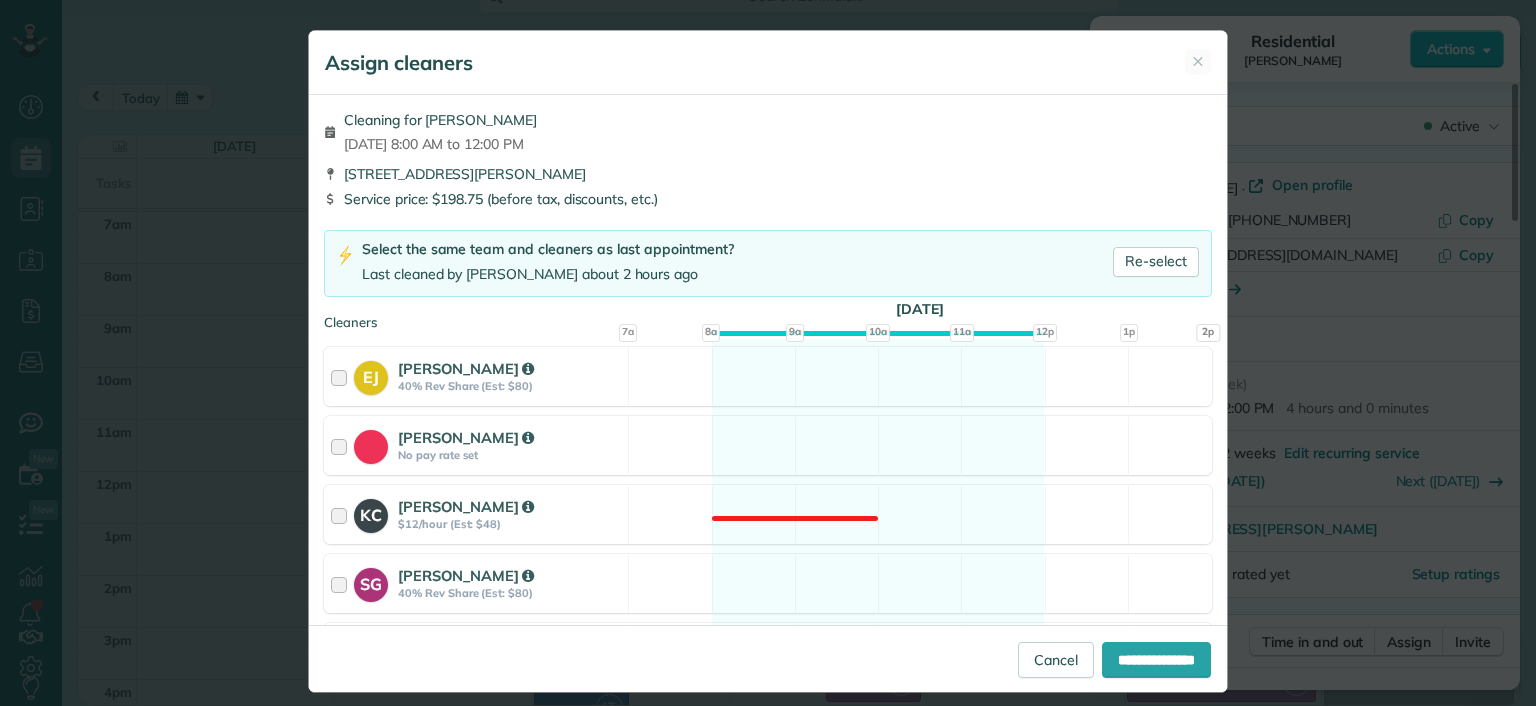 click on "Assign cleaners
✕
Cleaning for Katie Fraker
Sat, Jul 19 -  8:00 AM to 12:00 PM
2805 Glen Gary Drive Richmond VA 23233
Service price: $198.75 (before tax, discounts, etc.)
Select the same team and cleaners as last appointment?
Last cleaned by Laura
about 2 hours ago
Re-select
Cleaners
Sat, Jul 19
7a" at bounding box center (768, 353) 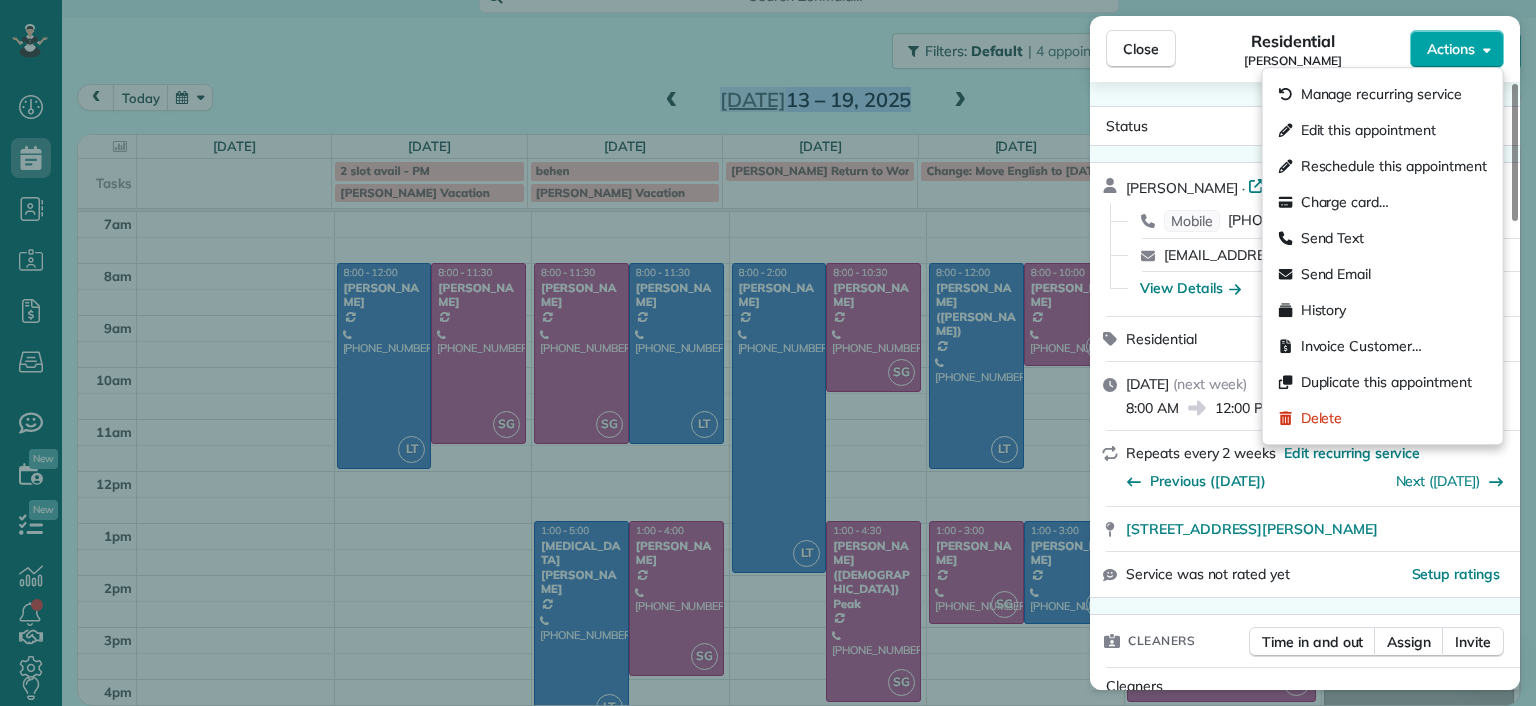 click on "Actions" at bounding box center (1457, 49) 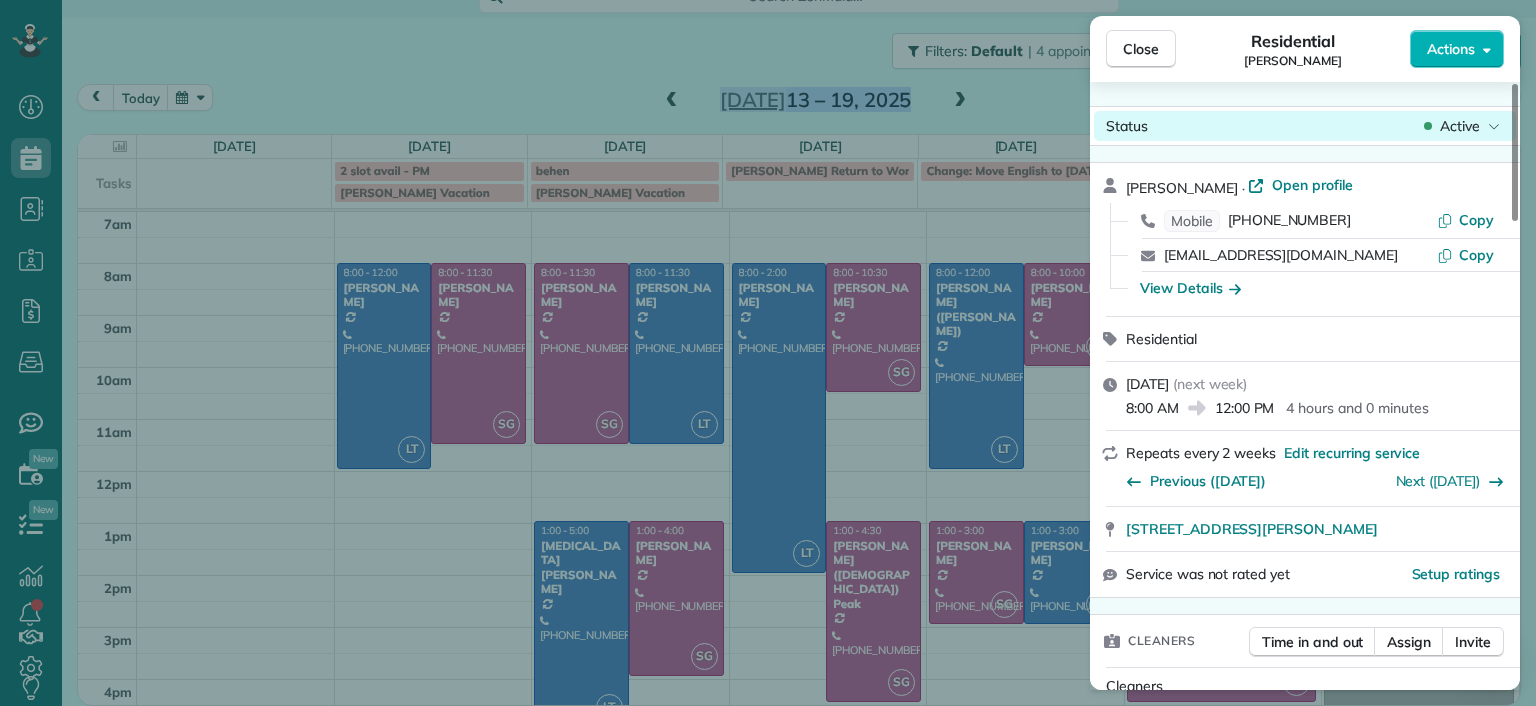 click on "Active" at bounding box center [1460, 126] 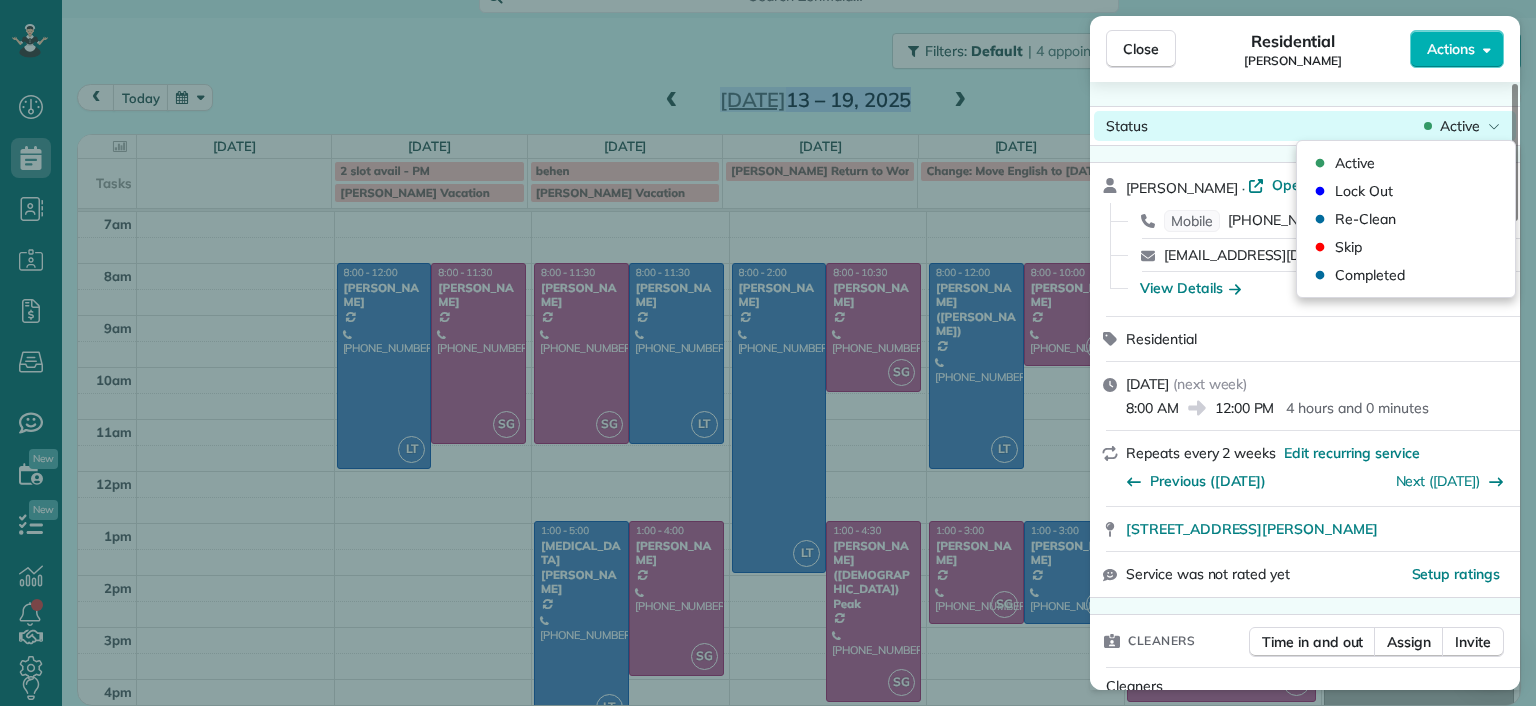 click on "Active" at bounding box center (1460, 126) 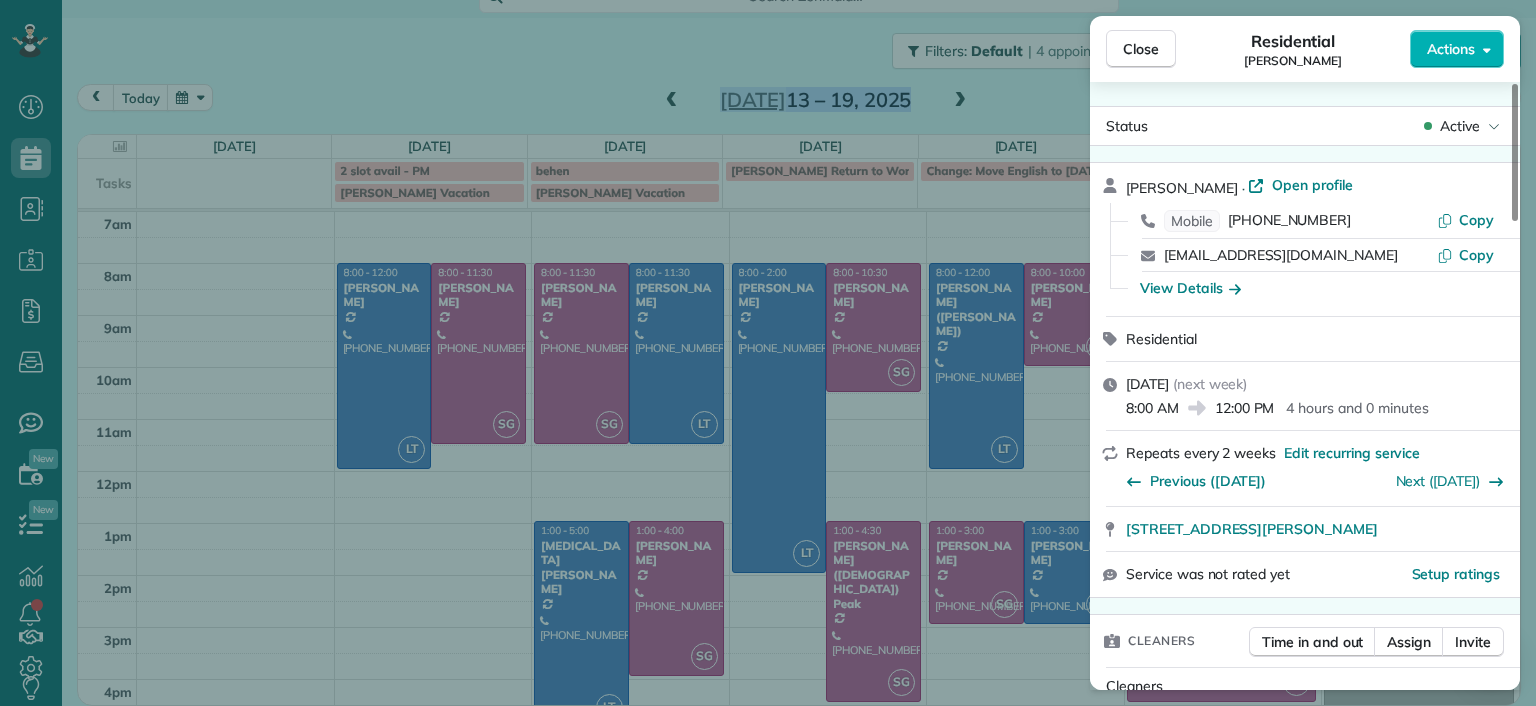 click on "Close Residential Katie Fraker Actions Status Active Katie Fraker · Open profile Mobile (603) 781-1667 Copy cowleskatie@yahoo.com Copy View Details Residential Saturday, July 19, 2025 ( next week ) 8:00 AM 12:00 PM 4 hours and 0 minutes Repeats every 2 weeks Edit recurring service Previous (Jul 09) Next (Jul 31) 2805 Glen Gary Drive Richmond VA 23233 Service was not rated yet Setup ratings Cleaners Time in and out Assign Invite Cleaners No cleaners assigned yet Checklist Try Now Keep this appointment up to your standards. Stay on top of every detail, keep your cleaners organised, and your client happy. Assign a checklist Watch a 5 min demo Billing Billing actions Price $198.75 Overcharge $0.00 Discount $0.00 Coupon discount - Primary tax - Secondary tax - Total appointment price $198.75 Tips collected New feature! $0.00 Unpaid Mark as paid Total including tip $198.75 Get paid online in no-time! Send an invoice and reward your cleaners with tips Charge customer credit card Appointment custom fields Man Hours" at bounding box center [768, 353] 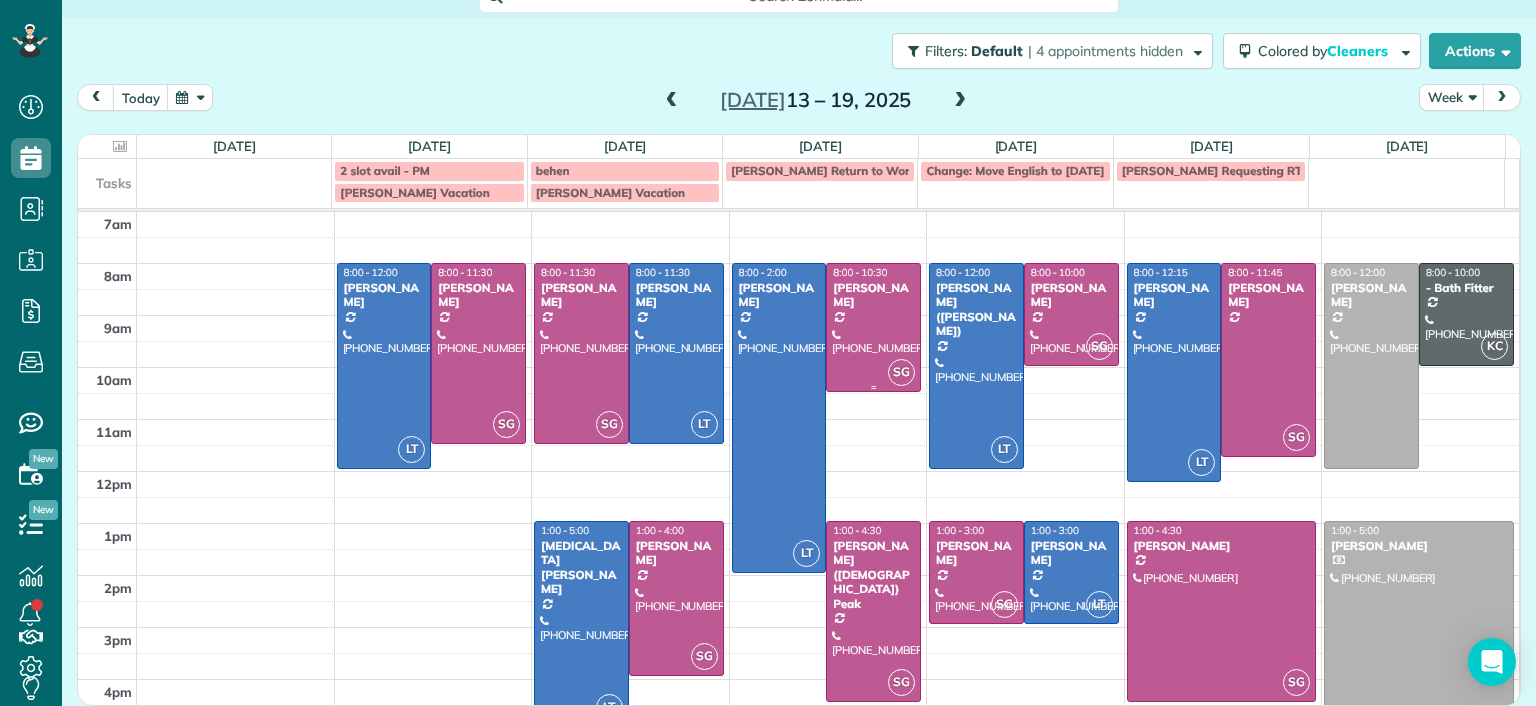 click at bounding box center (873, 327) 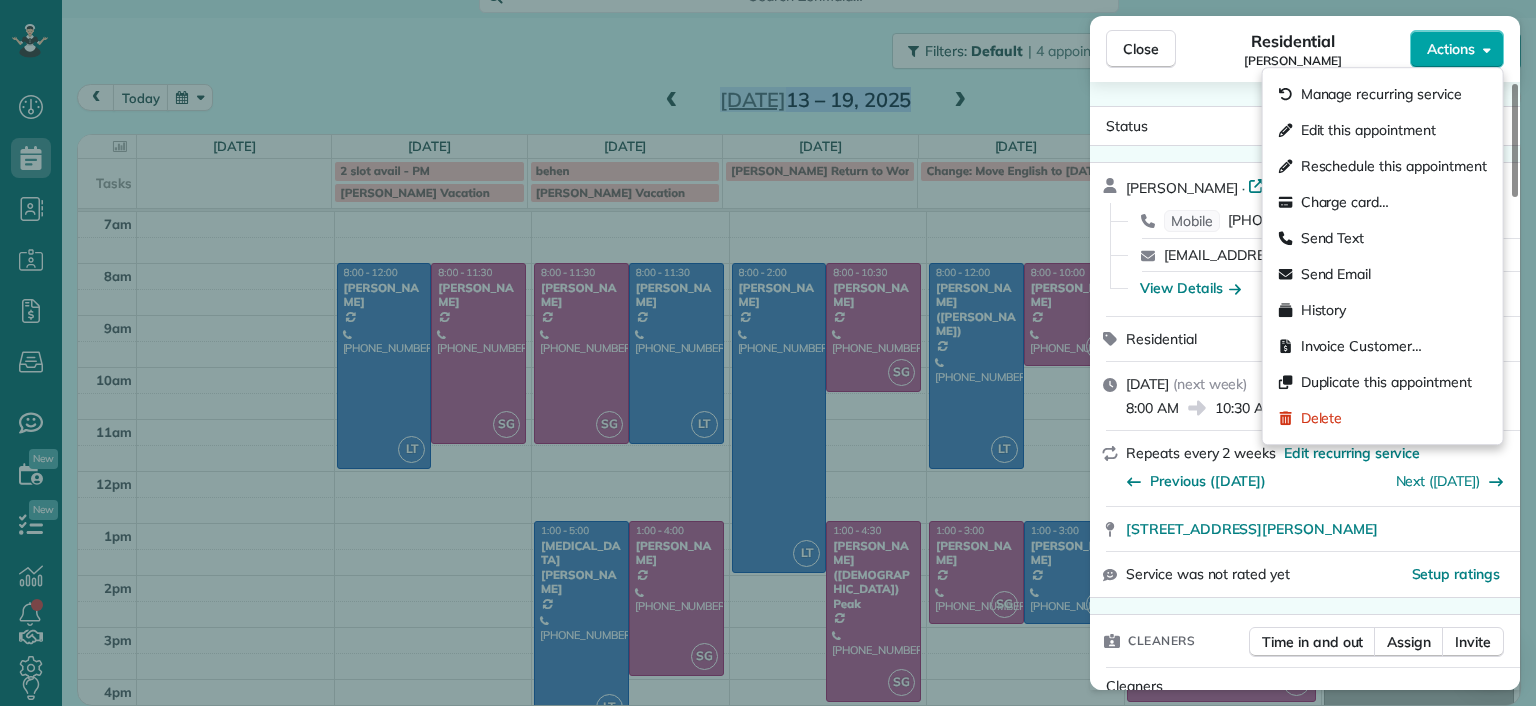 click on "Actions" at bounding box center (1451, 49) 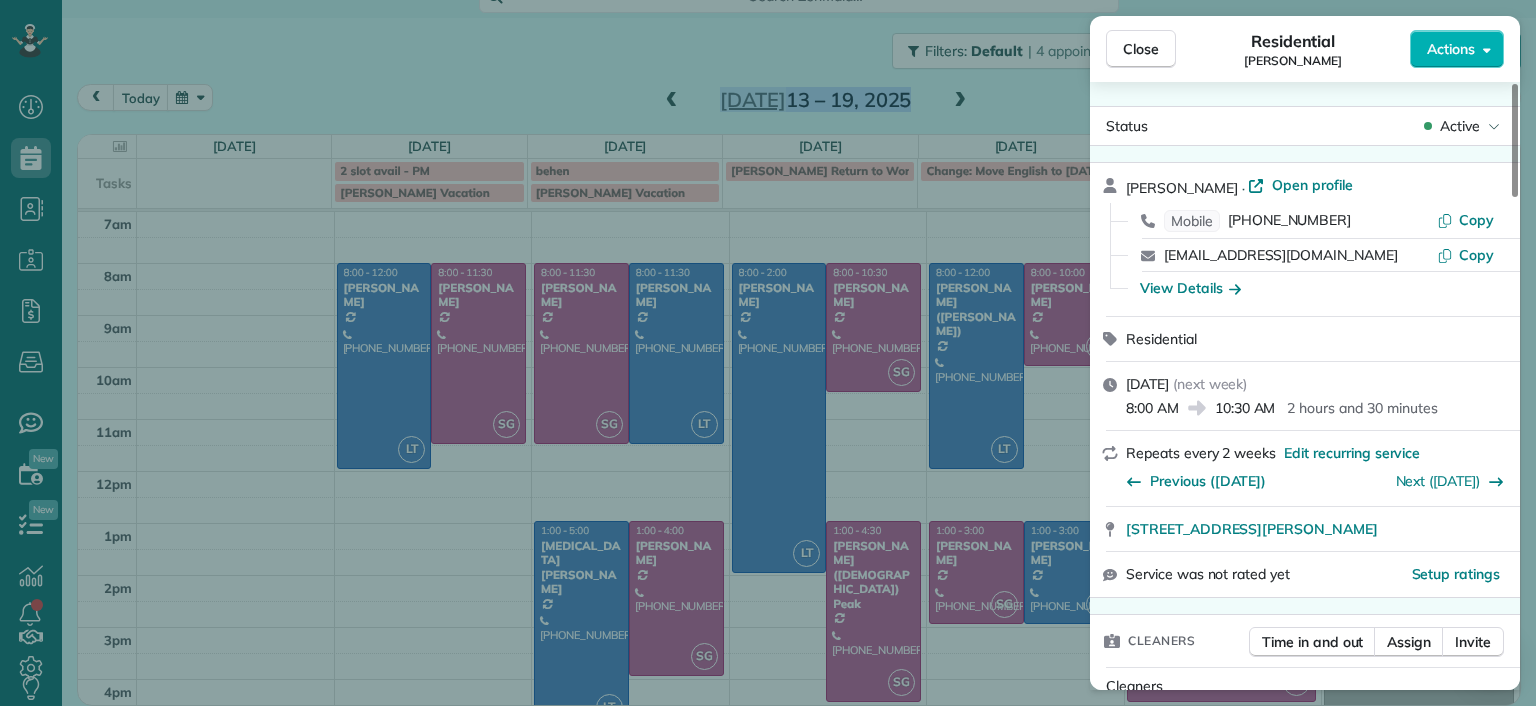 click on "Tiffany Stark · Open profile Mobile (804) 855-7663 Copy luvinyounow@gmail.com Copy View Details" at bounding box center (1305, 239) 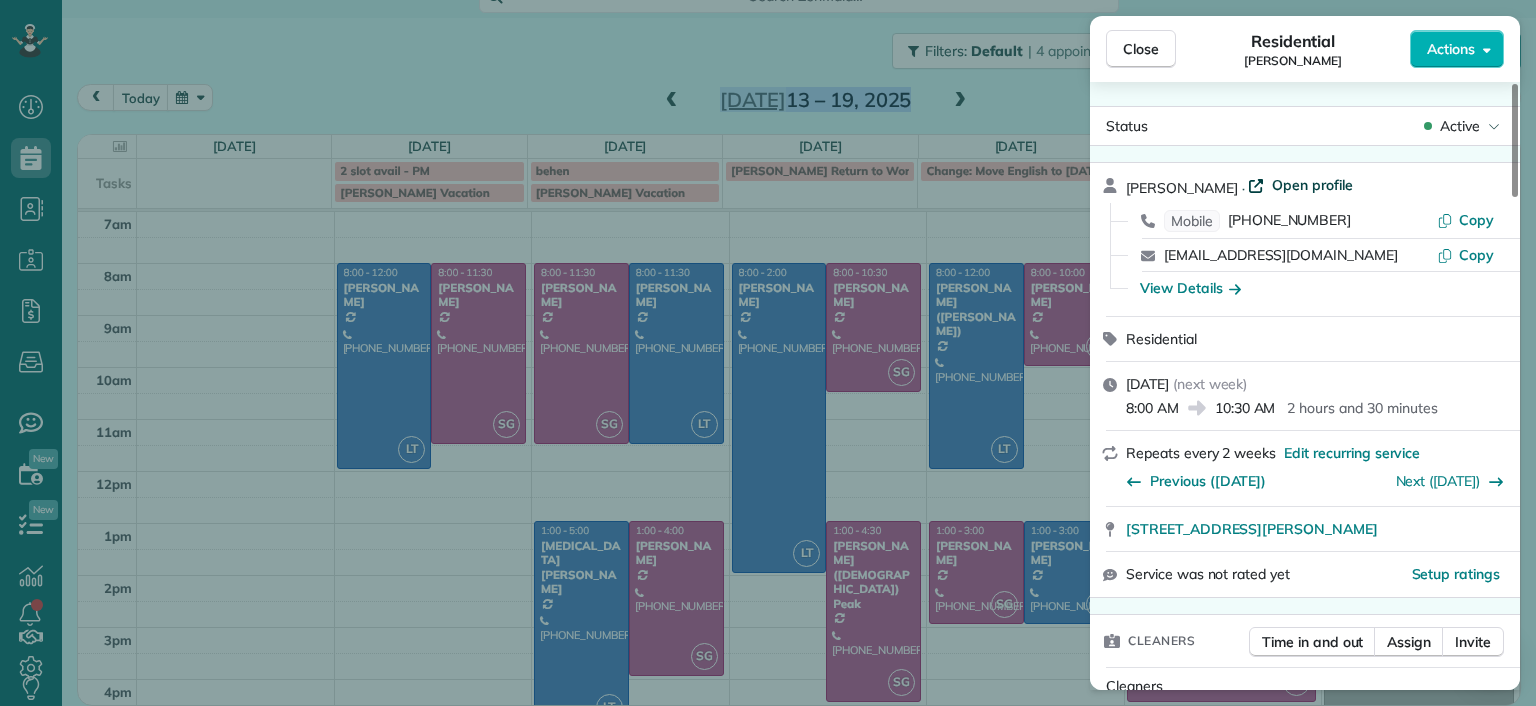 click on "Open profile" at bounding box center (1312, 185) 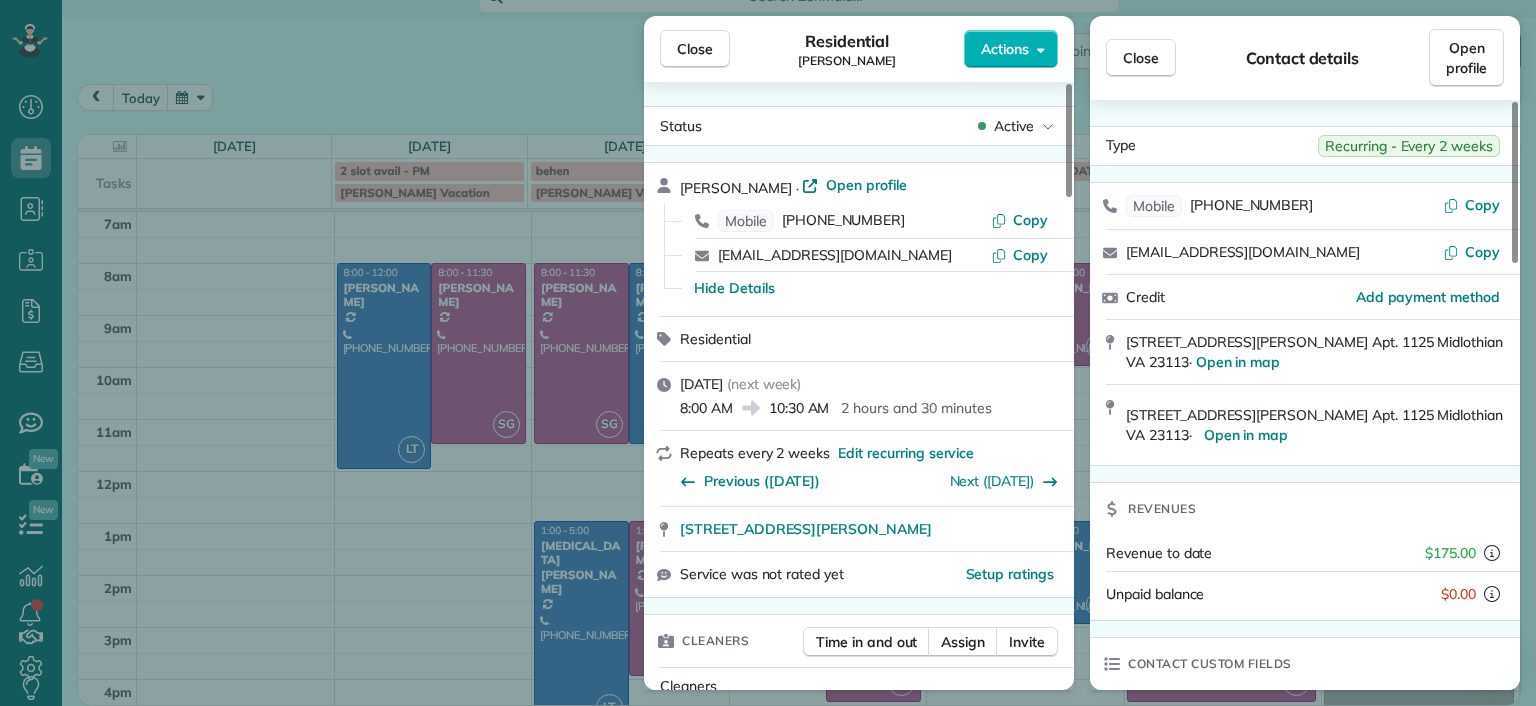 click on "Close Residential Tiffany Stark Actions Status Active Tiffany Stark · Open profile Mobile (804) 855-7663 Copy luvinyounow@gmail.com Copy Hide Details Residential Wednesday, July 16, 2025 ( next week ) 8:00 AM 10:30 AM 2 hours and 30 minutes Repeats every 2 weeks Edit recurring service Previous (Jul 02) Next (Jul 30) 12351 Dutton Road Apt. 1125 Midlothian VA 23113 Service was not rated yet Setup ratings Cleaners Time in and out Assign Invite Cleaners Sophie   Gibbs 8:00 AM 10:30 AM Checklist Try Now Keep this appointment up to your standards. Stay on top of every detail, keep your cleaners organised, and your client happy. Assign a checklist Watch a 5 min demo Billing Billing actions Price $138.00 Overcharge $0.00 Discount $0.00 Coupon discount - Primary tax - Secondary tax - Total appointment price $138.00 Tips collected New feature! $0.00 Unpaid Mark as paid Total including tip $138.00 Get paid online in no-time! Send an invoice and reward your cleaners with tips Charge customer credit card Man Hours - 10 1" at bounding box center [768, 353] 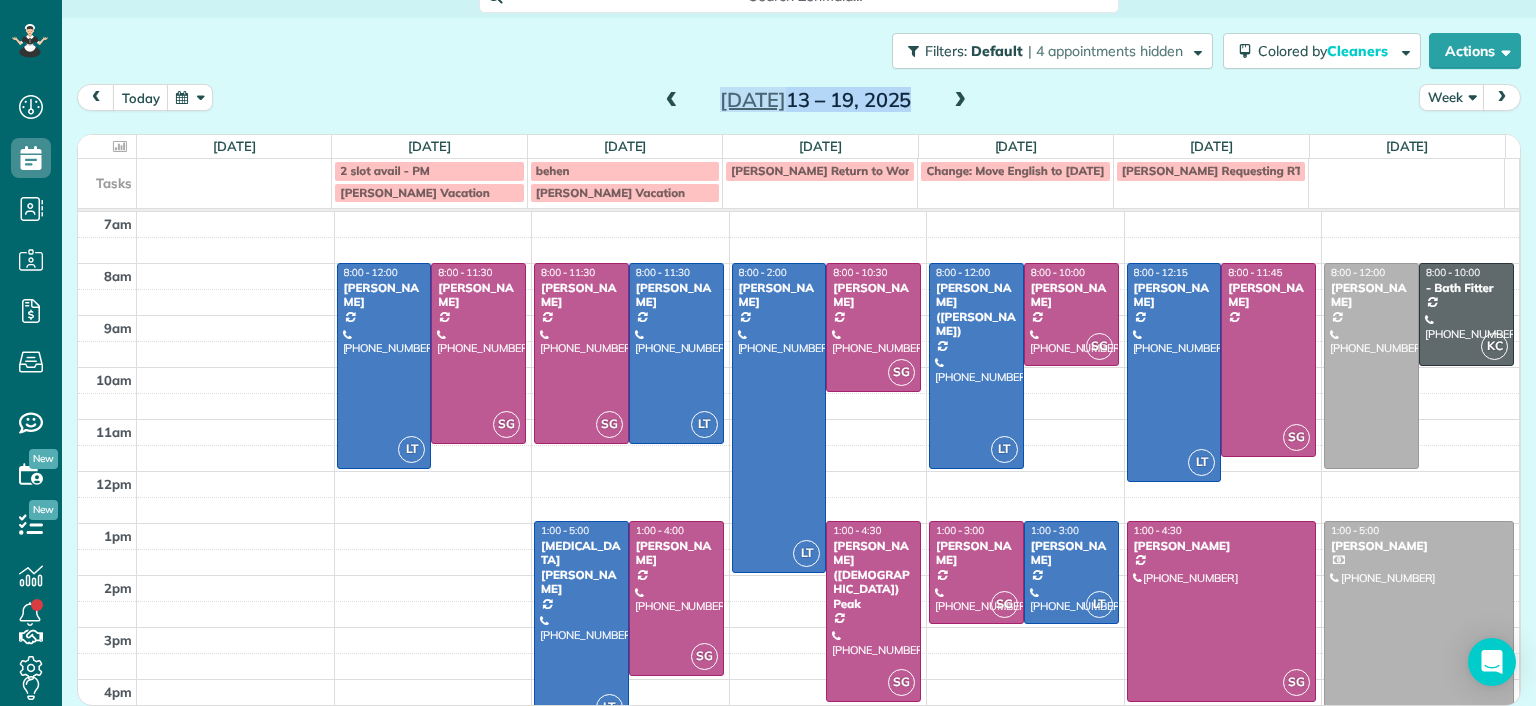click at bounding box center (960, 101) 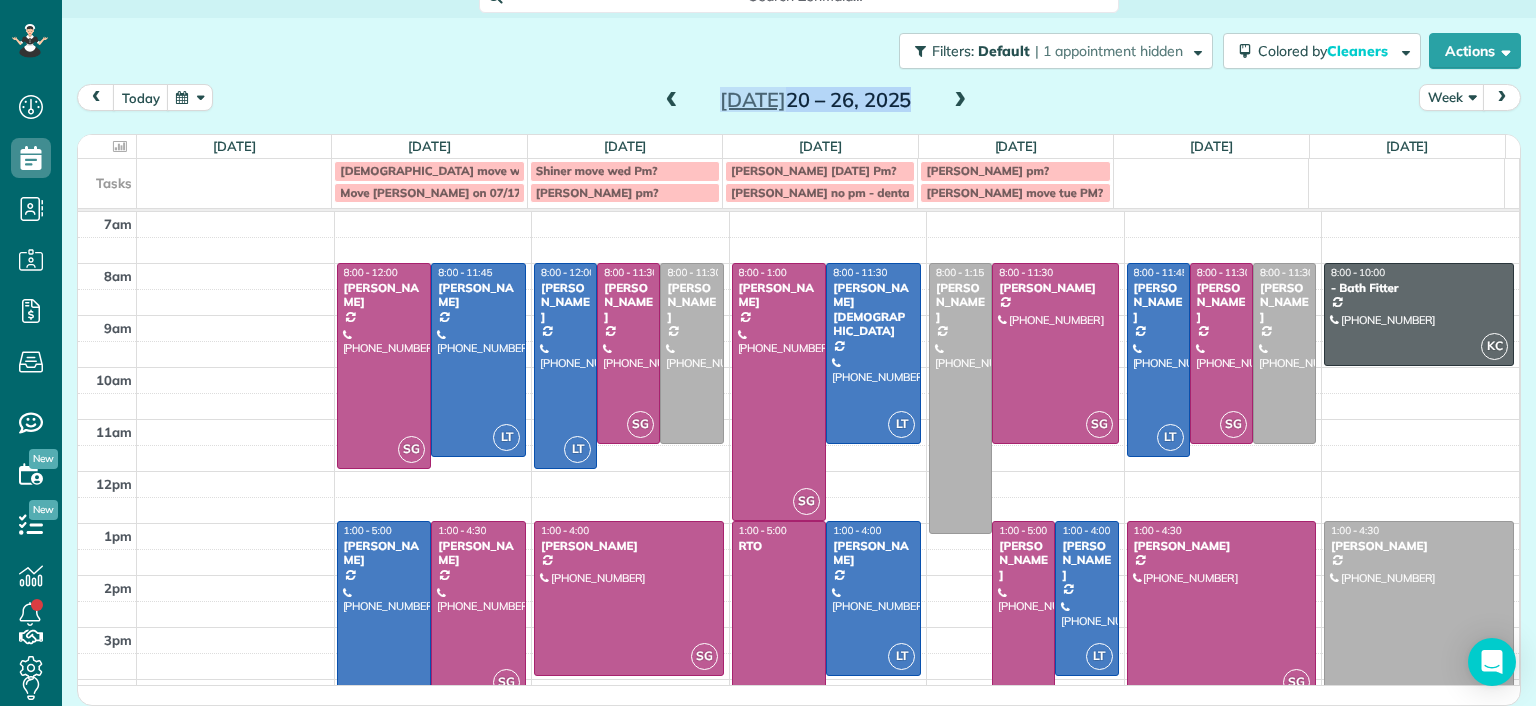 click at bounding box center (960, 101) 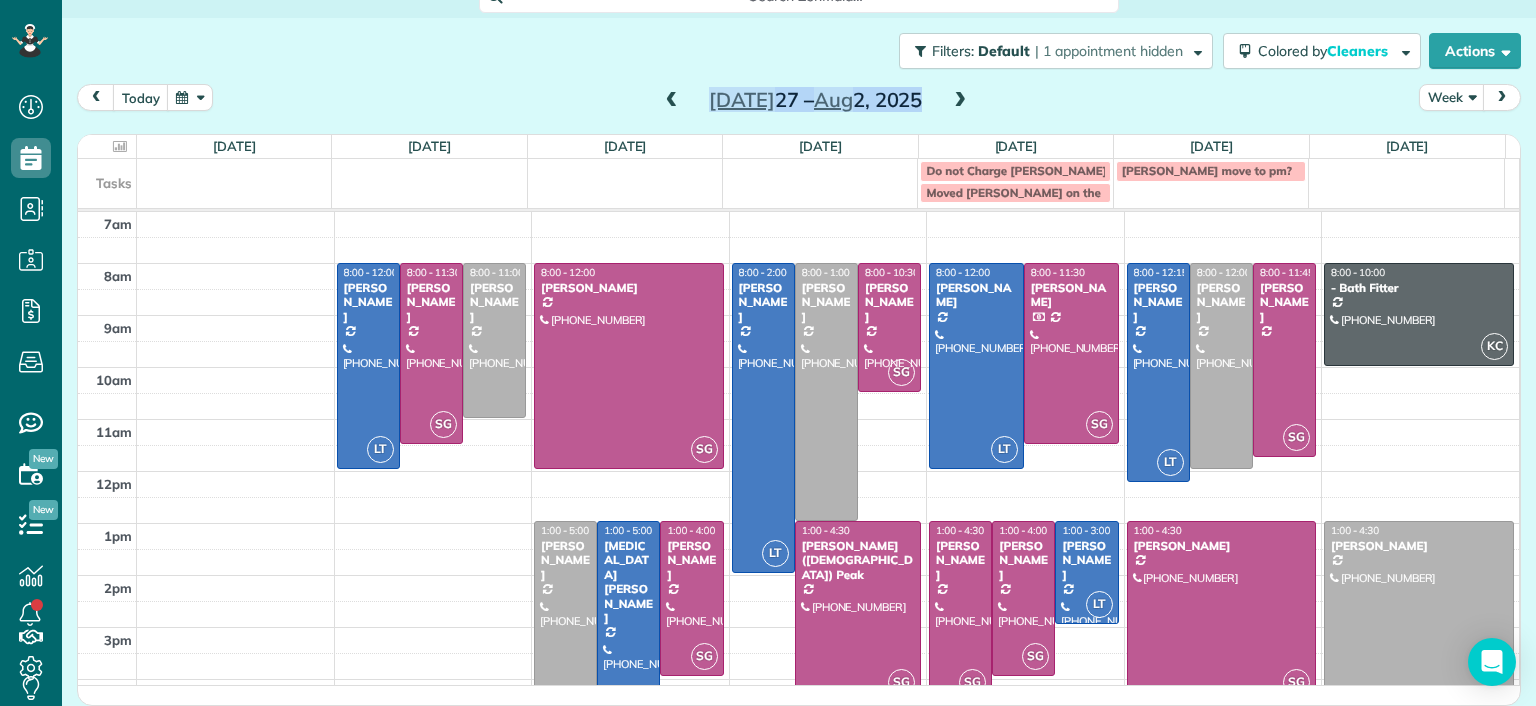 click at bounding box center [672, 101] 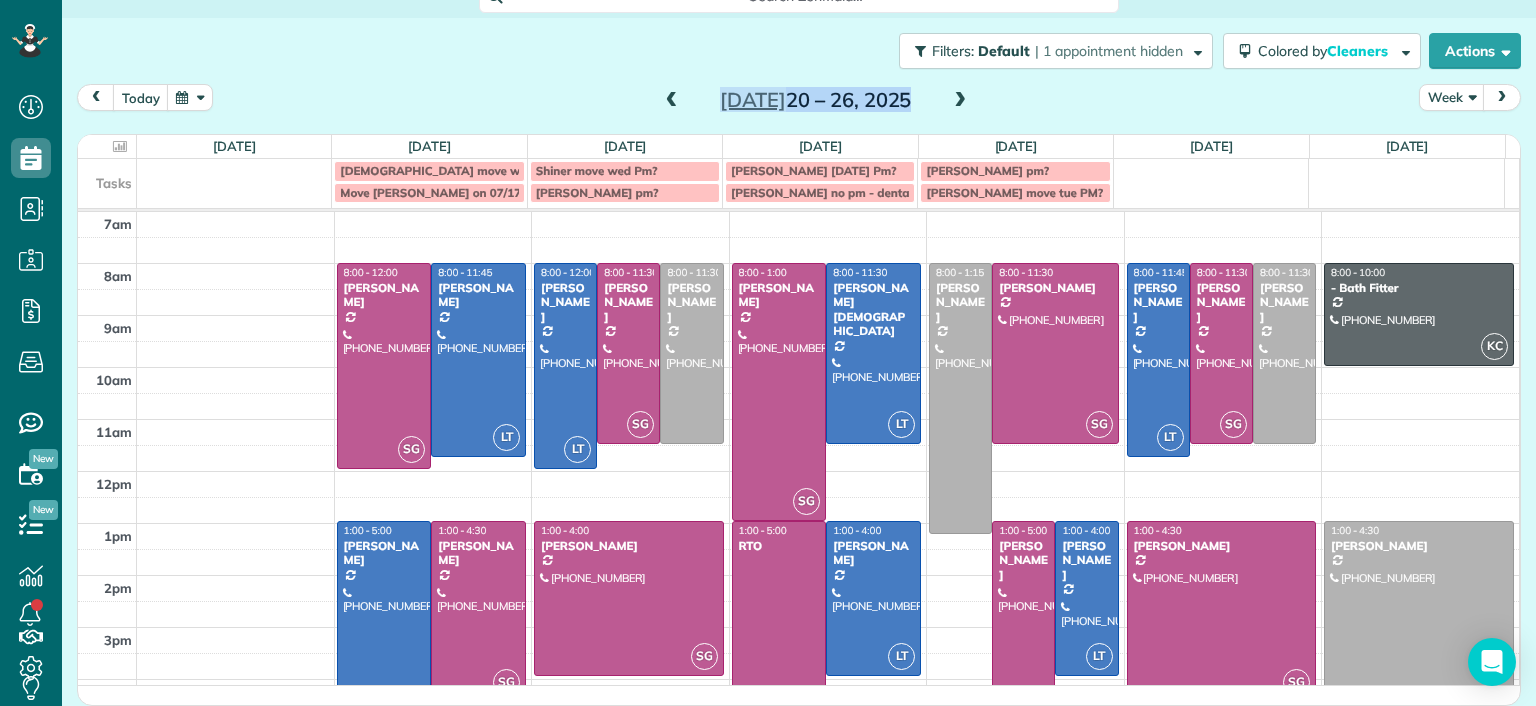 click at bounding box center [672, 101] 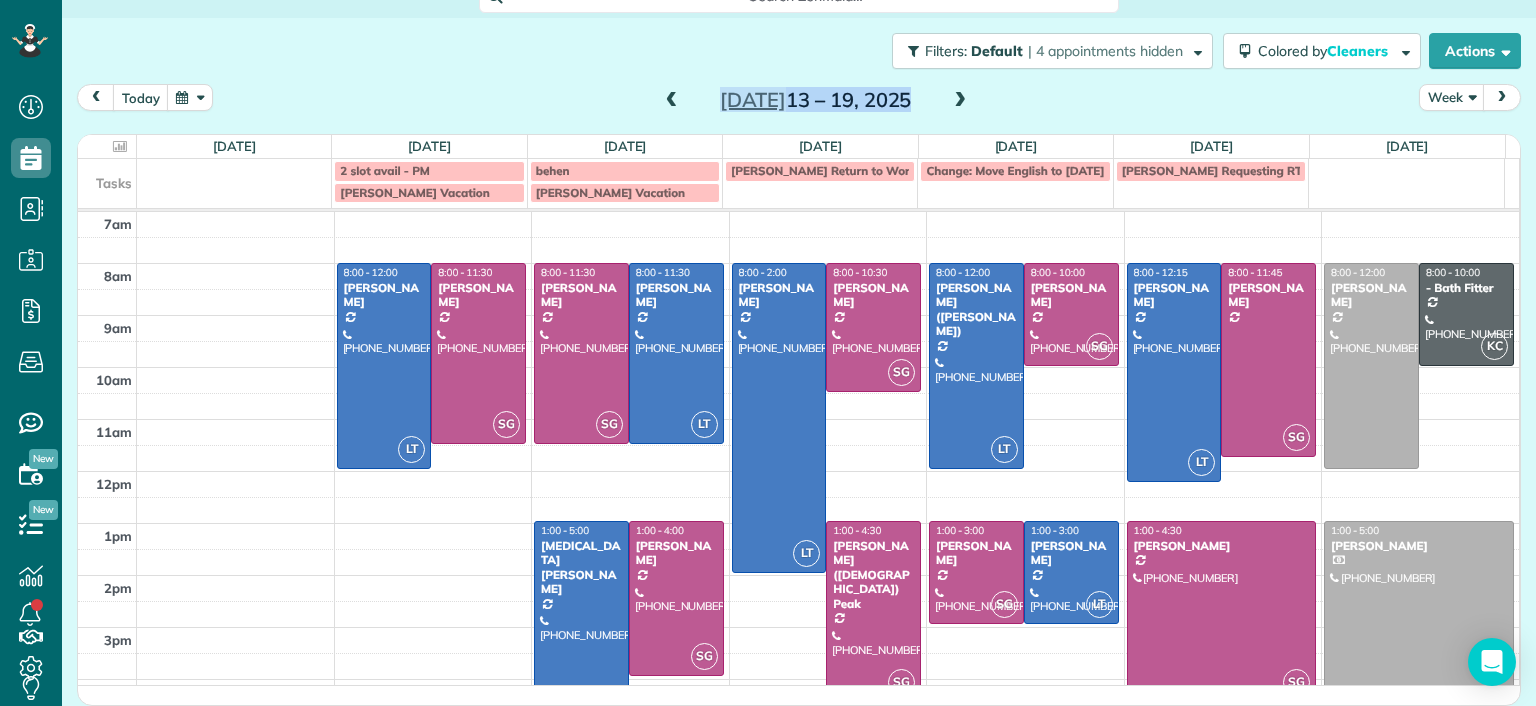 drag, startPoint x: 657, startPoint y: 97, endPoint x: 542, endPoint y: 58, distance: 121.433105 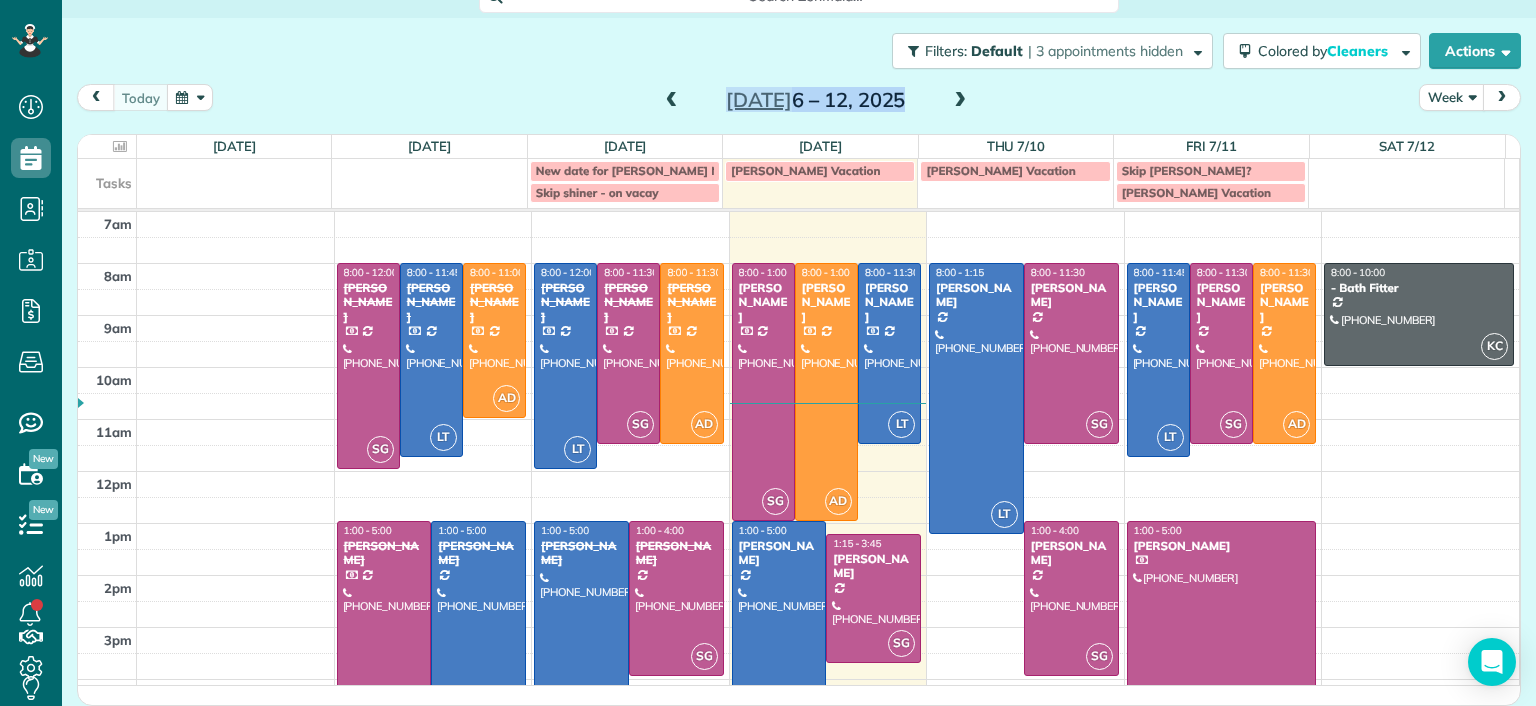 drag, startPoint x: 948, startPoint y: 102, endPoint x: 416, endPoint y: 122, distance: 532.3758 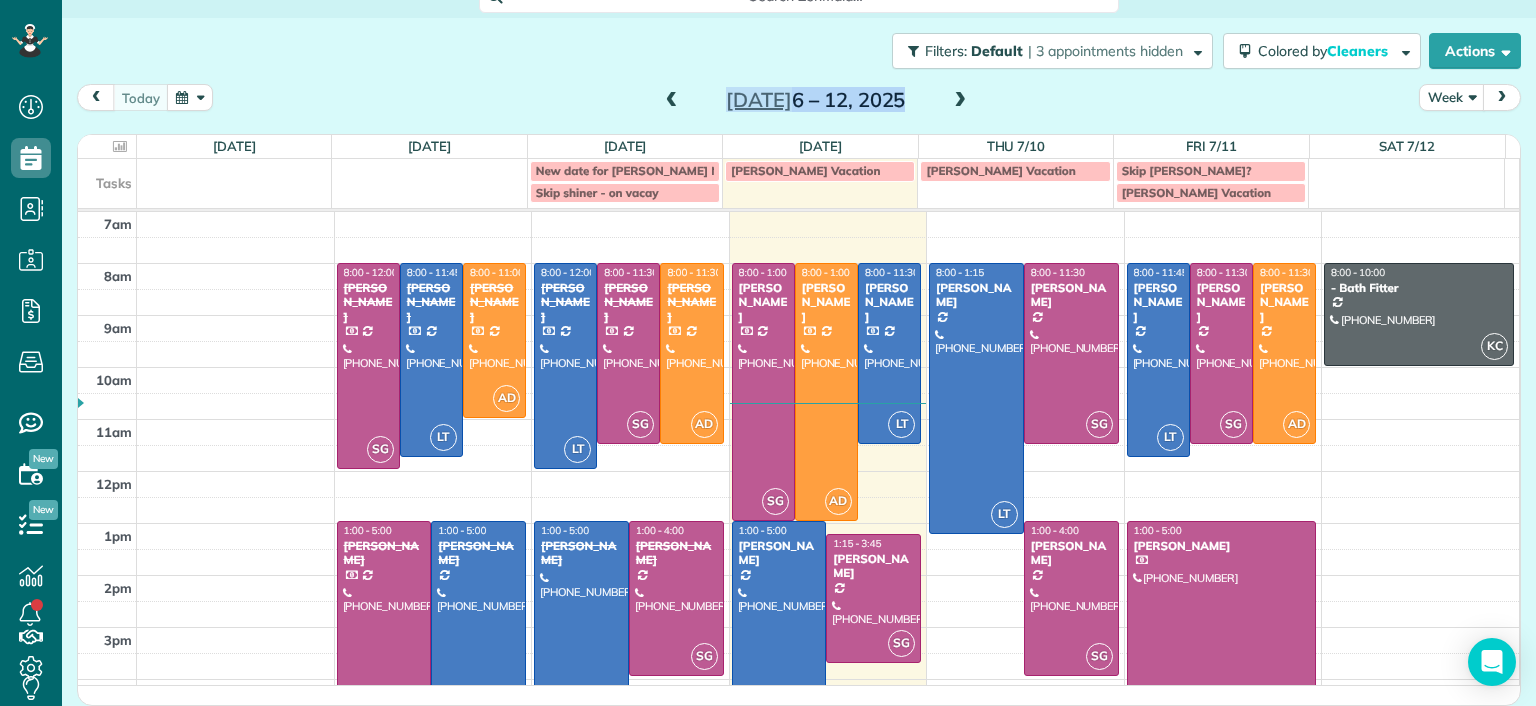 click on "today   Week Jul  6 – 12, 2025 Sun 7/6 No Appointments Mon 7/7 18.75  Man Hours 5  Appointments All Paid All Assigned Tue 7/8 18  Man Hours 5  Appointments 75% Paid All Assigned Wed 7/9 20  Man Hours 5  Appointments 64% Paid All Assigned Thu 7/10 11.75  Man Hours 3  Appointments 0% Paid All Assigned Fri 7/11 18.75  Man Hours 4  Appointments 46% Paid All Assigned Sat 7/12 2  Man Hours 1  Appointments 0% Paid All Assigned Tasks   New date for Whitlow Needed   Stephanie Vacation   Stephanie Vacation   Skip friedline?   Skip shiner - on vacay   Stephanie Vacation 7am 8am 9am 10am 11am 12pm 1pm 2pm 3pm 4pm 5pm SG 8:00 - 12:00 Jessica Pizano (860) 833-0605 7867 Hampton Forest Lane Chesterfield, VA 23832 LT 8:00 - 11:45 Chris Seamon (804) 349-4891 2329 Farrand Drive Henrico, VA 23231 AD 8:00 - 11:00 Lesley Bruno (804) 836-4658 807 West 47th Street Richmond, VA 23225 SG 1:00 - 5:00 Sarah Craig (804) 517-0176 4945 Old Main Street Richmond, VA 23231 LT 1:00 - 5:00 Julie Sims (301) 357-4299 1212 Grumman Drive LT SG AD" at bounding box center [799, 362] 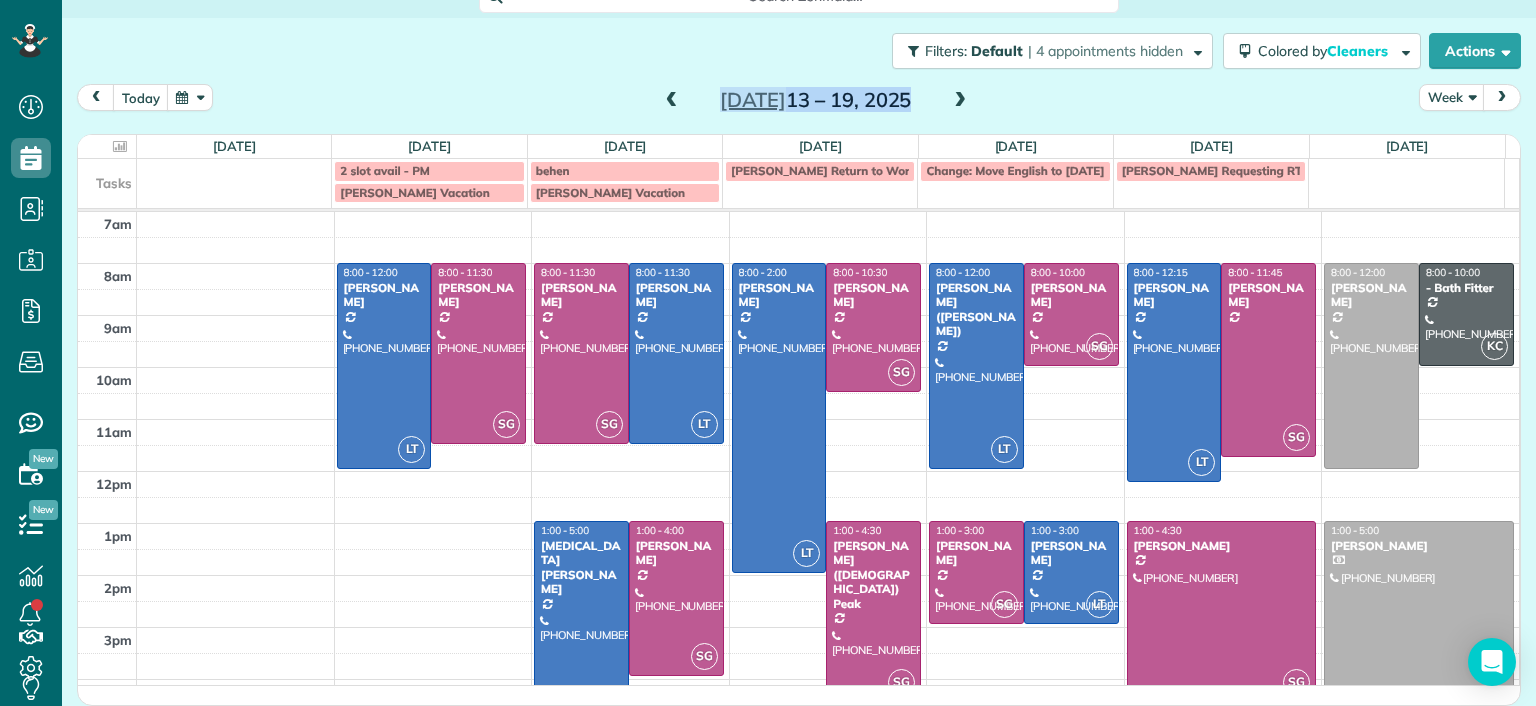 click at bounding box center (672, 101) 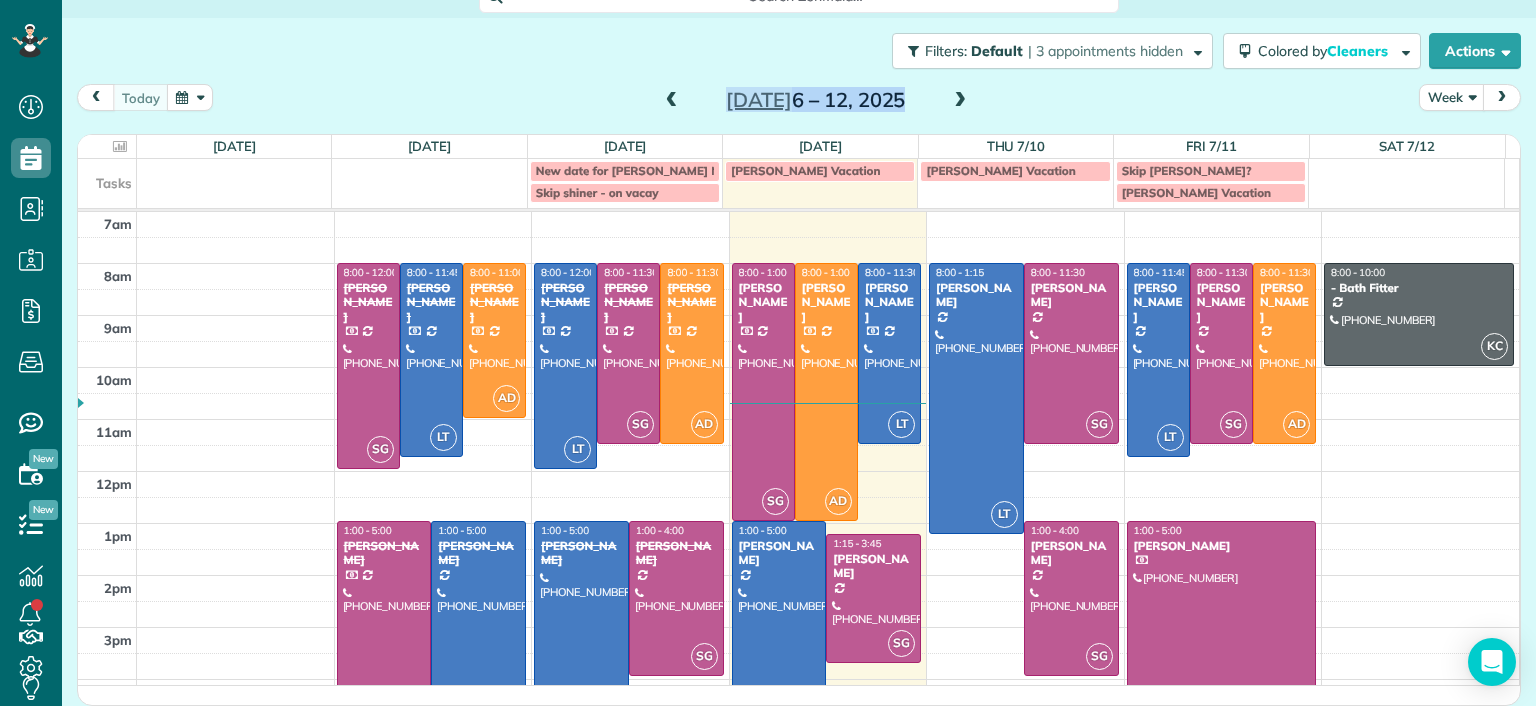 click at bounding box center [960, 101] 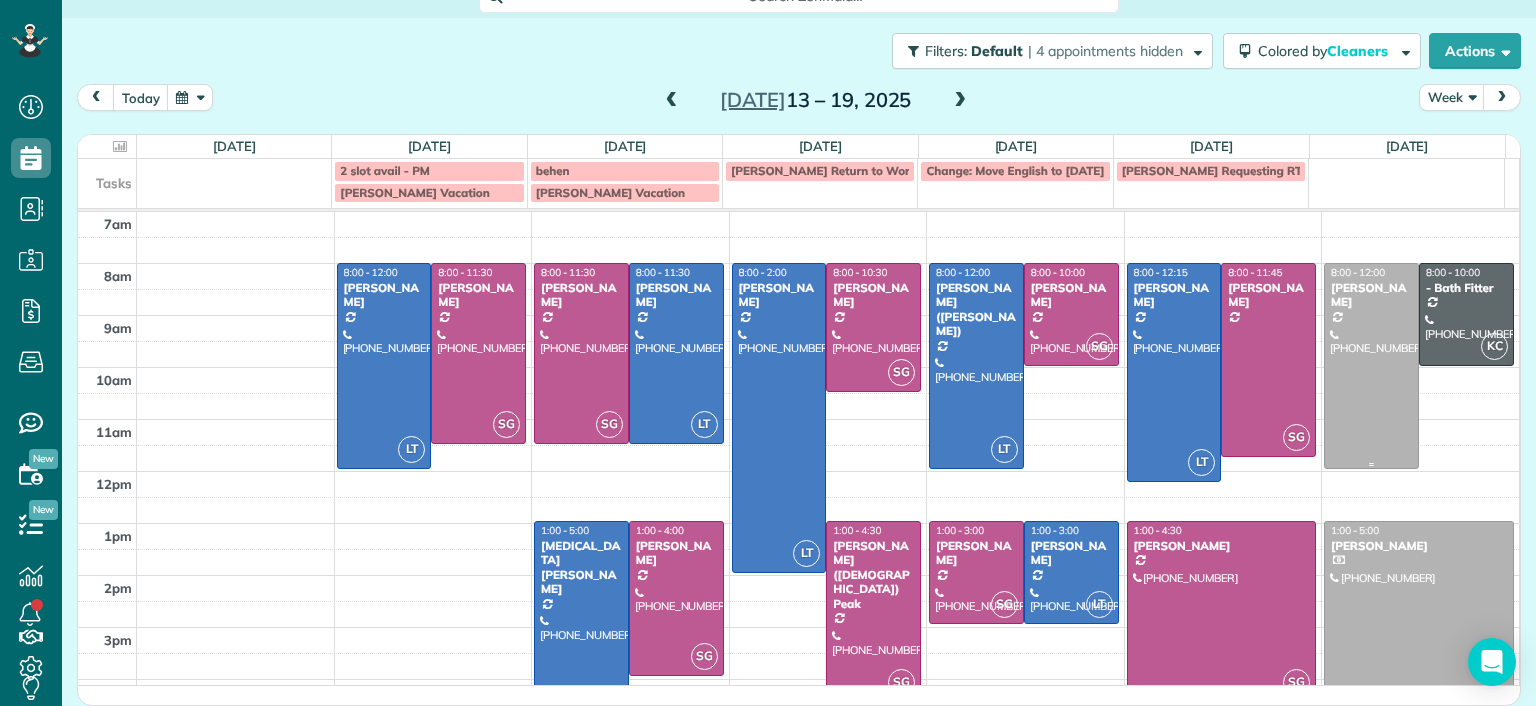 click at bounding box center [1371, 366] 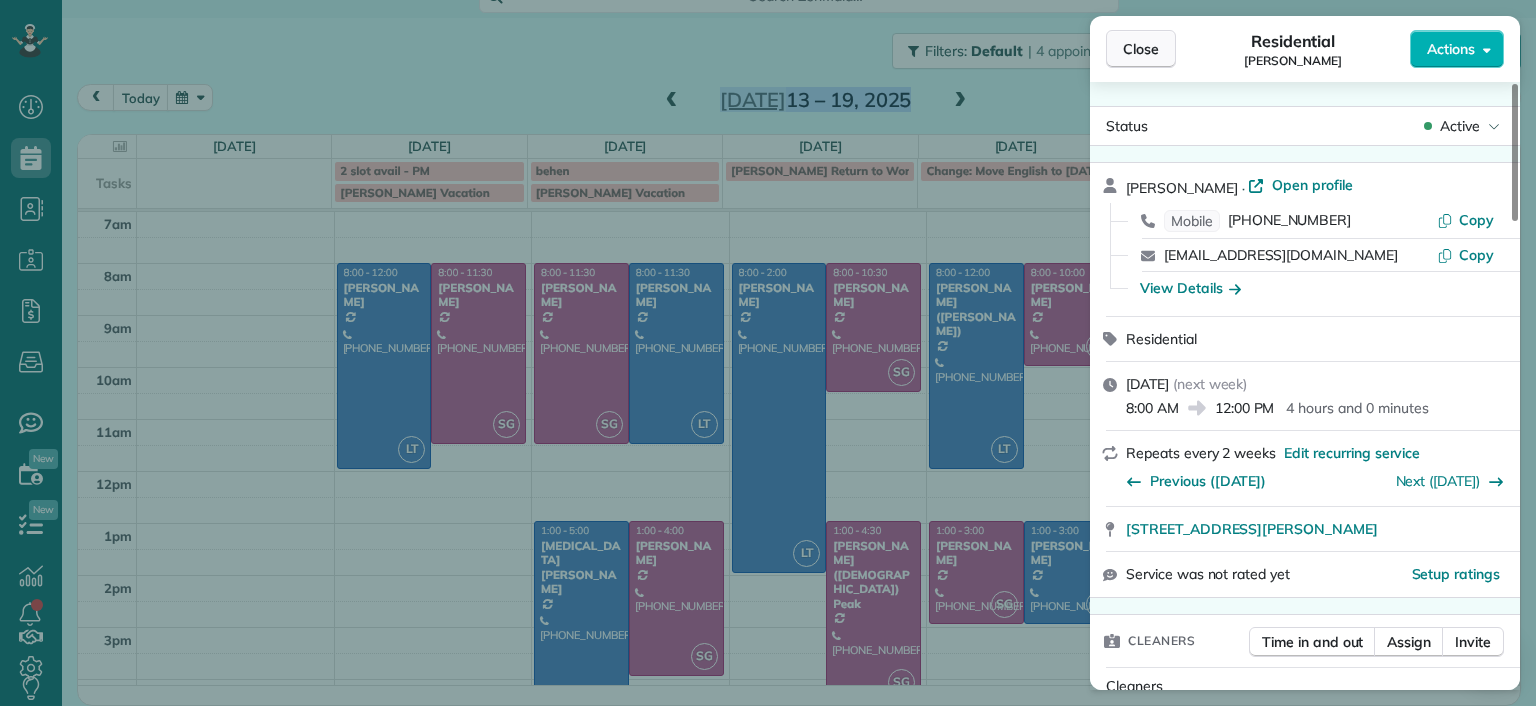 click on "Close" at bounding box center [1141, 49] 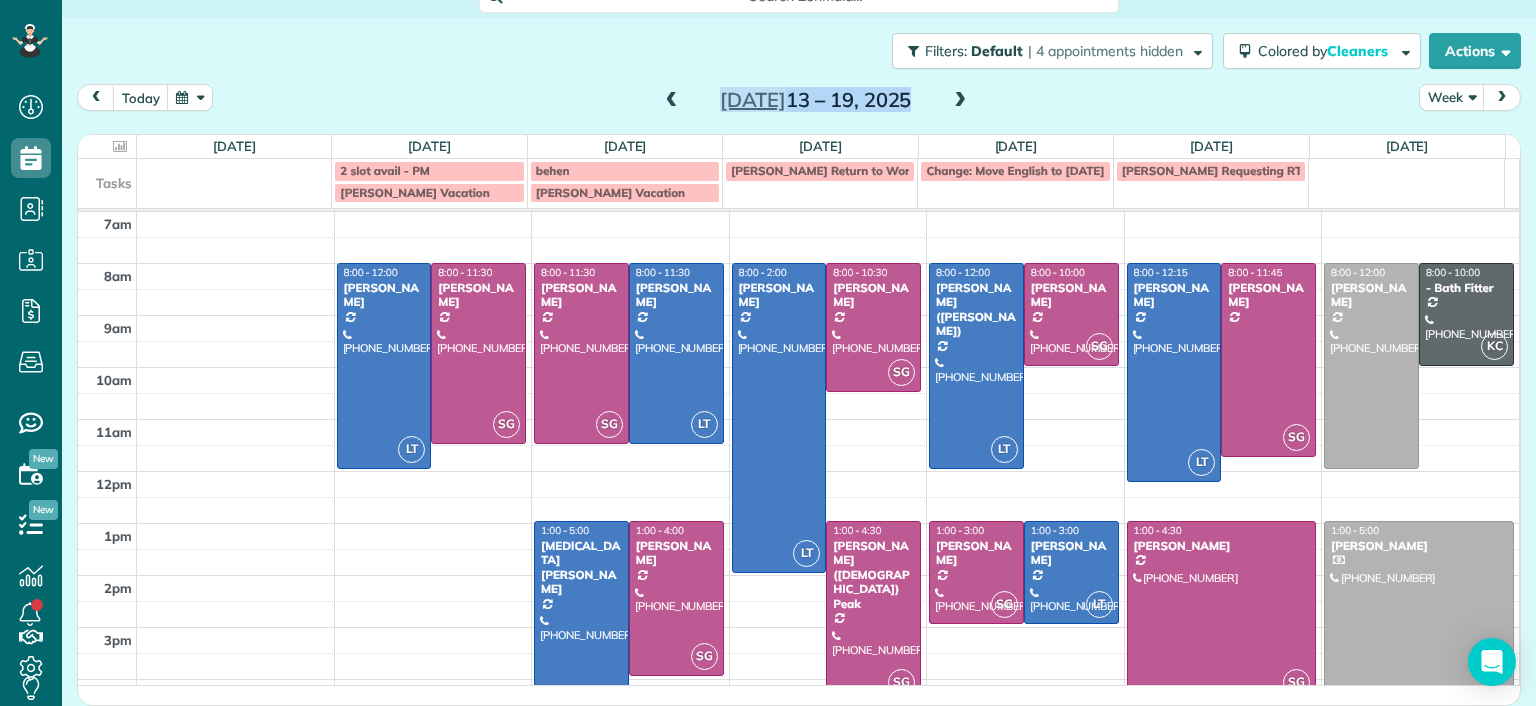 click at bounding box center (960, 101) 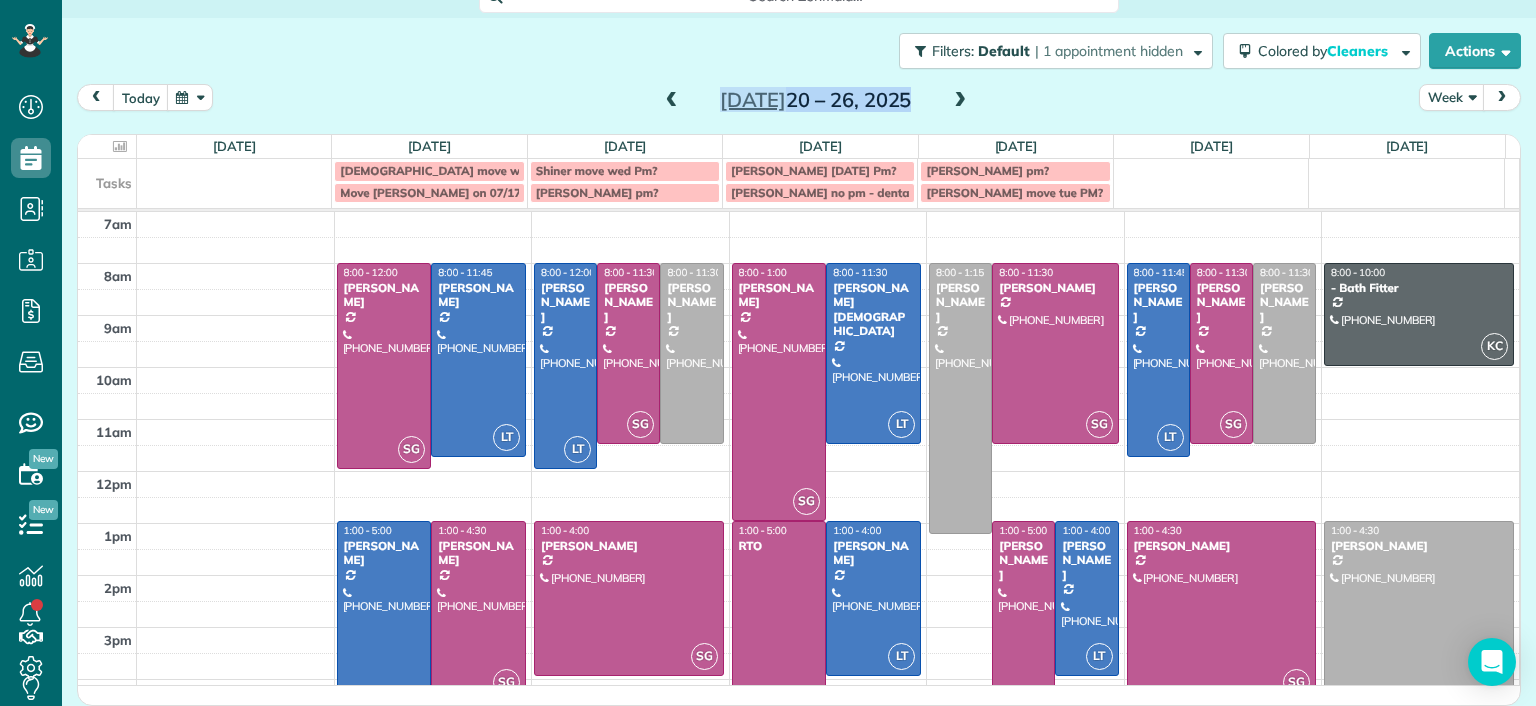 click at bounding box center [960, 101] 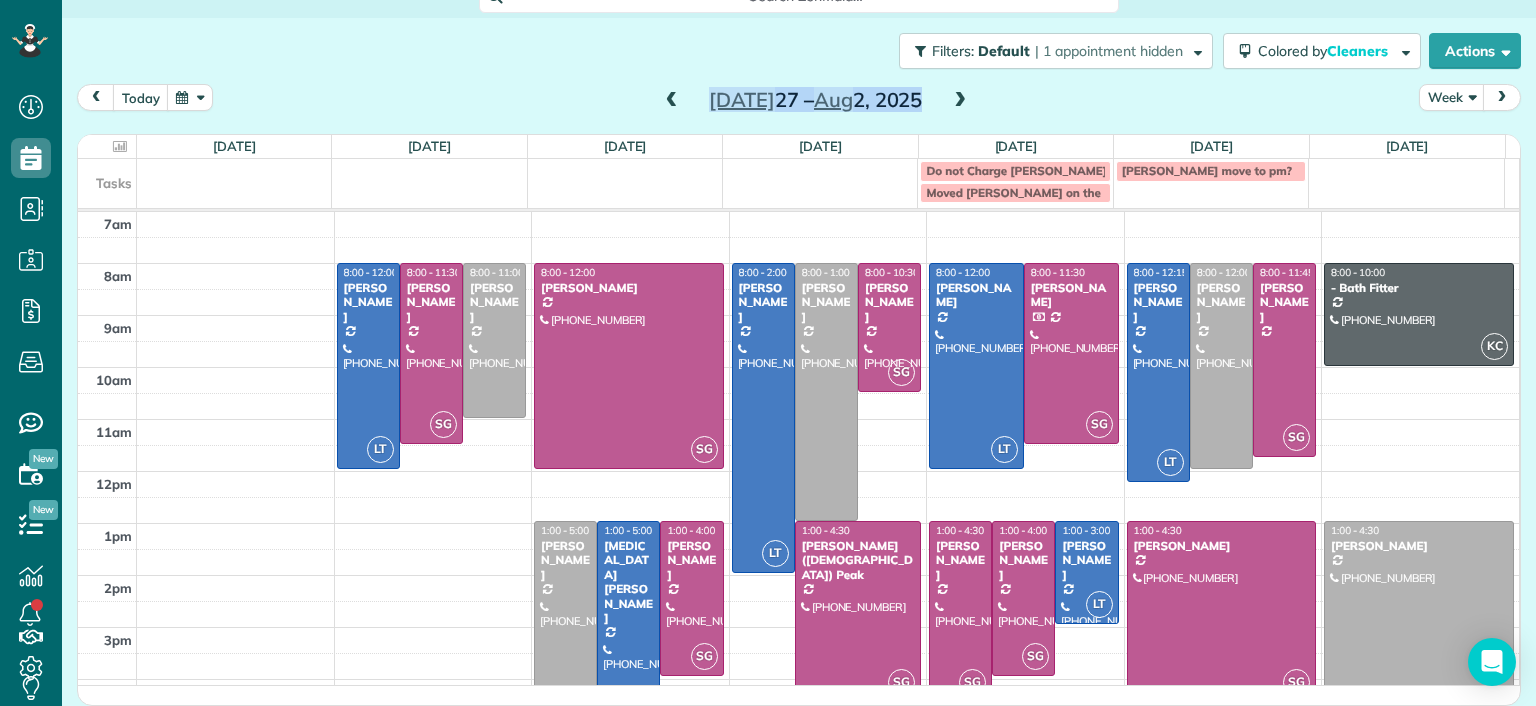 click at bounding box center (960, 101) 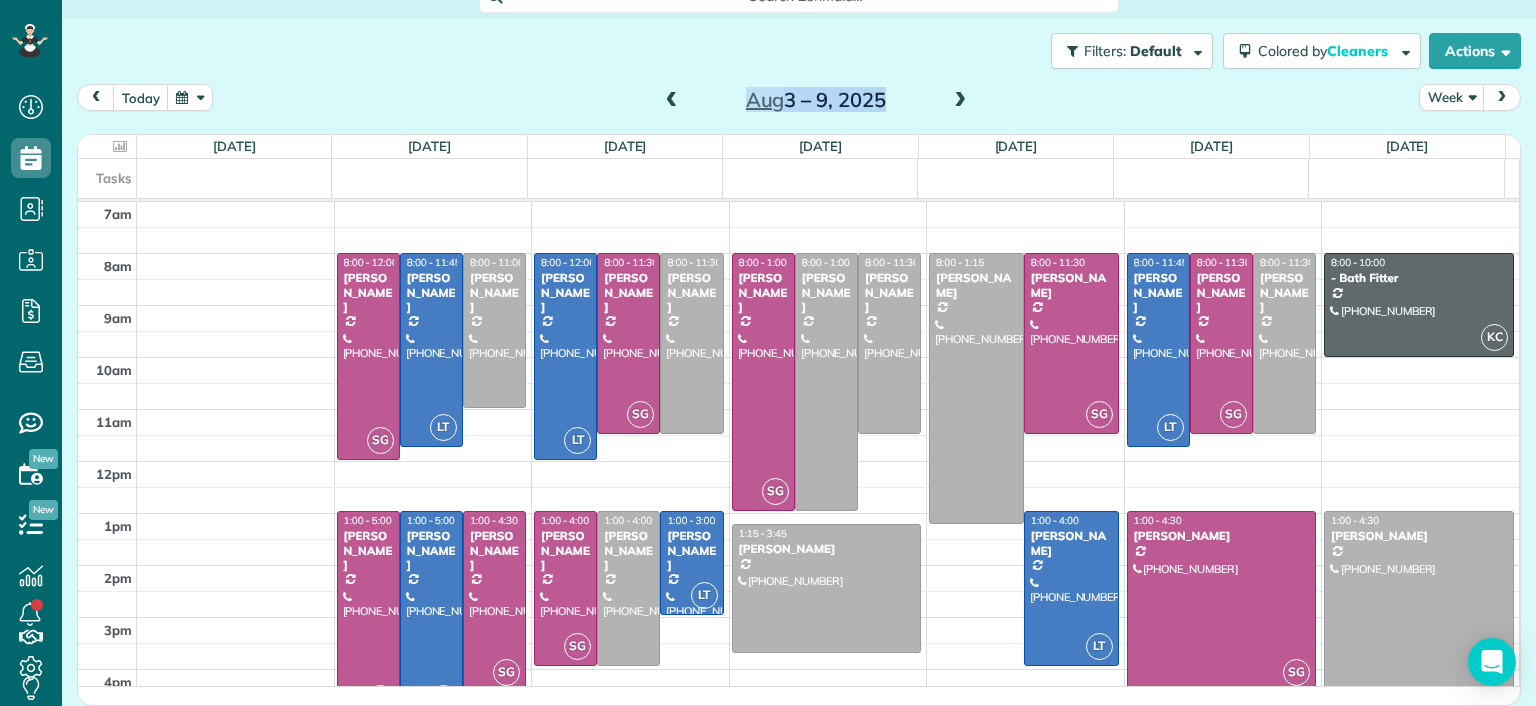 click at bounding box center (960, 101) 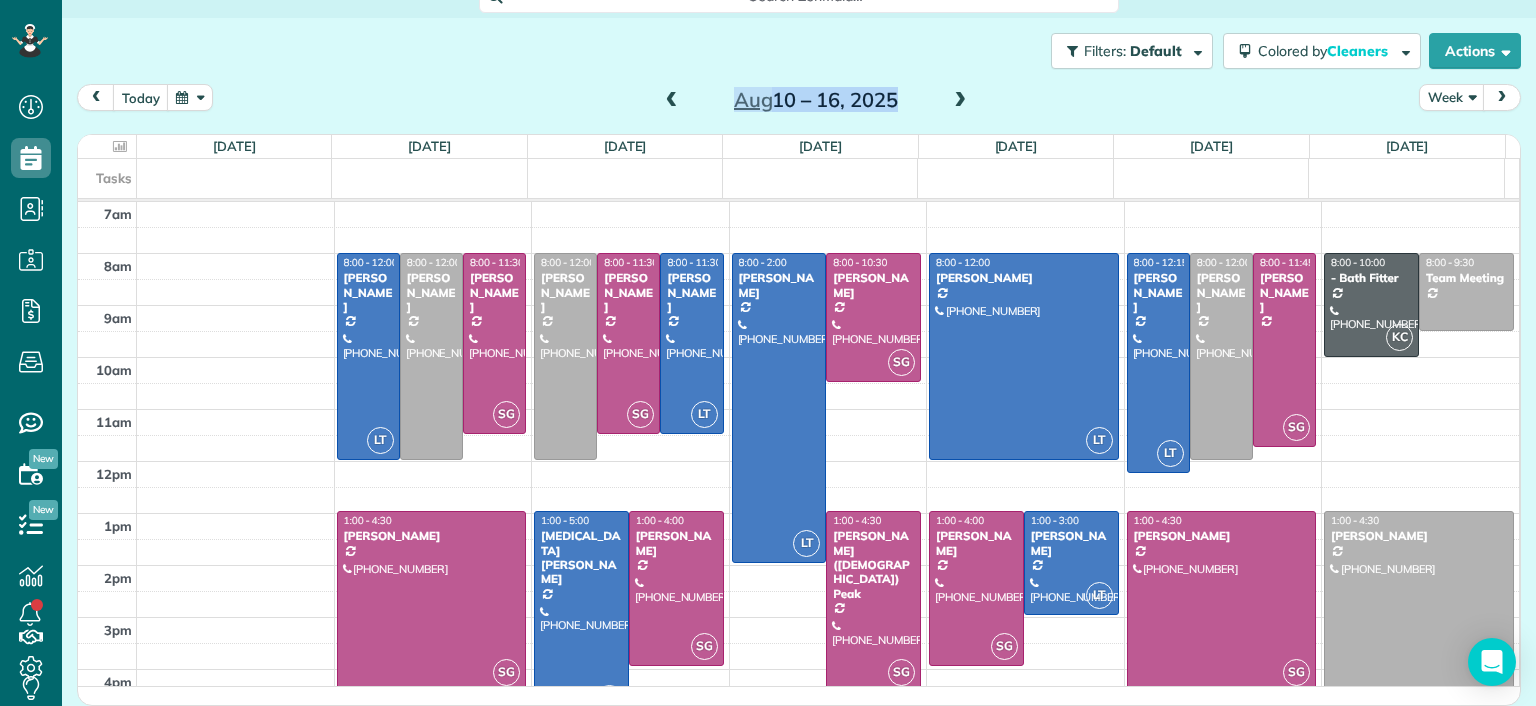 click at bounding box center [672, 101] 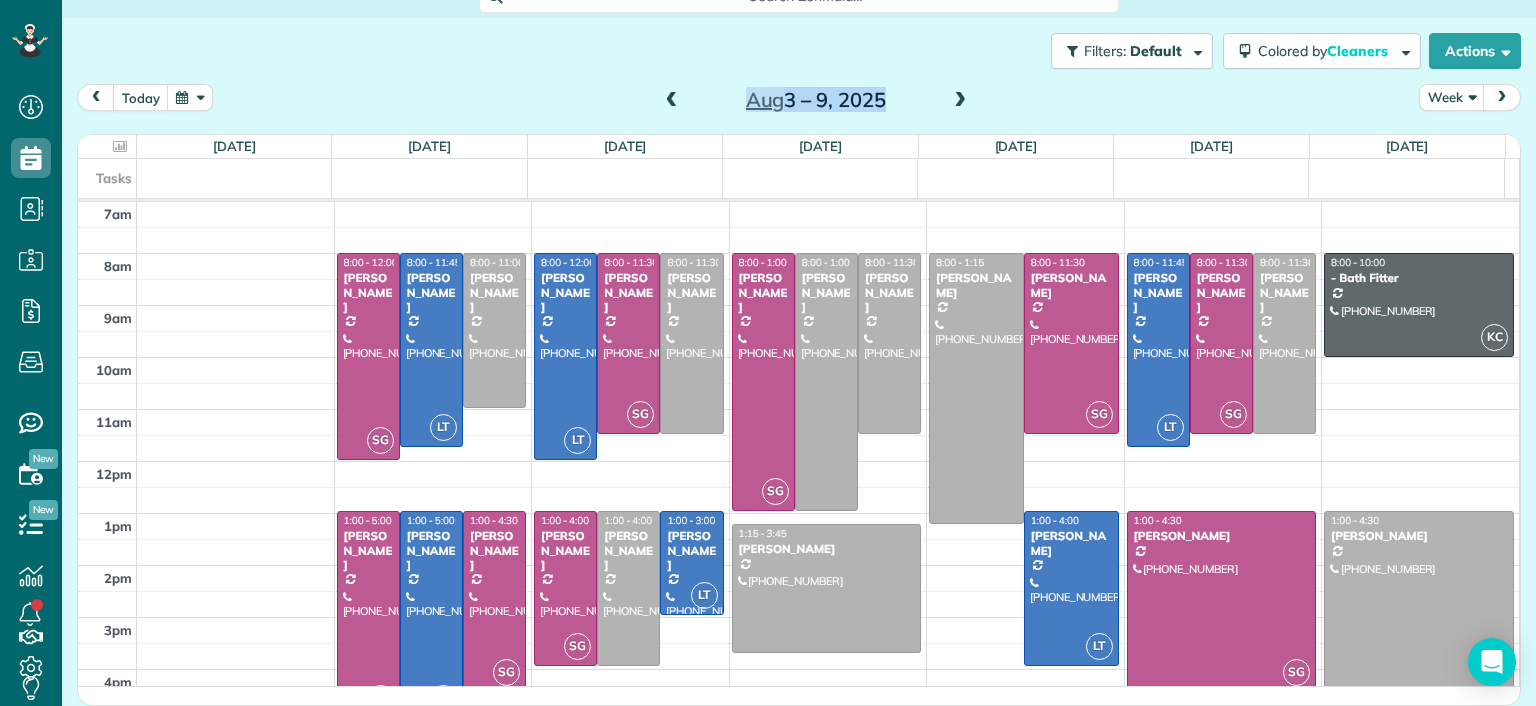 click at bounding box center [672, 101] 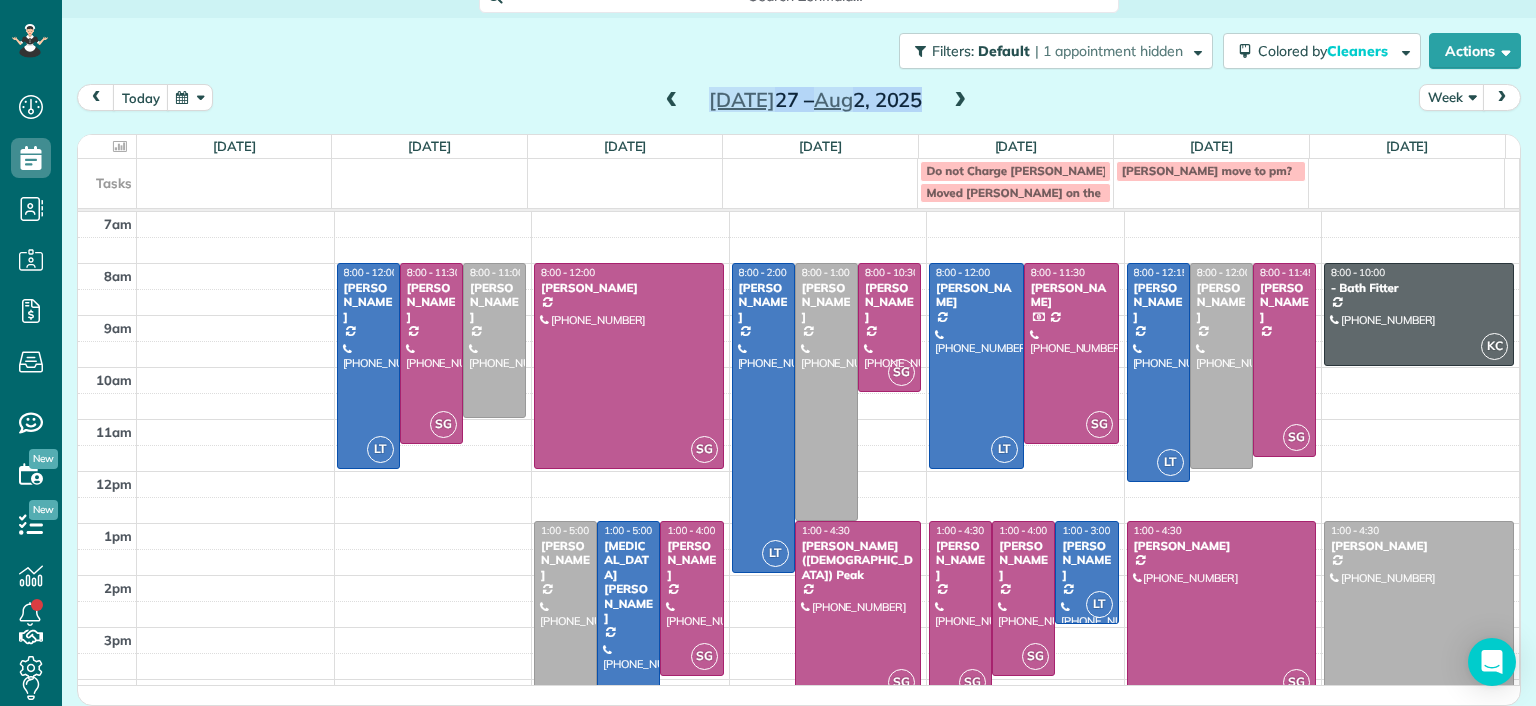 click at bounding box center (672, 101) 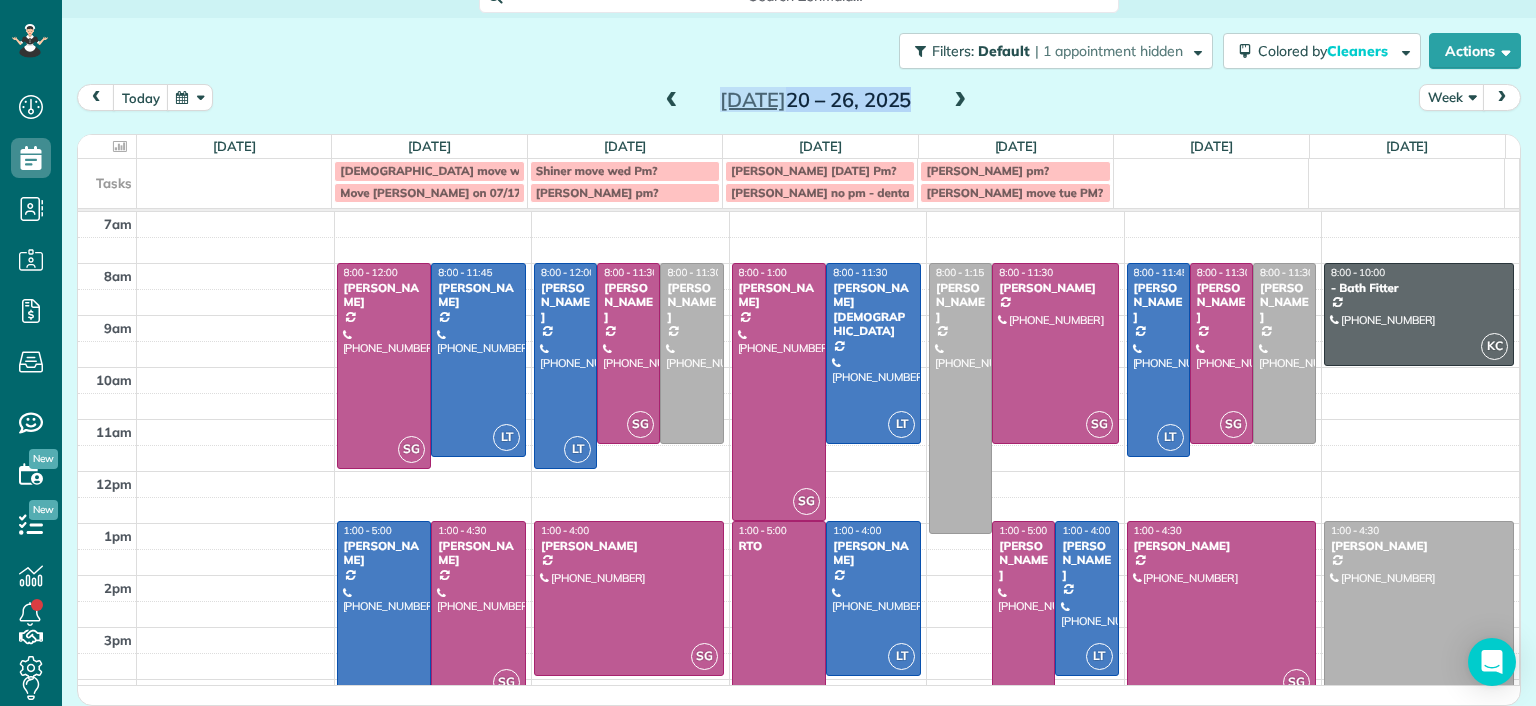 click at bounding box center (960, 101) 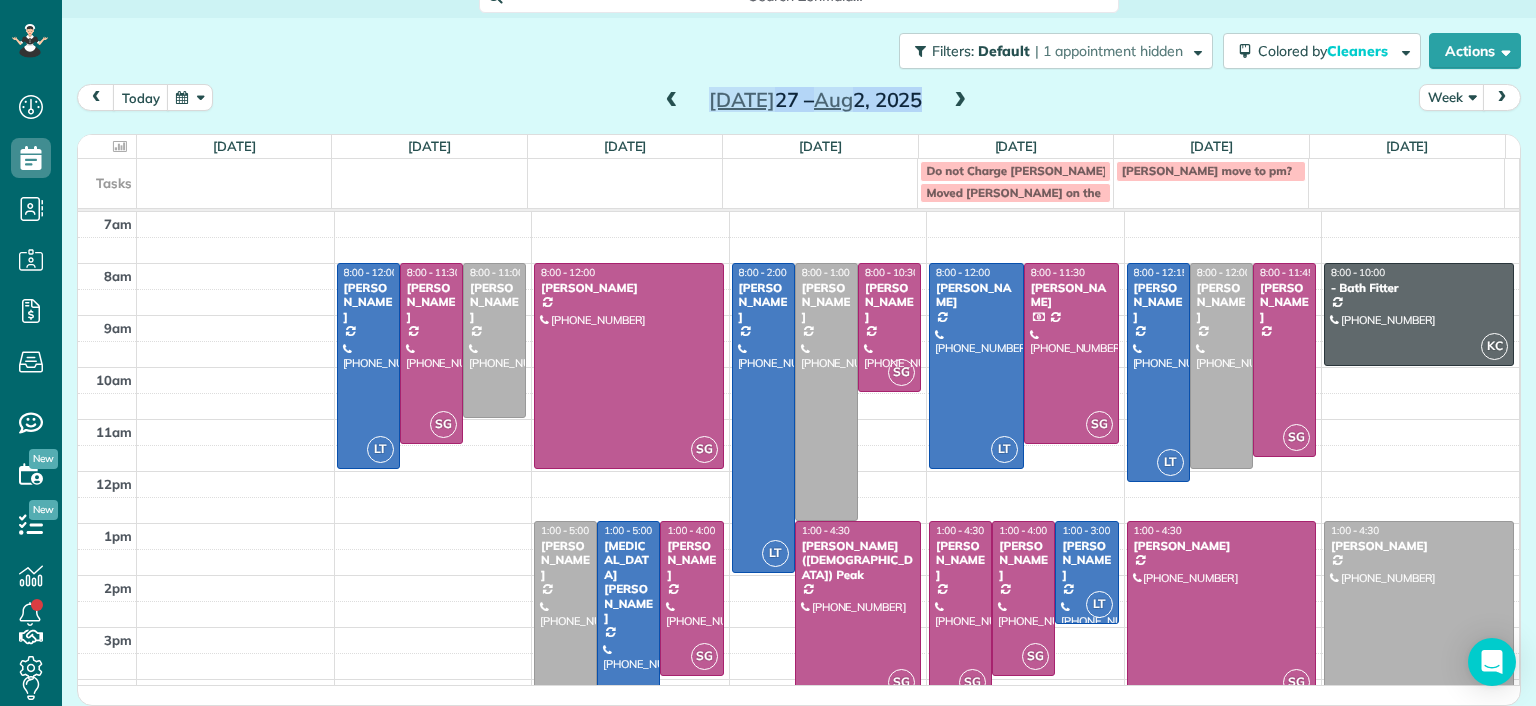 click at bounding box center [672, 101] 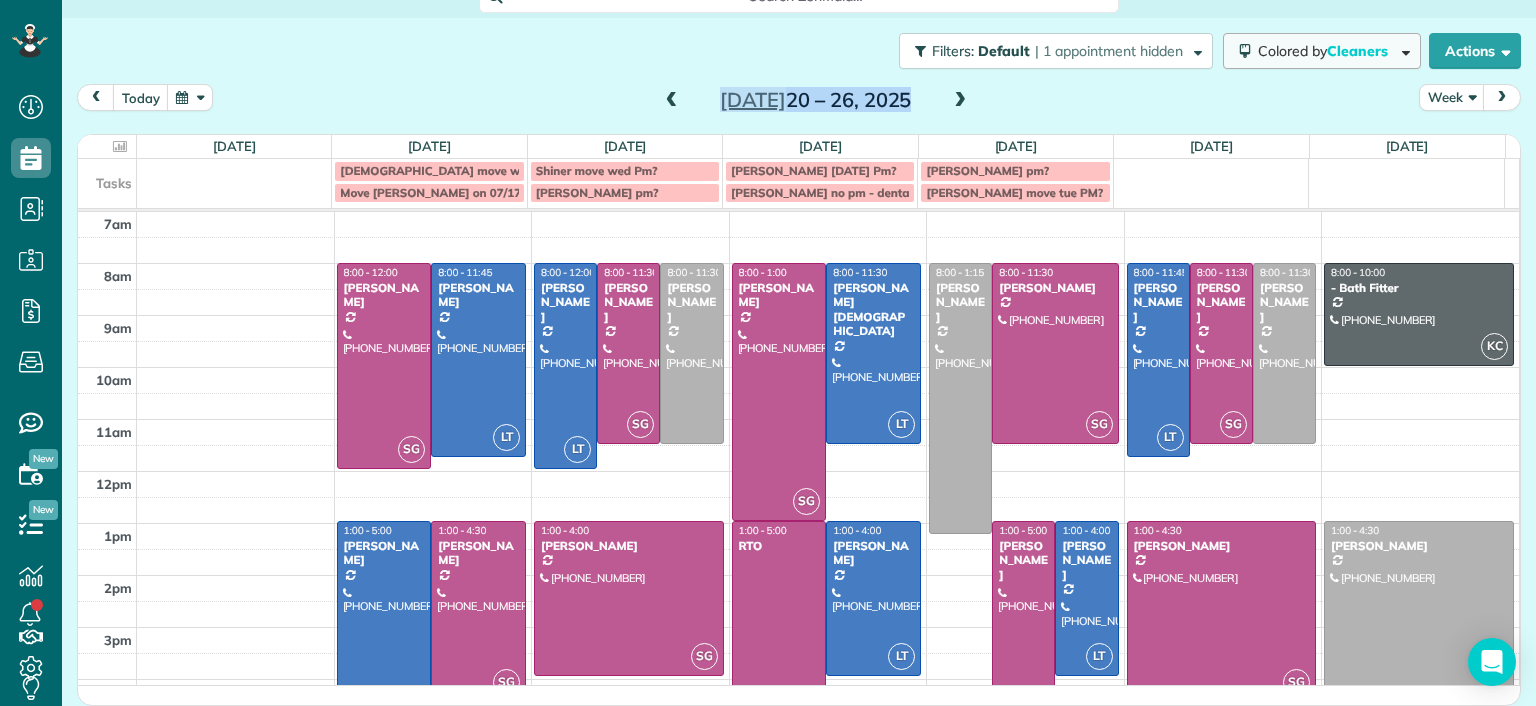 click on "Colored by  Cleaners" at bounding box center (1322, 51) 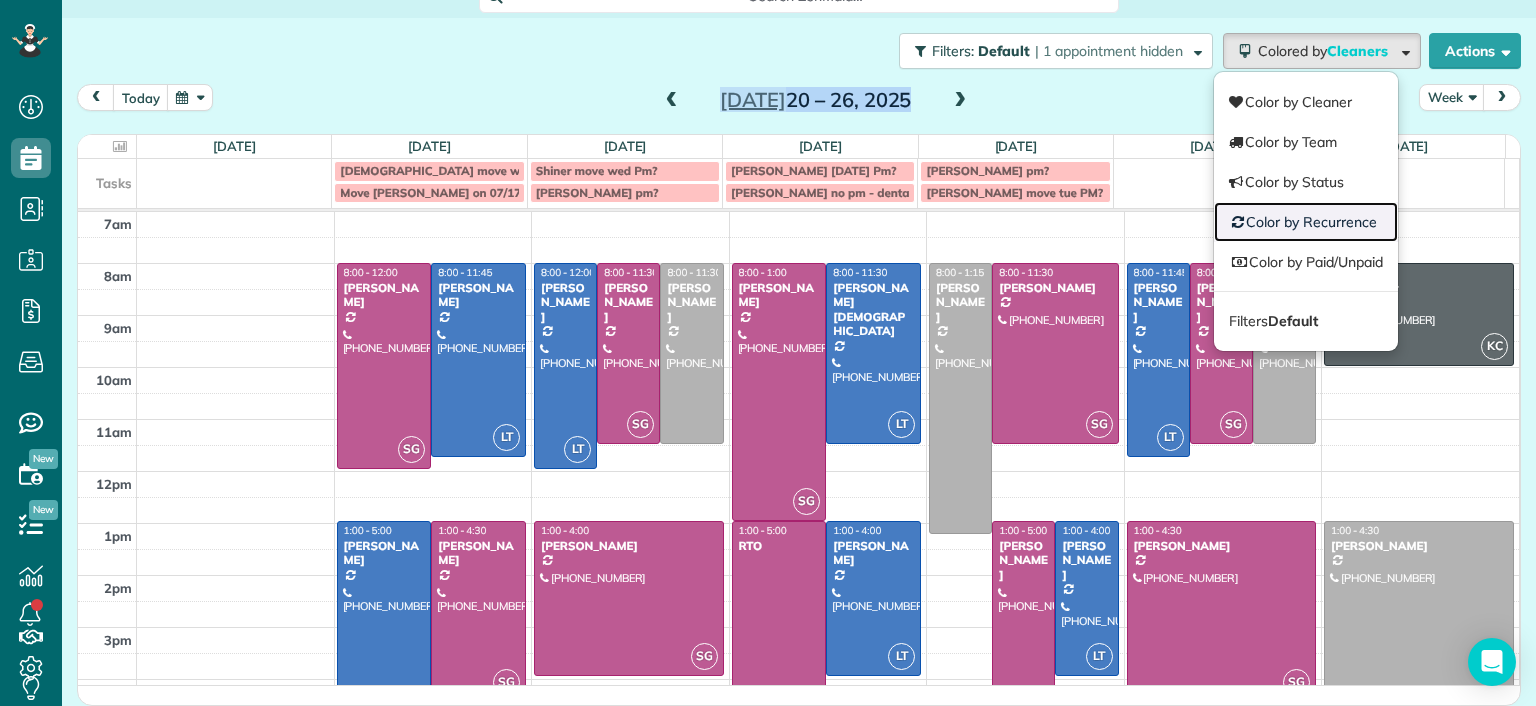 click on "Color by Recurrence" at bounding box center [1306, 222] 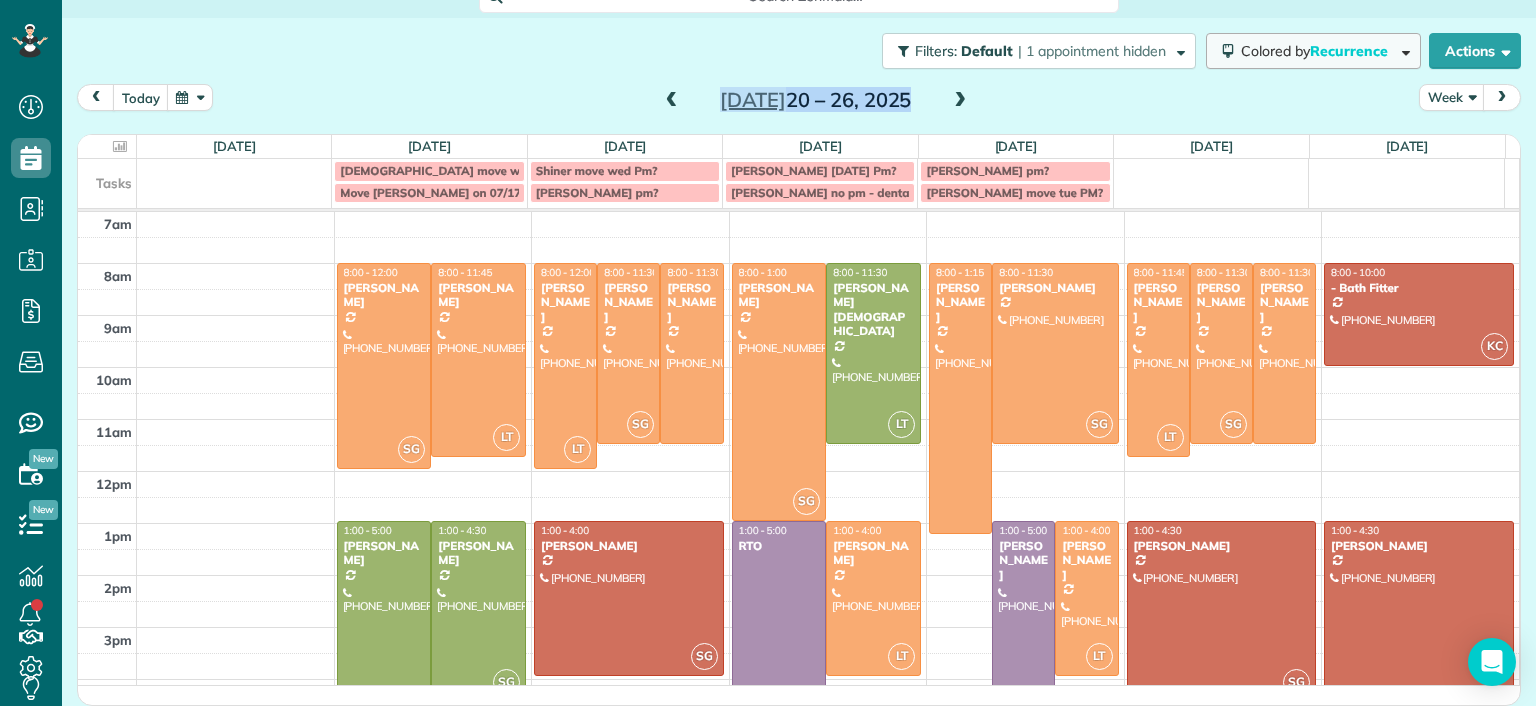 click on "Recurrence" at bounding box center [1350, 51] 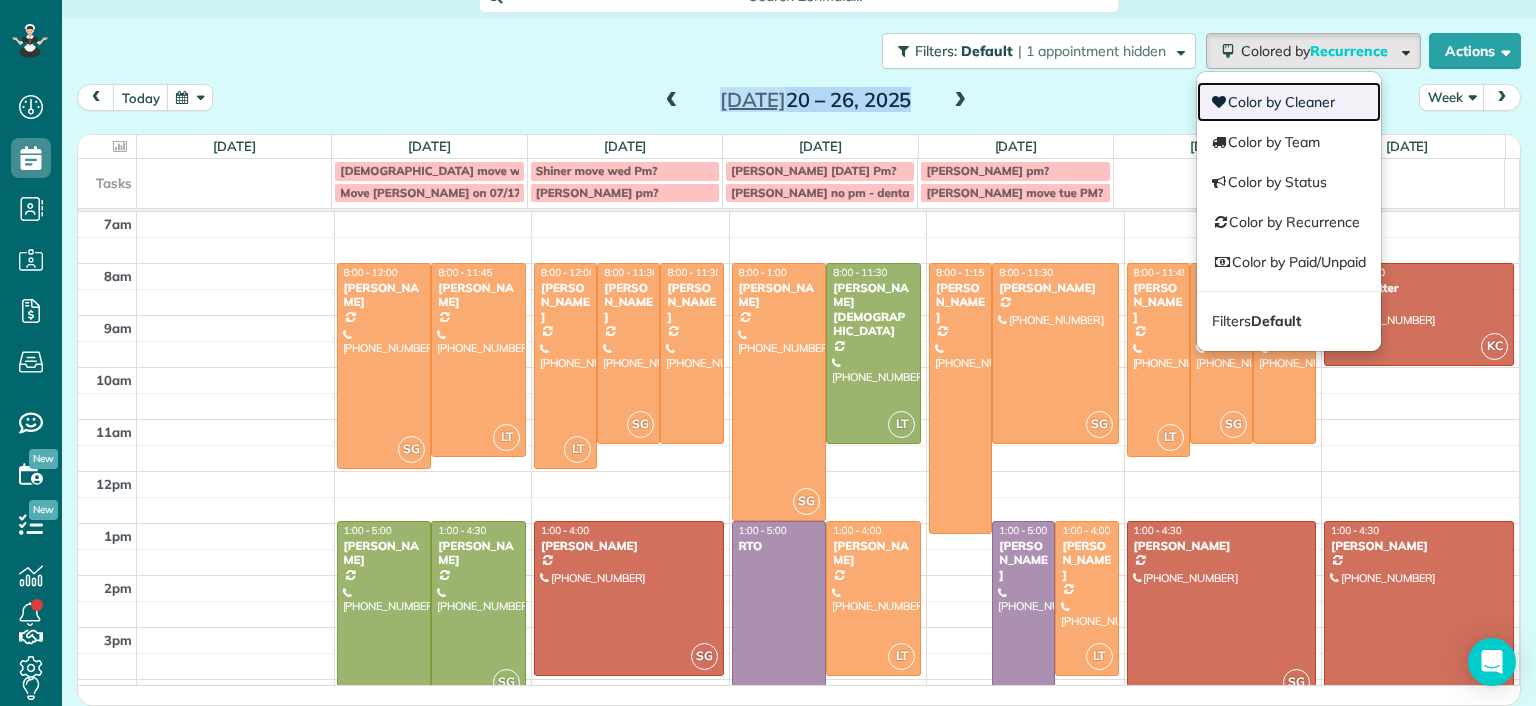 click on "Color by Cleaner" at bounding box center [1289, 102] 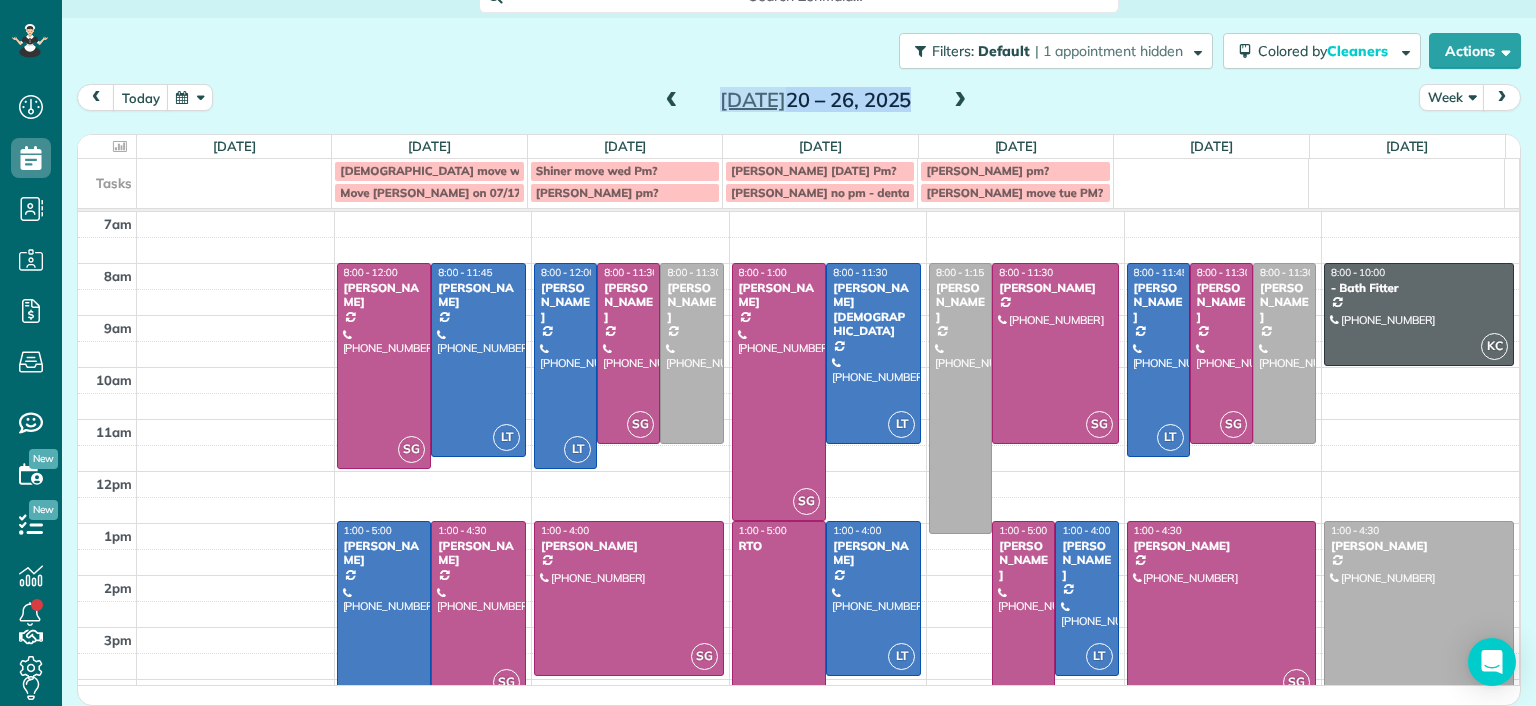 click at bounding box center [672, 101] 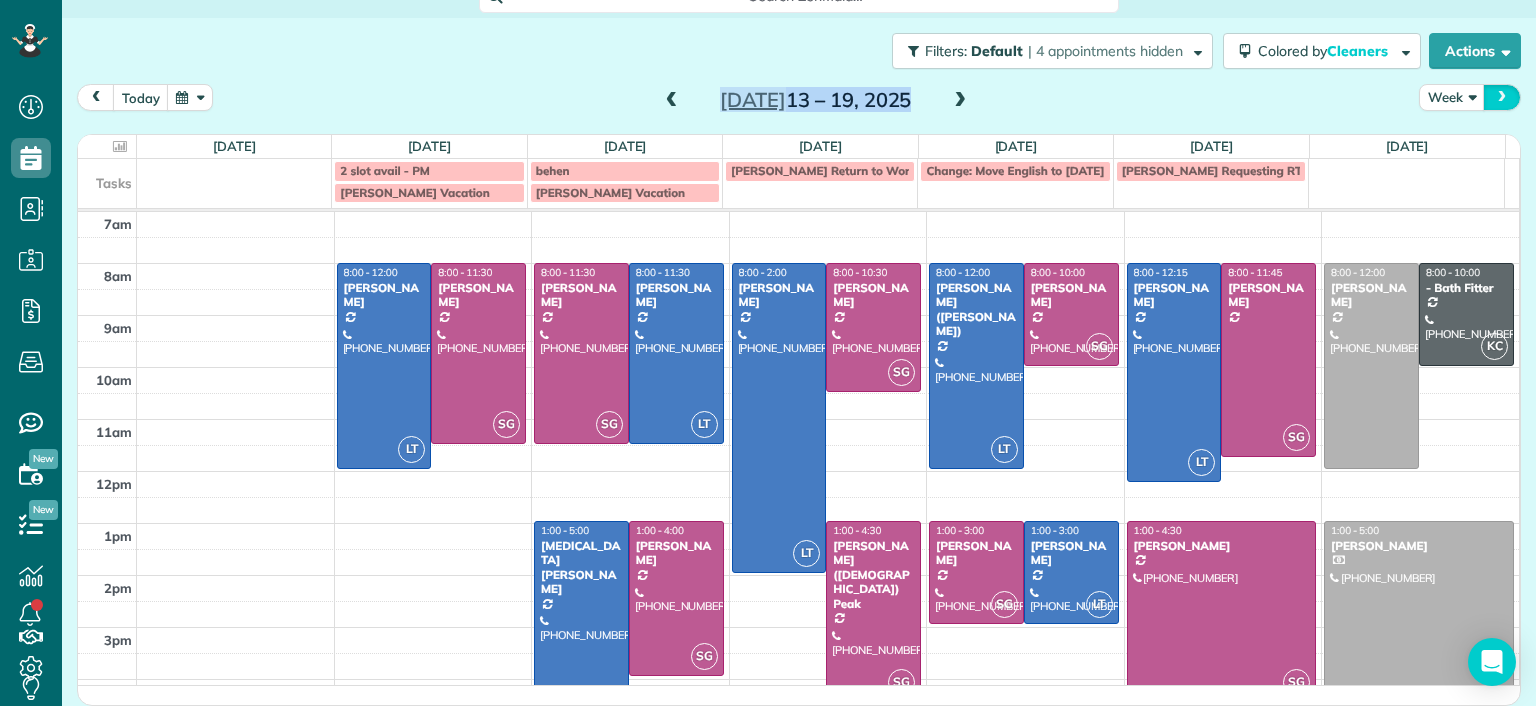 click at bounding box center [1502, 97] 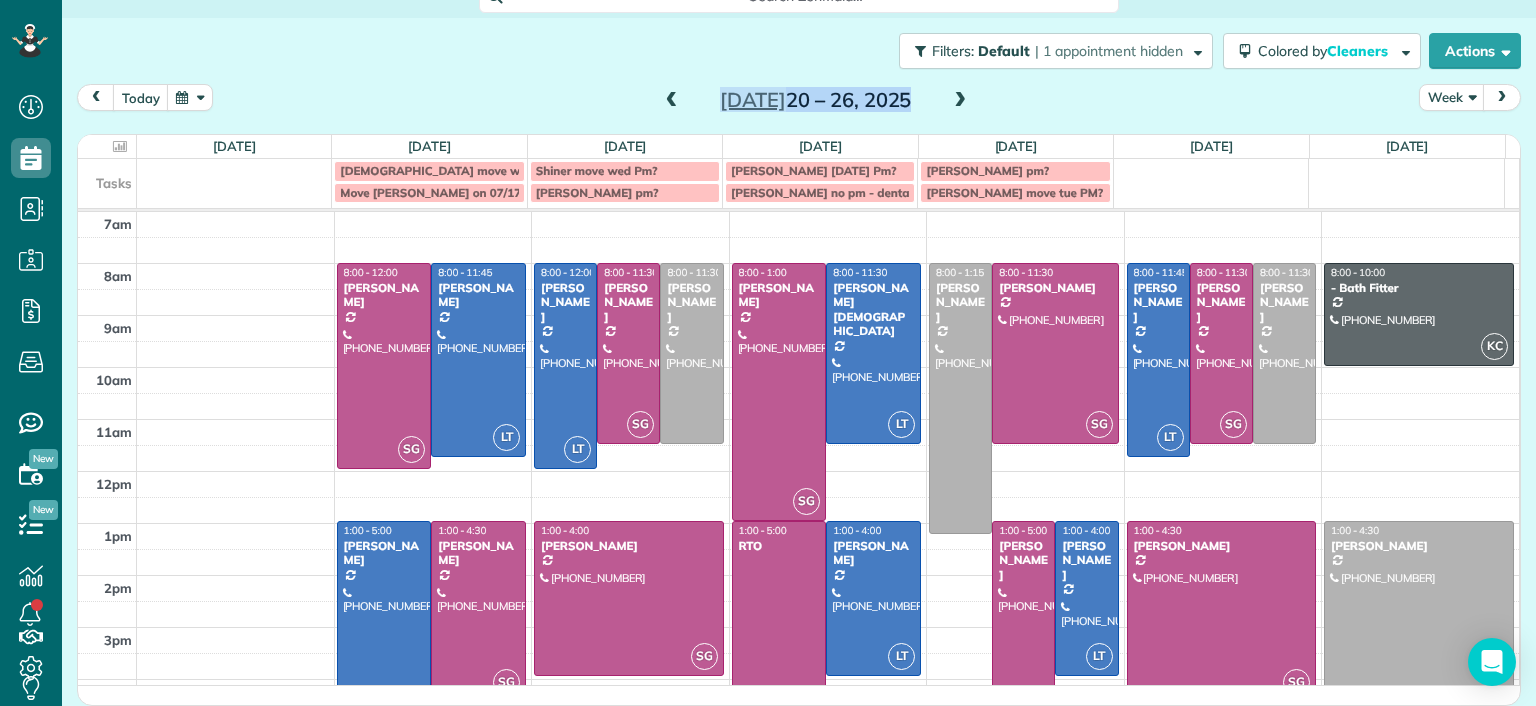 click at bounding box center (672, 101) 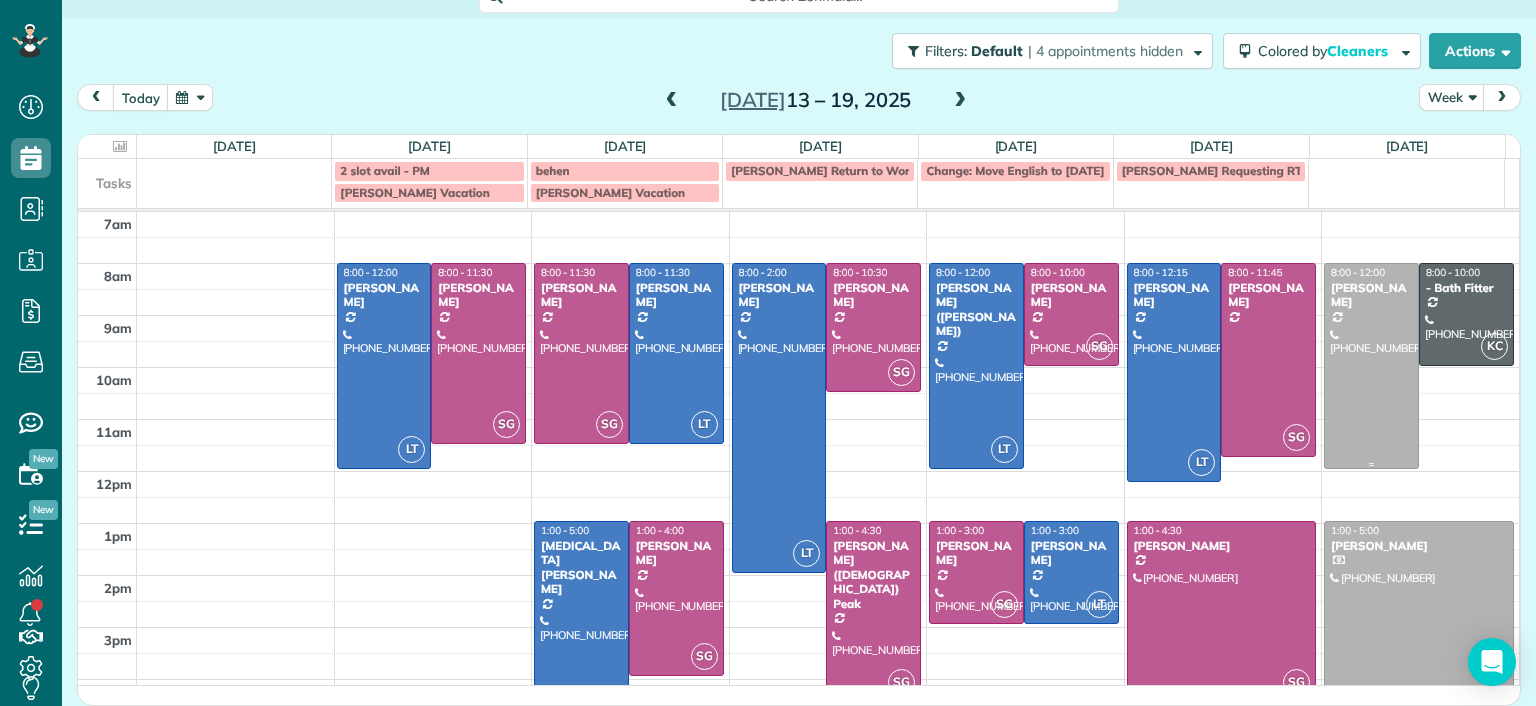 click at bounding box center [1371, 366] 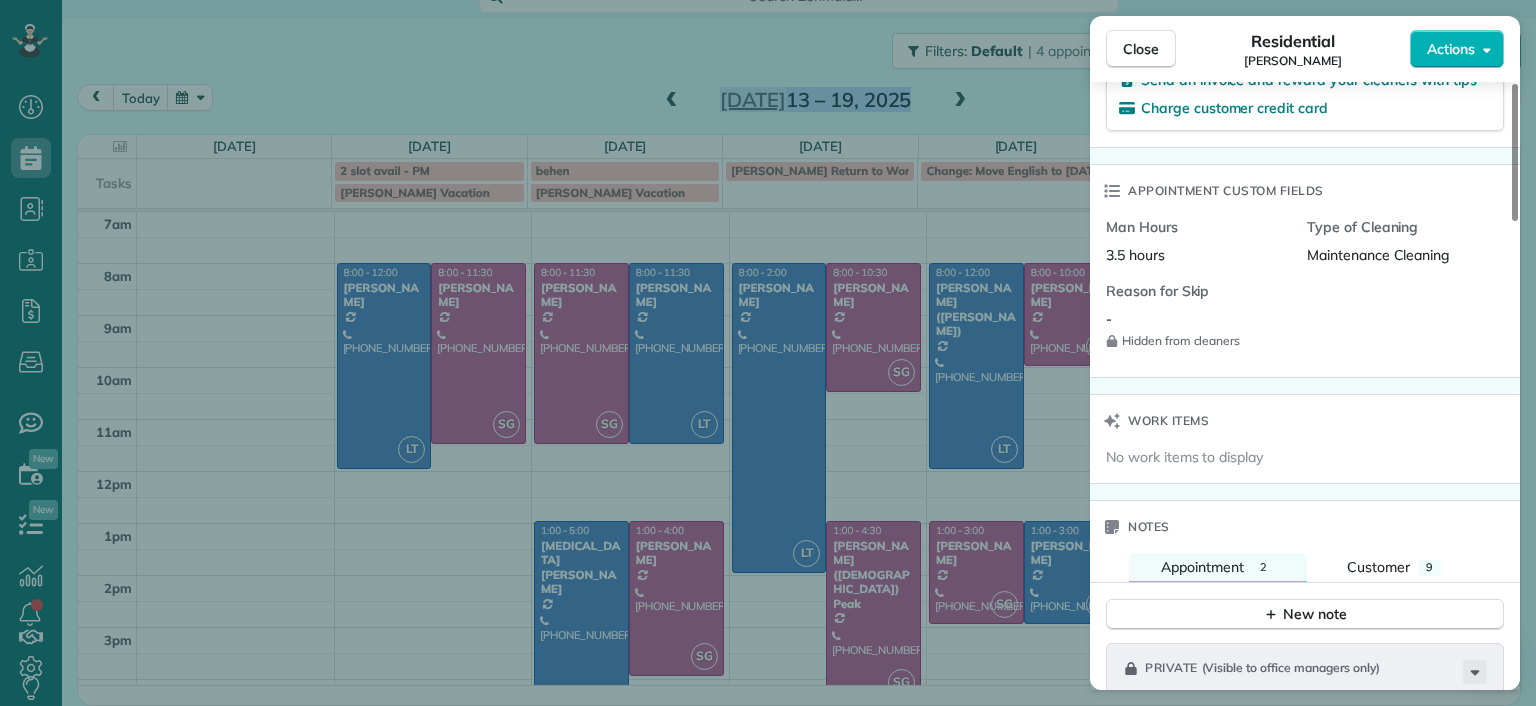 scroll, scrollTop: 1800, scrollLeft: 0, axis: vertical 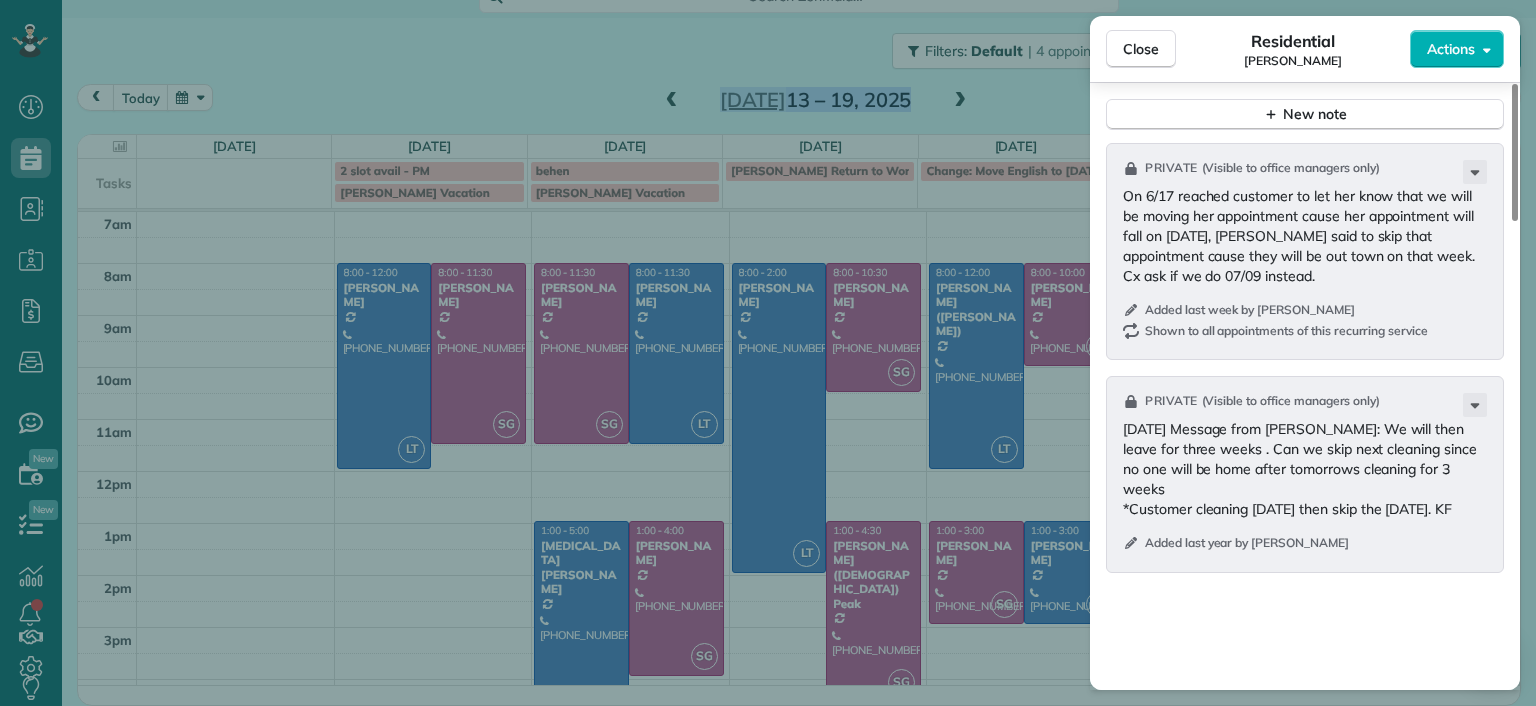 click on "Close Residential Katie Fraker Actions Status Active Katie Fraker · Open profile Mobile (603) 781-1667 Copy cowleskatie@yahoo.com Copy View Details Residential Saturday, July 19, 2025 ( next week ) 8:00 AM 12:00 PM 4 hours and 0 minutes Repeats every 2 weeks Edit recurring service Previous (Jul 09) Next (Jul 31) 2805 Glen Gary Drive Richmond VA 23233 Service was not rated yet Setup ratings Cleaners Time in and out Assign Invite Cleaners No cleaners assigned yet Checklist Try Now Keep this appointment up to your standards. Stay on top of every detail, keep your cleaners organised, and your client happy. Assign a checklist Watch a 5 min demo Billing Billing actions Price $198.75 Overcharge $0.00 Discount $0.00 Coupon discount - Primary tax - Secondary tax - Total appointment price $198.75 Tips collected New feature! $0.00 Unpaid Mark as paid Total including tip $198.75 Get paid online in no-time! Send an invoice and reward your cleaners with tips Charge customer credit card Appointment custom fields Man Hours" at bounding box center [768, 353] 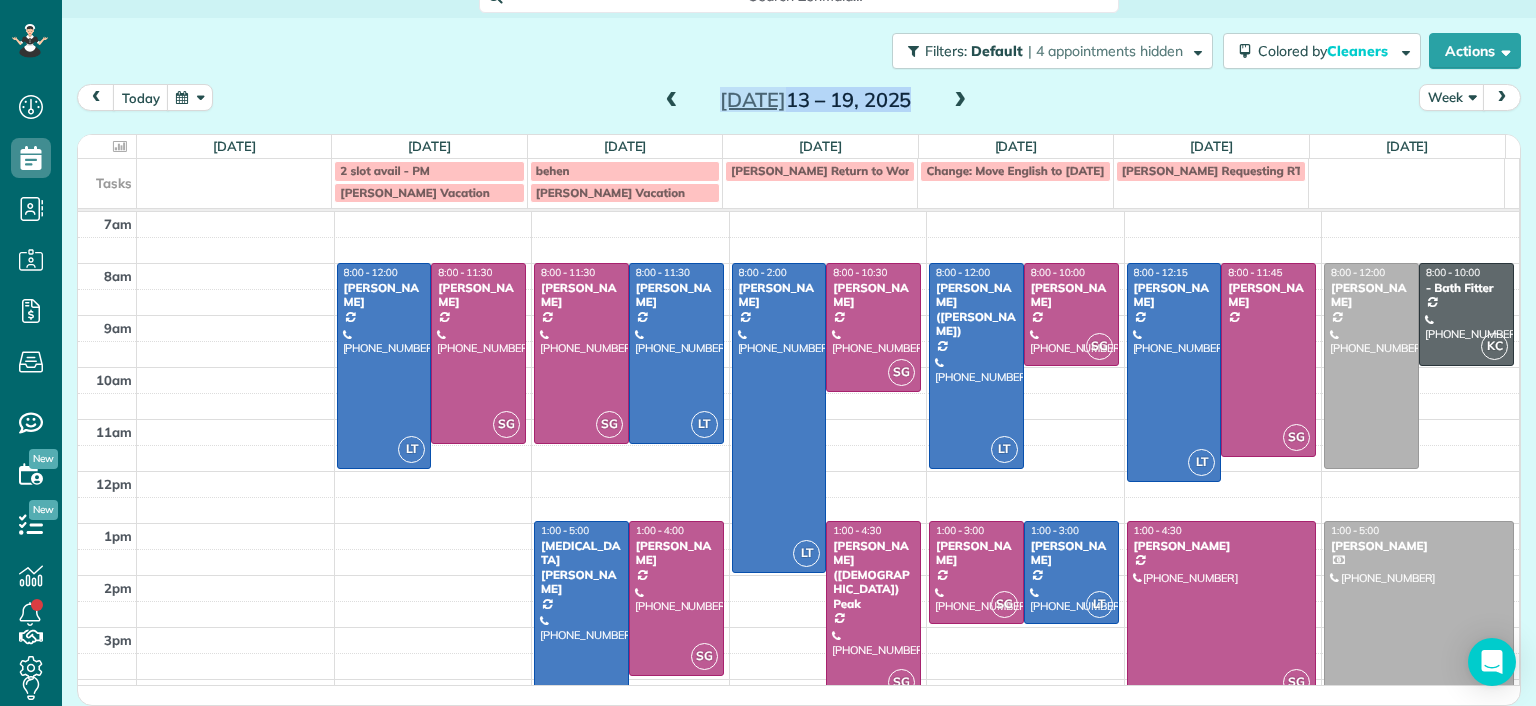 click at bounding box center (960, 101) 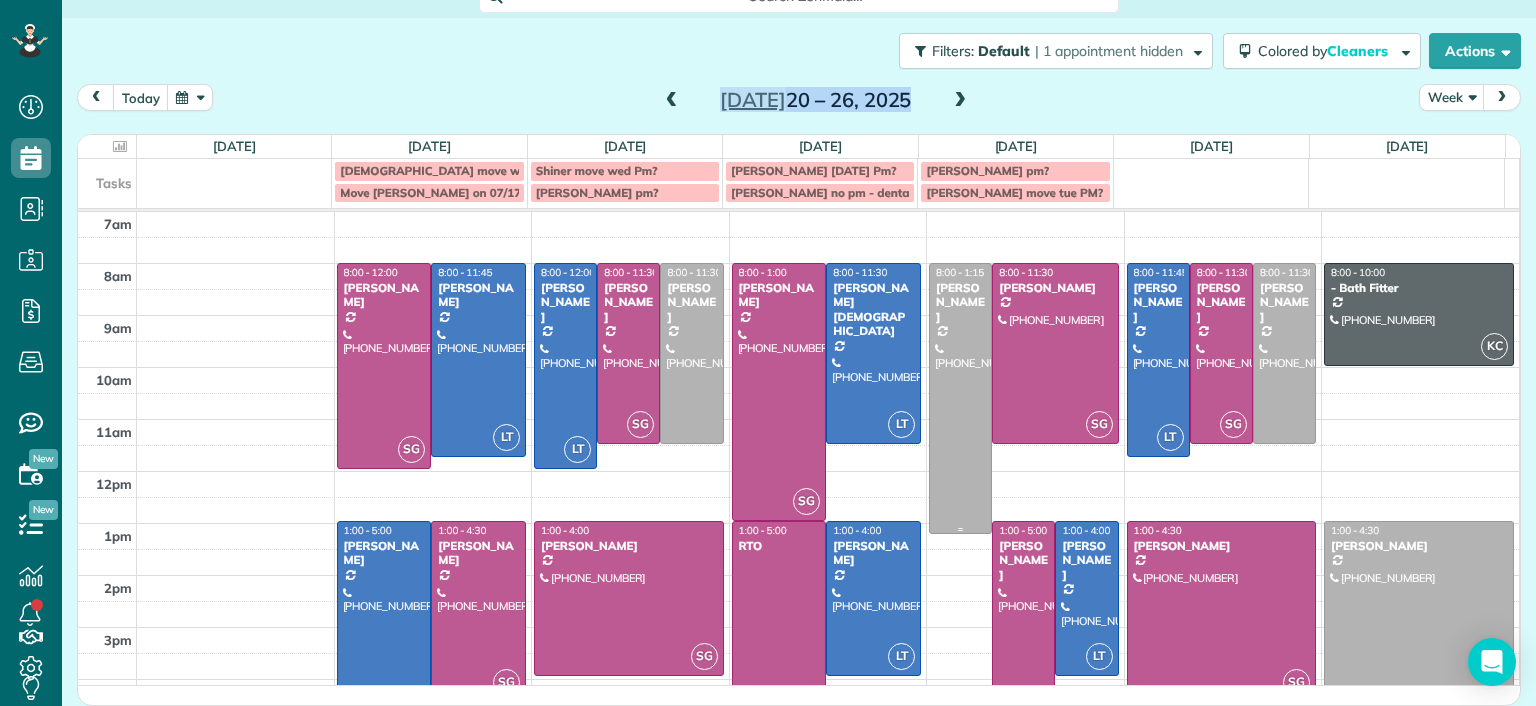 click at bounding box center (960, 398) 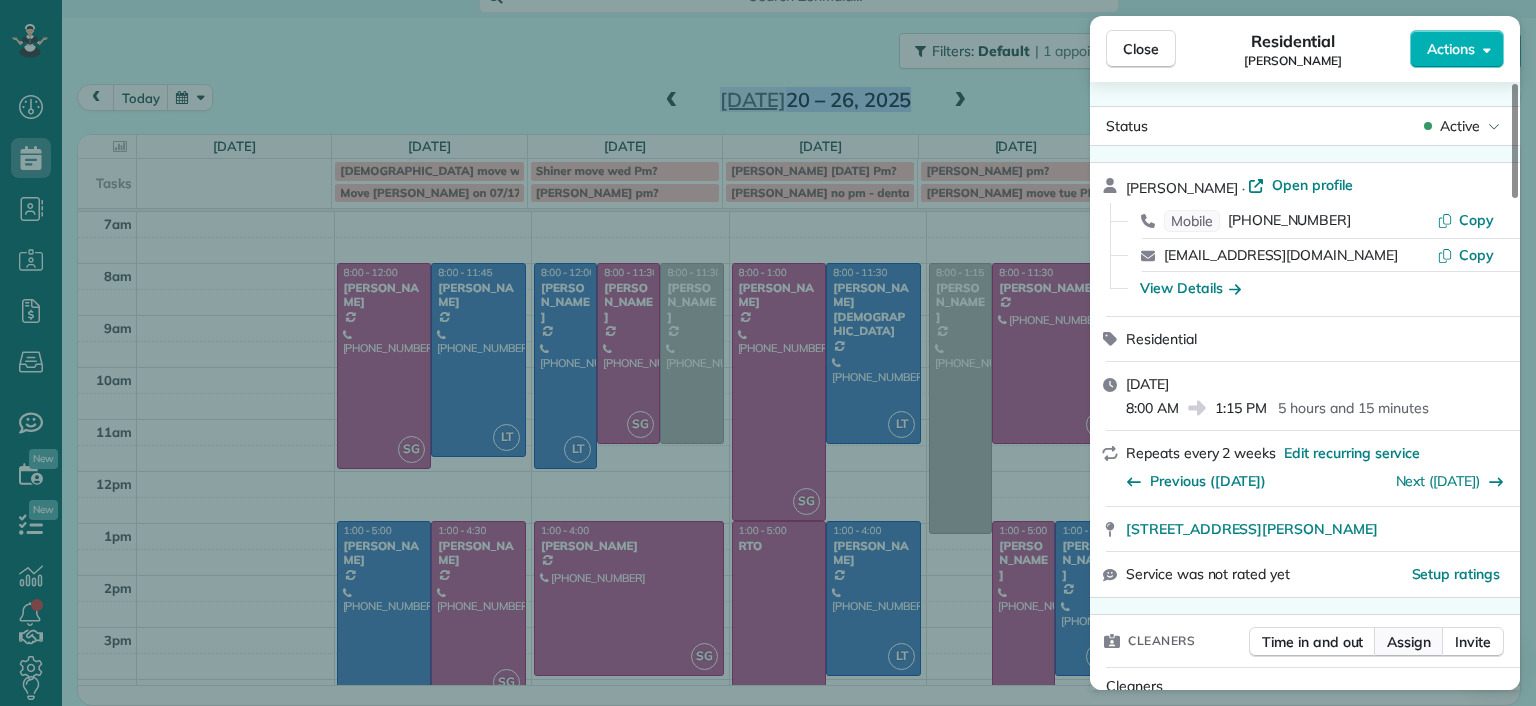 click on "Assign" at bounding box center (1409, 642) 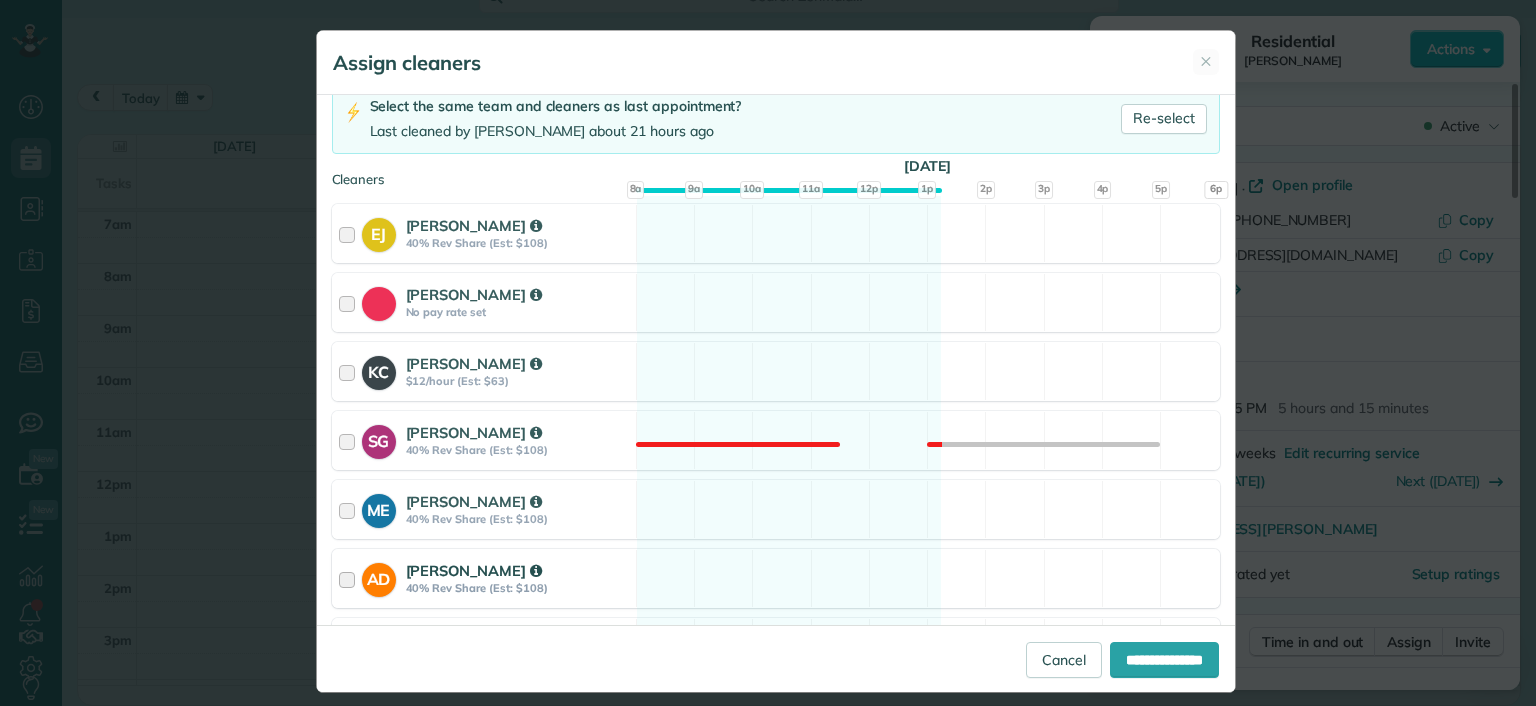 scroll, scrollTop: 333, scrollLeft: 0, axis: vertical 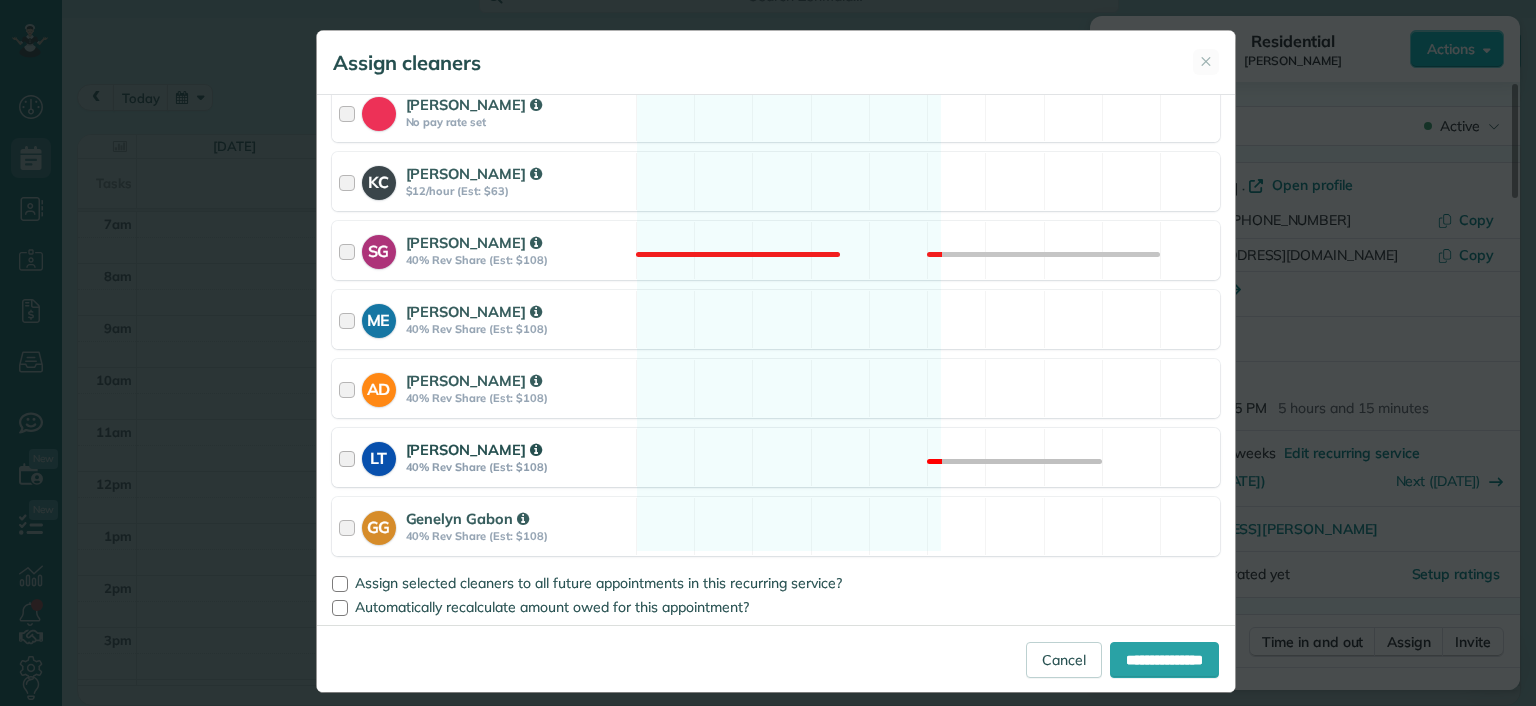 click on "LT
Laura Thaller
40% Rev Share (Est: $108)
Not available" at bounding box center [776, 457] 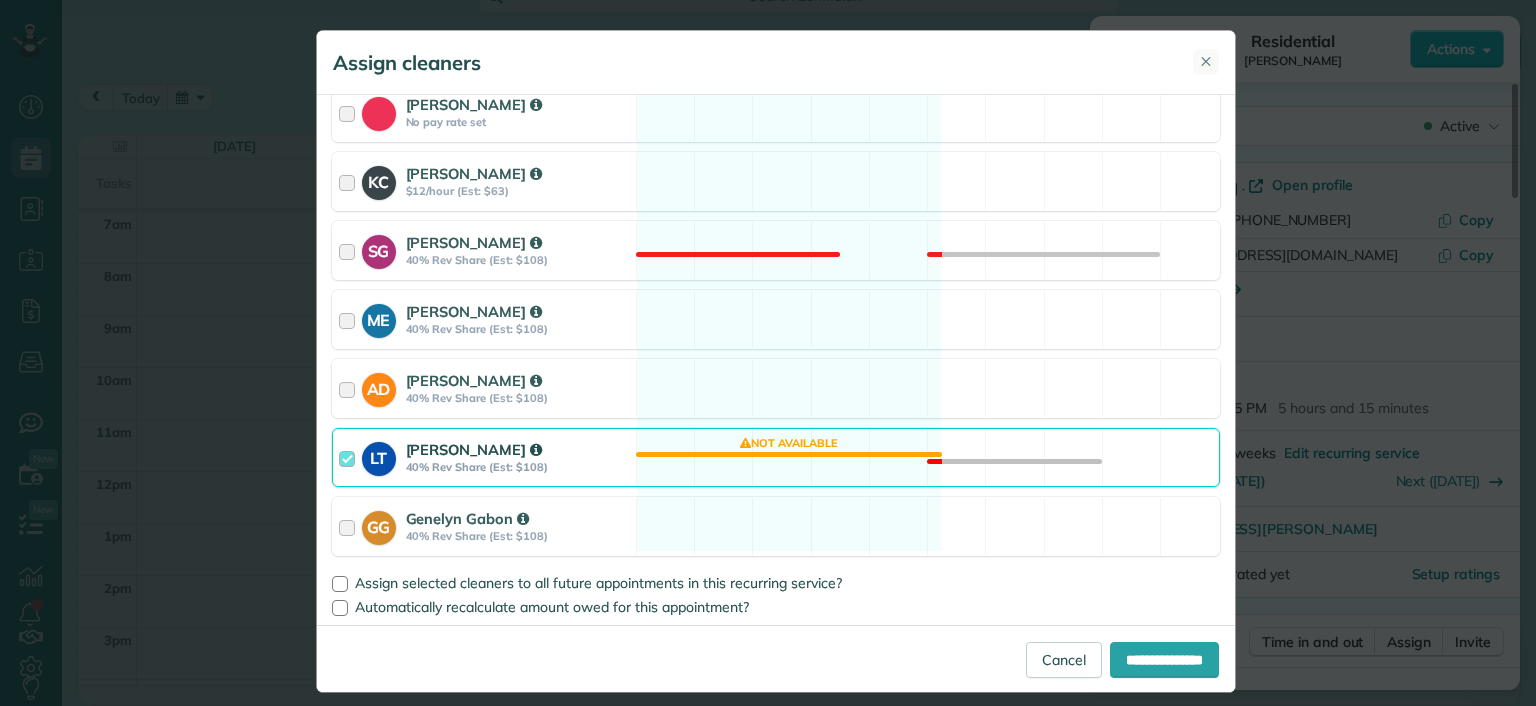 click on "✕" at bounding box center (1206, 61) 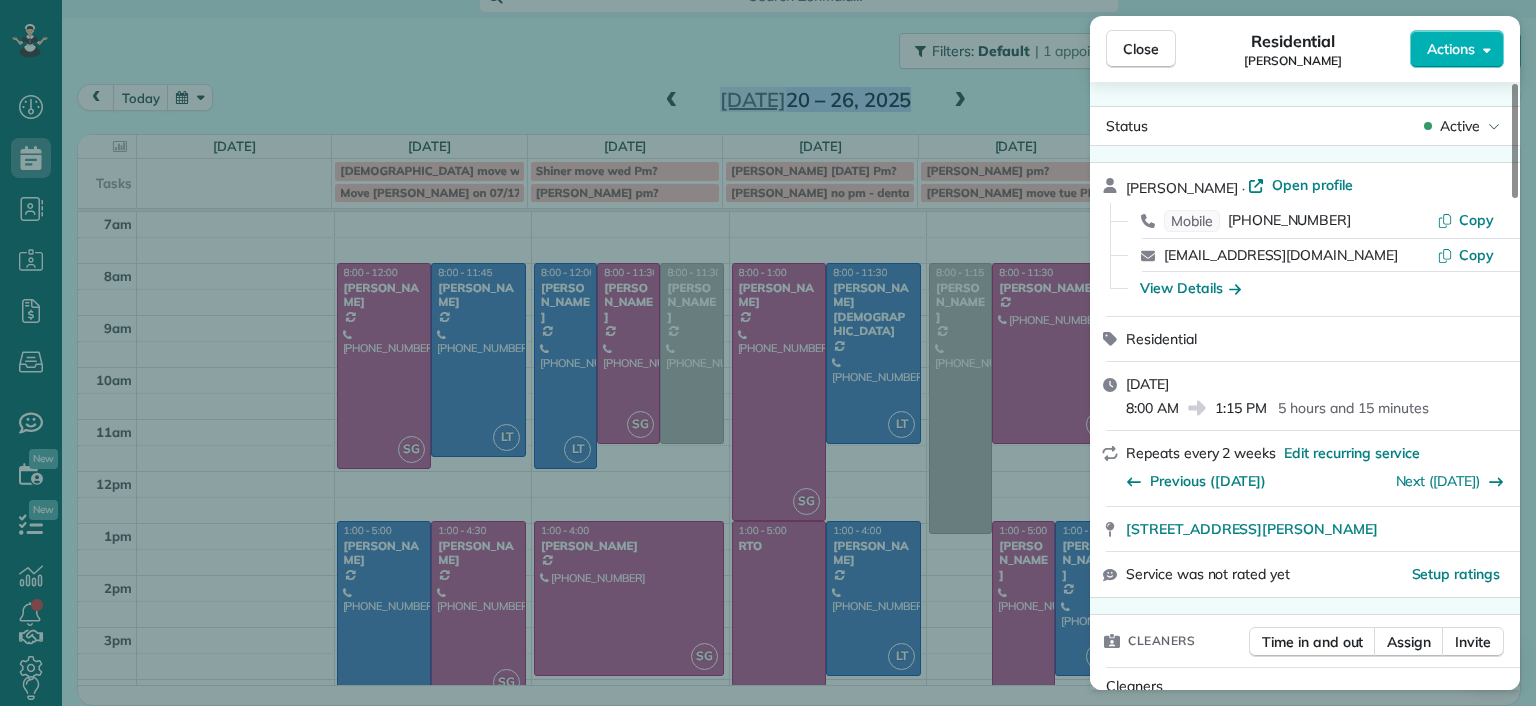 click on "Close Residential Jennifer Hunte Actions Status Active Jennifer Hunte · Open profile Mobile (617) 306-8333 Copy jenandbarryhunte@gmail.com Copy View Details Residential Thursday, July 24, 2025 8:00 AM 1:15 PM 5 hours and 15 minutes Repeats every 2 weeks Edit recurring service Previous (Jul 10) Next (Aug 07) 1530 Lundy Terrace Midlothian VA 23114 Service was not rated yet Setup ratings Cleaners Time in and out Assign Invite Cleaners No cleaners assigned yet Checklist Try Now Keep this appointment up to your standards. Stay on top of every detail, keep your cleaners organised, and your client happy. Assign a checklist Watch a 5 min demo Billing Billing actions Price $270.00 Overcharge $0.00 Discount $0.00 Coupon discount - Primary tax - Secondary tax - Total appointment price $270.00 Tips collected New feature! $0.00 Unpaid Mark as paid Total including tip $270.00 Get paid online in no-time! Send an invoice and reward your cleaners with tips Charge customer credit card Appointment custom fields Man Hours - 6 (" at bounding box center (768, 353) 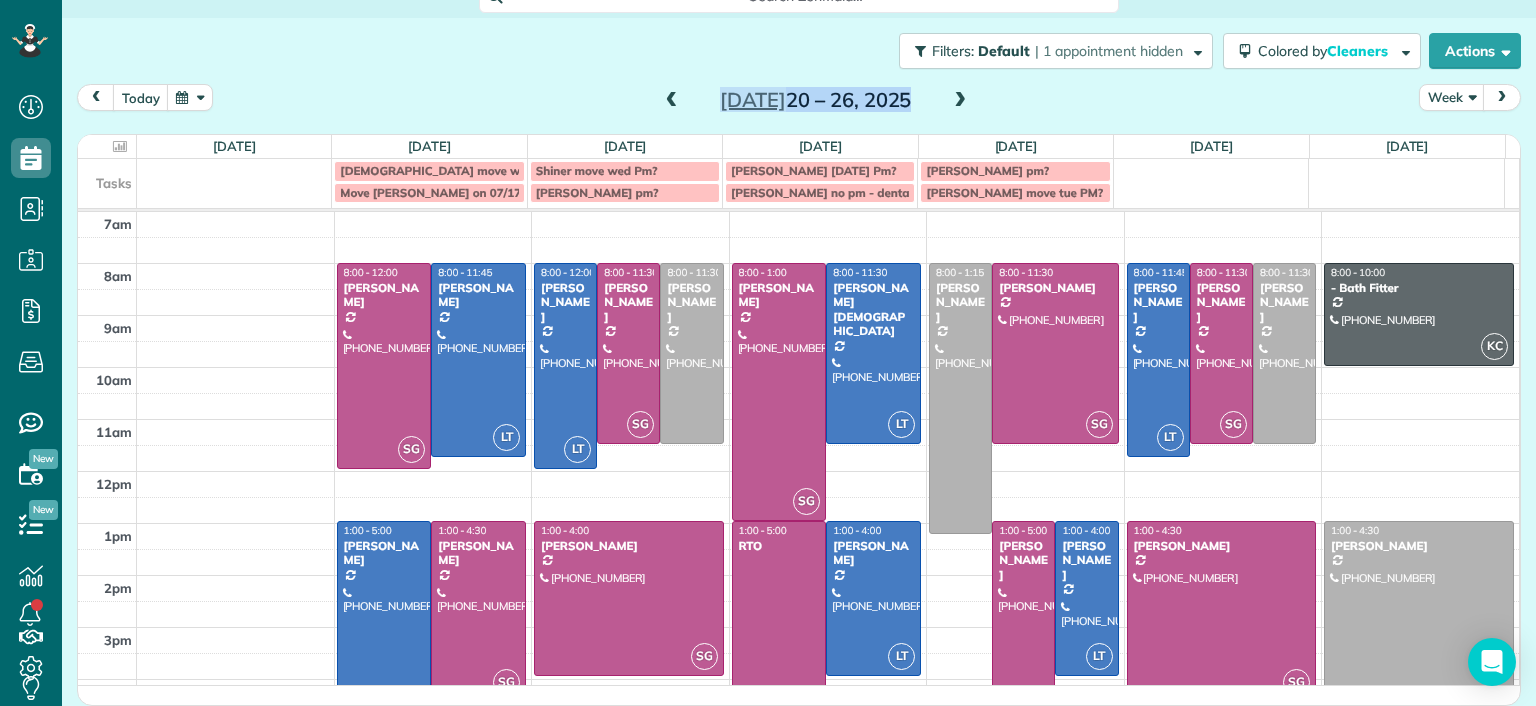 click at bounding box center (672, 101) 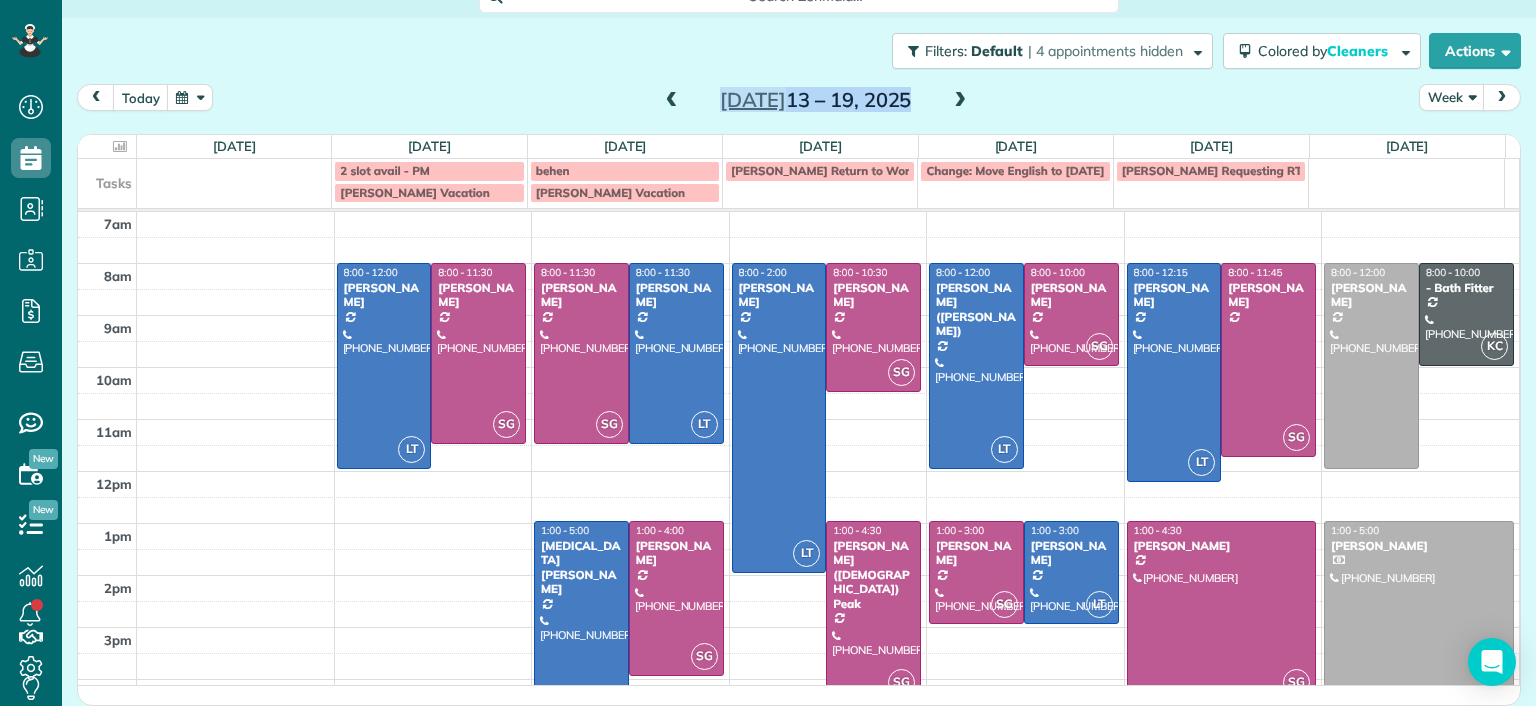 click at bounding box center [960, 101] 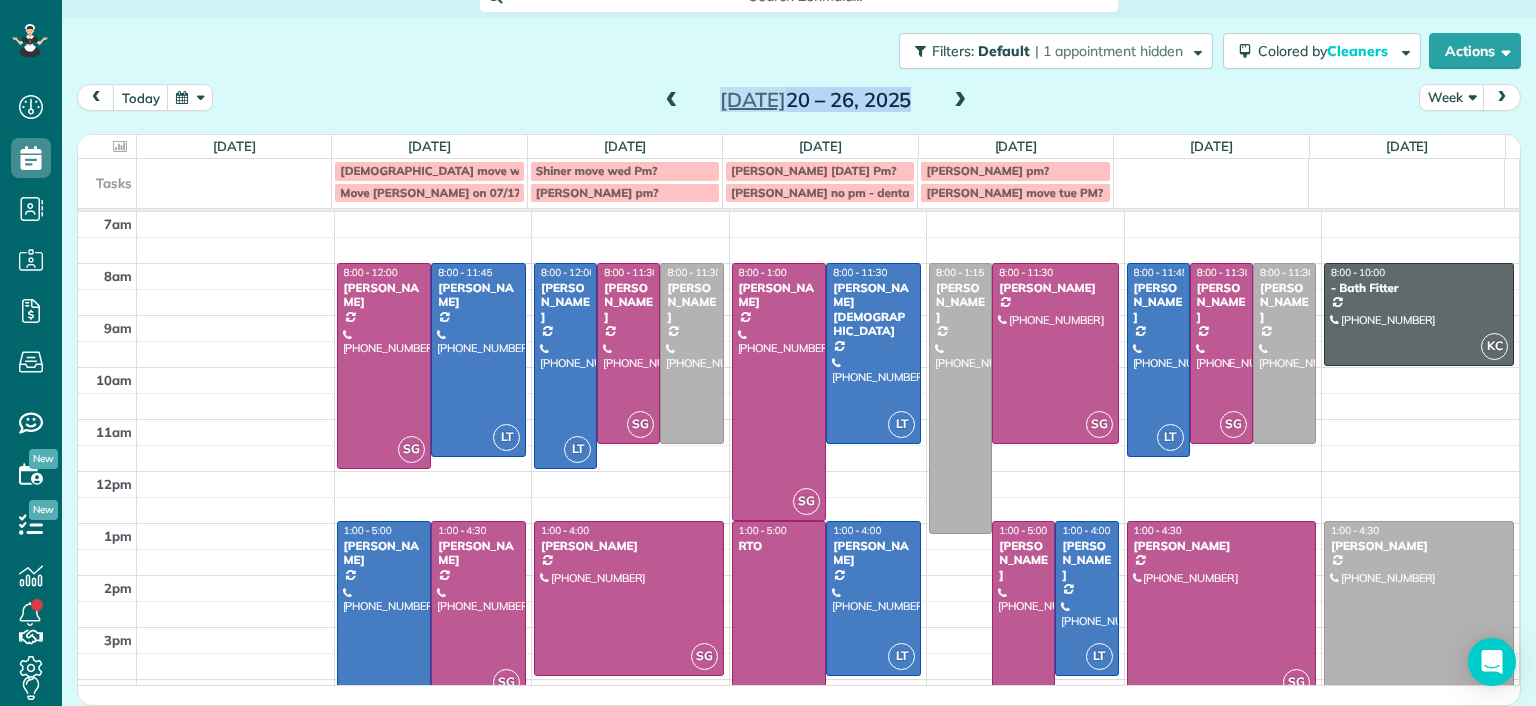 click at bounding box center (672, 101) 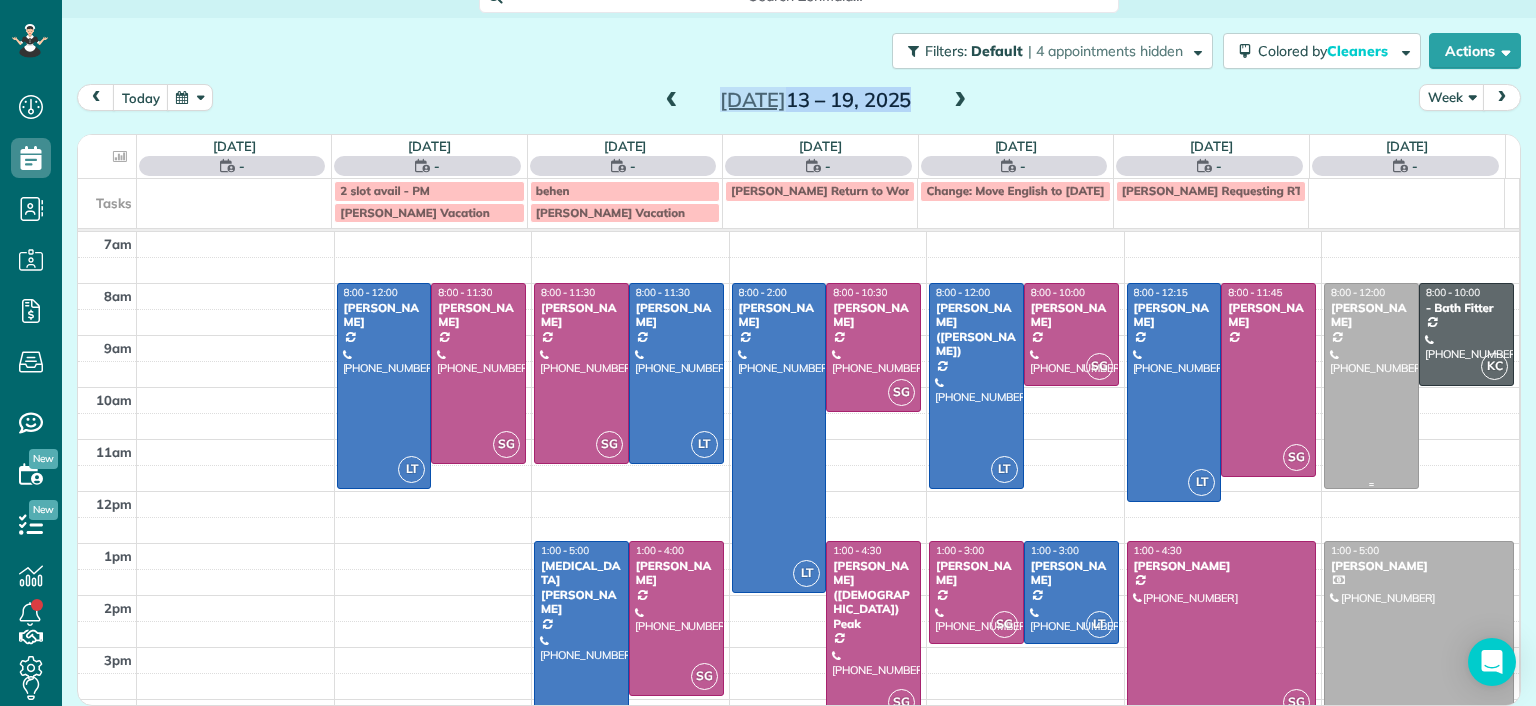 click at bounding box center (1371, 386) 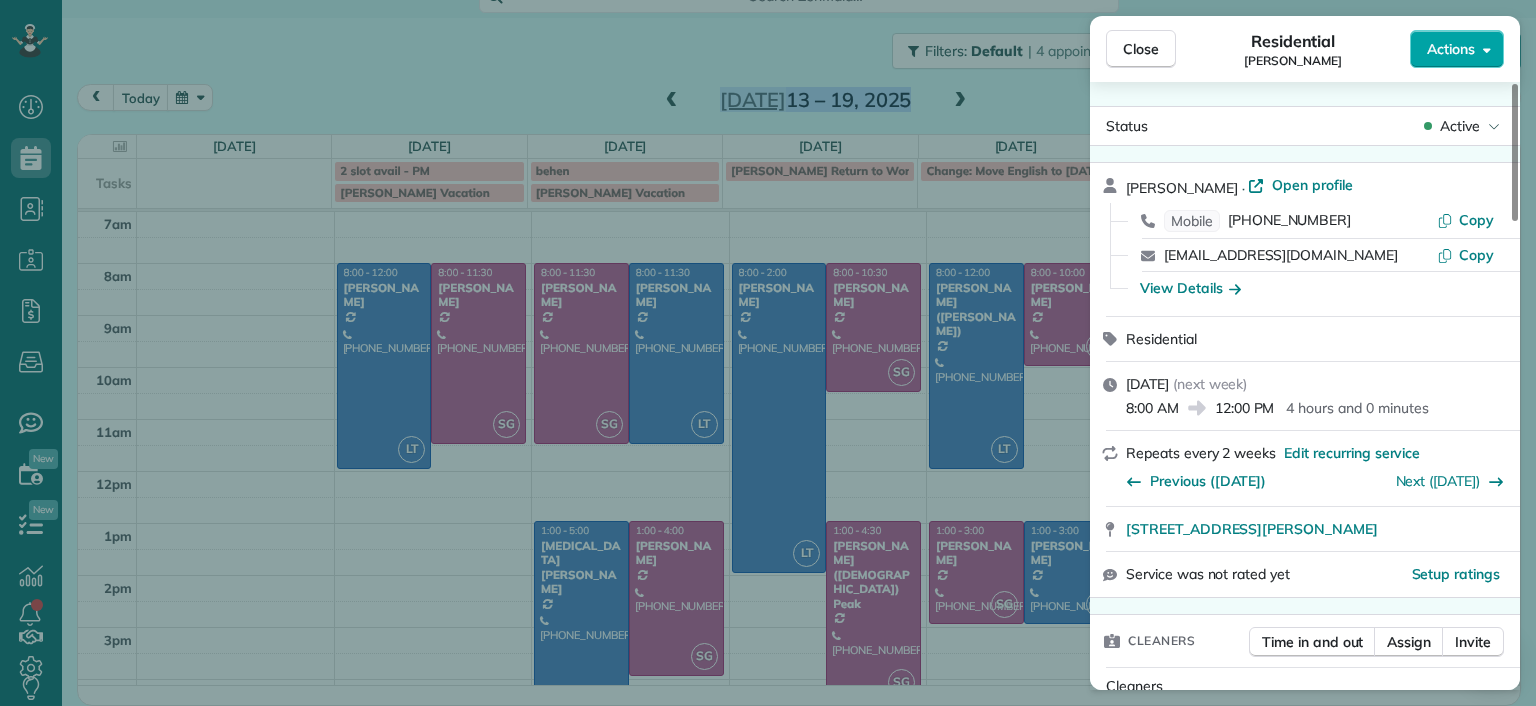 click on "Actions" at bounding box center [1457, 49] 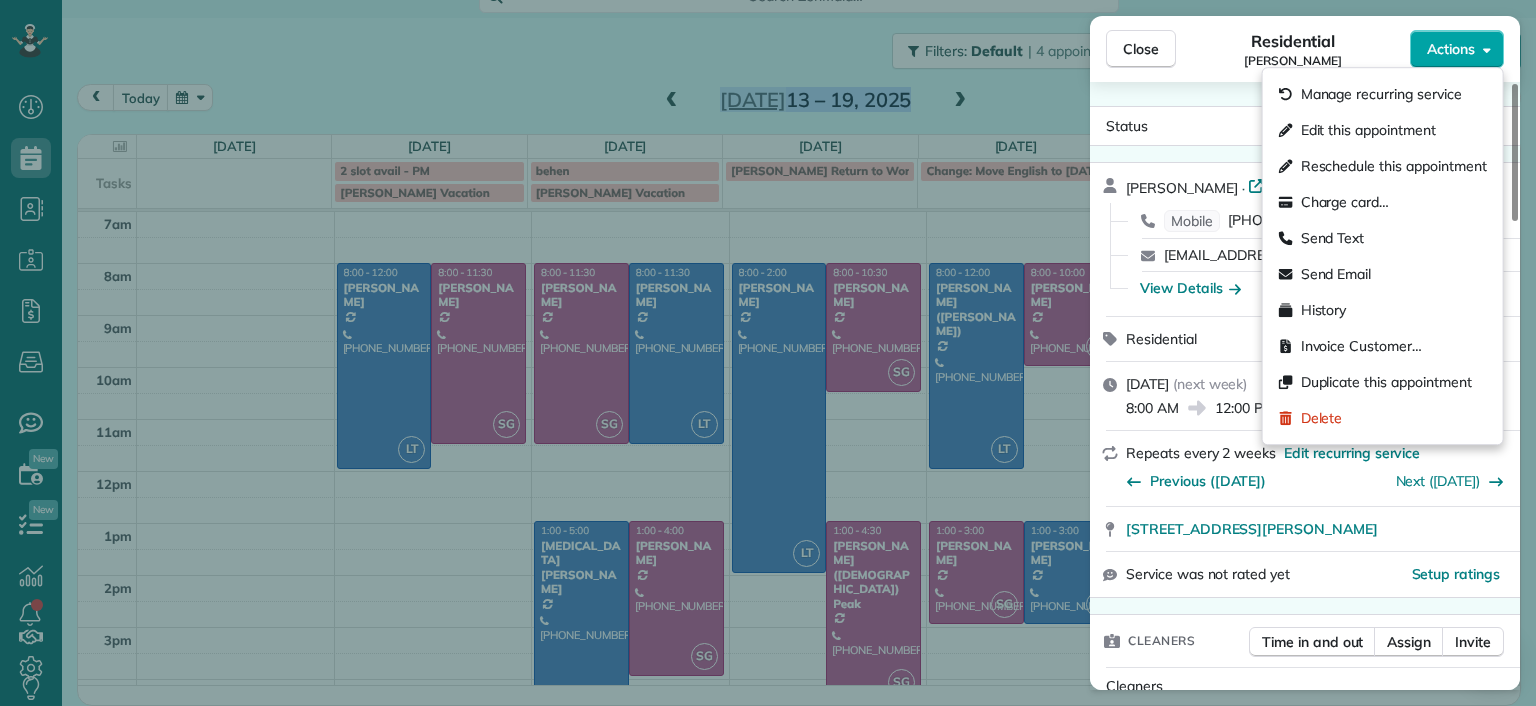 click on "Actions" at bounding box center (1457, 49) 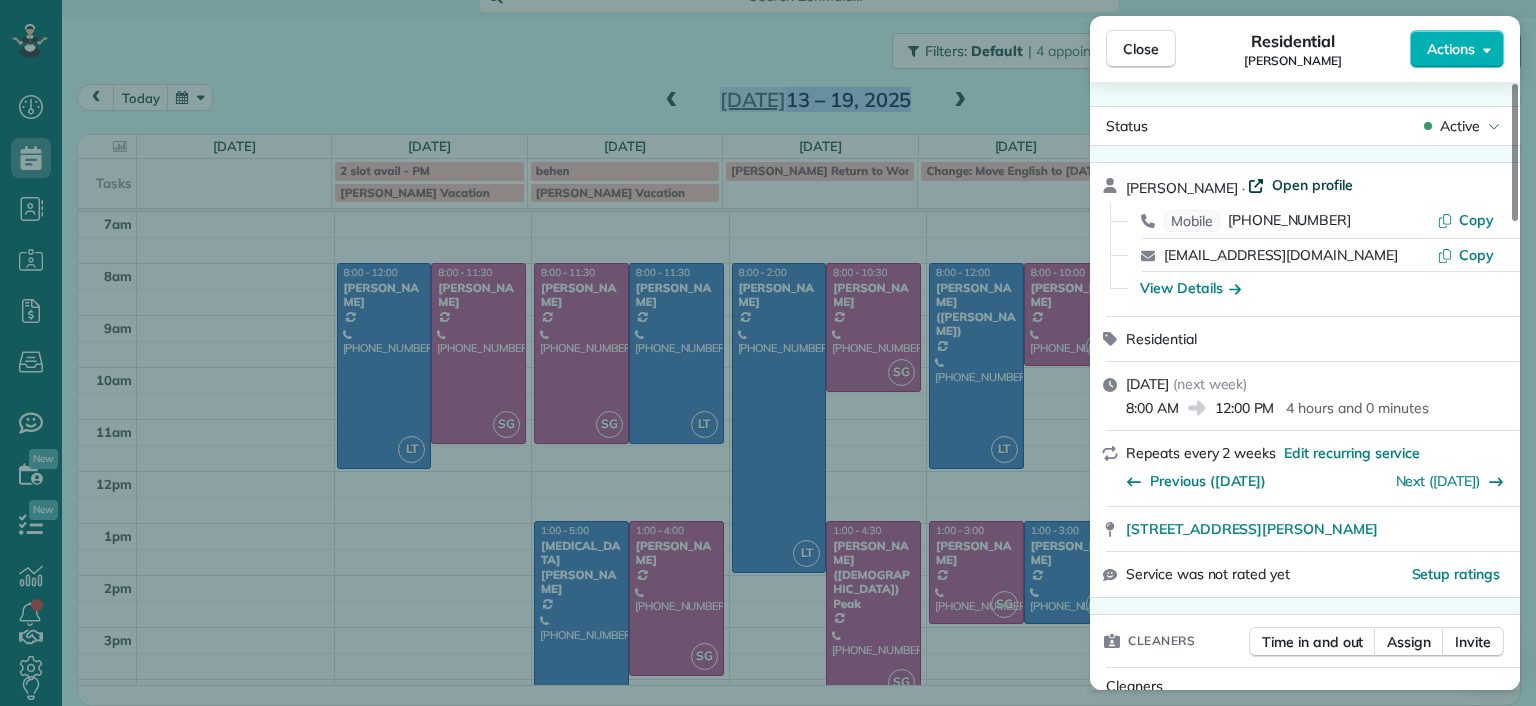 click on "Open profile" at bounding box center [1312, 185] 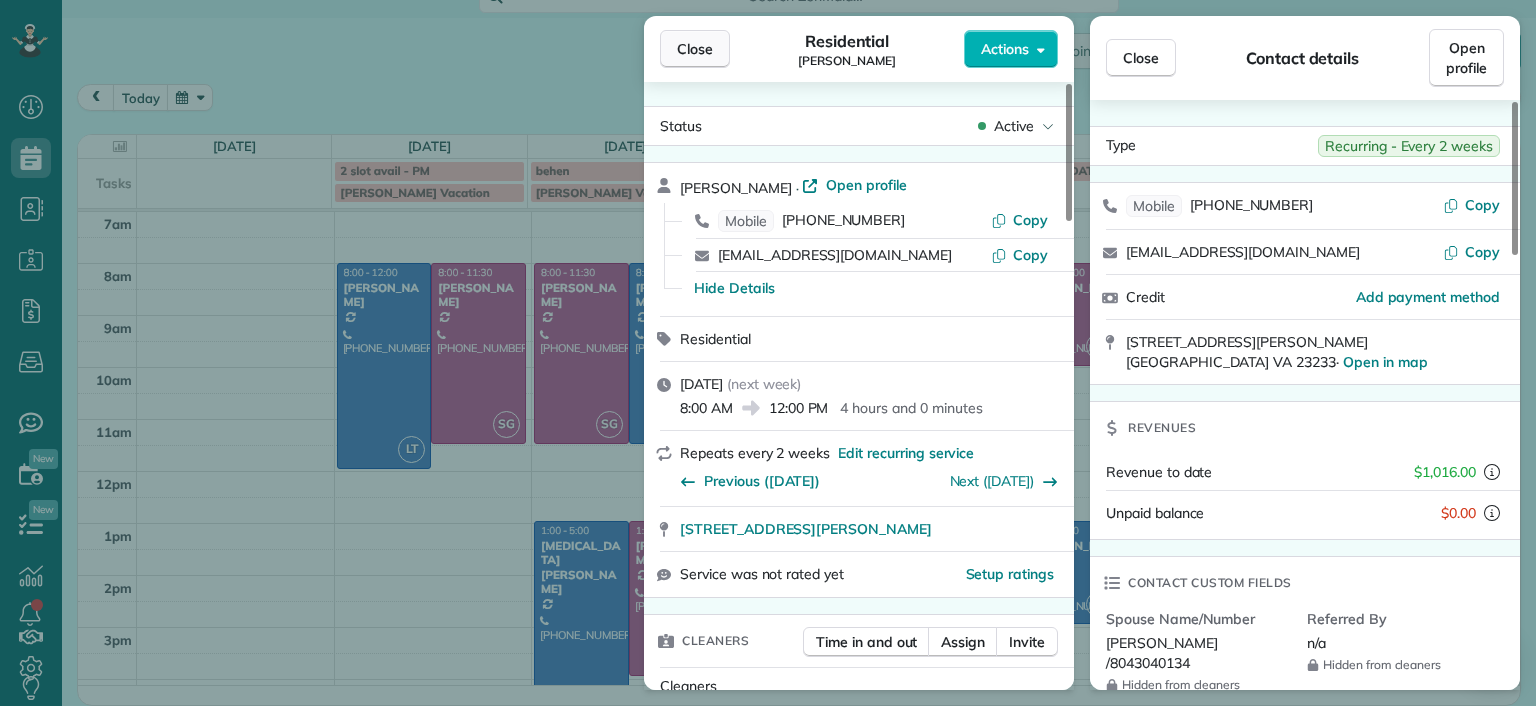 click on "Close" at bounding box center (695, 49) 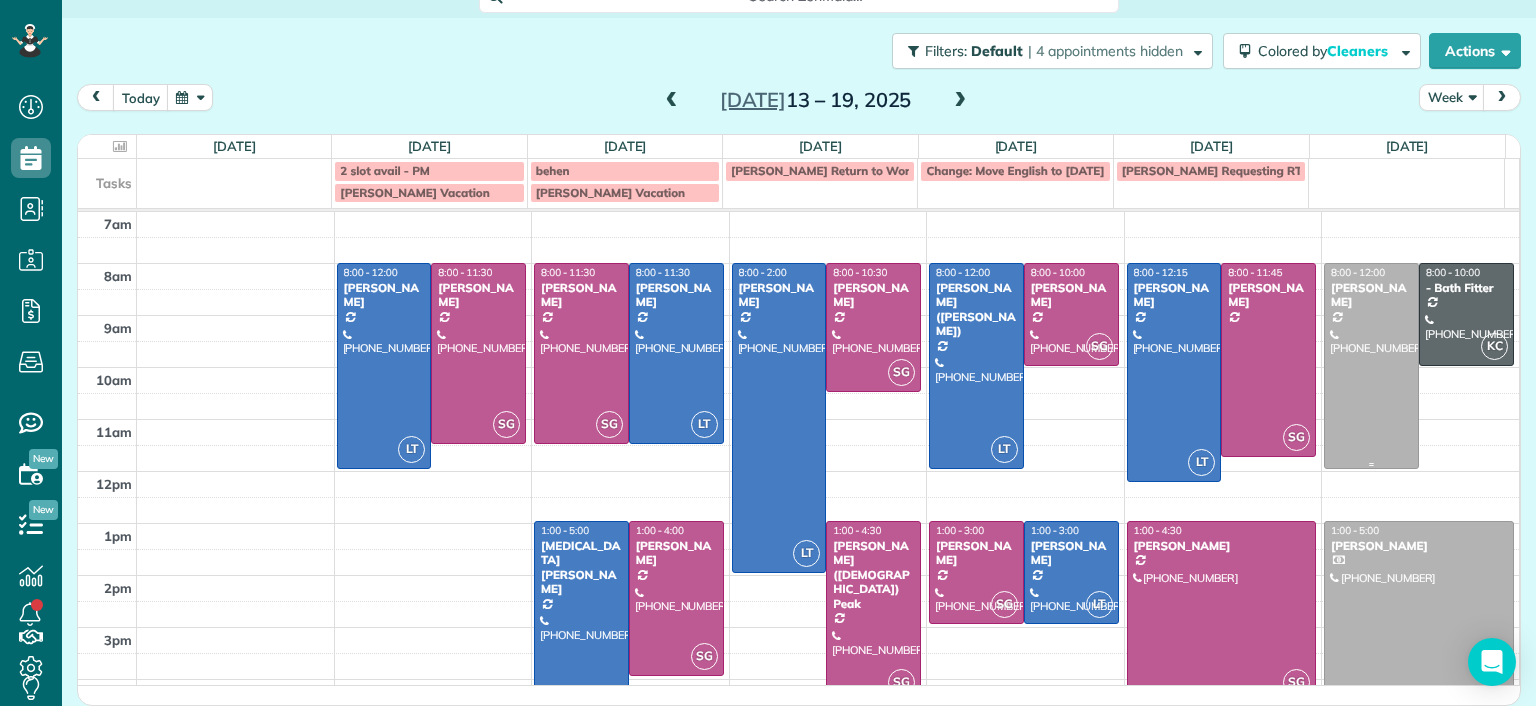 click at bounding box center (1371, 366) 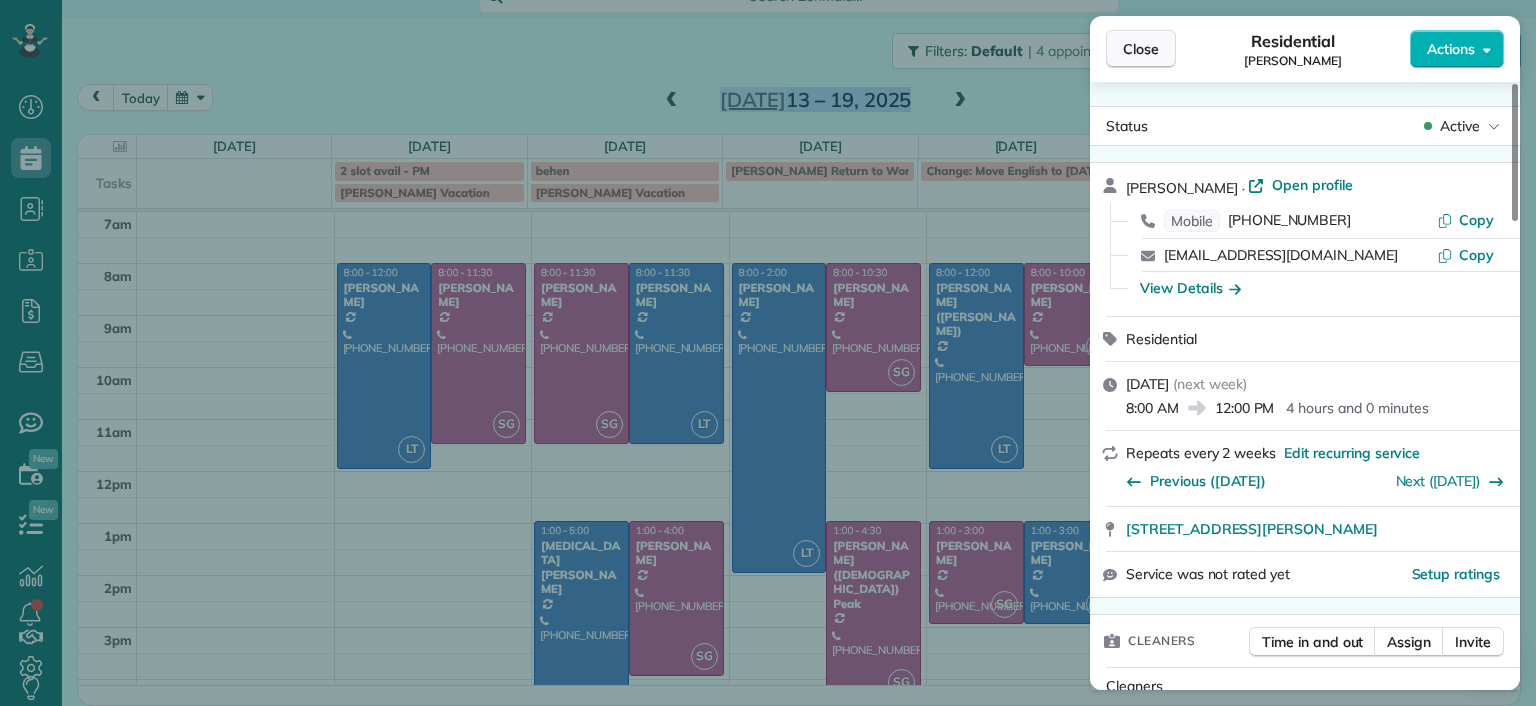 click on "Close" at bounding box center [1141, 49] 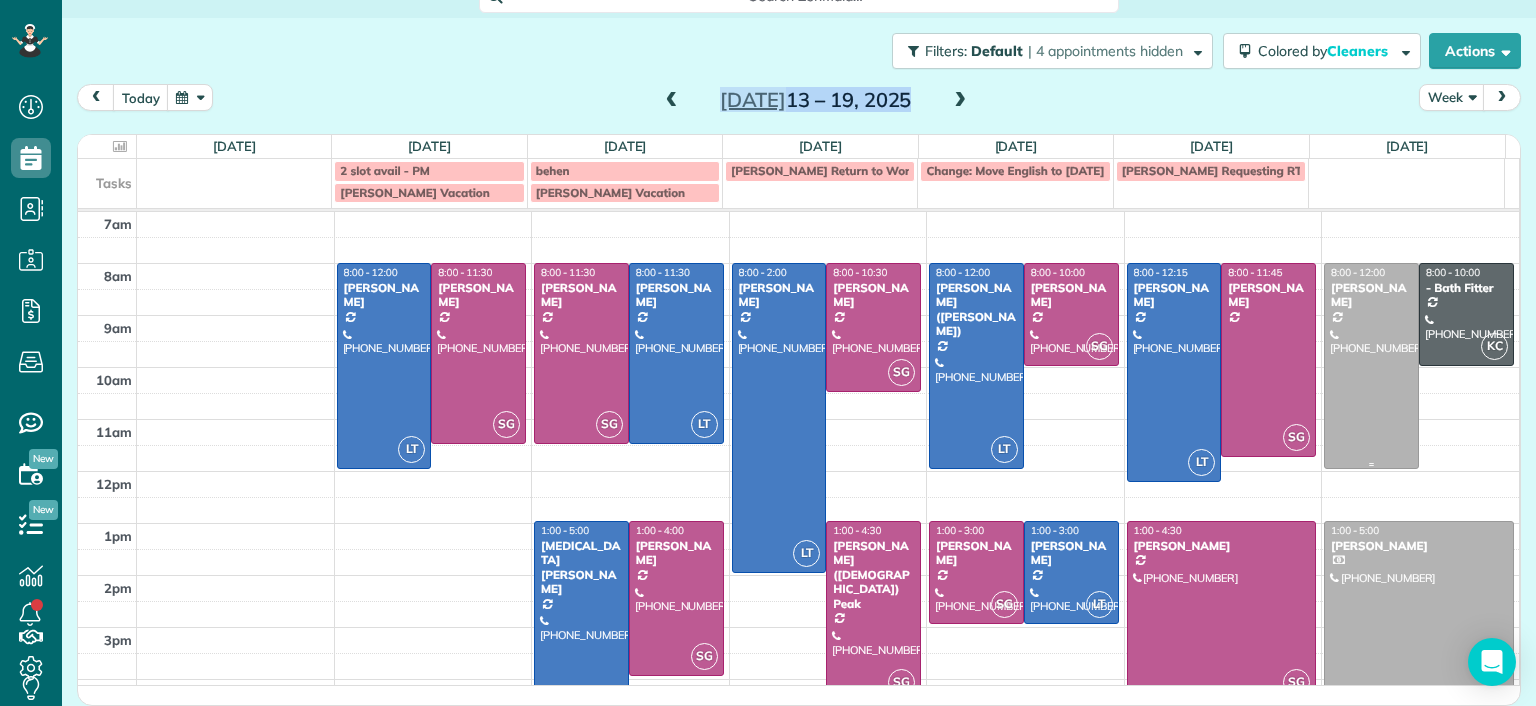 click at bounding box center (1371, 366) 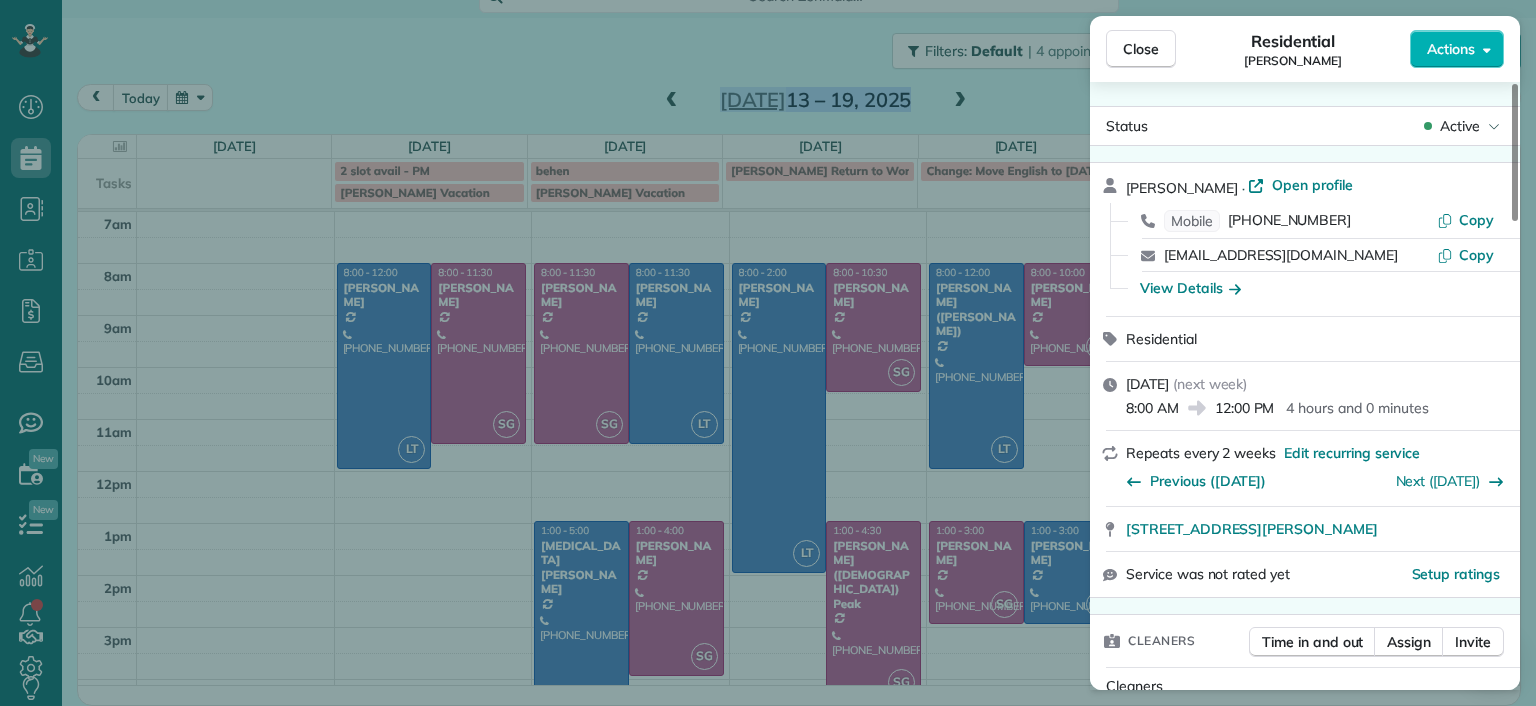 drag, startPoint x: 1145, startPoint y: 53, endPoint x: 686, endPoint y: 64, distance: 459.13177 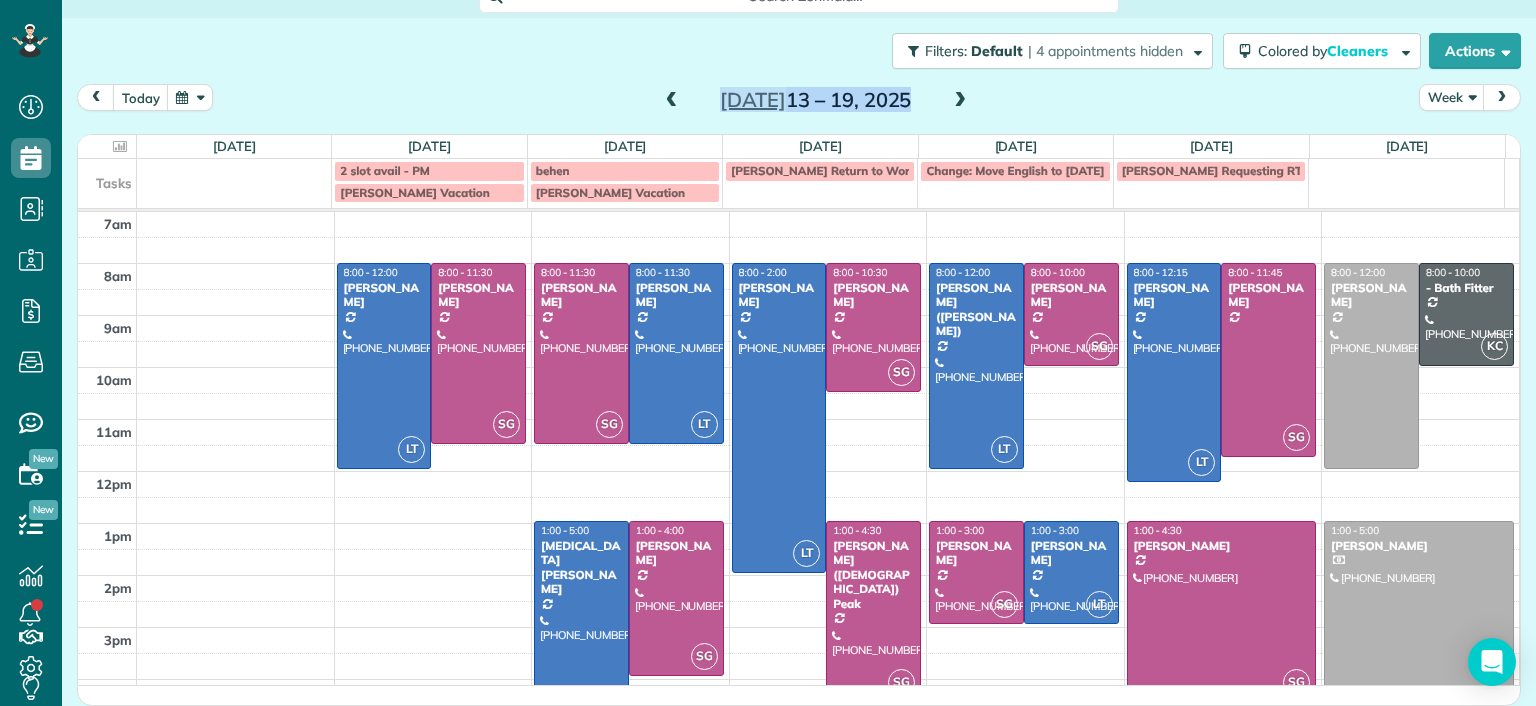 click on "Dashboard
Scheduling
Calendar View
List View
Dispatch View - Weekly scheduling (Beta)" at bounding box center [768, 353] 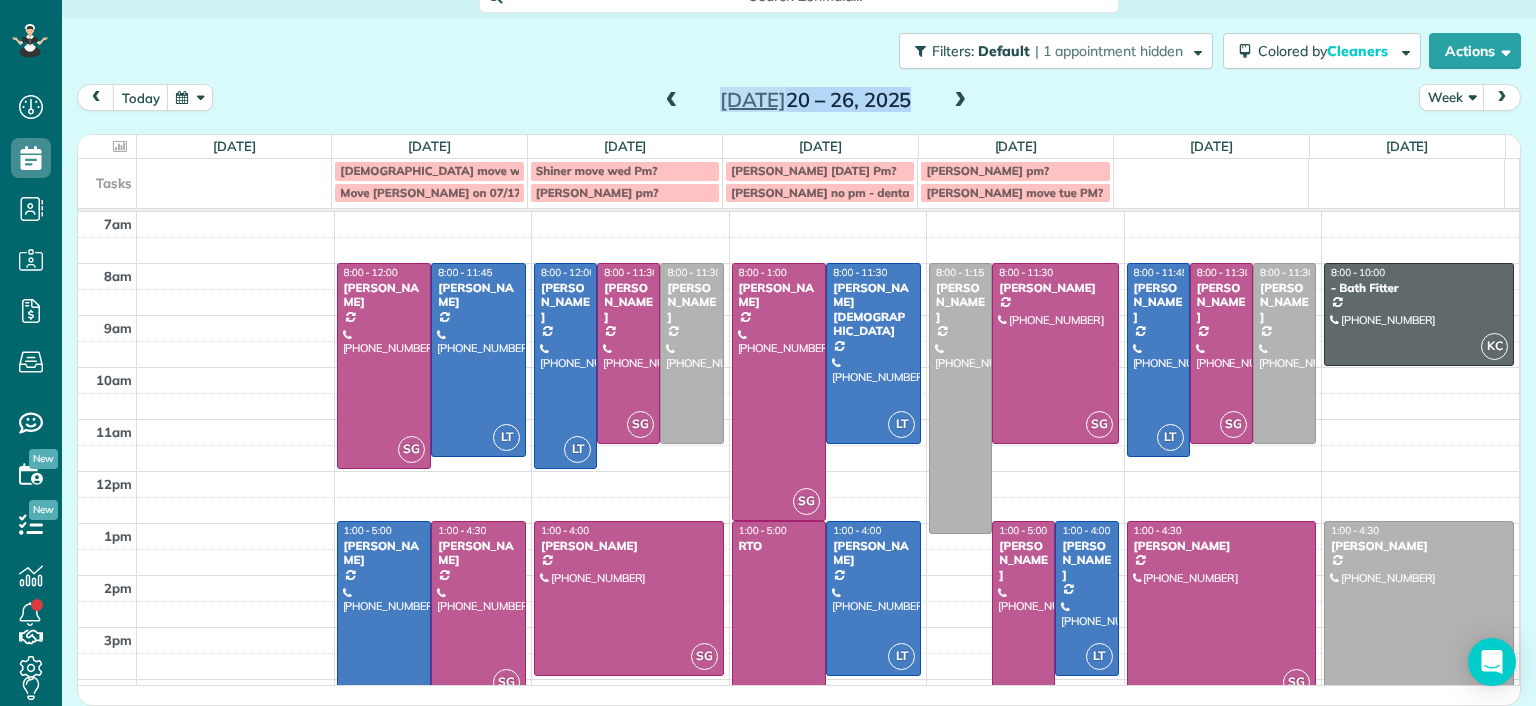 click at bounding box center (672, 101) 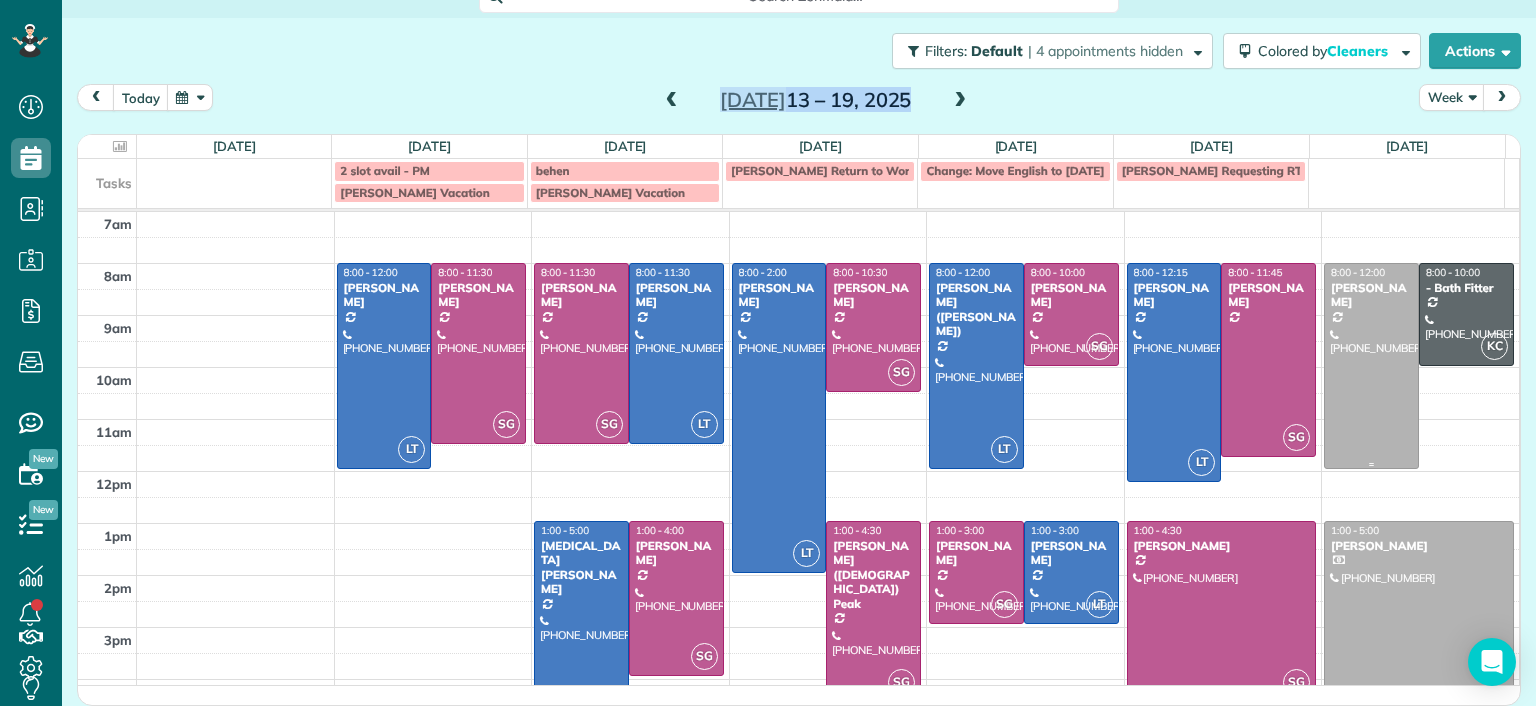 click at bounding box center (1371, 366) 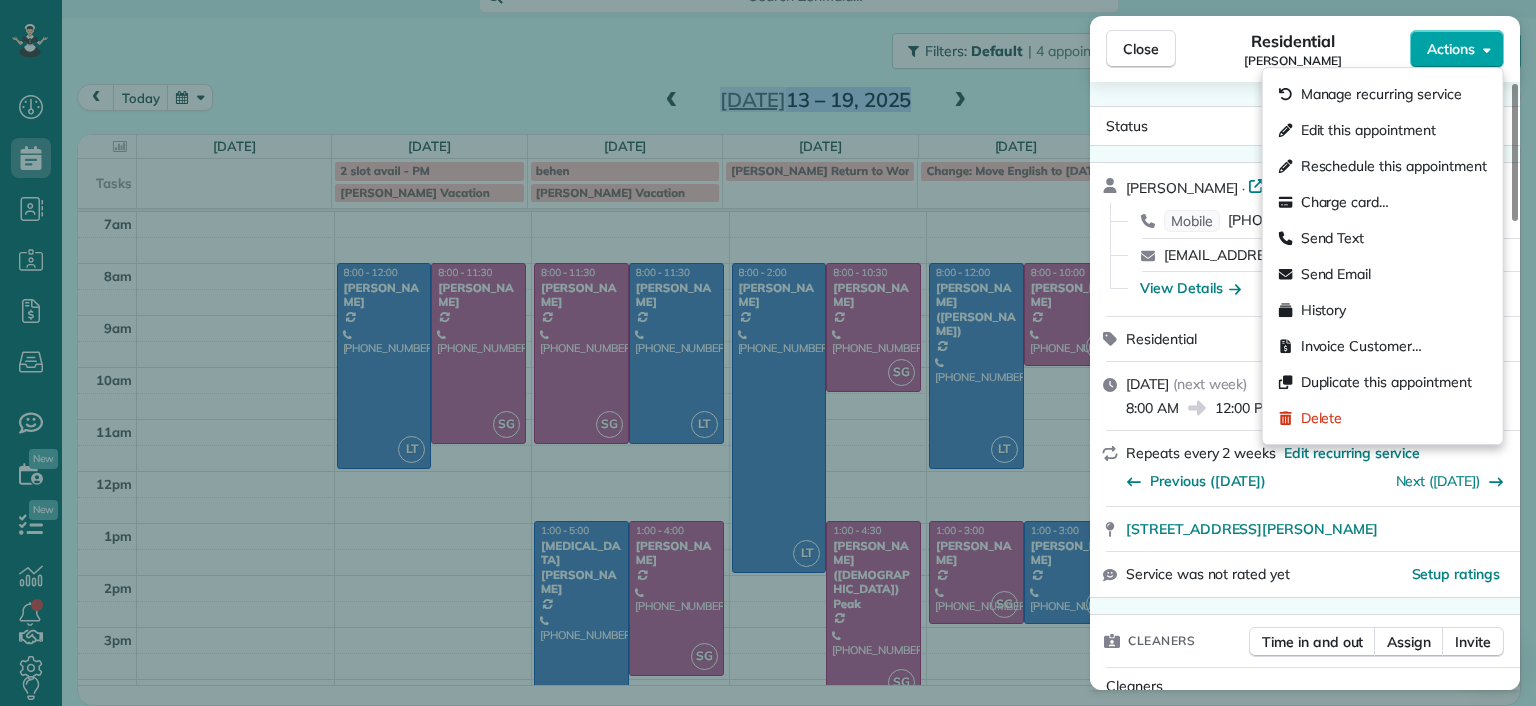 click on "Actions" at bounding box center (1451, 49) 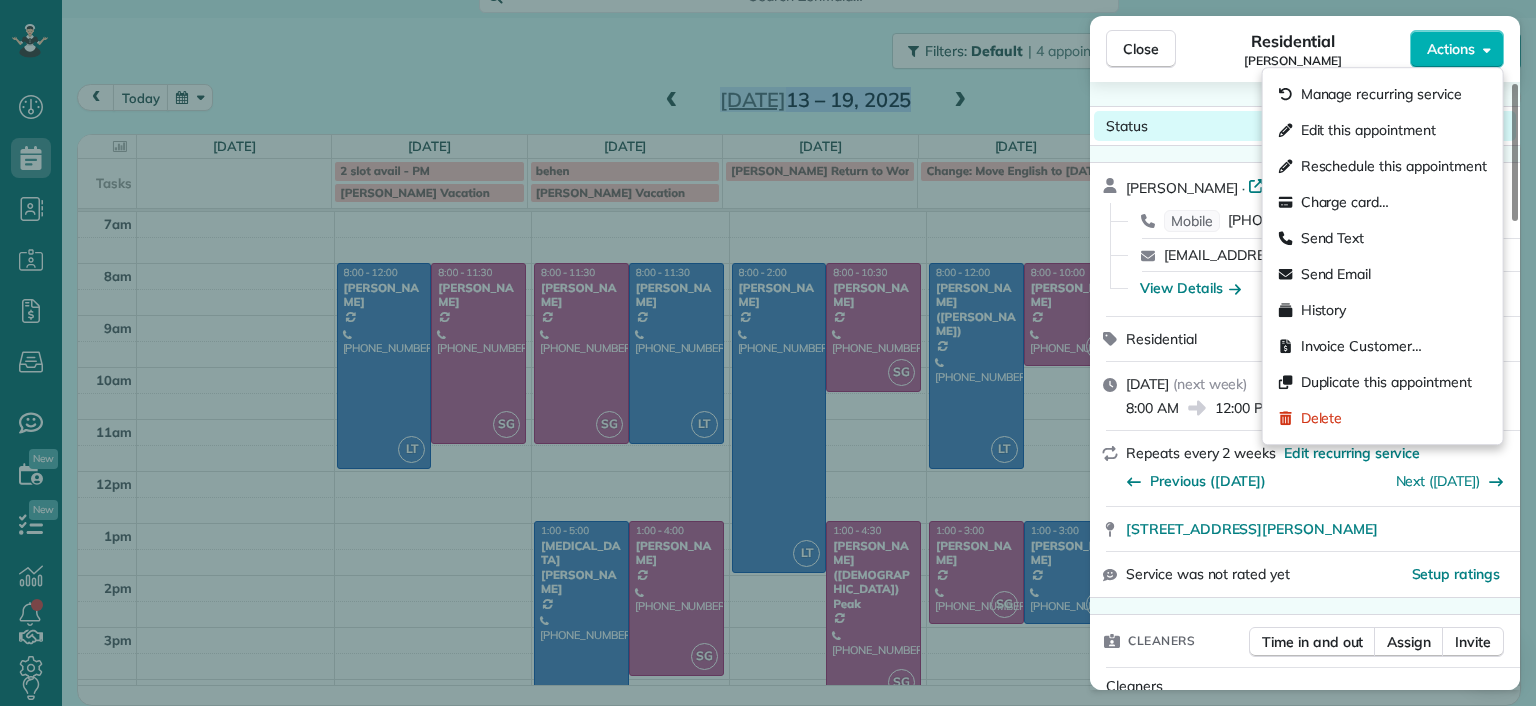 click on "Status Active" at bounding box center [1305, 126] 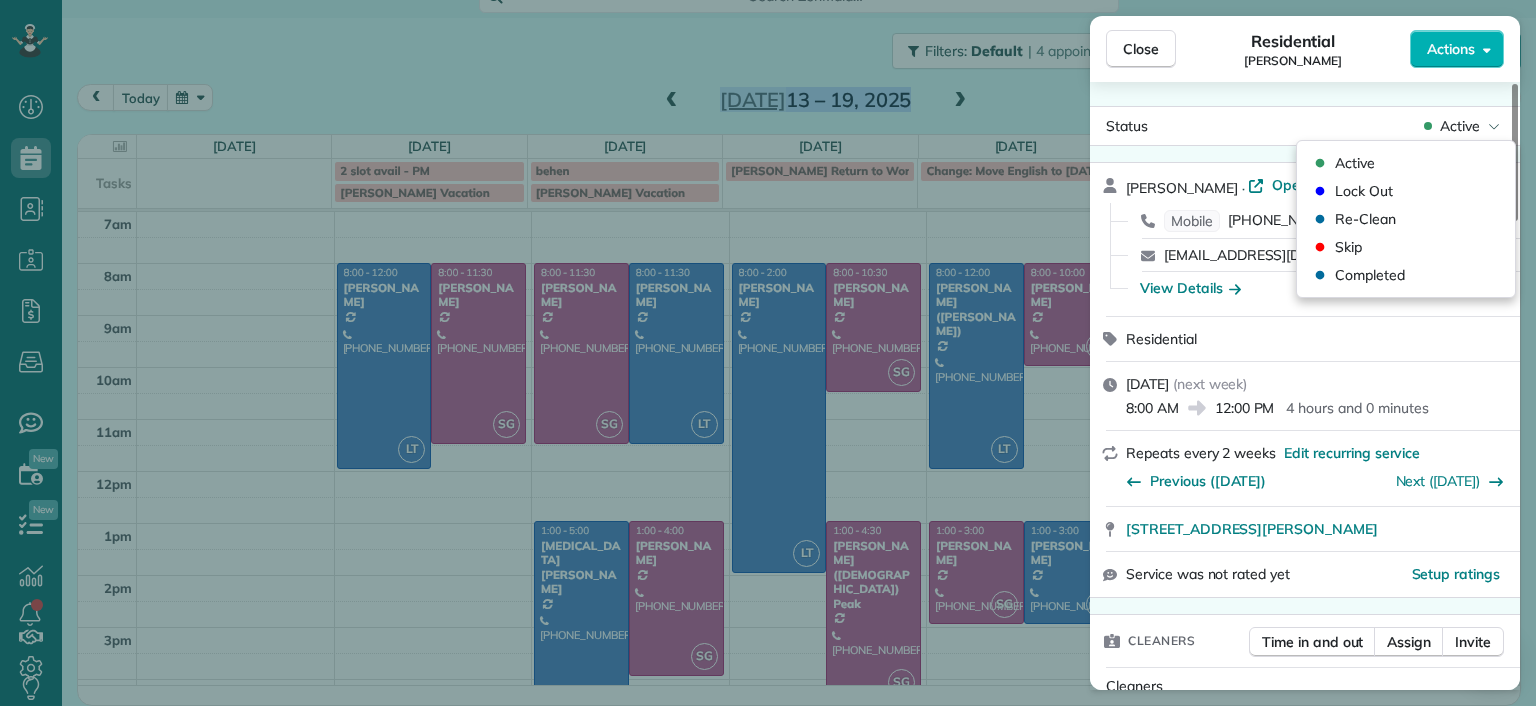 click on "Residential" at bounding box center (1305, 339) 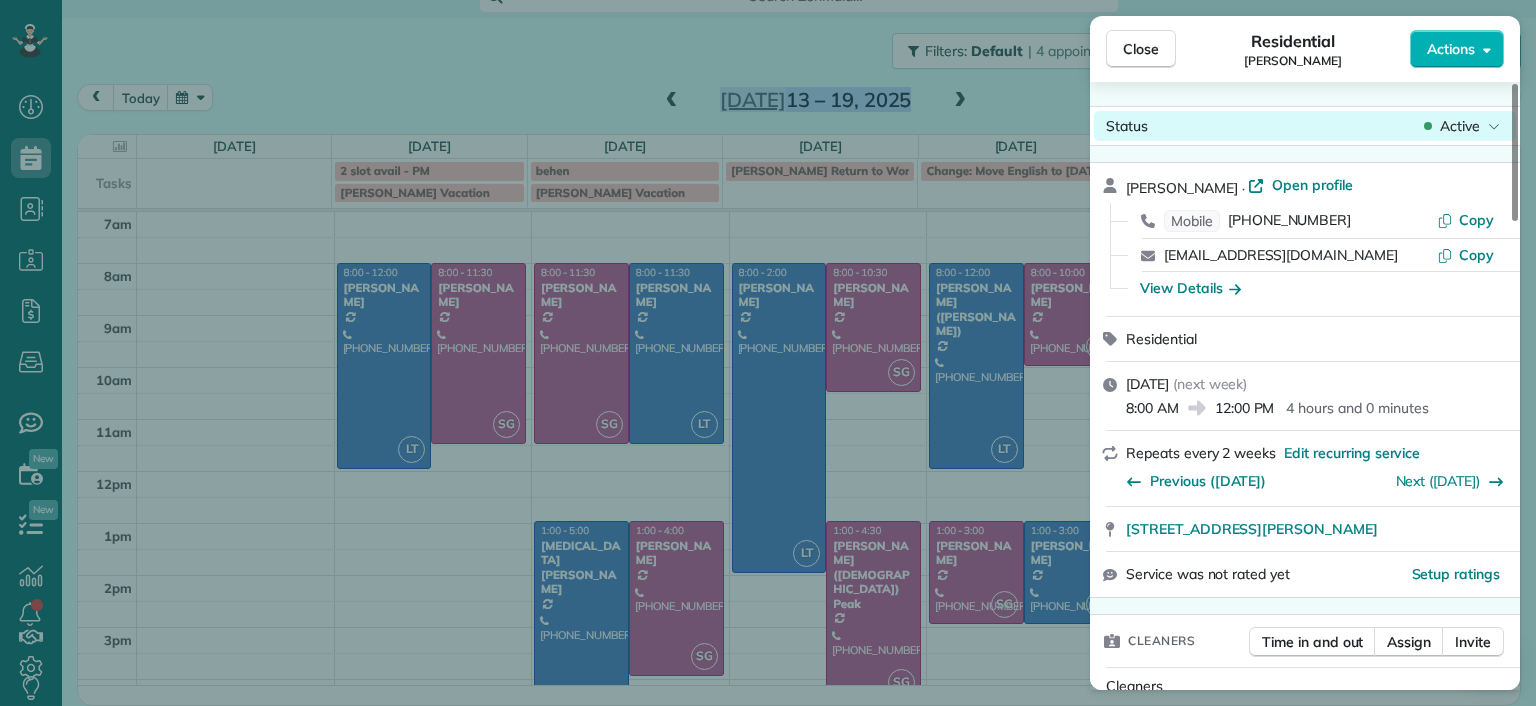 click on "Active" at bounding box center [1460, 126] 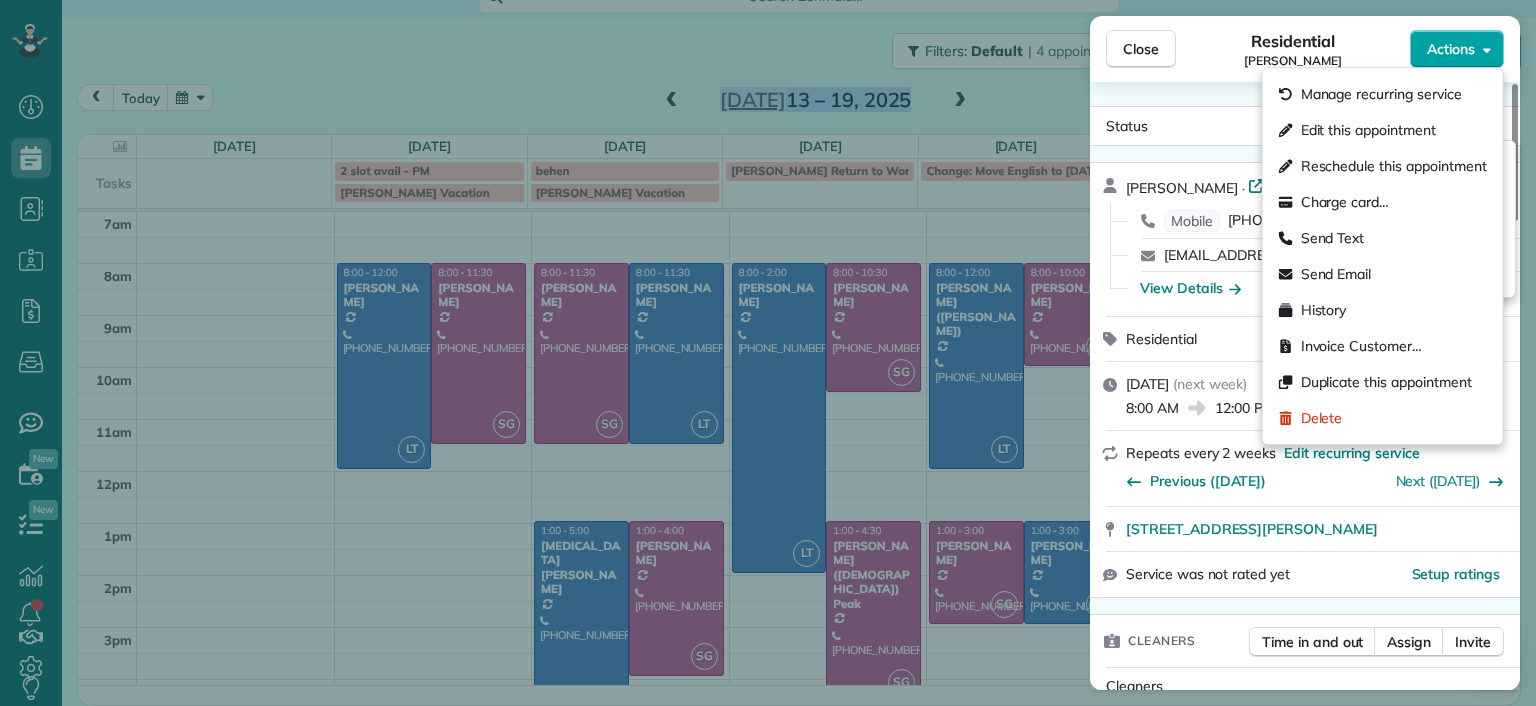 click on "Actions" at bounding box center (1451, 49) 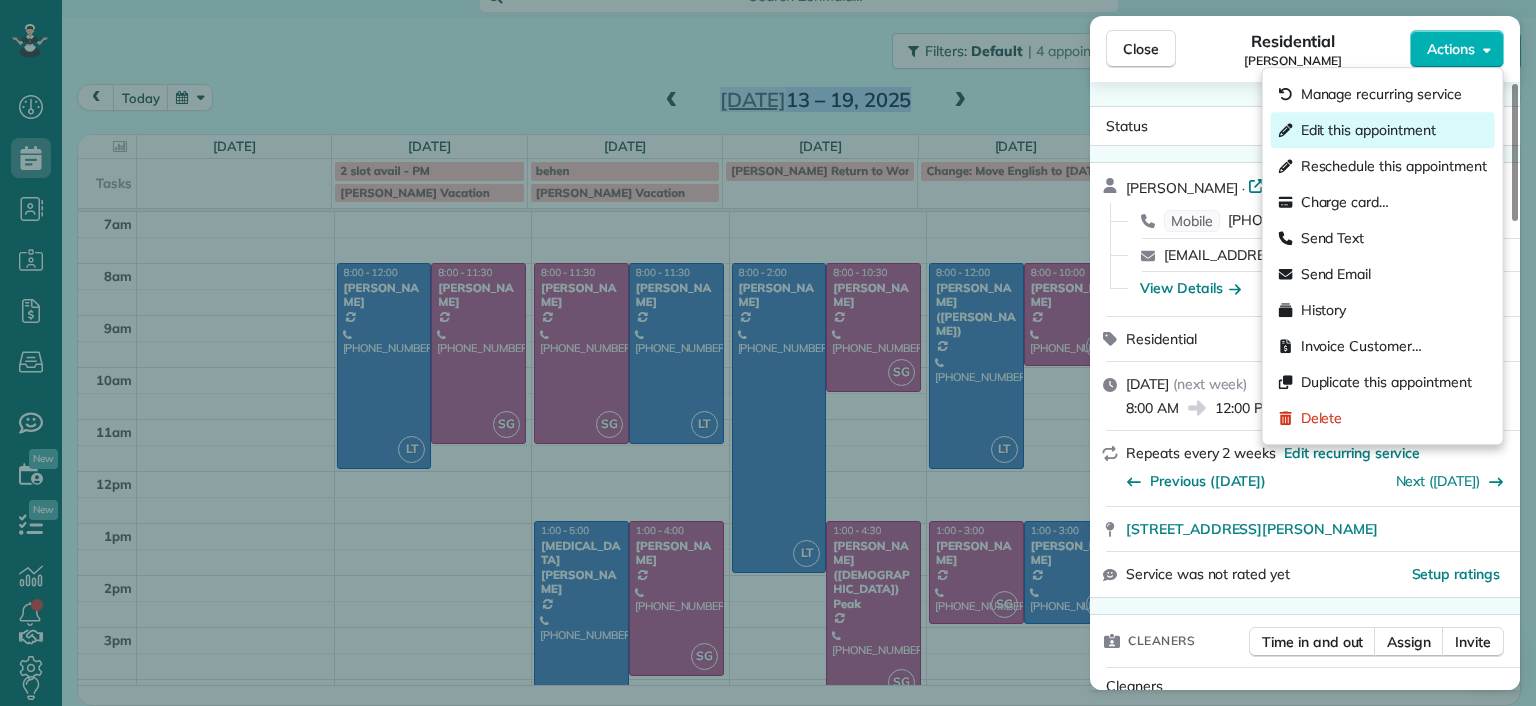 click on "Edit this appointment" at bounding box center (1383, 130) 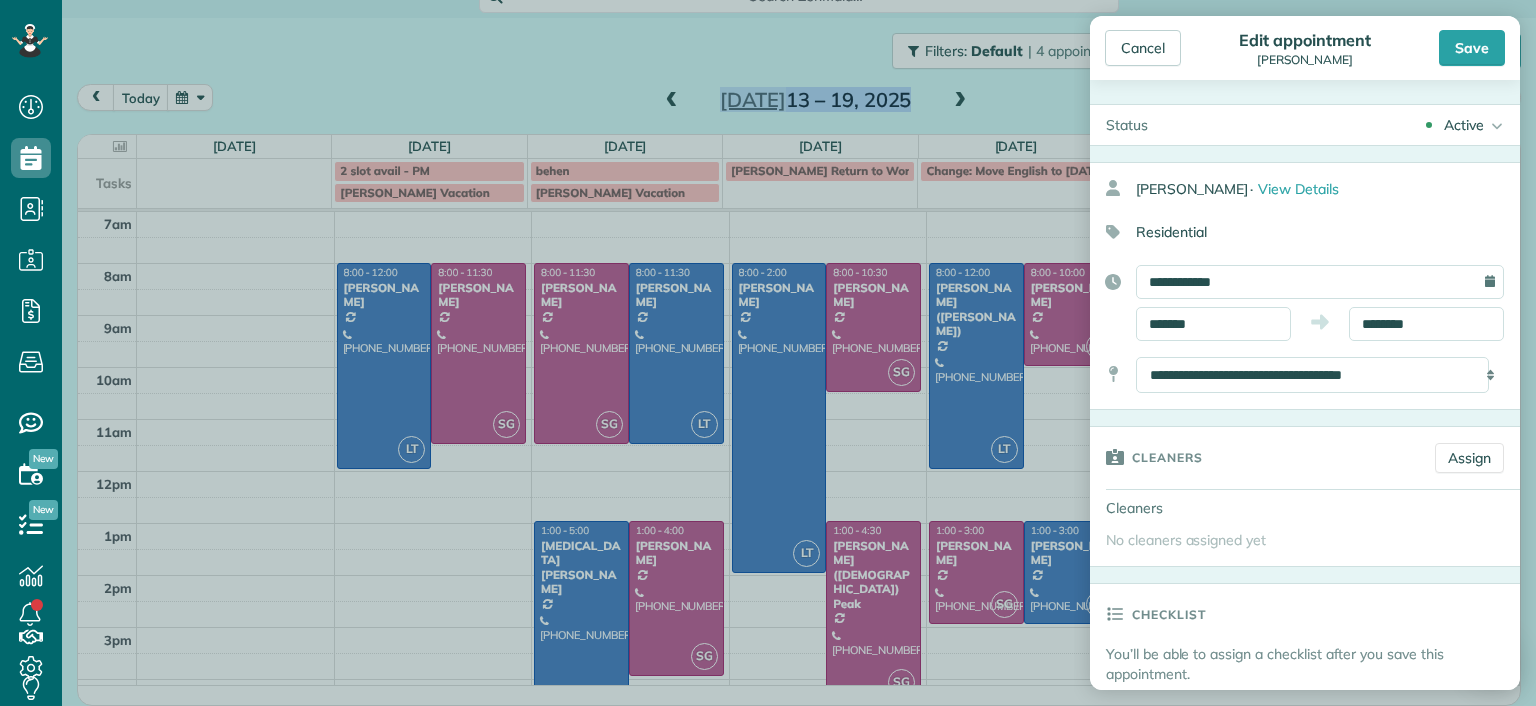 click on "**********" at bounding box center (1320, 282) 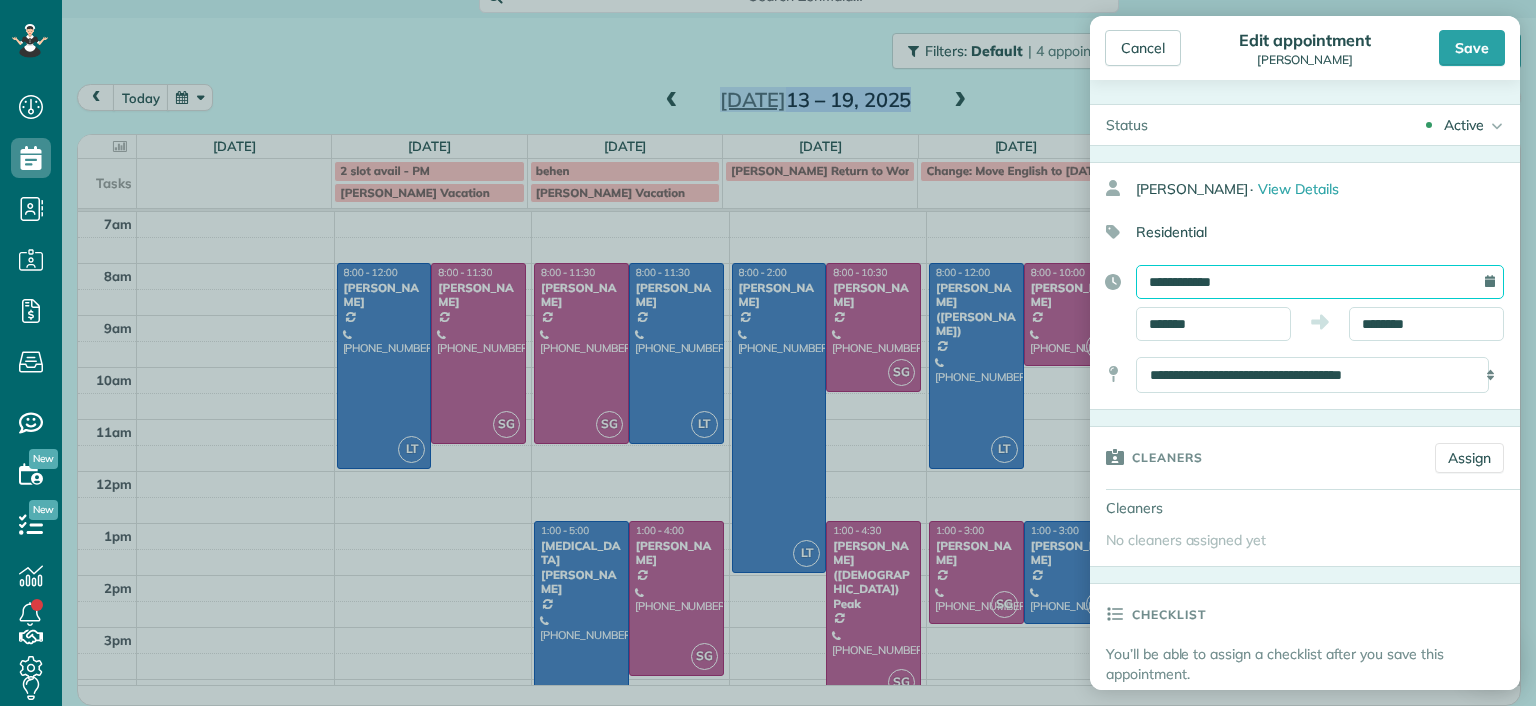 click on "**********" at bounding box center (1320, 282) 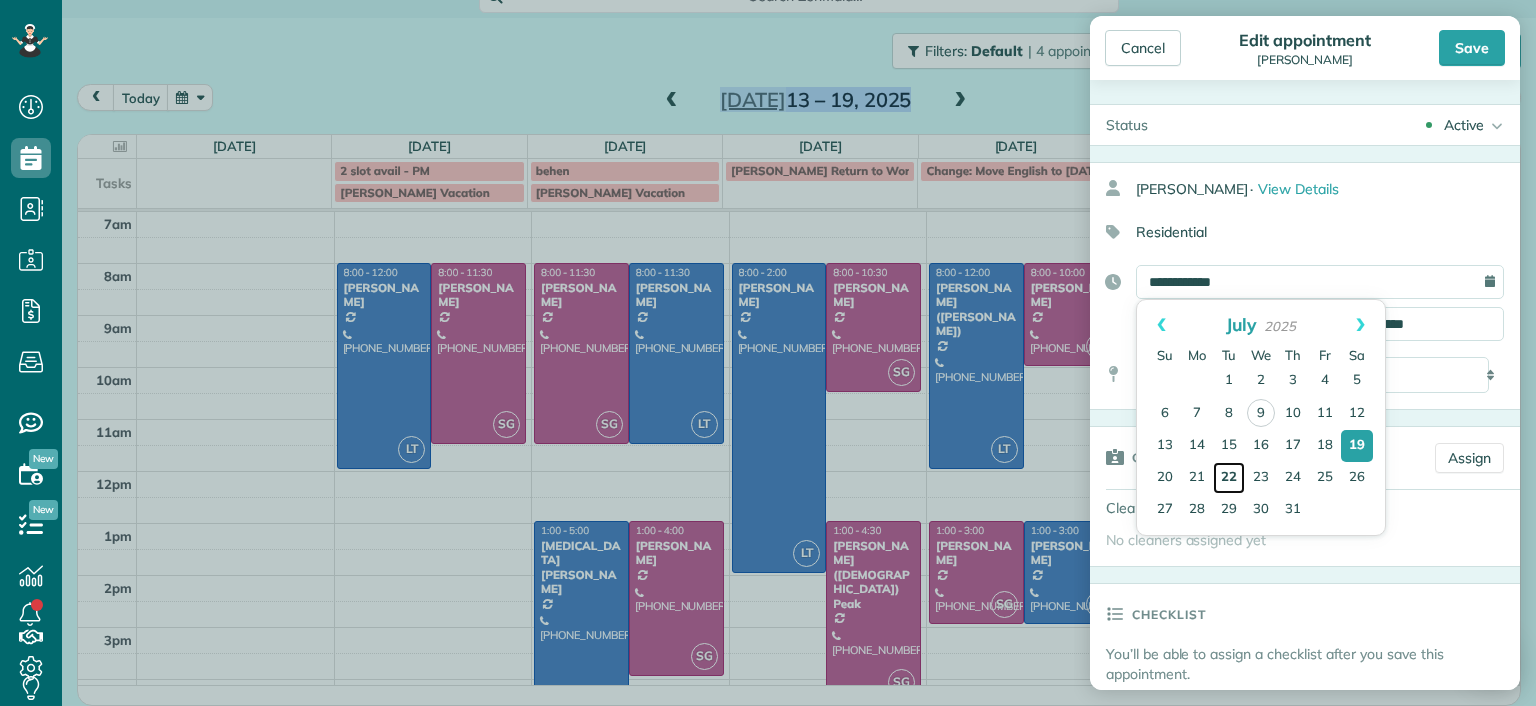 click on "22" at bounding box center (1229, 478) 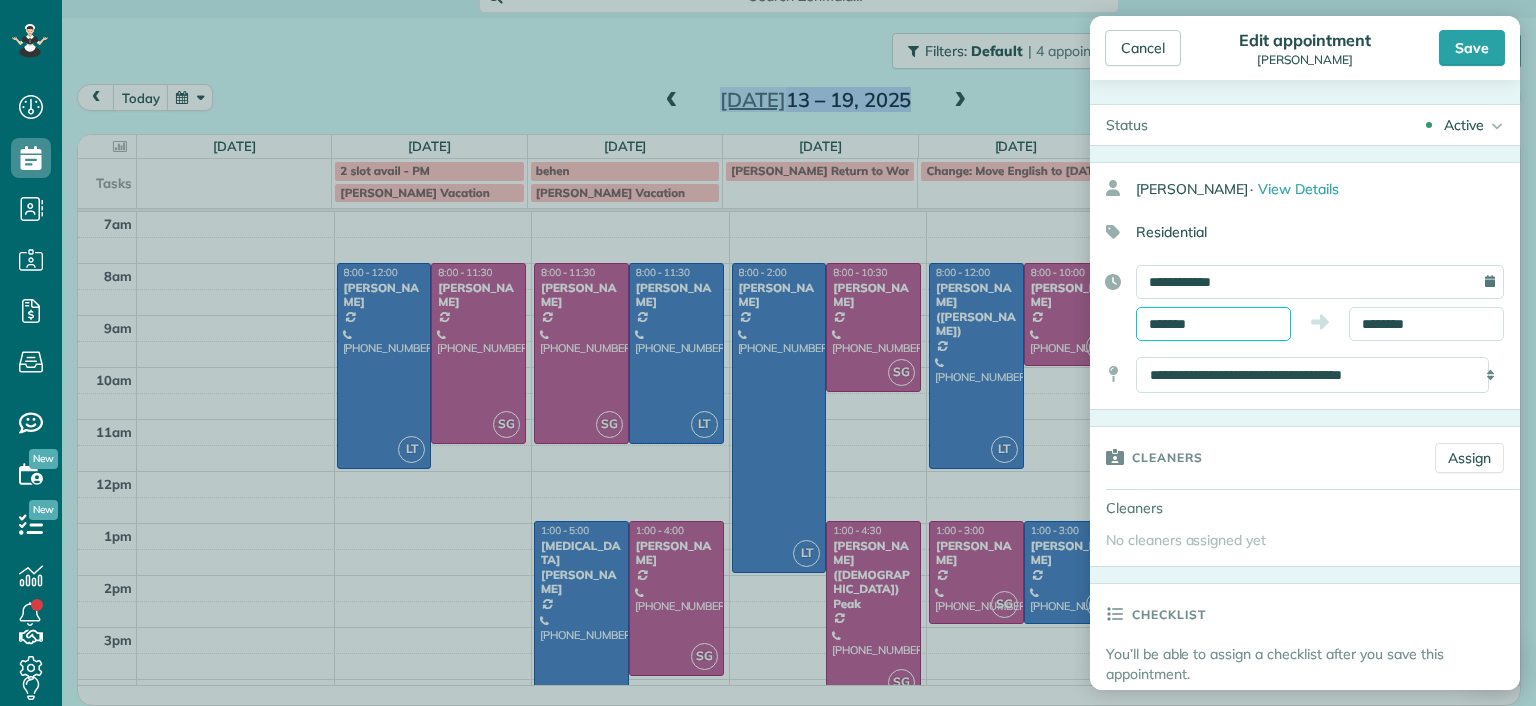 click on "*******" at bounding box center [1213, 324] 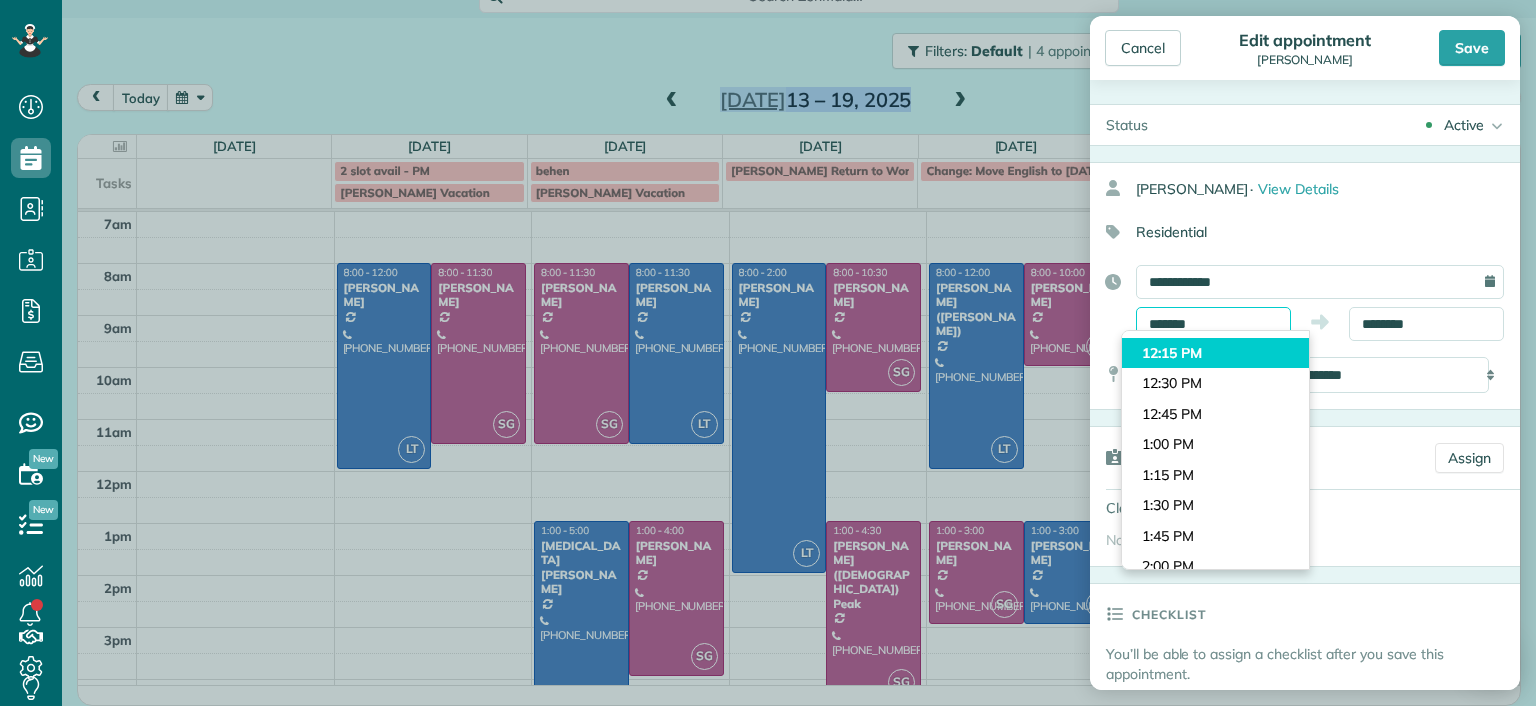 scroll, scrollTop: 1515, scrollLeft: 0, axis: vertical 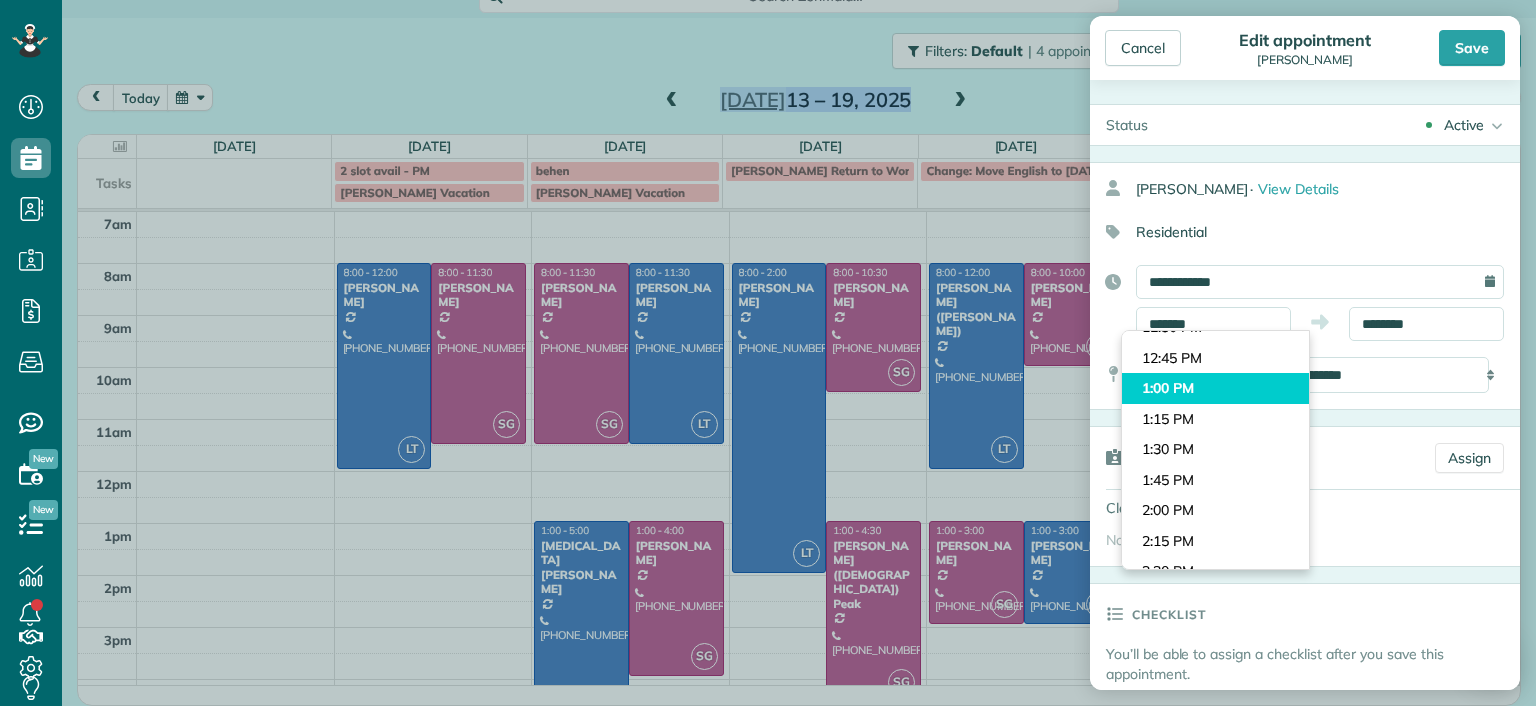 type on "*******" 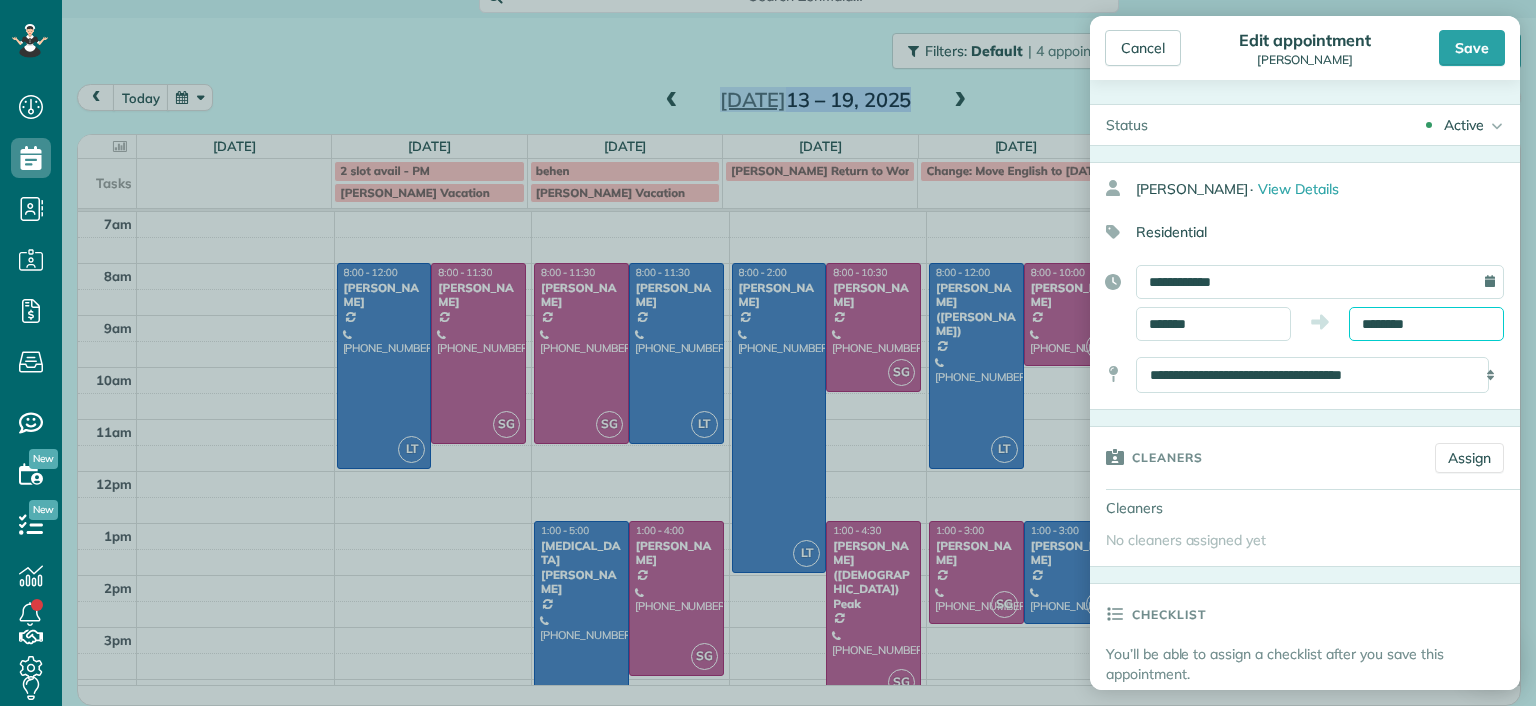 click on "********" at bounding box center [1426, 324] 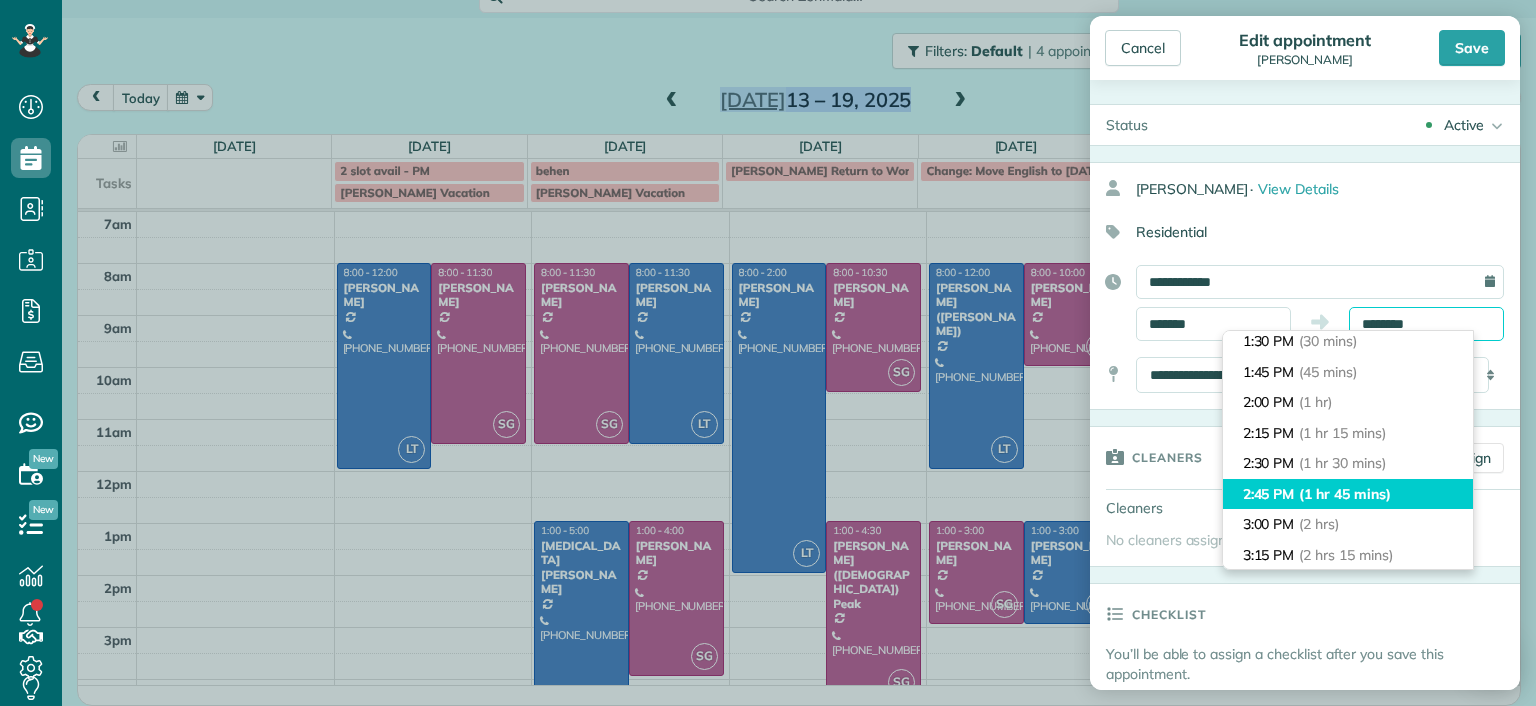scroll, scrollTop: 200, scrollLeft: 0, axis: vertical 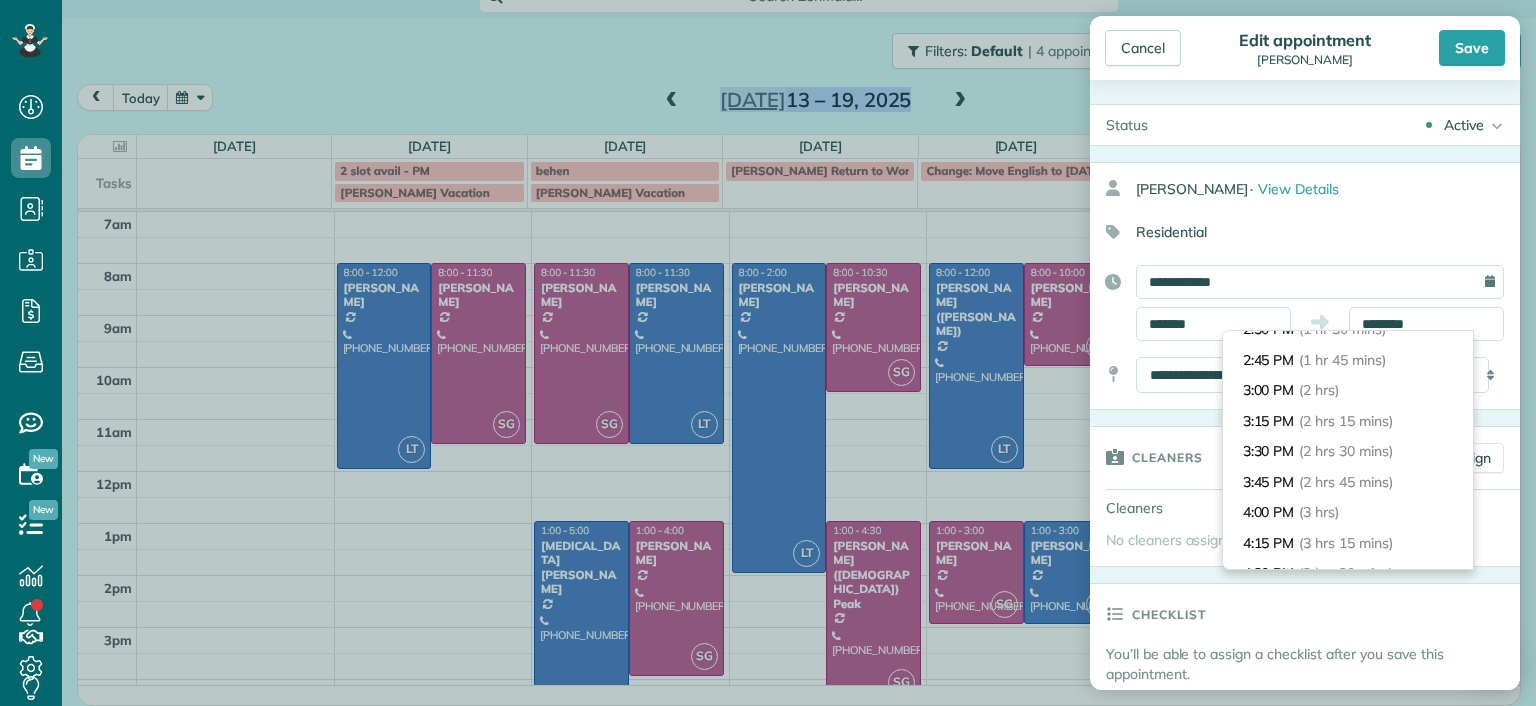 click on "Residential" at bounding box center (1297, 232) 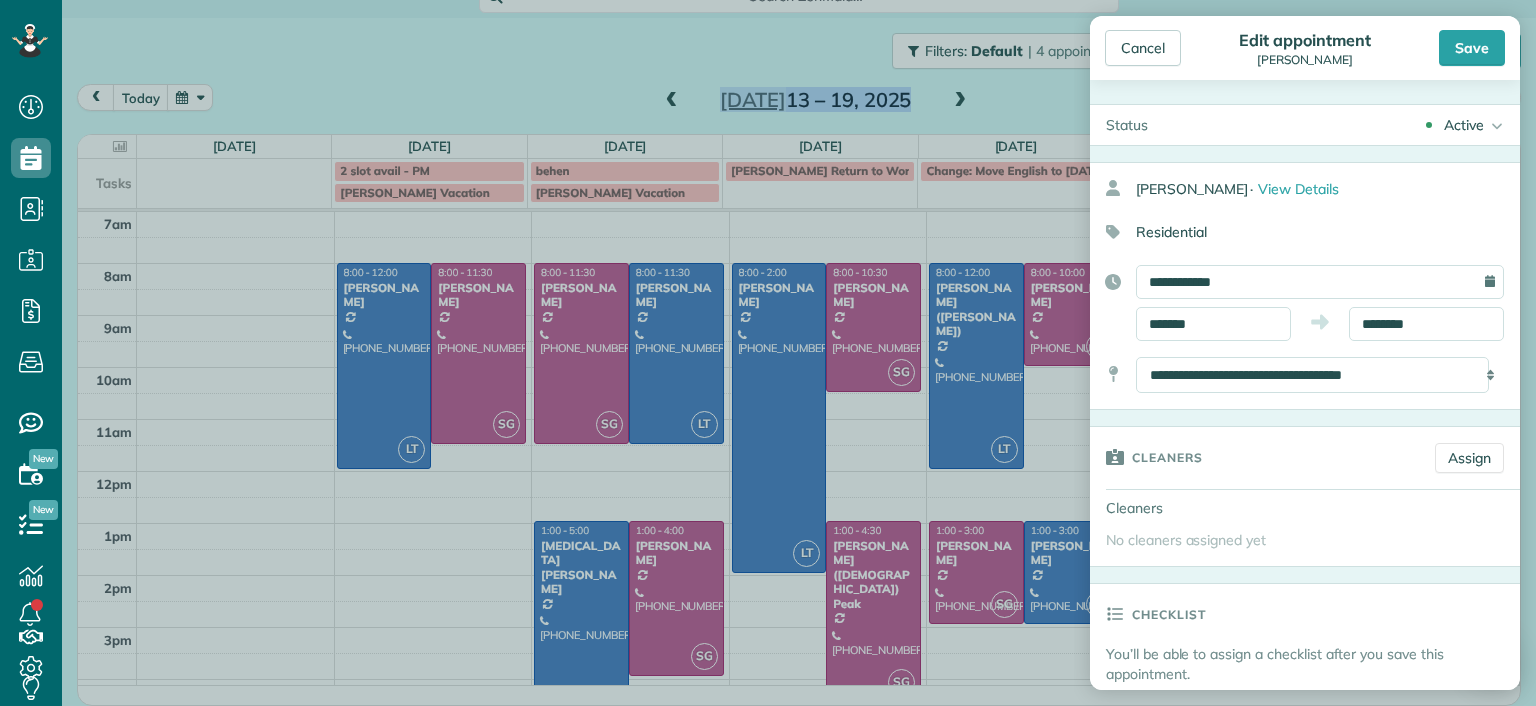 scroll, scrollTop: 0, scrollLeft: 0, axis: both 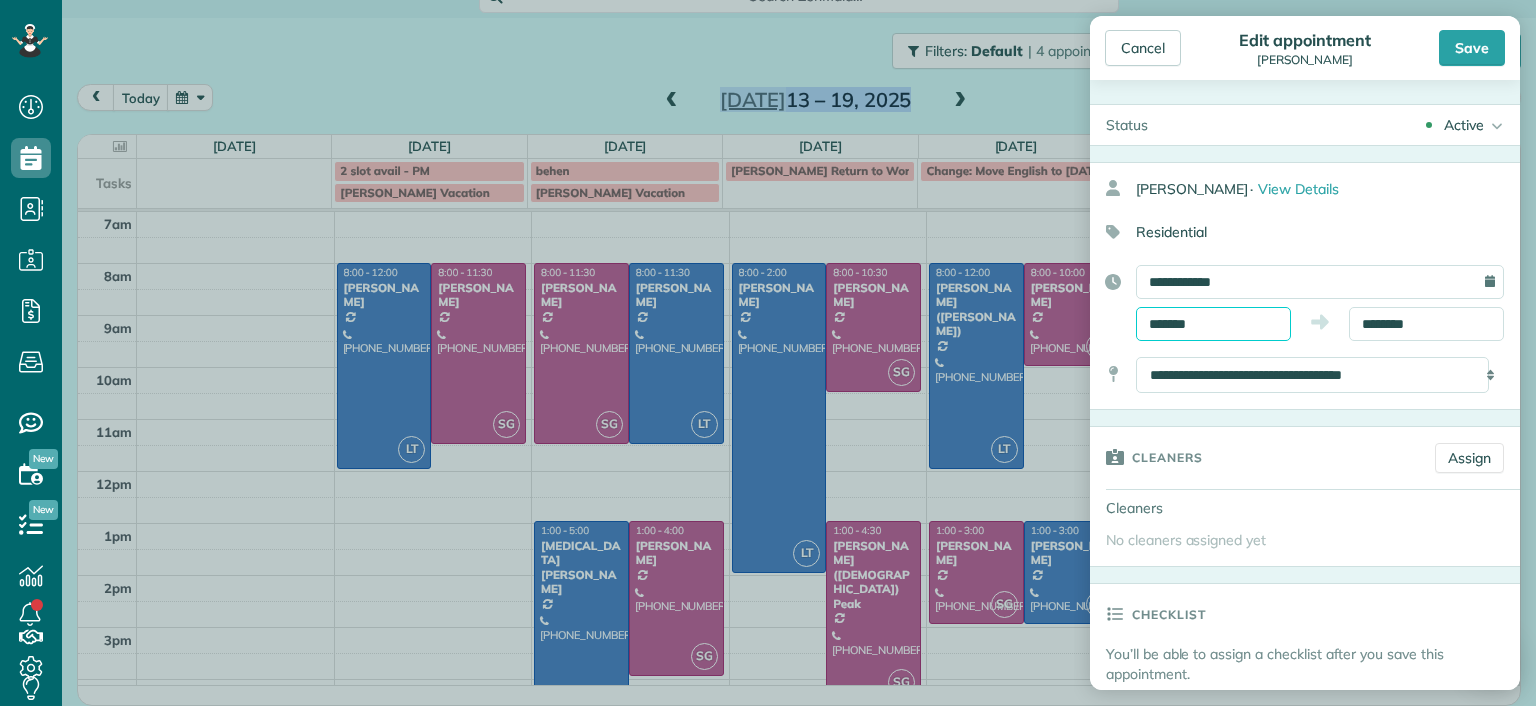 drag, startPoint x: 1220, startPoint y: 320, endPoint x: 1053, endPoint y: 316, distance: 167.0479 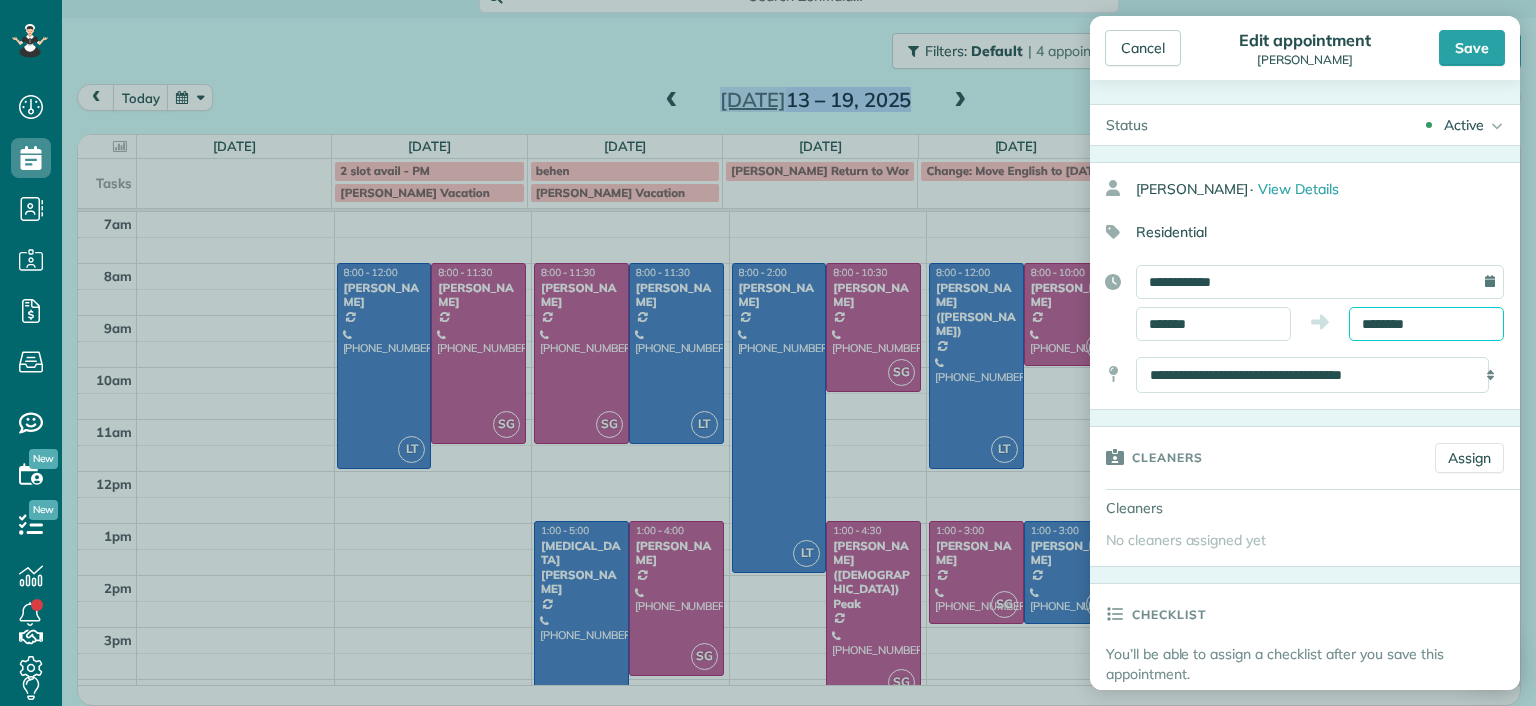 click on "********" at bounding box center (1426, 324) 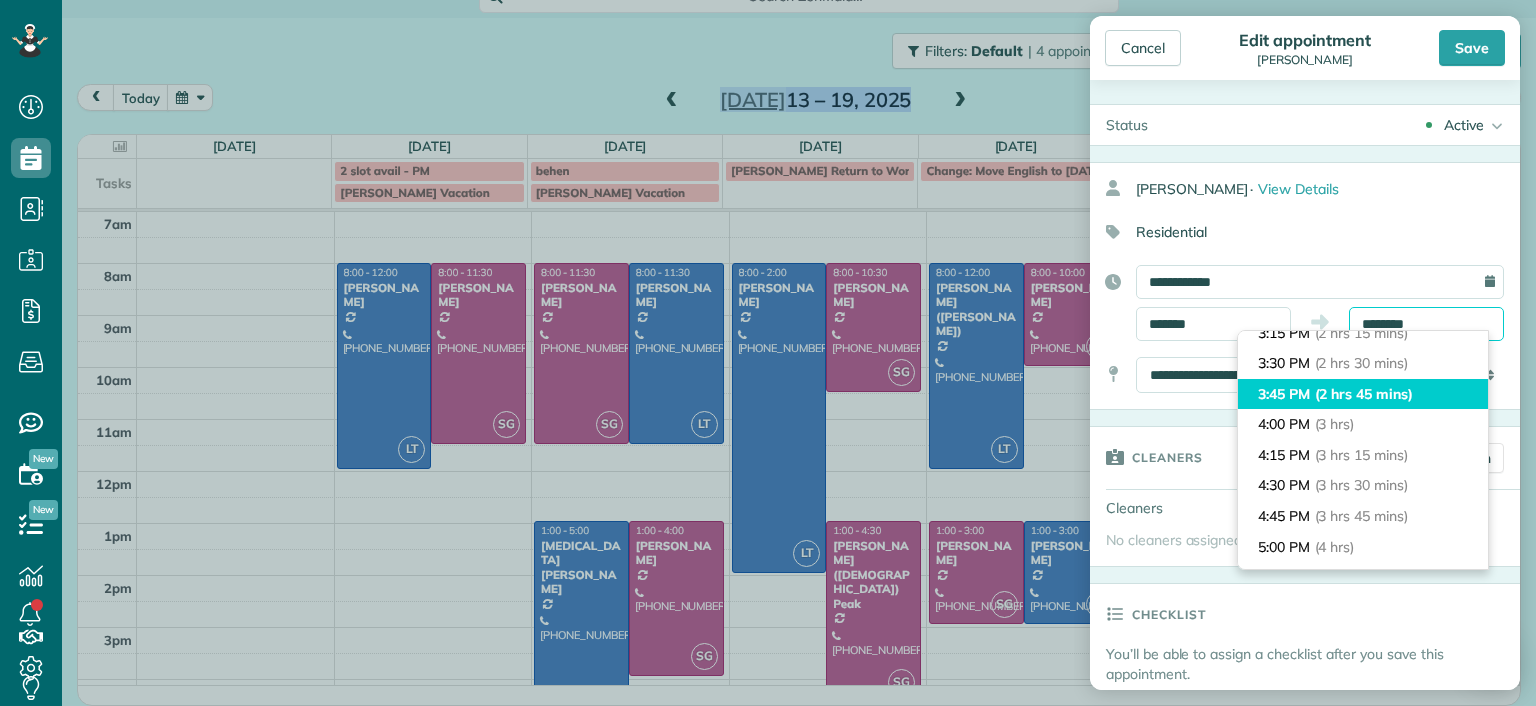 scroll, scrollTop: 300, scrollLeft: 0, axis: vertical 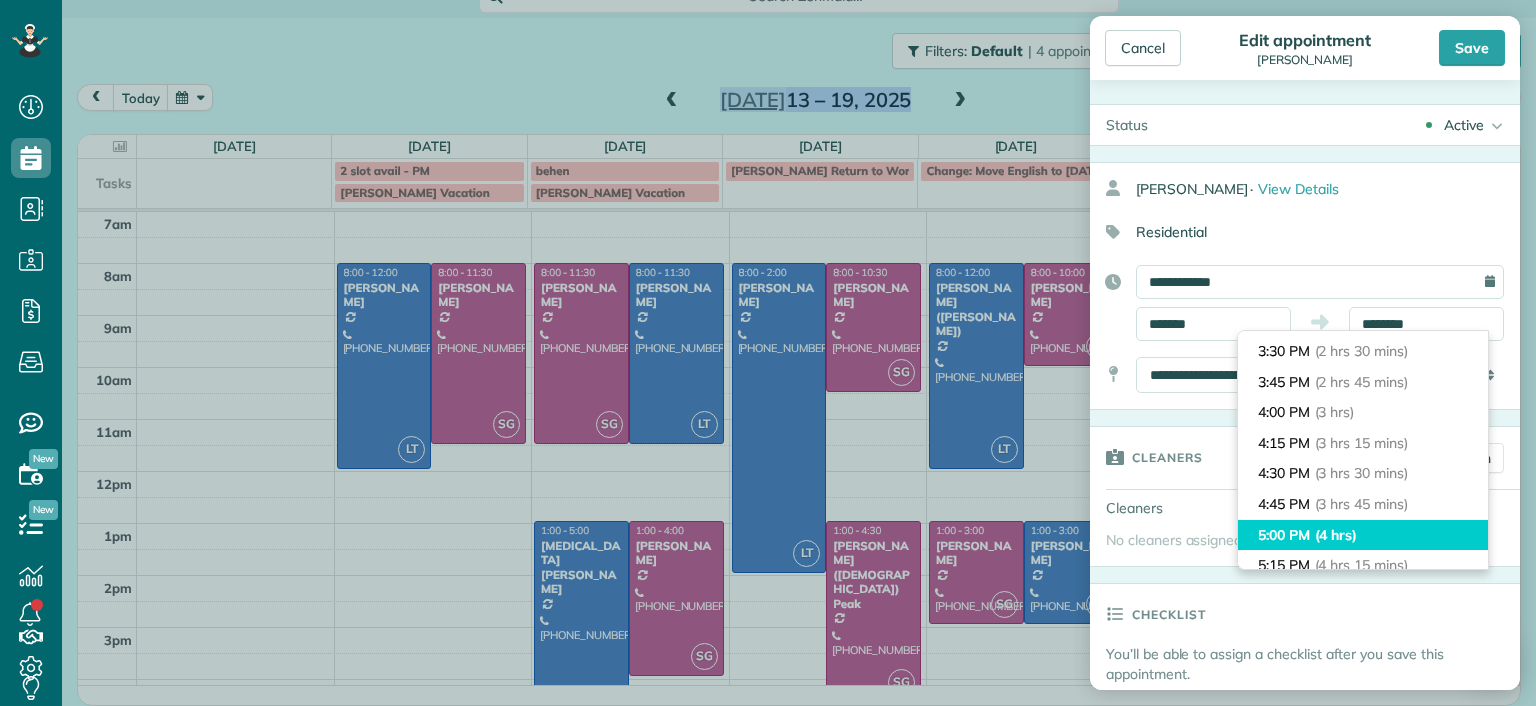 type on "*******" 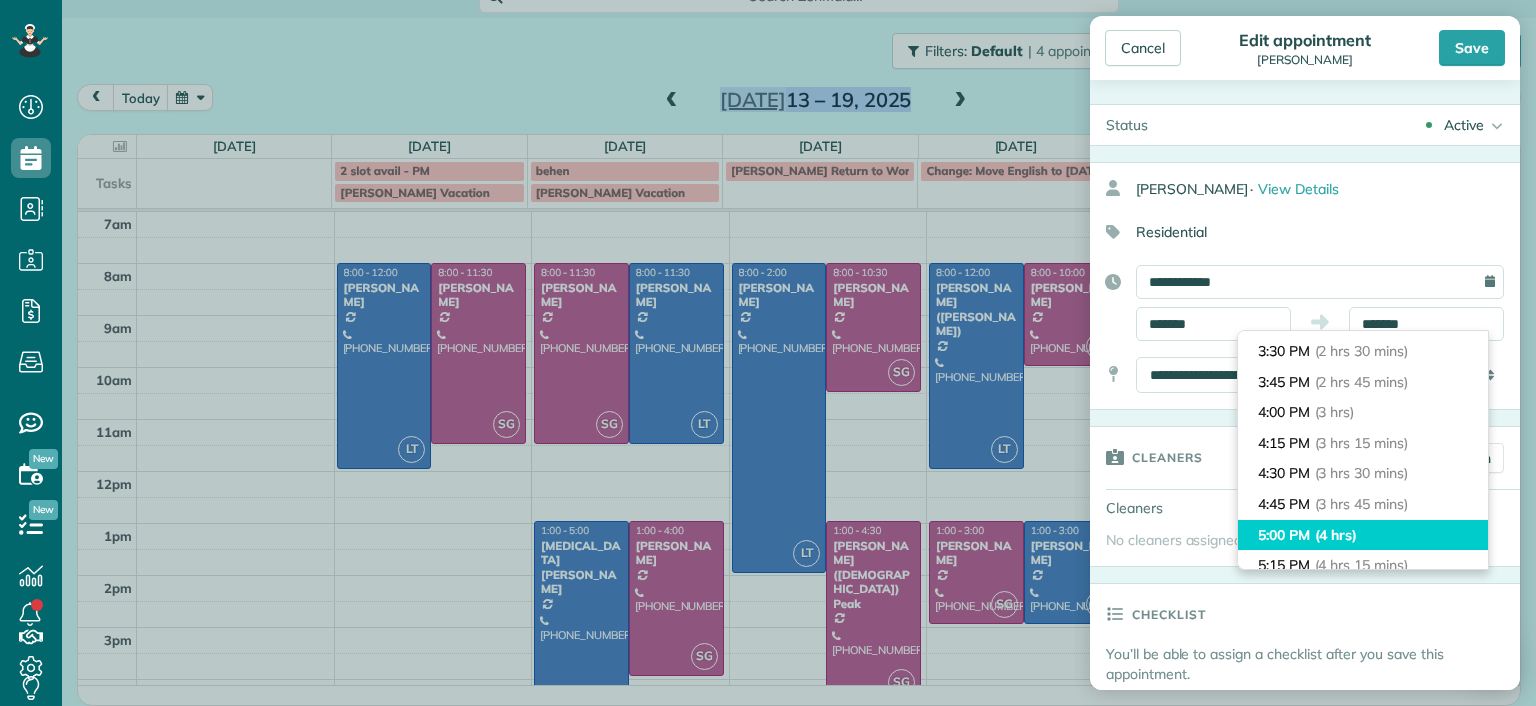 click on "(4 hrs)" at bounding box center (1336, 535) 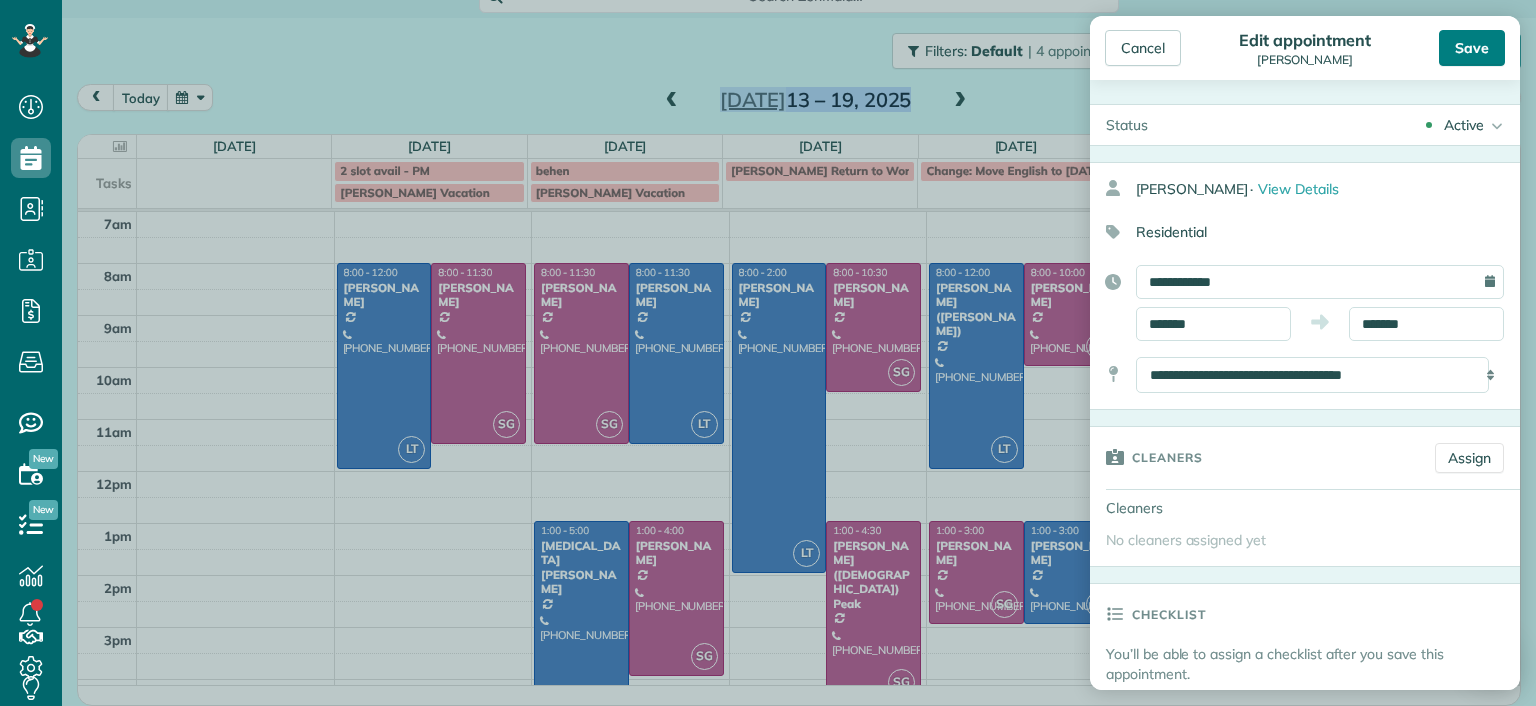 click on "Save" at bounding box center (1472, 48) 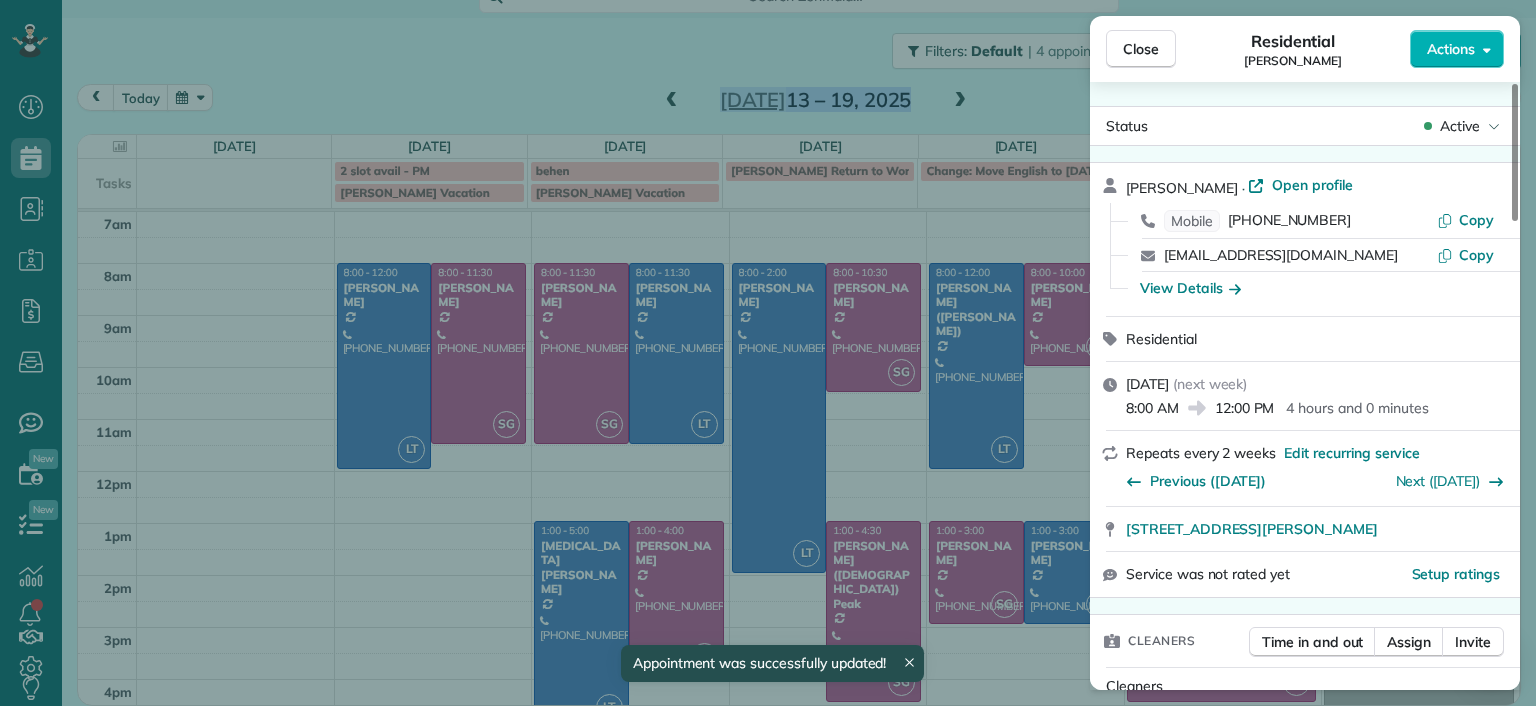 click on "Close Residential Katie Fraker Actions Status Active Katie Fraker · Open profile Mobile (603) 781-1667 Copy cowleskatie@yahoo.com Copy View Details Residential Saturday, July 19, 2025 ( next week ) 8:00 AM 12:00 PM 4 hours and 0 minutes Repeats every 2 weeks Edit recurring service Previous (Jul 09) Next (Jul 31) 2805 Glen Gary Drive Richmond VA 23233 Service was not rated yet Setup ratings Cleaners Time in and out Assign Invite Cleaners No cleaners assigned yet Checklist Try Now Keep this appointment up to your standards. Stay on top of every detail, keep your cleaners organised, and your client happy. Assign a checklist Watch a 5 min demo Billing Billing actions Price $198.75 Overcharge $0.00 Discount $0.00 Coupon discount - Primary tax - Secondary tax - Total appointment price $198.75 Tips collected New feature! $0.00 Unpaid Mark as paid Total including tip $198.75 Get paid online in no-time! Send an invoice and reward your cleaners with tips Charge customer credit card Appointment custom fields Man Hours" at bounding box center [768, 353] 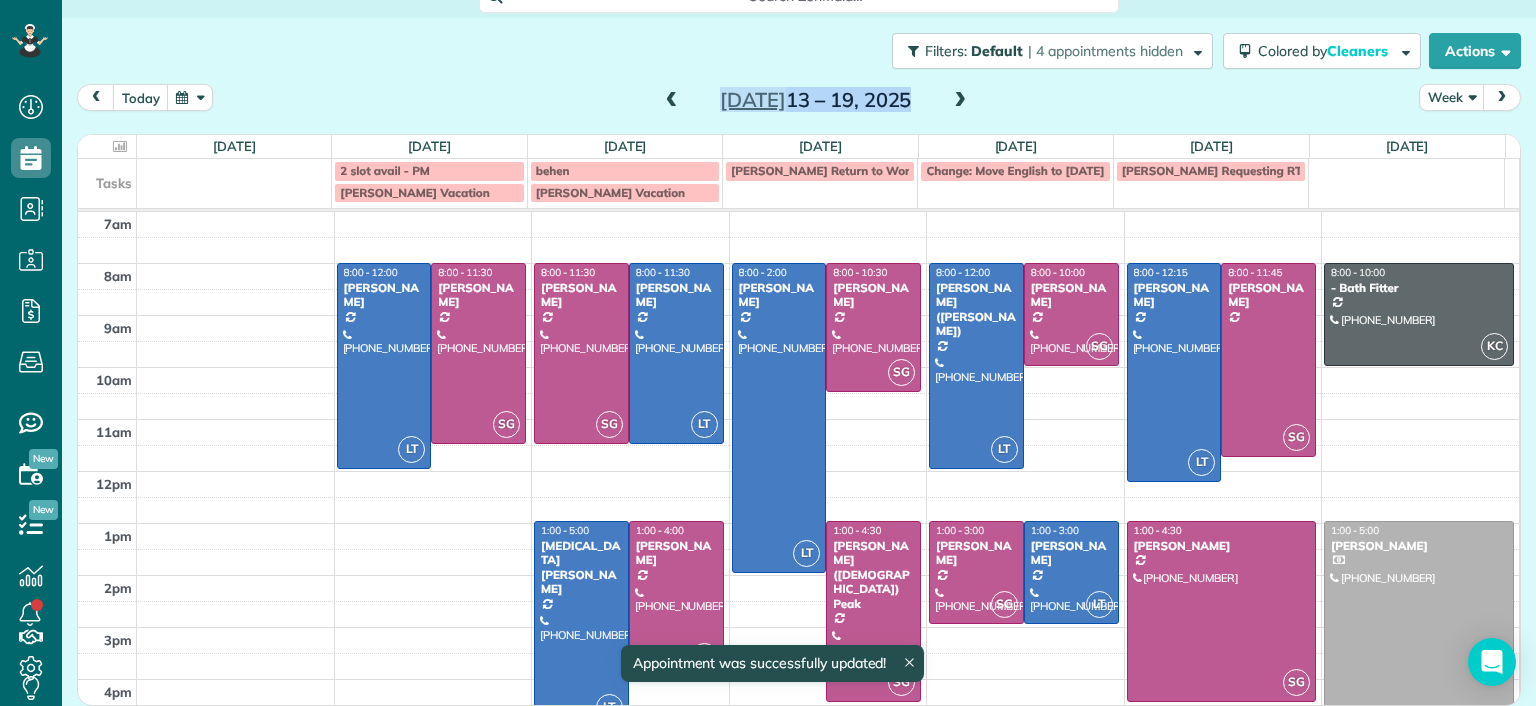 click at bounding box center (960, 101) 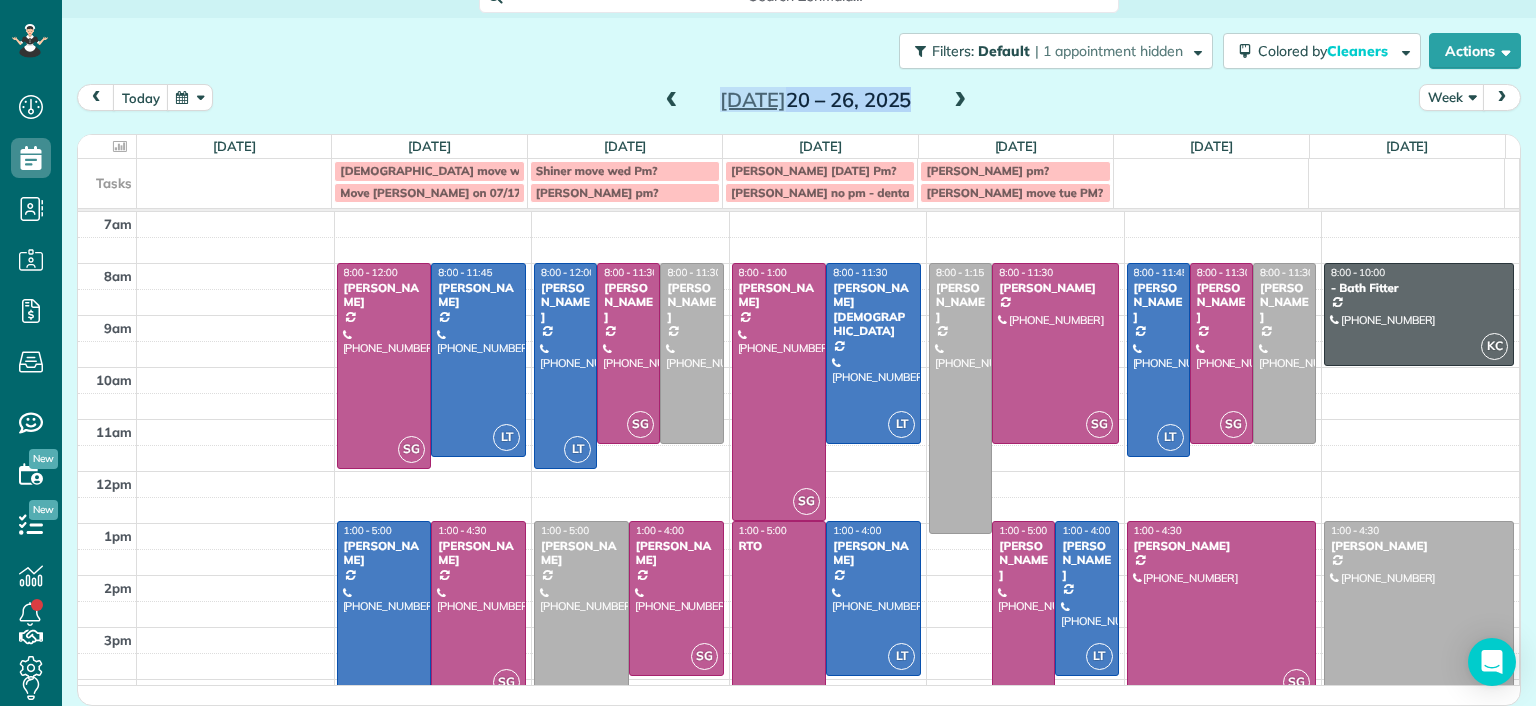 click at bounding box center (672, 101) 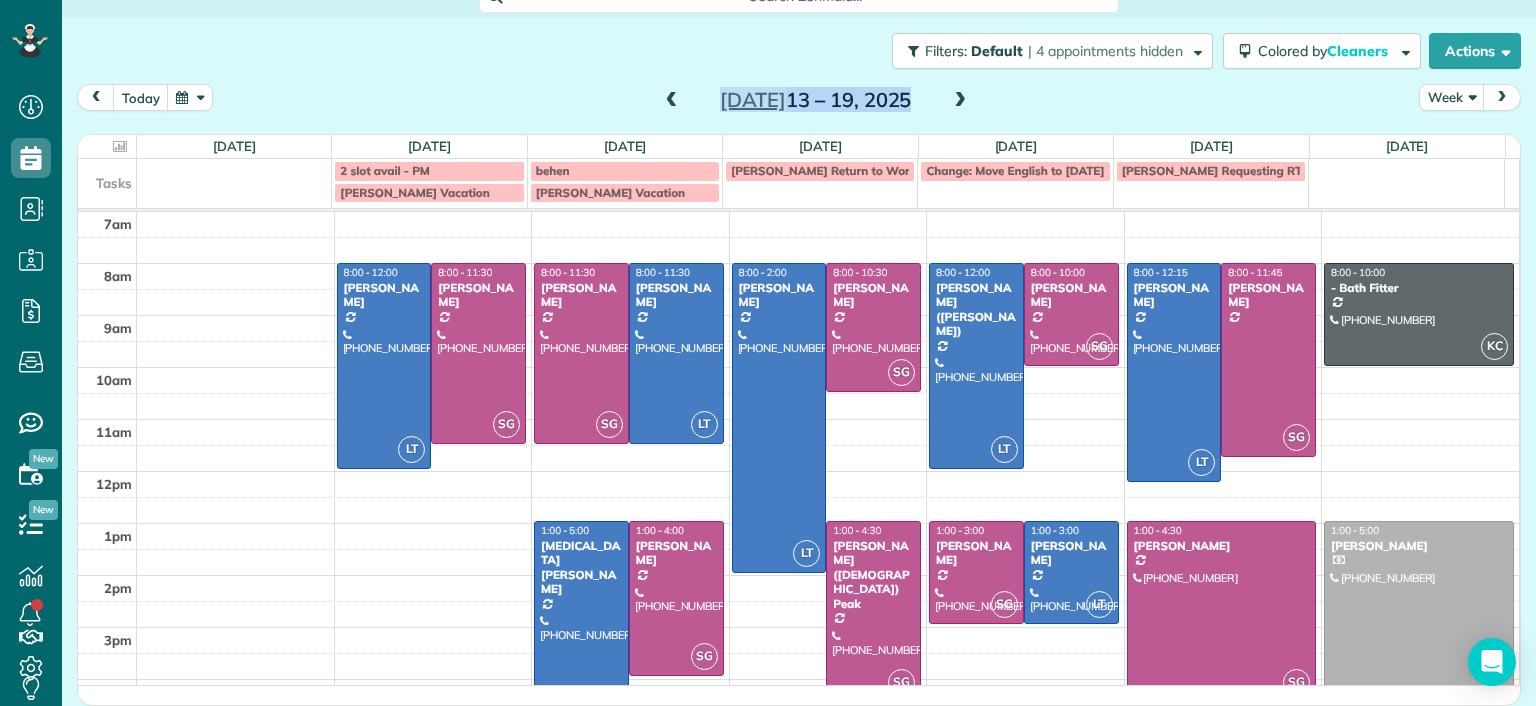 click at bounding box center (672, 101) 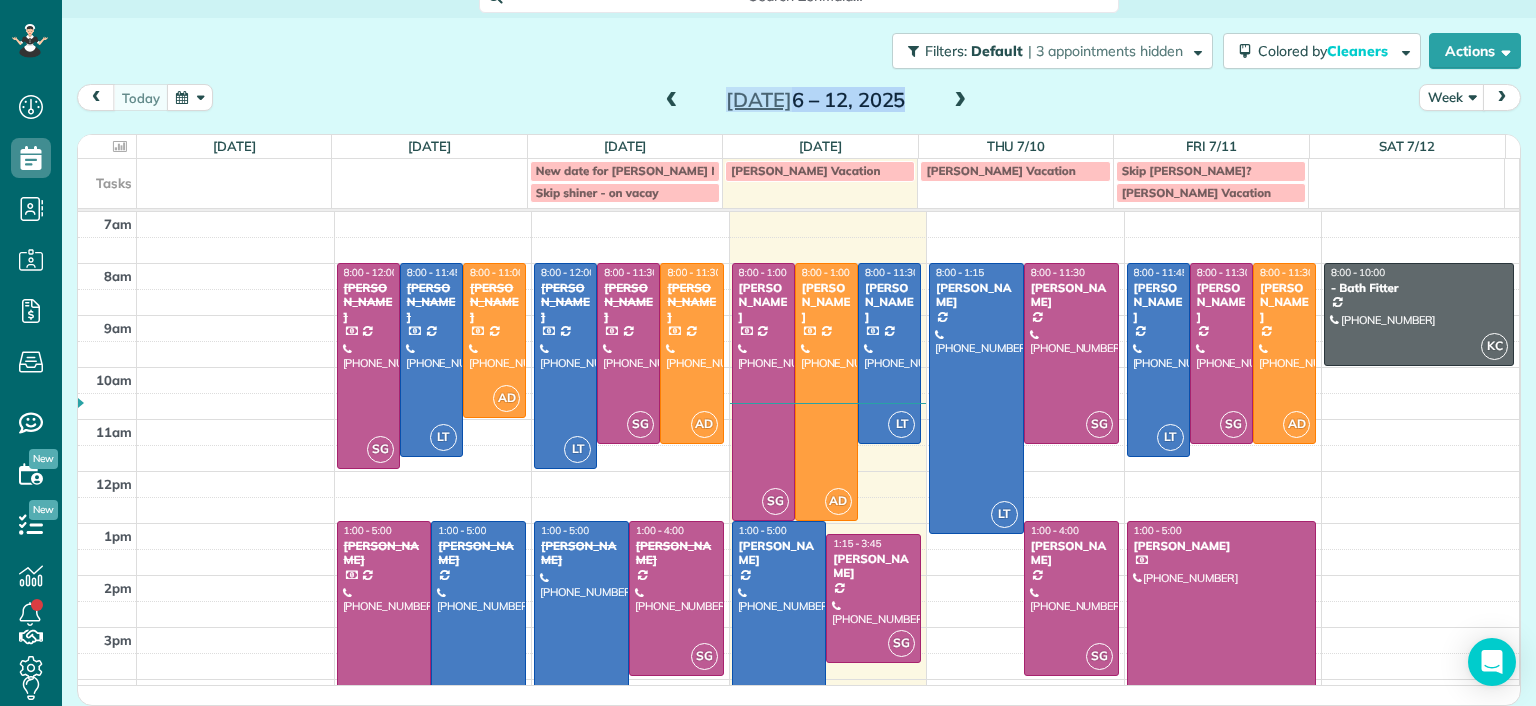 click on "today   Week Jul  6 – 12, 2025" at bounding box center [799, 102] 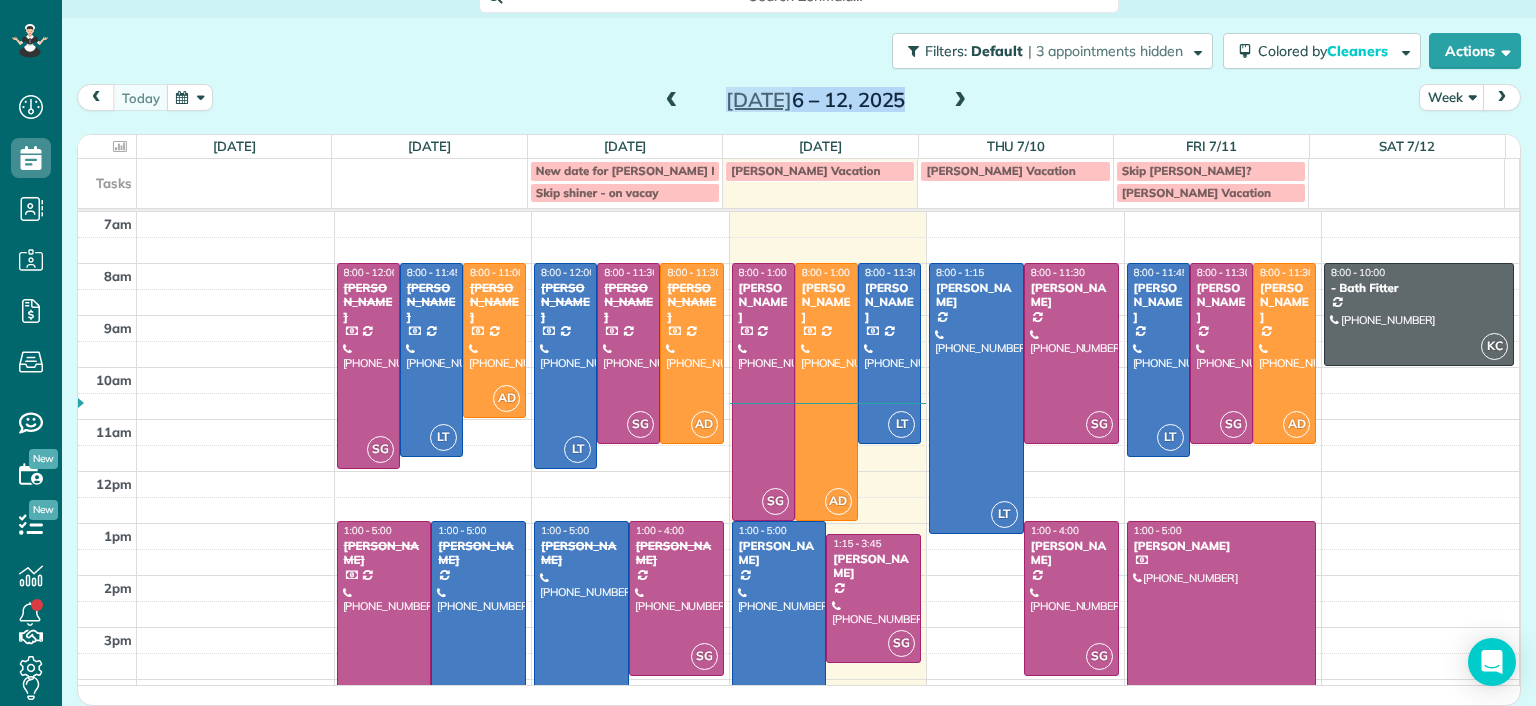 scroll, scrollTop: 93, scrollLeft: 0, axis: vertical 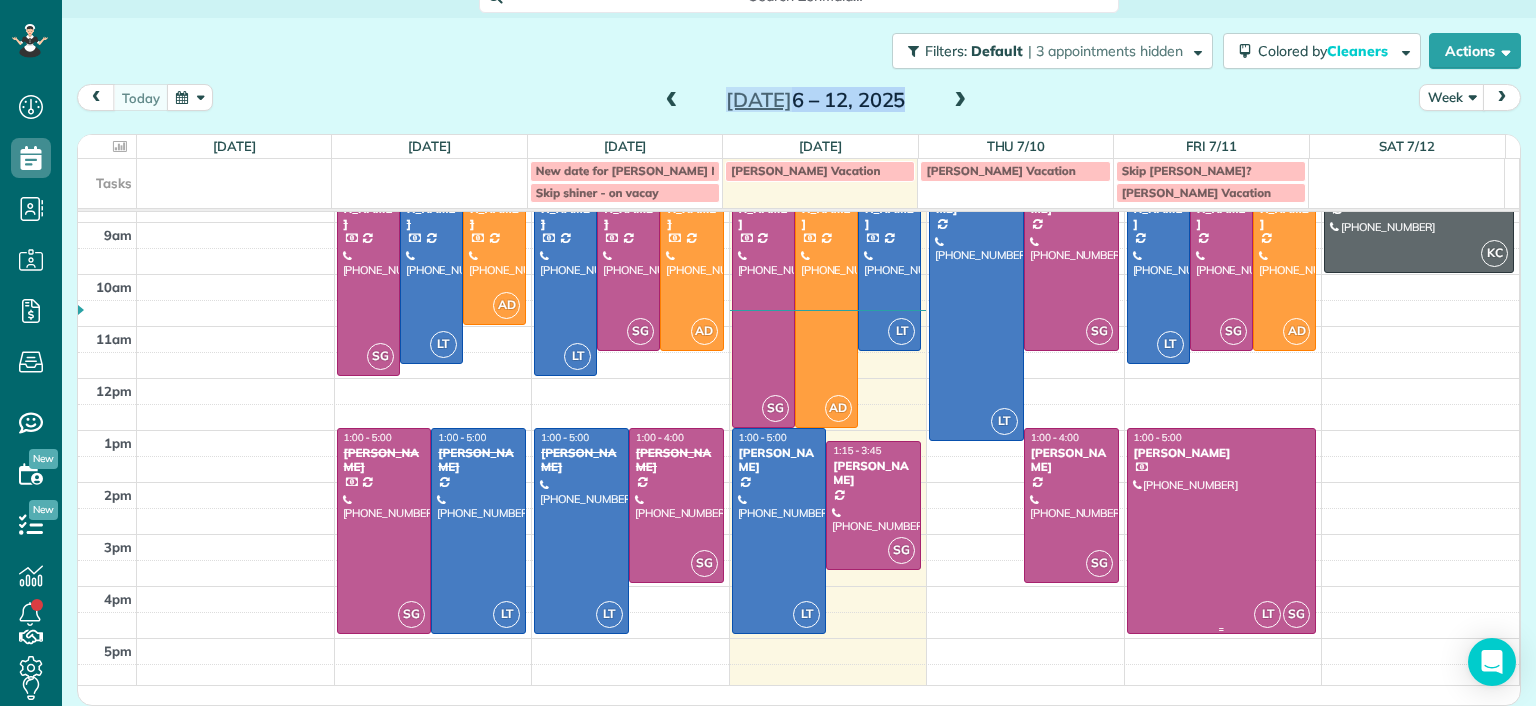 click at bounding box center [1222, 531] 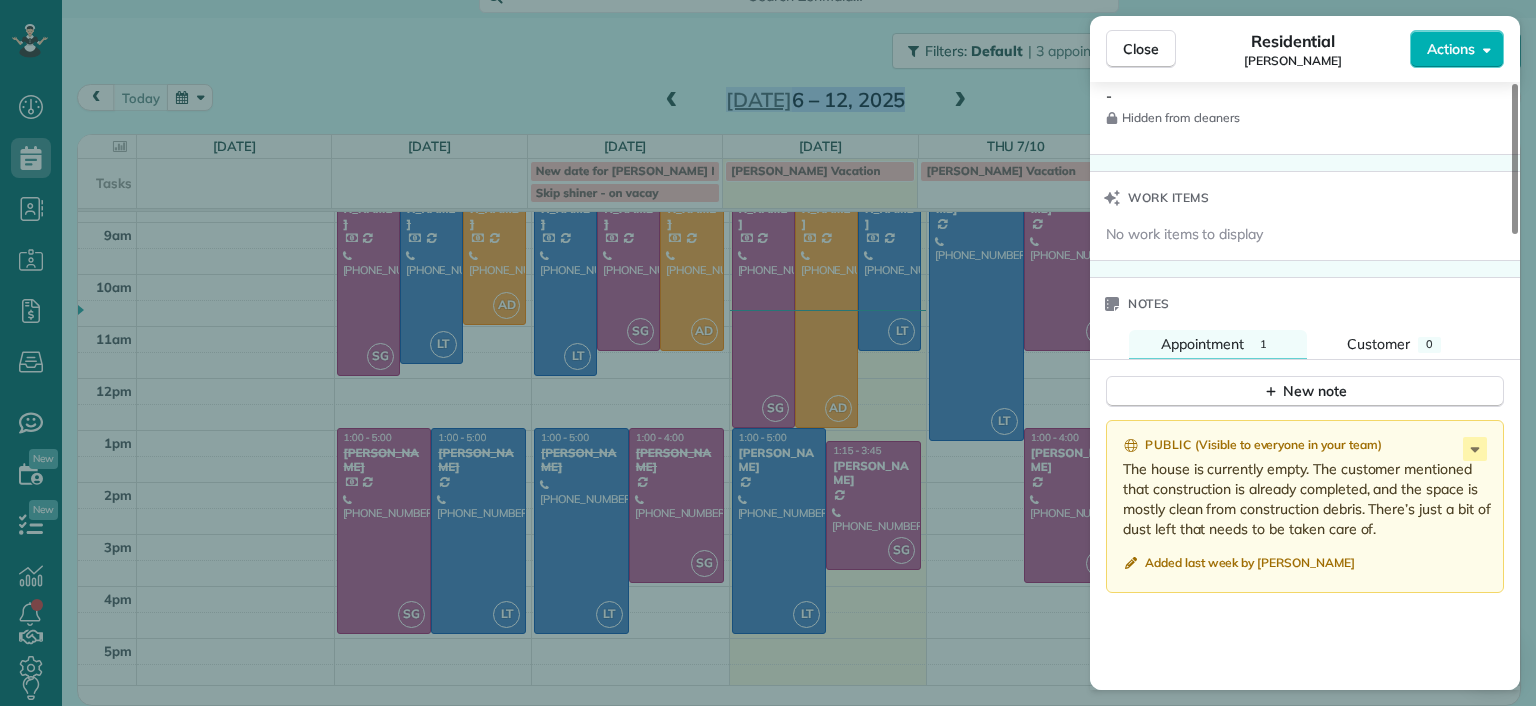 scroll, scrollTop: 1600, scrollLeft: 0, axis: vertical 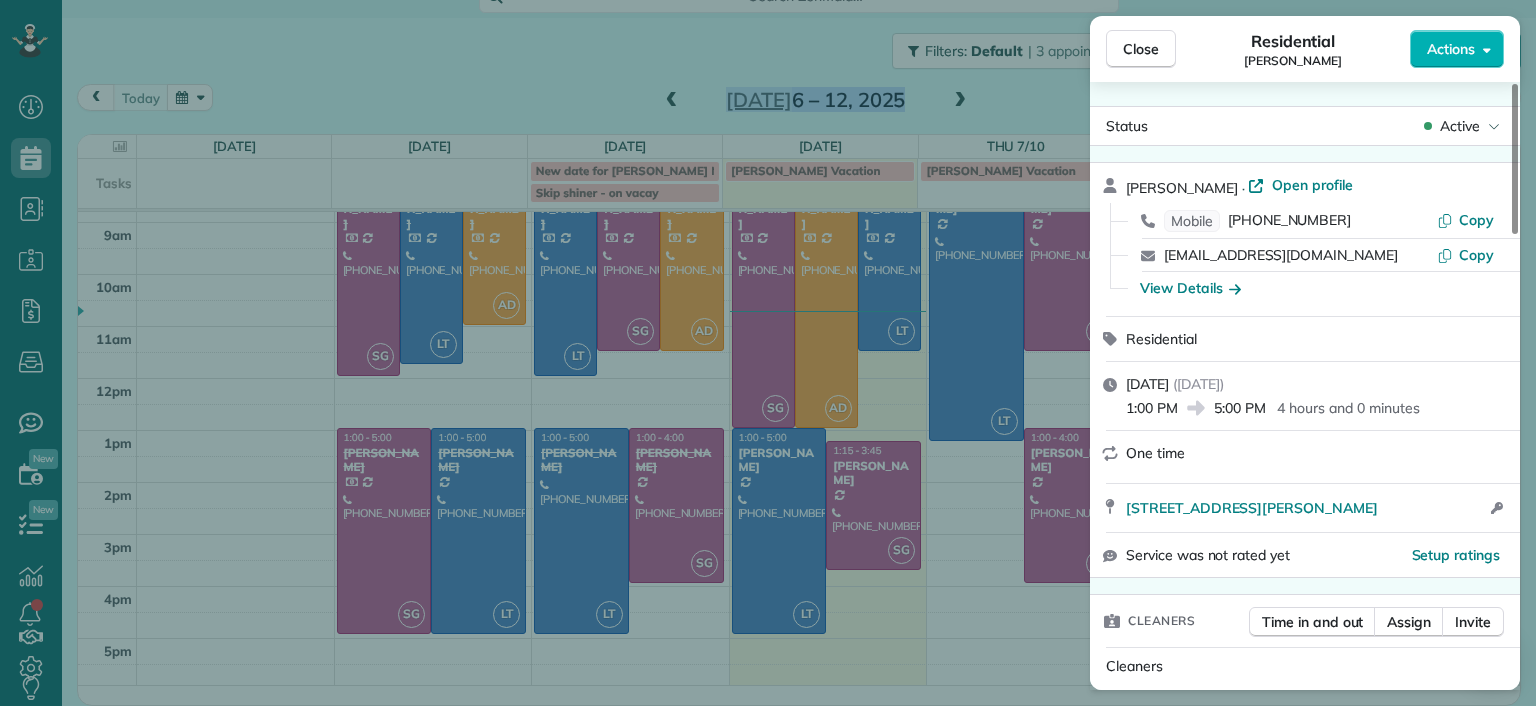 click 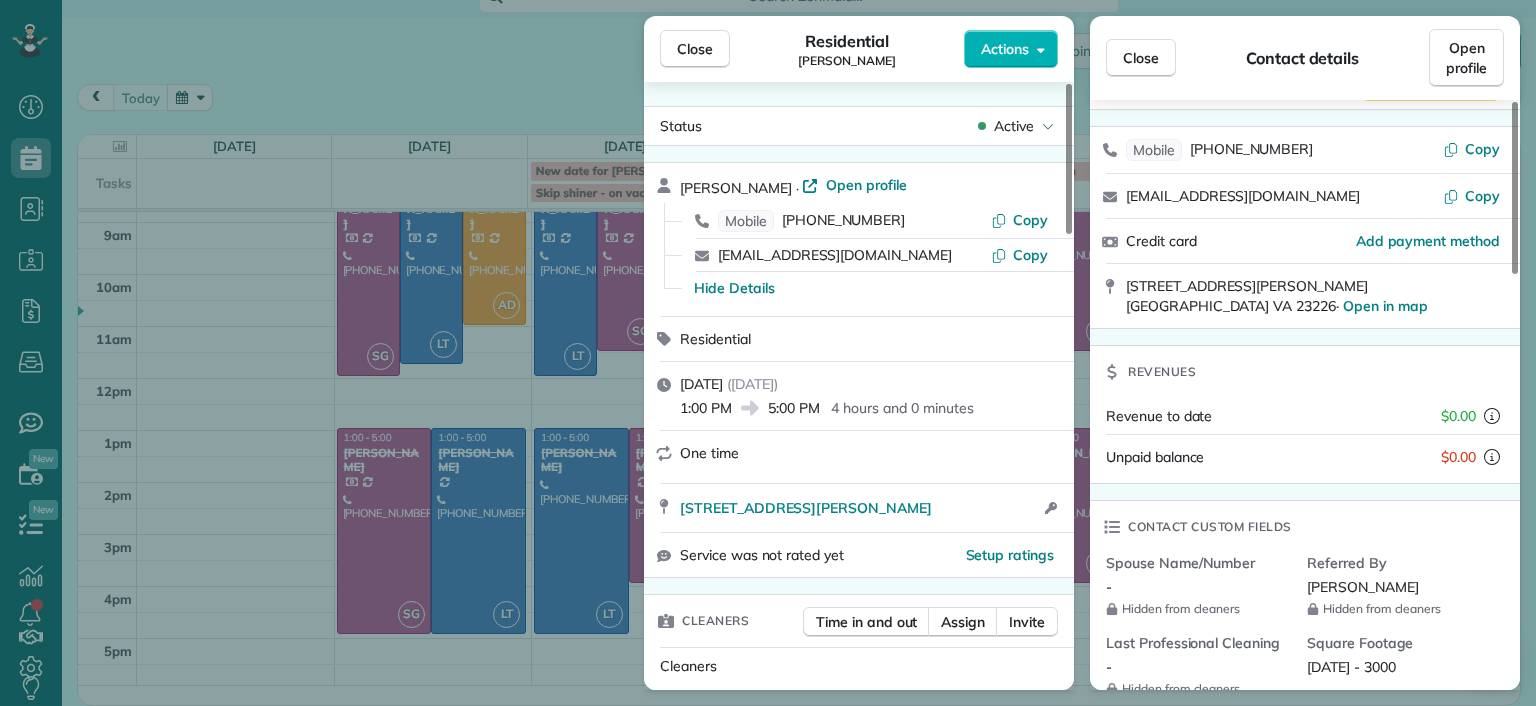 scroll, scrollTop: 0, scrollLeft: 0, axis: both 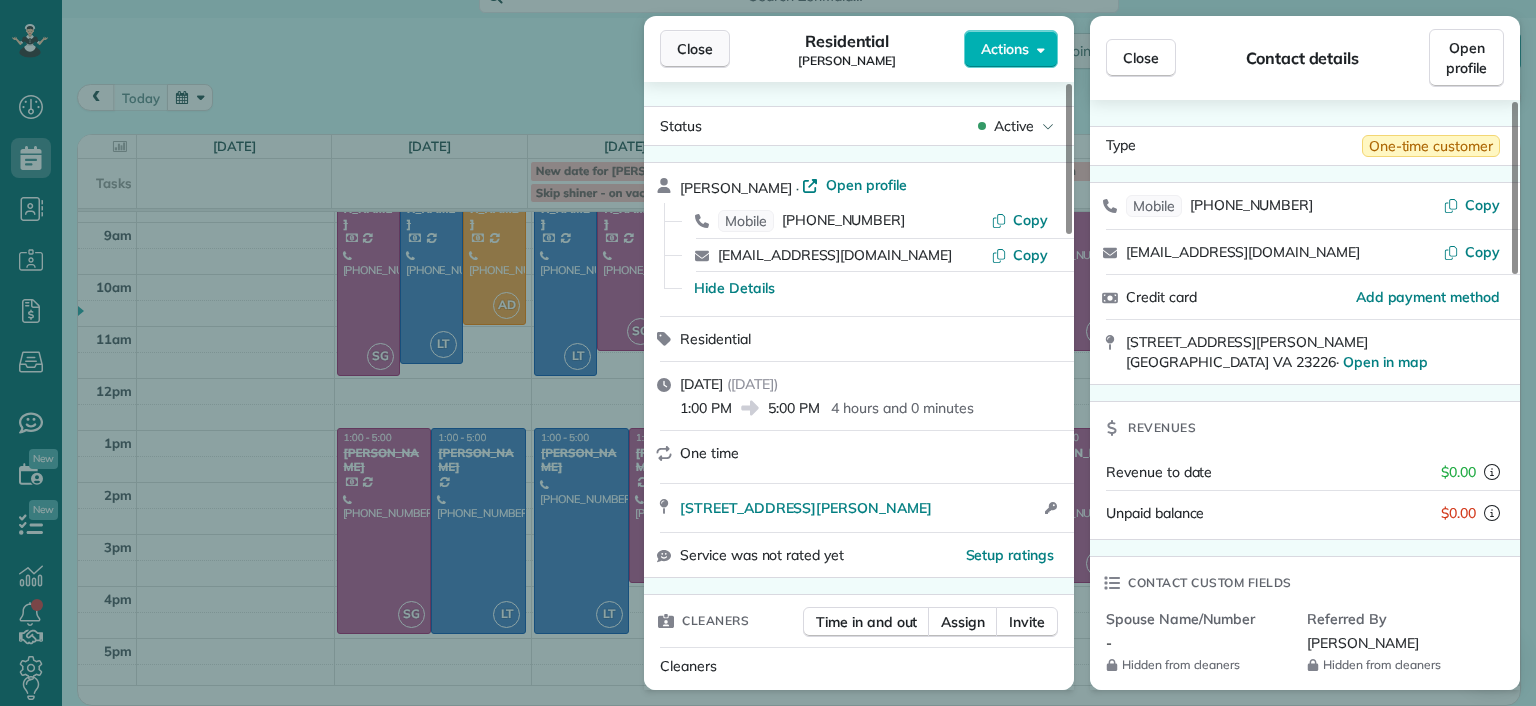 click on "Close" at bounding box center (695, 49) 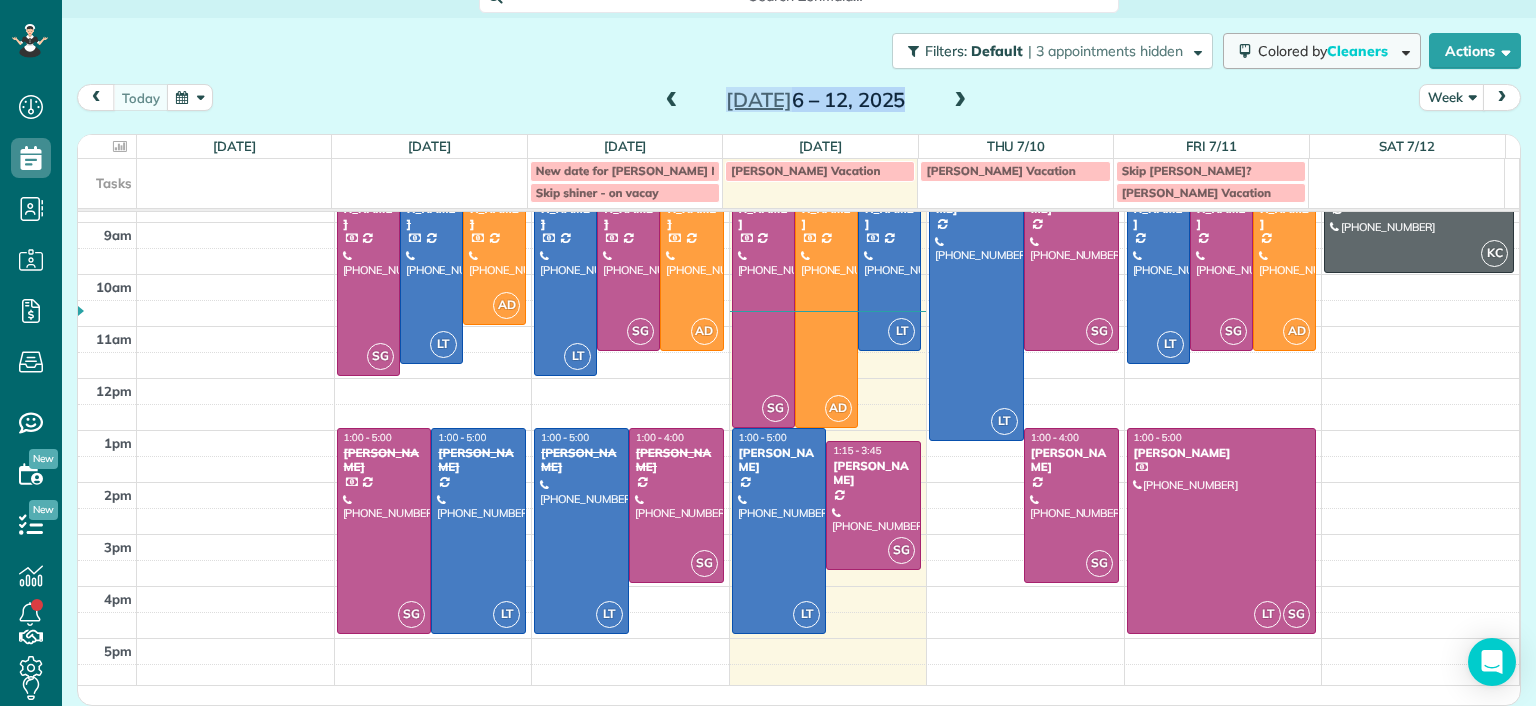 click on "Colored by  Cleaners" at bounding box center [1322, 51] 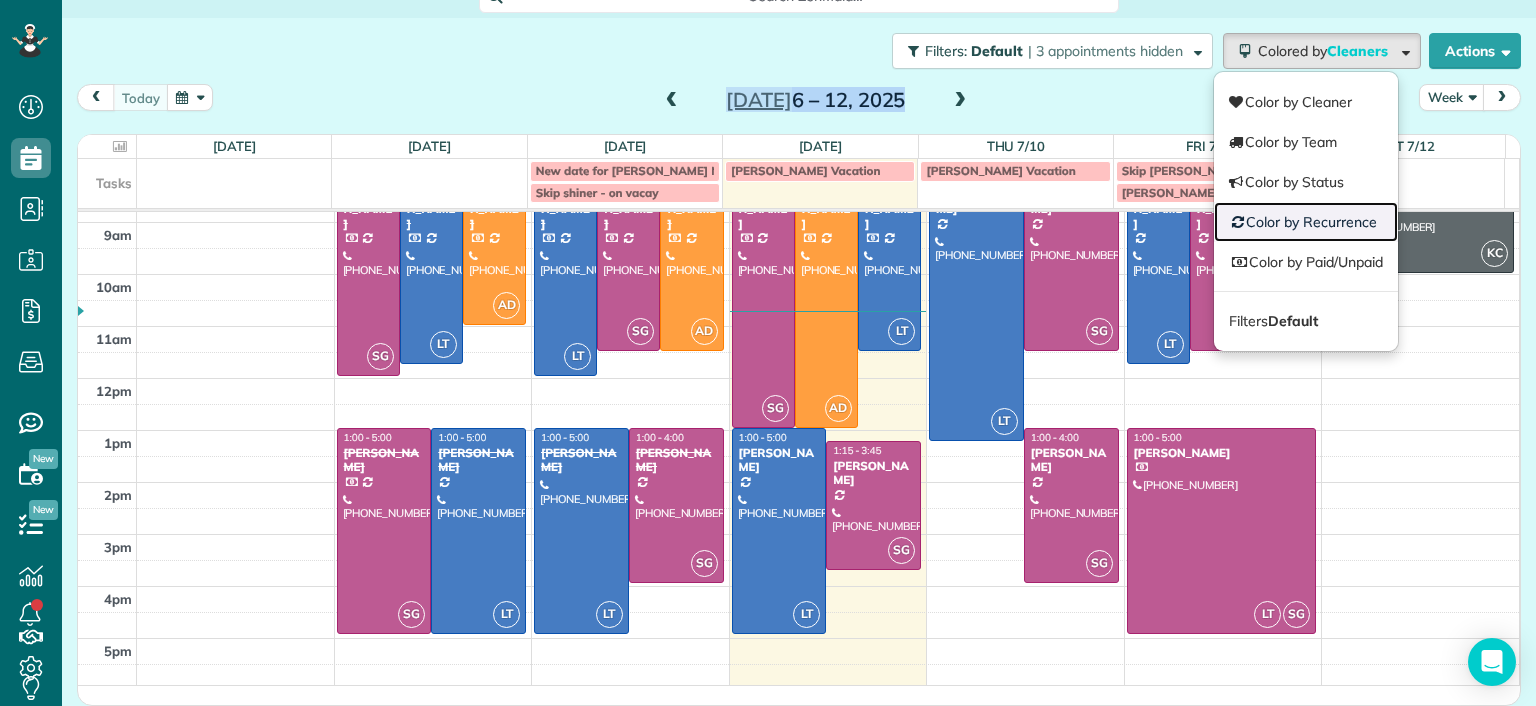 click on "Color by Recurrence" at bounding box center [1306, 222] 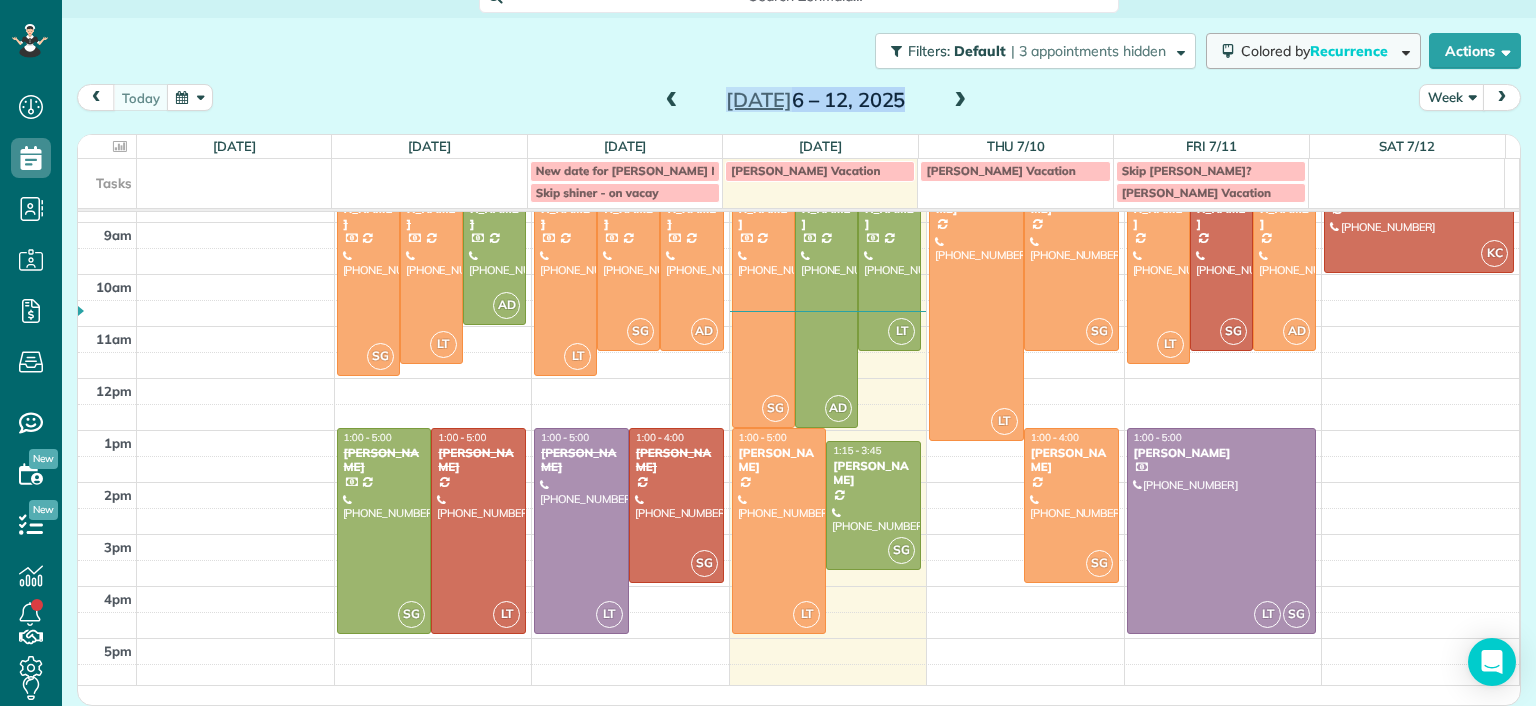 click on "Recurrence" at bounding box center (1350, 51) 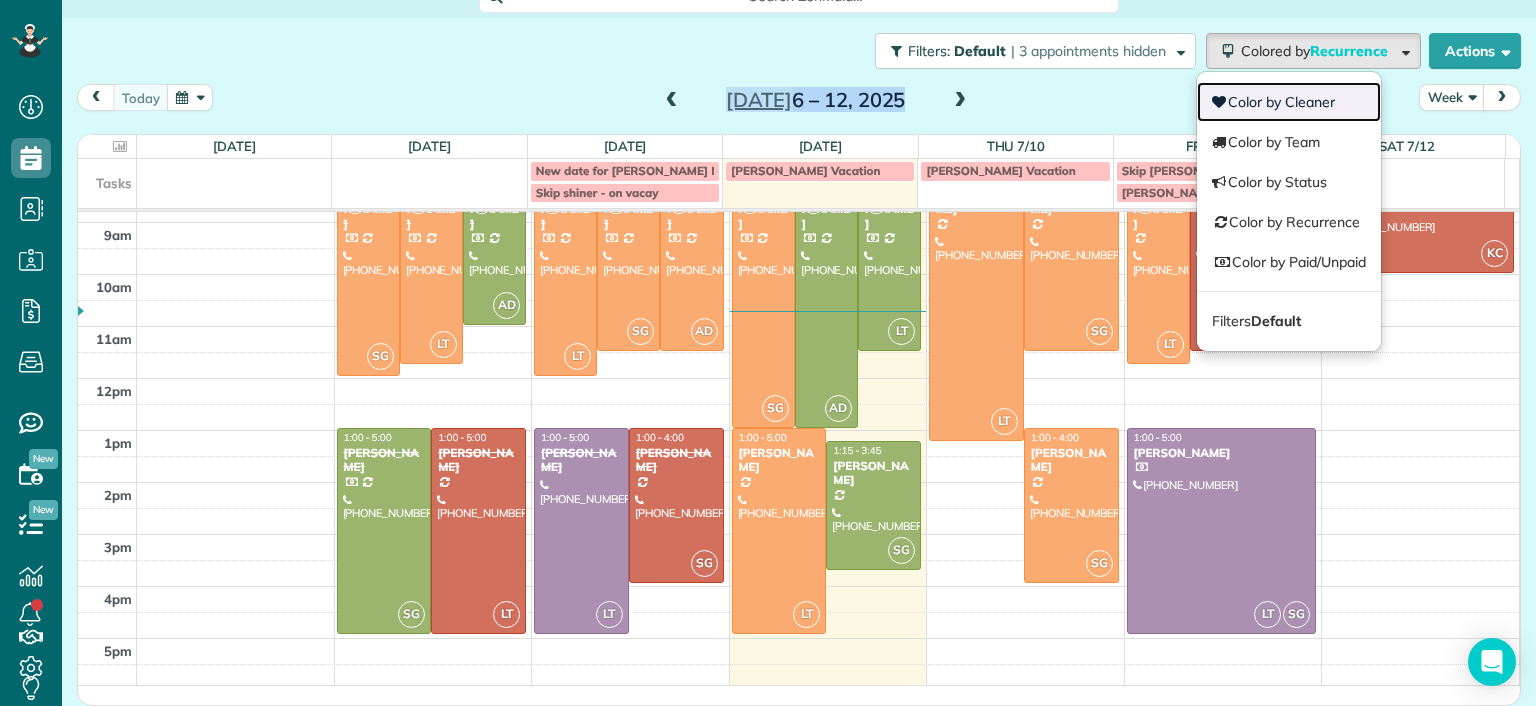 click on "Color by Cleaner" at bounding box center (1289, 102) 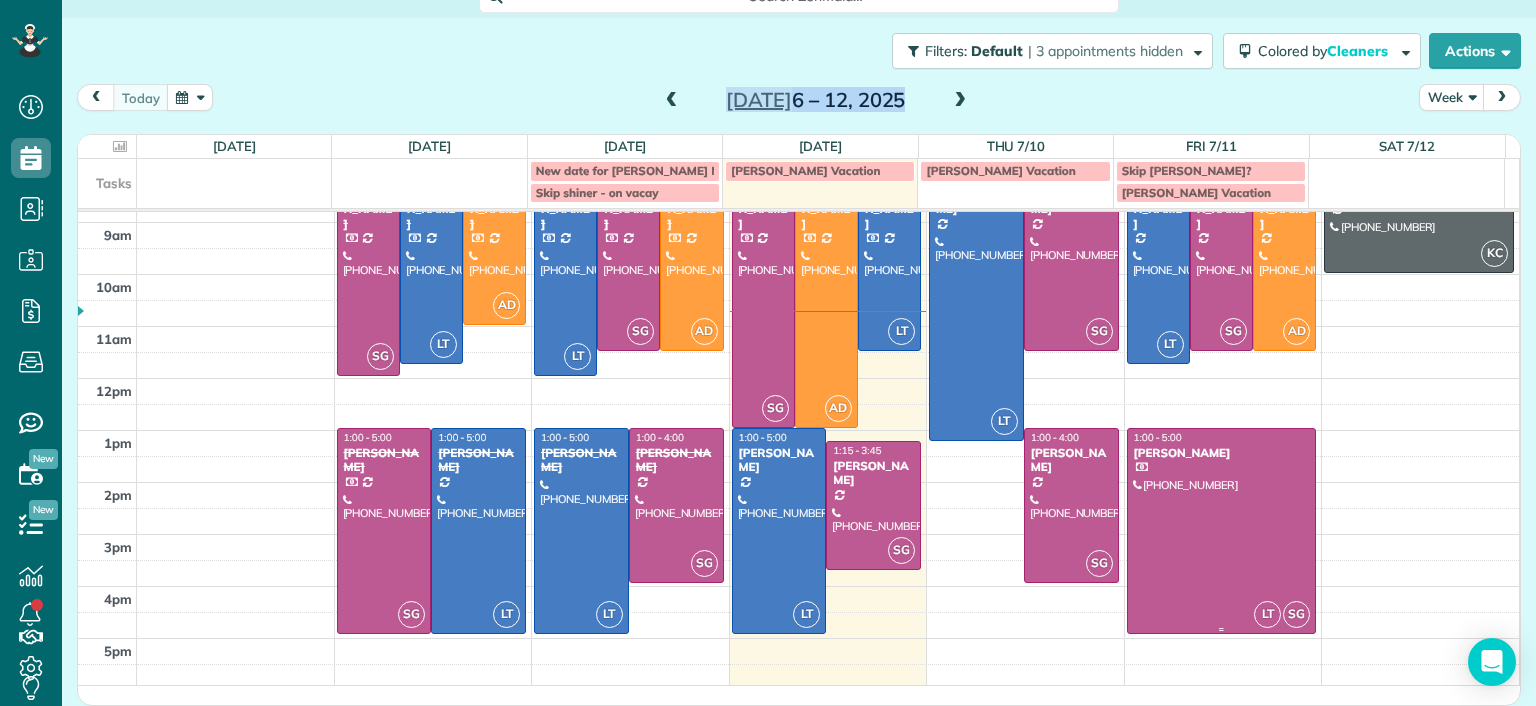 click at bounding box center [1222, 531] 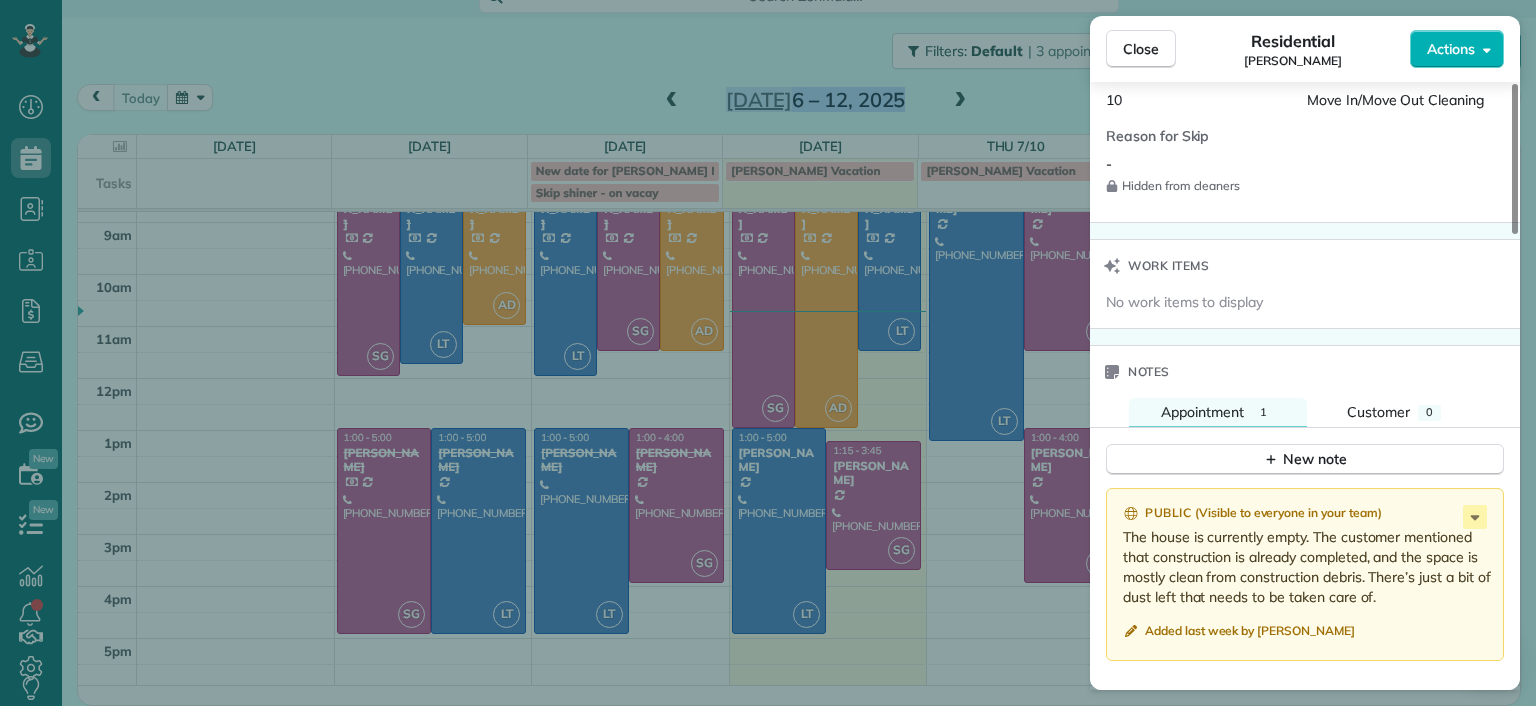 scroll, scrollTop: 1500, scrollLeft: 0, axis: vertical 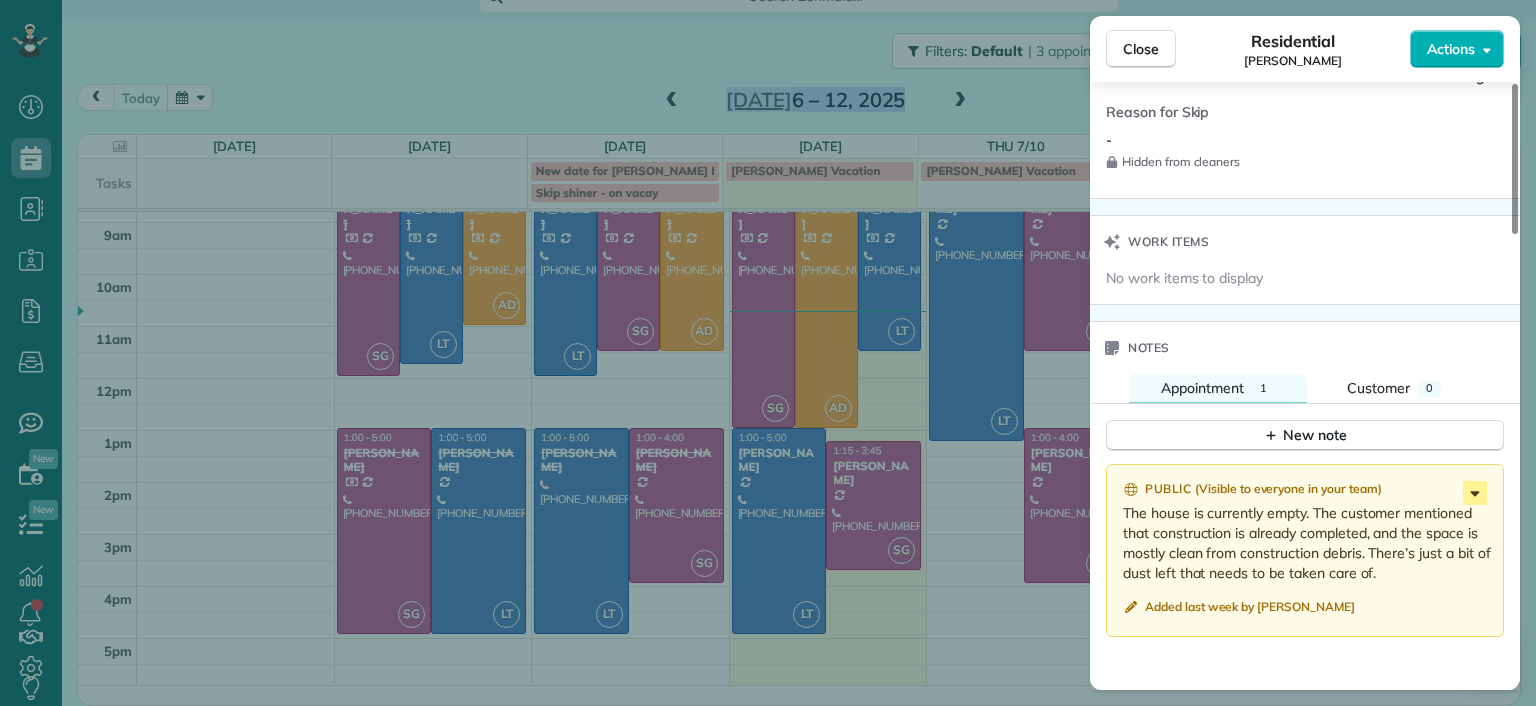 click 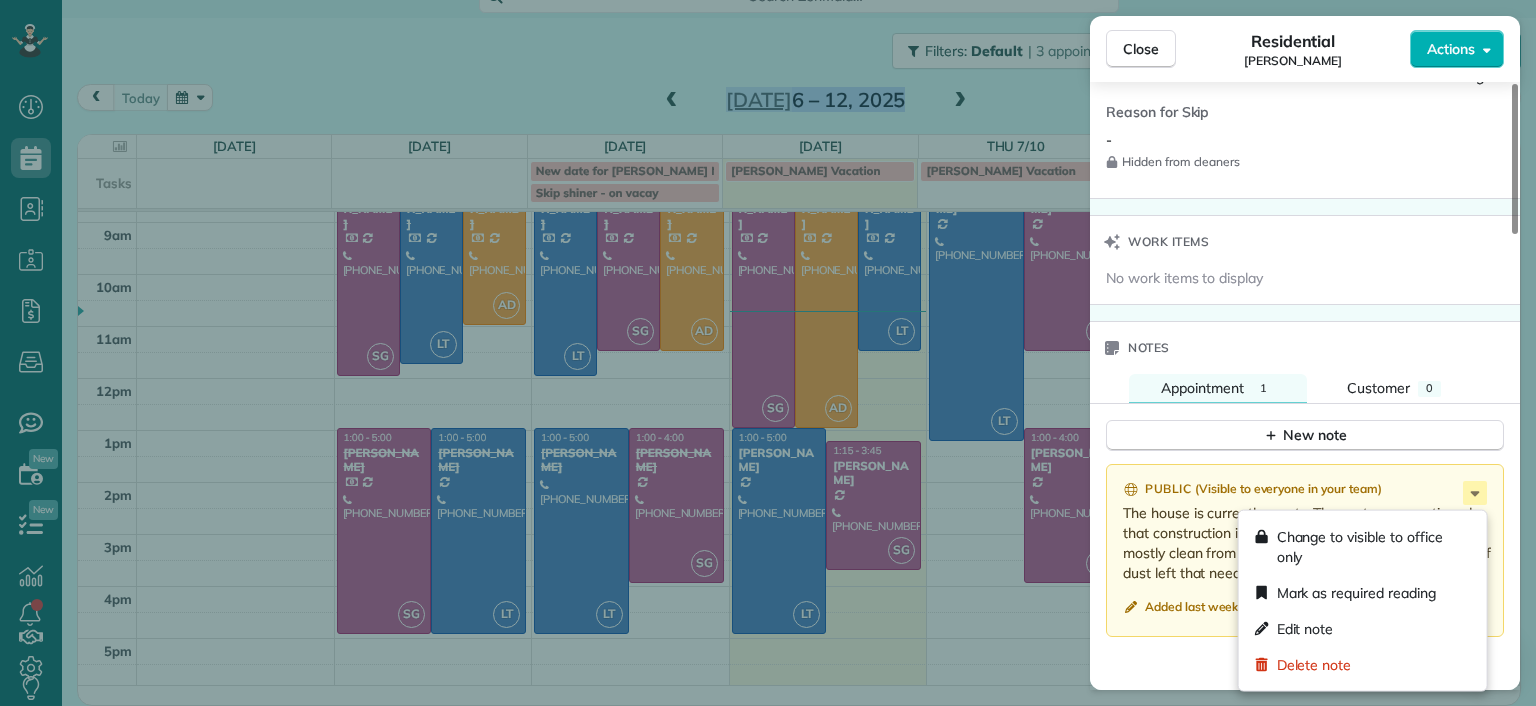 click on "Work items" at bounding box center (1305, 242) 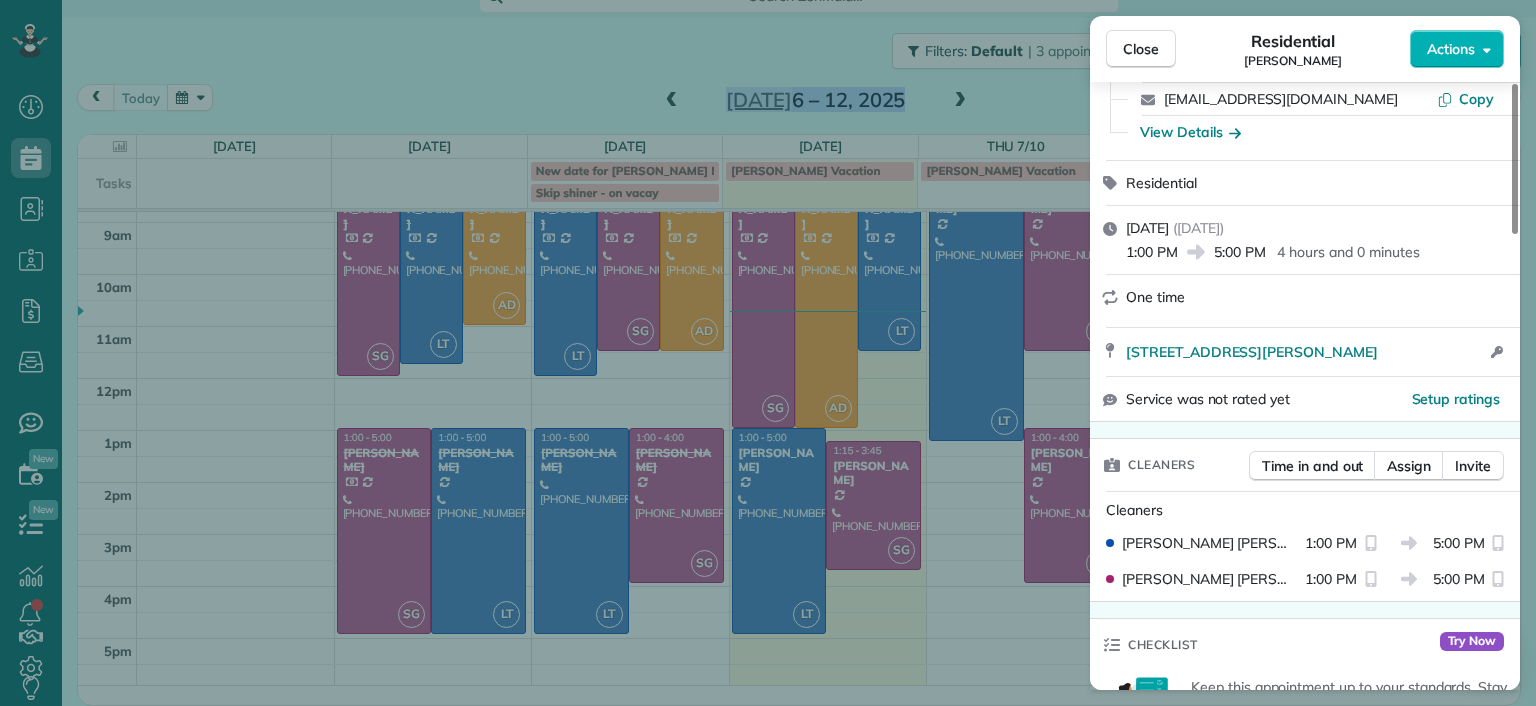 scroll, scrollTop: 0, scrollLeft: 0, axis: both 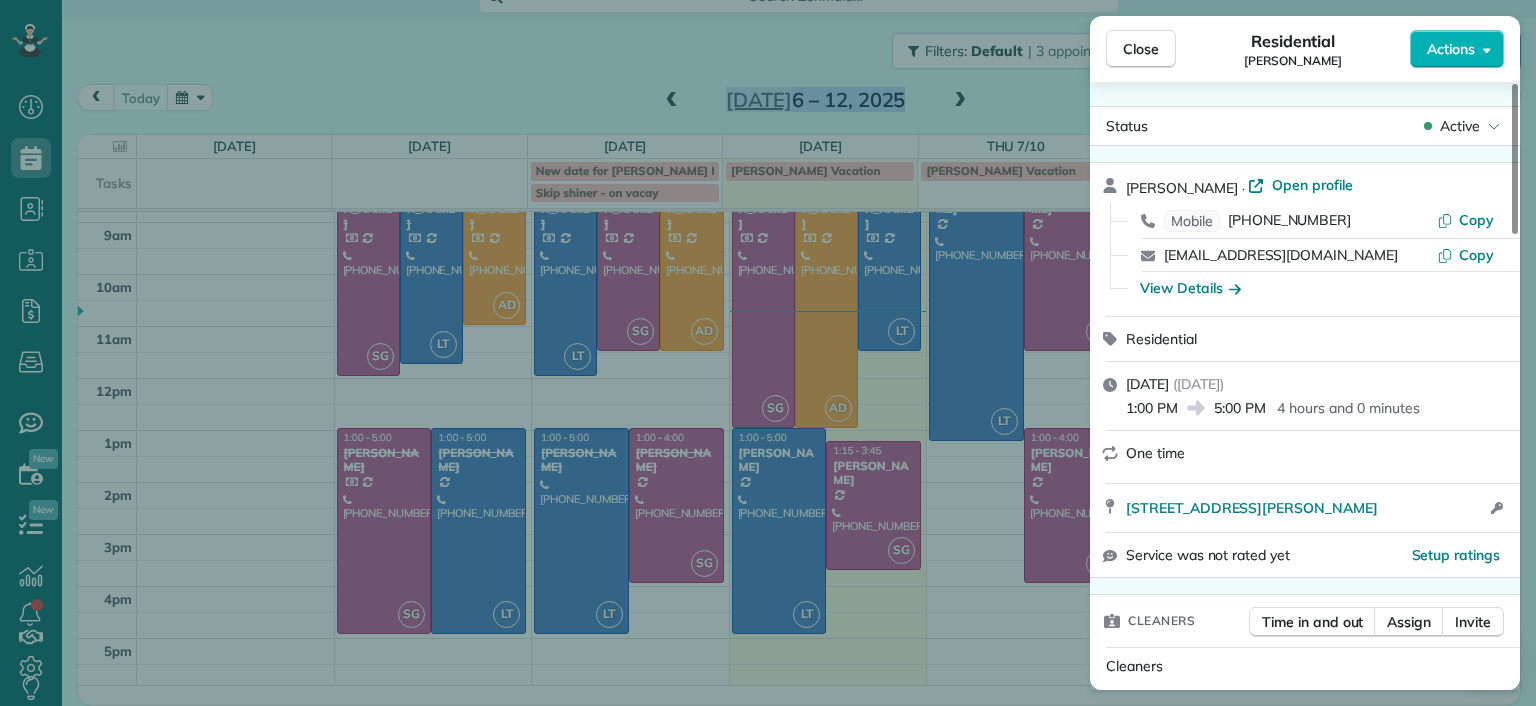 click on "View Details" at bounding box center [1190, 288] 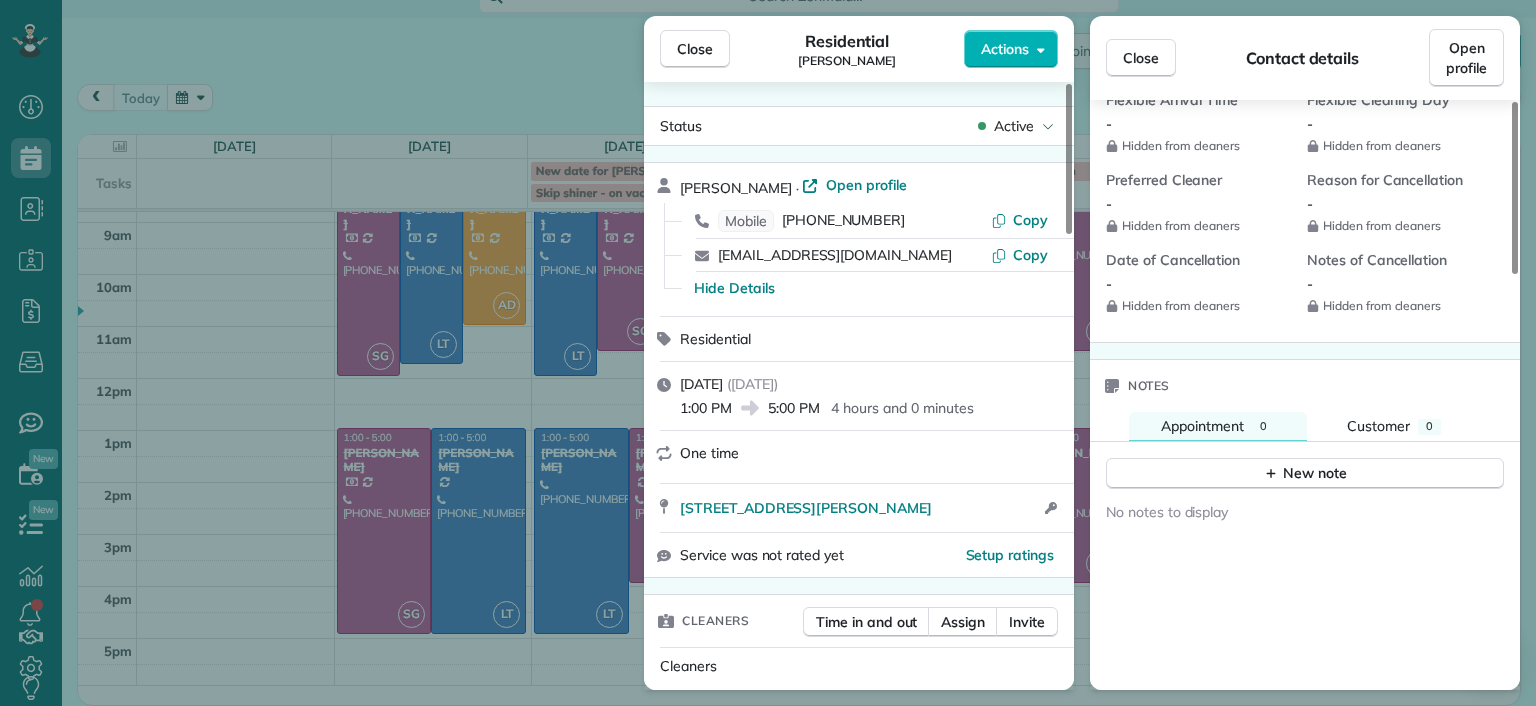 scroll, scrollTop: 1400, scrollLeft: 0, axis: vertical 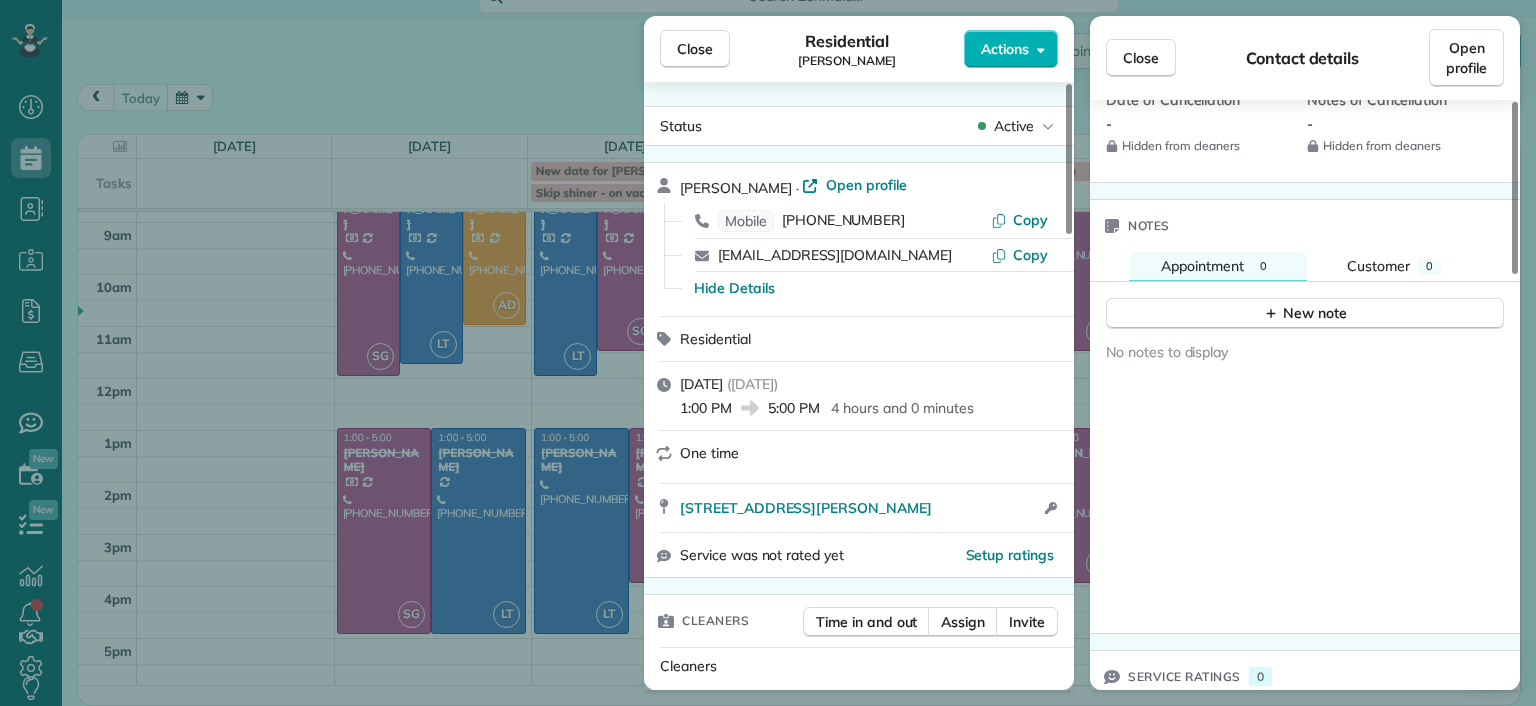 click on "Close Residential Carla Bowman Actions Status Active Carla Bowman · Open profile Mobile (804) 380-9936 Copy cbow5@aol.com Copy Hide Details Residential Friday, July 11, 2025 ( in 2 days ) 1:00 PM 5:00 PM 4 hours and 0 minutes One time 5805 Christopher Lane Richmond VA 23226 Open access information Service was not rated yet Setup ratings Cleaners Time in and out Assign Invite Cleaners Laura   Thaller 1:00 PM 5:00 PM Sophie   Gibbs 1:00 PM 5:00 PM Checklist Try Now Keep this appointment up to your standards. Stay on top of every detail, keep your cleaners organised, and your client happy. Assign a checklist Watch a 5 min demo Billing Billing actions Price $440.00 Overcharge $0.00 Discount $0.00 Coupon discount - Primary tax - Secondary tax - Total appointment price $440.00 Tips collected New feature! $0.00 Paid by card Total including tip $440.00 Get paid online in no-time! Send an invoice and reward your cleaners with tips Charge customer credit card Appointment custom fields Man Hours 10 Type of Cleaning  -" at bounding box center (768, 353) 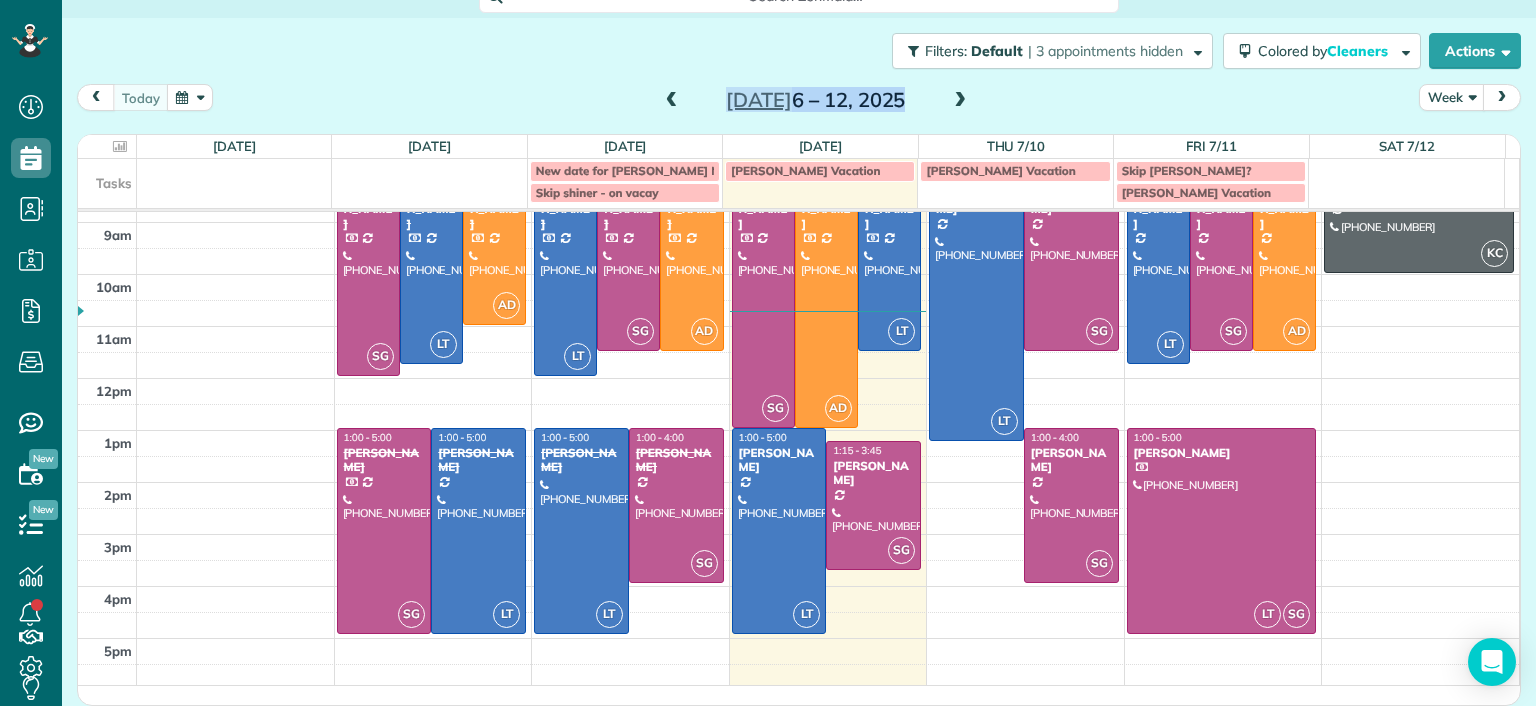 scroll, scrollTop: 0, scrollLeft: 0, axis: both 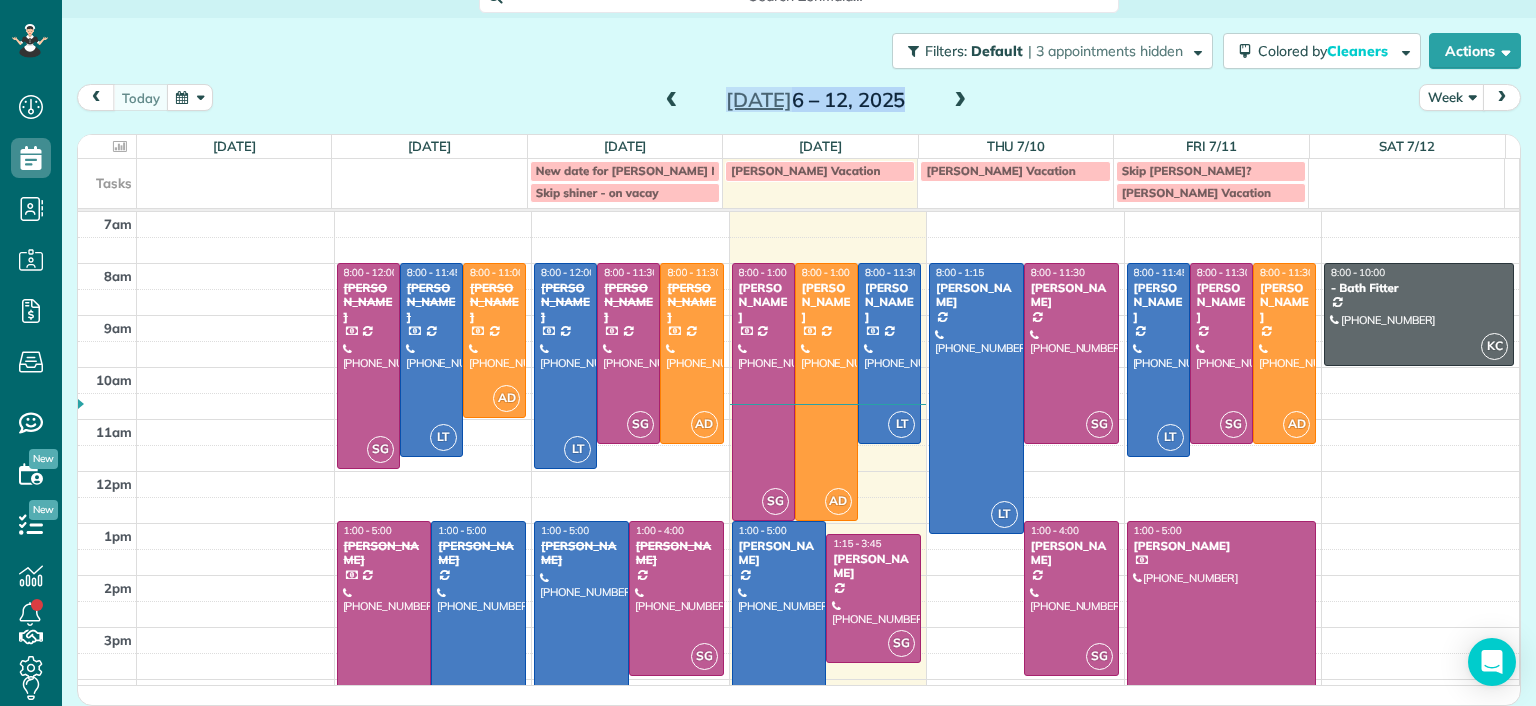click at bounding box center [960, 101] 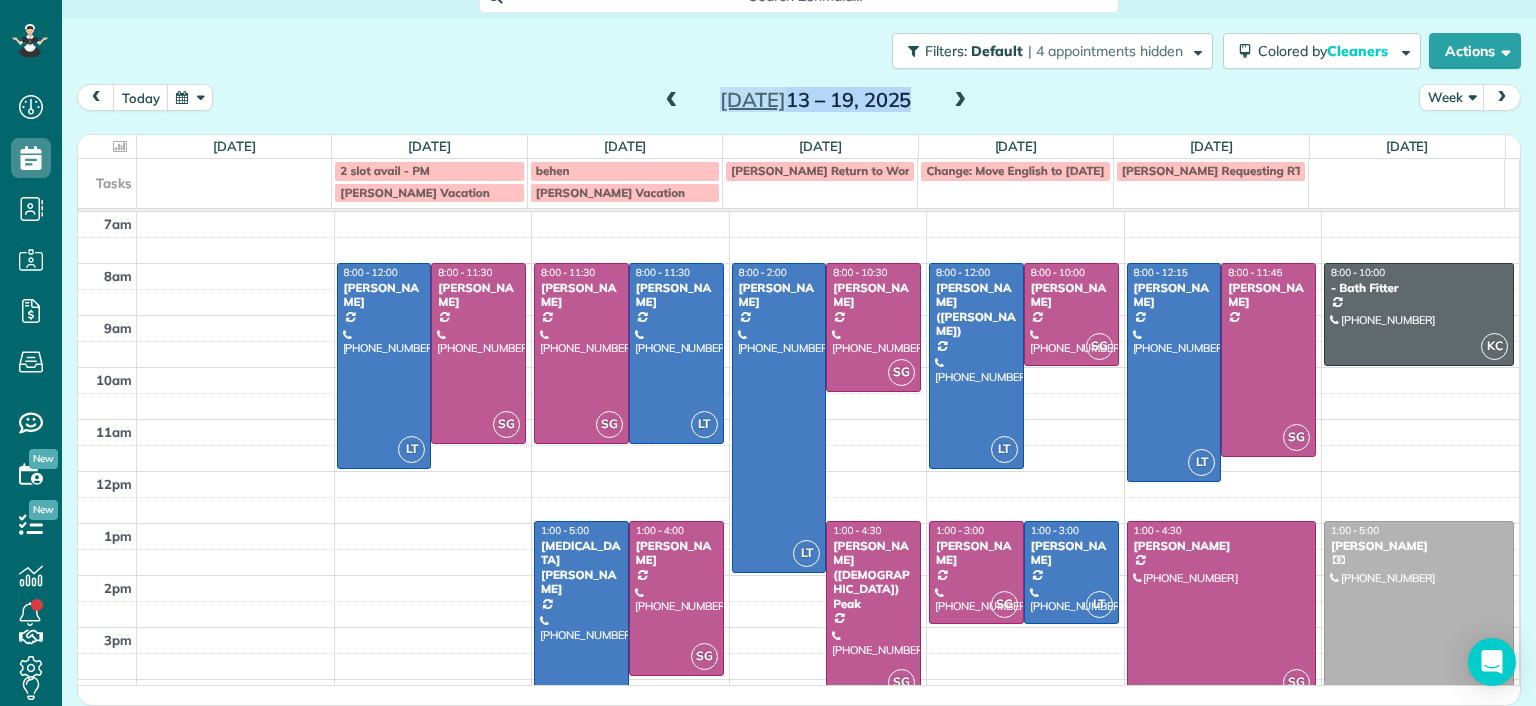 click at bounding box center (960, 101) 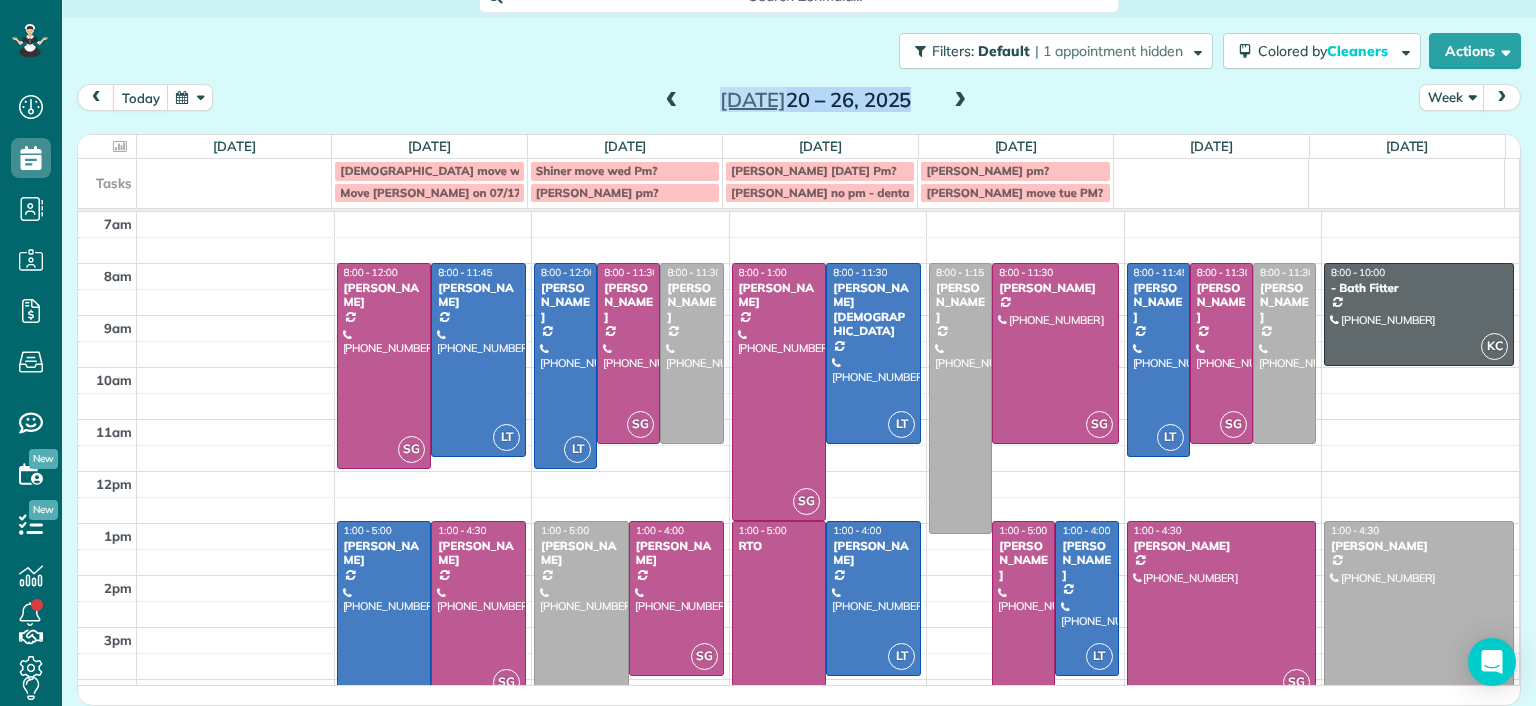 click at bounding box center (672, 101) 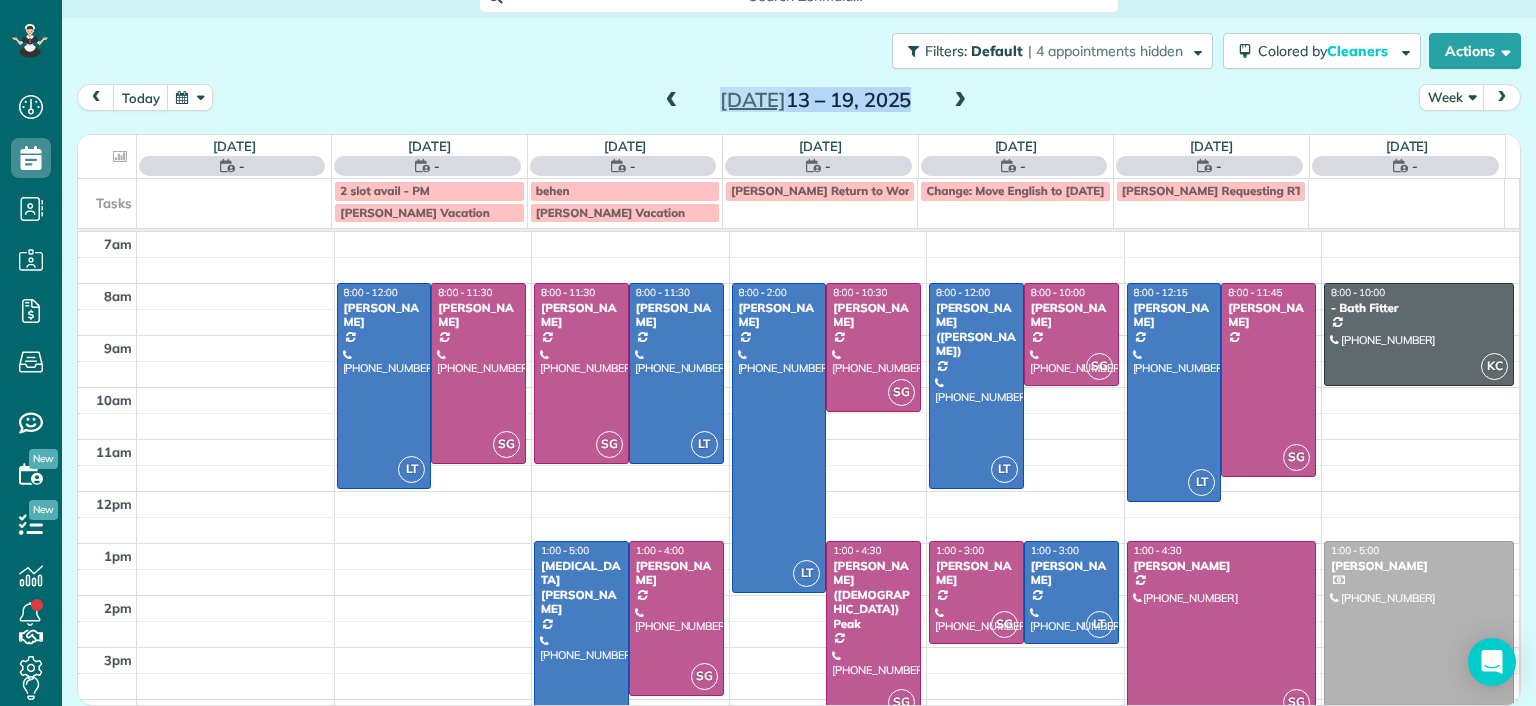 click at bounding box center [672, 101] 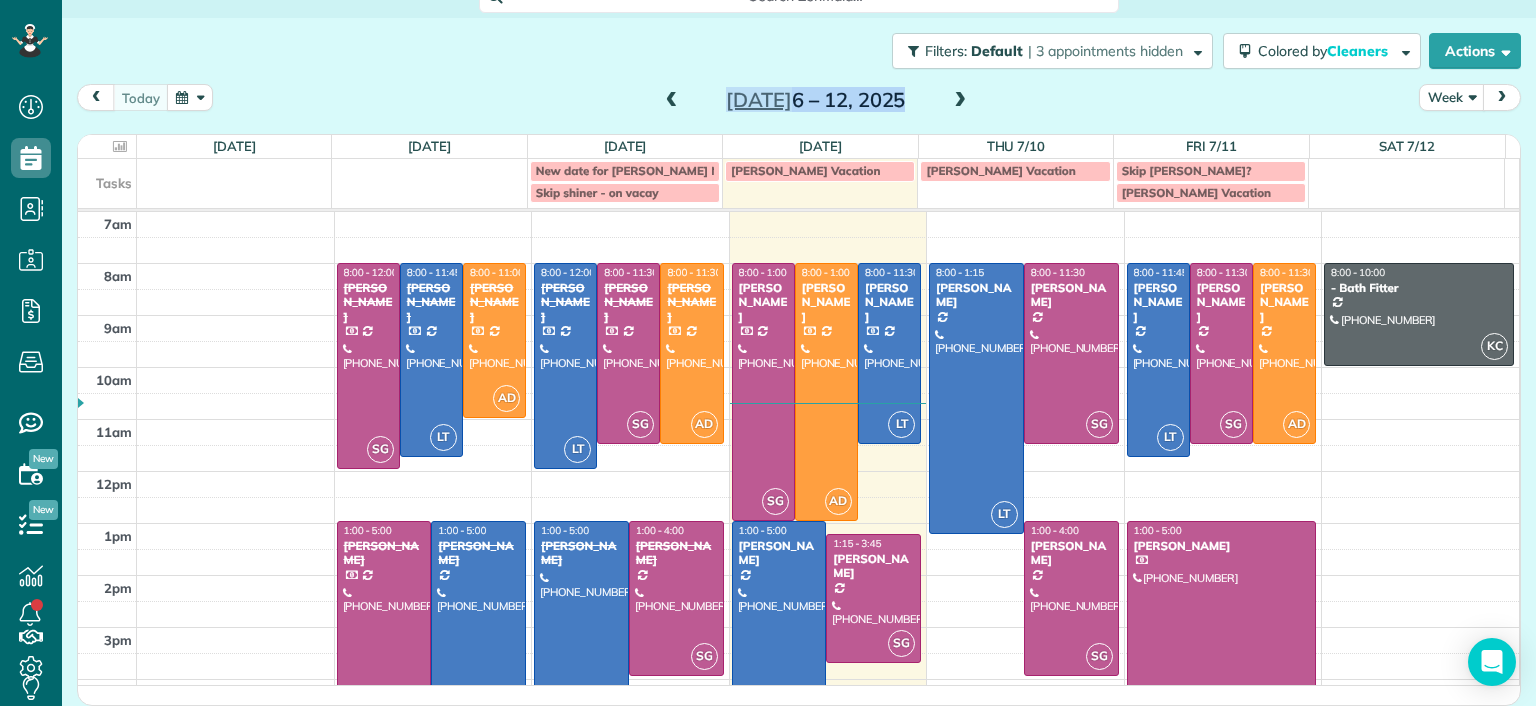 click at bounding box center (960, 101) 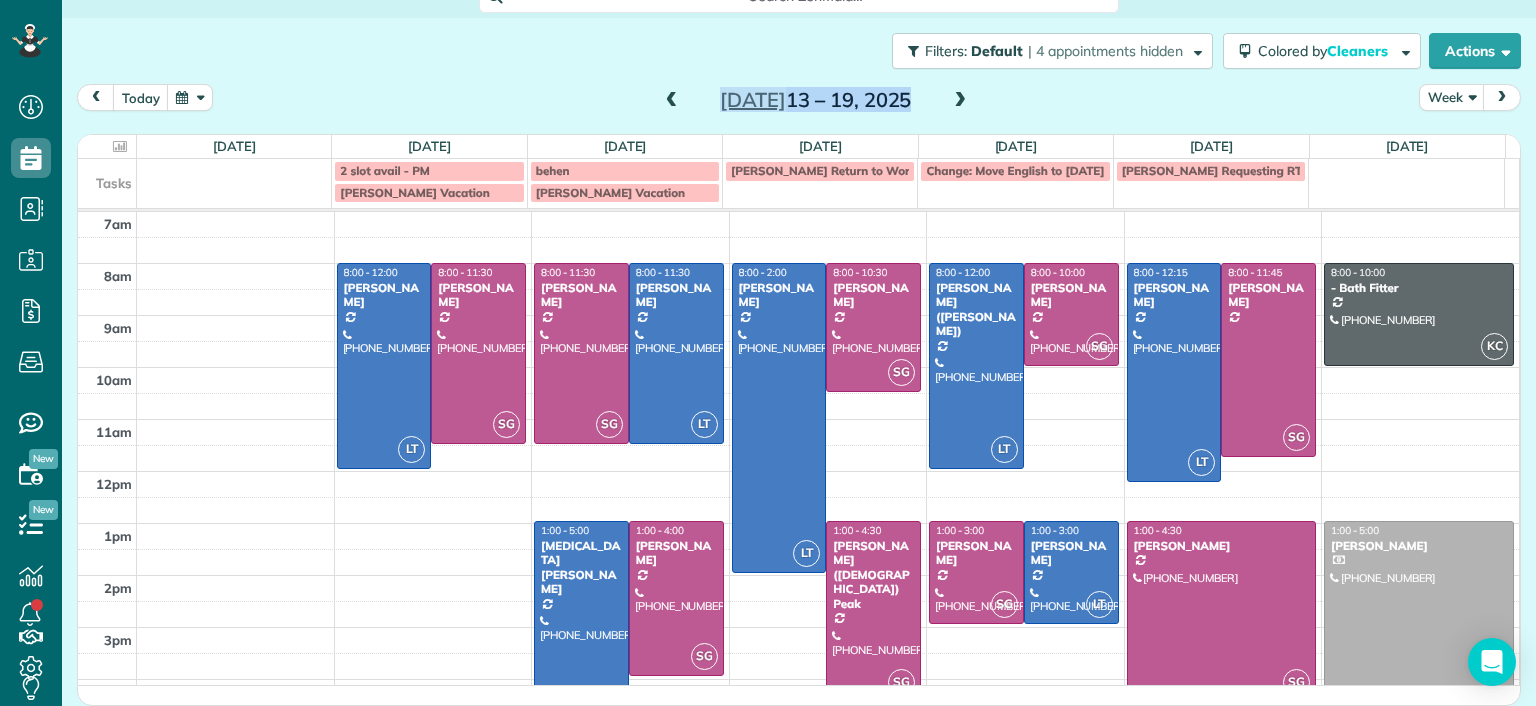 click at bounding box center (960, 101) 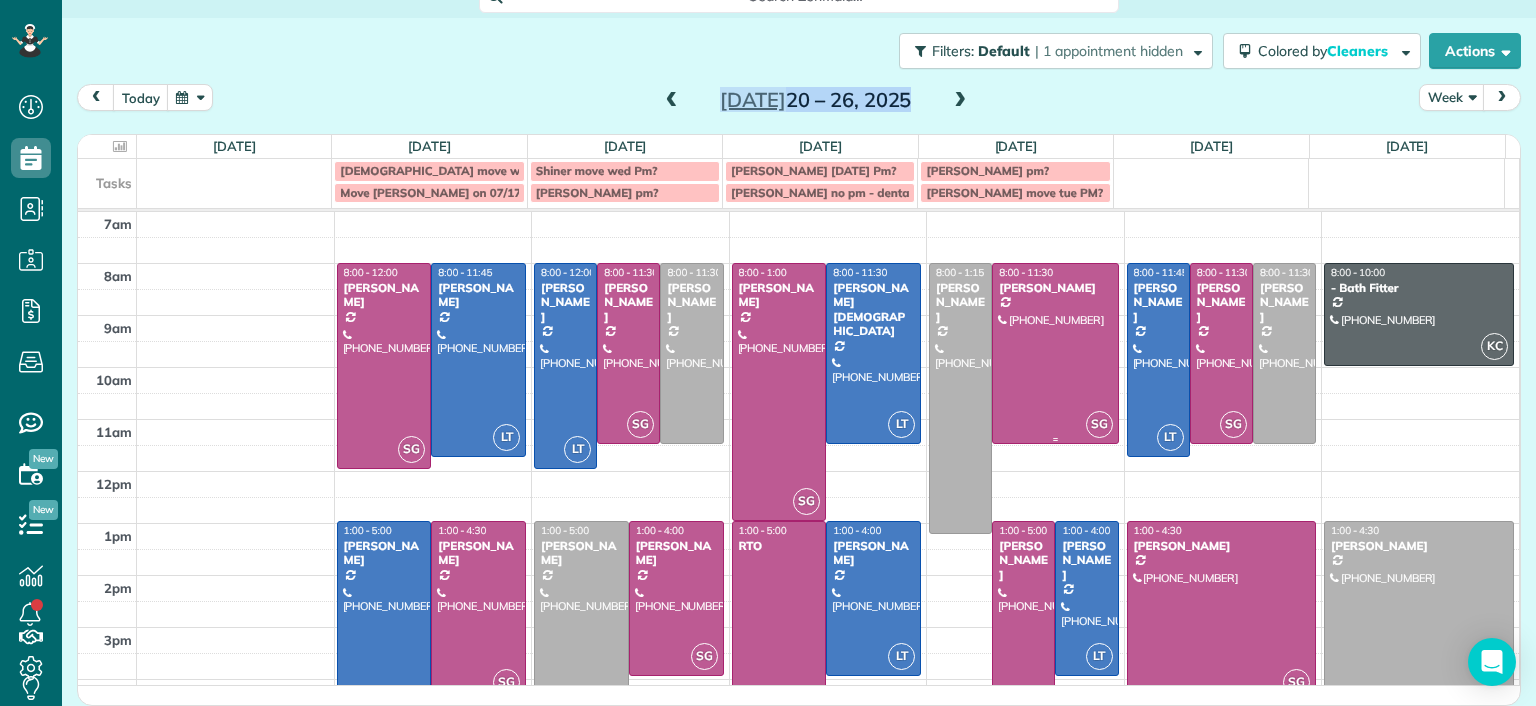 click at bounding box center (1055, 353) 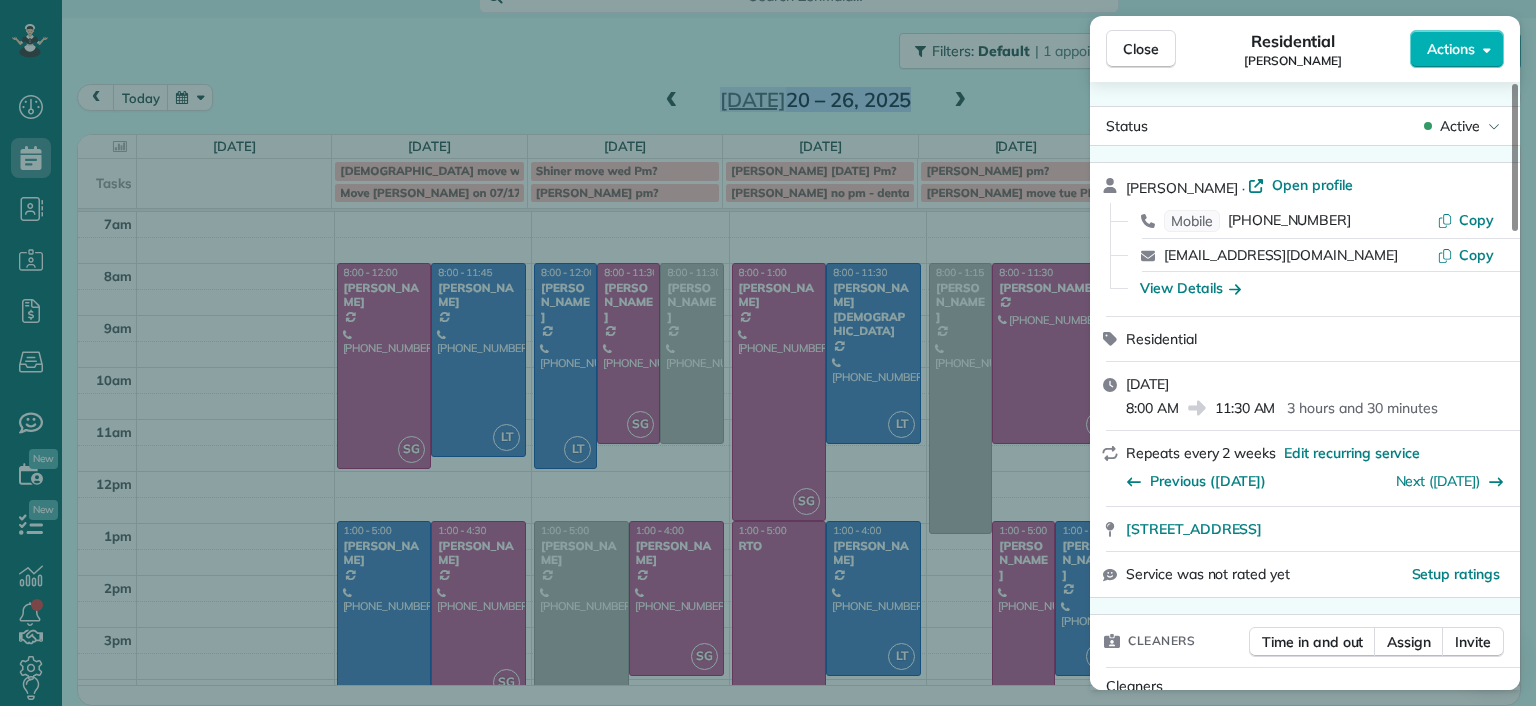 click on "Close Residential Madeline Brown Actions Status Active Madeline Brown · Open profile Mobile (609) 904-3776 Copy dtbsrva@gmail.com Copy View Details Residential Thursday, July 24, 2025 8:00 AM 11:30 AM 3 hours and 30 minutes Repeats every 2 weeks Edit recurring service Previous (Jul 10) Next (Aug 07) 9900 Oldfield Drive Richmond VA 23235 Service was not rated yet Setup ratings Cleaners Time in and out Assign Invite Cleaners Sophie   Gibbs 8:00 AM 11:30 AM Checklist Try Now Keep this appointment up to your standards. Stay on top of every detail, keep your cleaners organised, and your client happy. Assign a checklist Watch a 5 min demo Billing Billing actions Price $187.00 Overcharge $0.00 Discount $0.00 Coupon discount - Primary tax - Secondary tax - Total appointment price $187.00 Tips collected New feature! $0.00 Unpaid Mark as paid Total including tip $187.00 Get paid online in no-time! Send an invoice and reward your cleaners with tips Charge customer credit card Appointment custom fields Man Hours - Notes" at bounding box center [768, 353] 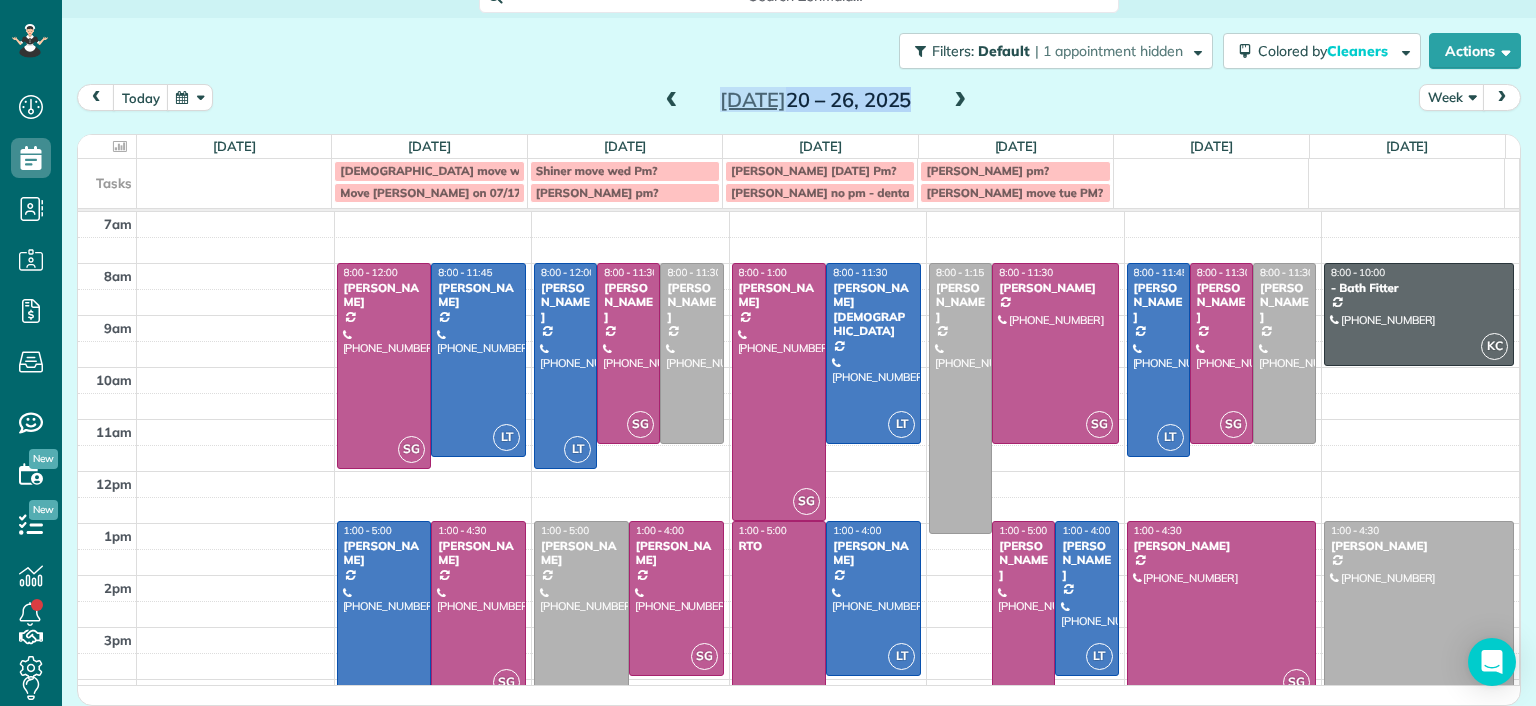 click at bounding box center [672, 101] 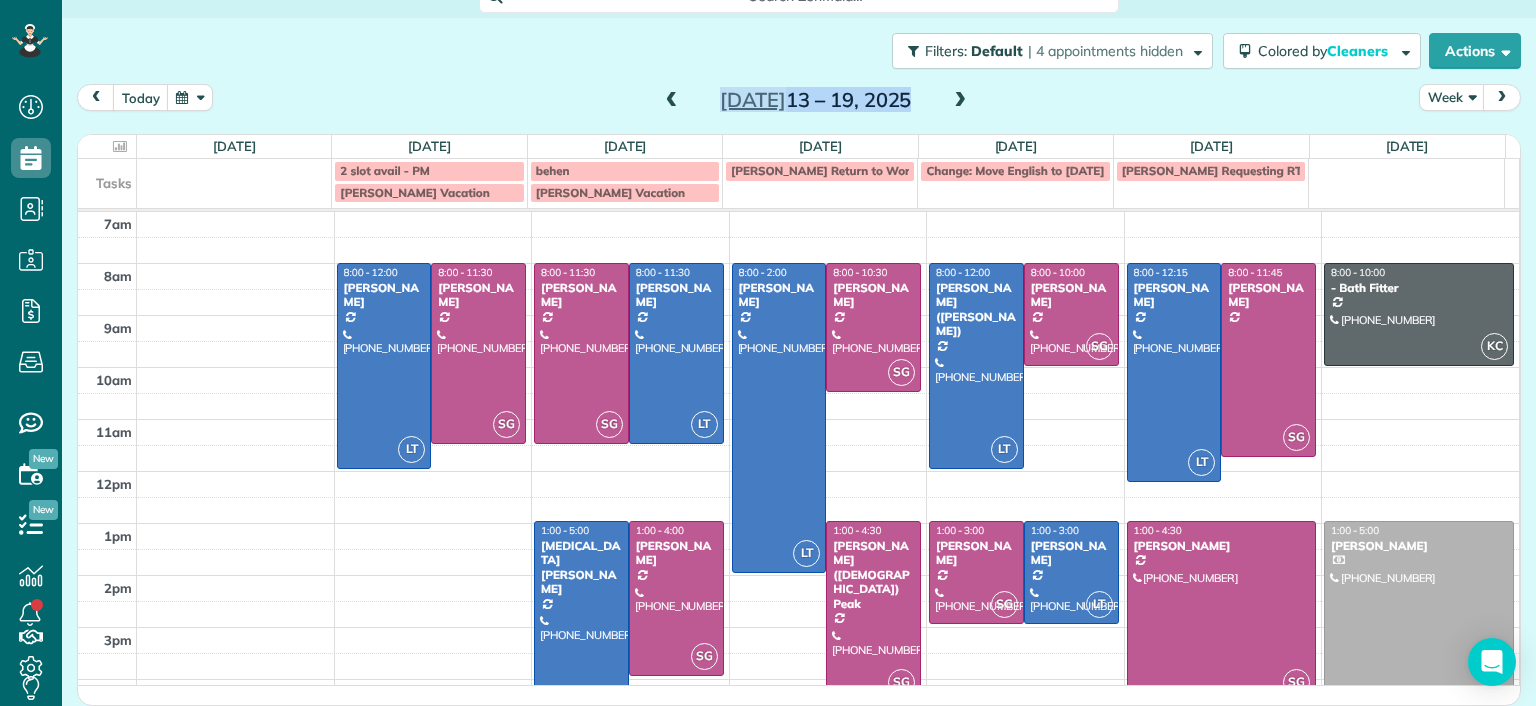 click at bounding box center (672, 101) 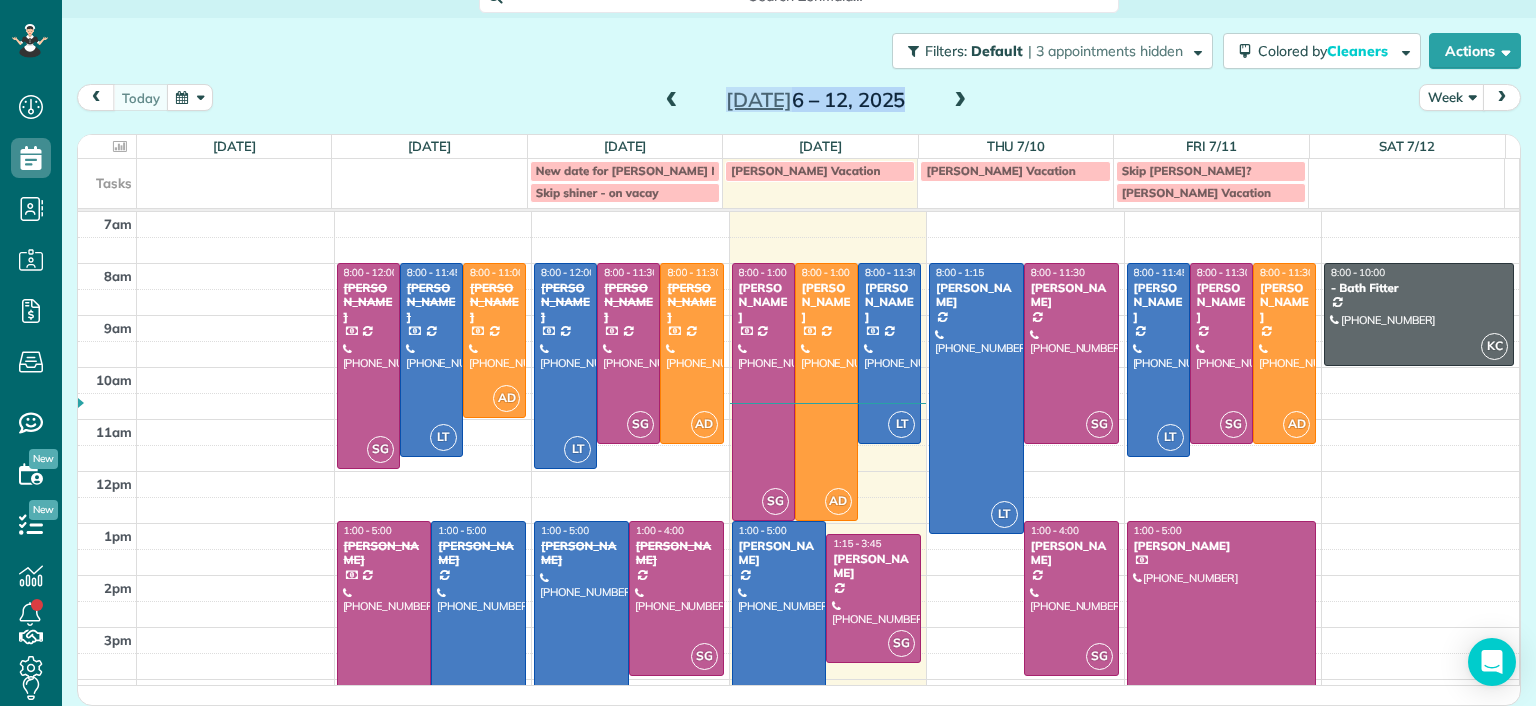 click at bounding box center [960, 101] 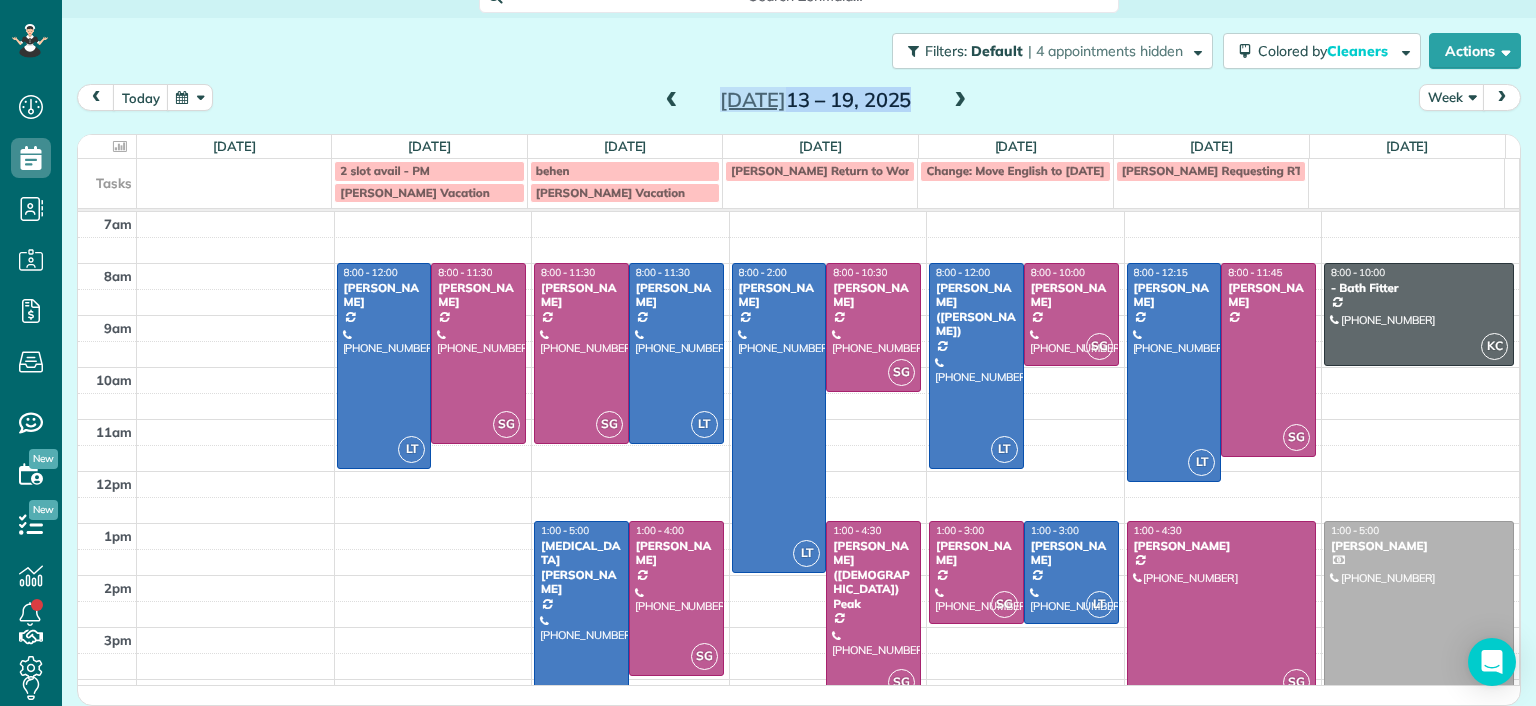 click at bounding box center [960, 101] 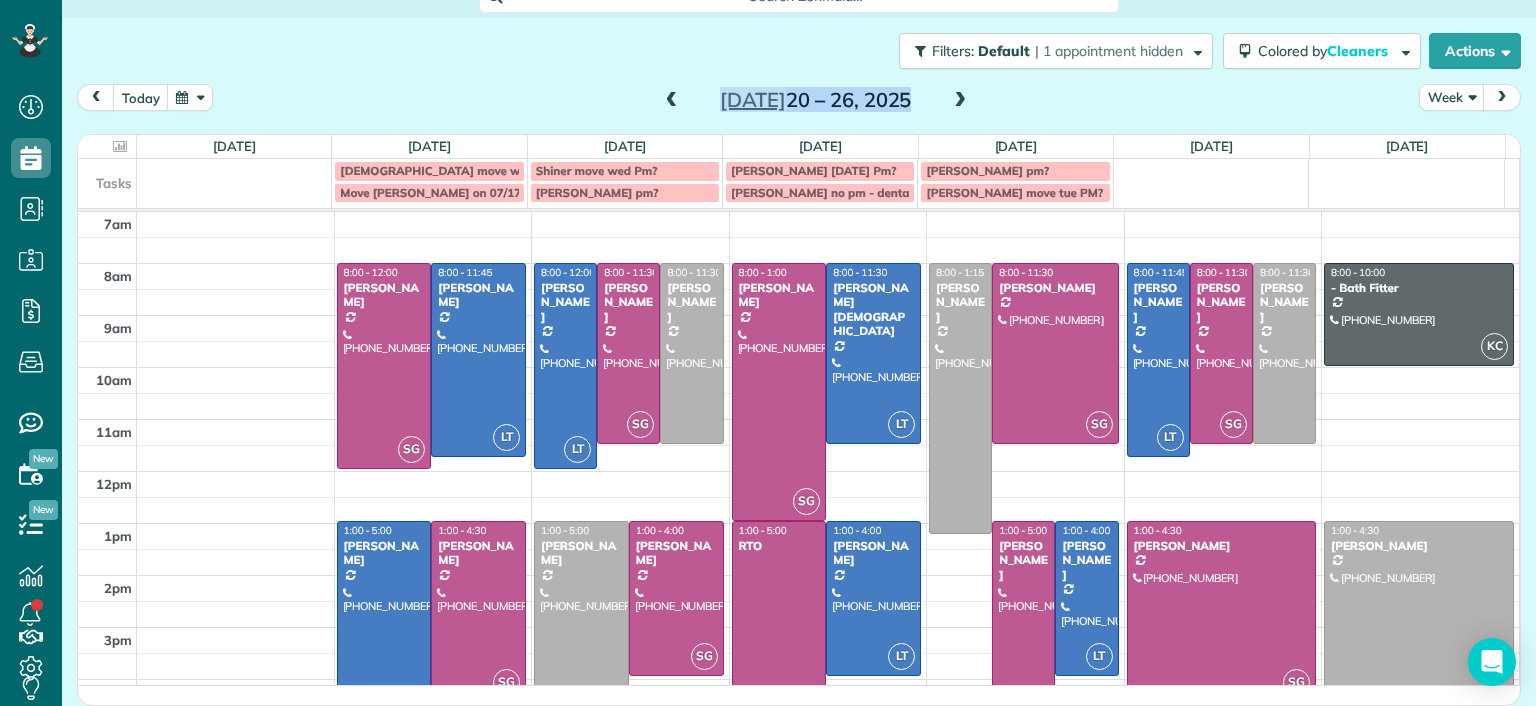 click at bounding box center [672, 101] 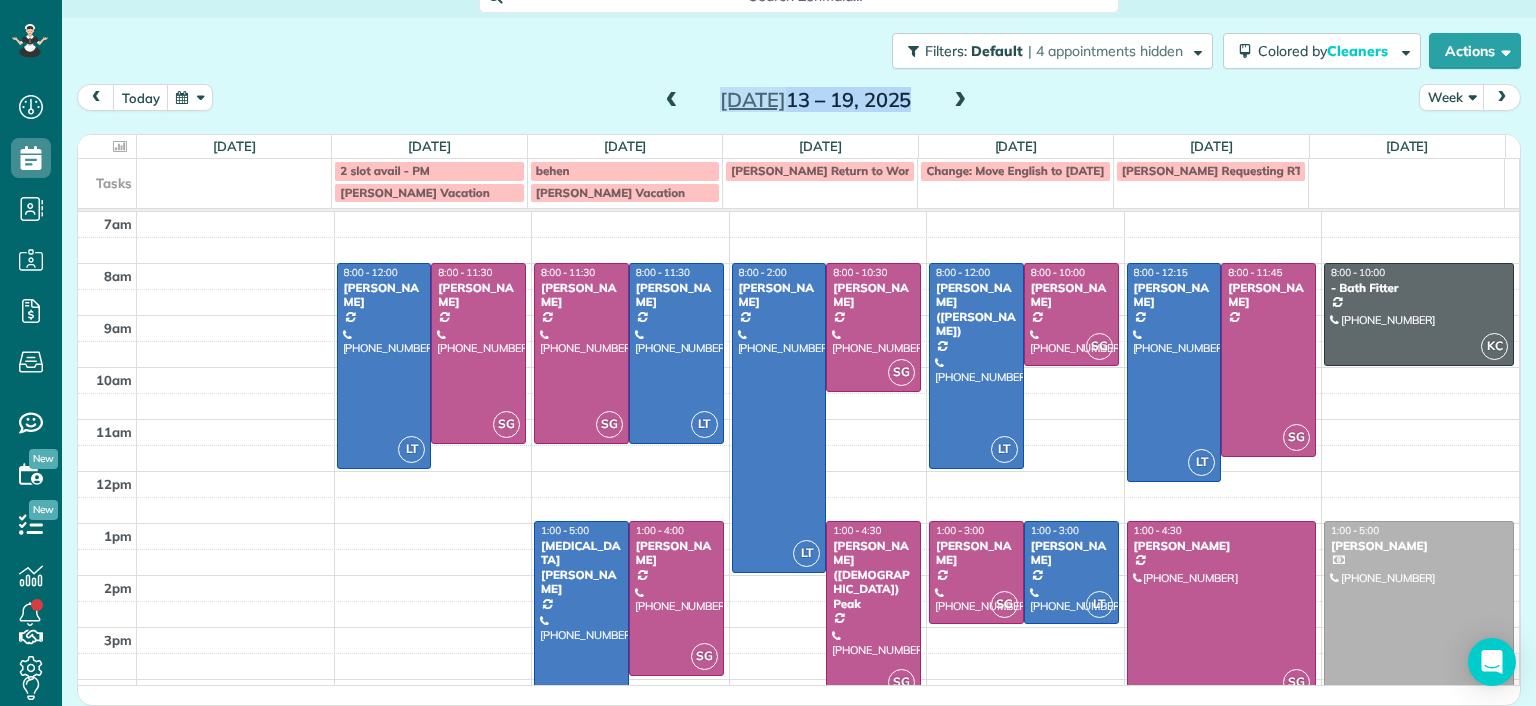 click on "today   Week Jul  13 – 19, 2025" at bounding box center (799, 102) 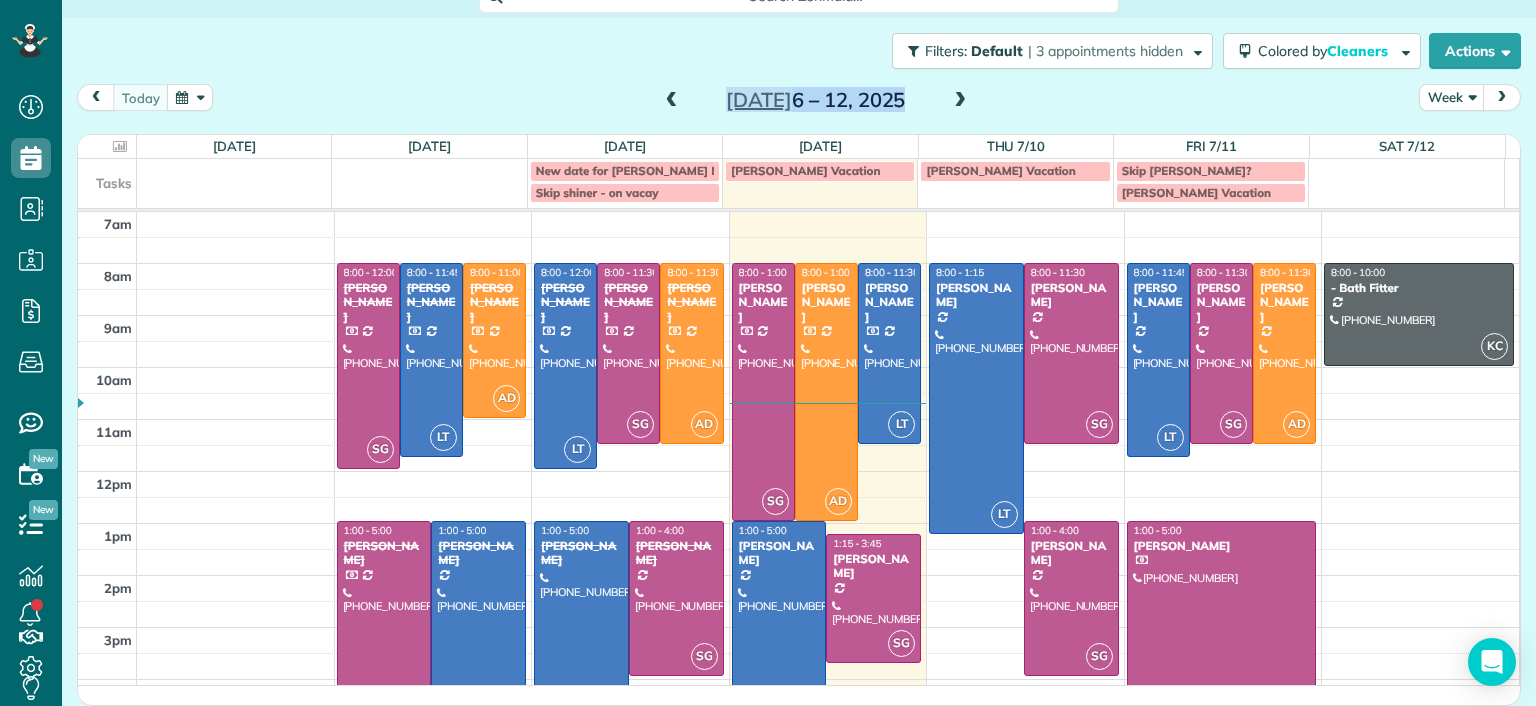 click at bounding box center (960, 101) 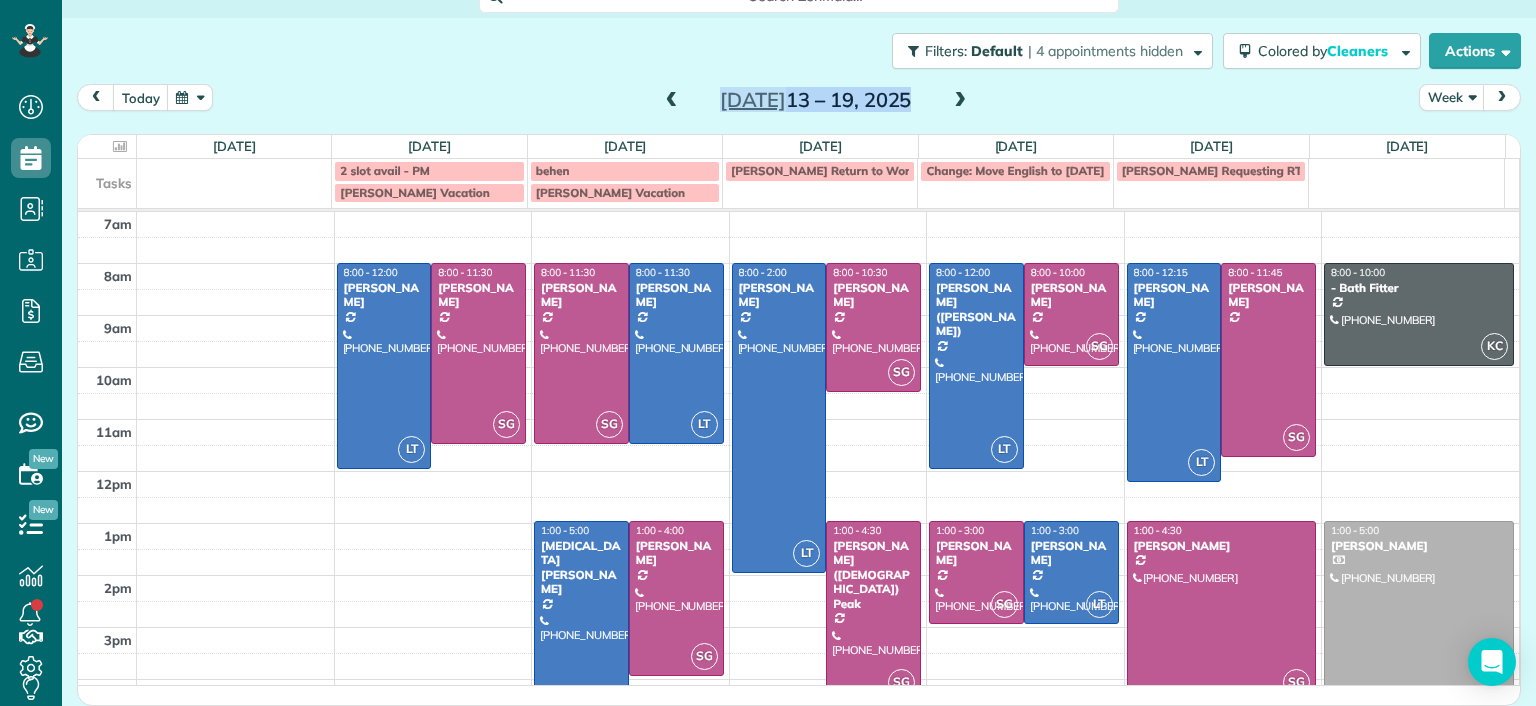 click at bounding box center (672, 101) 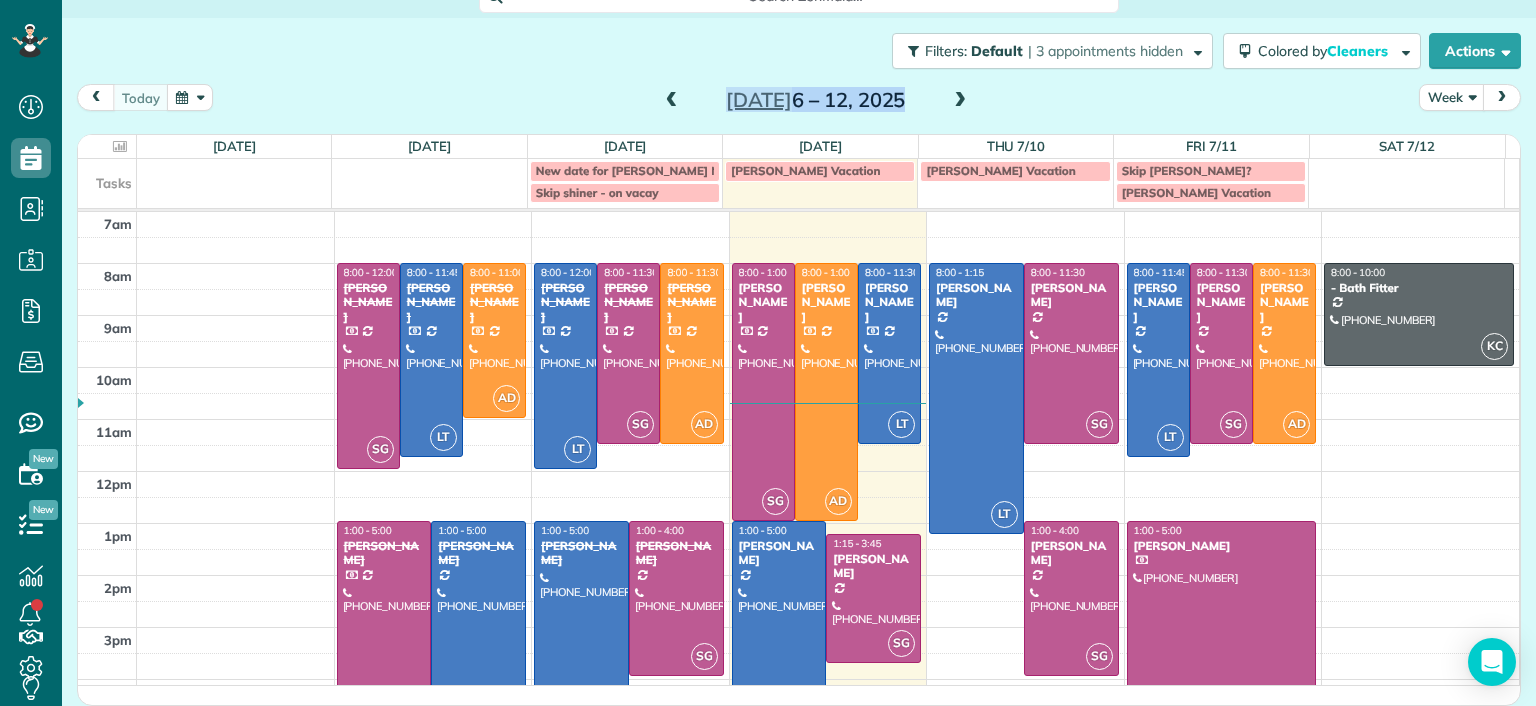 click at bounding box center (960, 101) 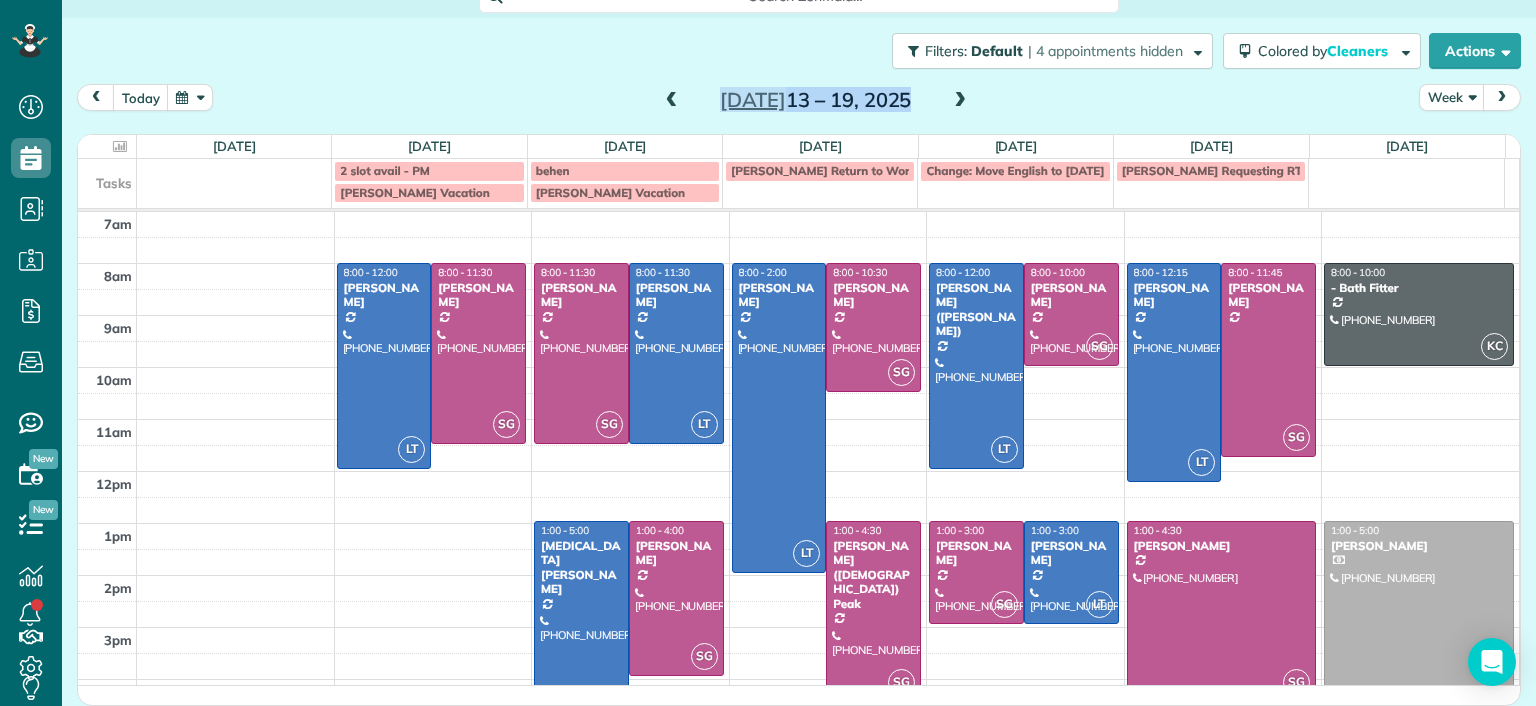 click at bounding box center [960, 101] 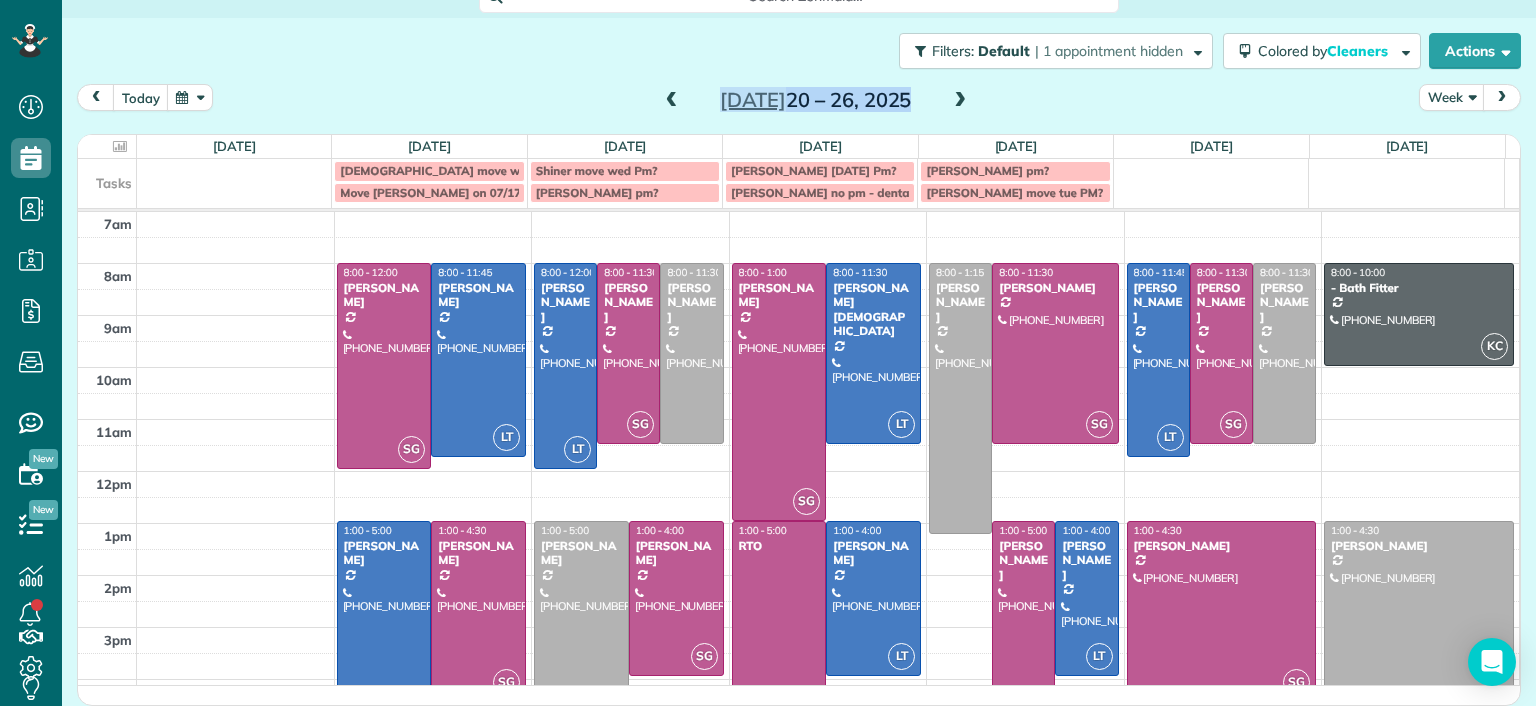 click at bounding box center (960, 101) 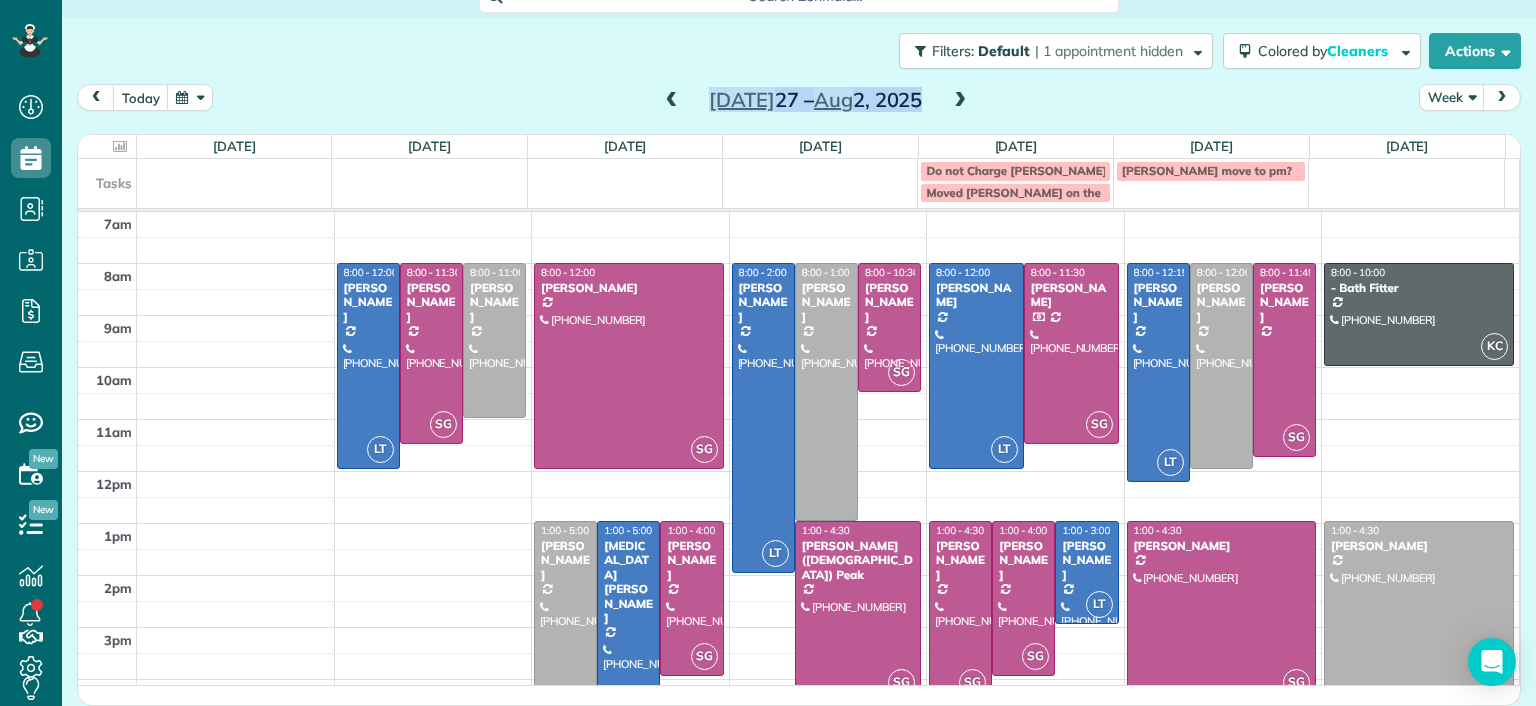 click at bounding box center [960, 101] 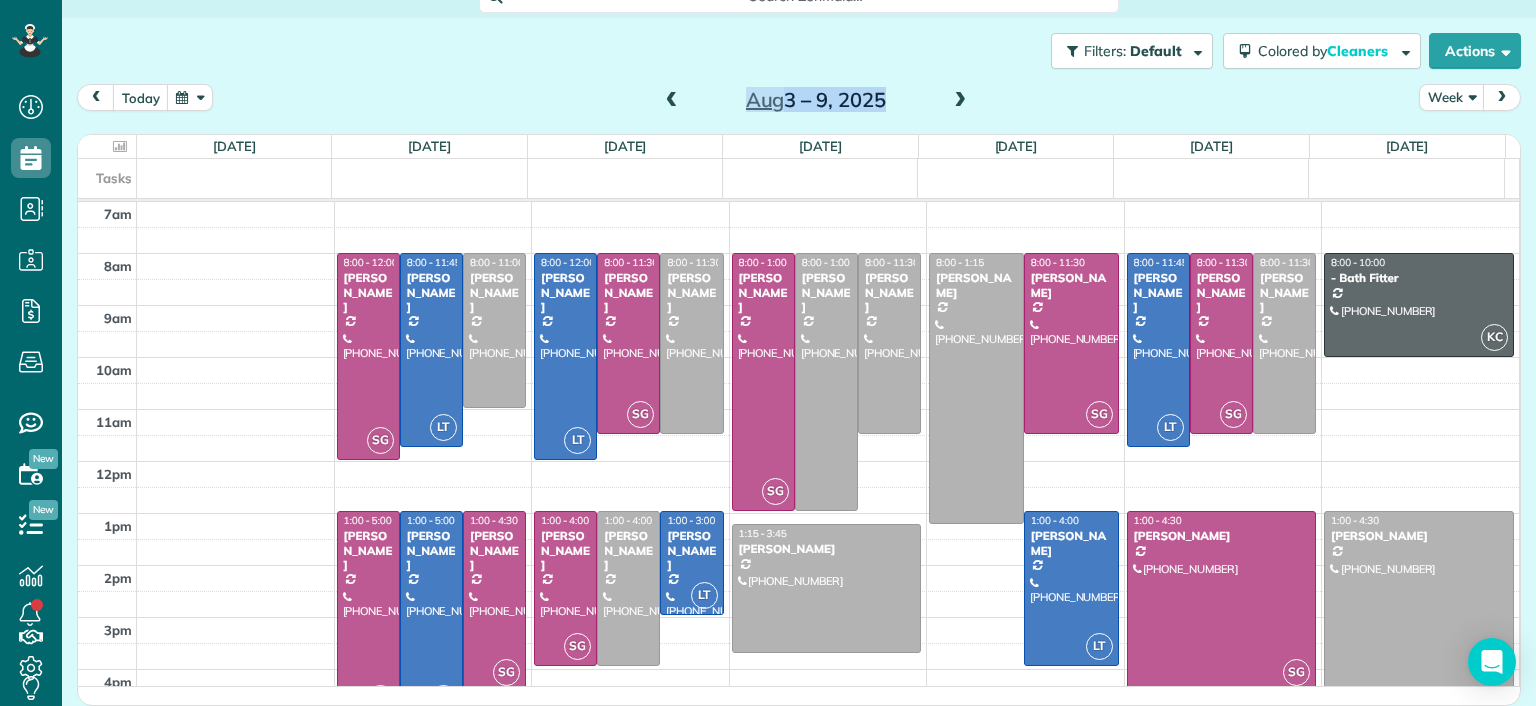 click at bounding box center [960, 101] 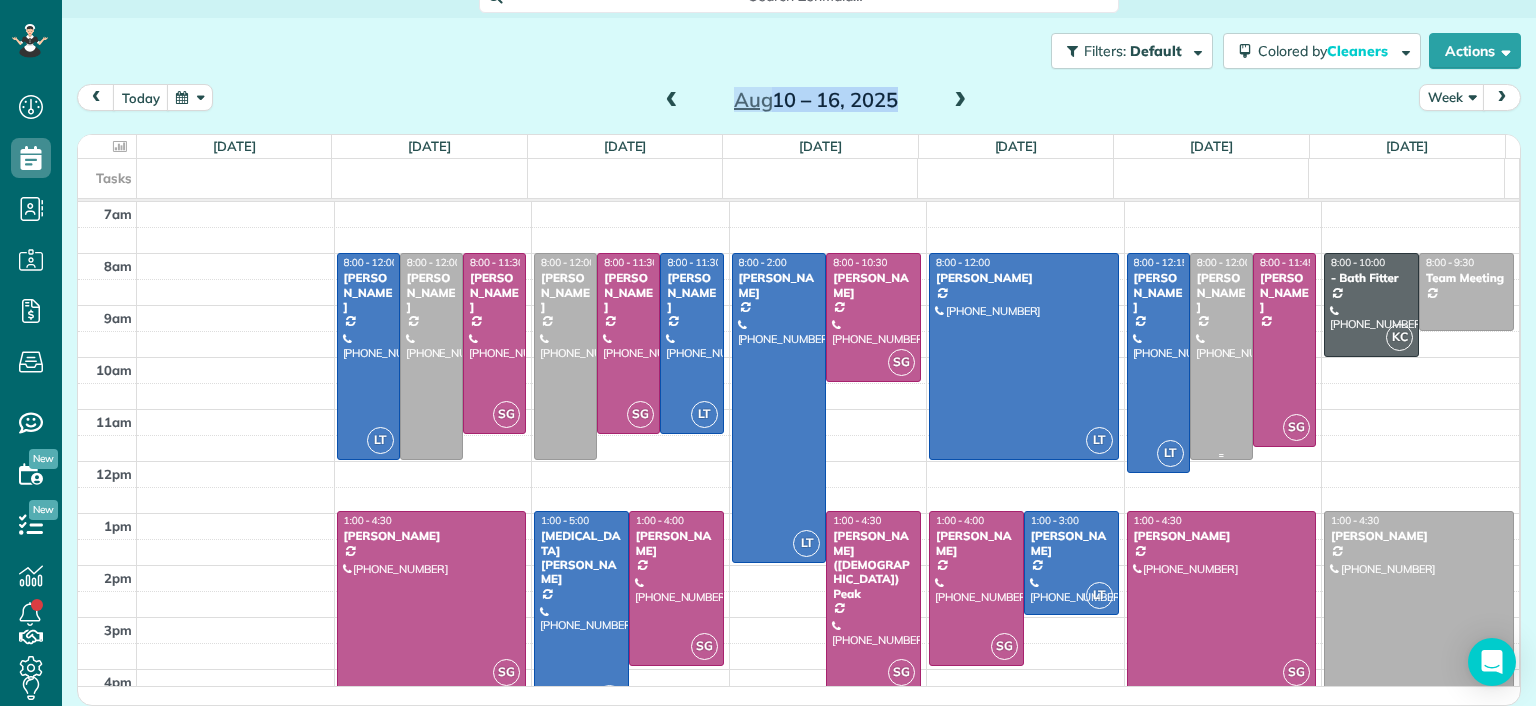 drag, startPoint x: 1194, startPoint y: 332, endPoint x: 1189, endPoint y: 316, distance: 16.763054 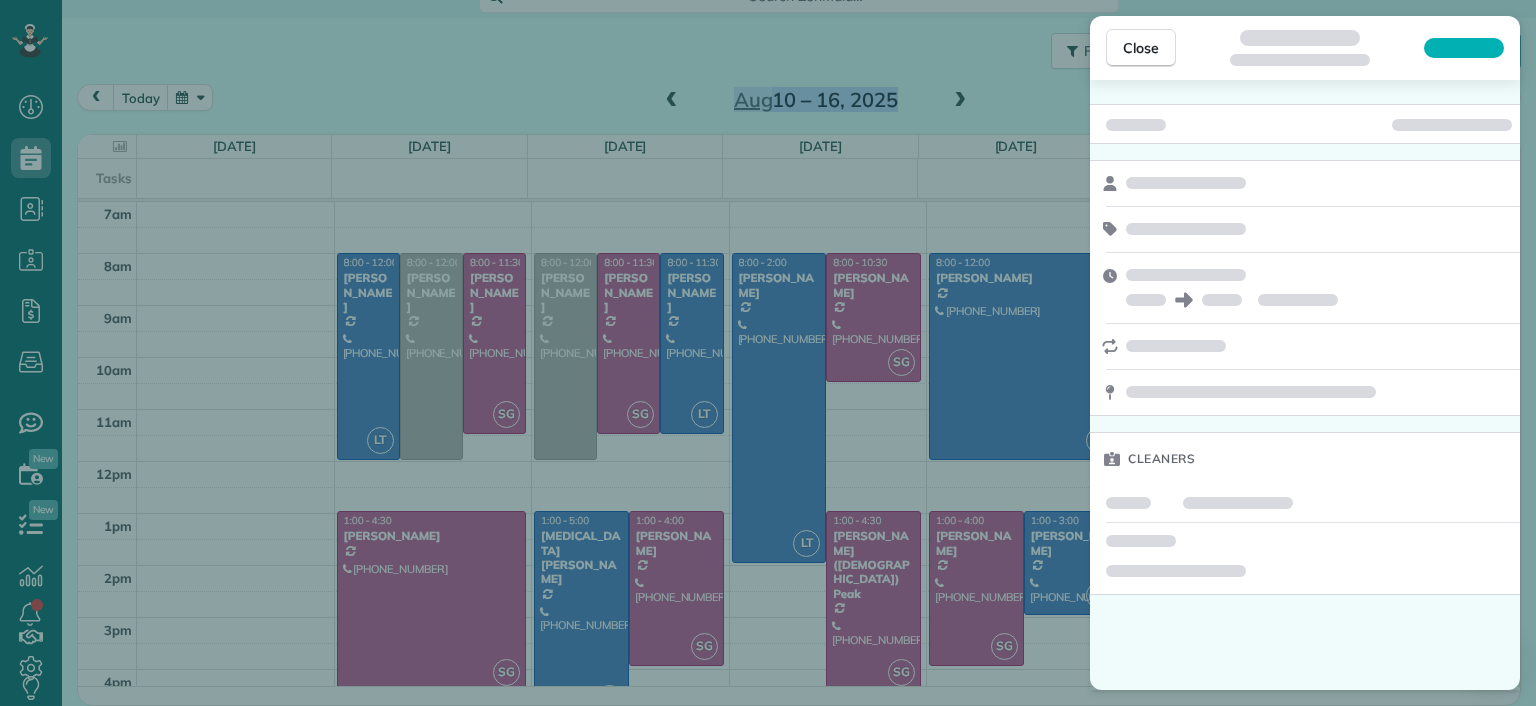 click on "Close   Cleaners" at bounding box center (768, 353) 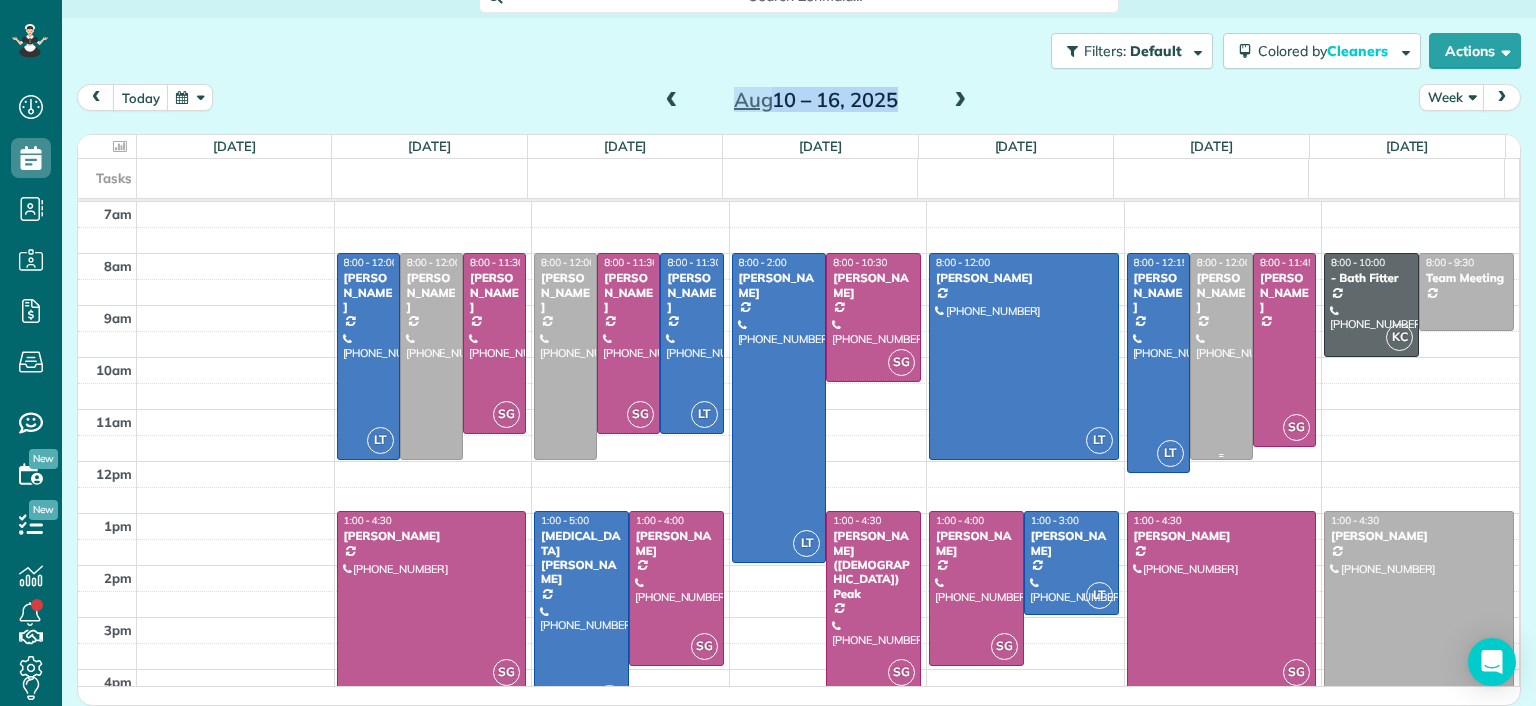 drag, startPoint x: 1194, startPoint y: 337, endPoint x: 1181, endPoint y: 313, distance: 27.294687 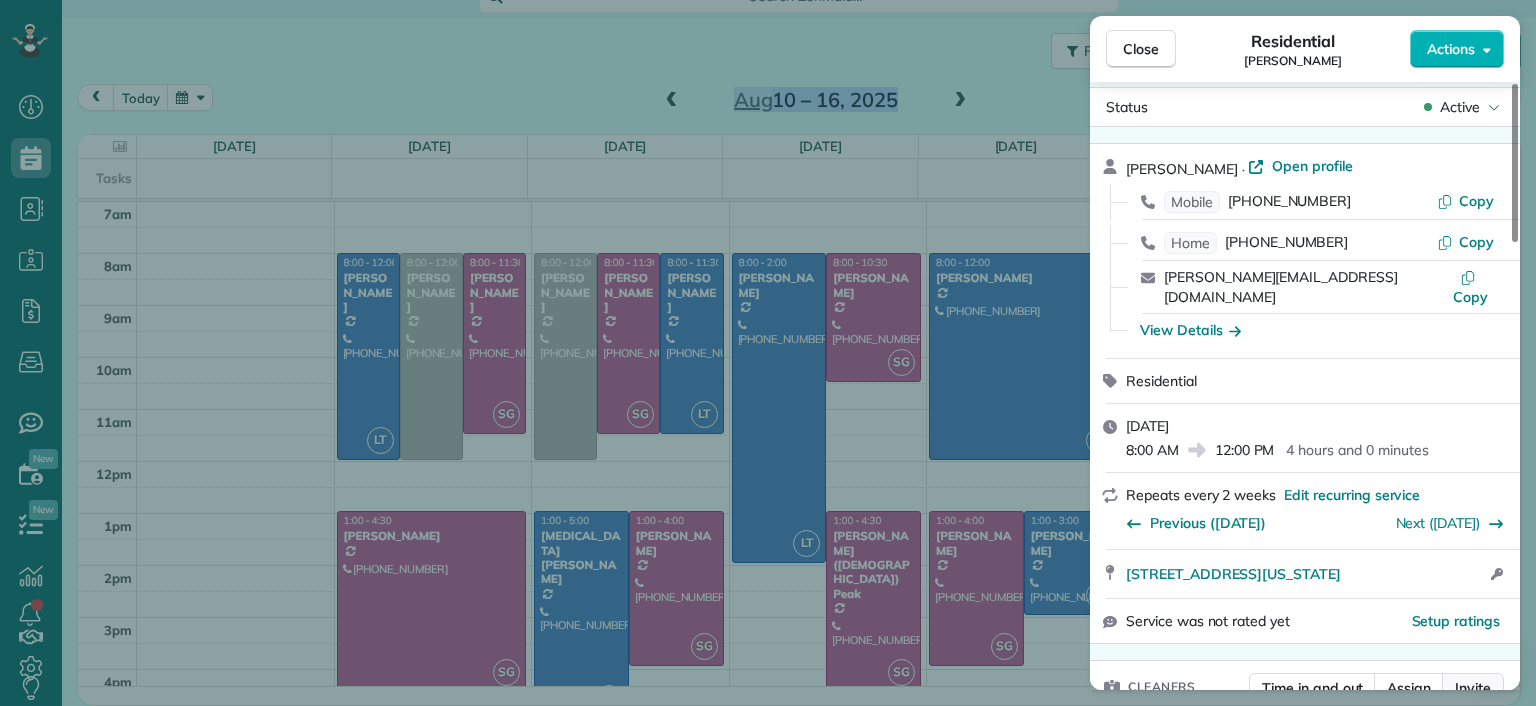 scroll, scrollTop: 0, scrollLeft: 0, axis: both 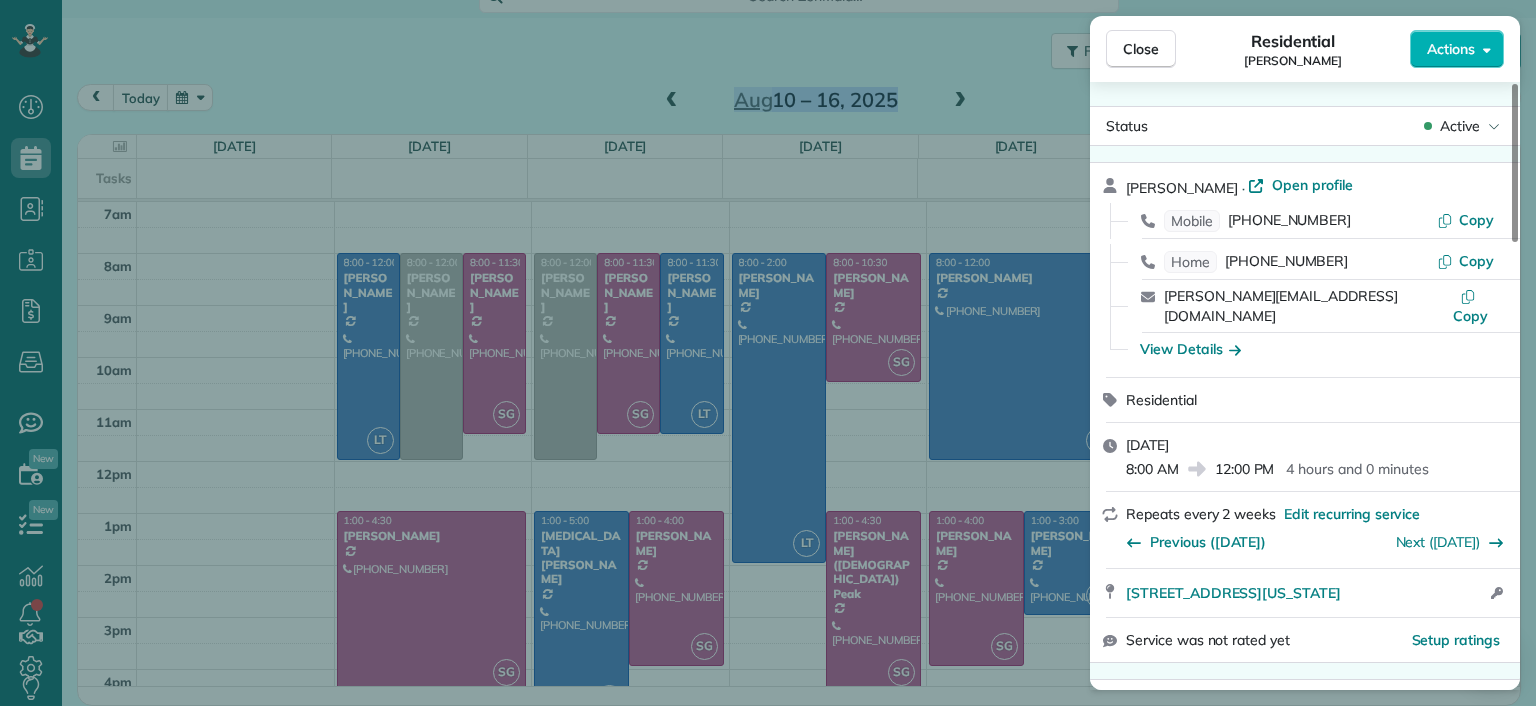 click on "Close Residential Shirley Cooke Actions Status Active Shirley Cooke · Open profile Mobile (804) 380-2545 Copy Home (804) 337-8389 Copy shirley@impactmedia-va.com Copy View Details Residential Friday, August 15, 2025 8:00 AM 12:00 PM 4 hours and 0 minutes Repeats every 2 weeks Edit recurring service Previous (Aug 01) Next (Aug 29) 11976 Old Washington Highway Glen Allen VA 23059 Open access information Service was not rated yet Setup ratings Cleaners Time in and out Assign Invite Cleaners No cleaners assigned yet Checklist Try Now Keep this appointment up to your standards. Stay on top of every detail, keep your cleaners organised, and your client happy. Assign a checklist Watch a 5 min demo Billing Billing actions Price $212.00 Overcharge $0.00 Discount $0.00 Coupon discount - Primary tax - Secondary tax - Total appointment price $212.00 Tips collected New feature! $0.00 Unpaid Mark as paid Total including tip $212.00 Get paid online in no-time! Send an invoice and reward your cleaners with tips Man Hours 4" at bounding box center [768, 353] 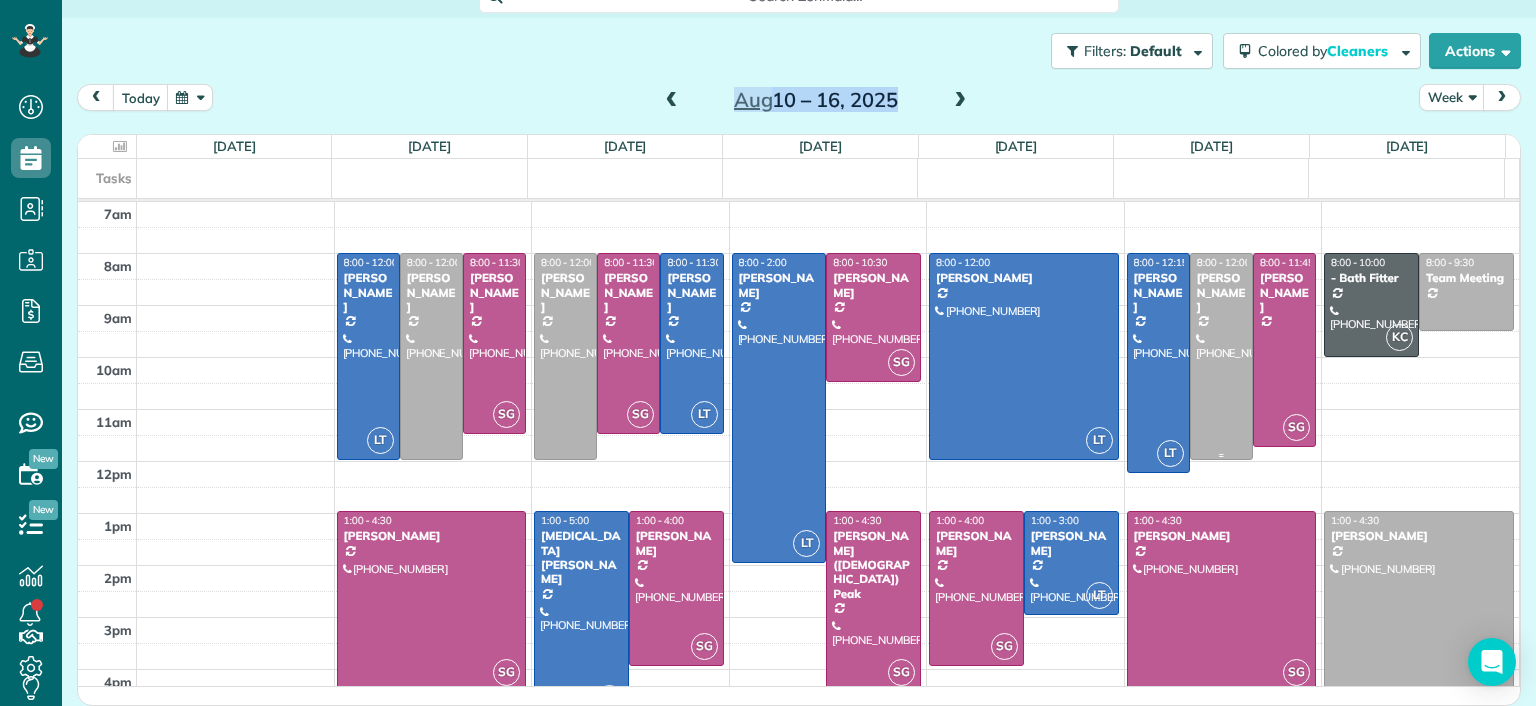 click at bounding box center [1221, 356] 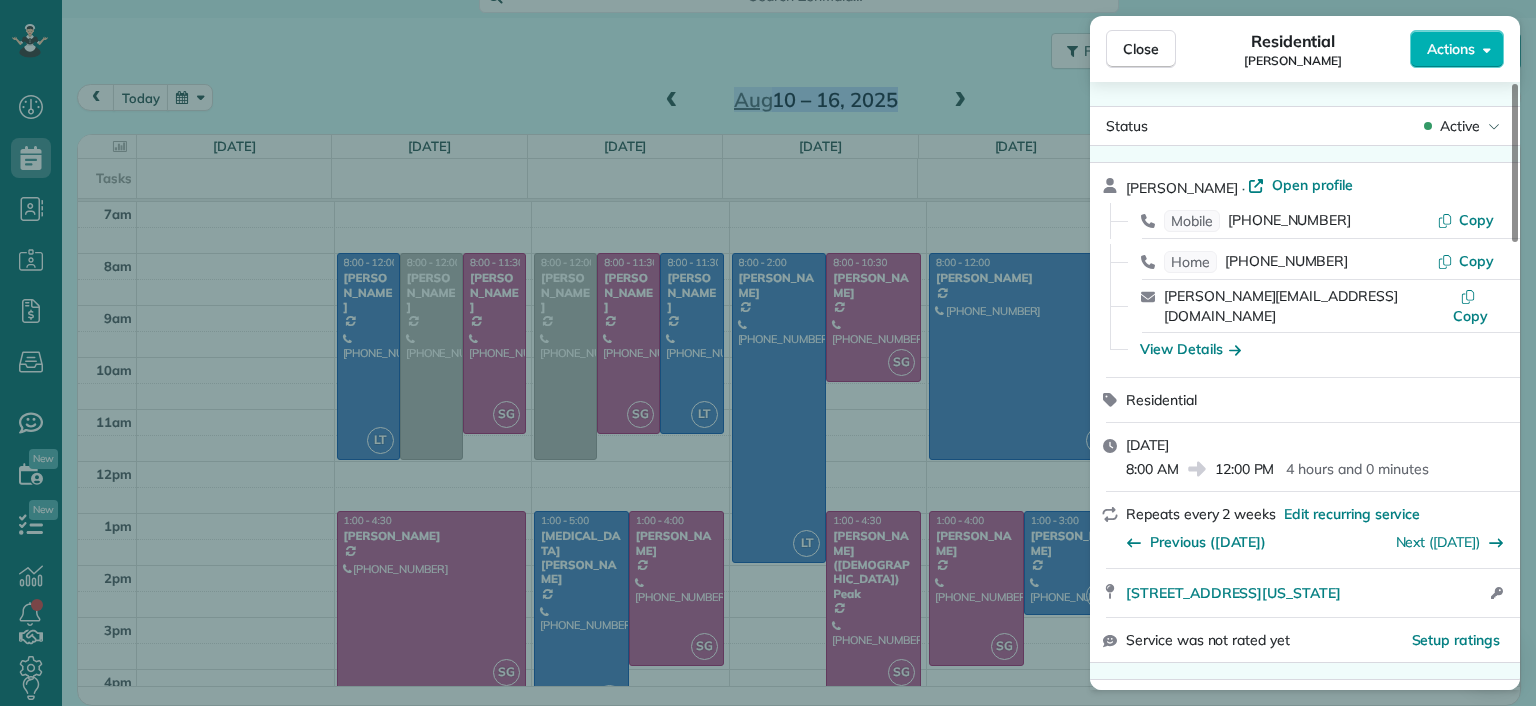 click on "Close Residential Shirley Cooke Actions Status Active Shirley Cooke · Open profile Mobile (804) 380-2545 Copy Home (804) 337-8389 Copy shirley@impactmedia-va.com Copy View Details Residential Friday, August 15, 2025 8:00 AM 12:00 PM 4 hours and 0 minutes Repeats every 2 weeks Edit recurring service Previous (Aug 01) Next (Aug 29) 11976 Old Washington Highway Glen Allen VA 23059 Open access information Service was not rated yet Setup ratings Cleaners Time in and out Assign Invite Cleaners No cleaners assigned yet Checklist Try Now Keep this appointment up to your standards. Stay on top of every detail, keep your cleaners organised, and your client happy. Assign a checklist Watch a 5 min demo Billing Billing actions Price $212.00 Overcharge $0.00 Discount $0.00 Coupon discount - Primary tax - Secondary tax - Total appointment price $212.00 Tips collected New feature! $0.00 Unpaid Mark as paid Total including tip $212.00 Get paid online in no-time! Send an invoice and reward your cleaners with tips Man Hours 4" at bounding box center (768, 353) 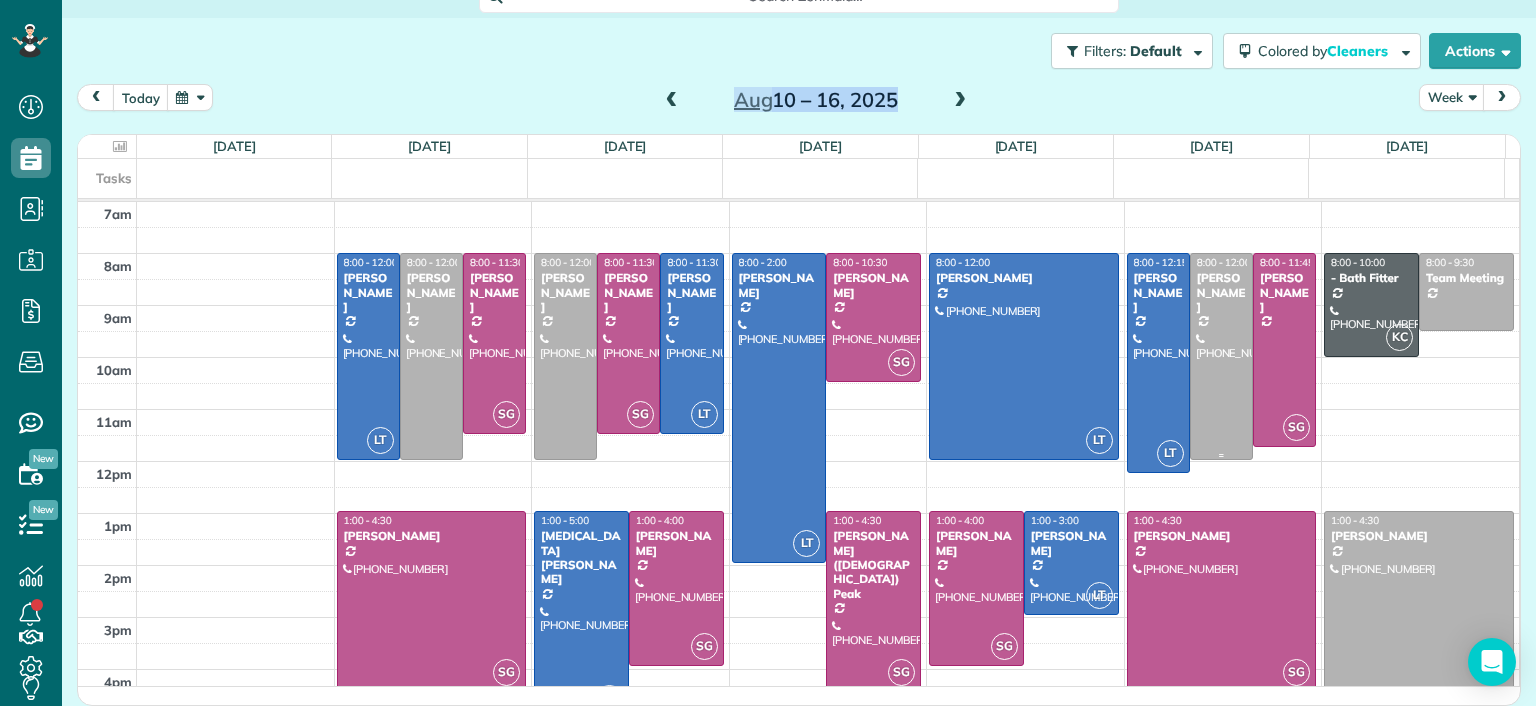 click at bounding box center (1221, 356) 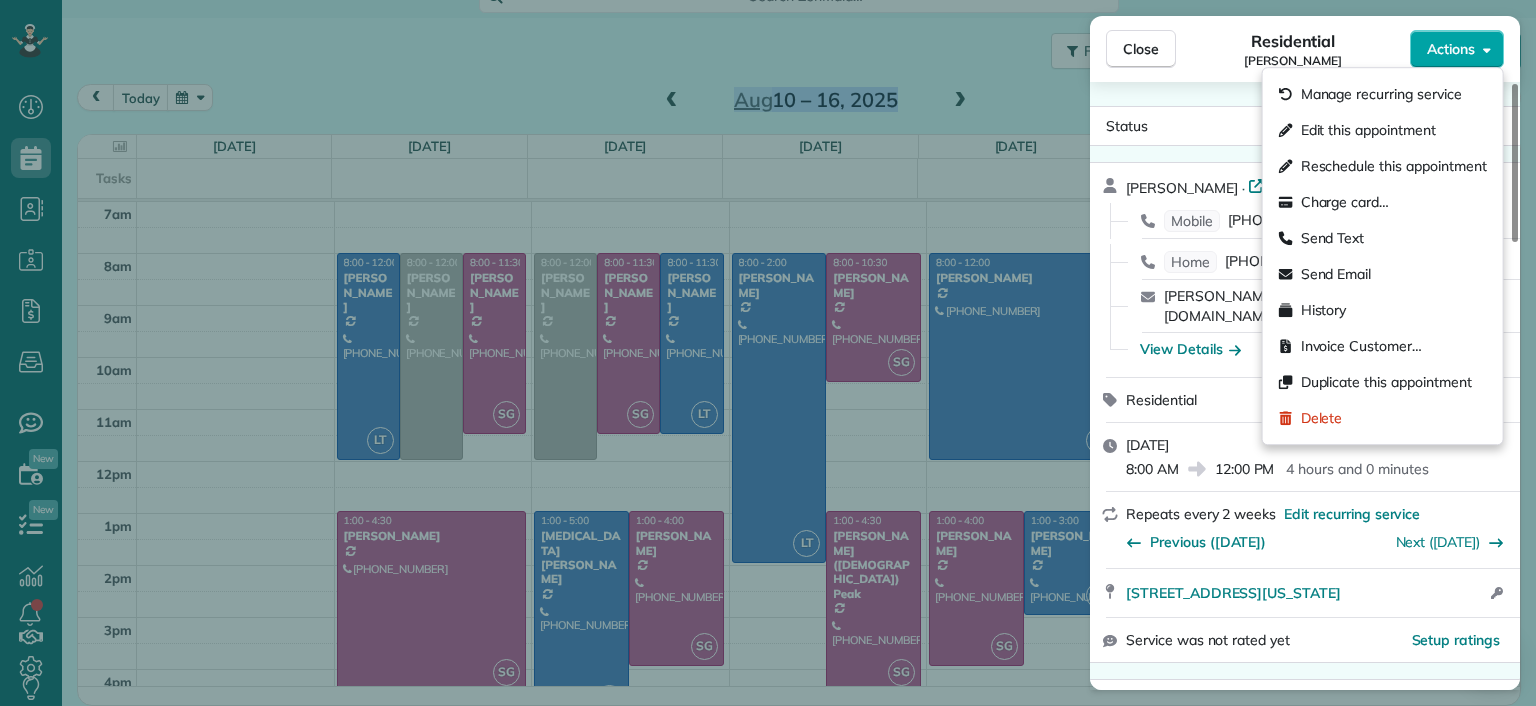 click on "Actions" at bounding box center (1457, 49) 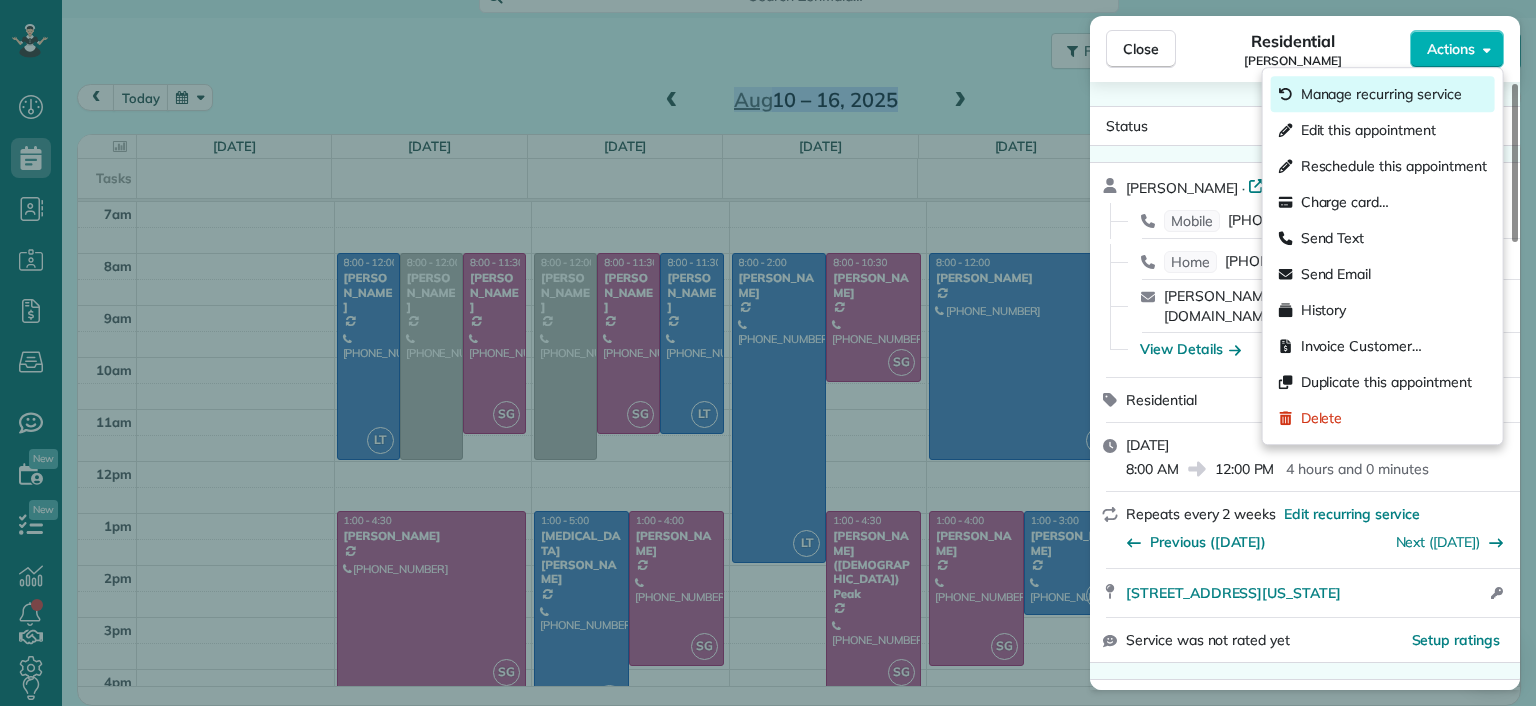 click on "Manage recurring service" at bounding box center [1381, 94] 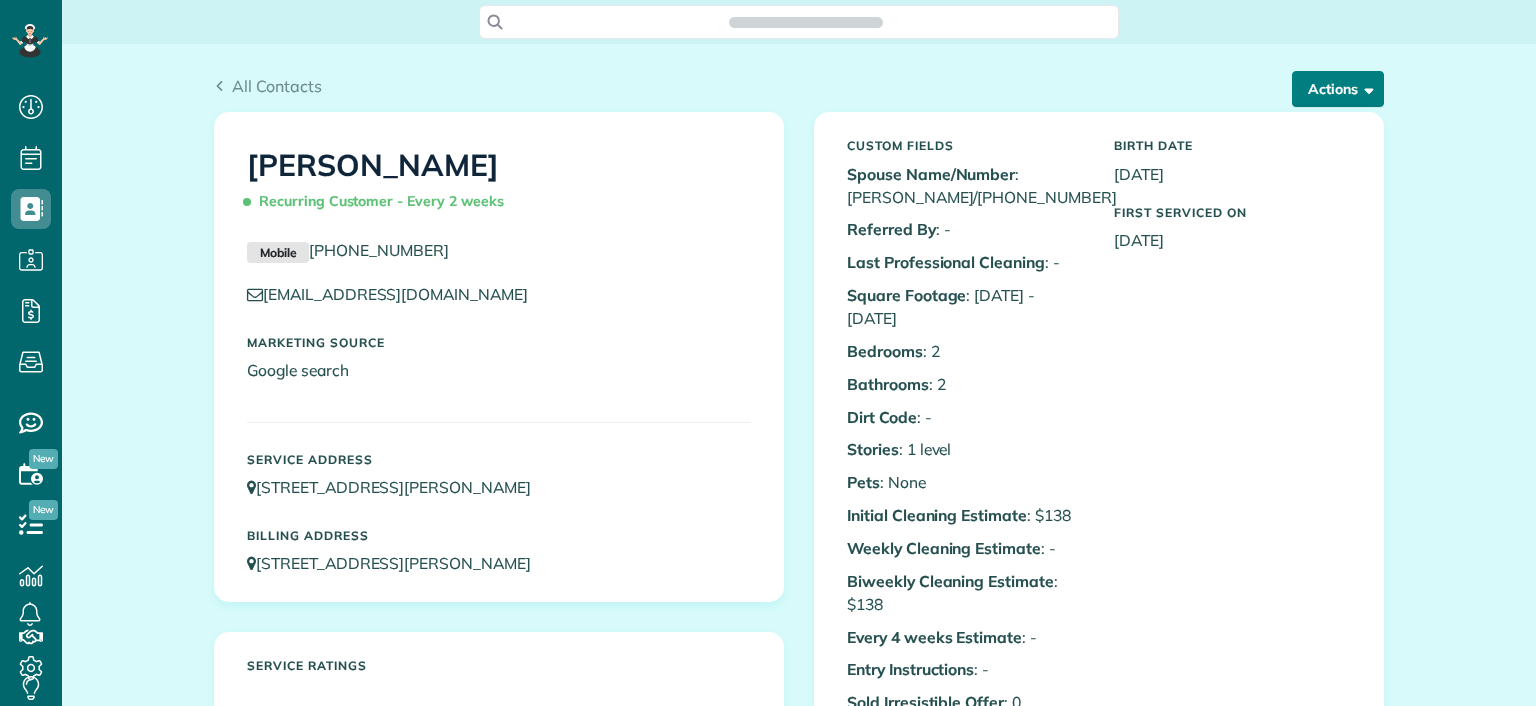 scroll, scrollTop: 0, scrollLeft: 0, axis: both 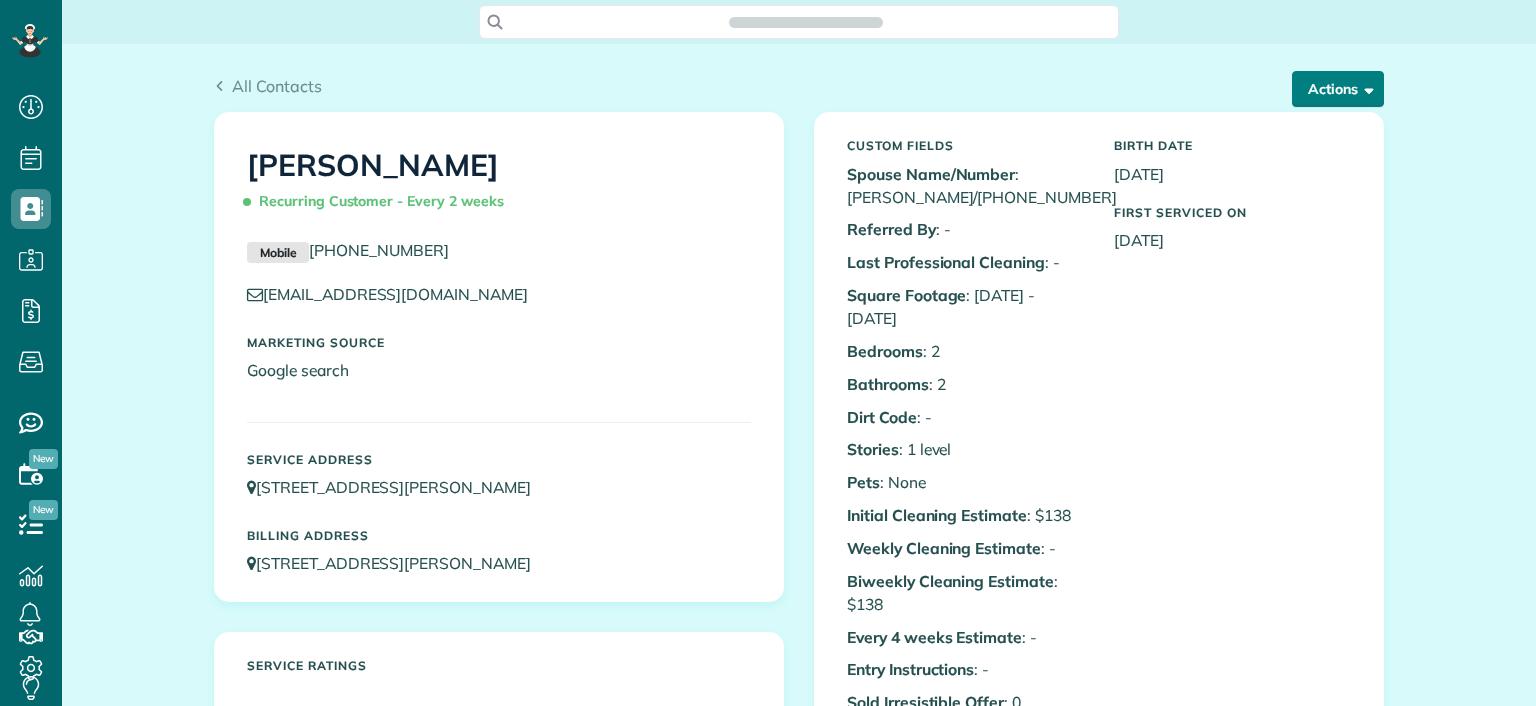 click on "Actions" at bounding box center (1338, 89) 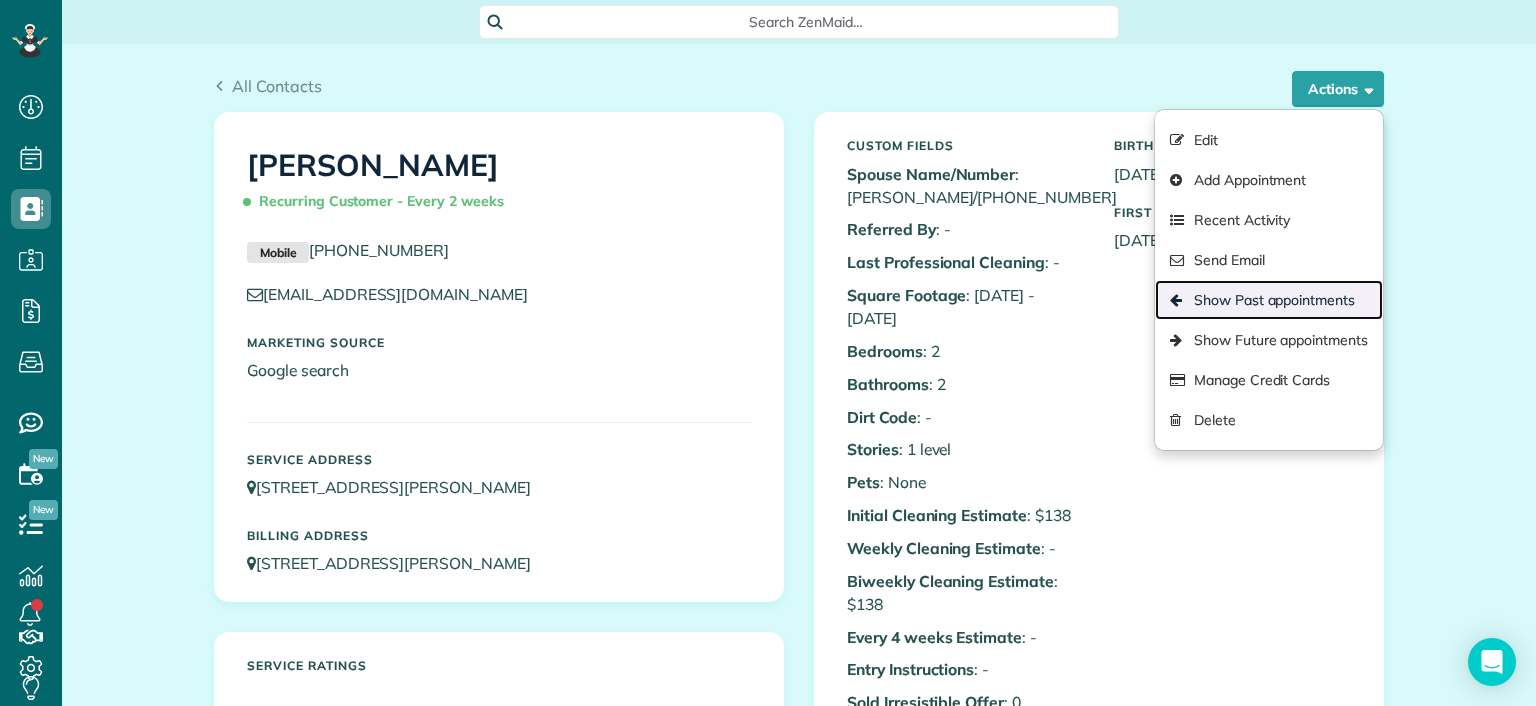 click on "Show Past appointments" at bounding box center [1269, 300] 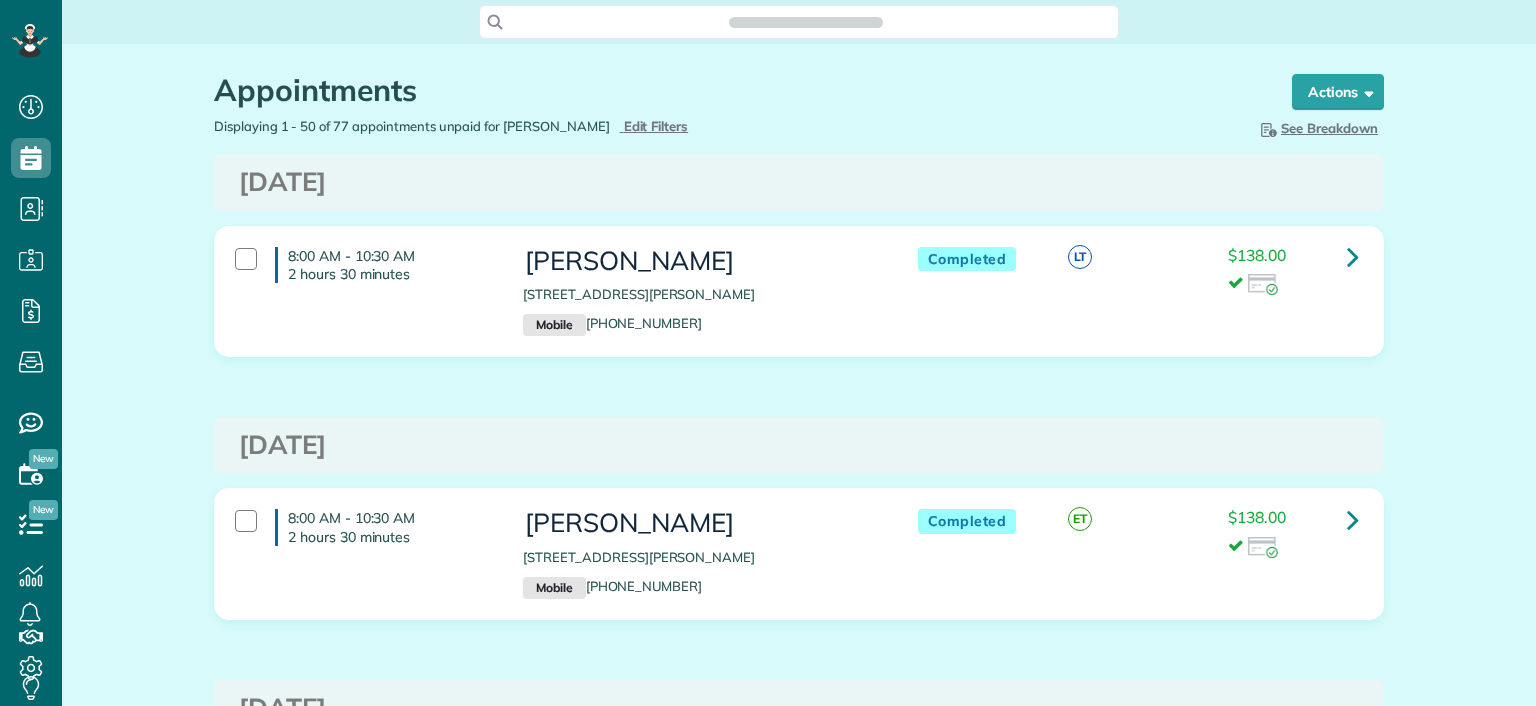 scroll, scrollTop: 0, scrollLeft: 0, axis: both 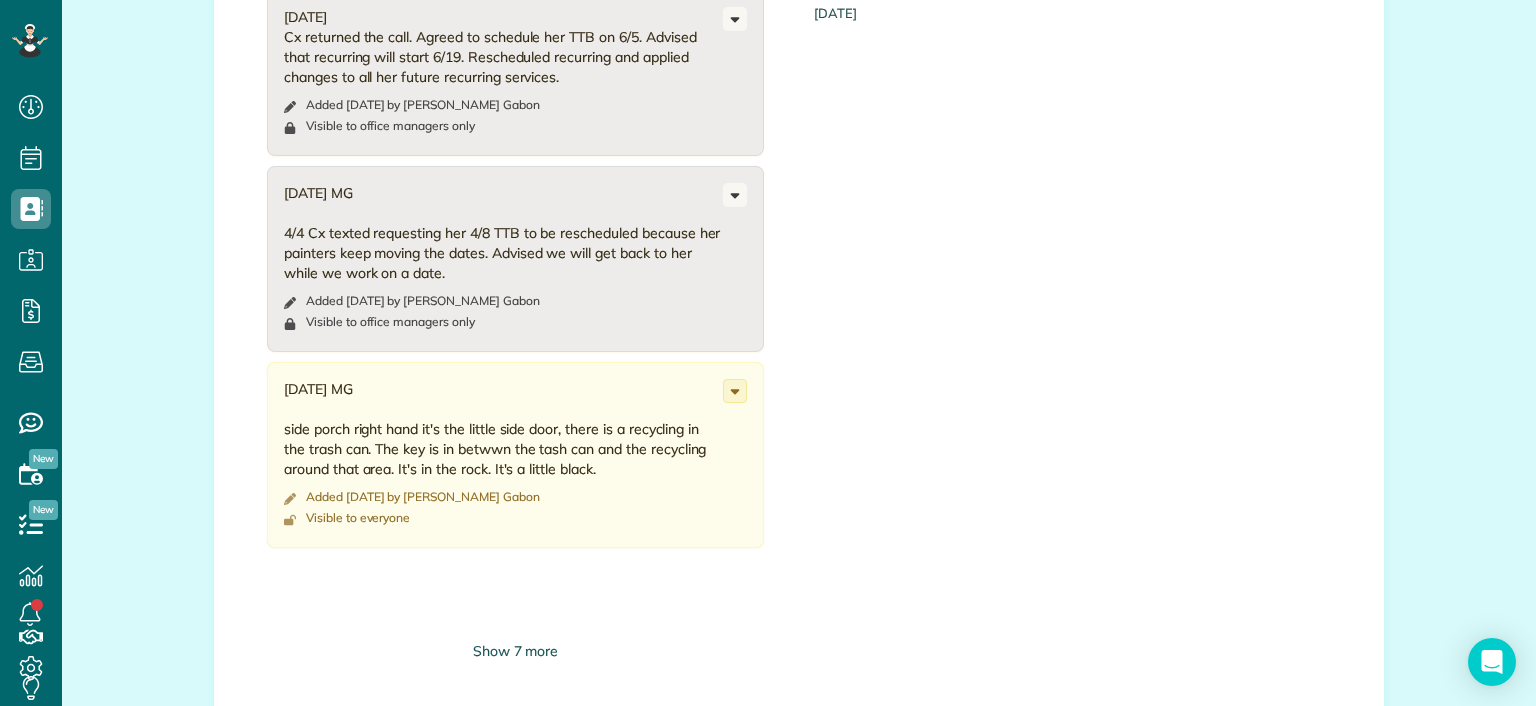 click on "Show 7 more" at bounding box center [515, 651] 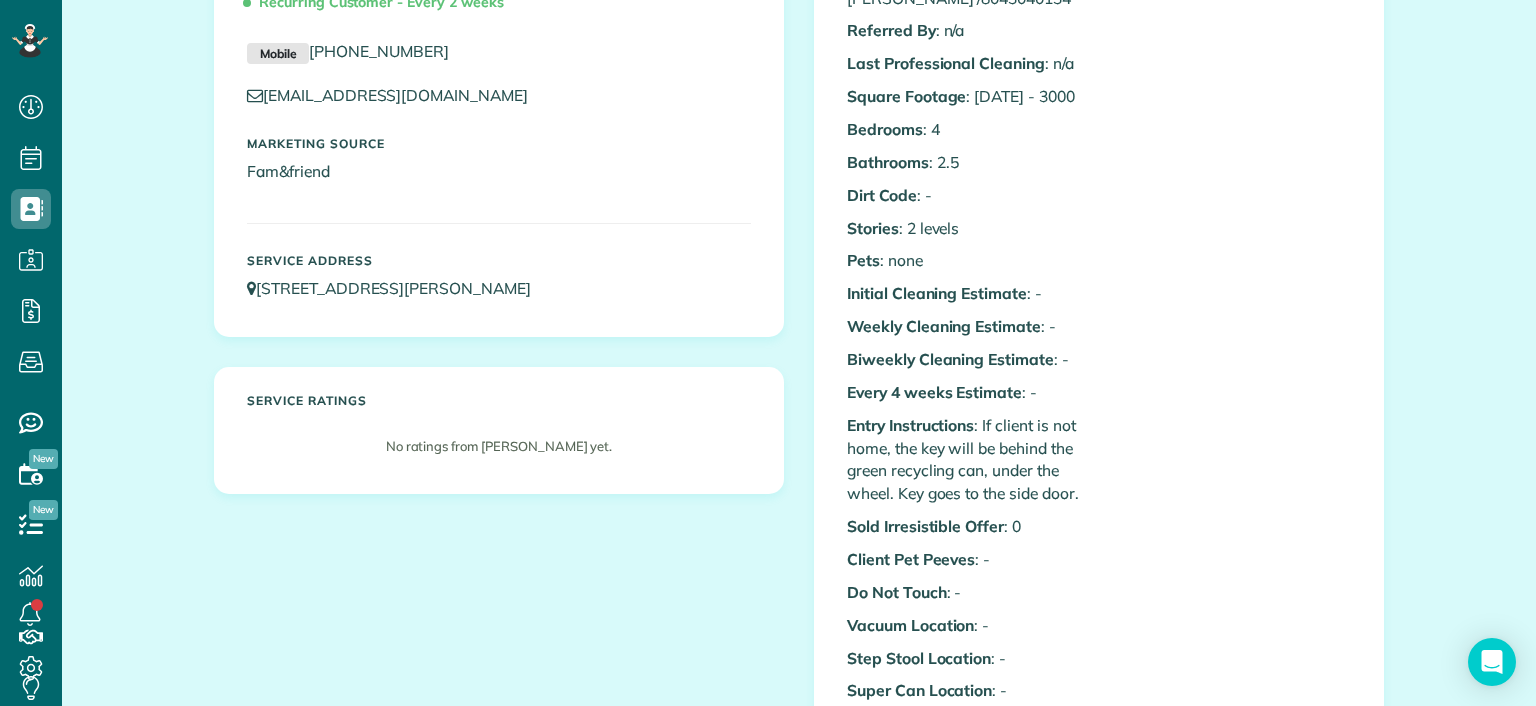 scroll, scrollTop: 0, scrollLeft: 0, axis: both 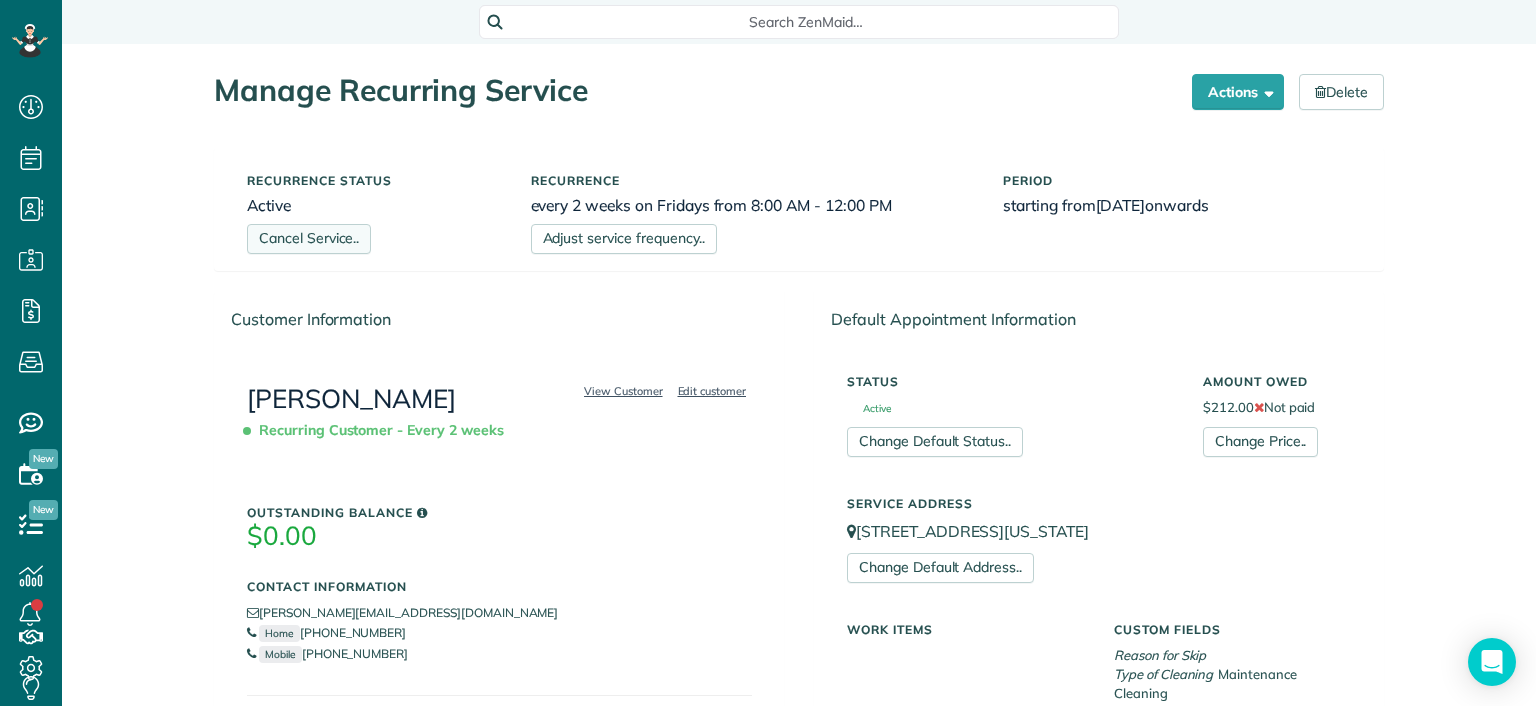 click on "Cancel Service.." at bounding box center [309, 239] 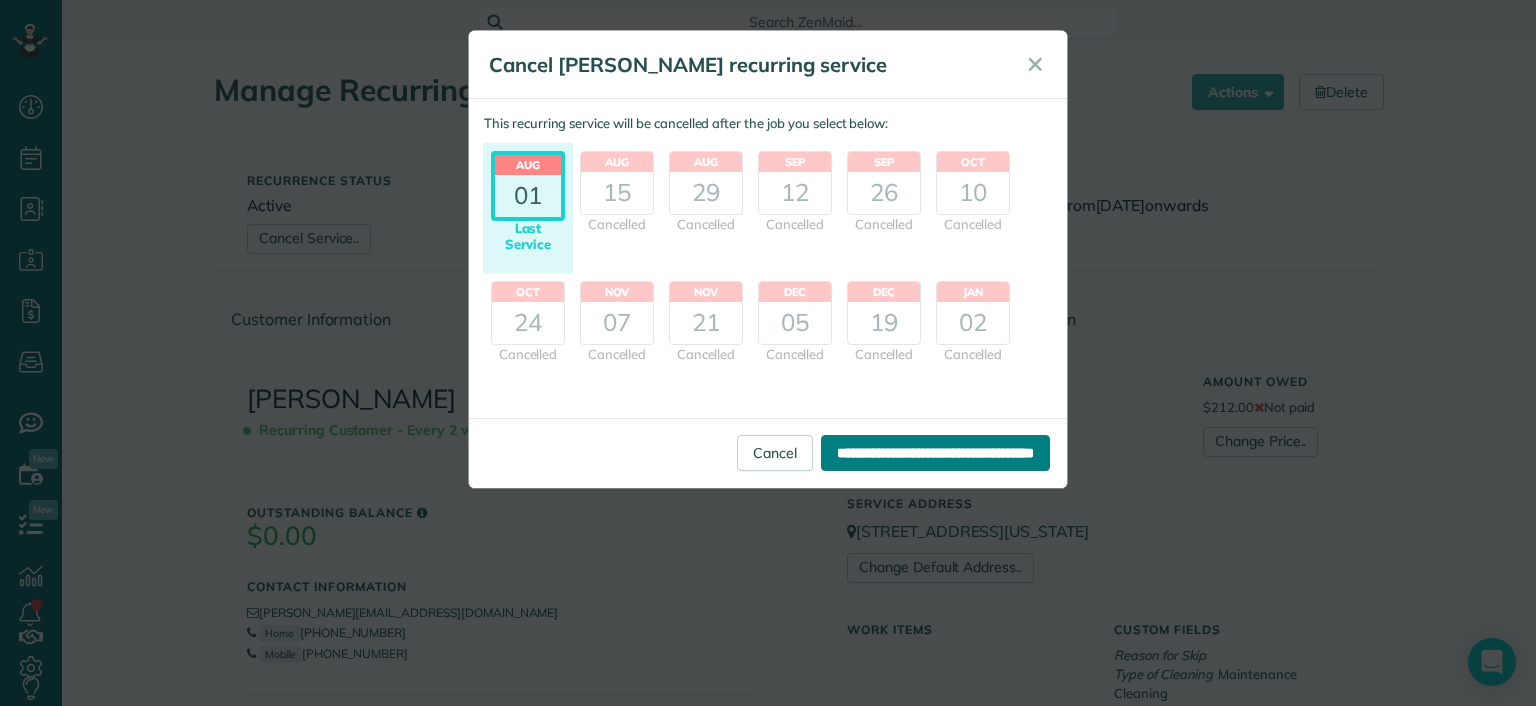 click on "**********" at bounding box center (935, 453) 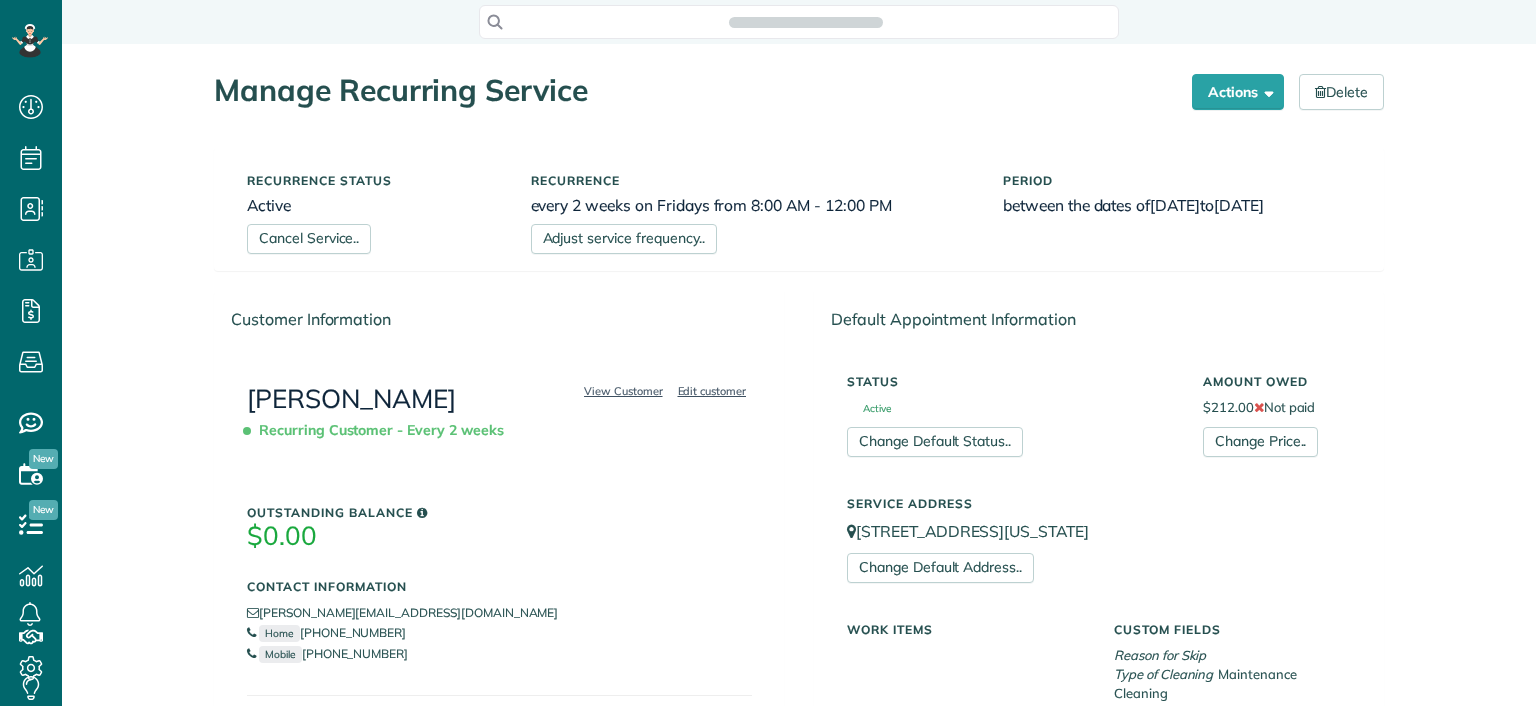 scroll, scrollTop: 0, scrollLeft: 0, axis: both 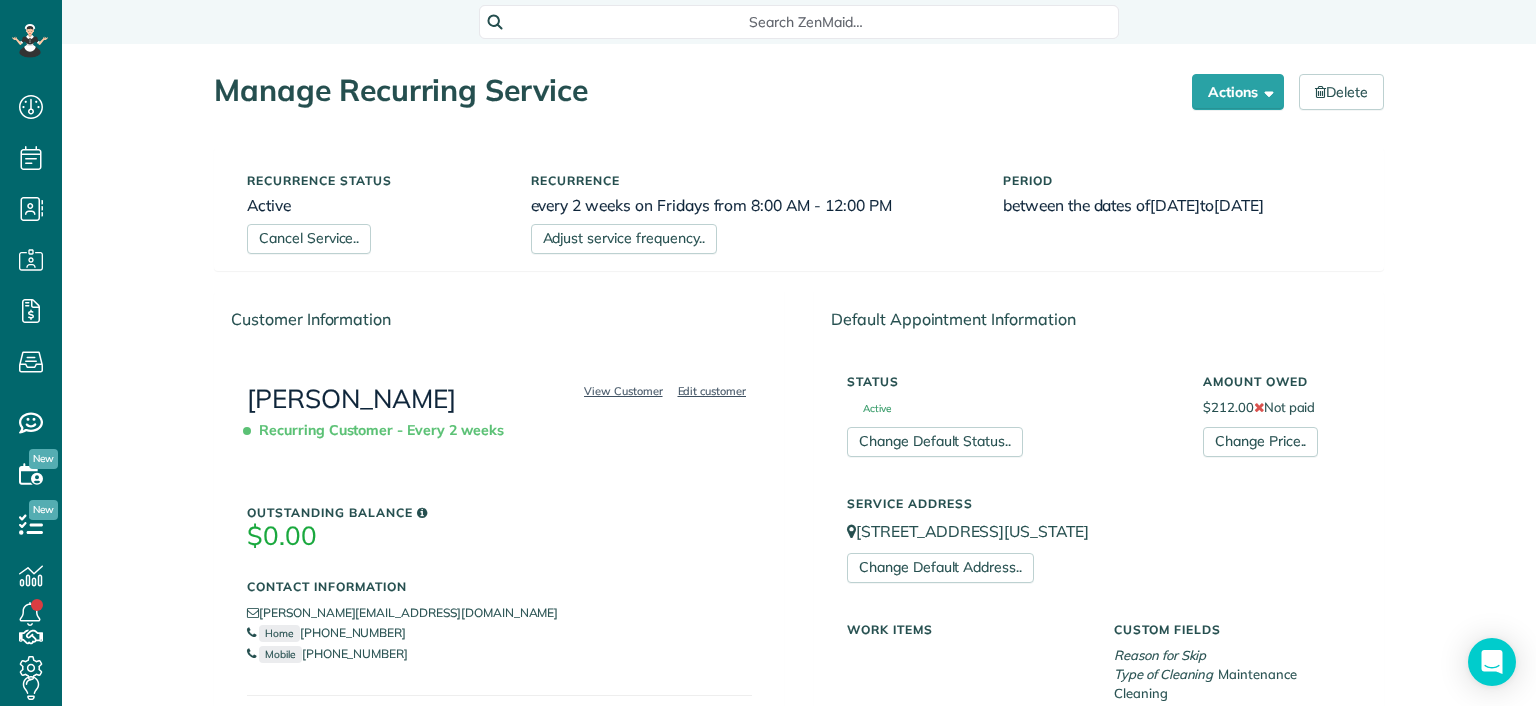 drag, startPoint x: 138, startPoint y: 13, endPoint x: 409, endPoint y: 176, distance: 316.2436 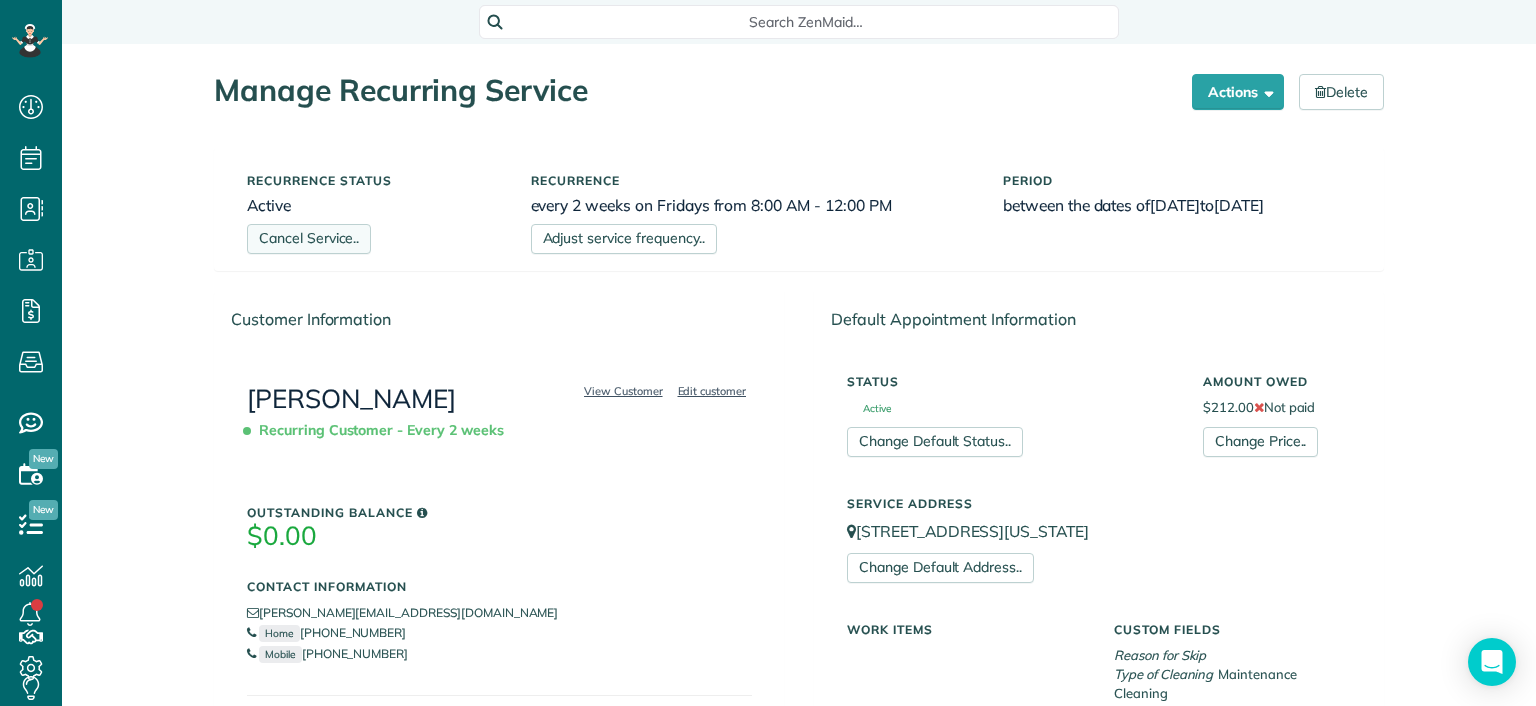 click on "Cancel Service.." at bounding box center (309, 239) 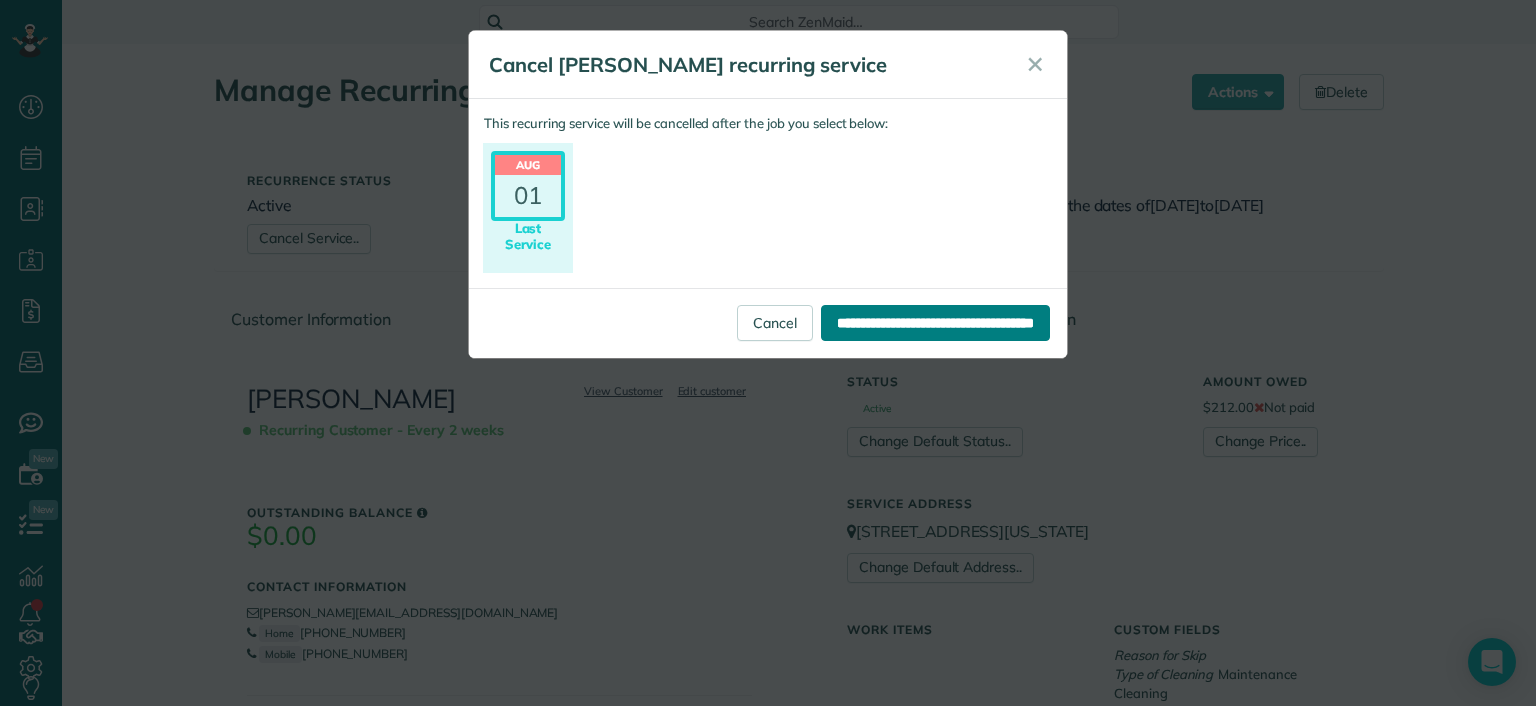 click on "**********" at bounding box center (768, 323) 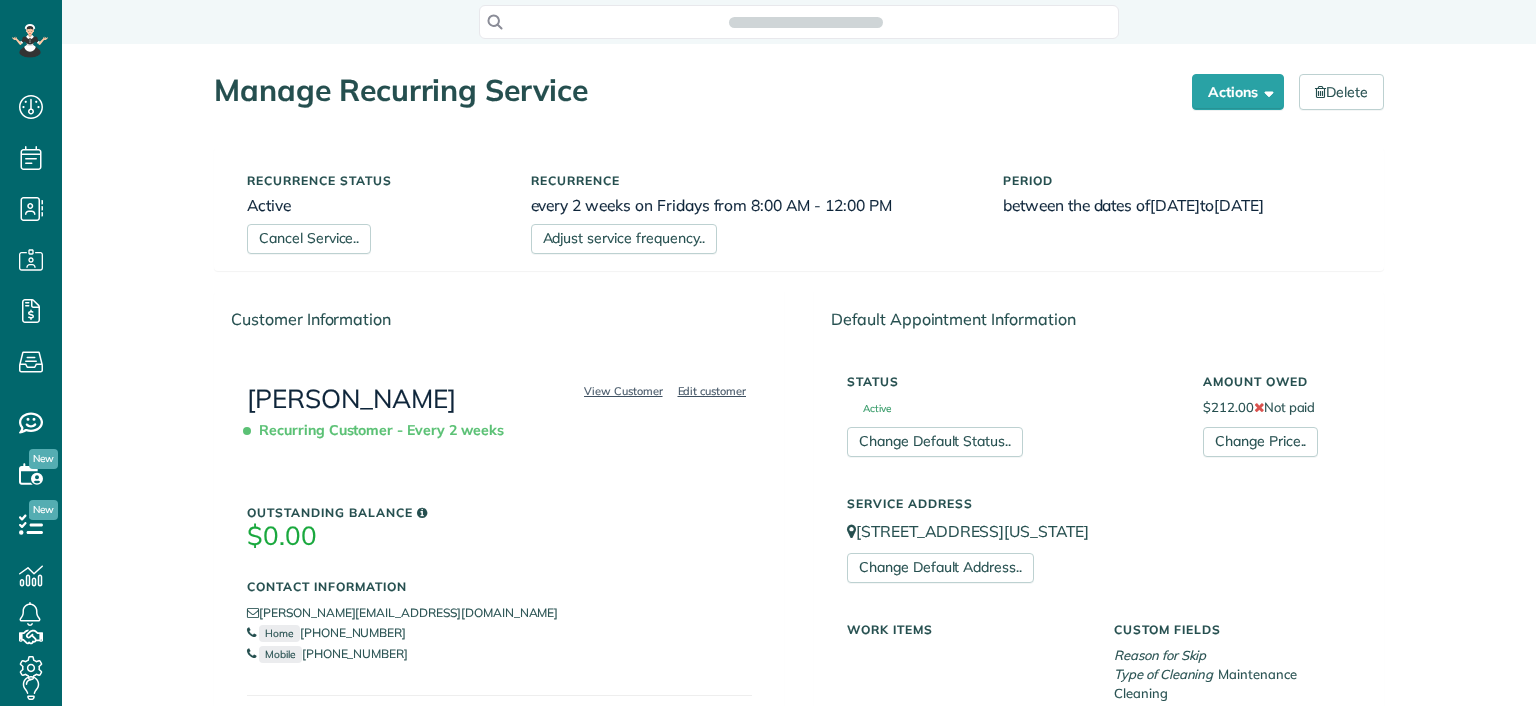 scroll, scrollTop: 0, scrollLeft: 0, axis: both 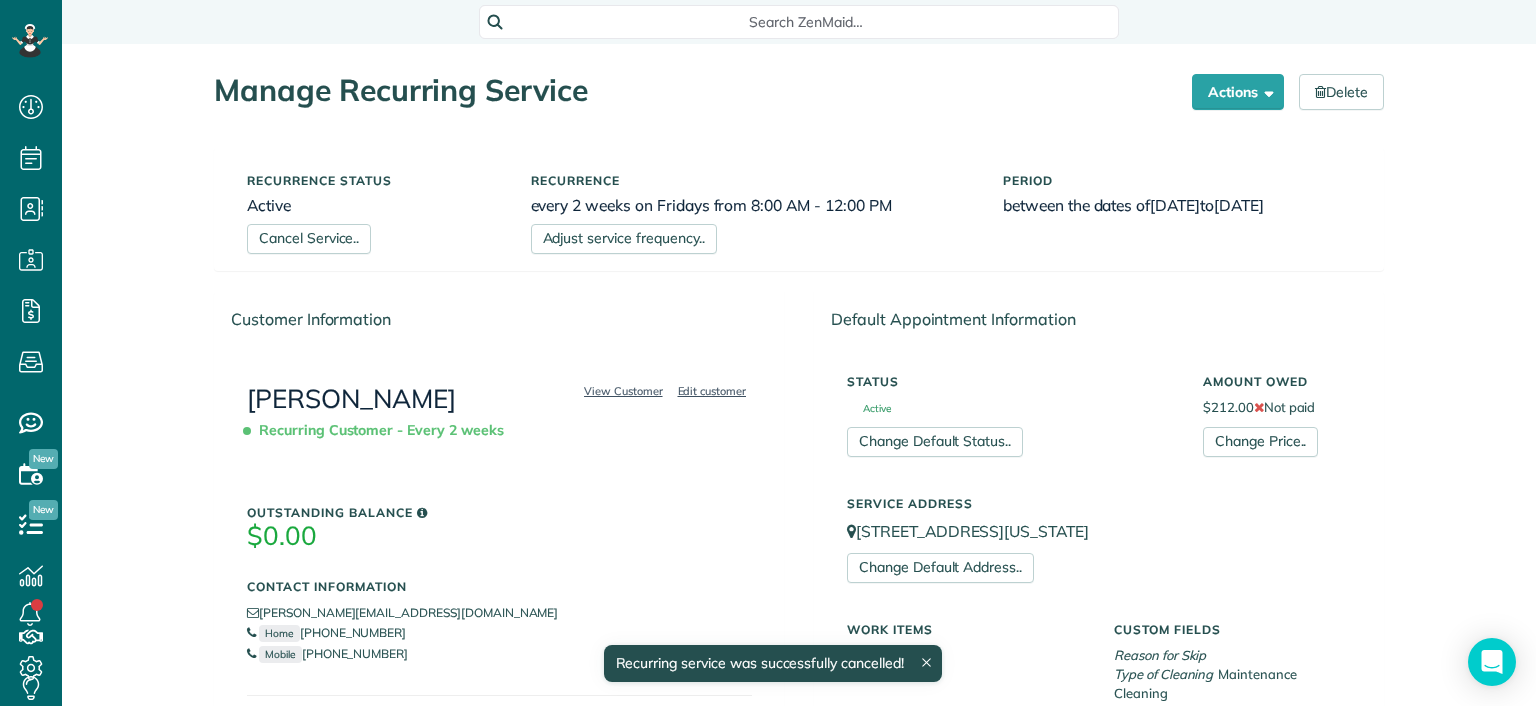 click on "Outstanding Balance" at bounding box center [499, 512] 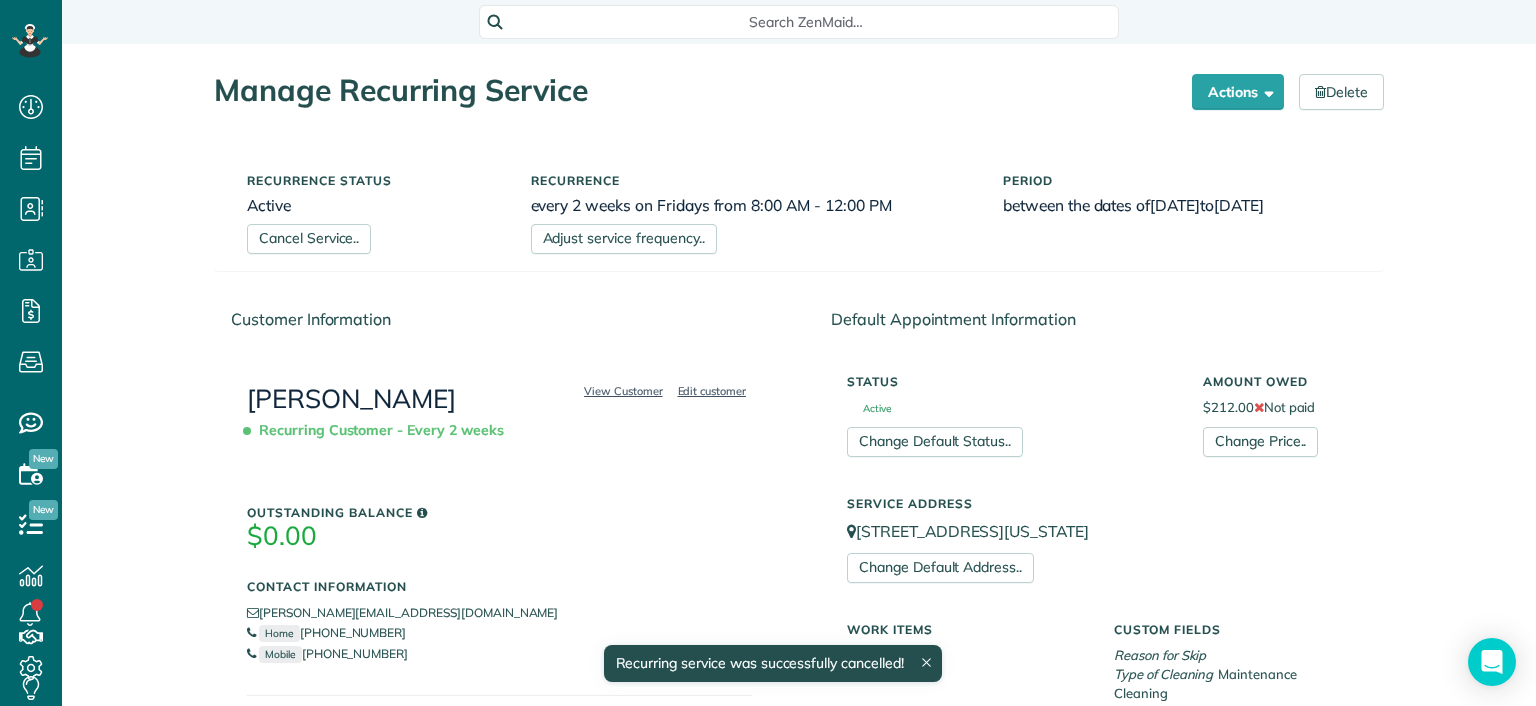 scroll, scrollTop: 0, scrollLeft: 0, axis: both 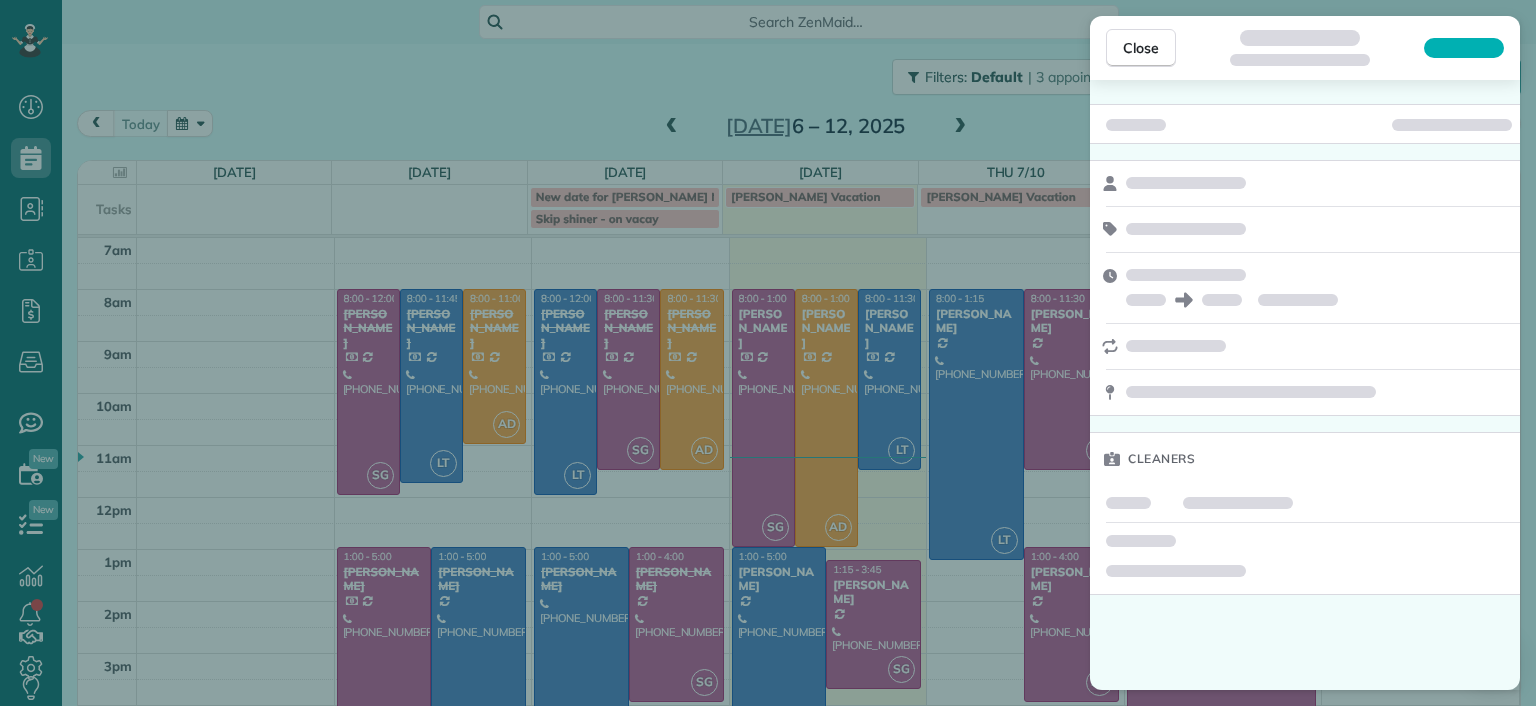 click on "Close   Cleaners" at bounding box center (768, 353) 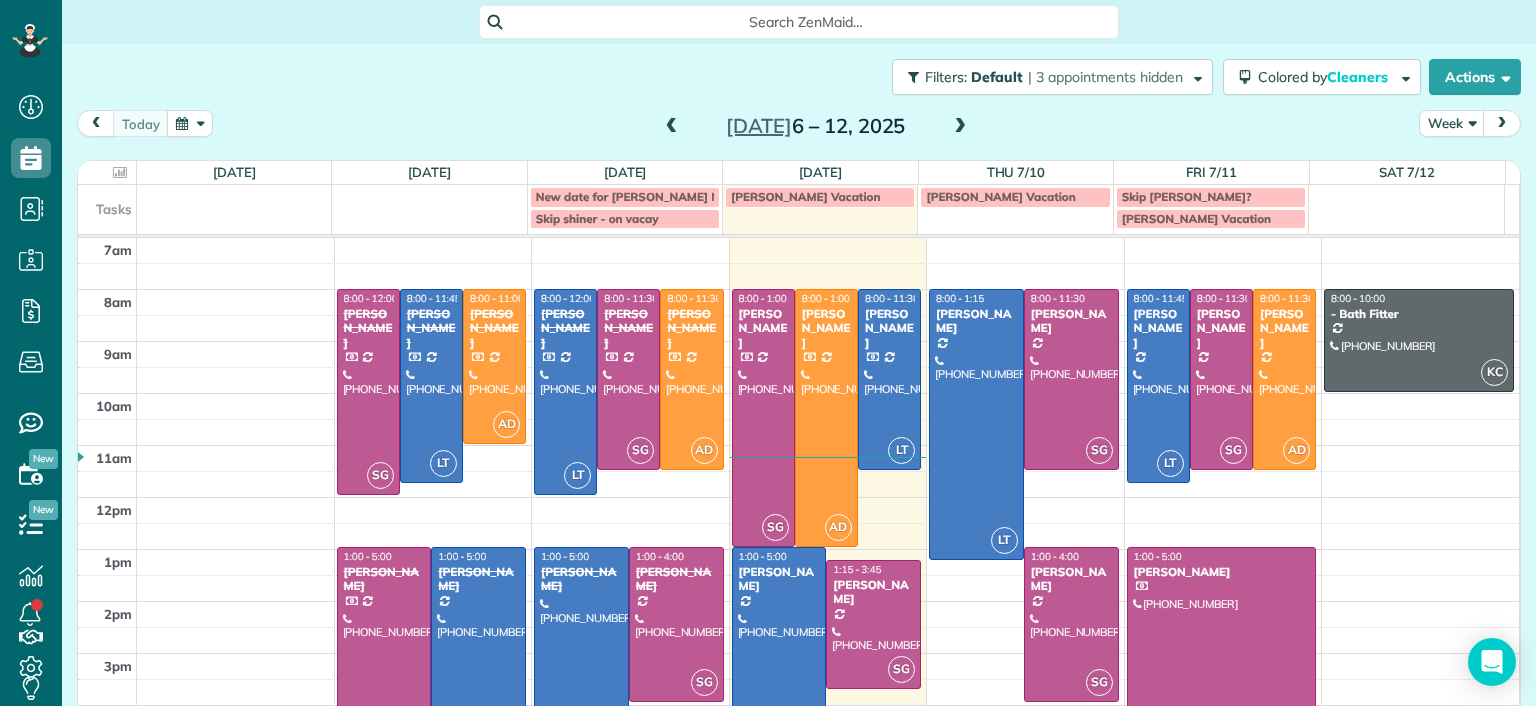 click at bounding box center [960, 127] 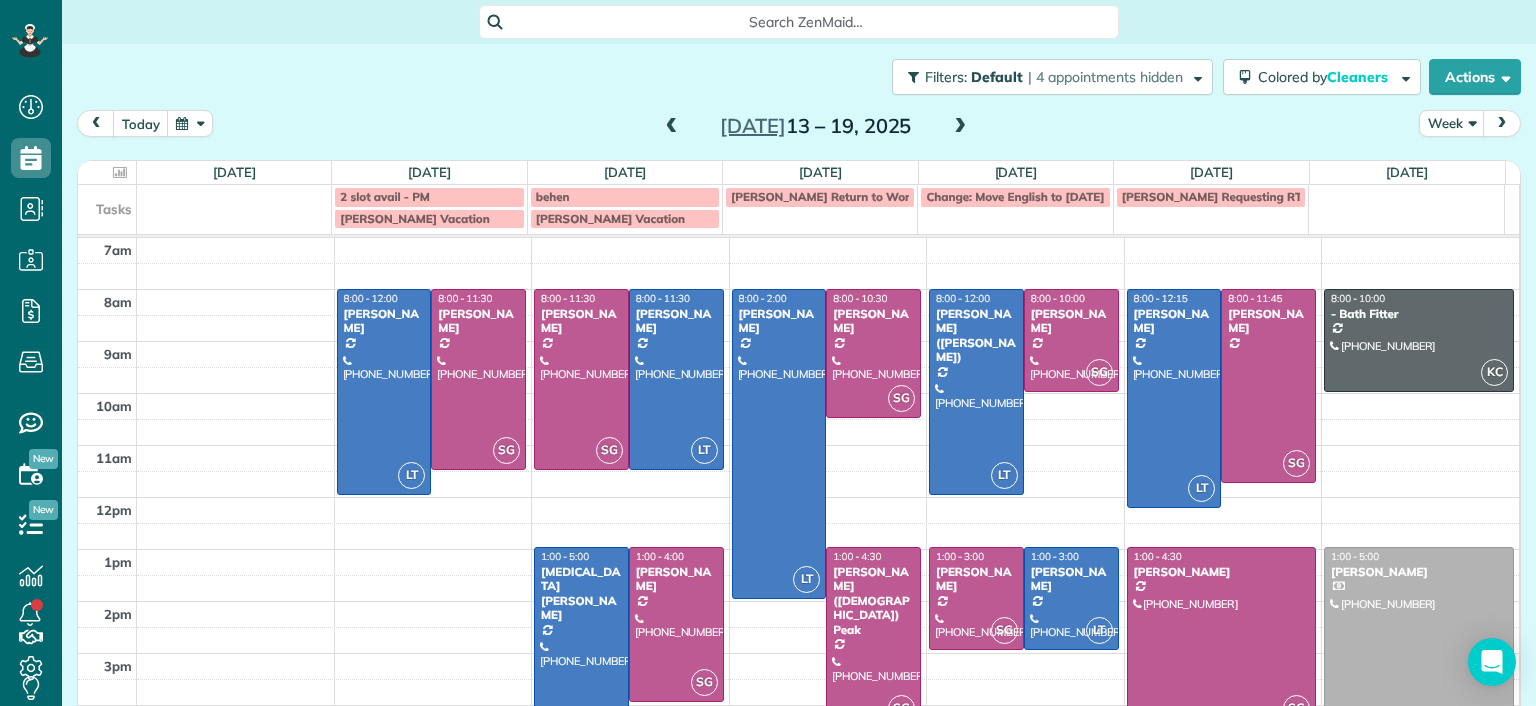 click at bounding box center (960, 127) 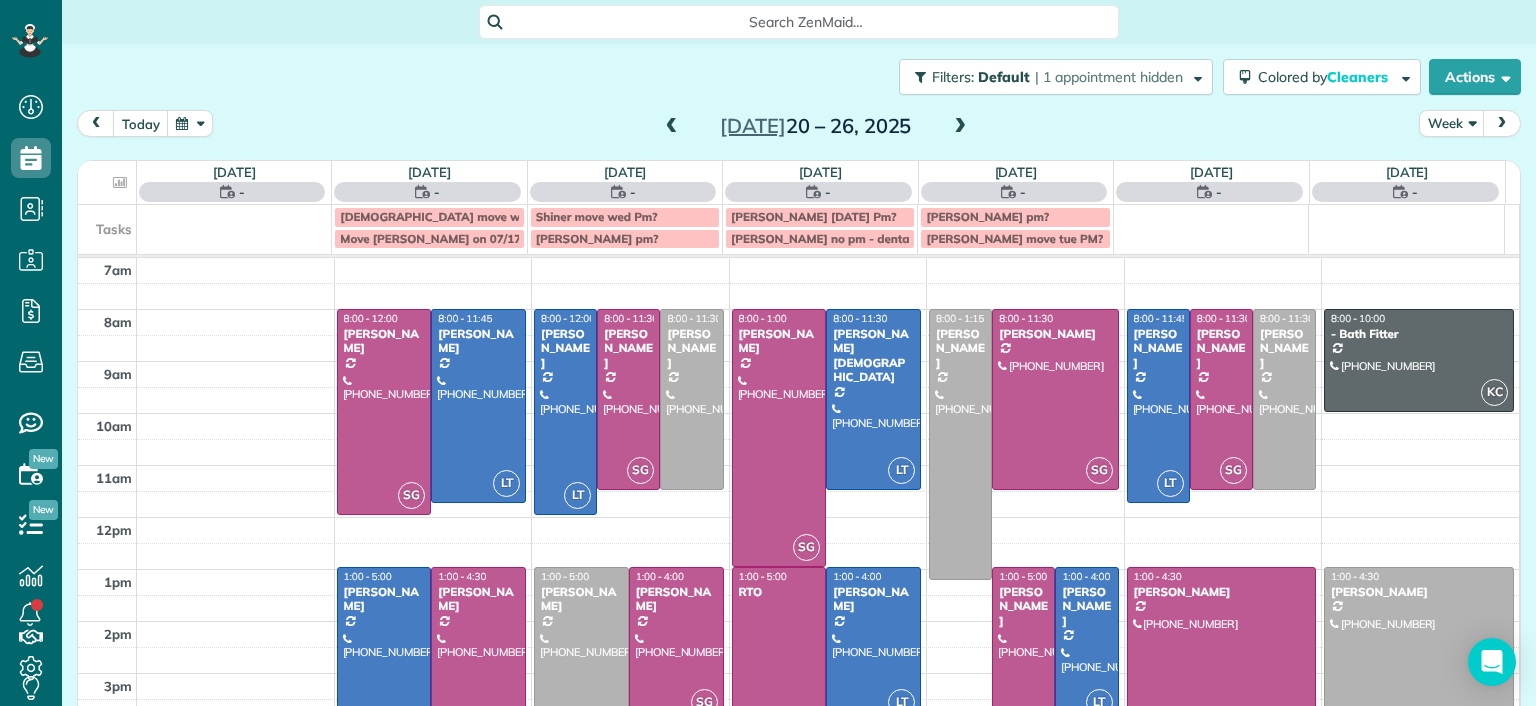 click at bounding box center [960, 127] 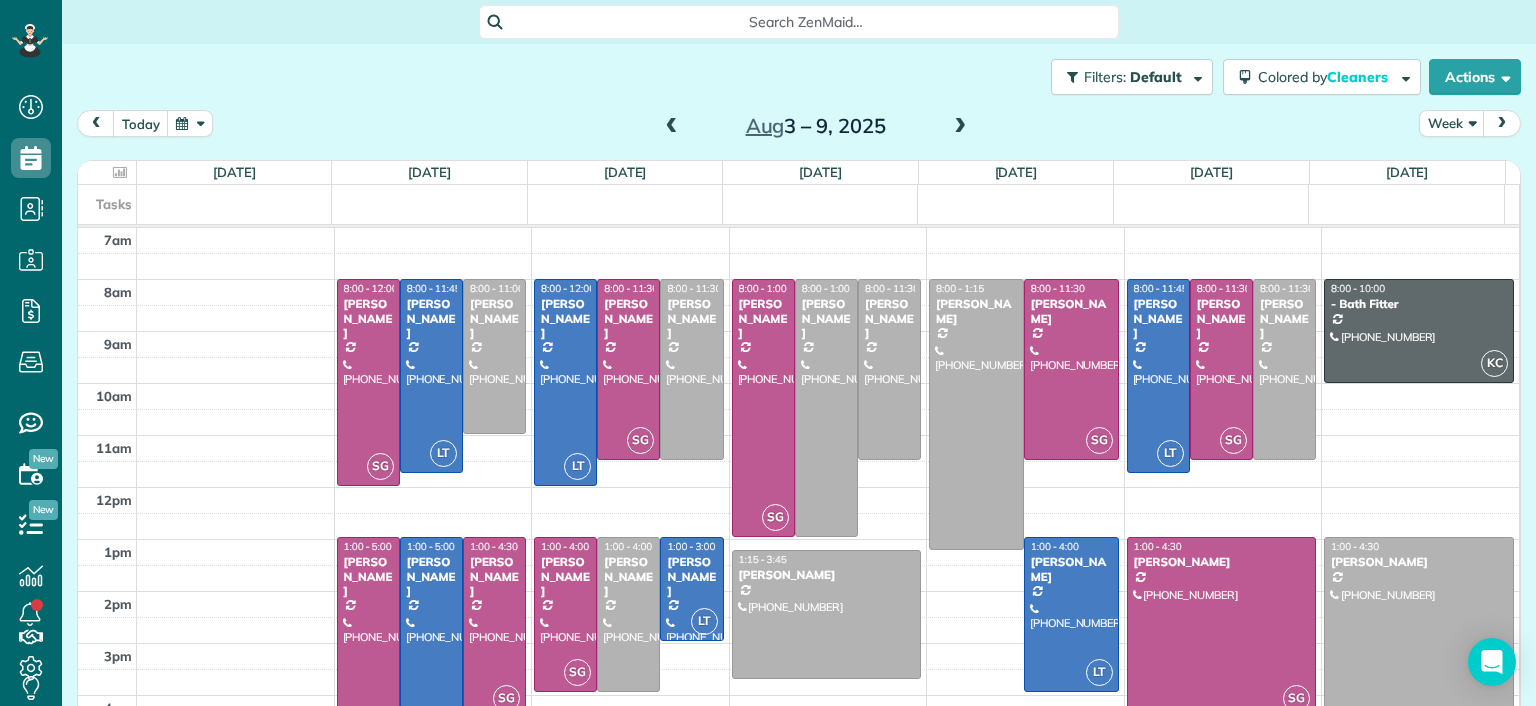 click at bounding box center (672, 127) 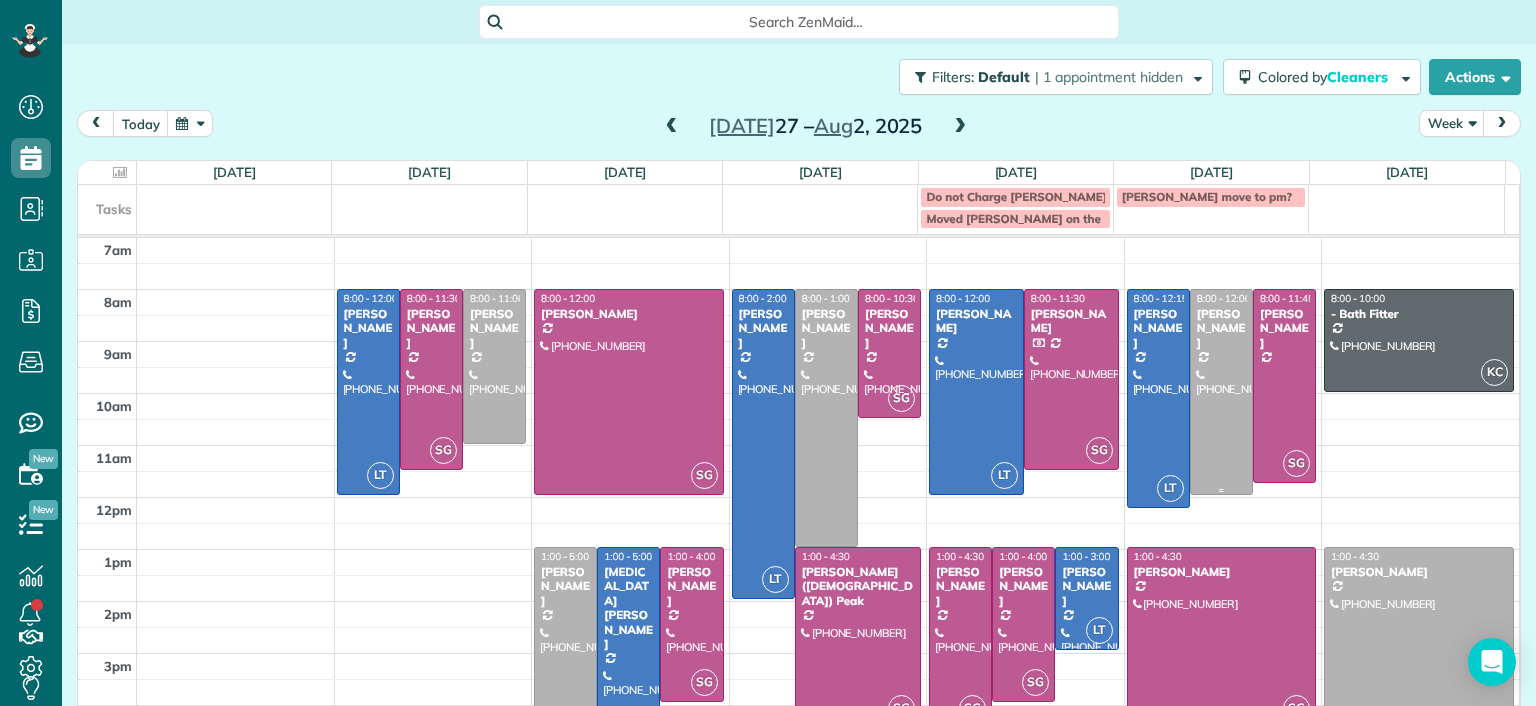 drag, startPoint x: 1202, startPoint y: 379, endPoint x: 1194, endPoint y: 392, distance: 15.264338 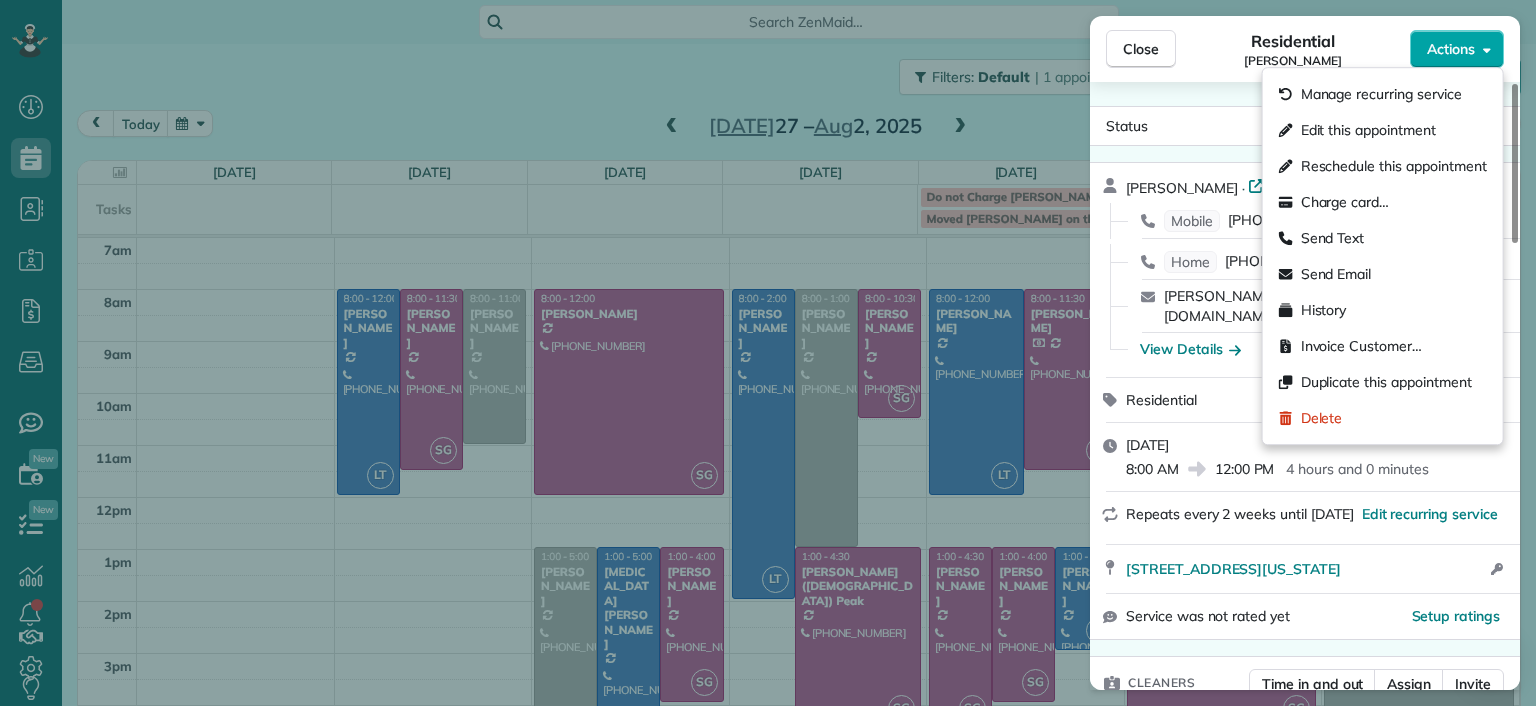 click on "Actions" at bounding box center [1457, 49] 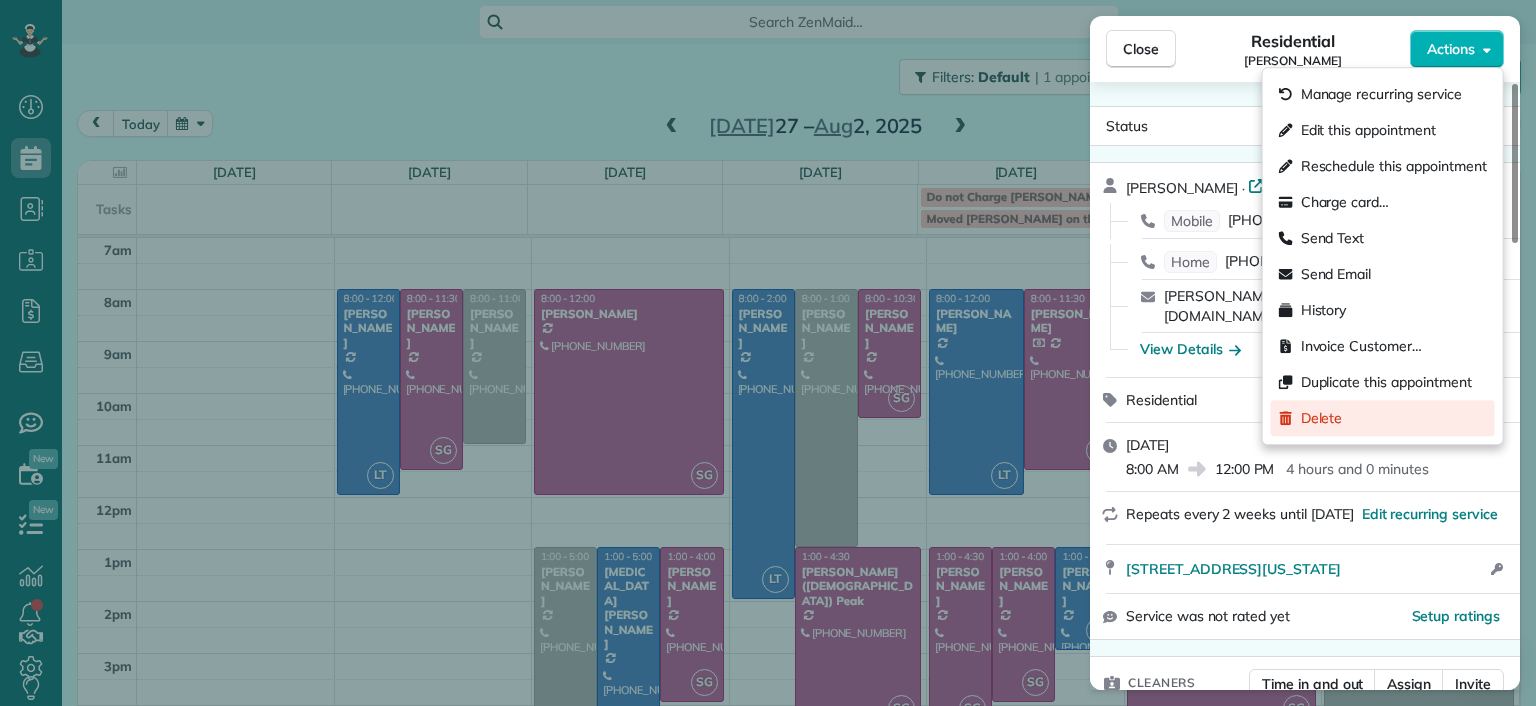 click on "Delete" at bounding box center [1383, 418] 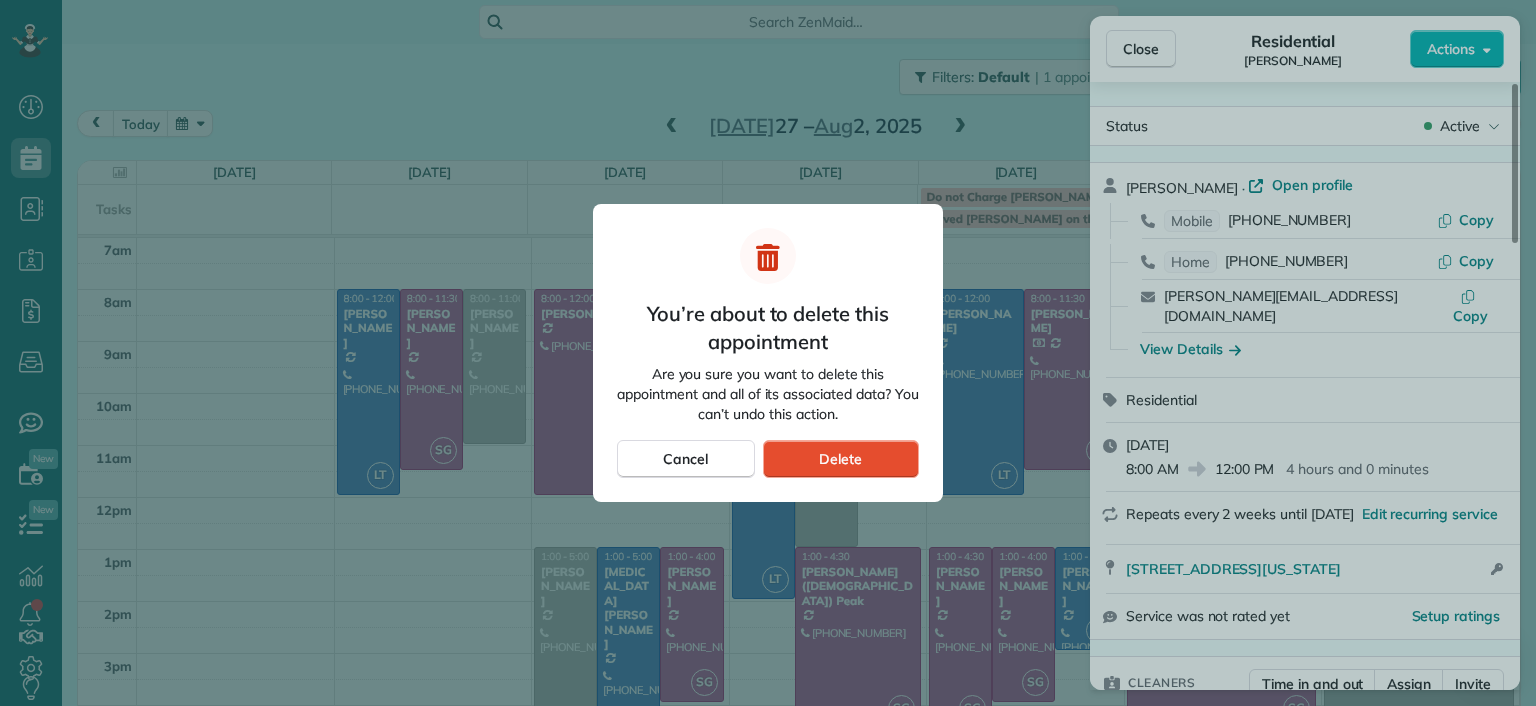 drag, startPoint x: 838, startPoint y: 459, endPoint x: 585, endPoint y: 70, distance: 464.03665 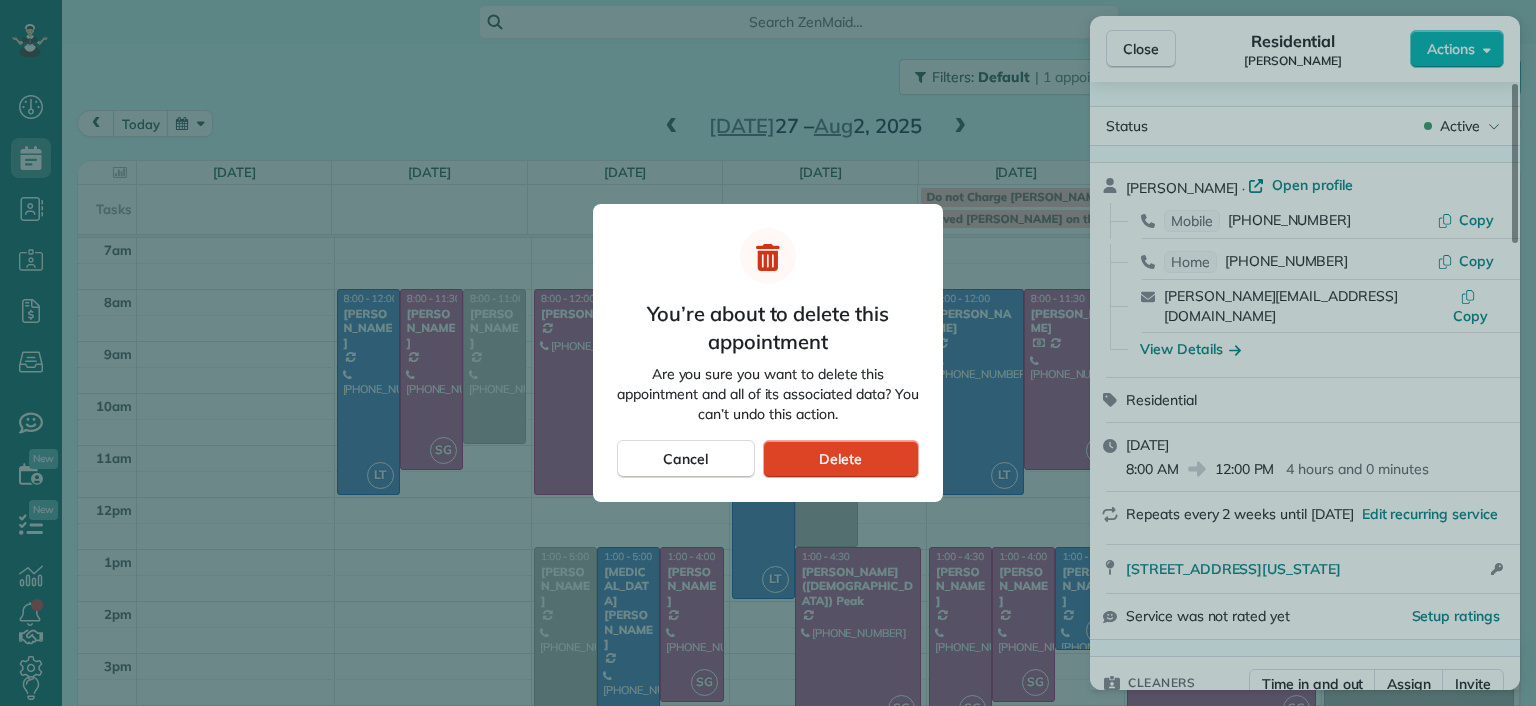 click on "Delete" at bounding box center (841, 459) 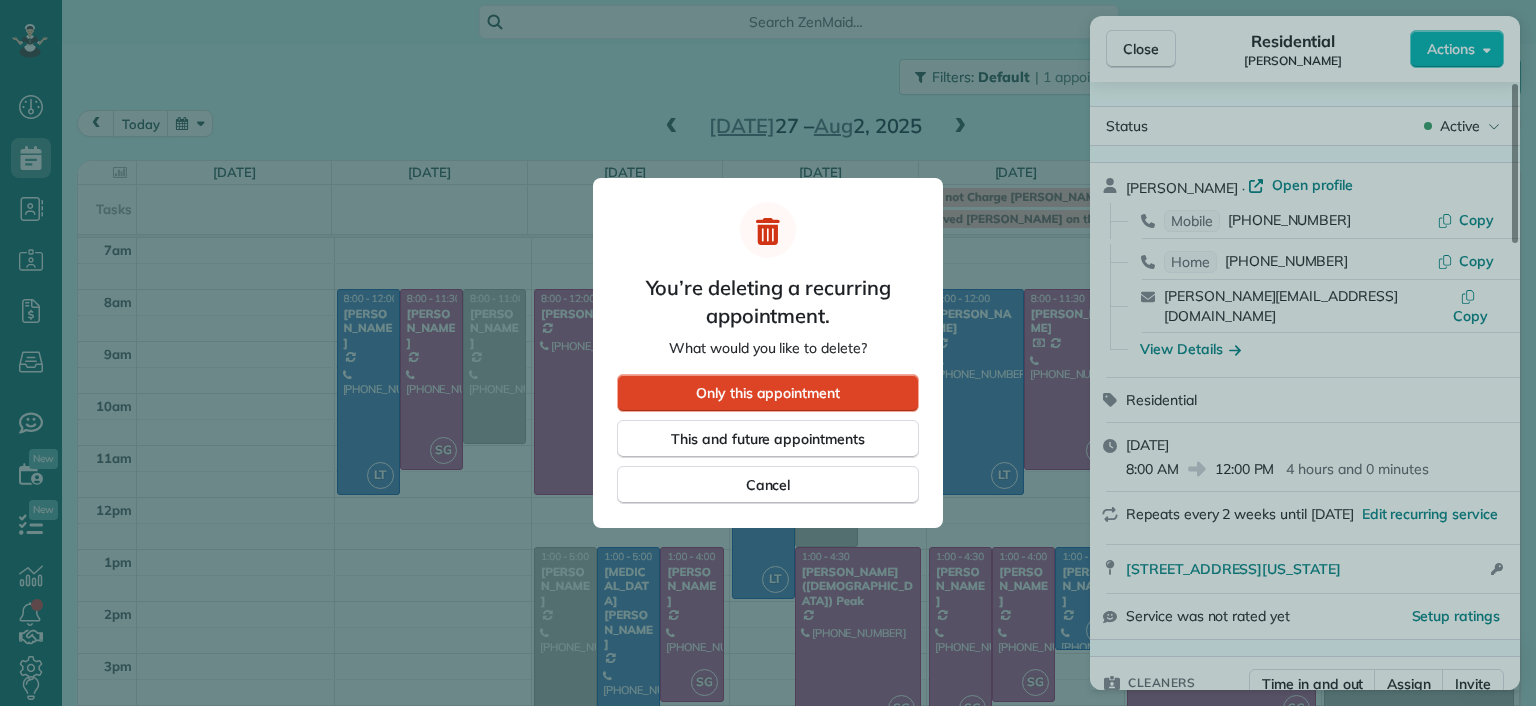 click on "Only this appointment" at bounding box center [768, 393] 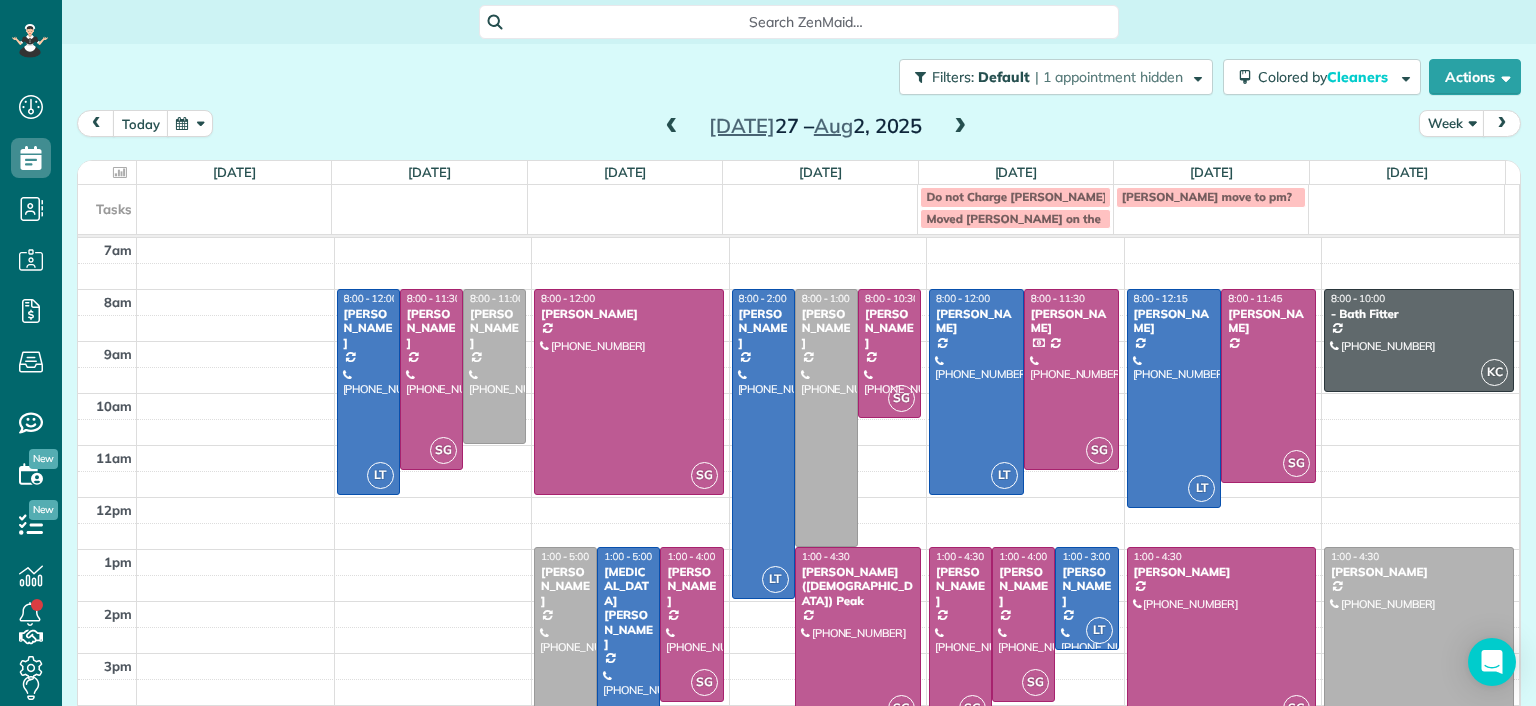 click at bounding box center (960, 127) 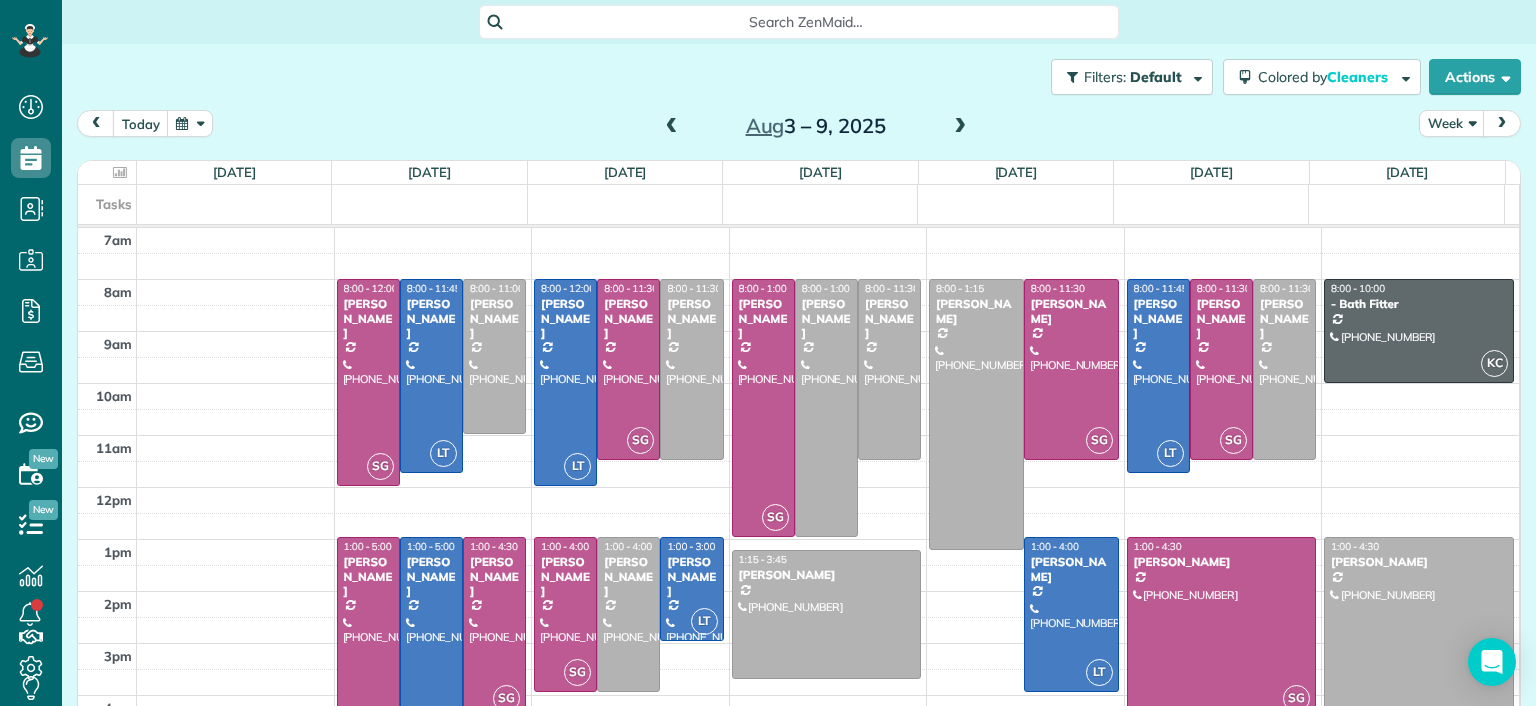 click at bounding box center [672, 127] 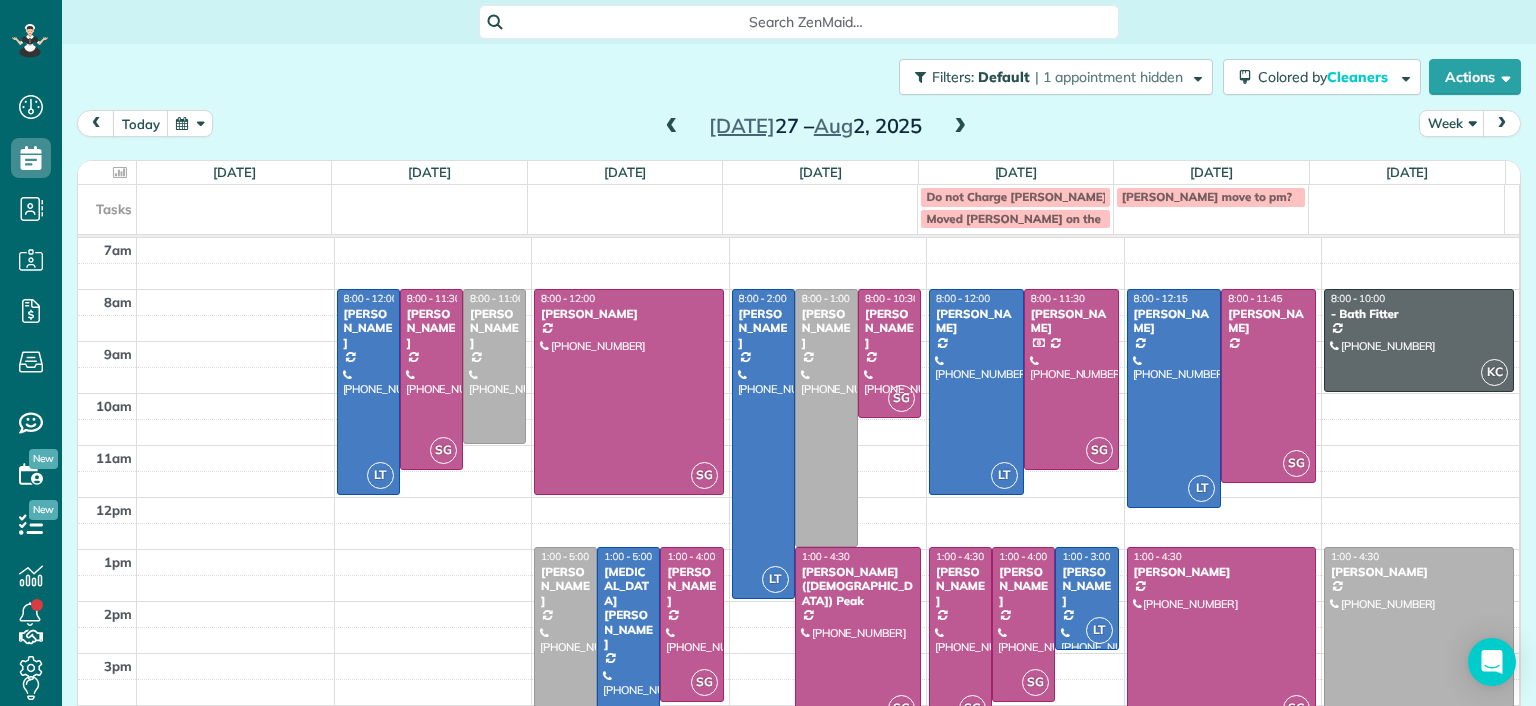 click at bounding box center [672, 127] 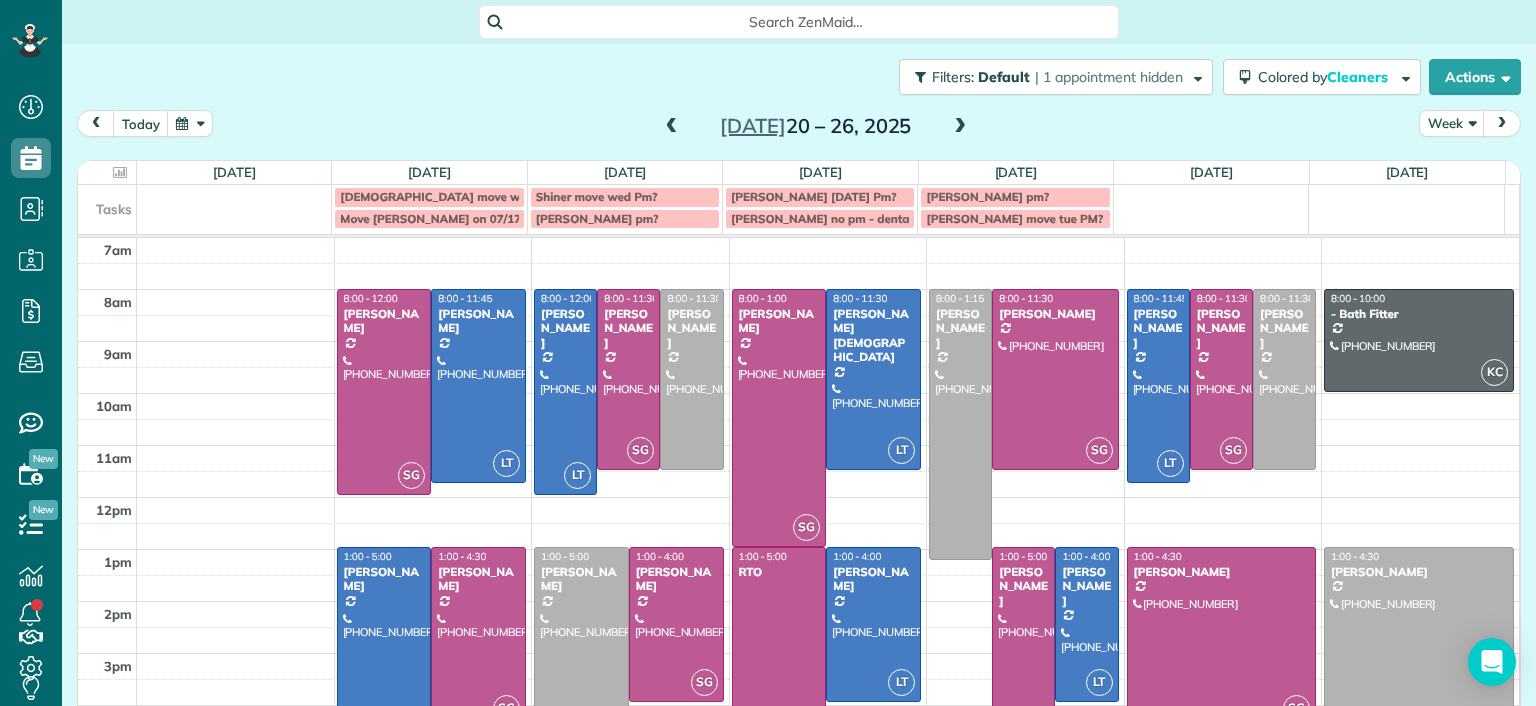 click at bounding box center (960, 127) 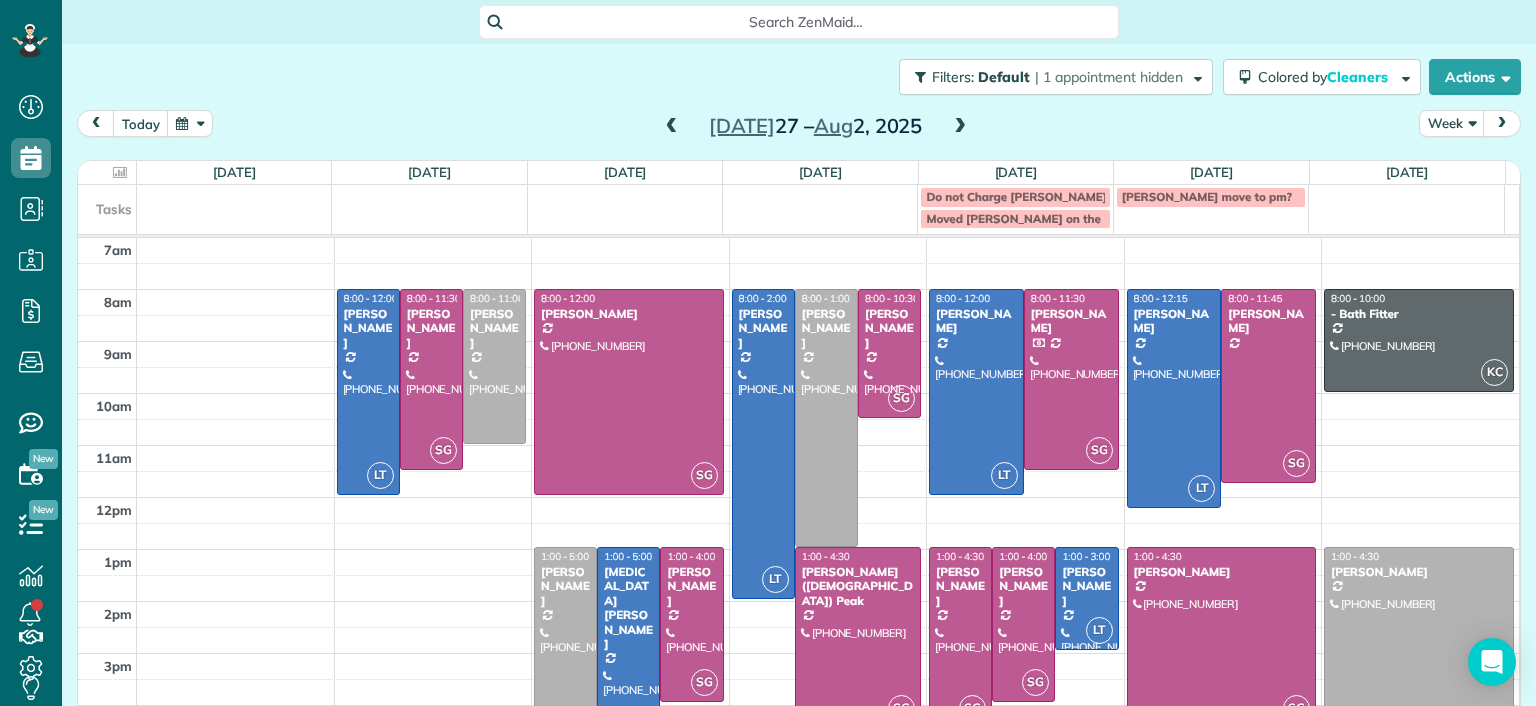 click on "Jul  27 –  Aug  2, 2025" at bounding box center (816, 126) 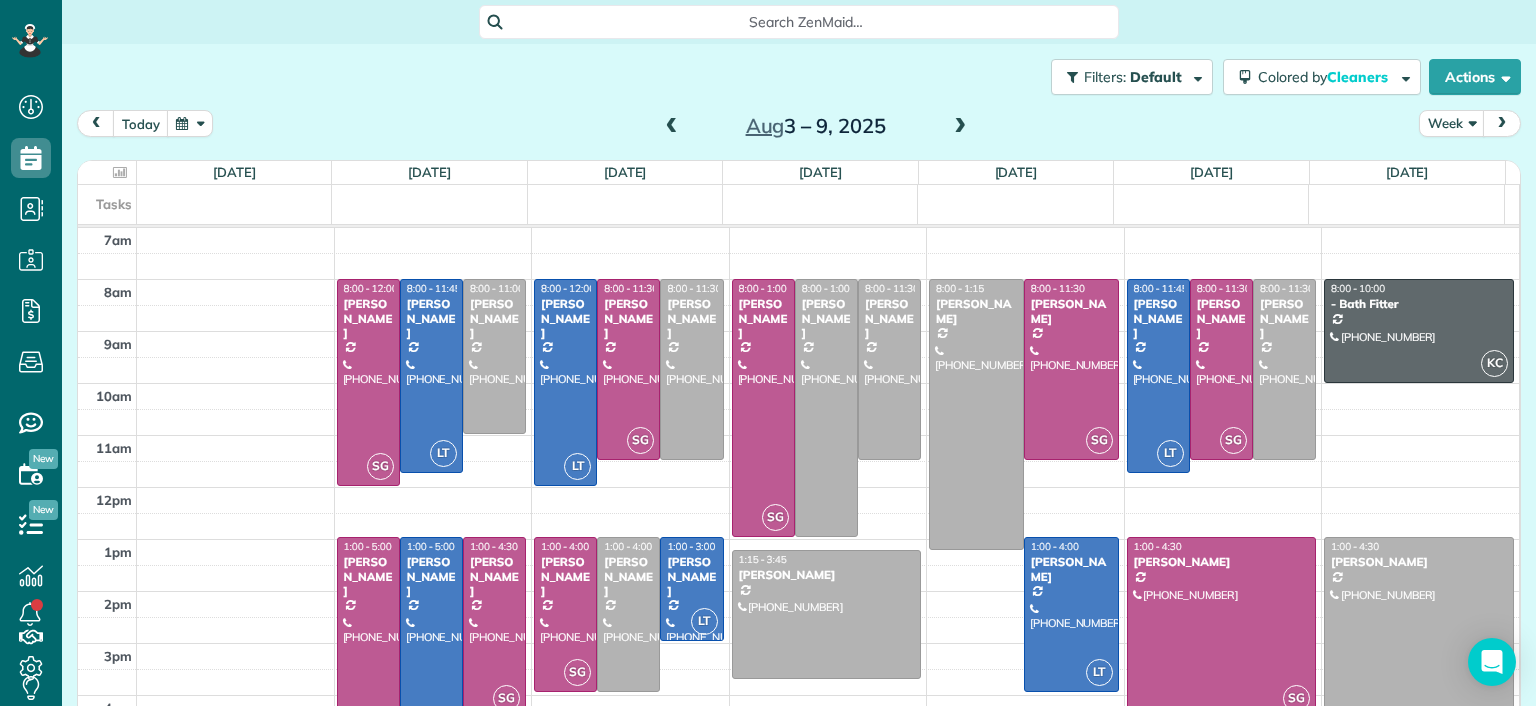 click at bounding box center [672, 127] 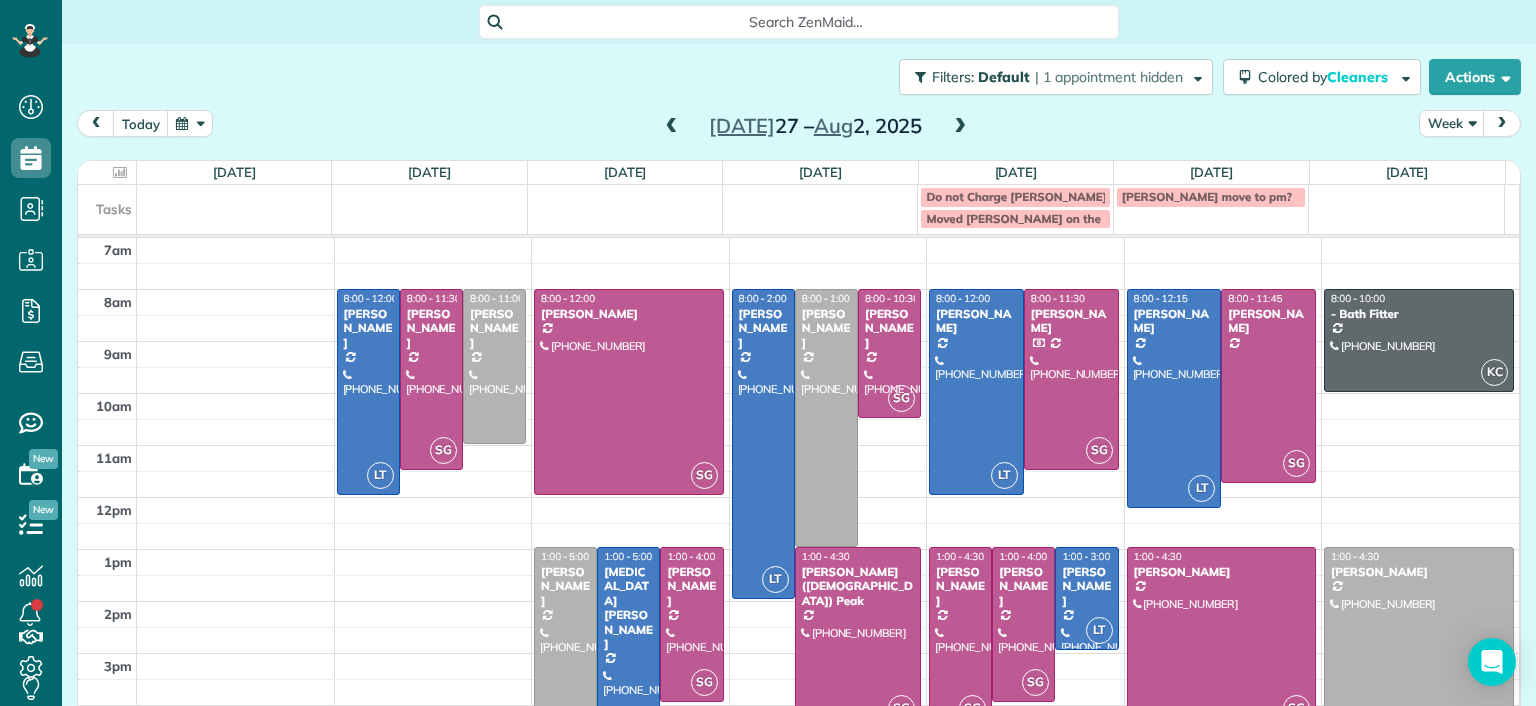 click at bounding box center (672, 127) 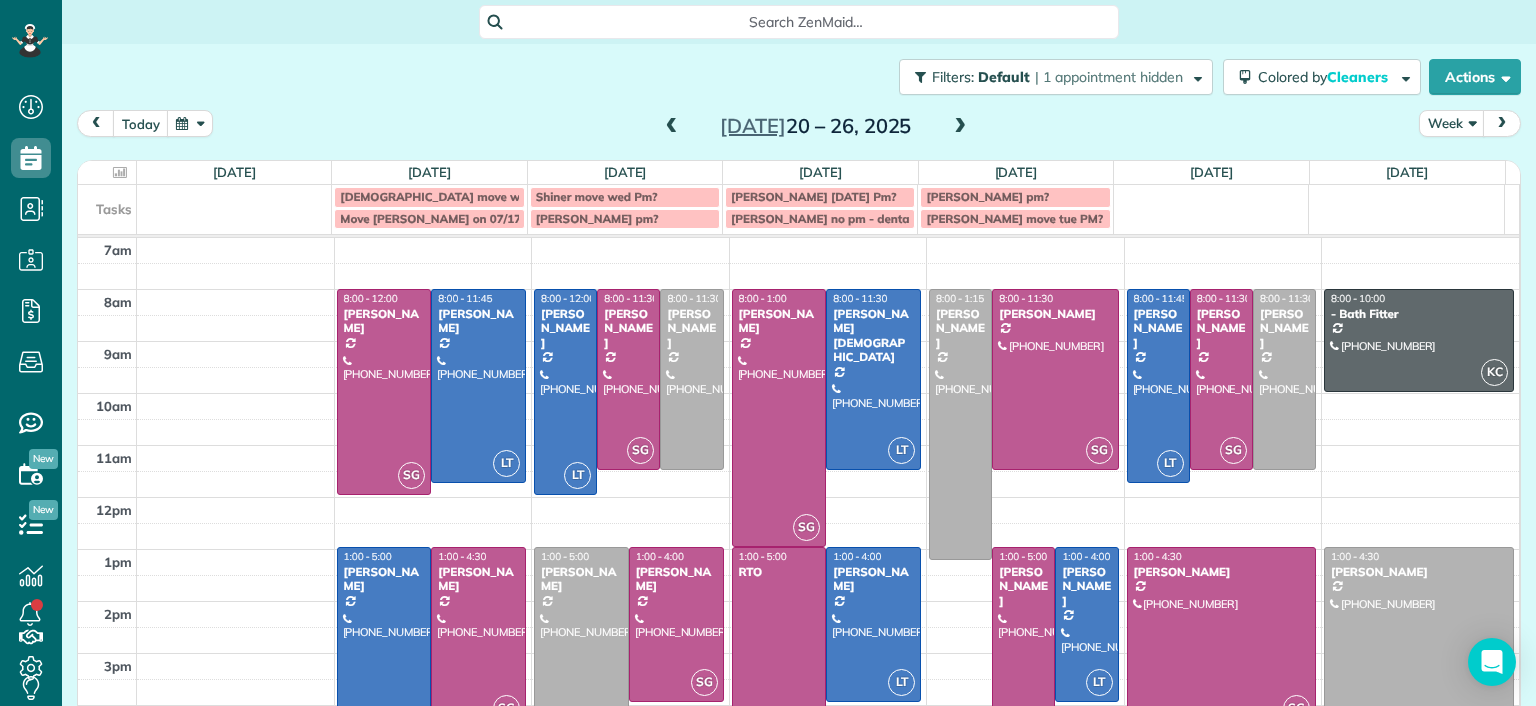 click at bounding box center (672, 127) 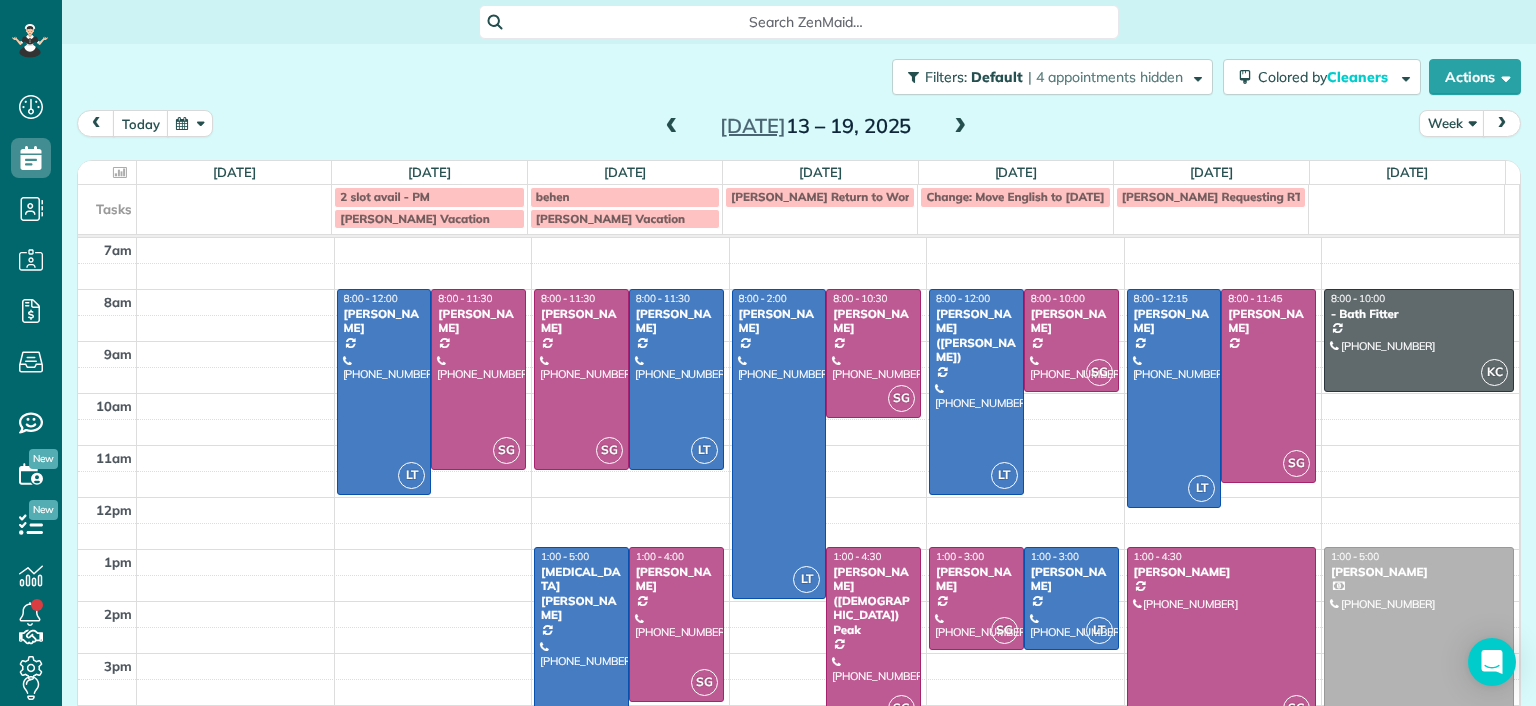 click at bounding box center (672, 127) 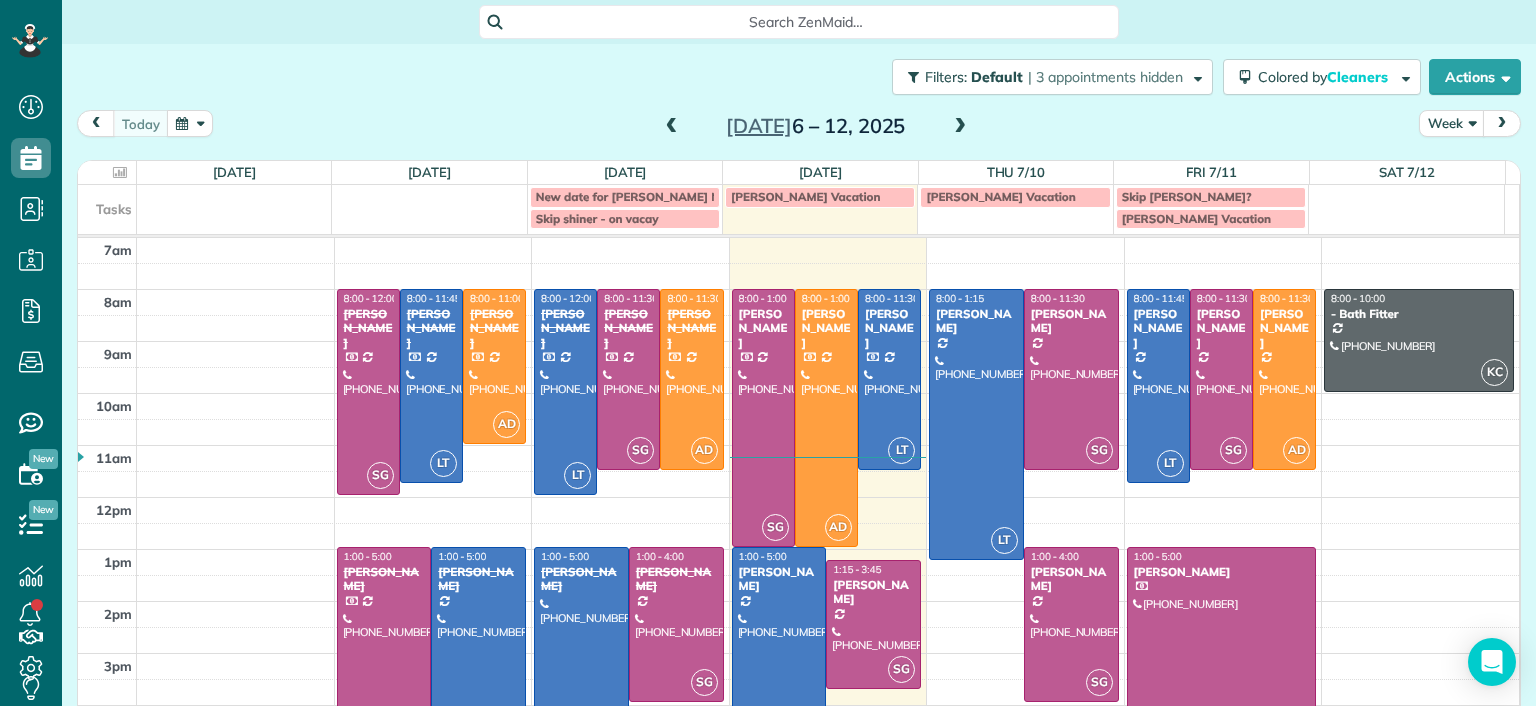 click at bounding box center [672, 127] 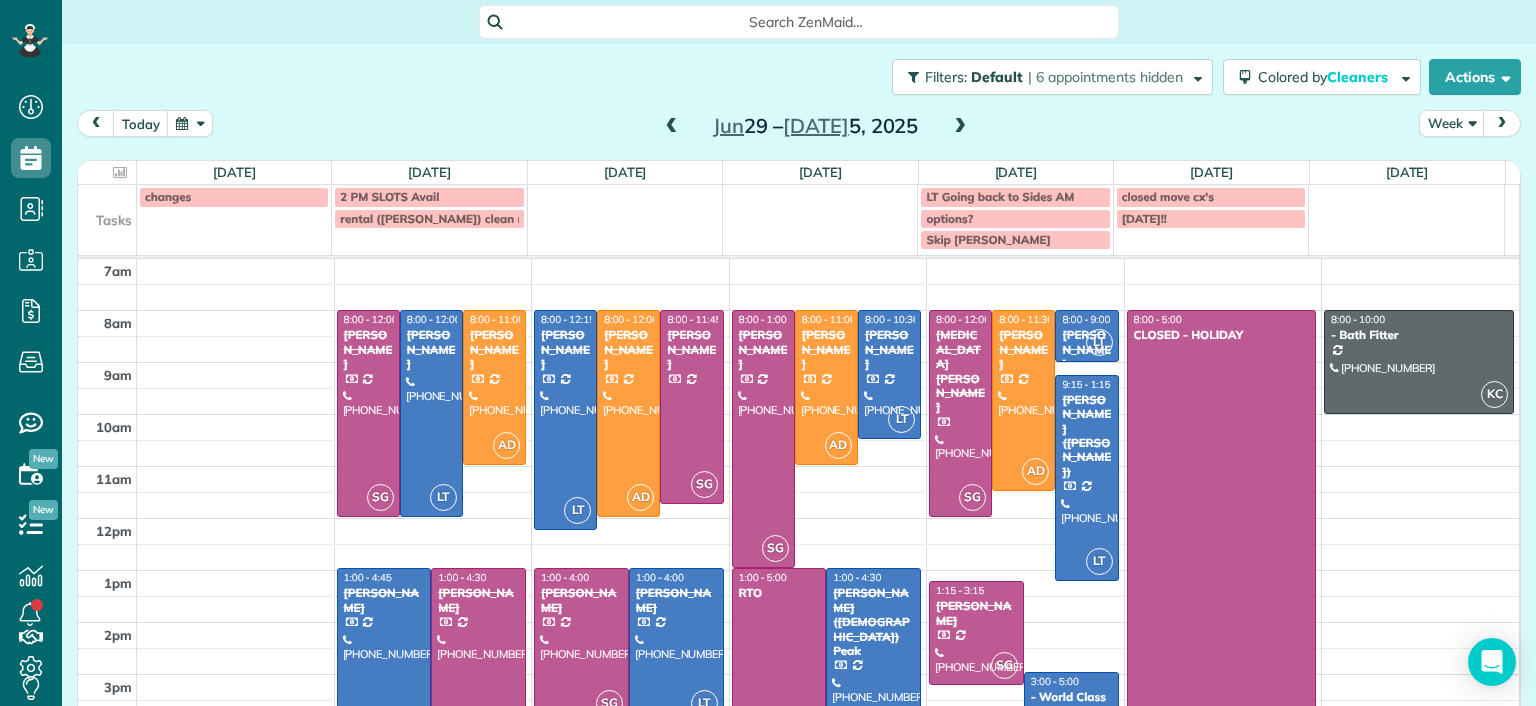 click at bounding box center (672, 127) 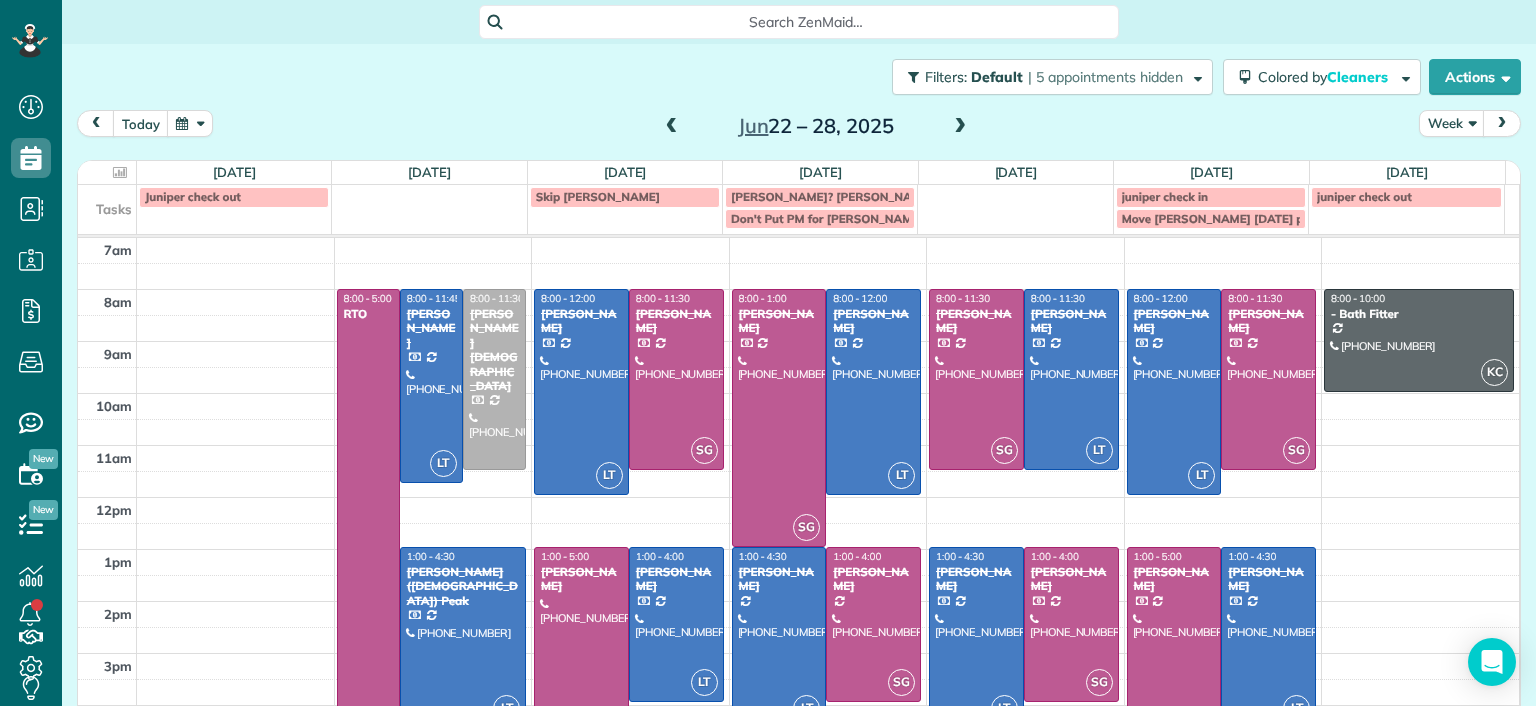 click at bounding box center [960, 127] 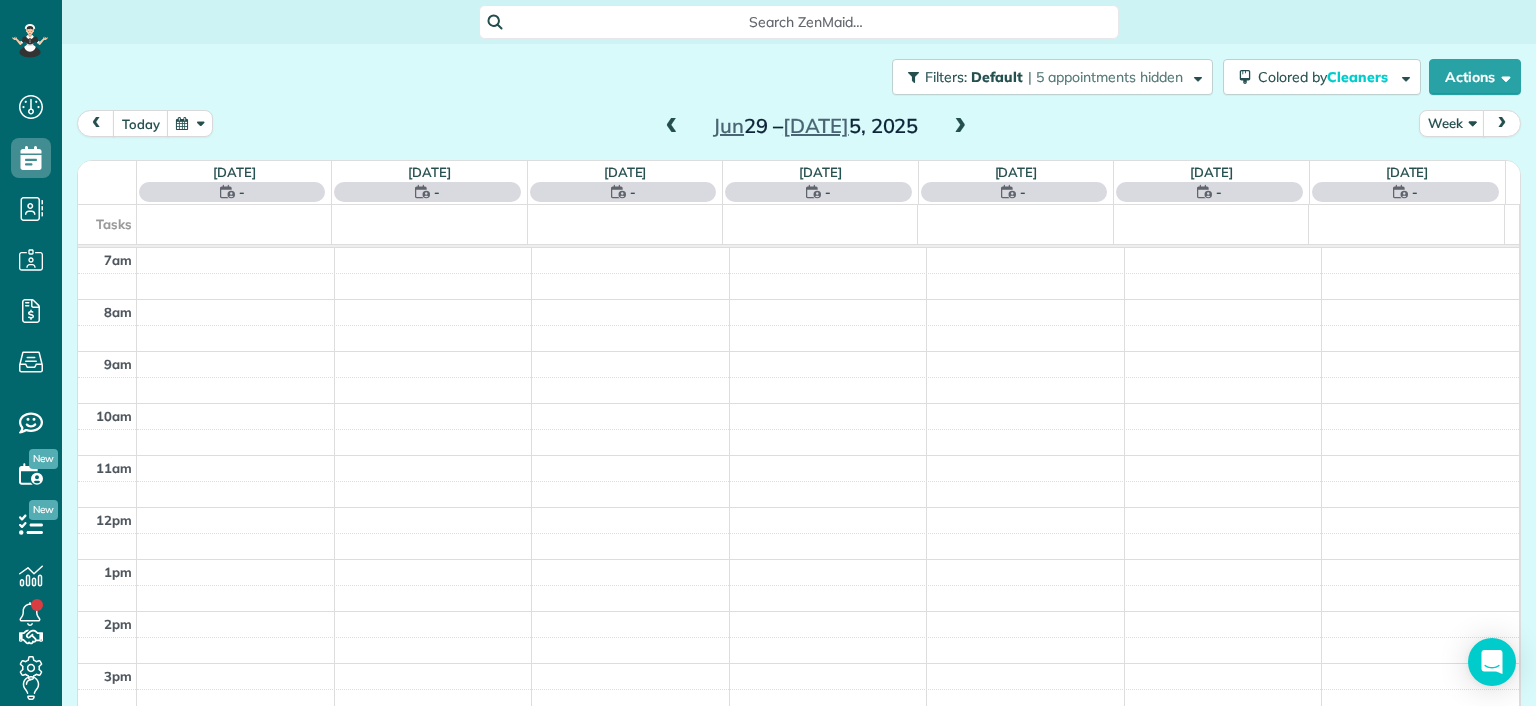 click at bounding box center [960, 127] 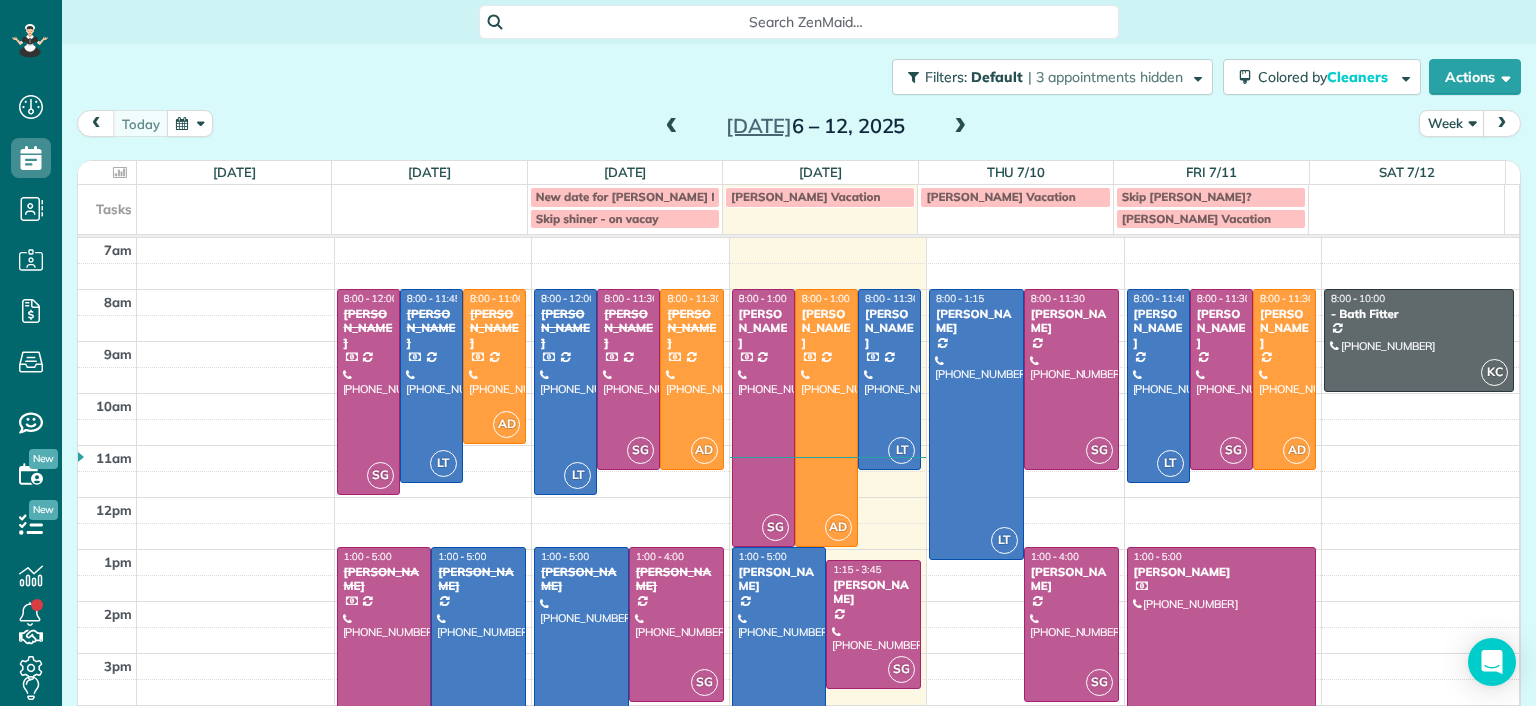 click at bounding box center (960, 127) 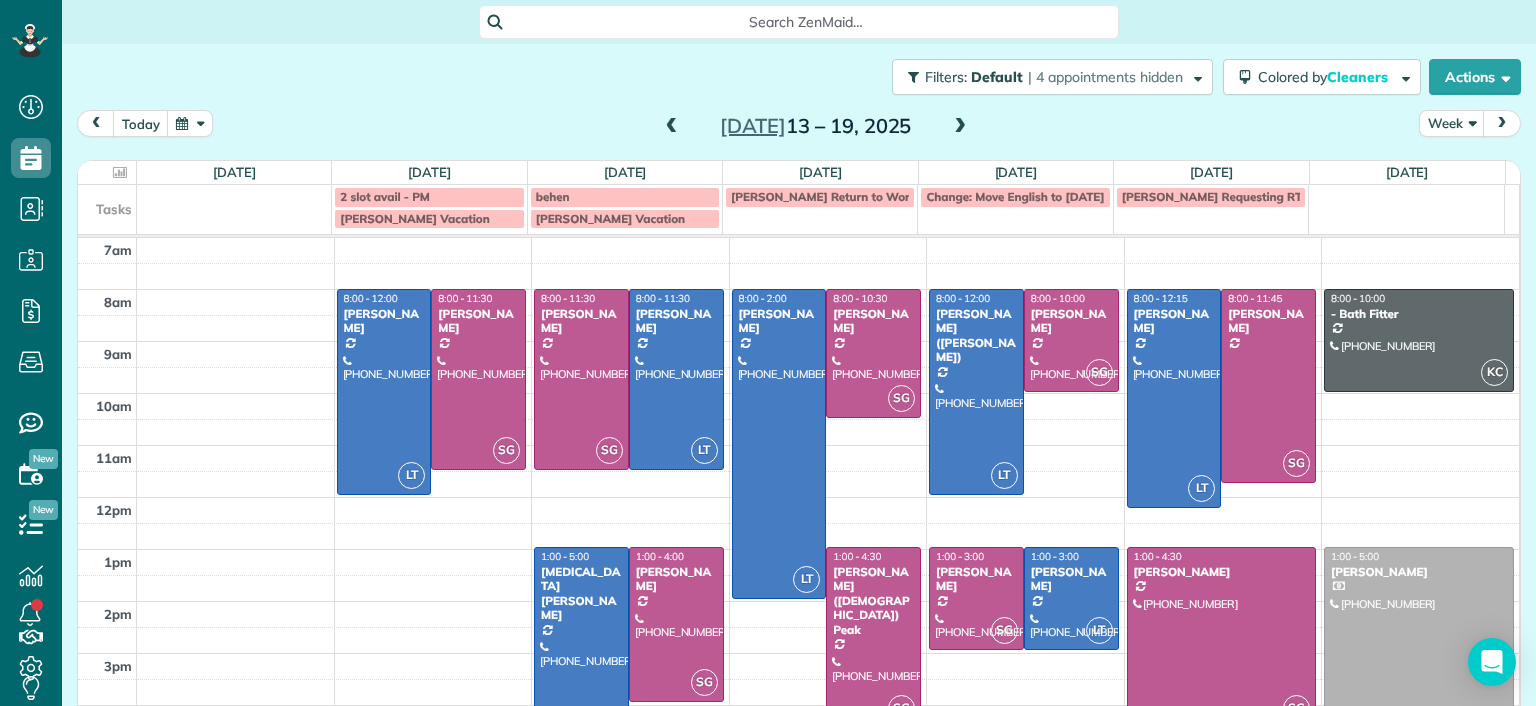 click at bounding box center [960, 127] 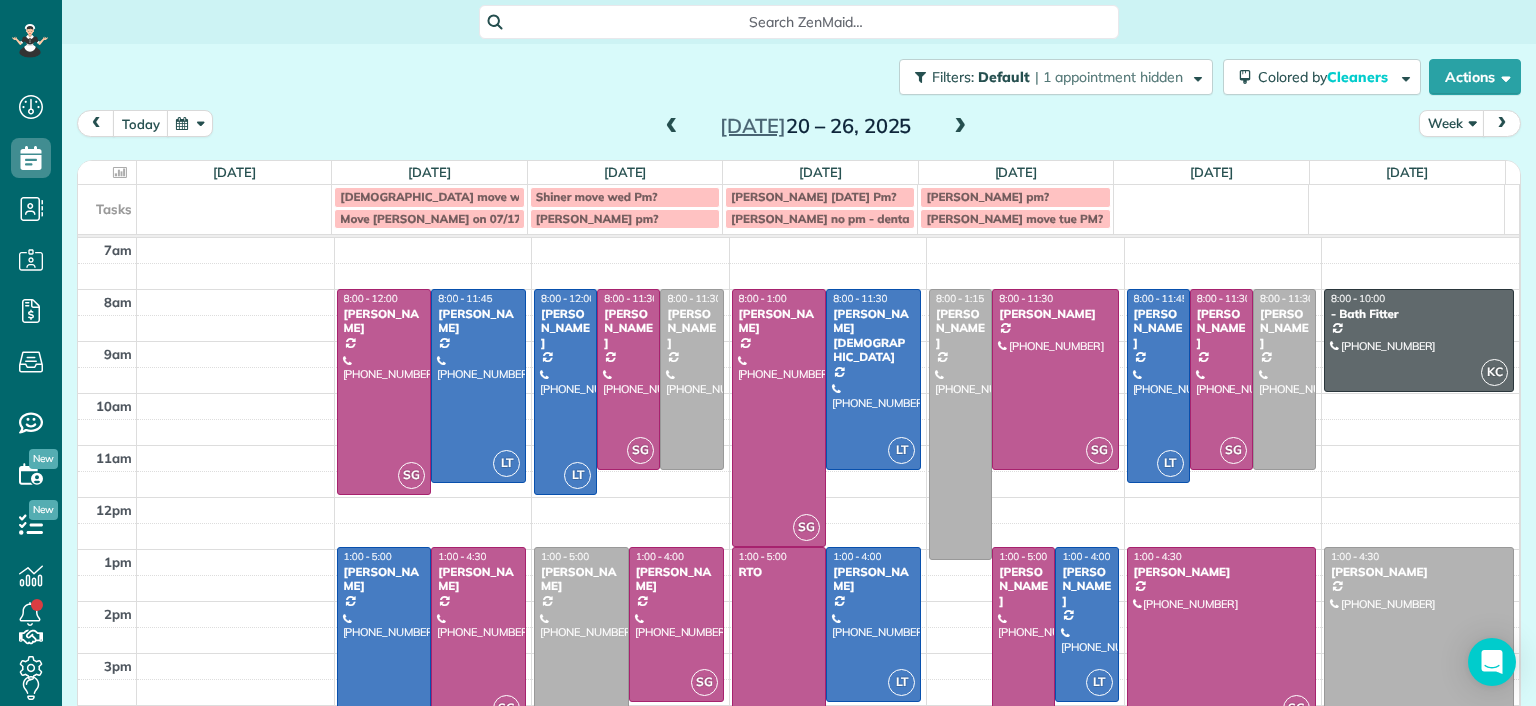 click at bounding box center (960, 127) 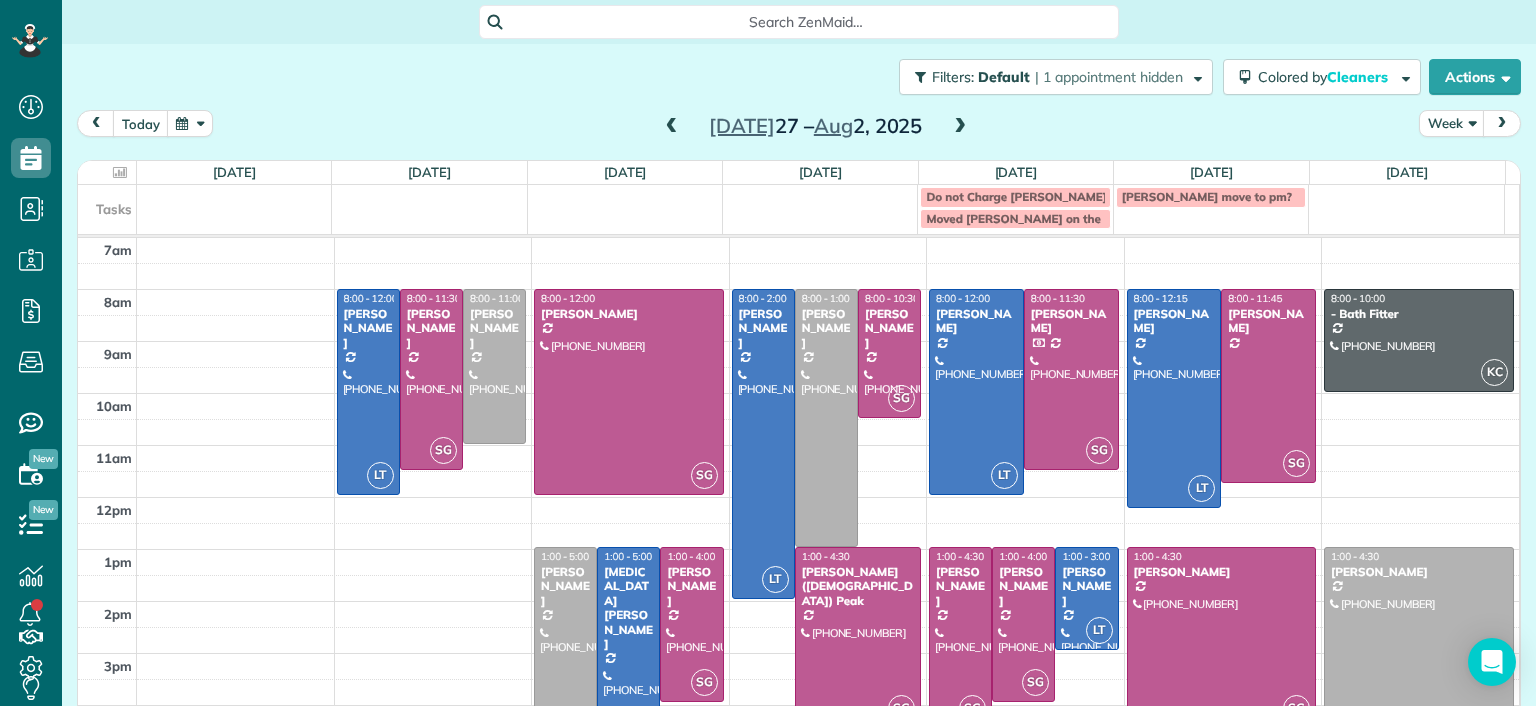 click at bounding box center [960, 127] 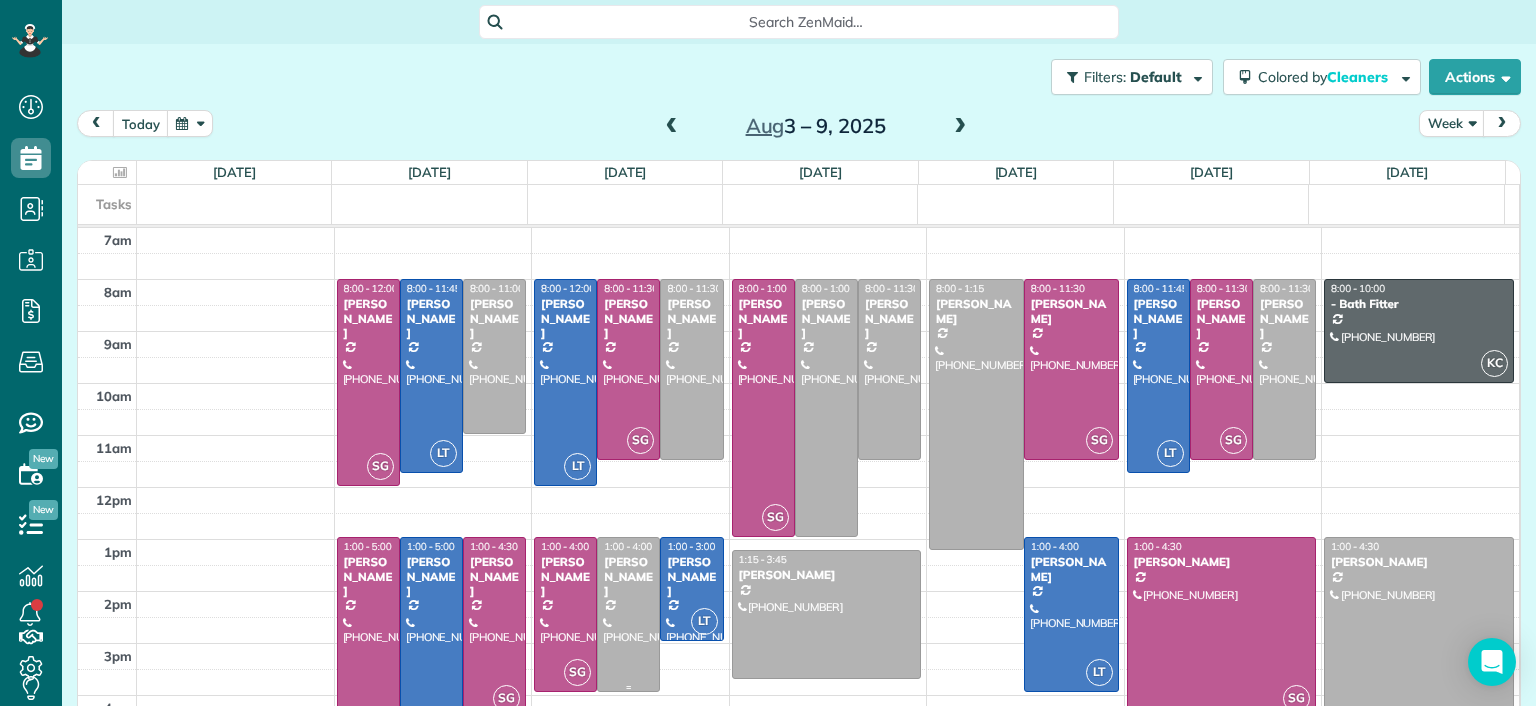 click at bounding box center (628, 614) 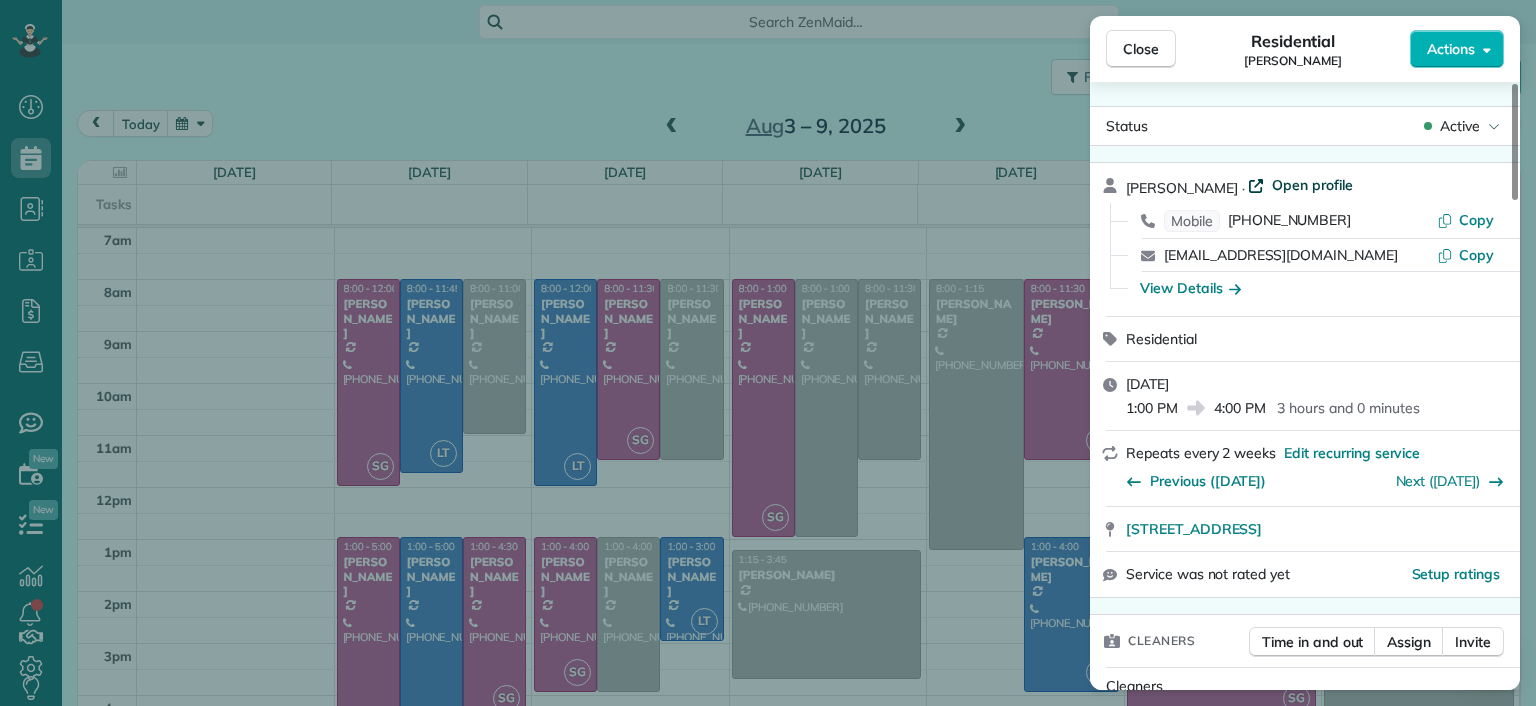 click on "Open profile" at bounding box center (1312, 185) 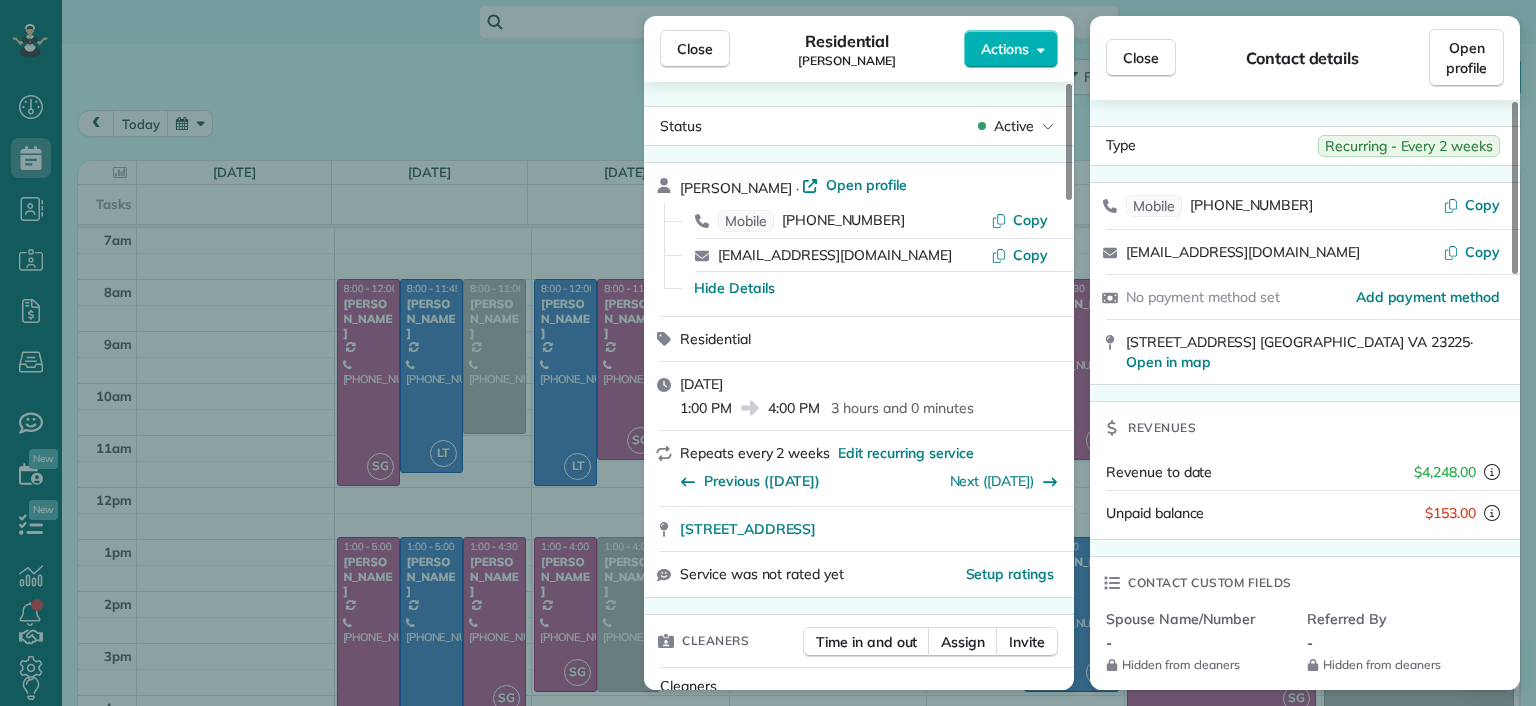 drag, startPoint x: 373, startPoint y: 107, endPoint x: 360, endPoint y: 94, distance: 18.384777 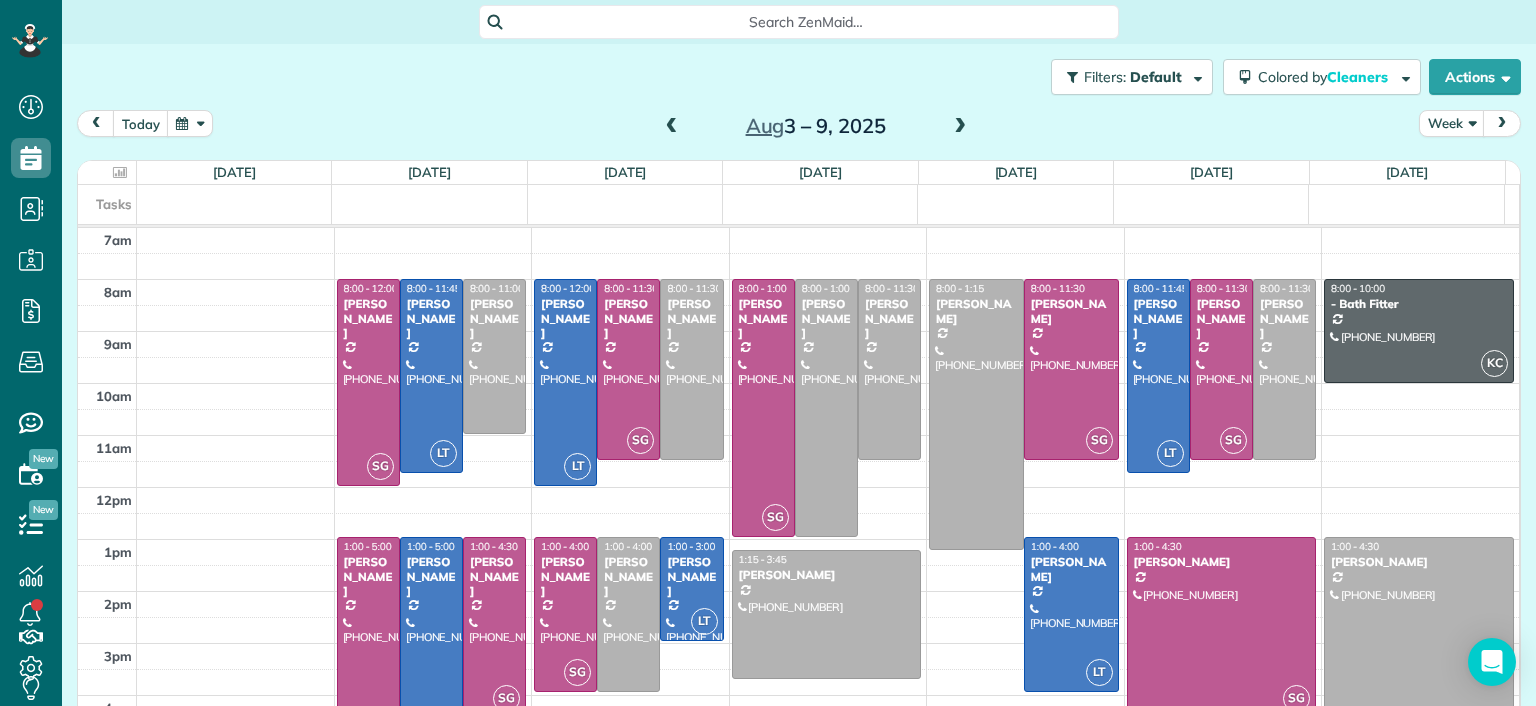 click at bounding box center [960, 127] 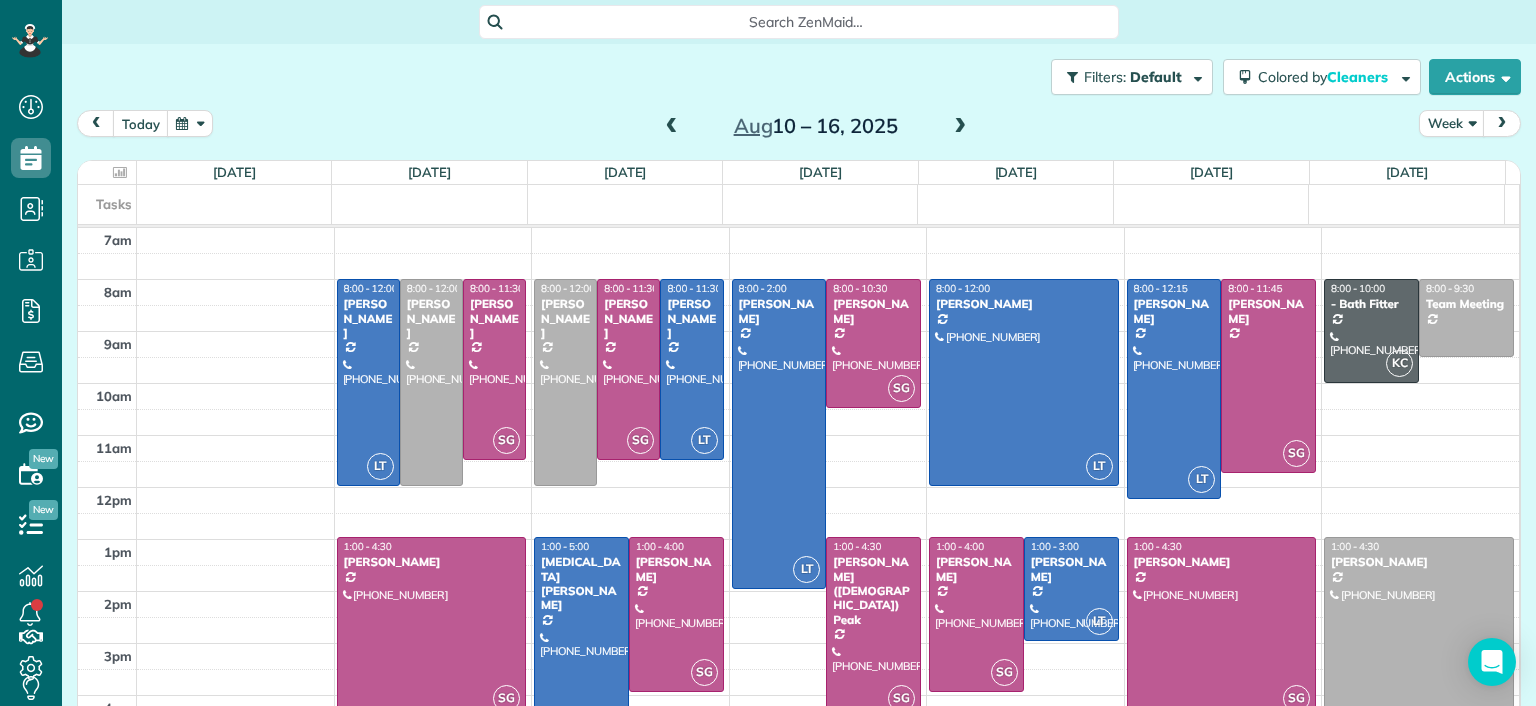 click at bounding box center [672, 127] 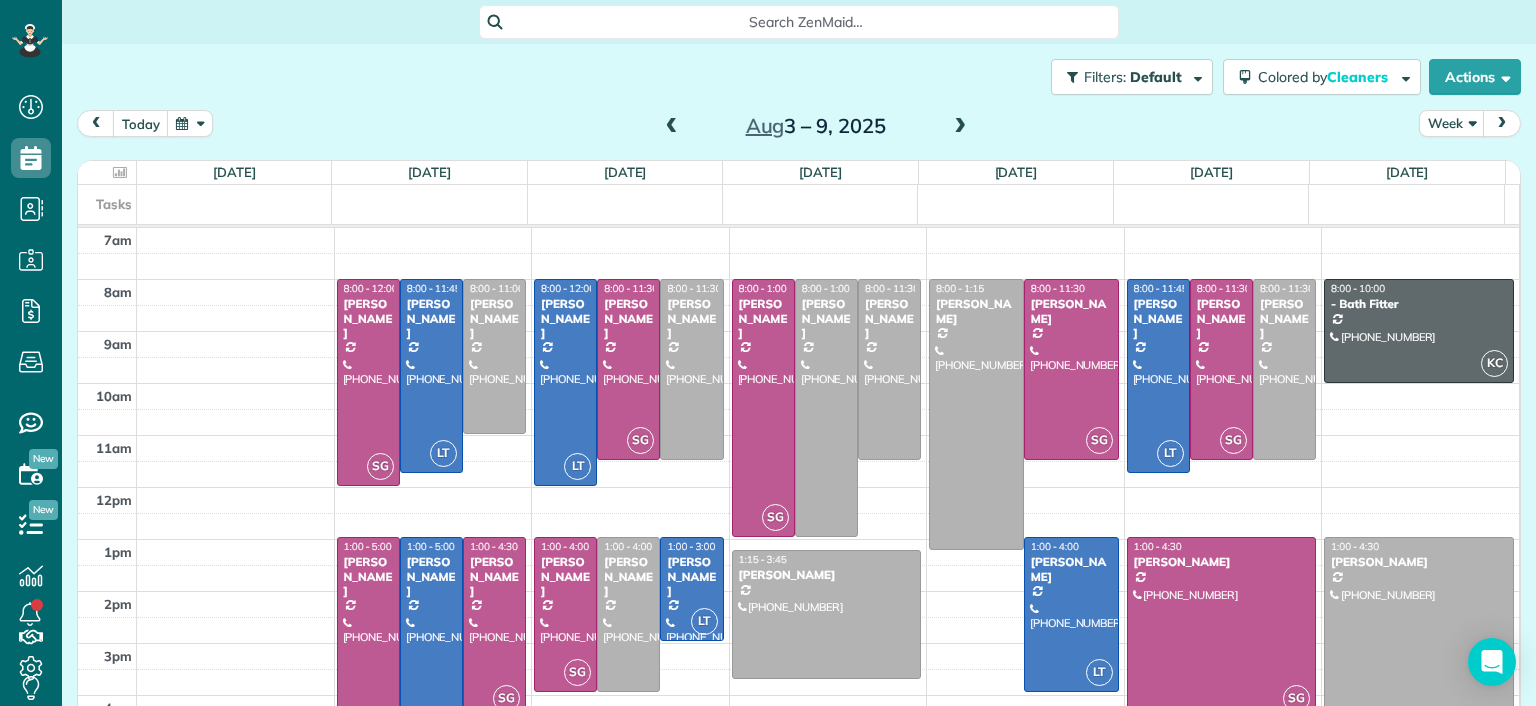 click at bounding box center (672, 127) 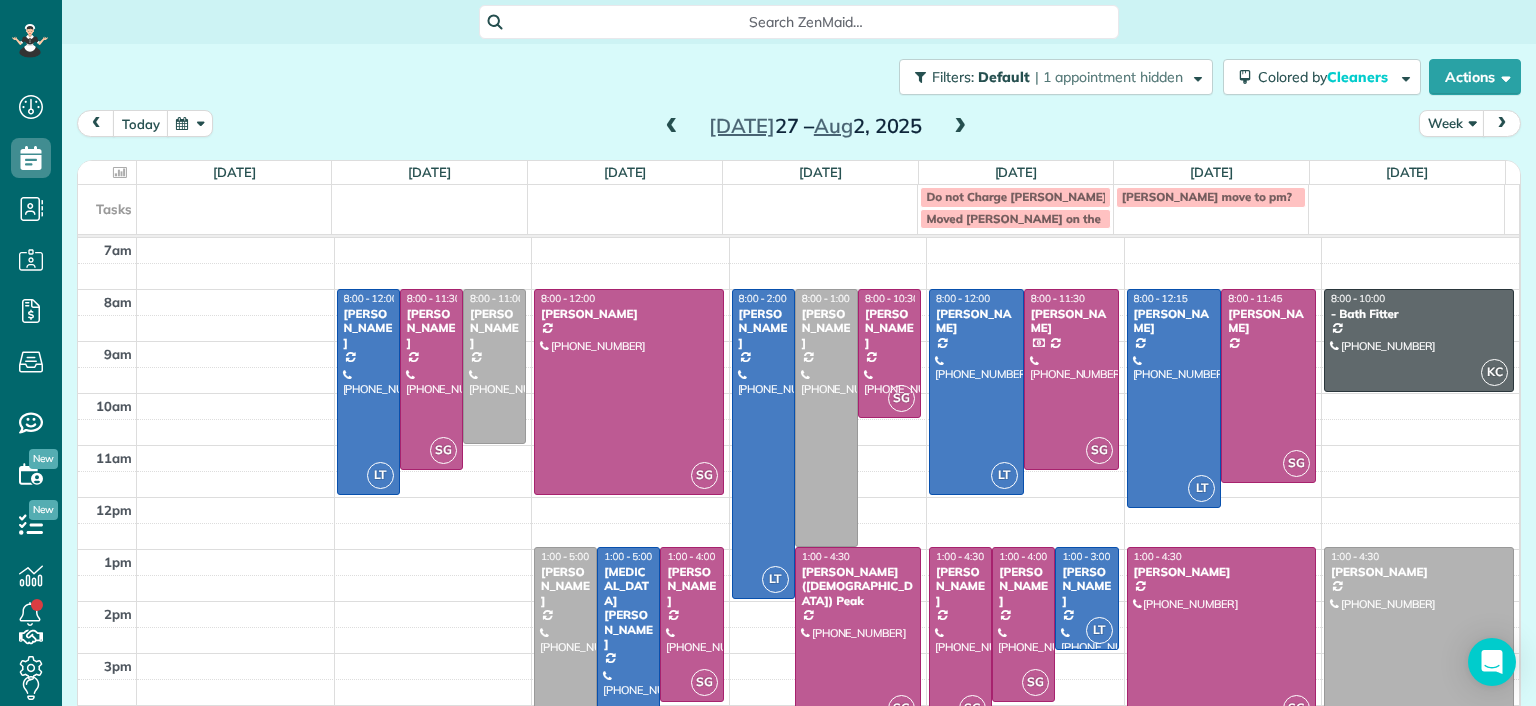 click at bounding box center [672, 127] 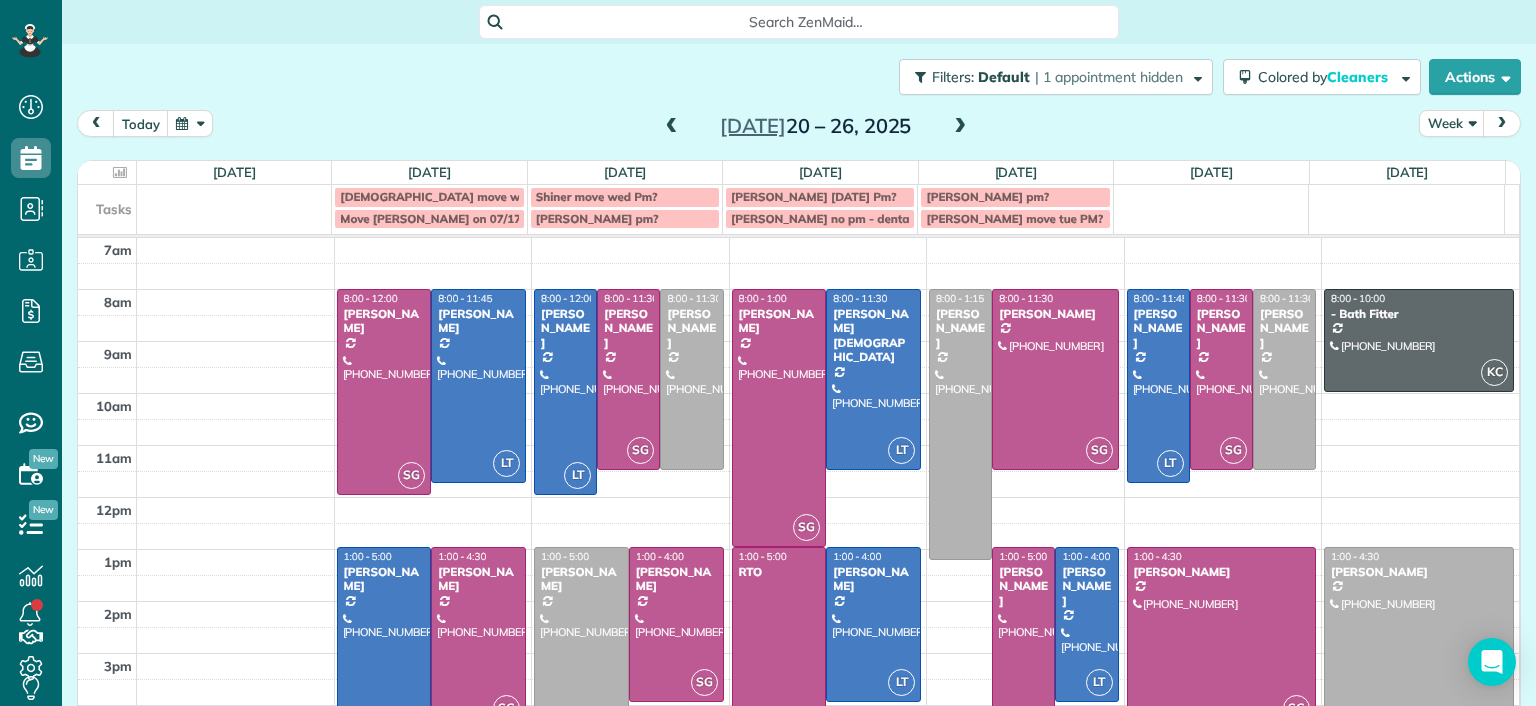 click on "Jul  20 – 26, 2025" at bounding box center (816, 126) 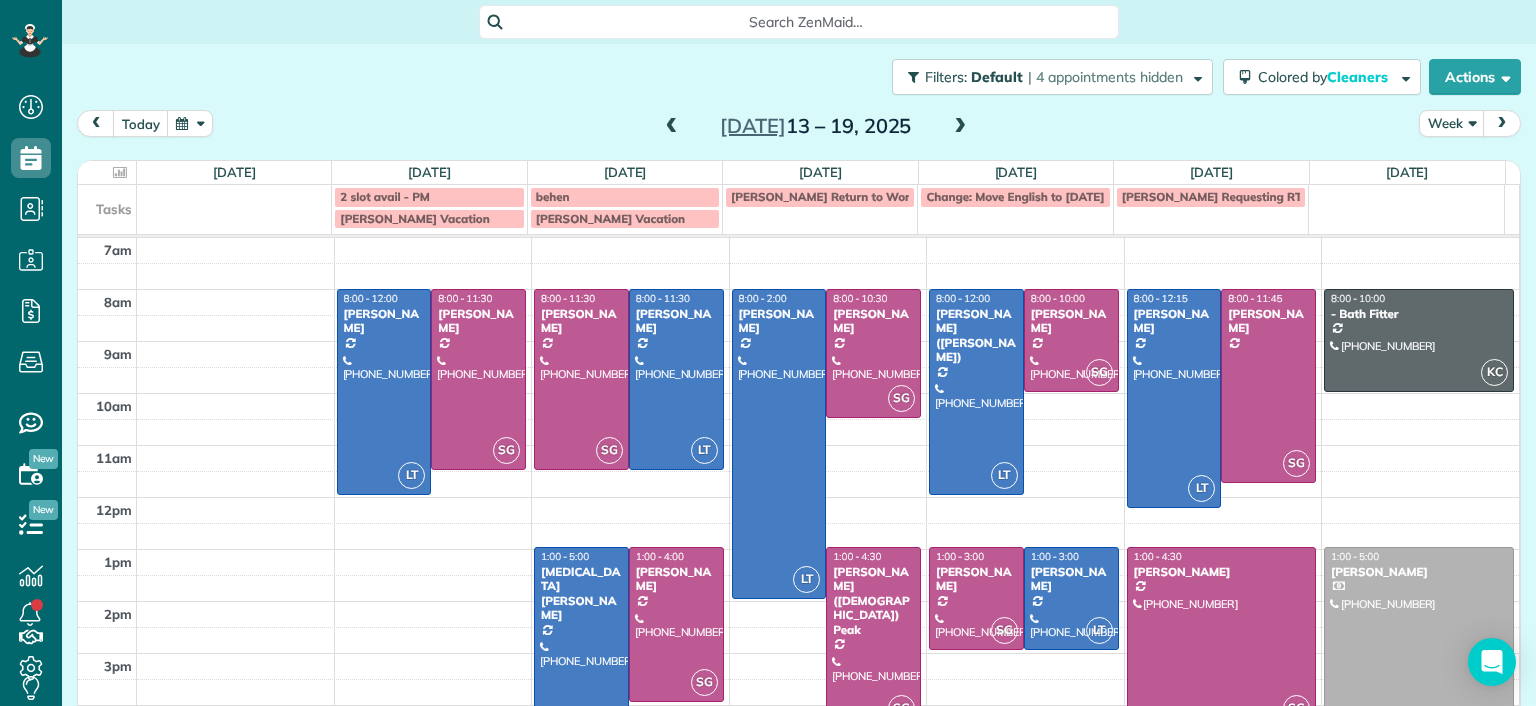 click at bounding box center [672, 127] 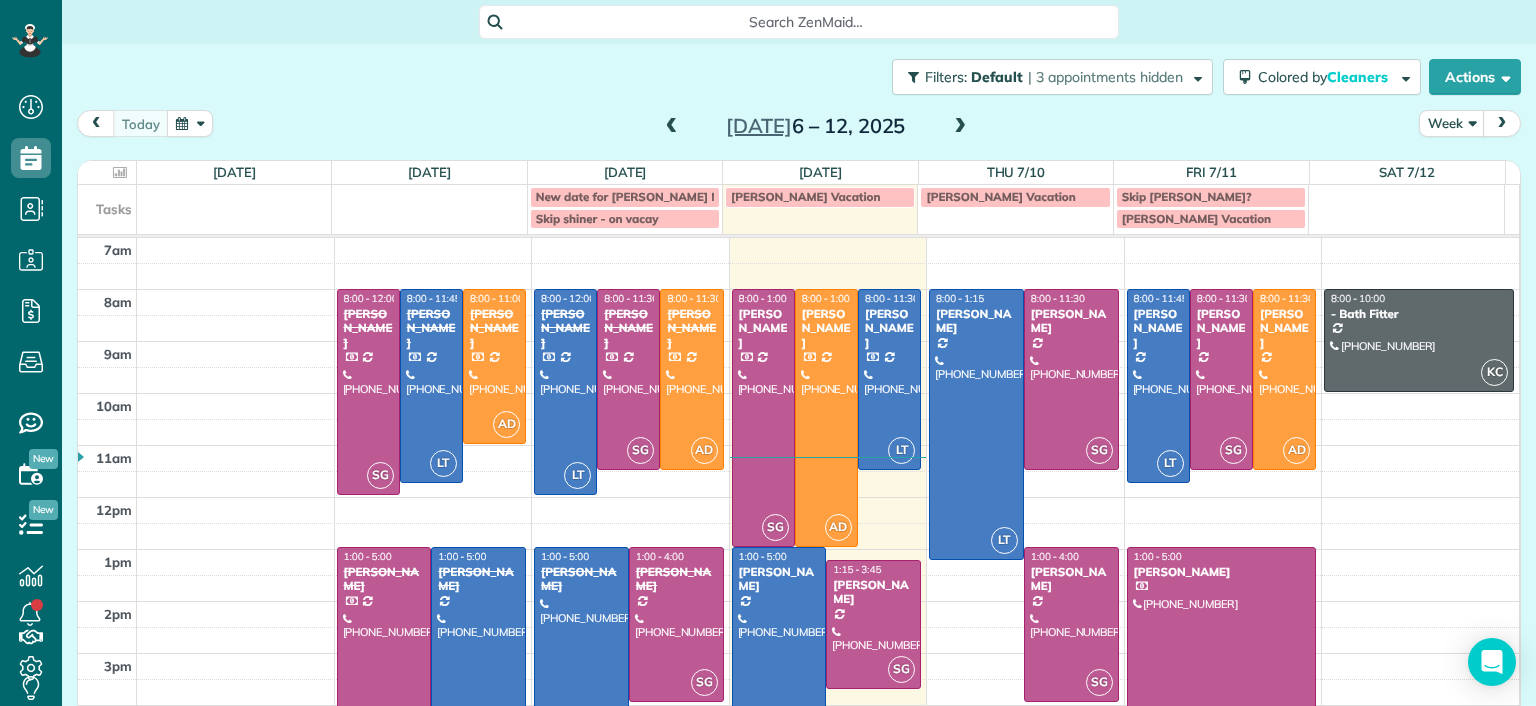 click at bounding box center (960, 127) 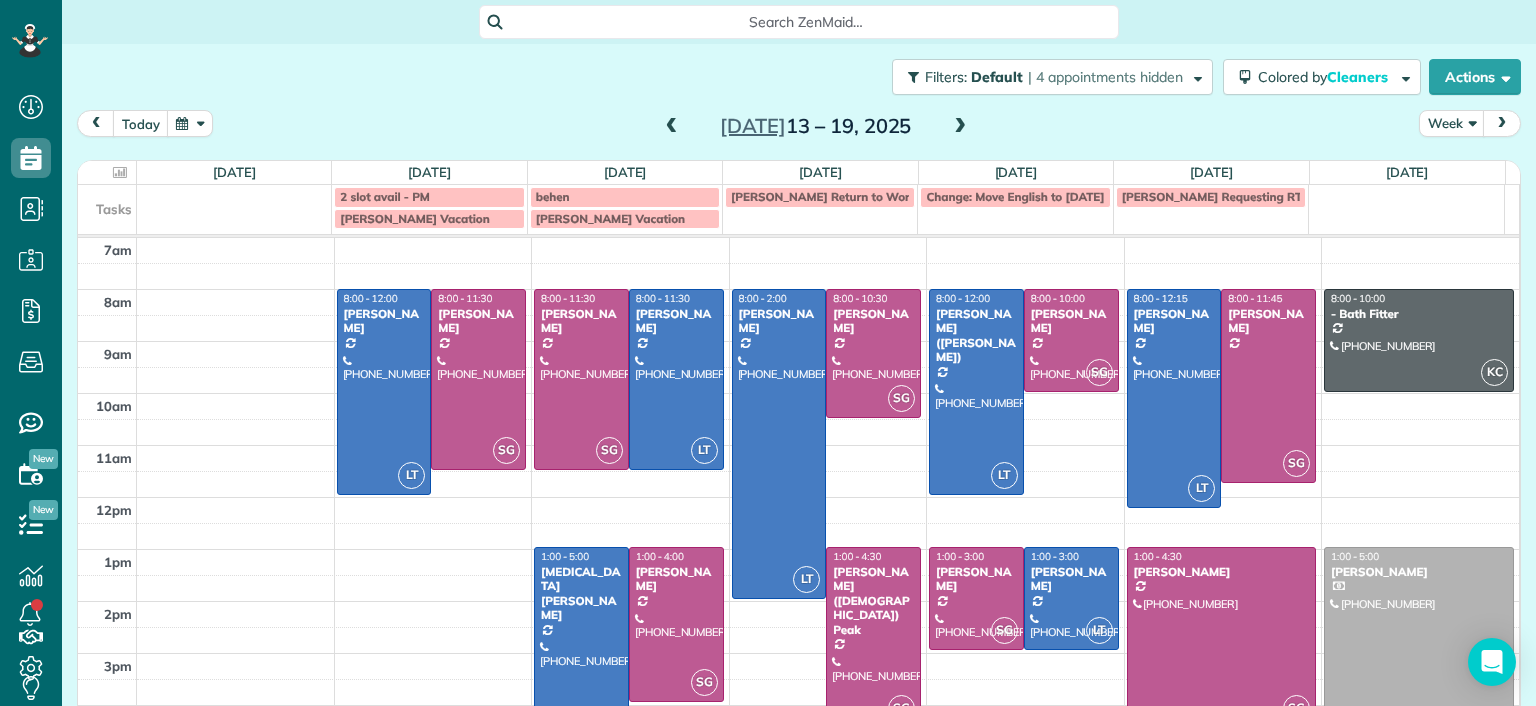 click at bounding box center [960, 127] 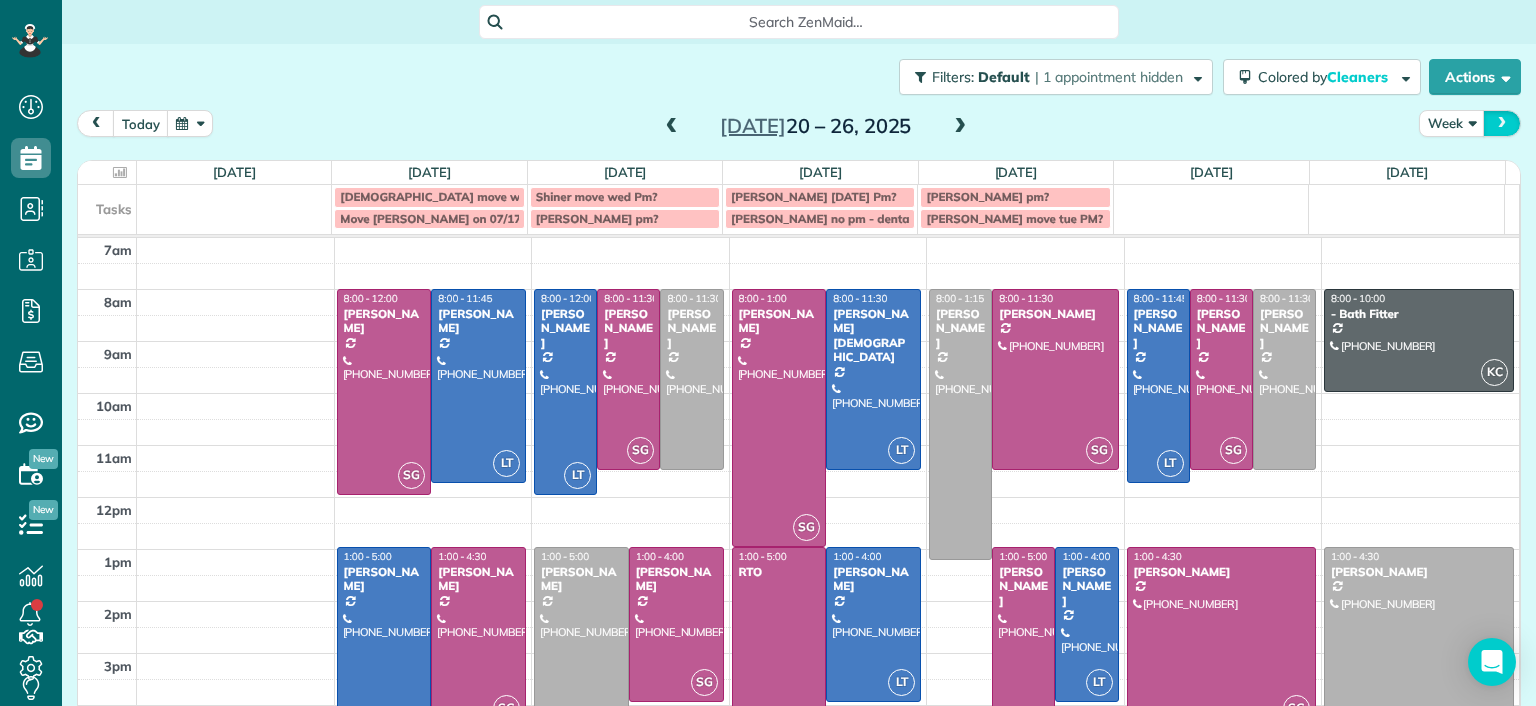 click at bounding box center (1502, 123) 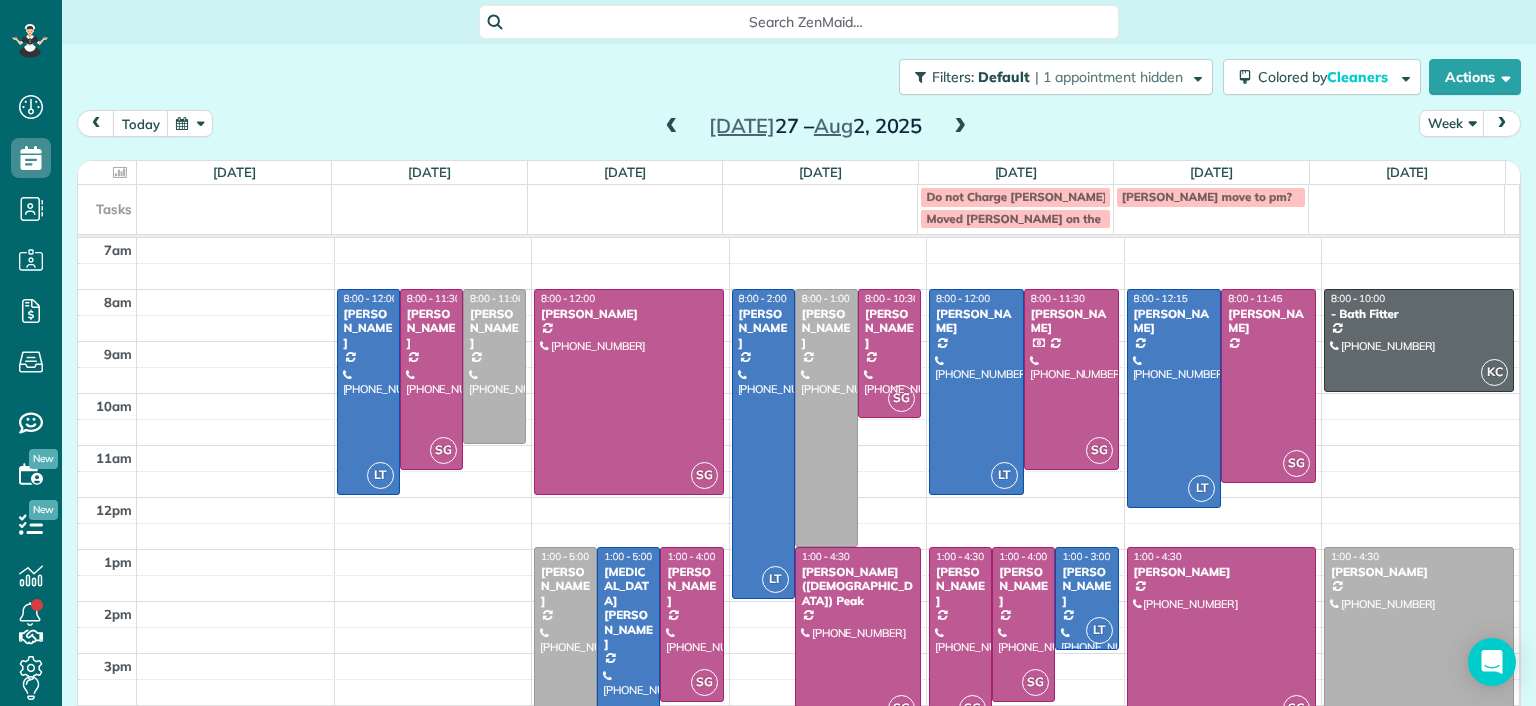 click at bounding box center [672, 127] 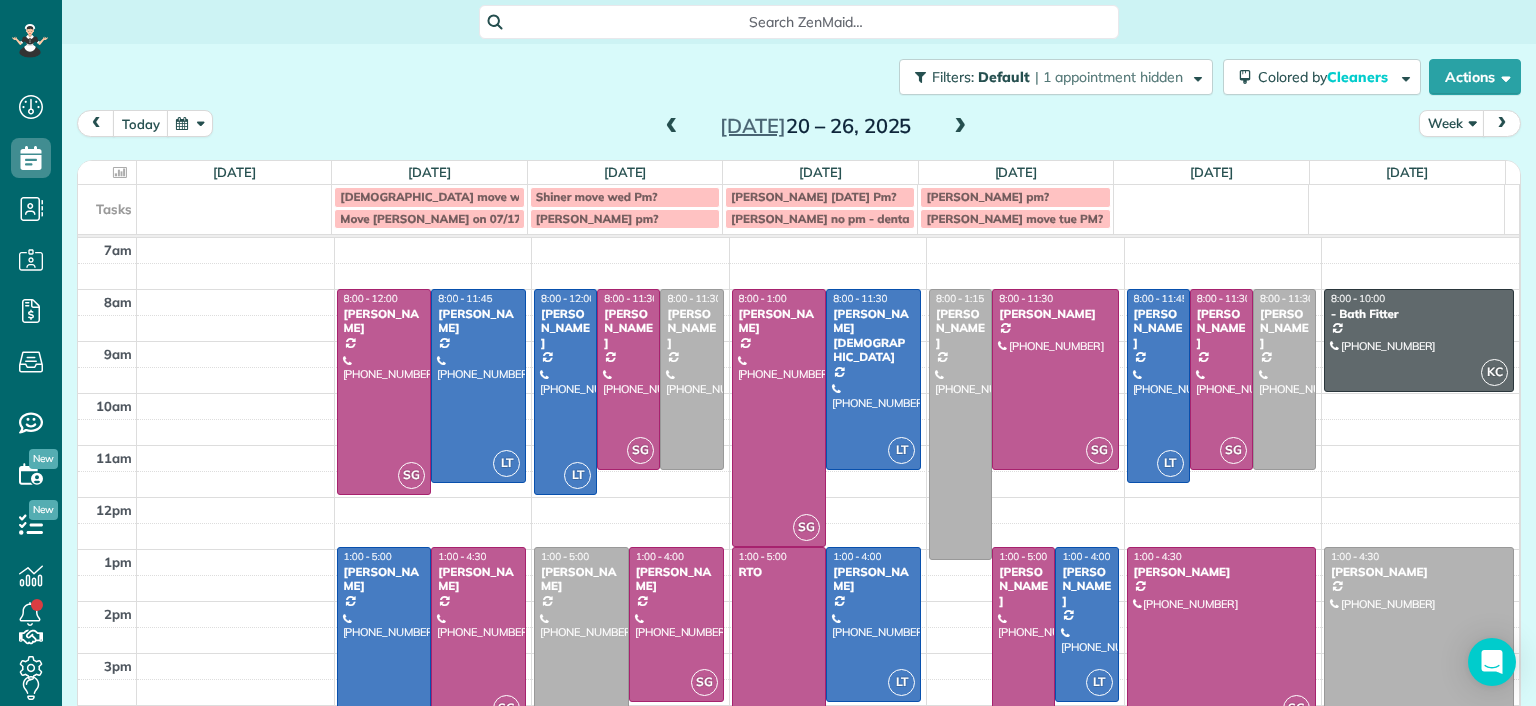 click at bounding box center [672, 127] 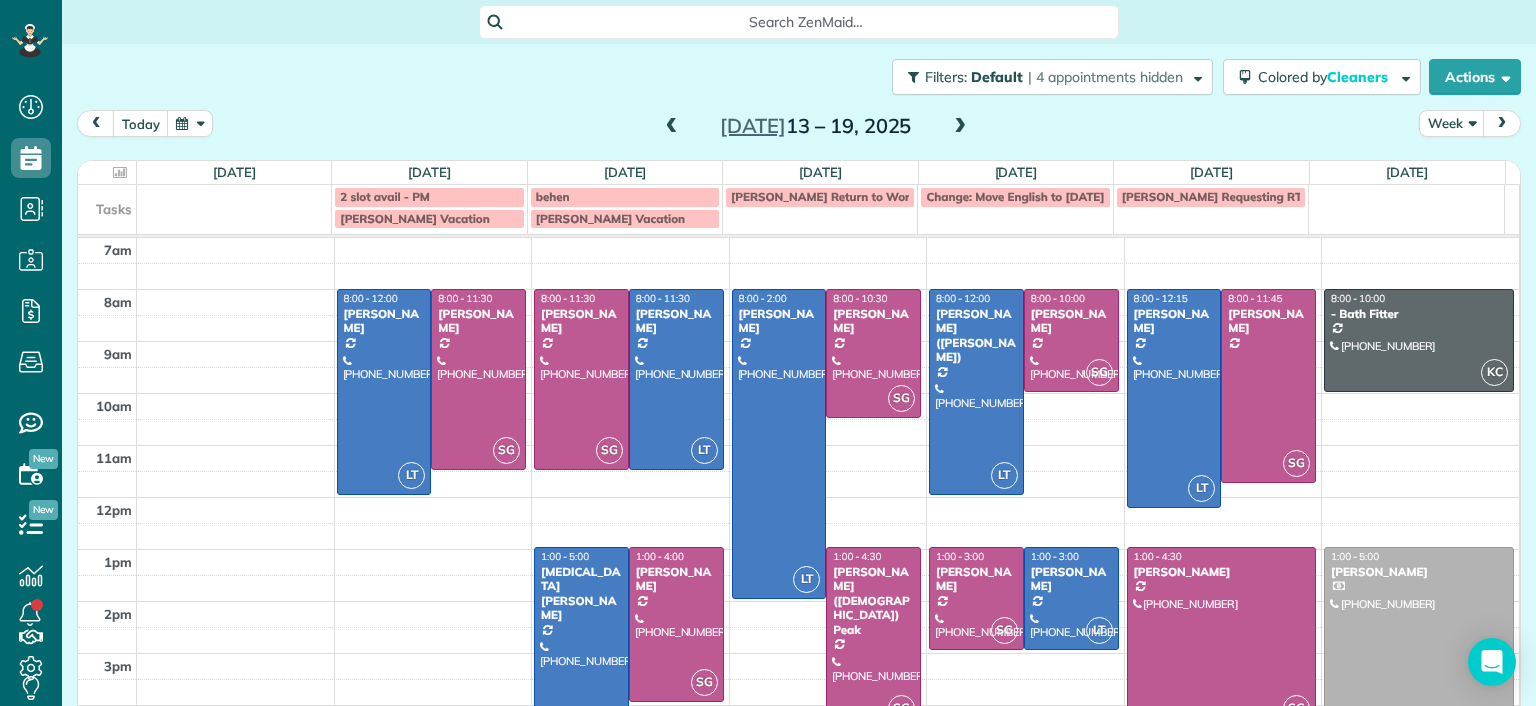 drag, startPoint x: 603, startPoint y: 199, endPoint x: 593, endPoint y: 193, distance: 11.661903 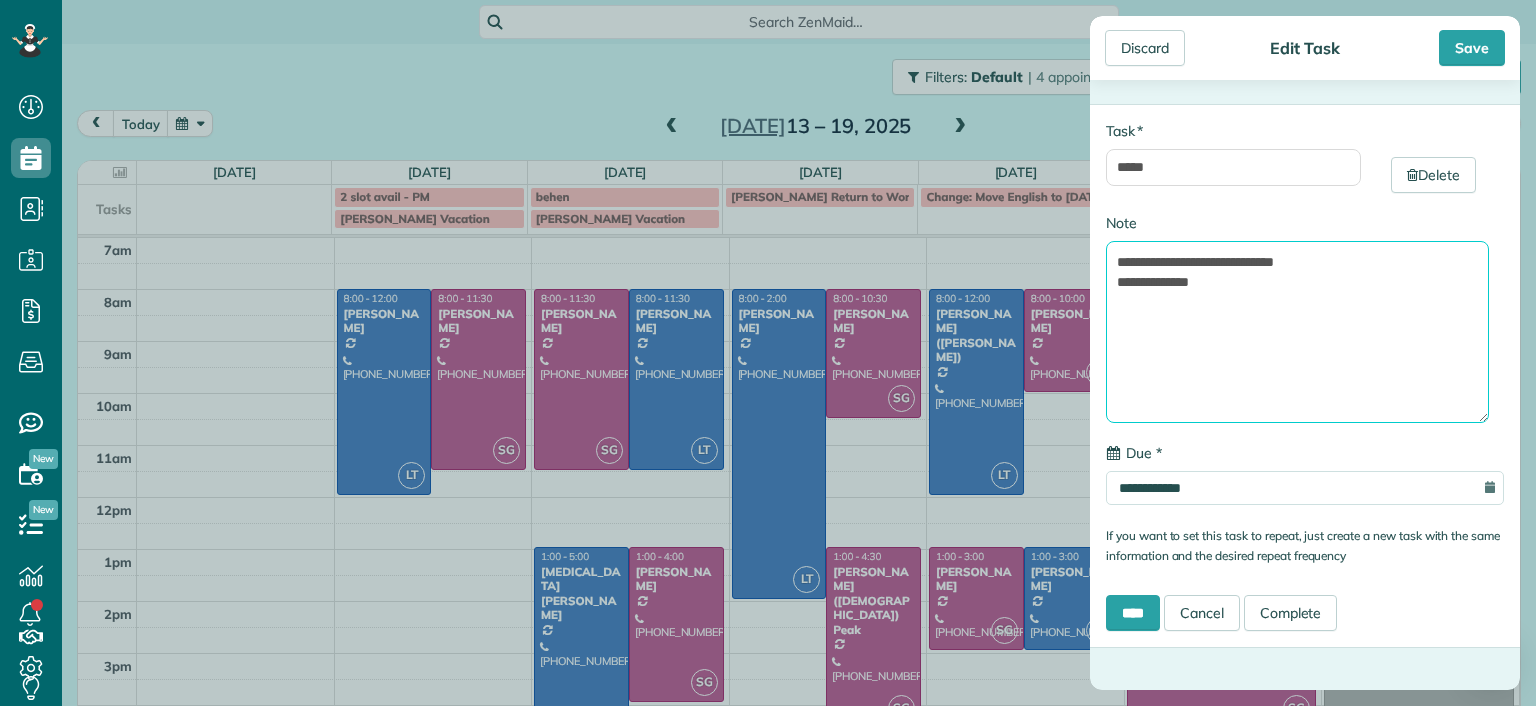click on "**********" at bounding box center [1297, 332] 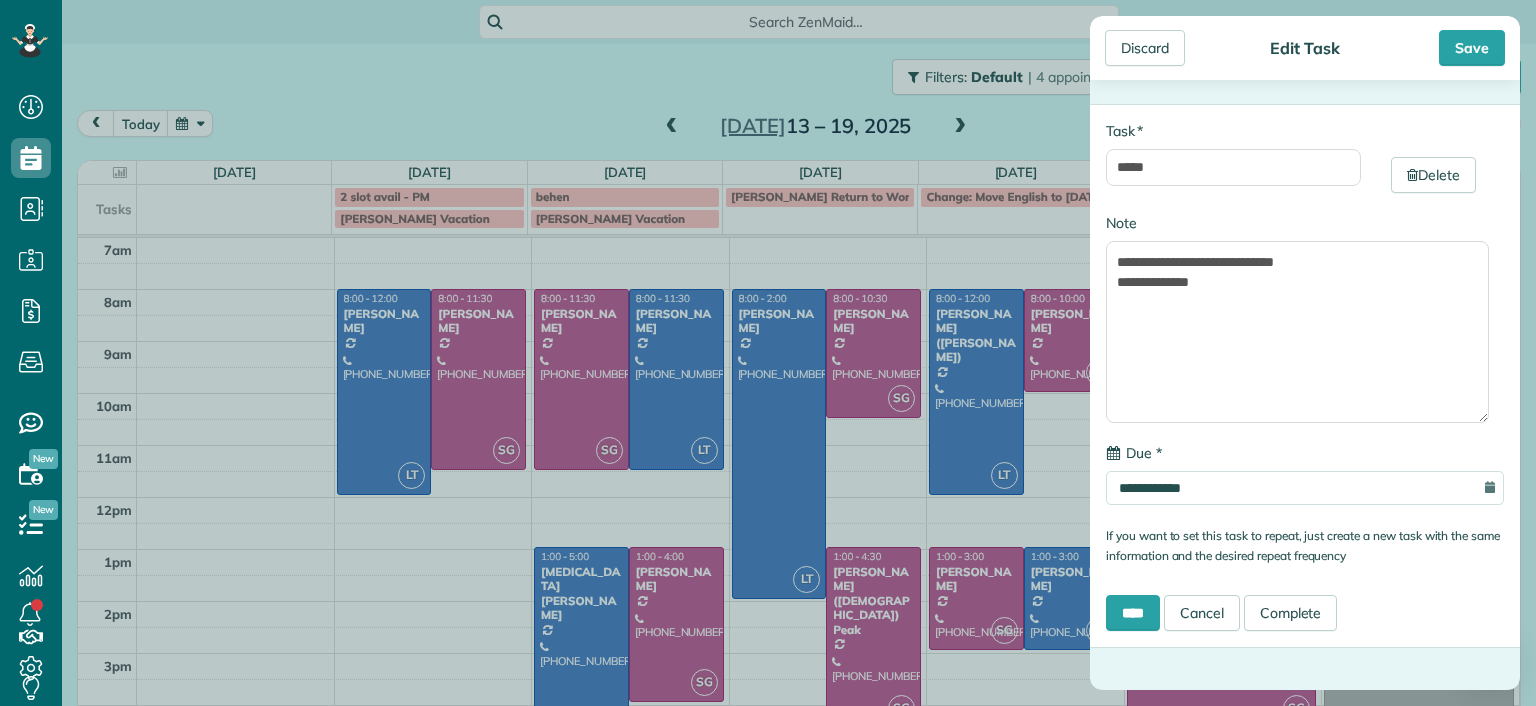 click on "**********" at bounding box center [768, 353] 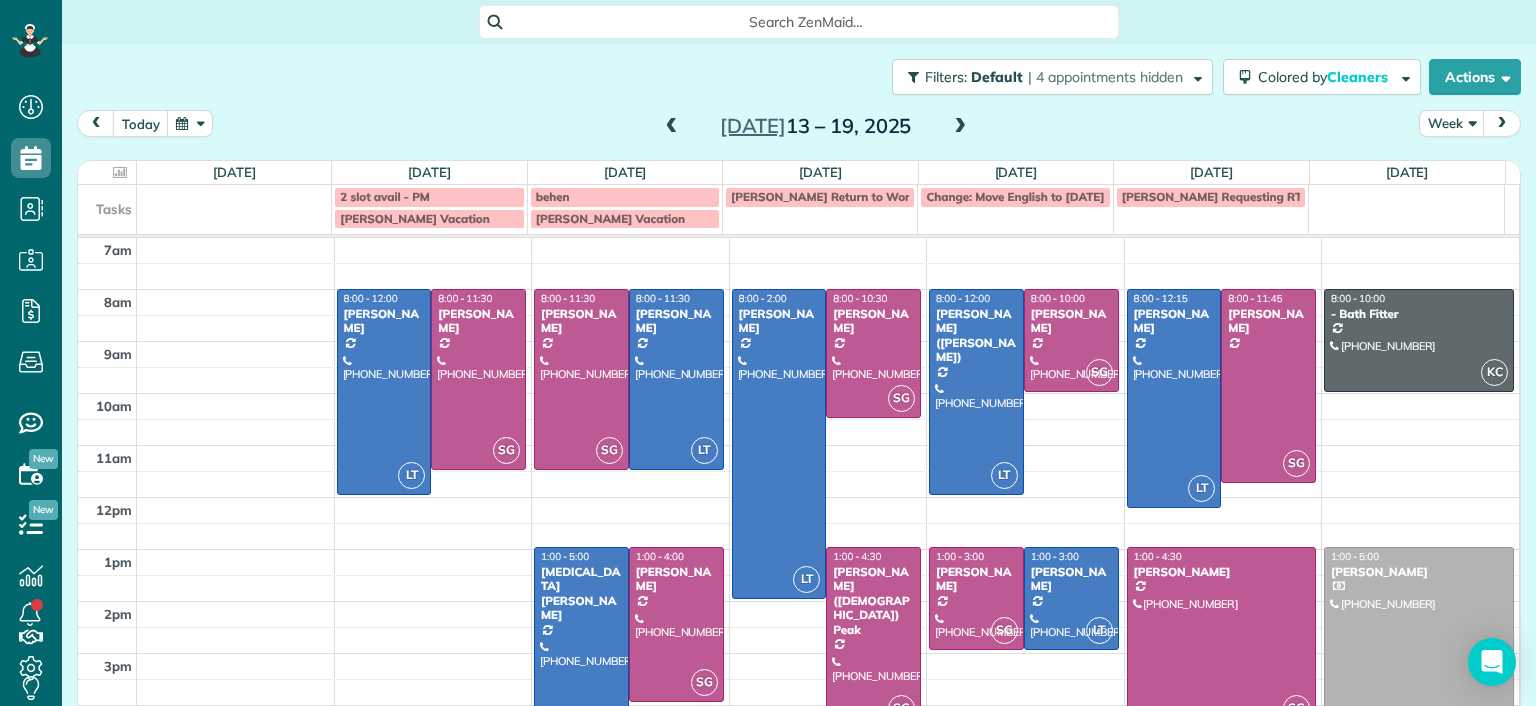 click at bounding box center [960, 127] 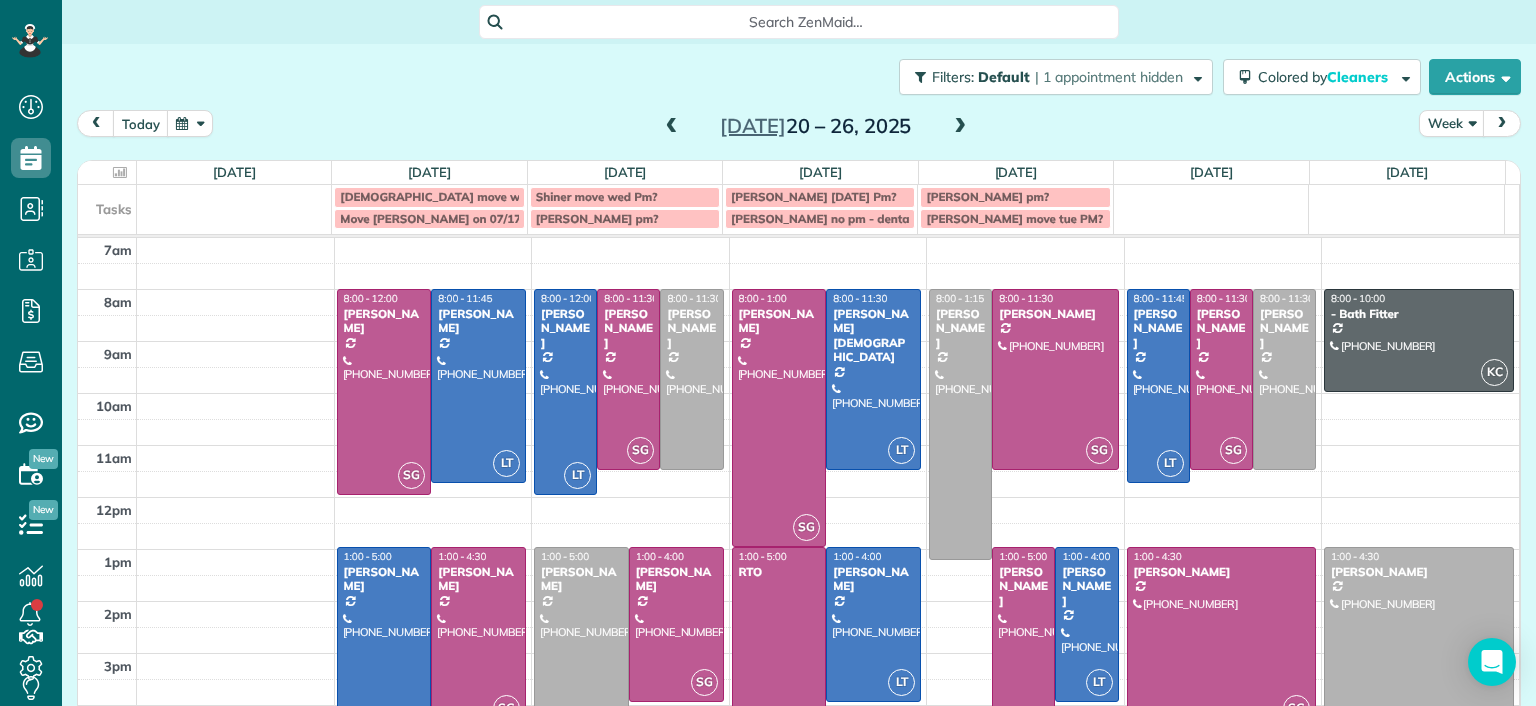 click at bounding box center [960, 127] 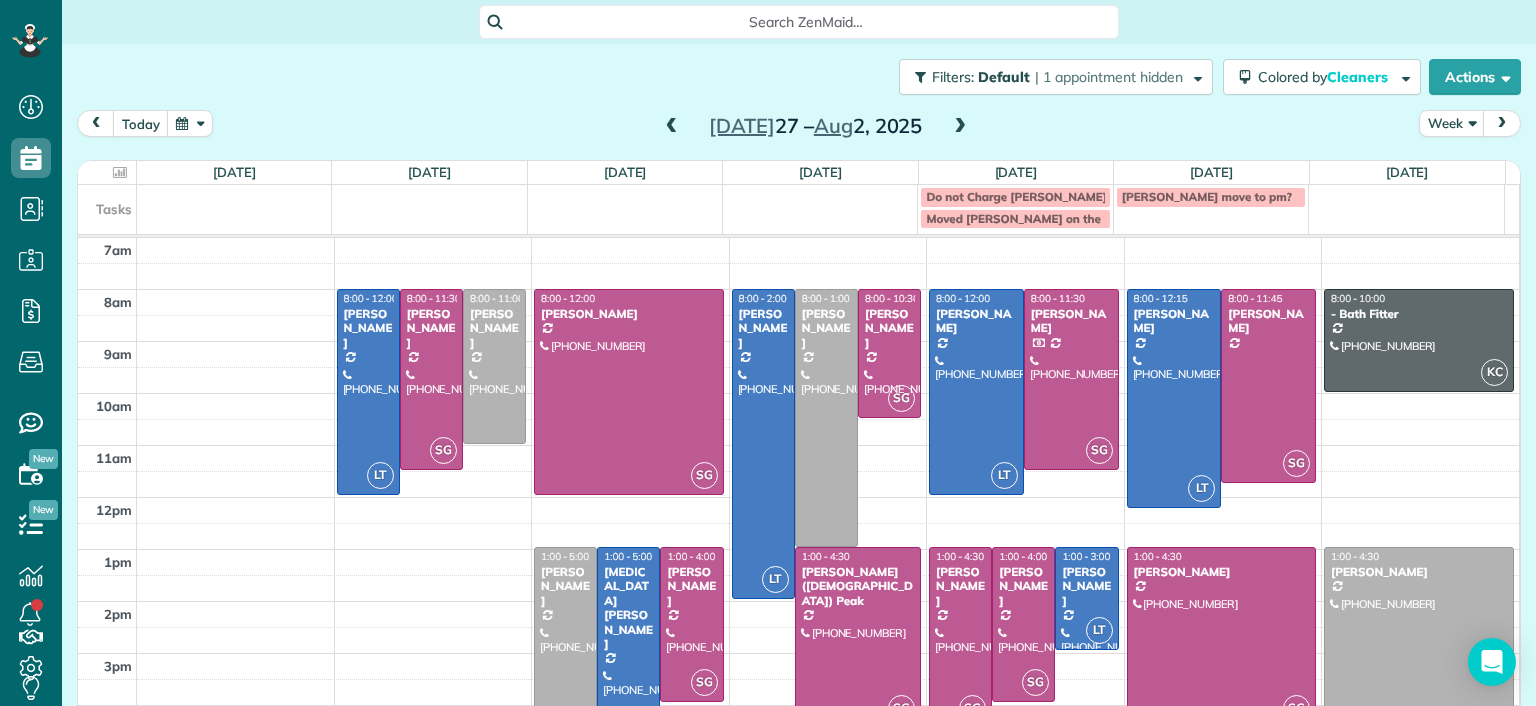 click at bounding box center (960, 127) 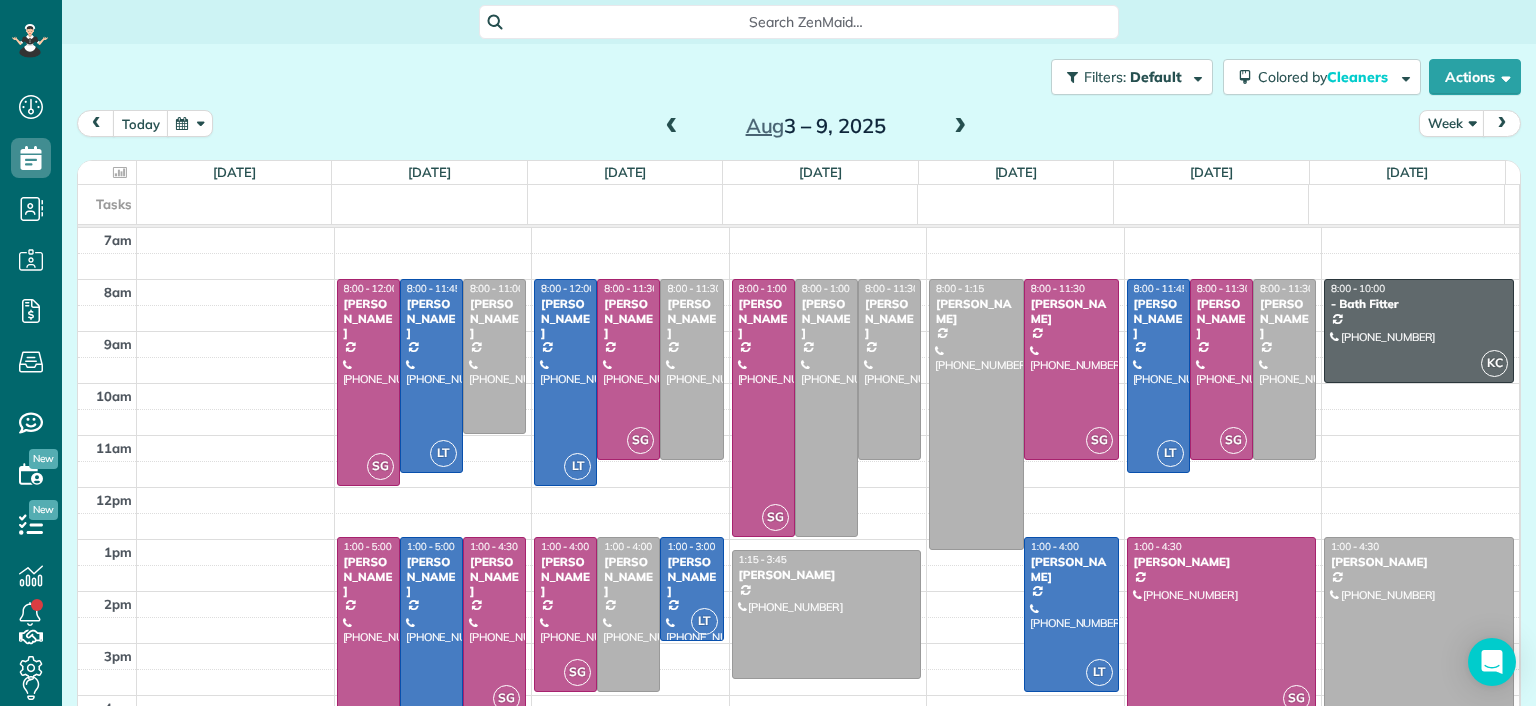 click on "Aug  3 – 9, 2025" at bounding box center [816, 126] 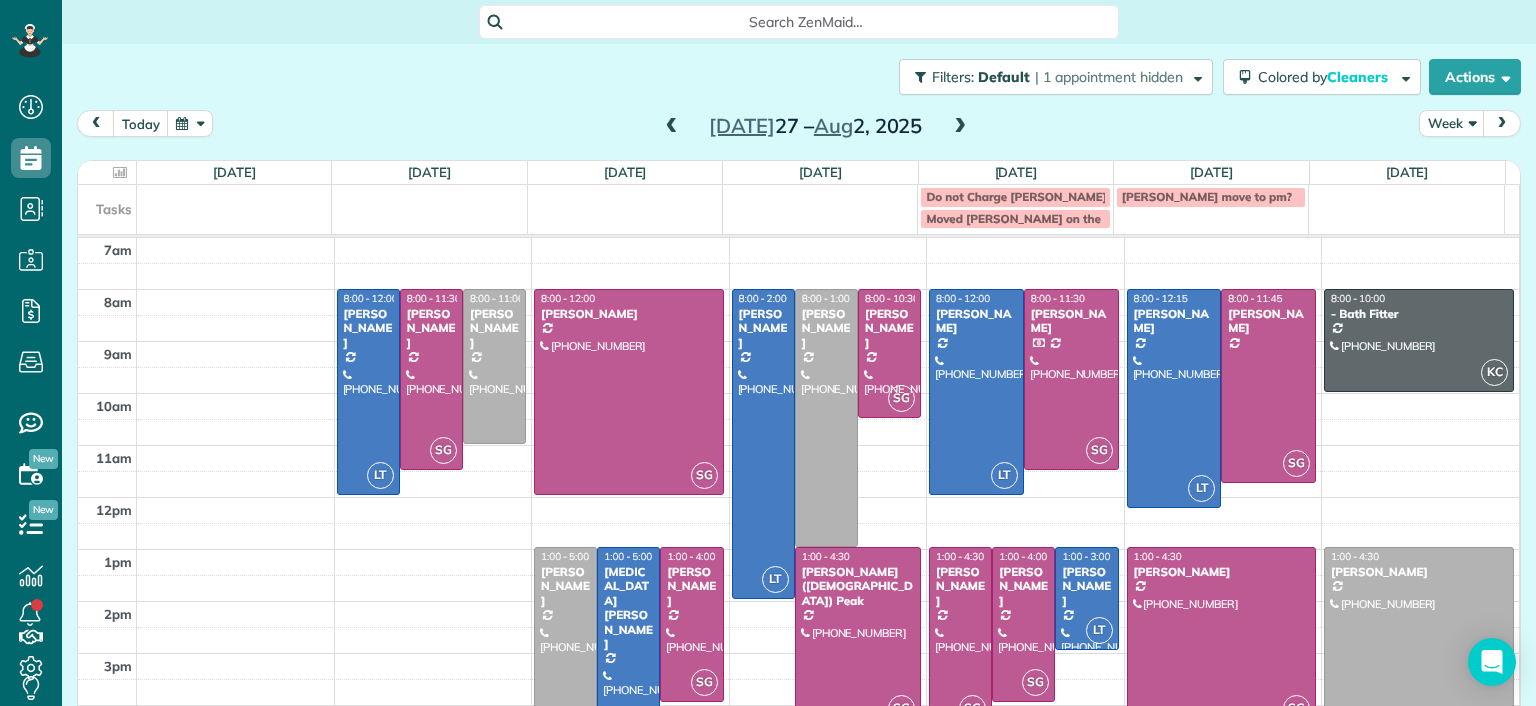 click at bounding box center (672, 127) 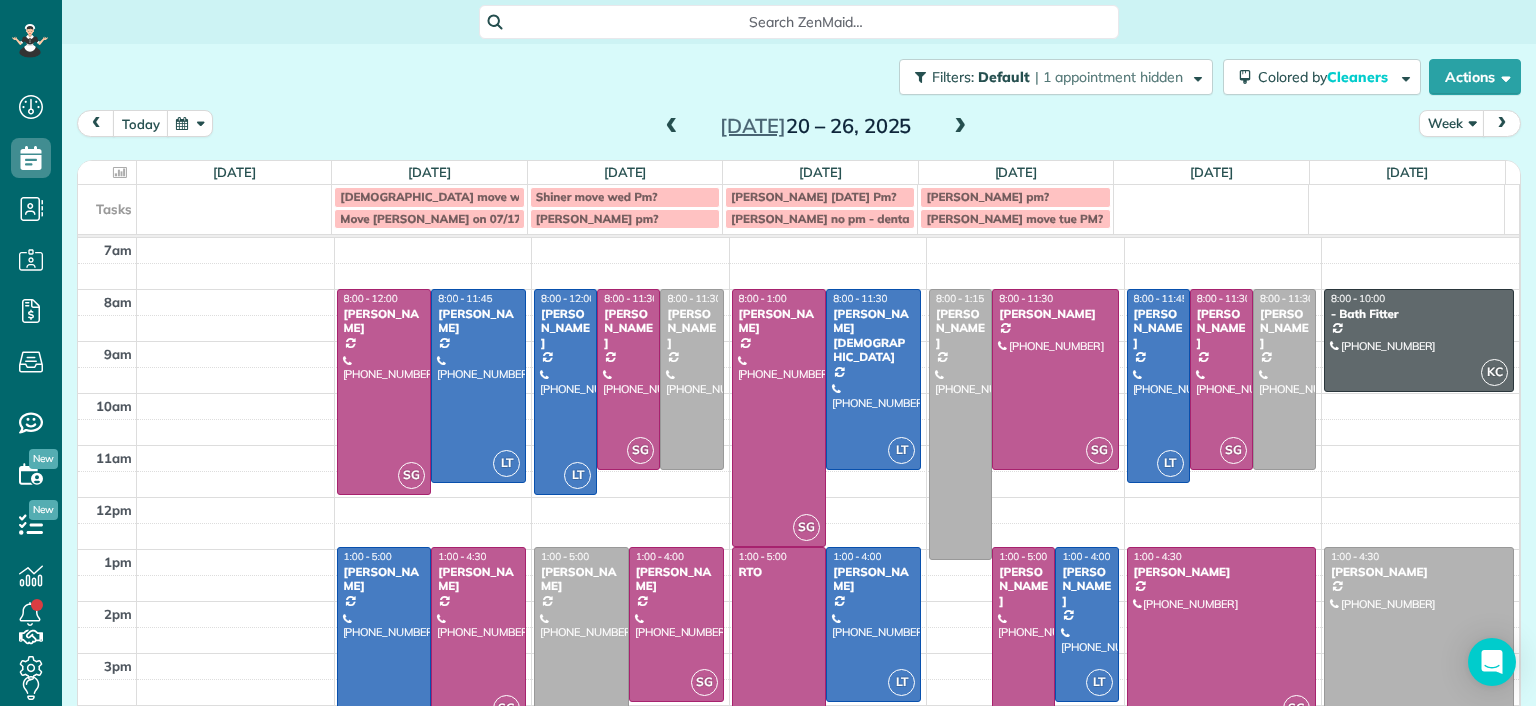 click at bounding box center (672, 127) 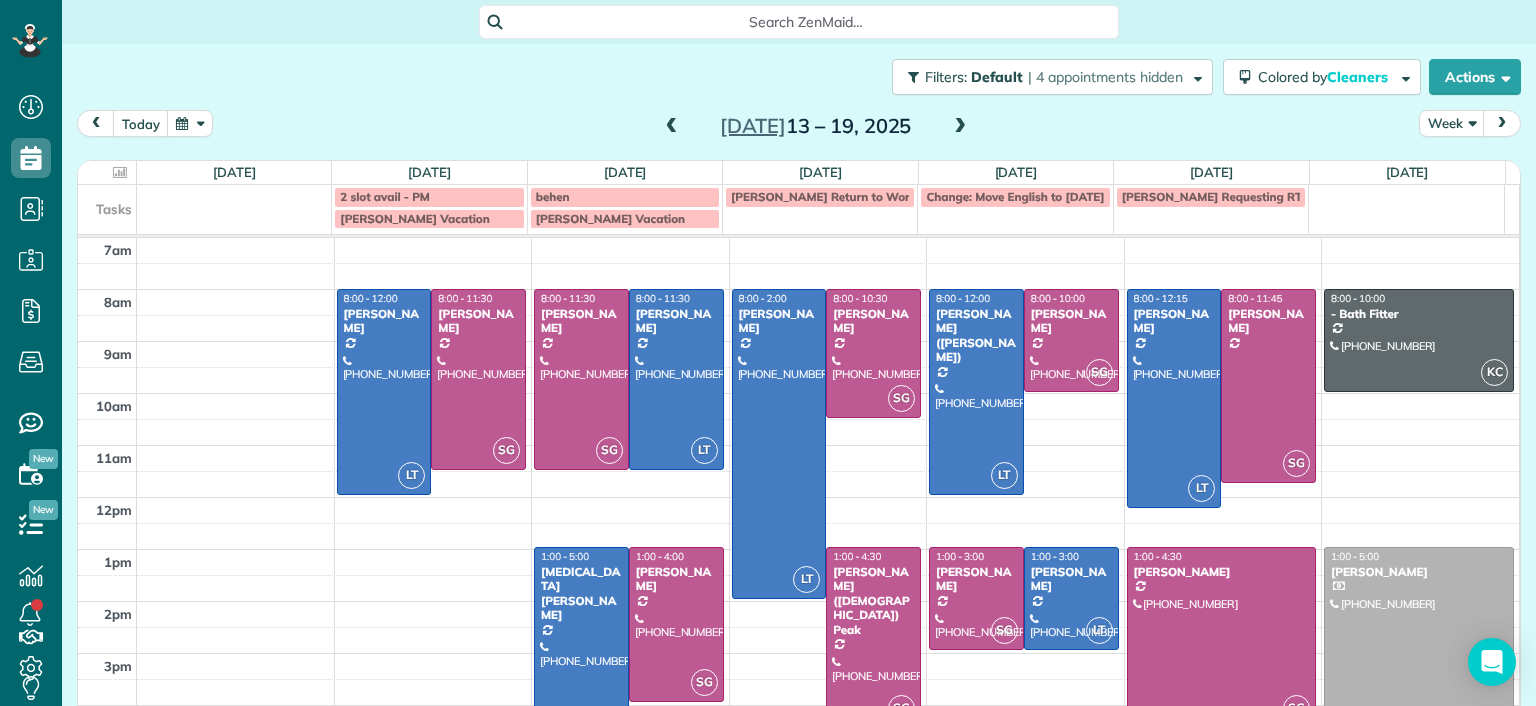 click at bounding box center [672, 127] 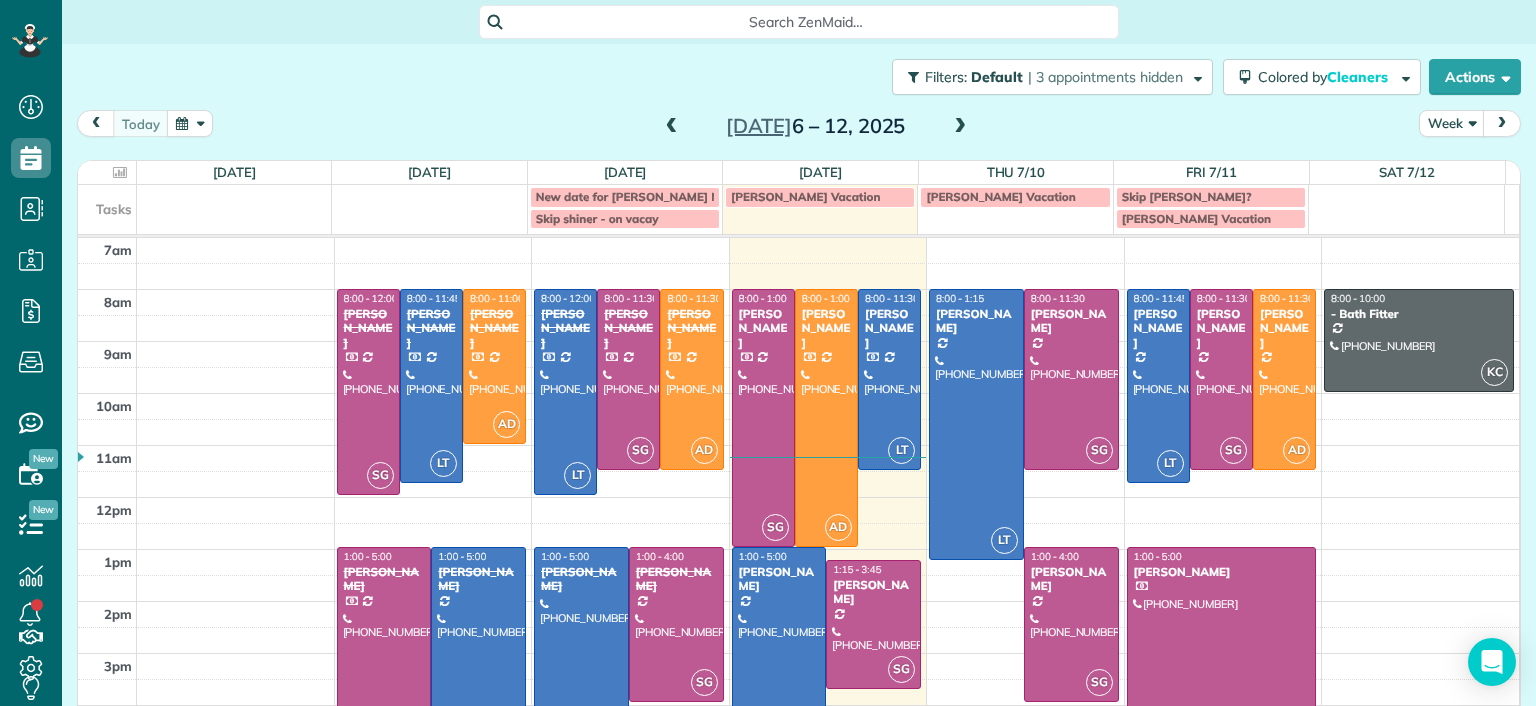 click at bounding box center (960, 127) 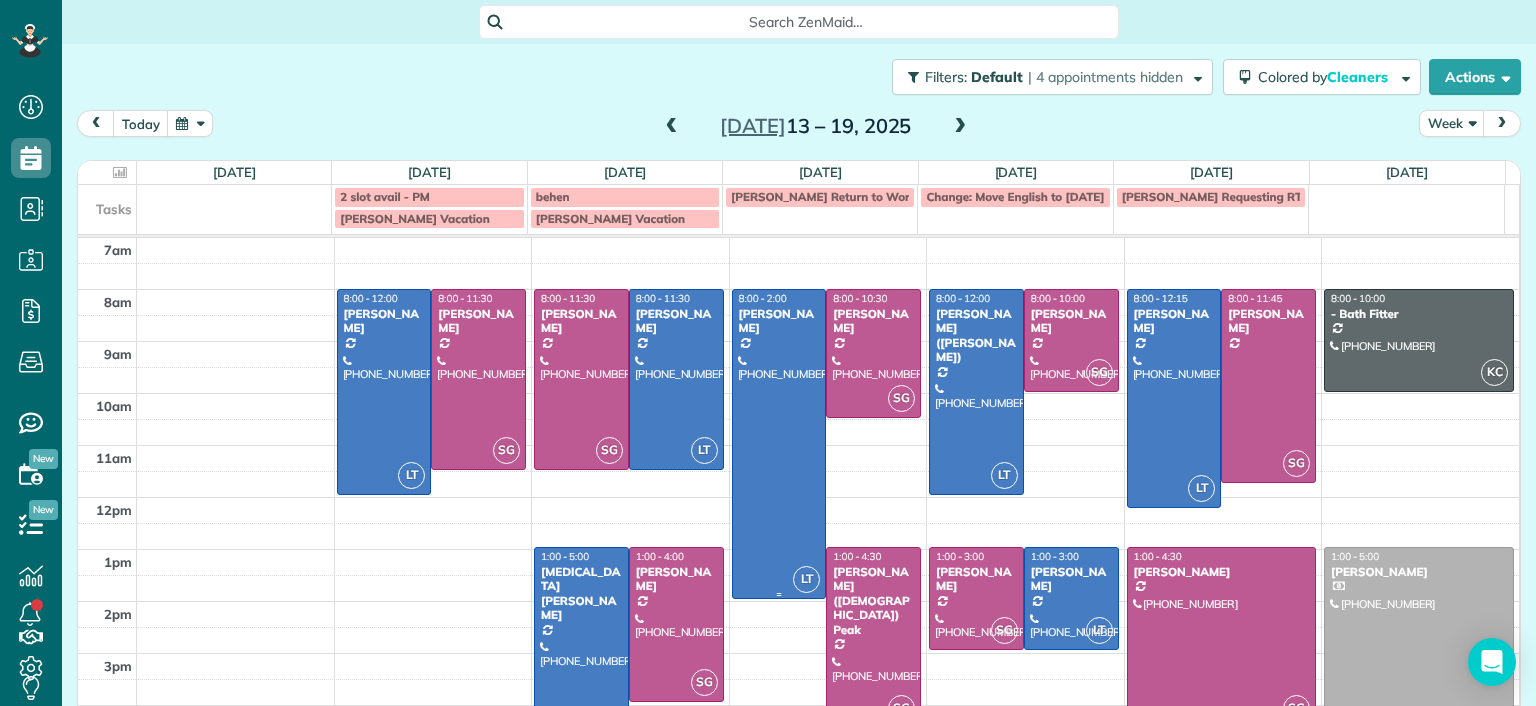 click at bounding box center (779, 444) 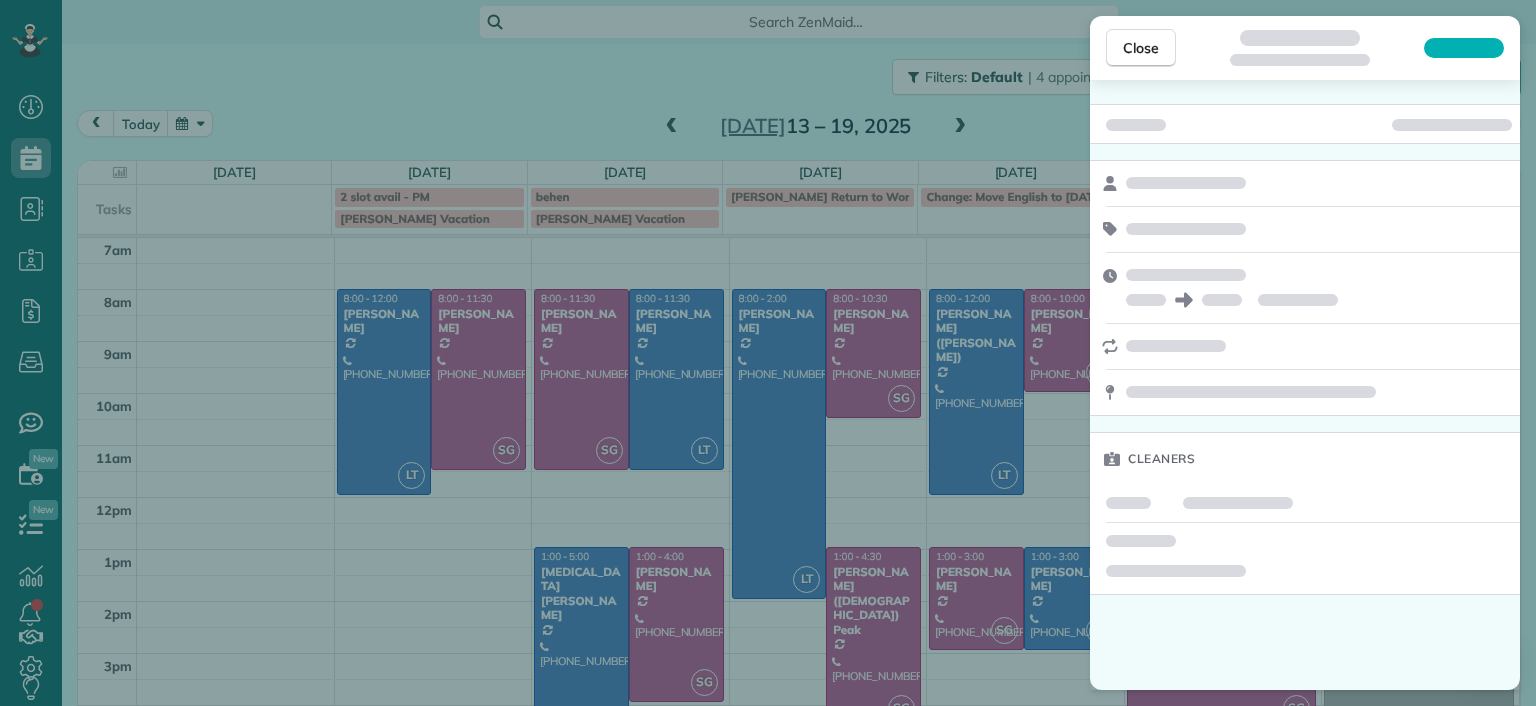 click on "Close   Cleaners" at bounding box center [768, 353] 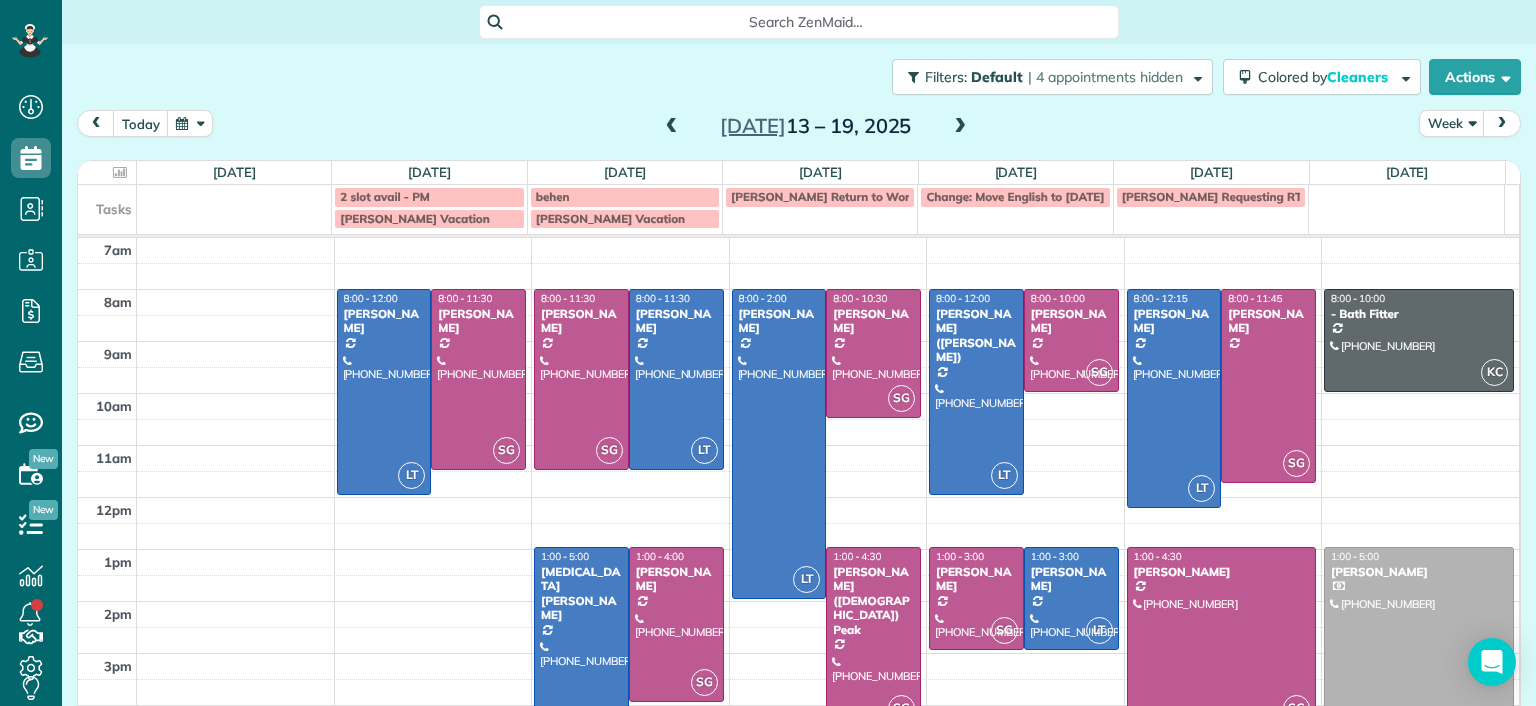 click at bounding box center [960, 127] 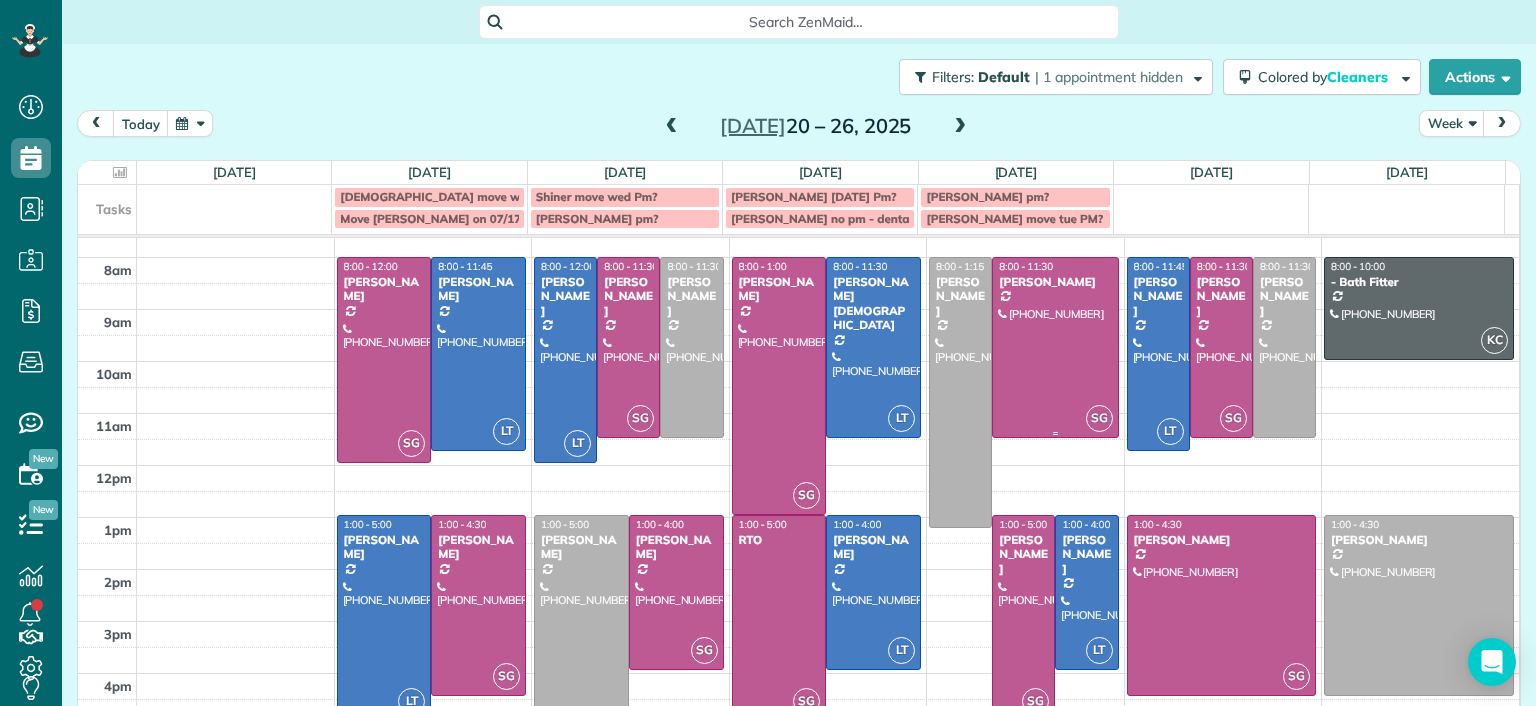 scroll, scrollTop: 0, scrollLeft: 0, axis: both 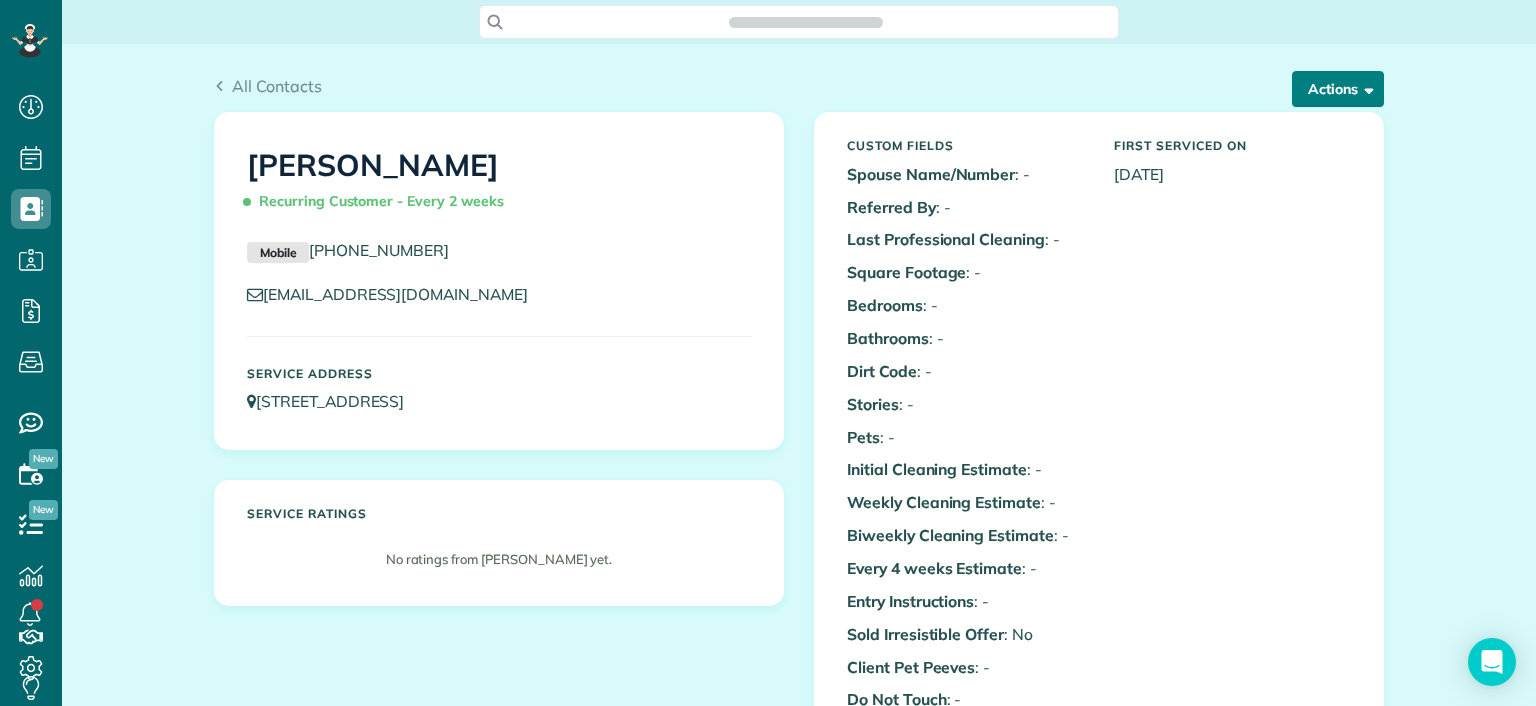 click on "Actions" at bounding box center [1338, 89] 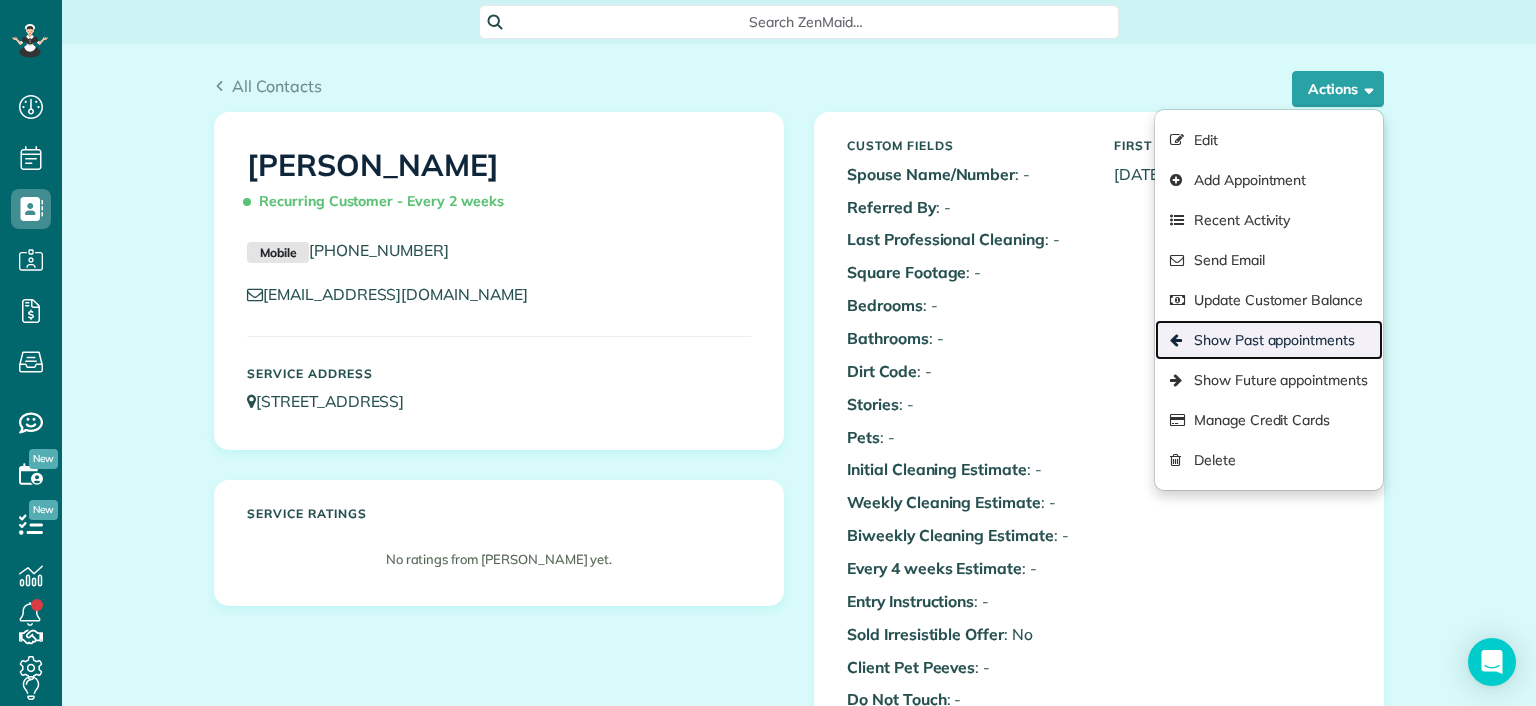 click on "Show Past appointments" at bounding box center (1269, 340) 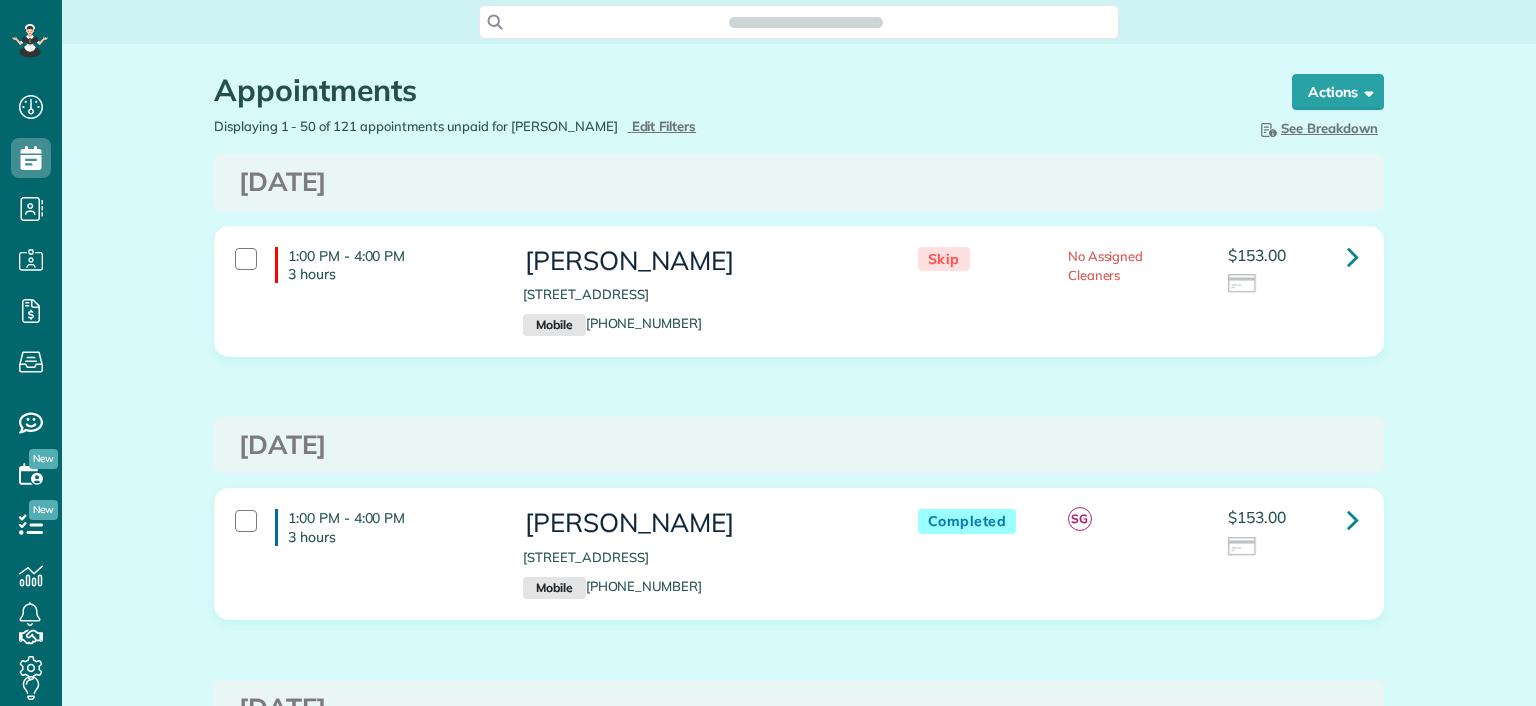 scroll, scrollTop: 0, scrollLeft: 0, axis: both 